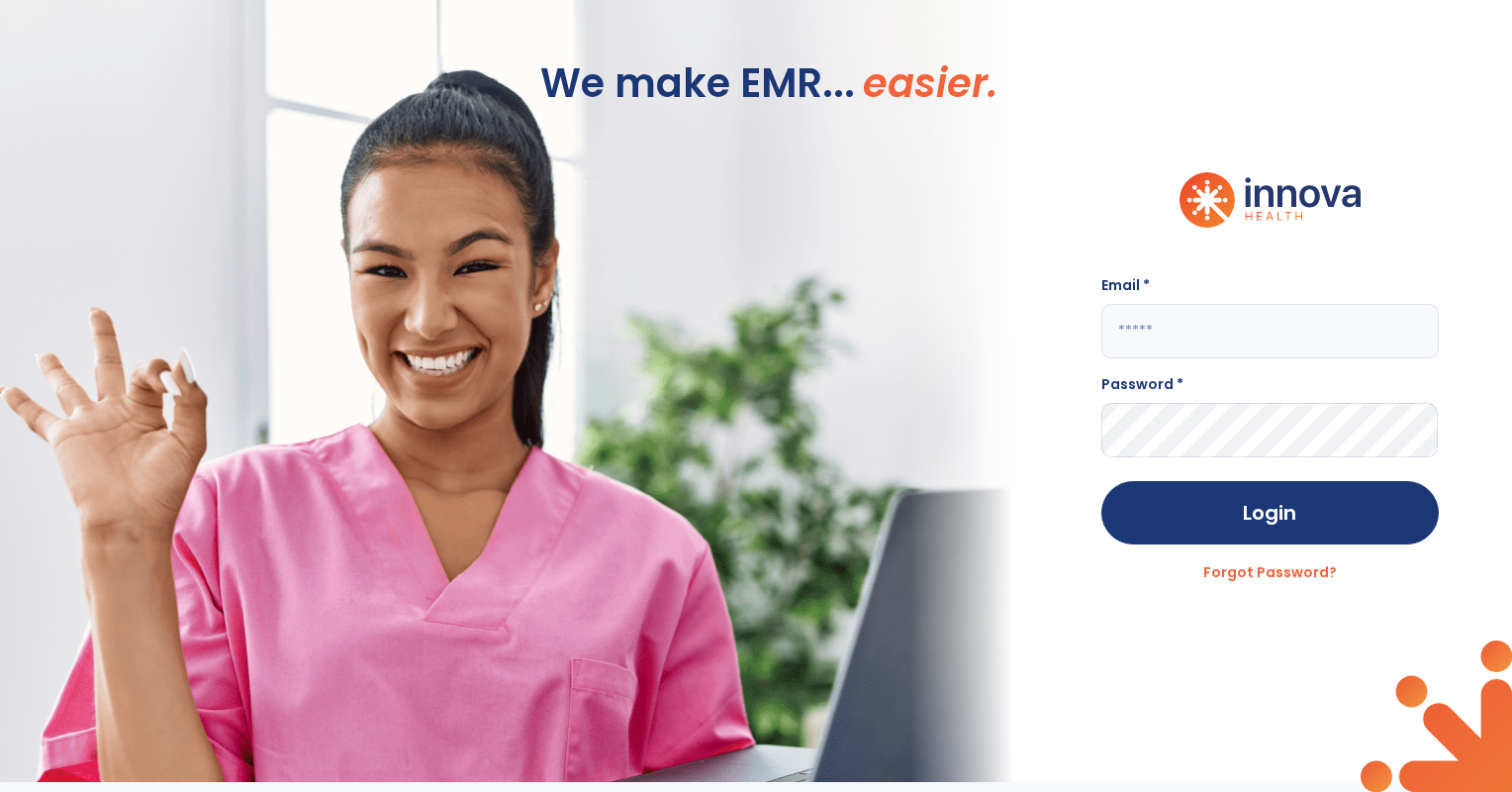 scroll, scrollTop: 0, scrollLeft: 0, axis: both 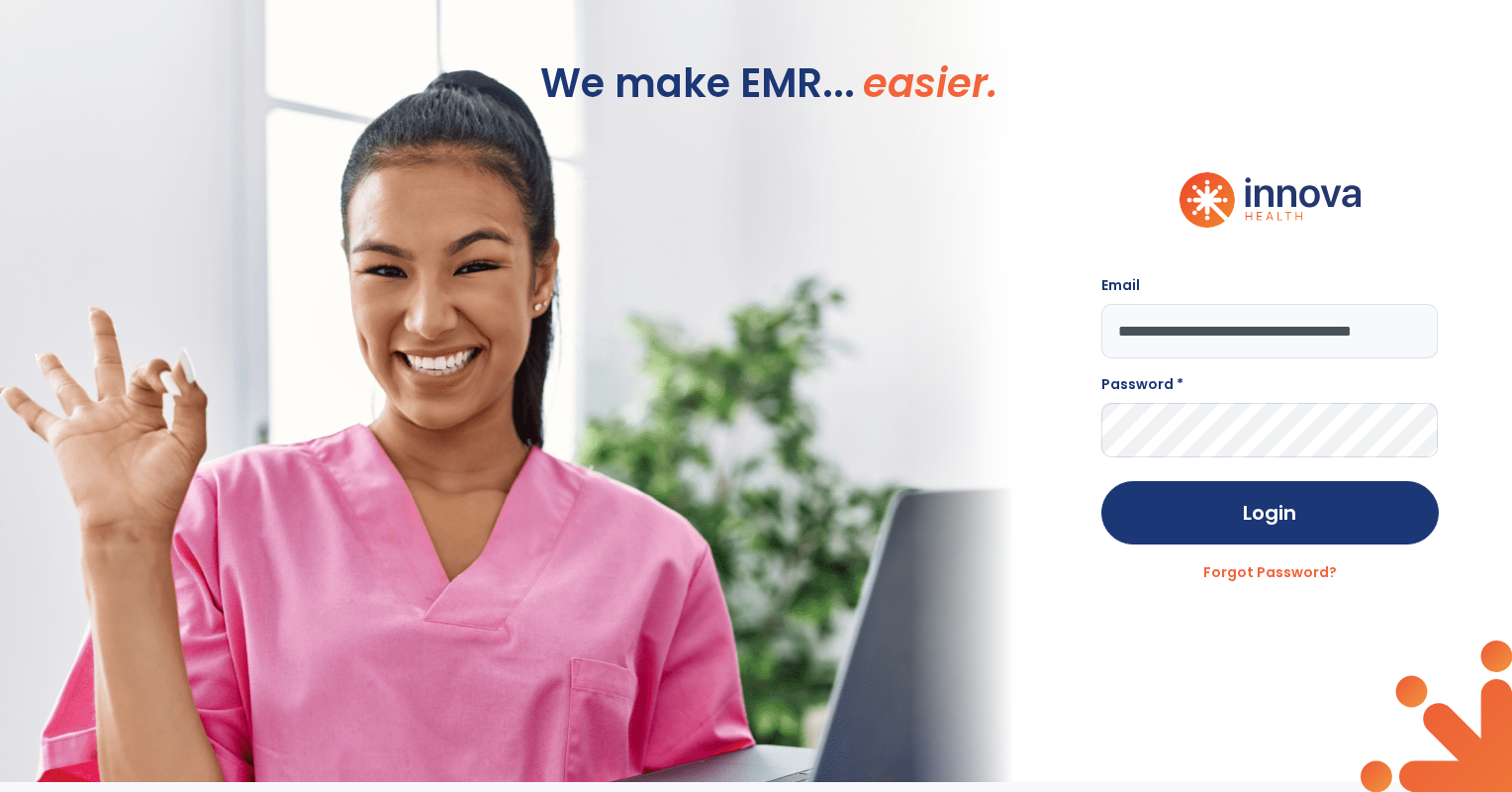 type on "**********" 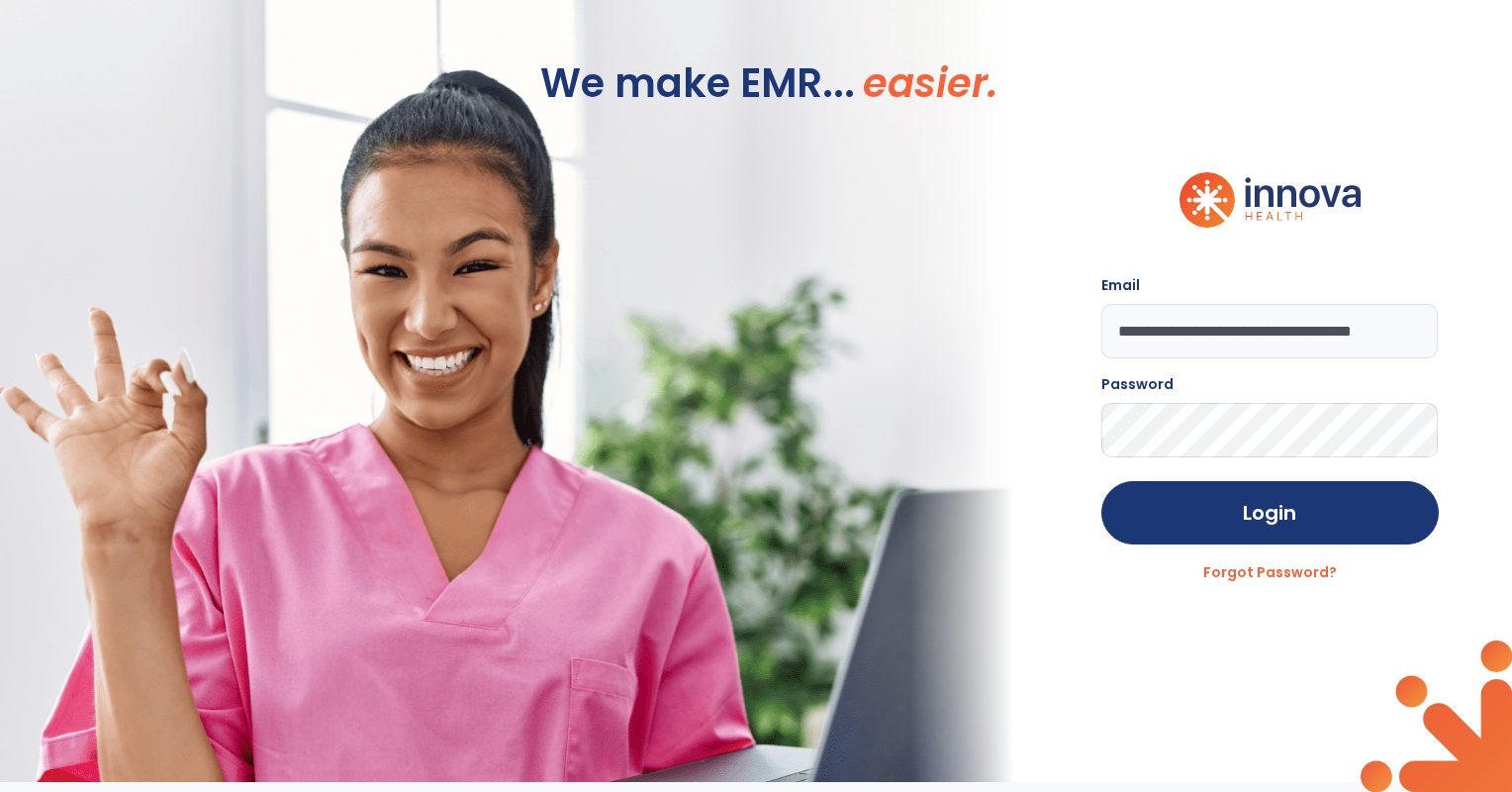 click on "Login" 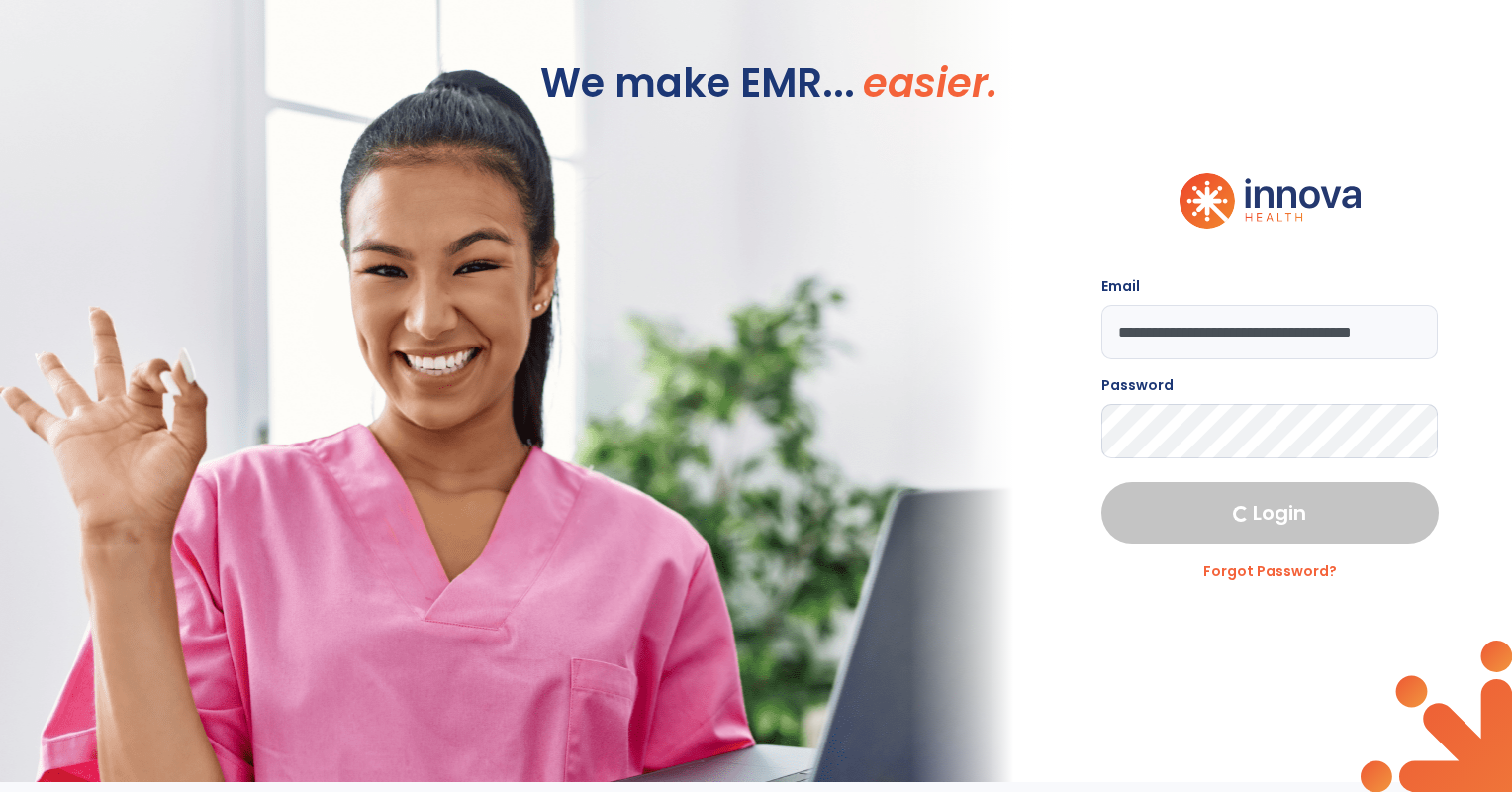 select on "****" 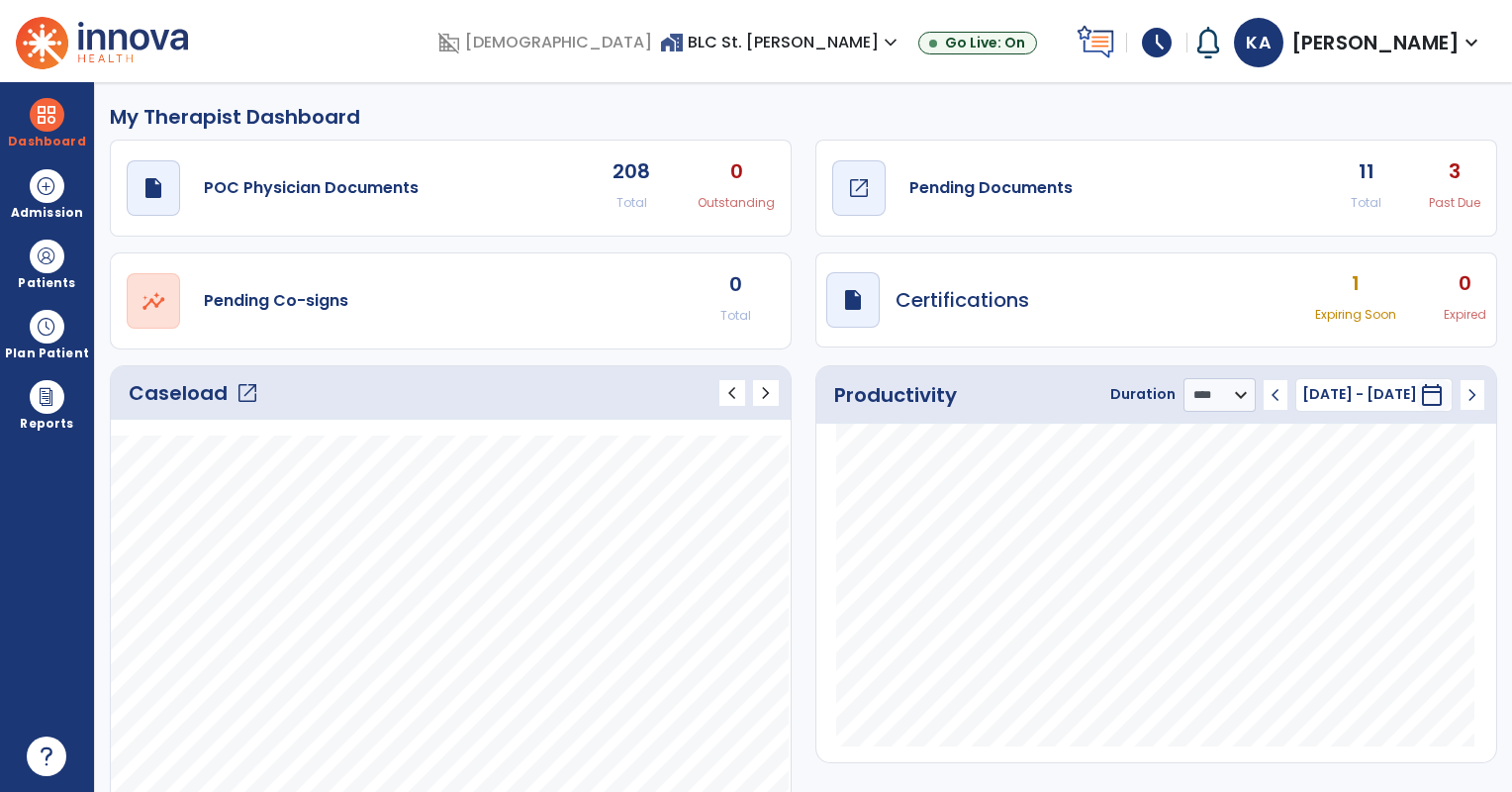 click on "draft   open_in_new  Pending Documents" 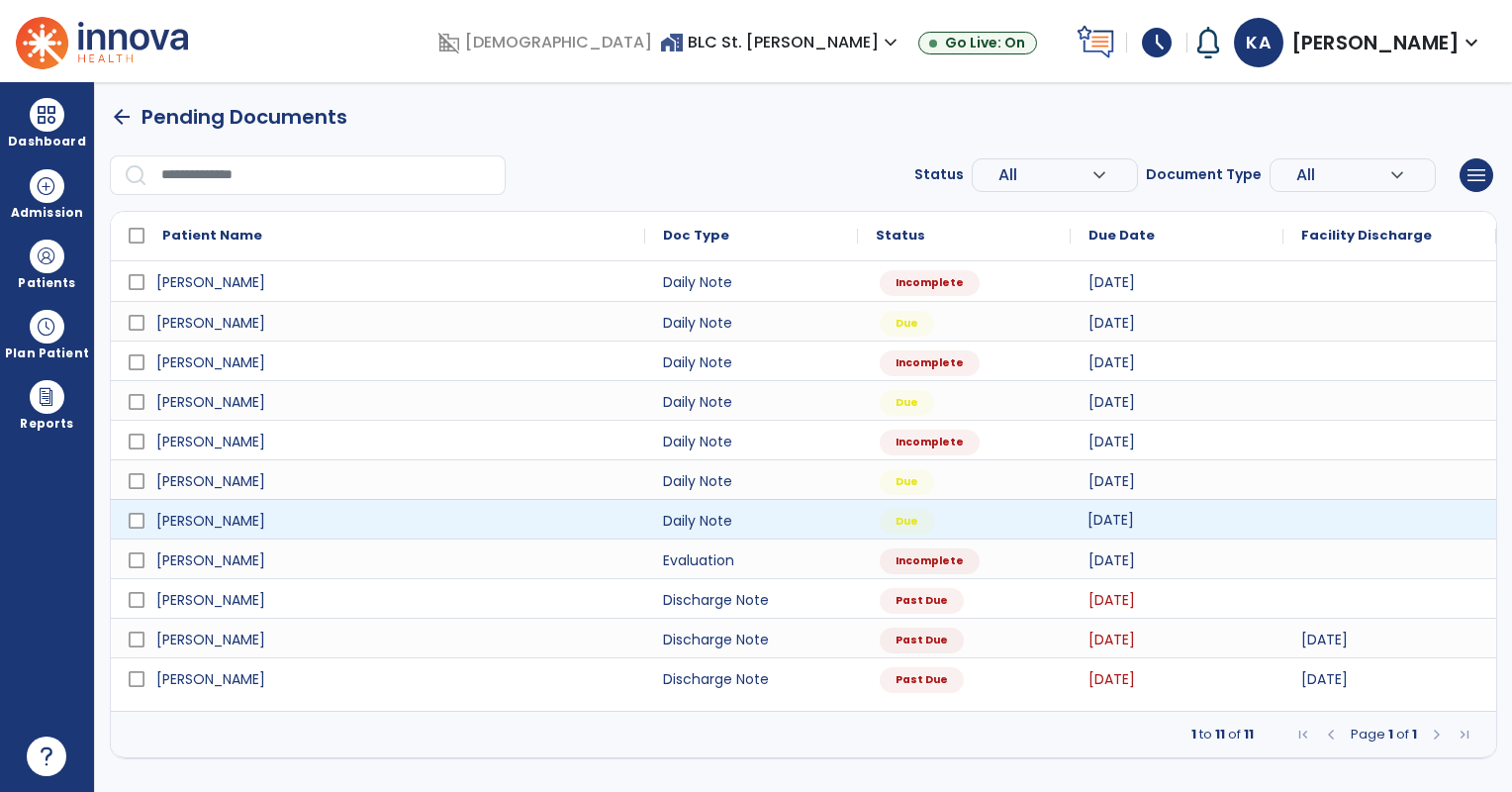 click on "[DATE]" at bounding box center [1110, 520] 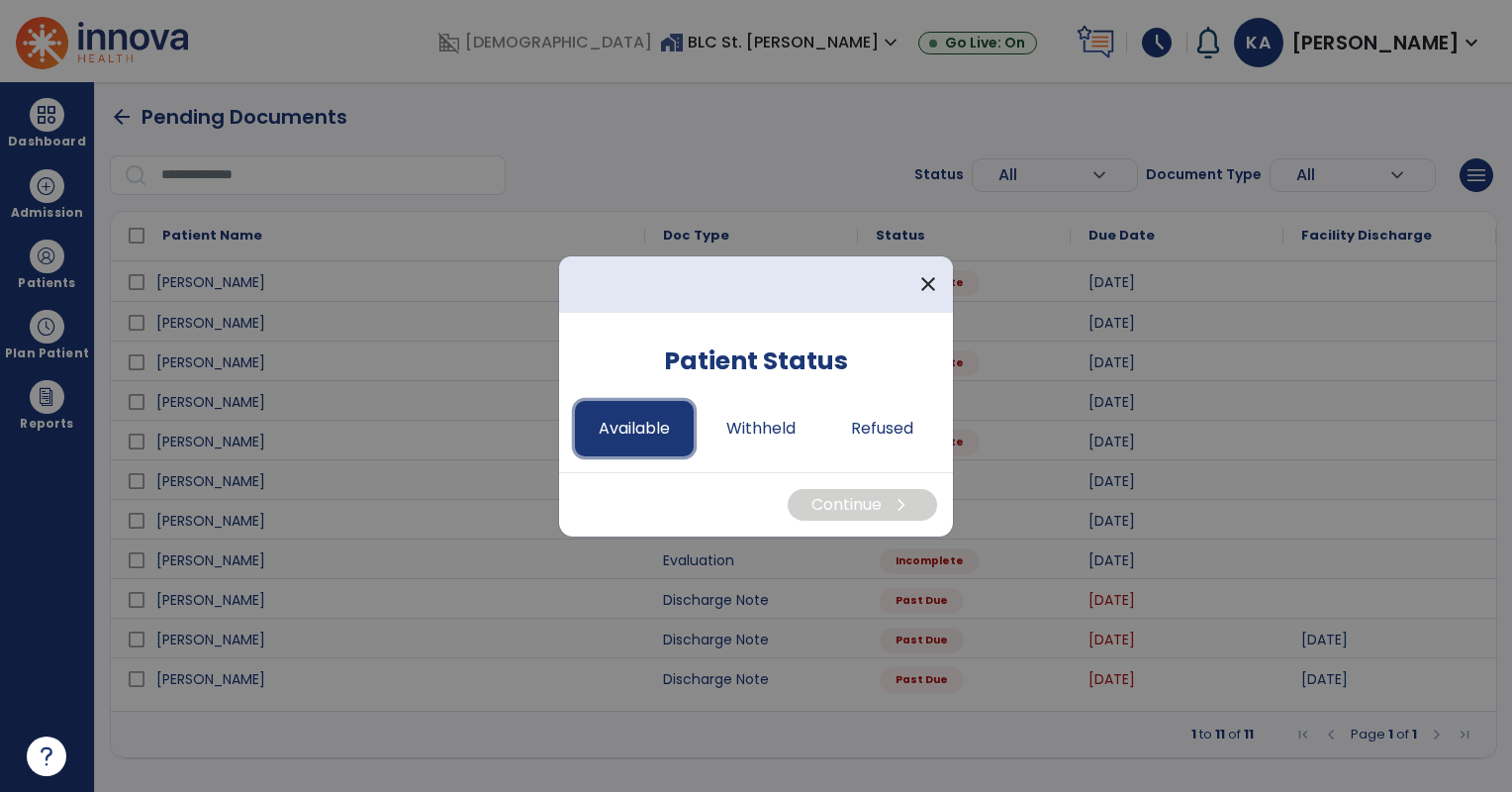 click on "Available" at bounding box center (634, 429) 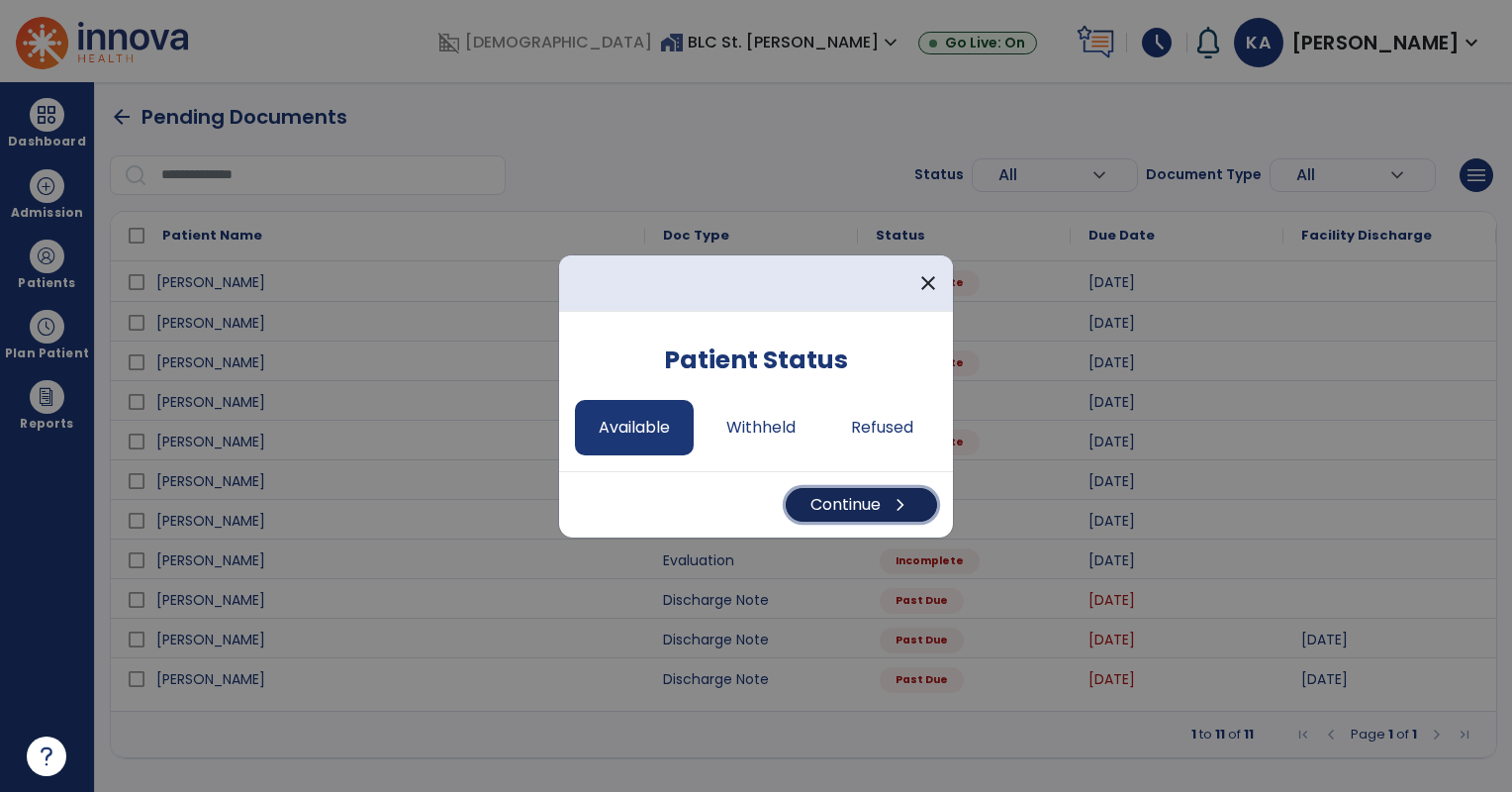 click on "Continue   chevron_right" at bounding box center [861, 505] 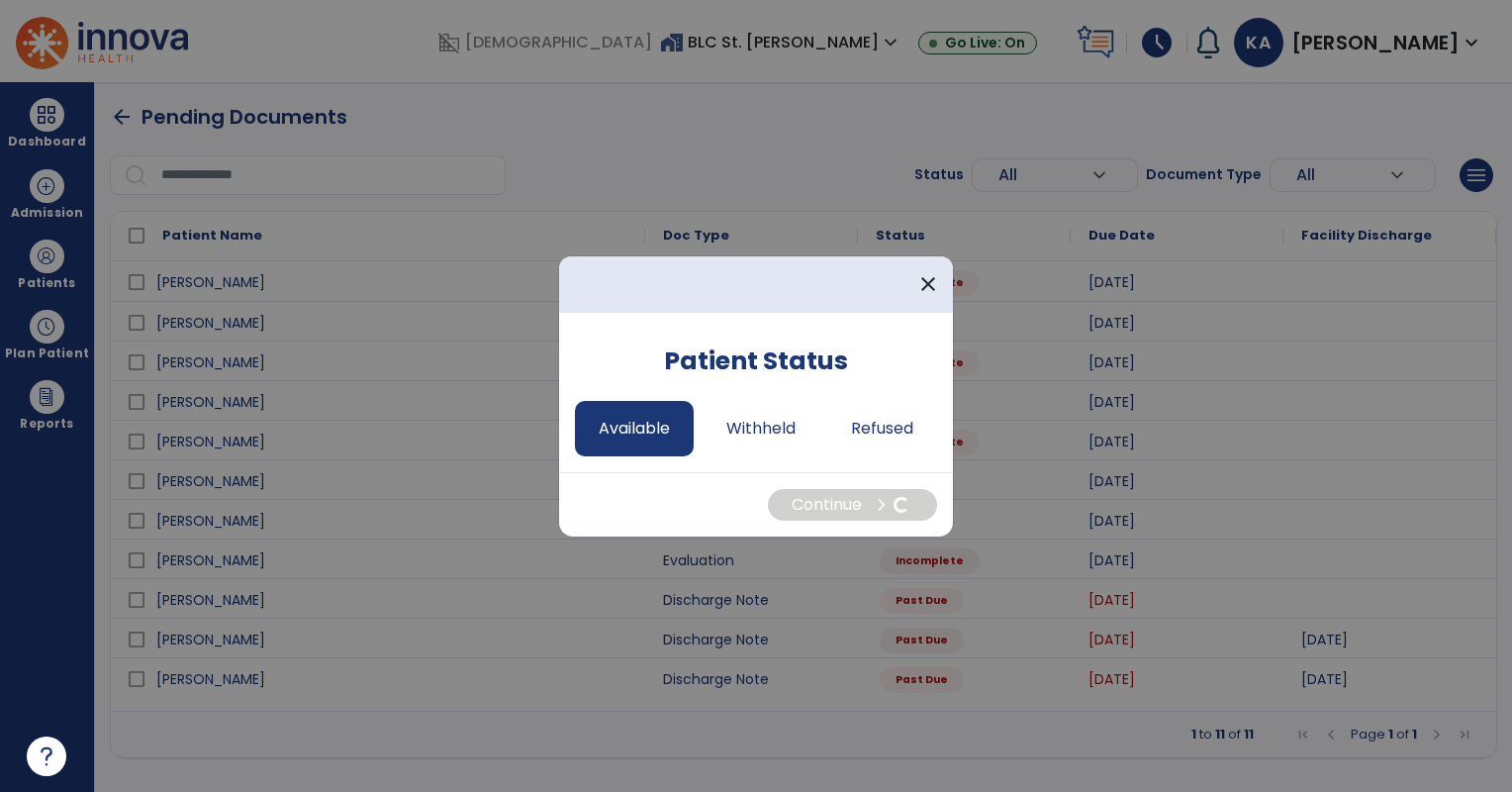 select on "*" 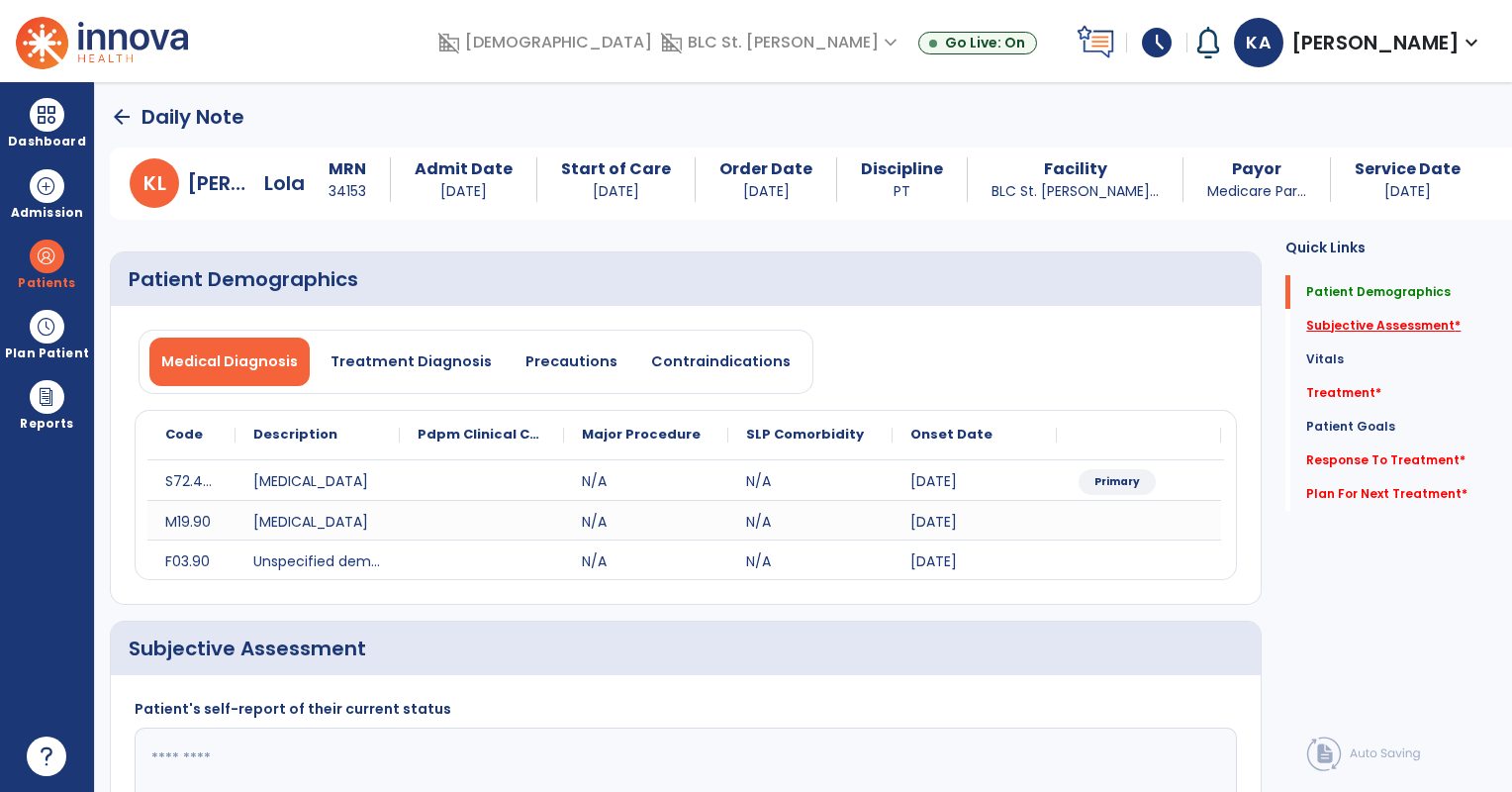 click on "Subjective Assessment   *" 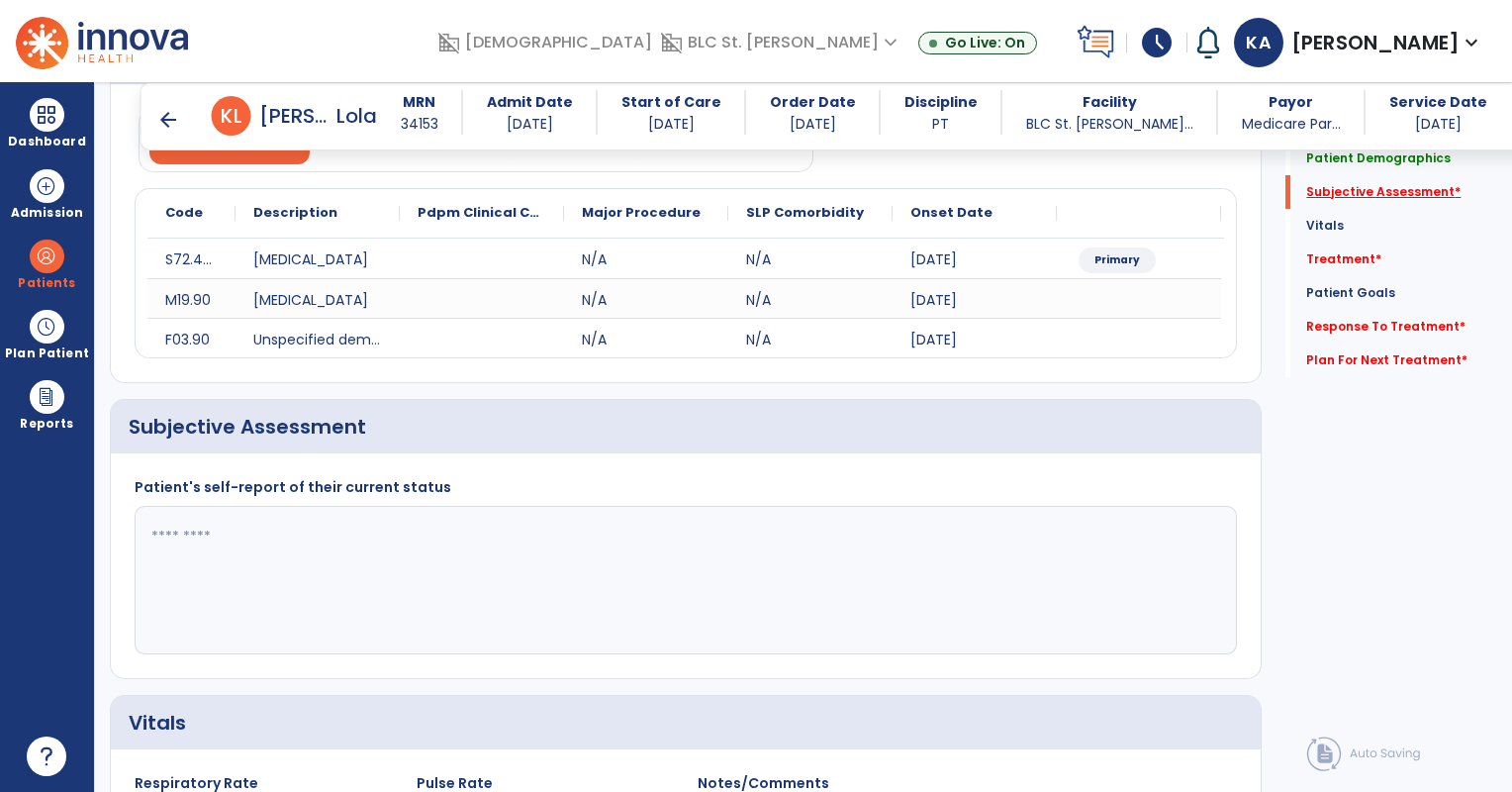 scroll, scrollTop: 322, scrollLeft: 0, axis: vertical 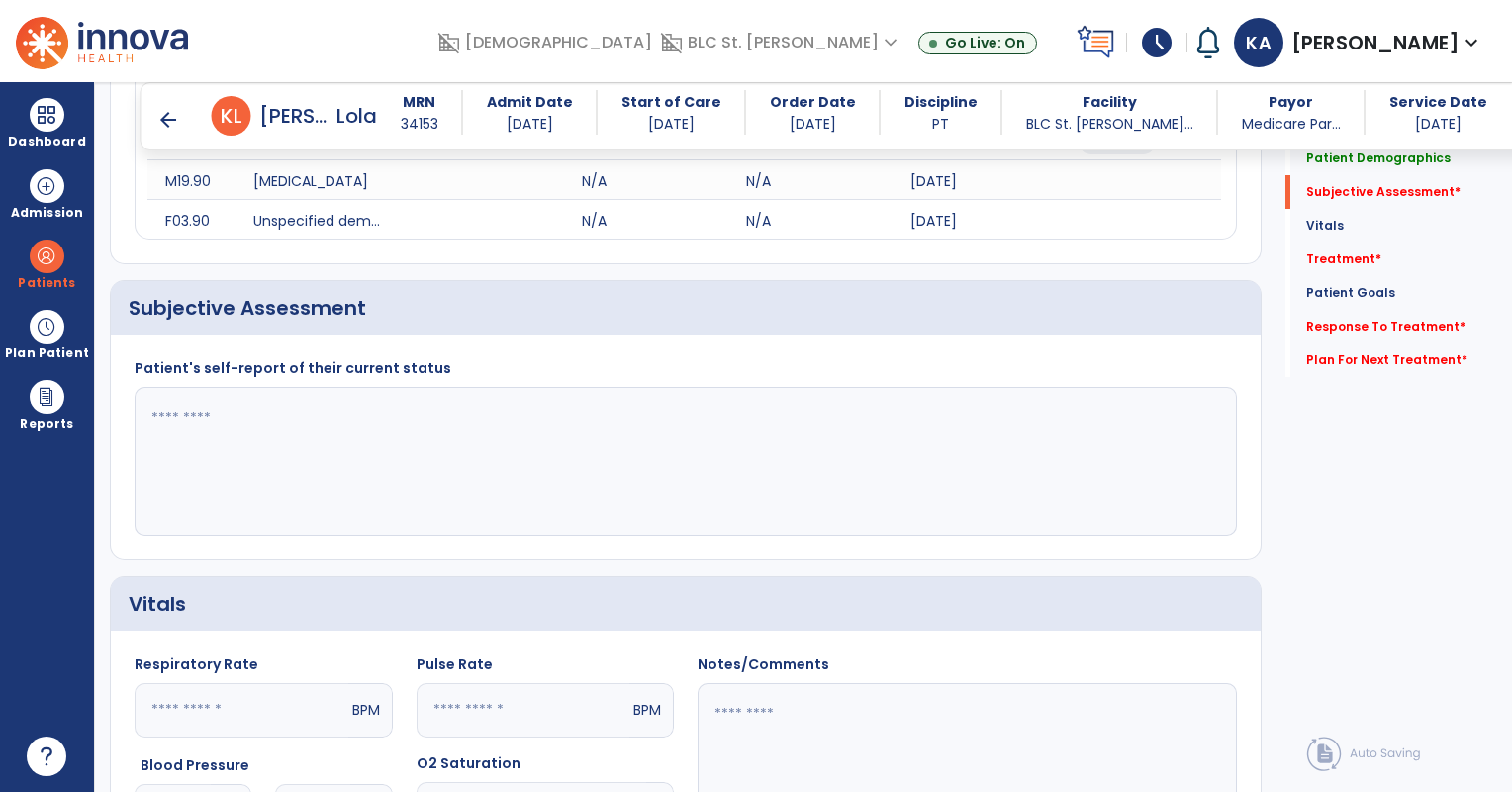 click 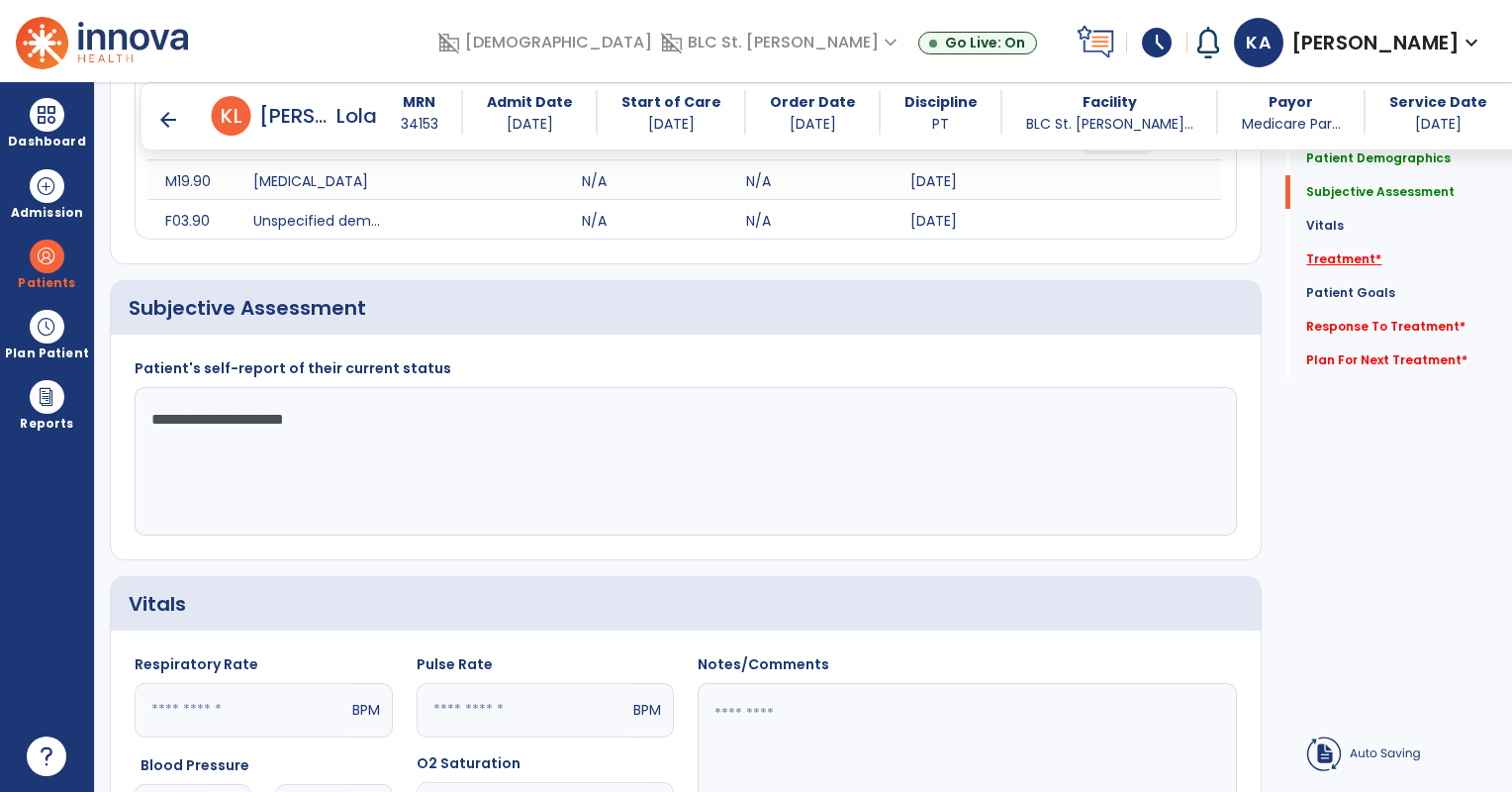 type on "**********" 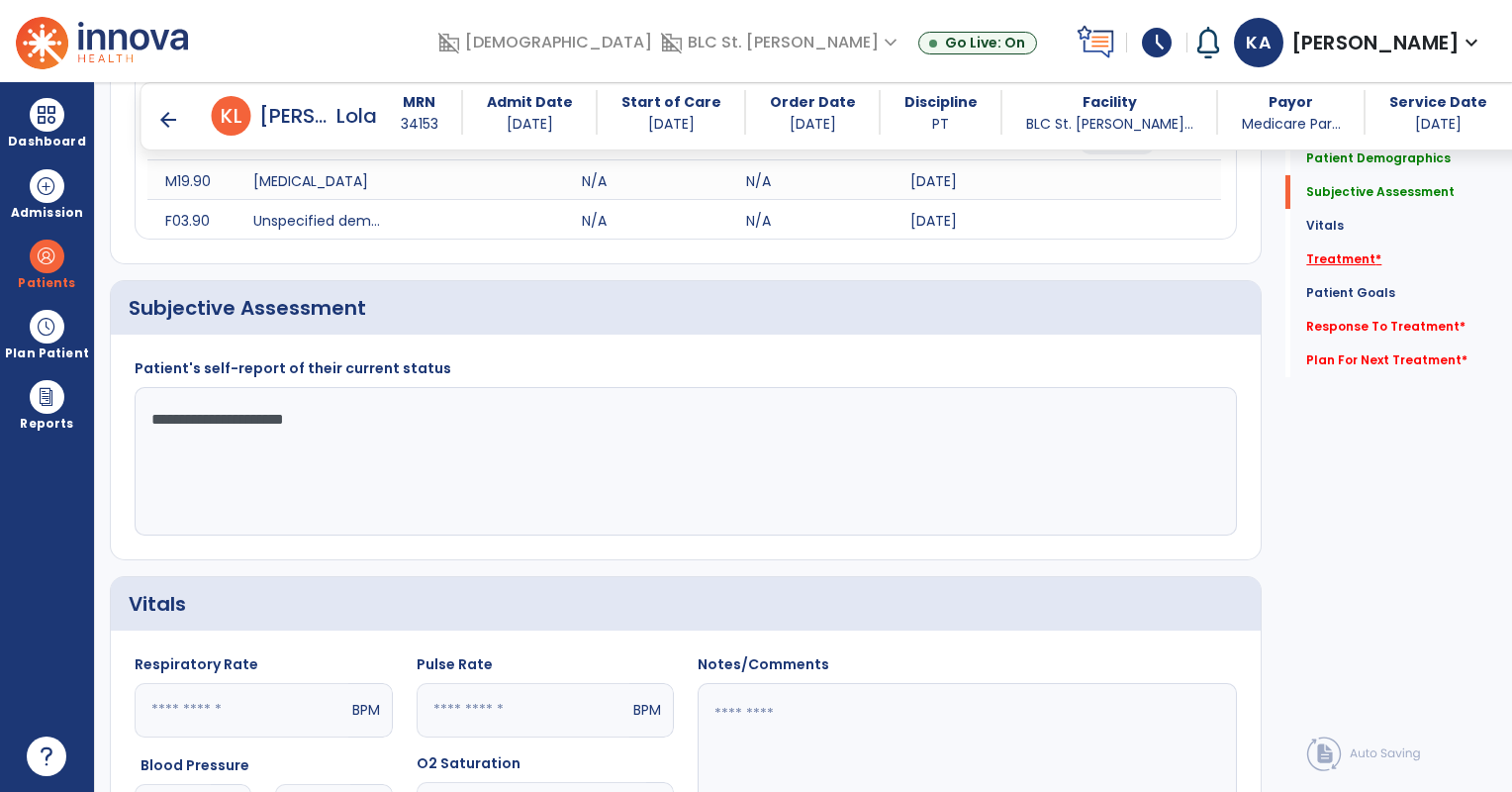 click on "Treatment   *" 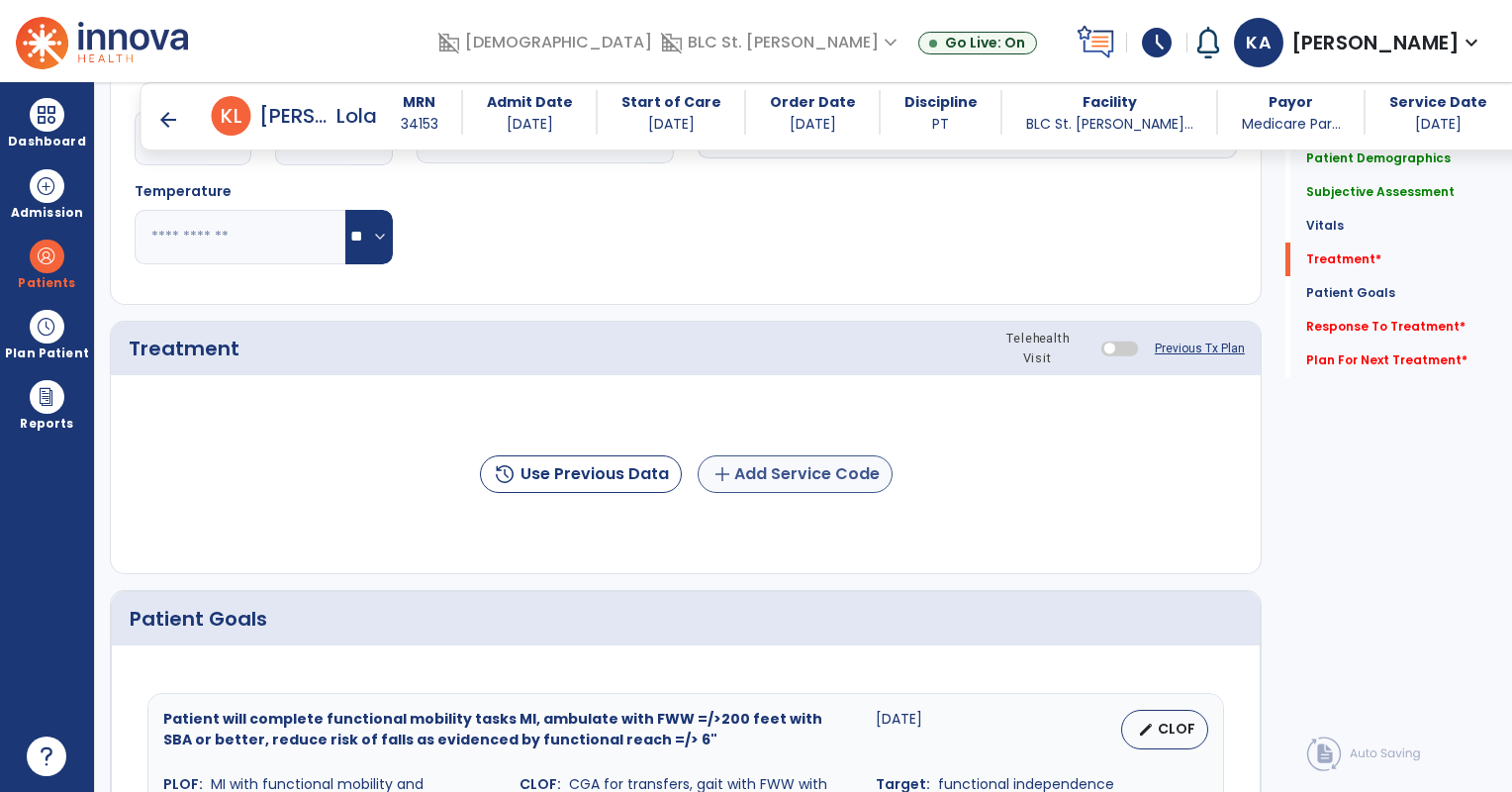 scroll, scrollTop: 1004, scrollLeft: 0, axis: vertical 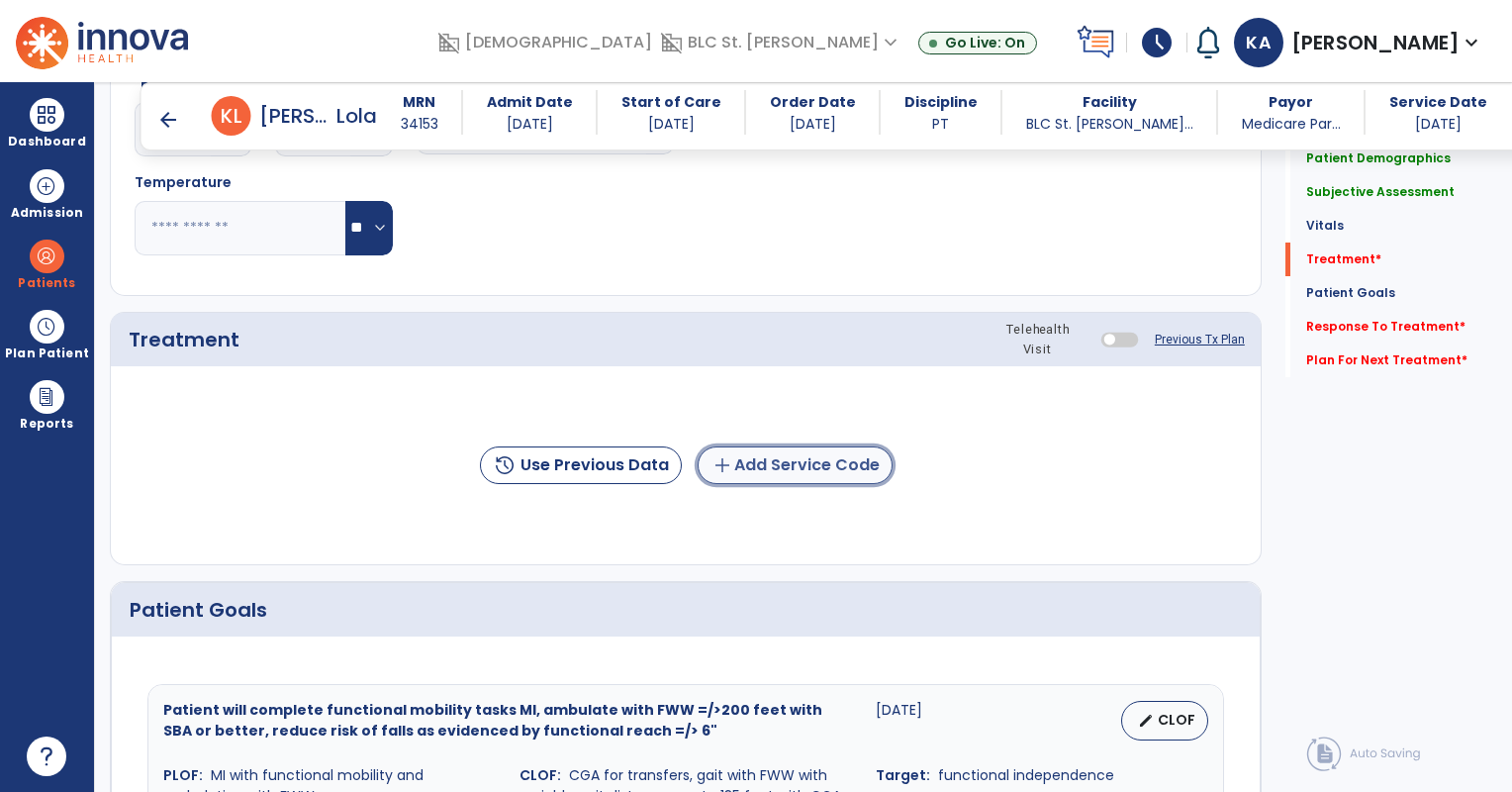 click on "add  Add Service Code" 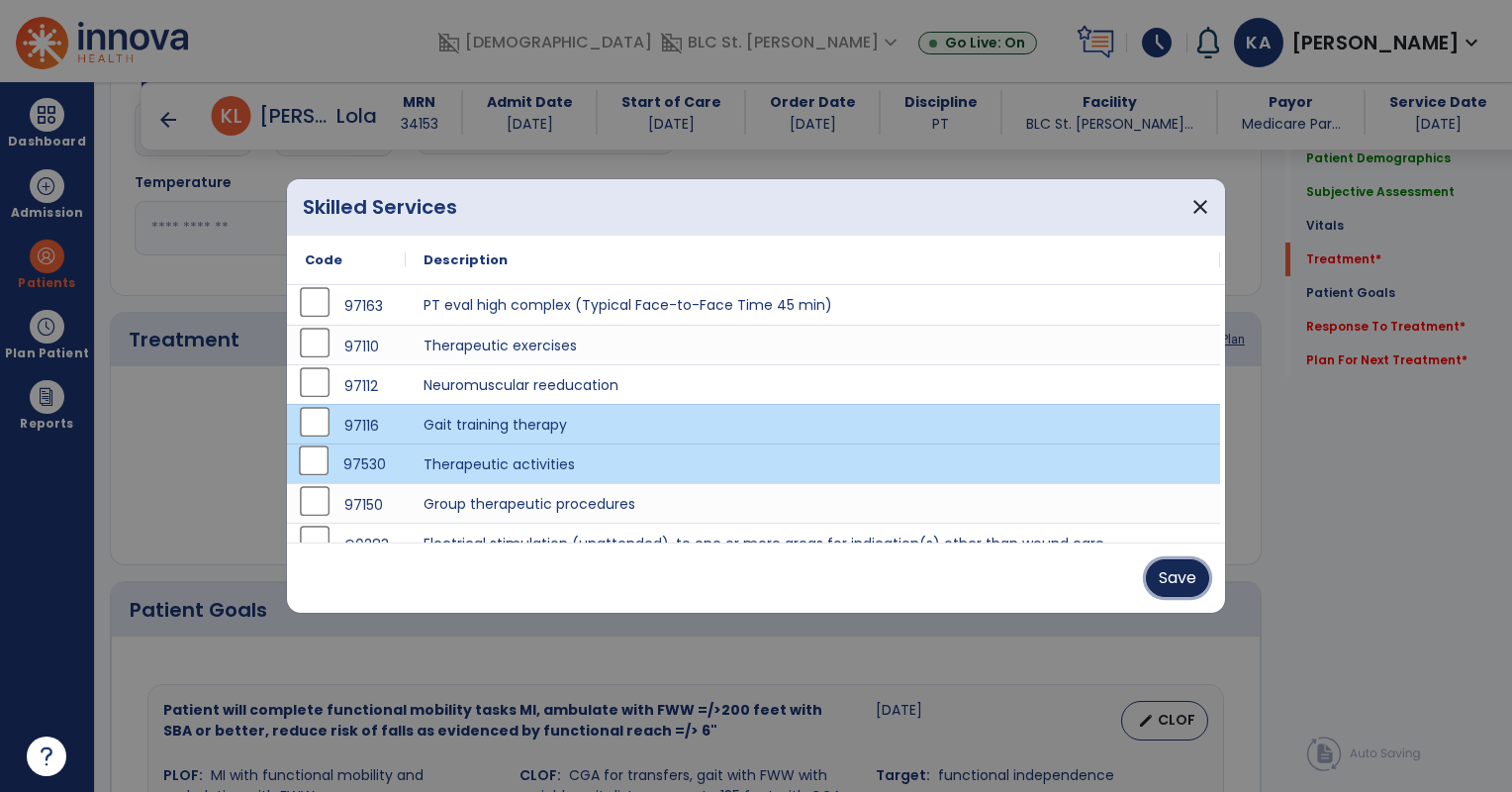 click on "Save" at bounding box center [1178, 578] 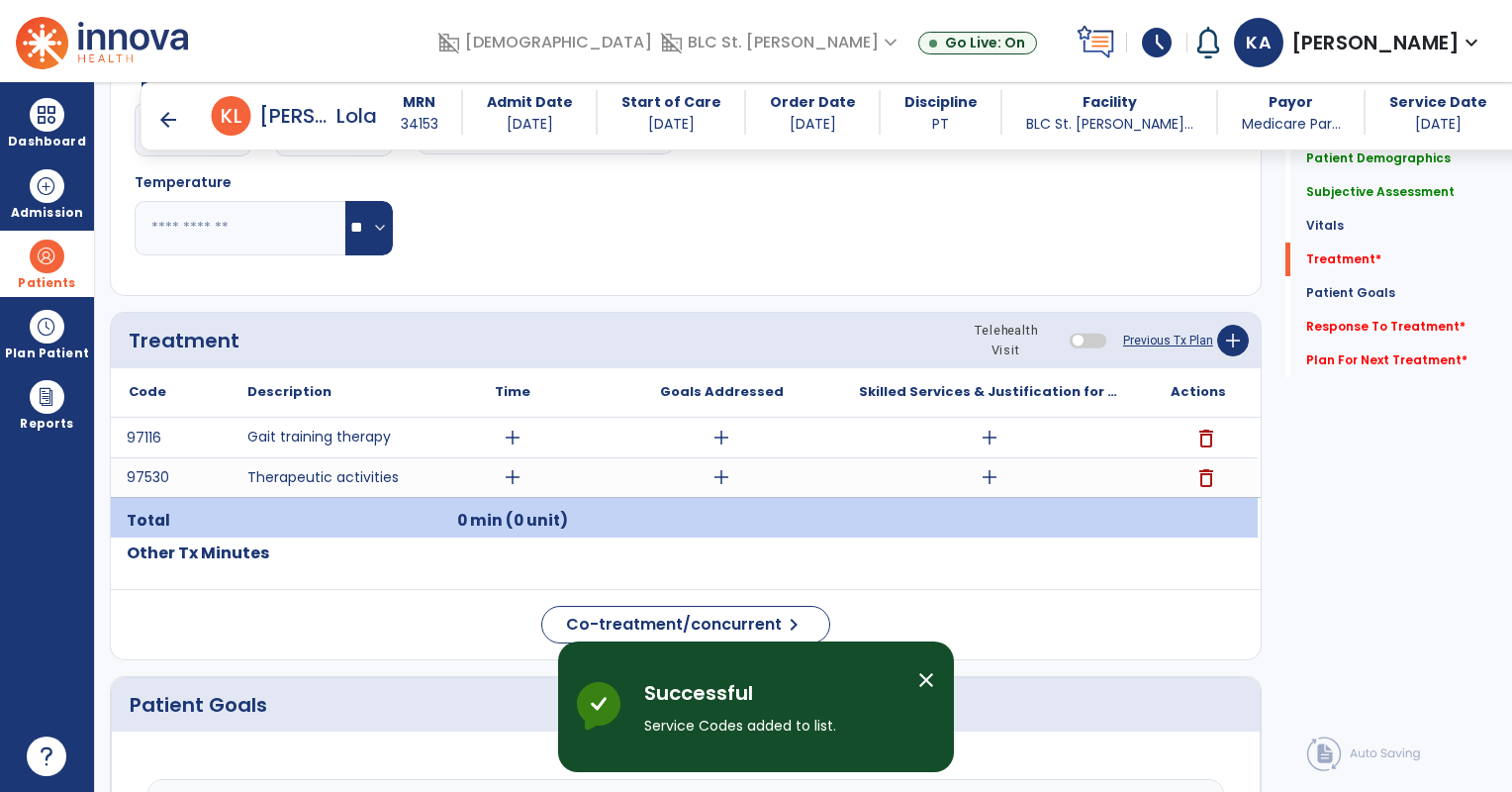 click at bounding box center (47, 256) 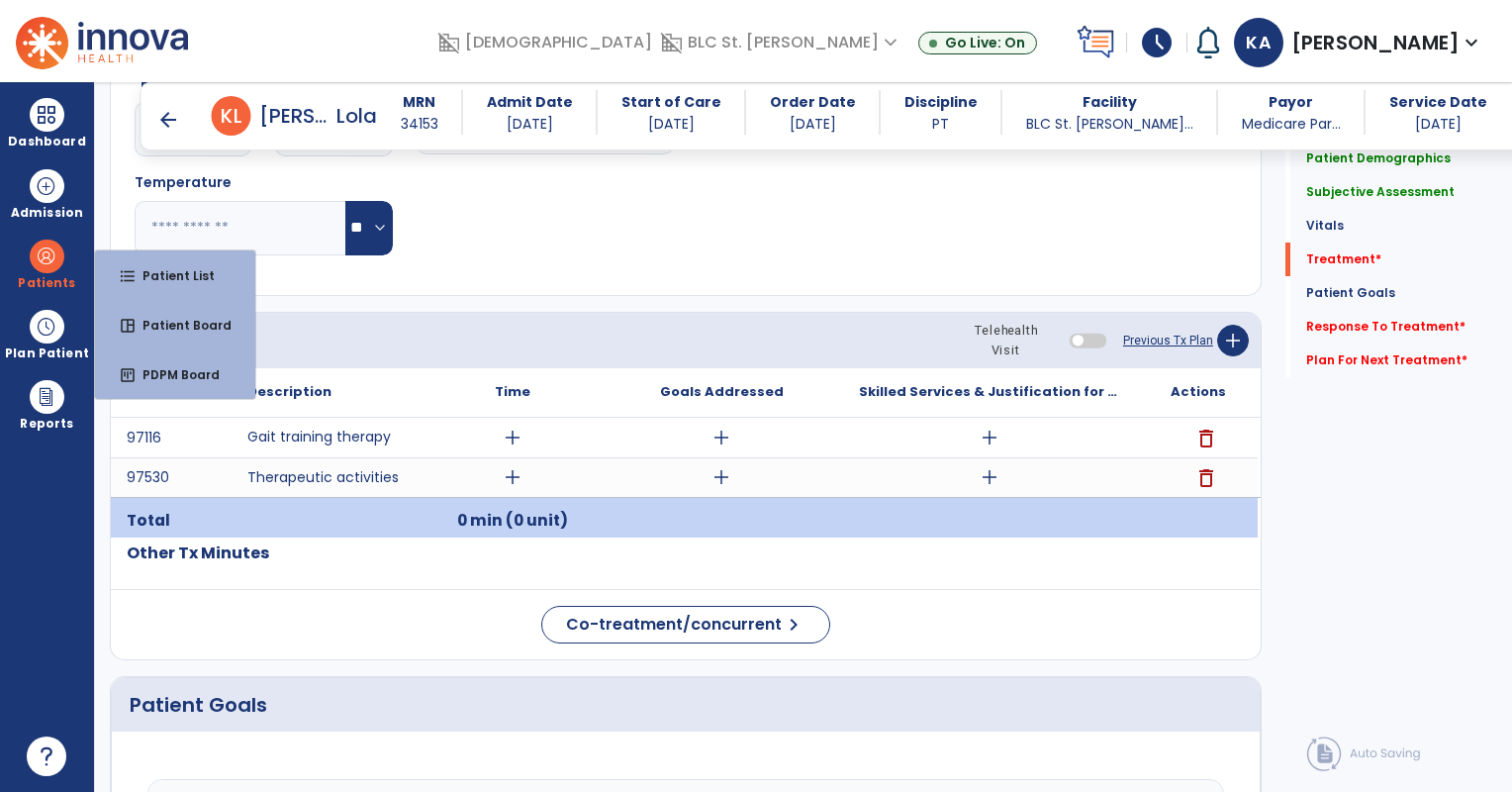 click on "Notes/Comments" 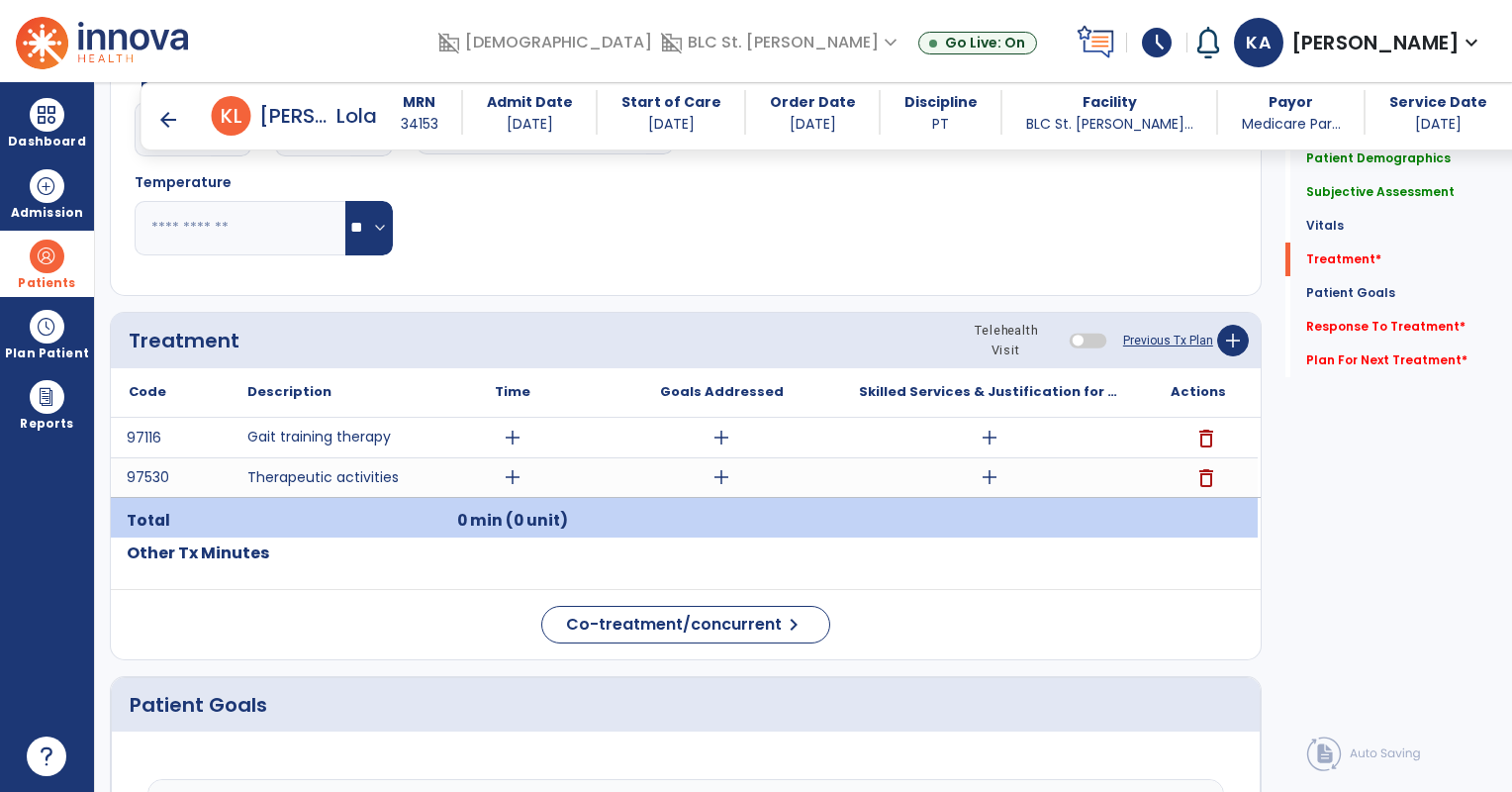 click on "Patients" at bounding box center [47, 263] 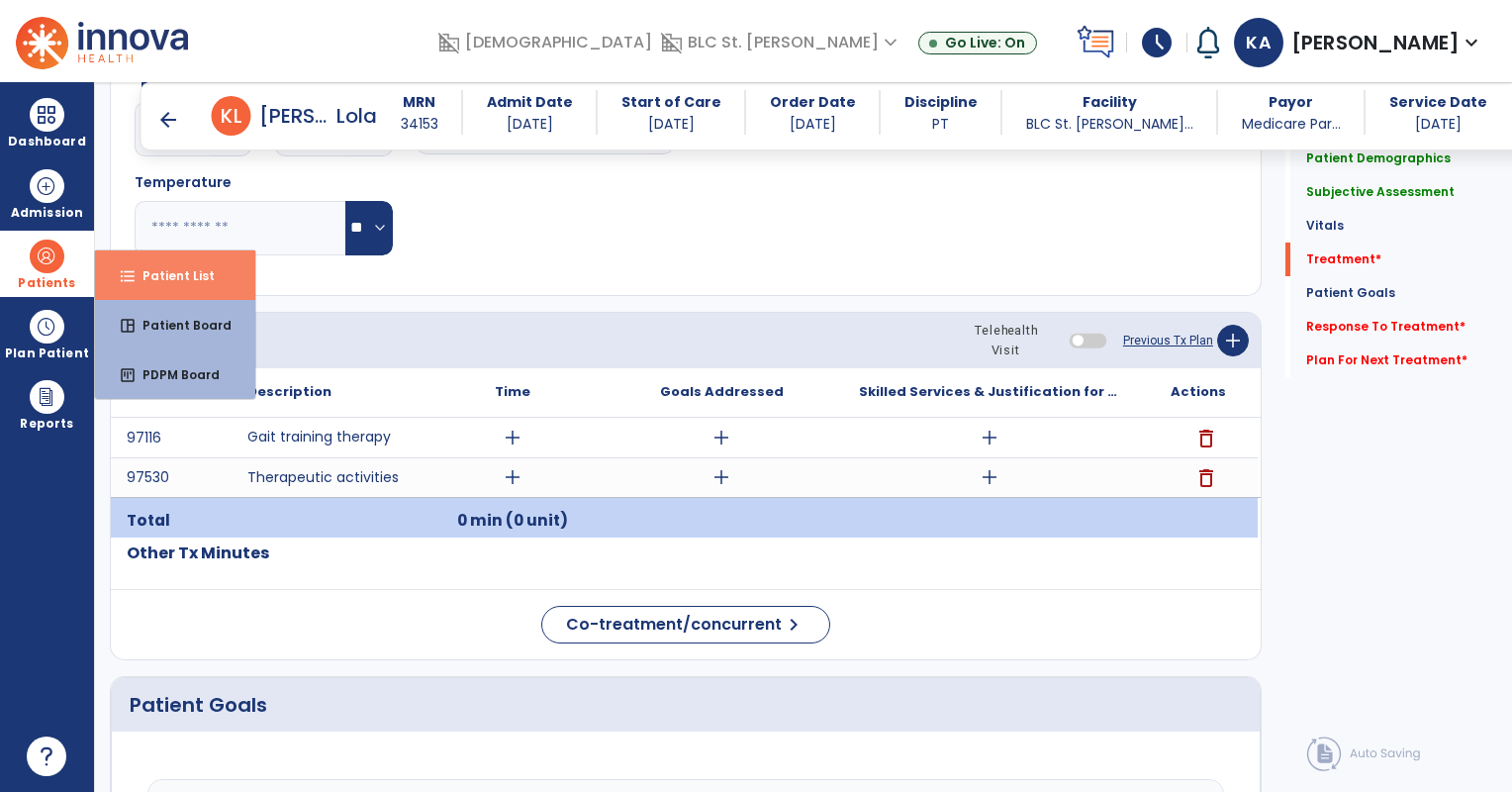 click on "Patient List" at bounding box center (170, 275) 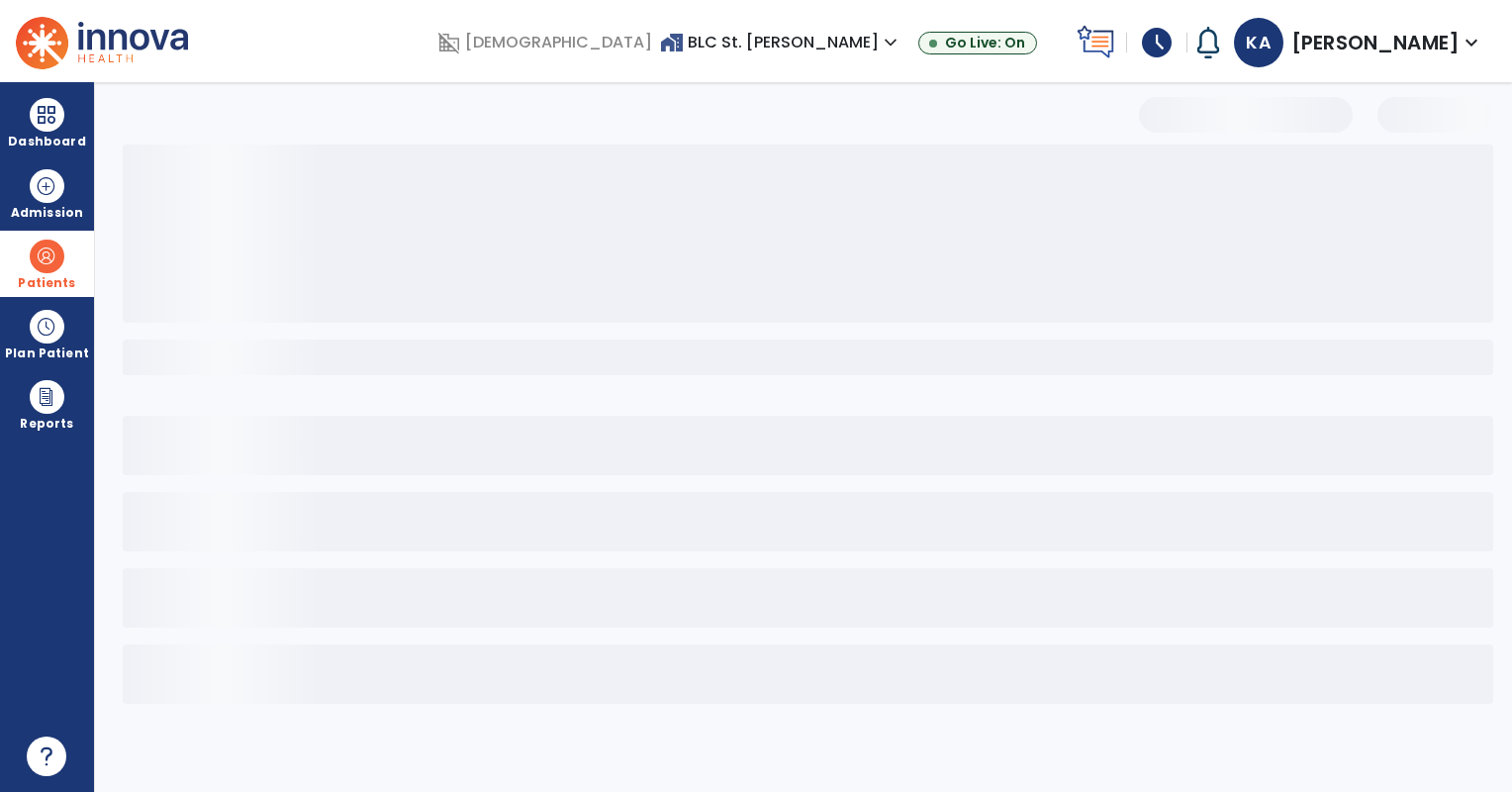 scroll, scrollTop: 0, scrollLeft: 0, axis: both 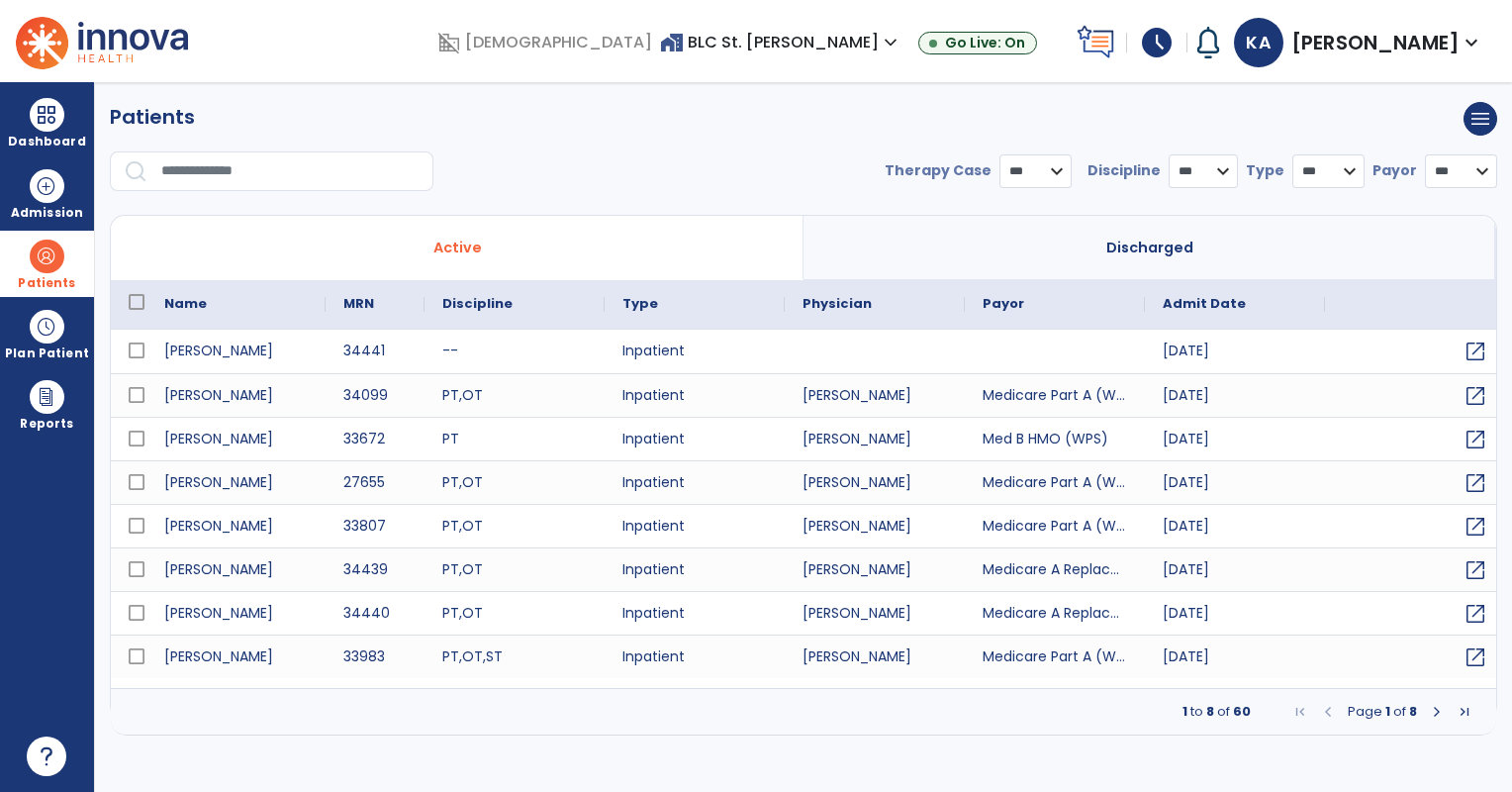 select on "***" 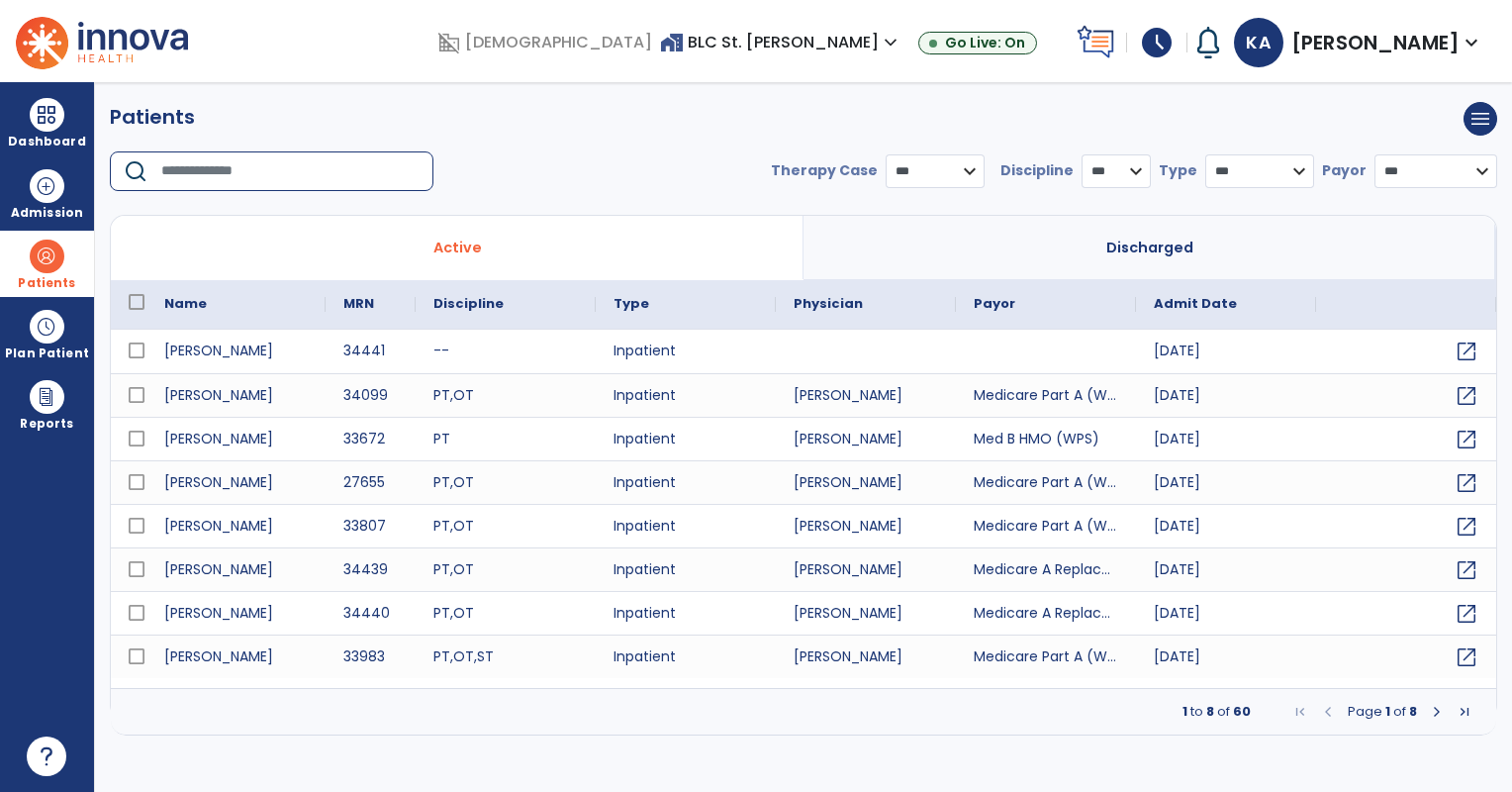 click at bounding box center (290, 171) 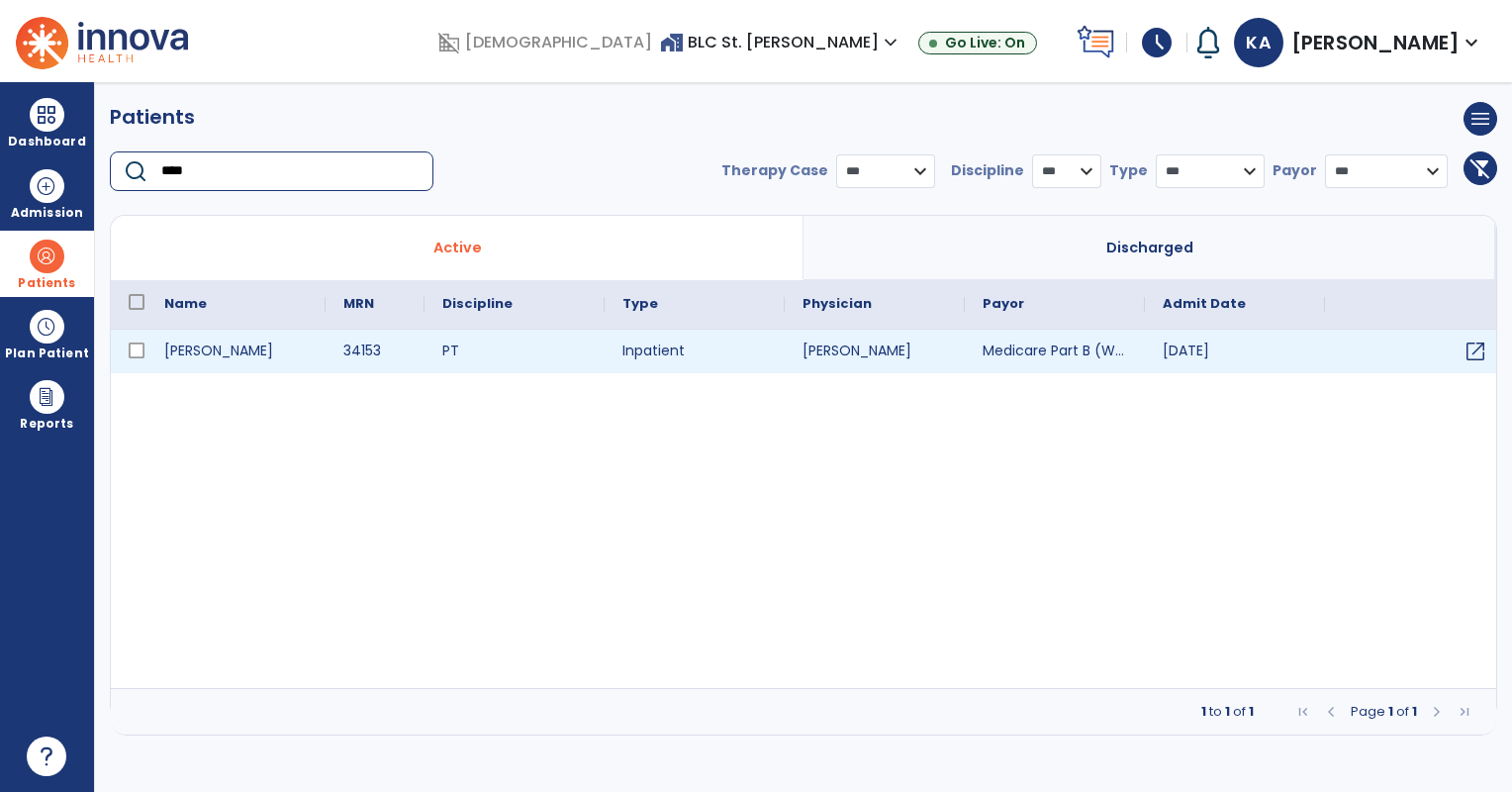 type on "****" 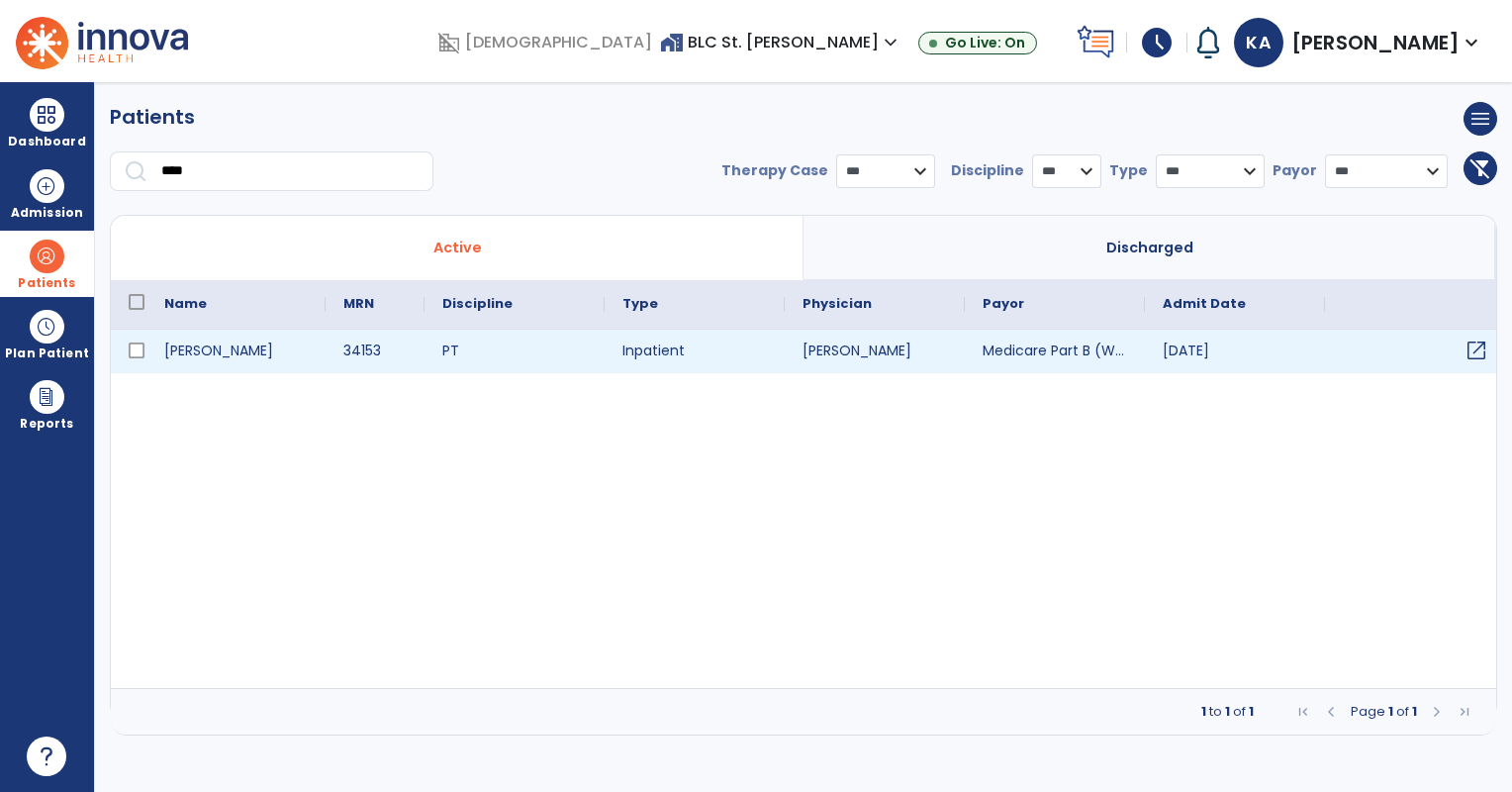 click on "open_in_new" at bounding box center [1476, 350] 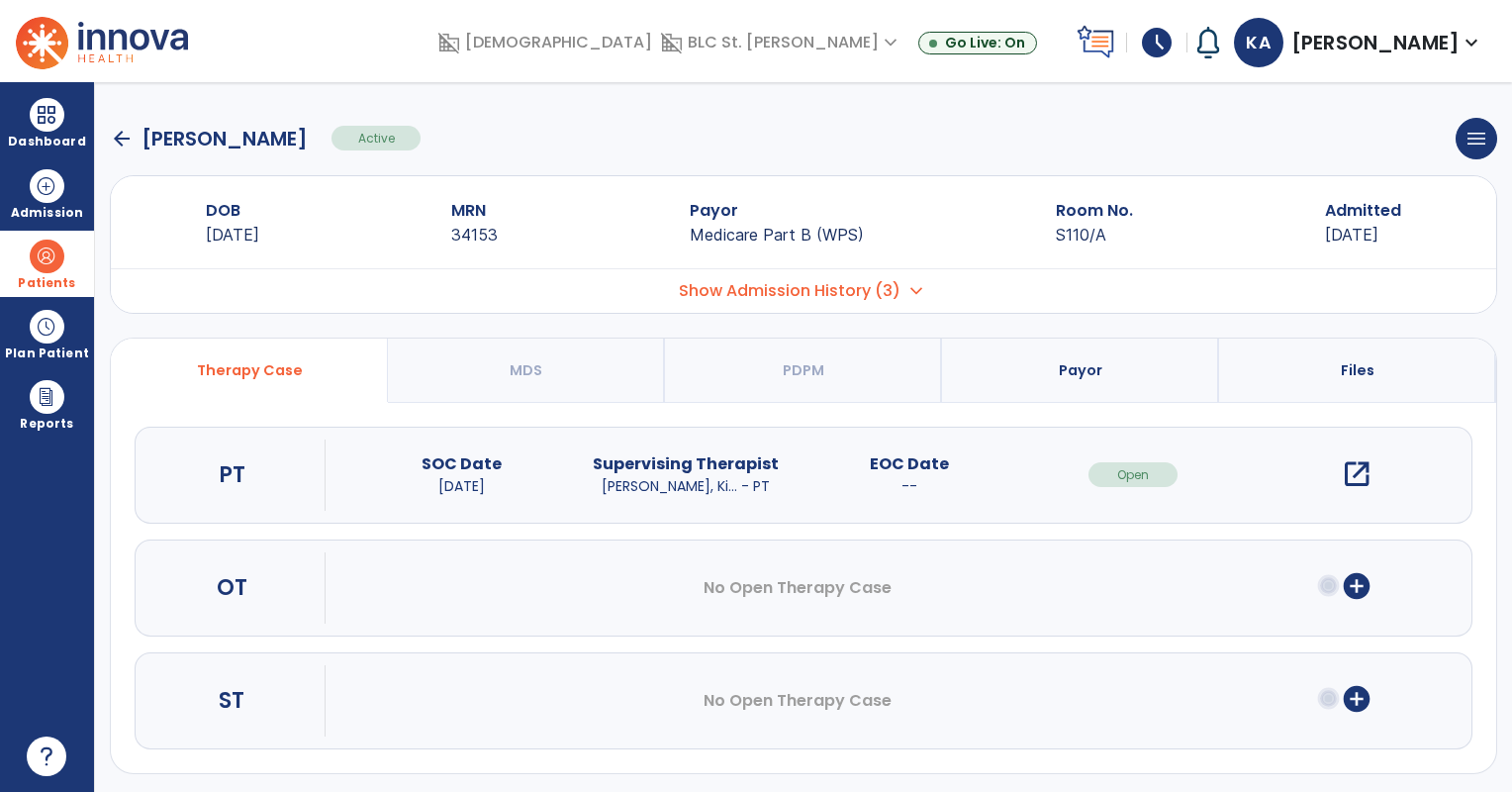 click on "open_in_new" at bounding box center (1357, 474) 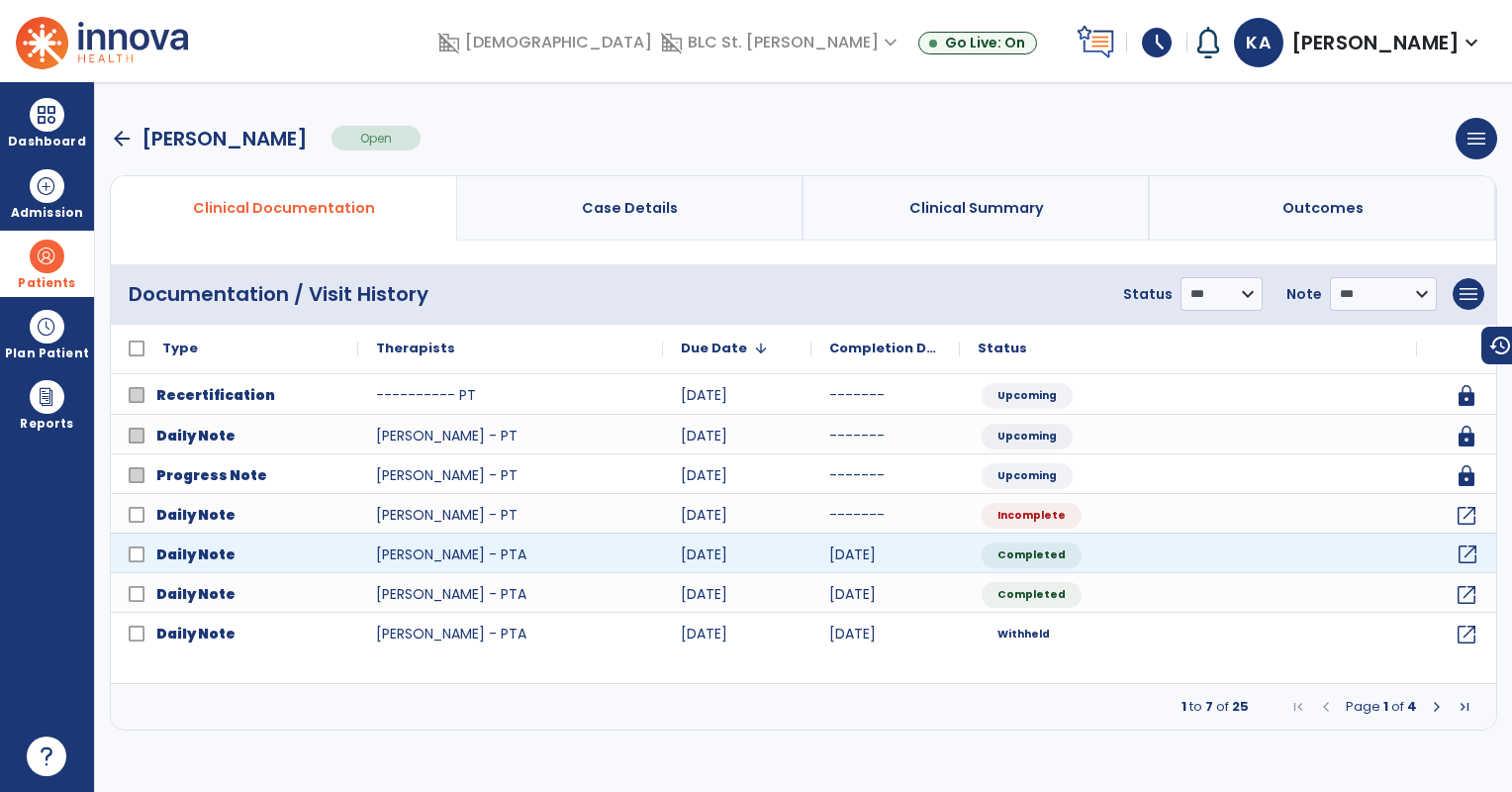click on "open_in_new" 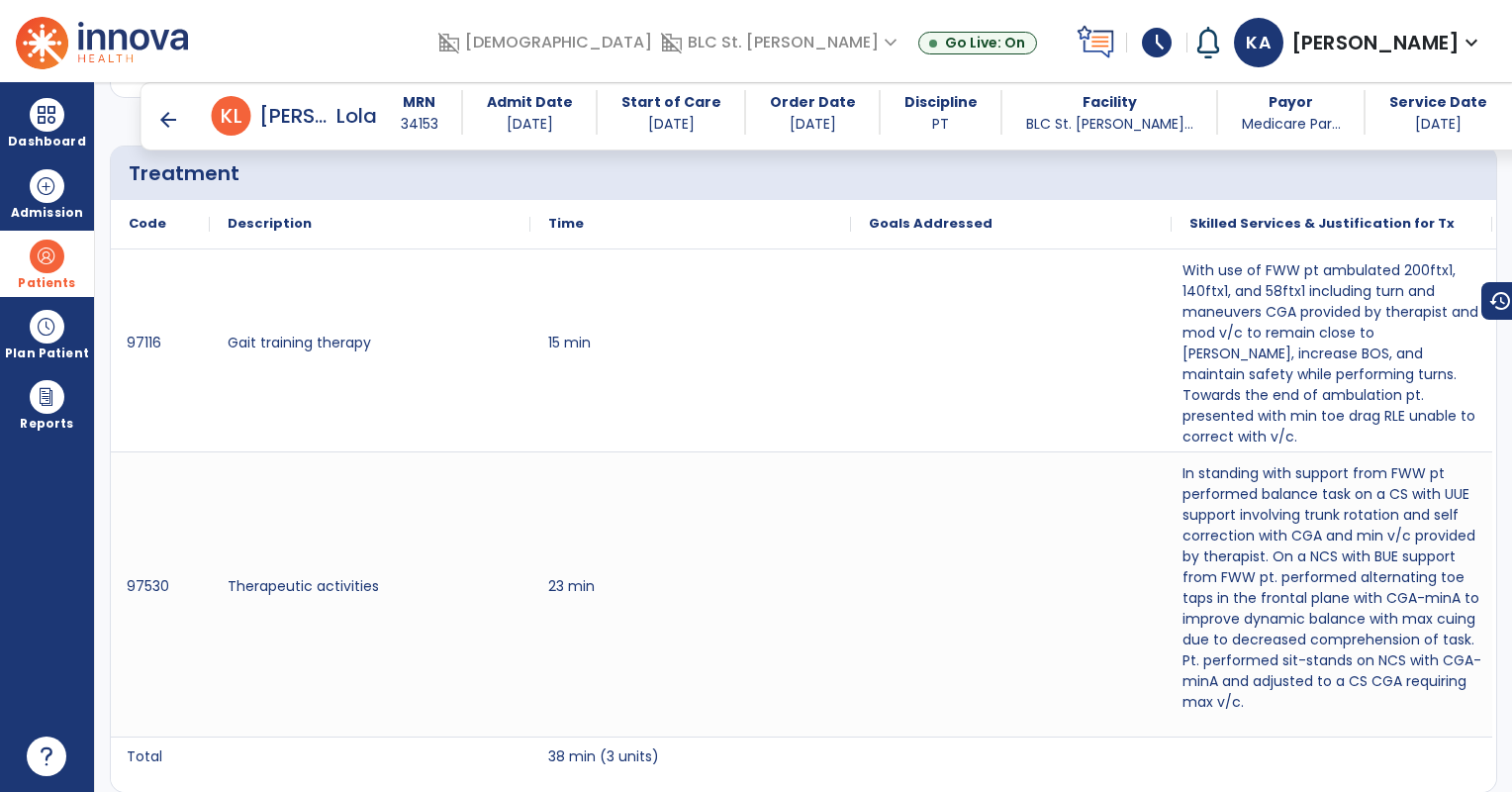 scroll, scrollTop: 1517, scrollLeft: 0, axis: vertical 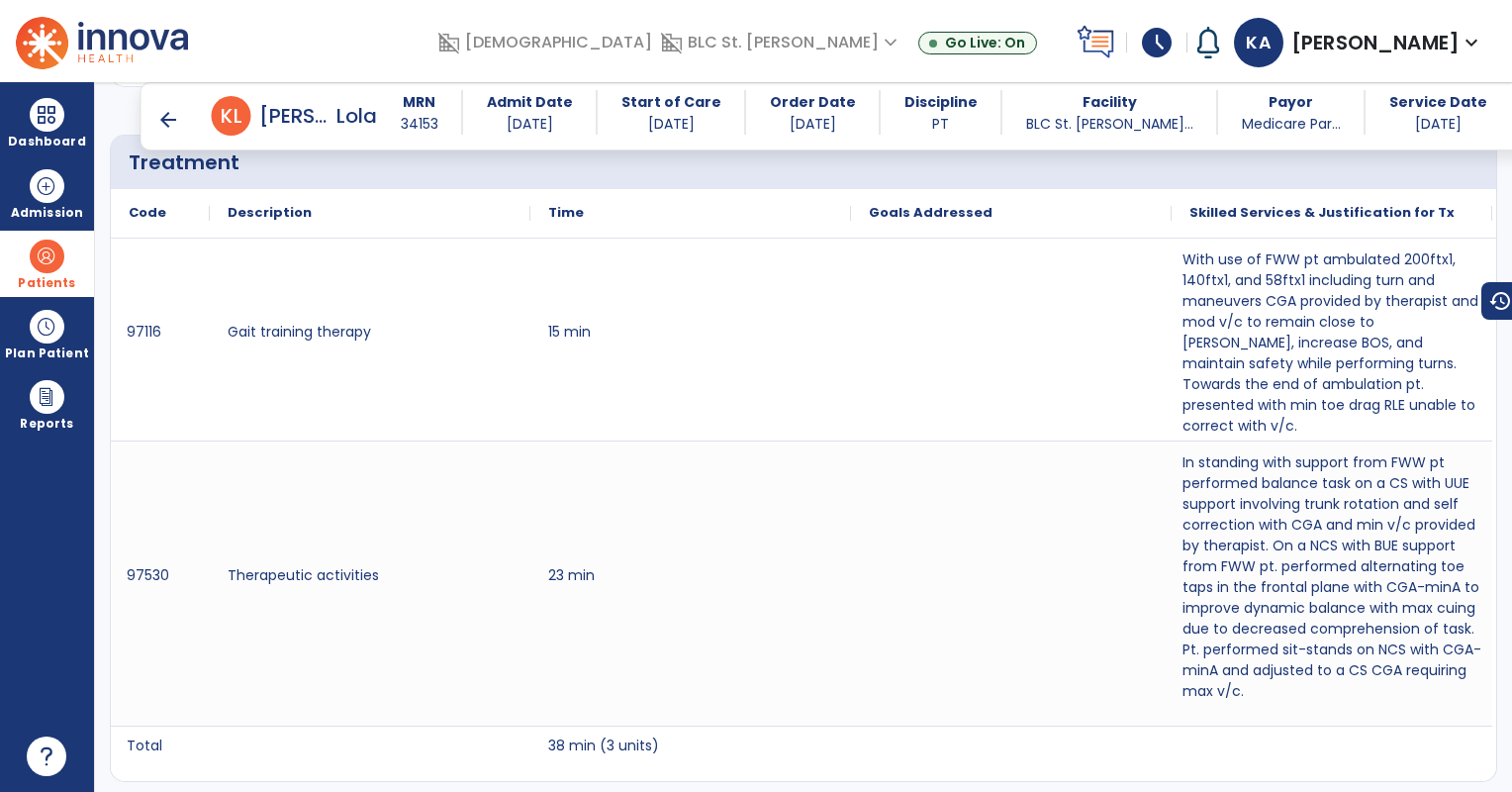 click on "arrow_back" at bounding box center (168, 120) 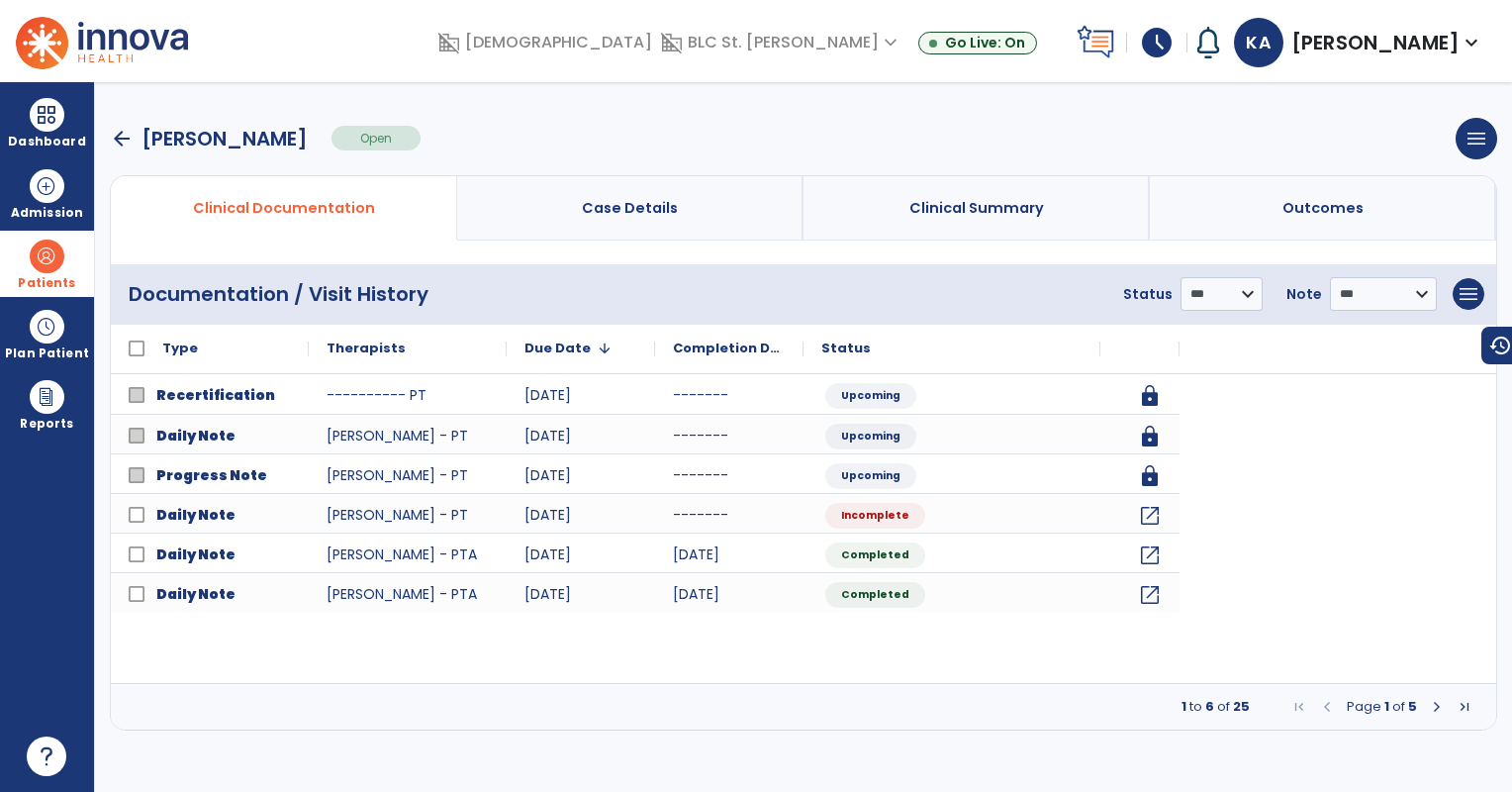 scroll, scrollTop: 0, scrollLeft: 0, axis: both 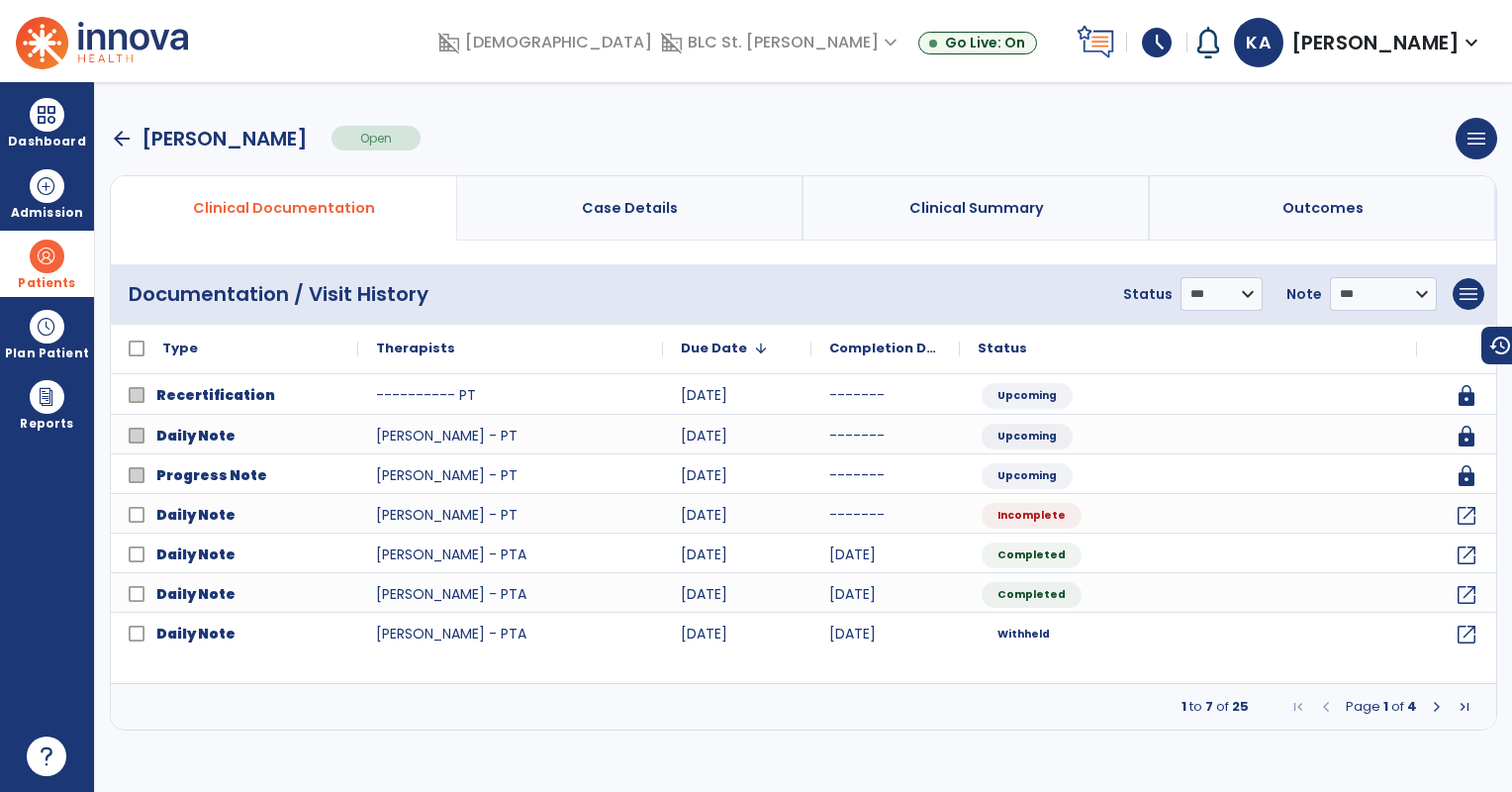 click at bounding box center [1437, 707] 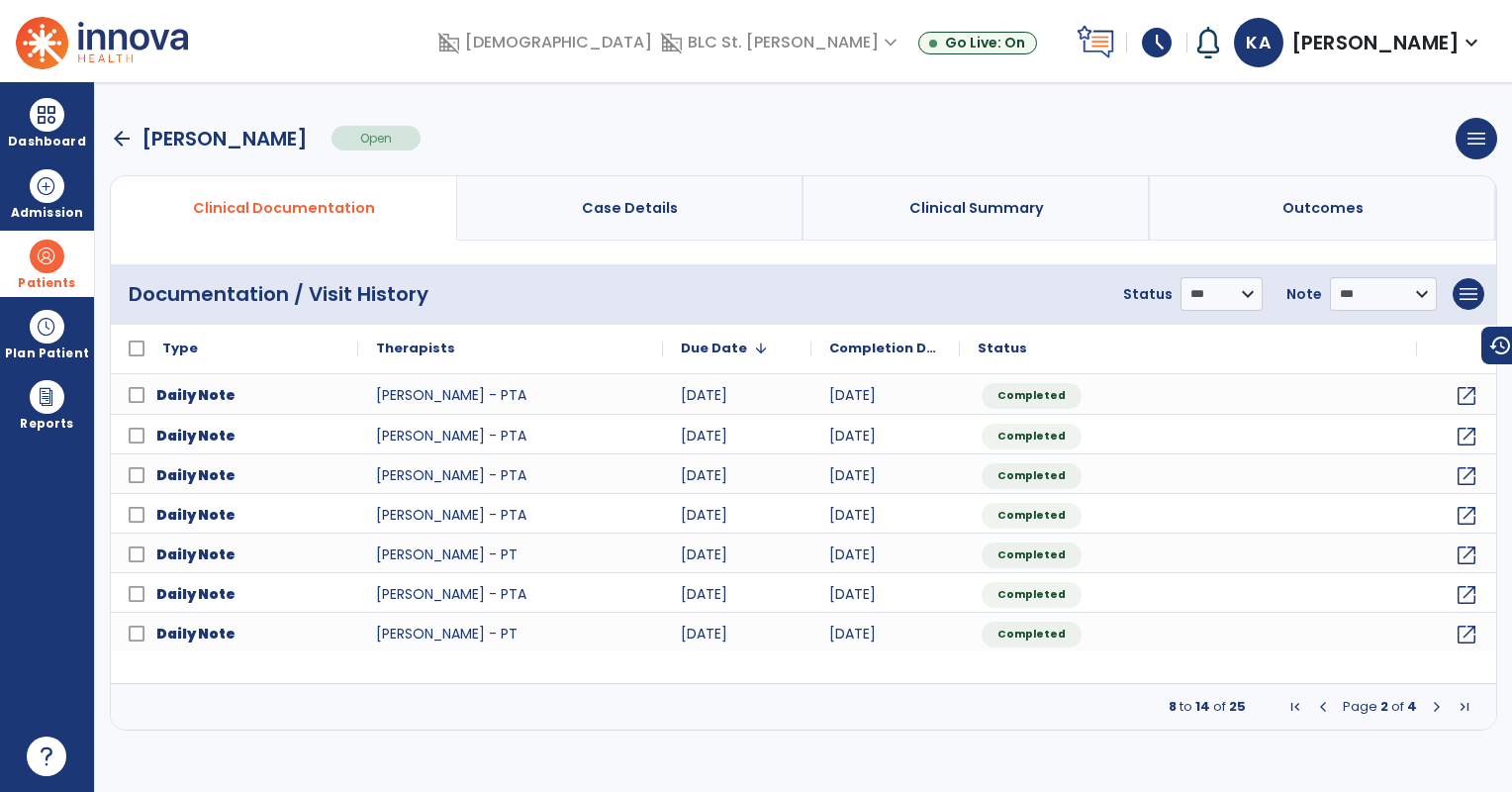 click at bounding box center (1437, 707) 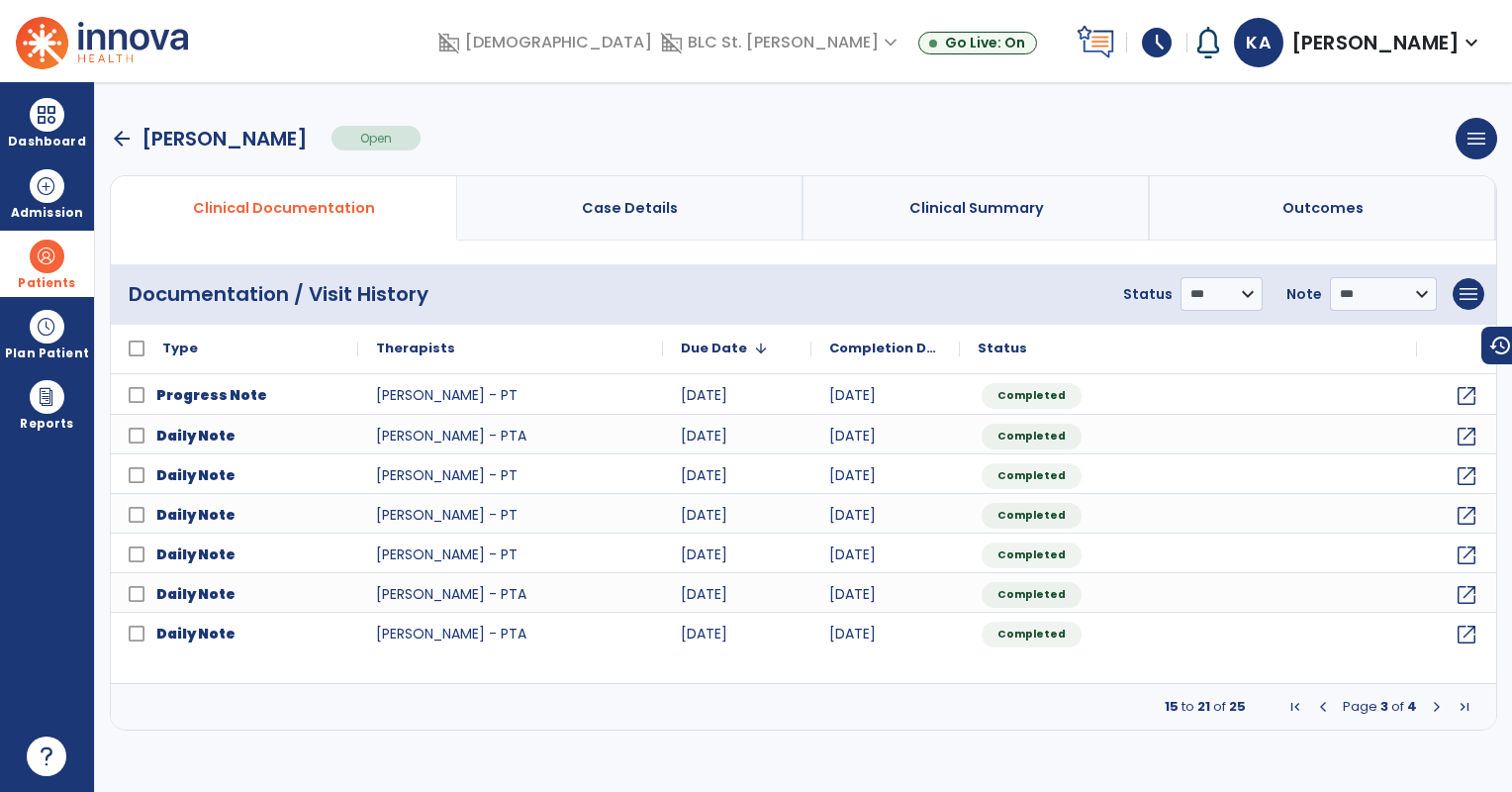 click at bounding box center [1437, 707] 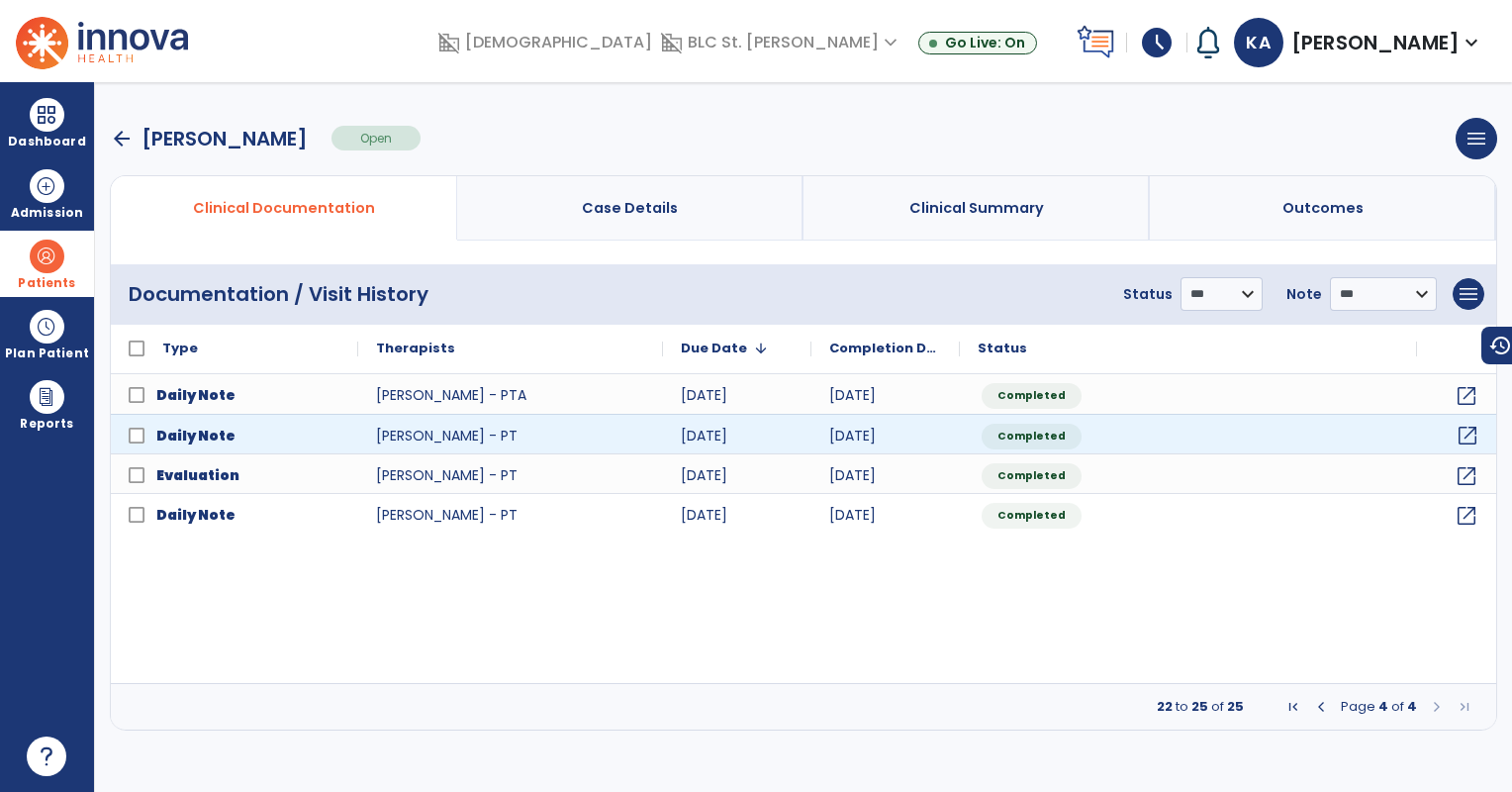 click on "open_in_new" 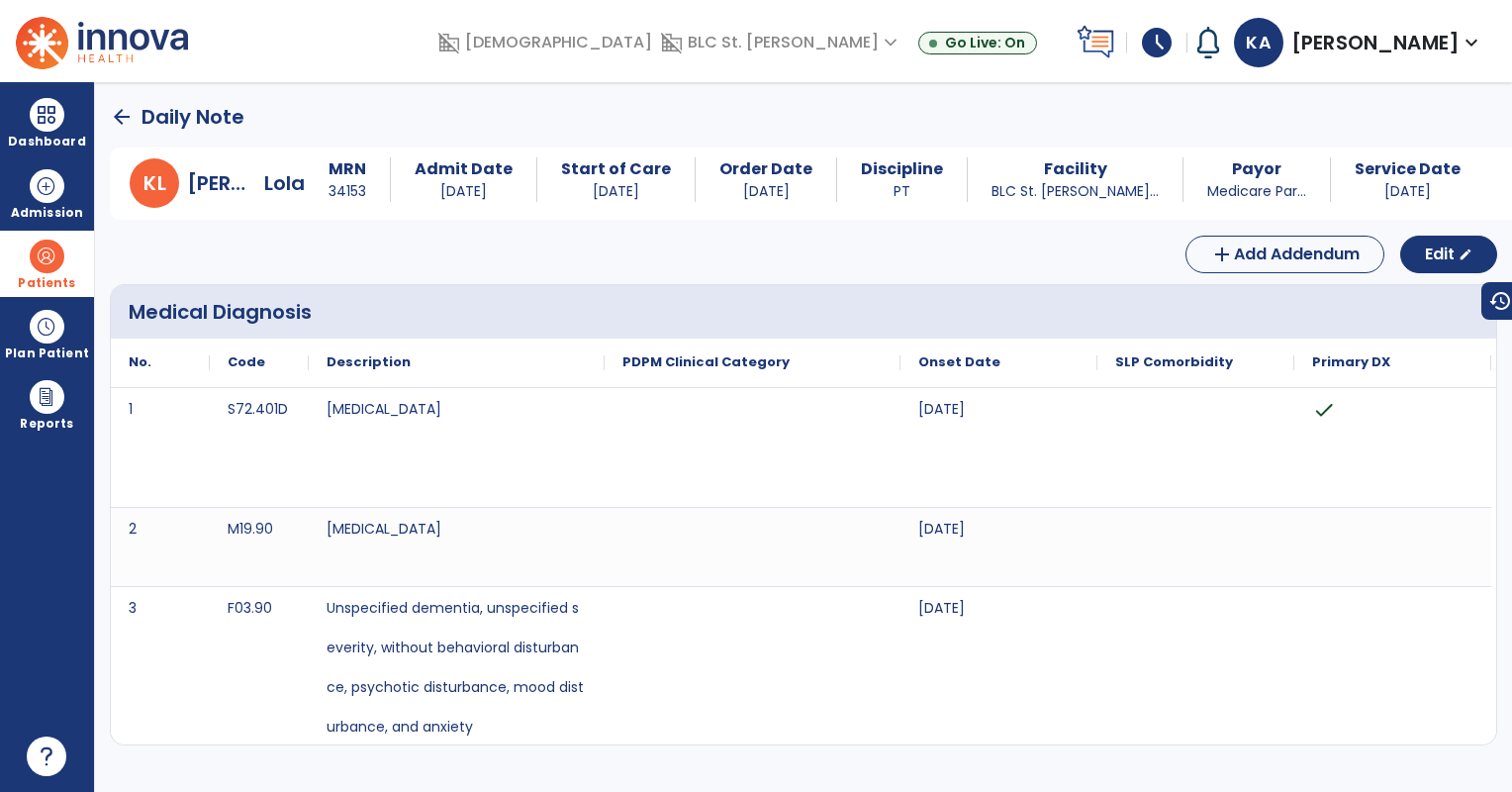 drag, startPoint x: 1506, startPoint y: 155, endPoint x: 1504, endPoint y: 186, distance: 31.06445 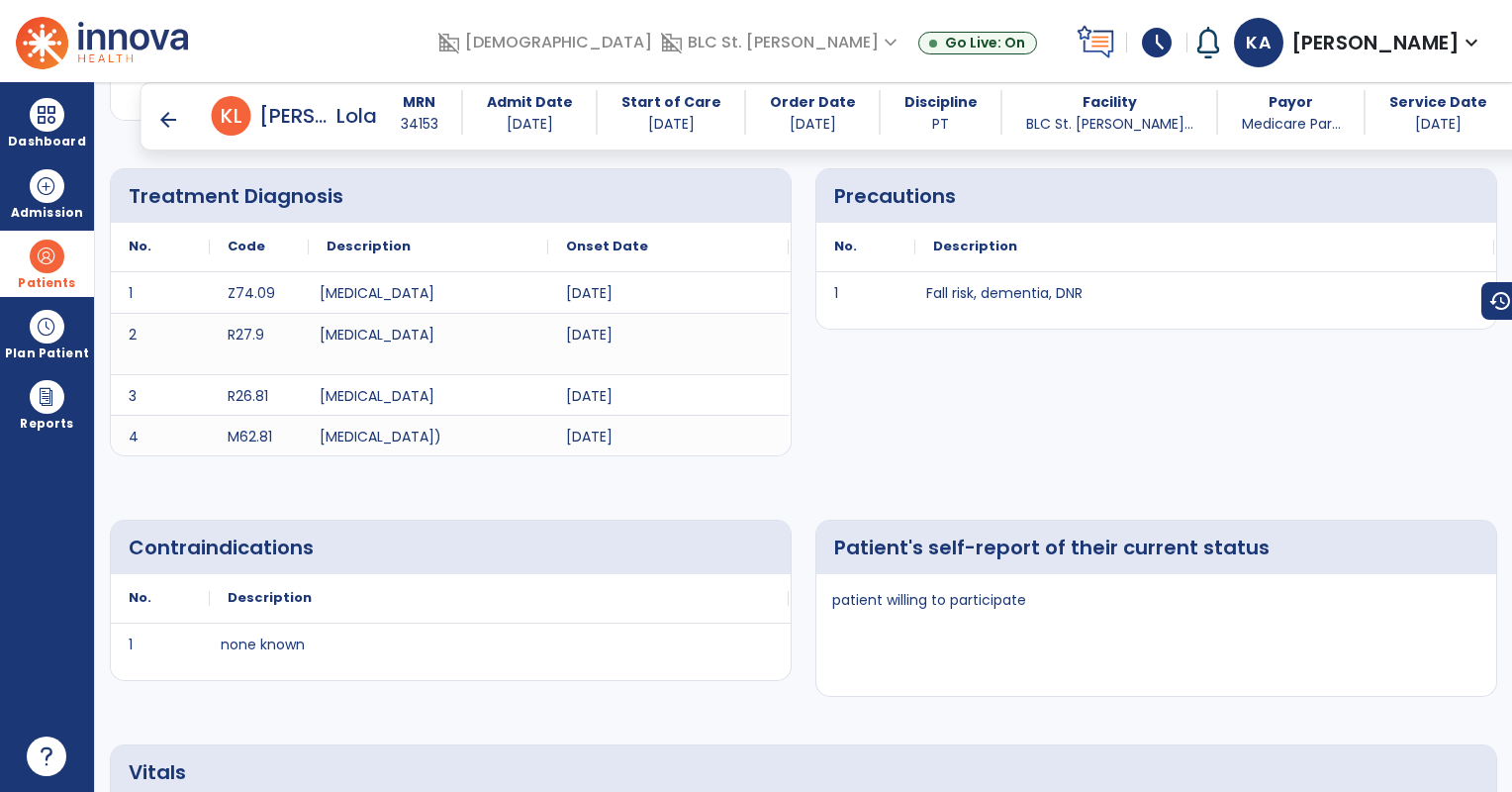 scroll, scrollTop: 650, scrollLeft: 0, axis: vertical 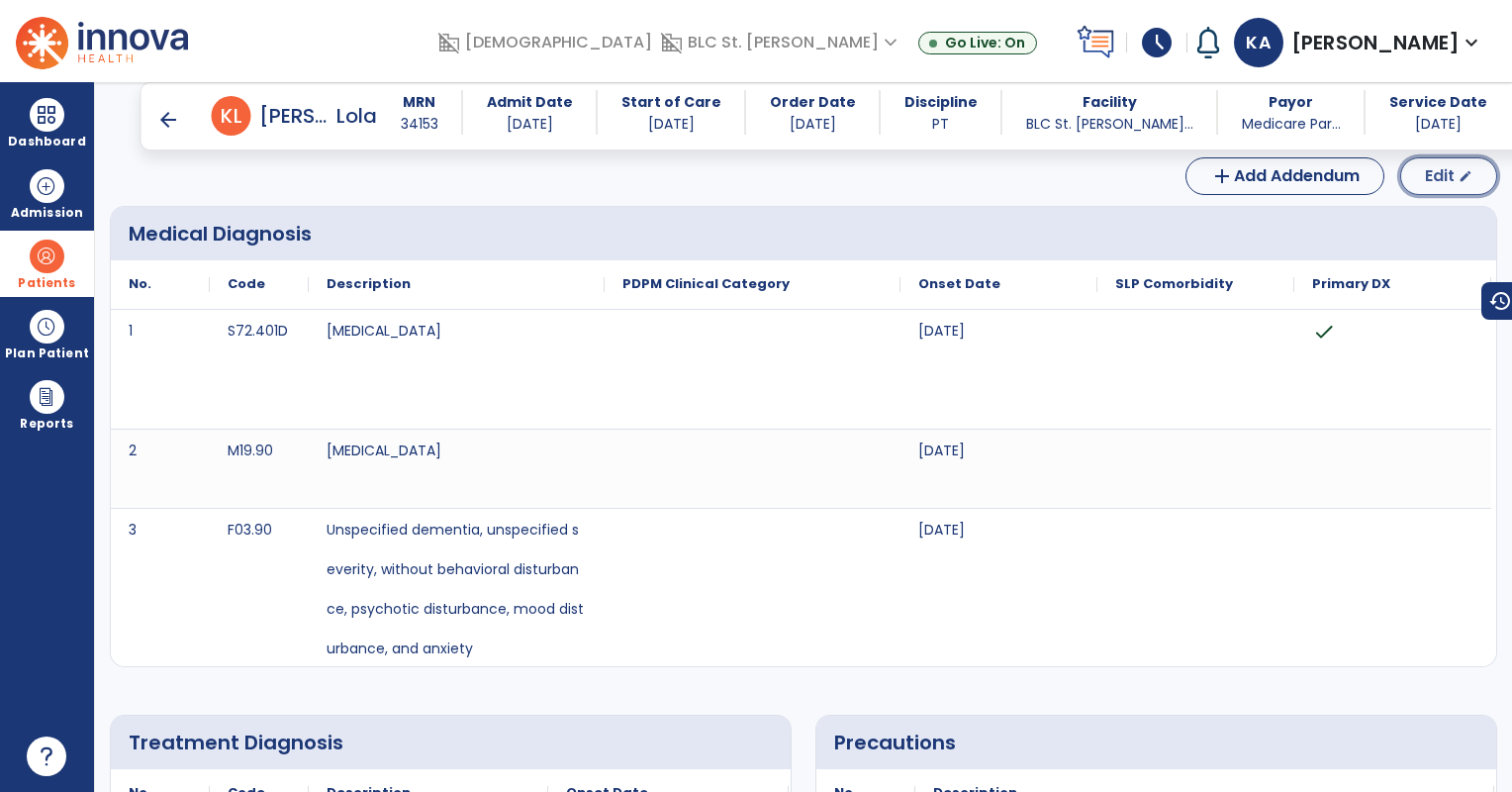 click on "Edit" 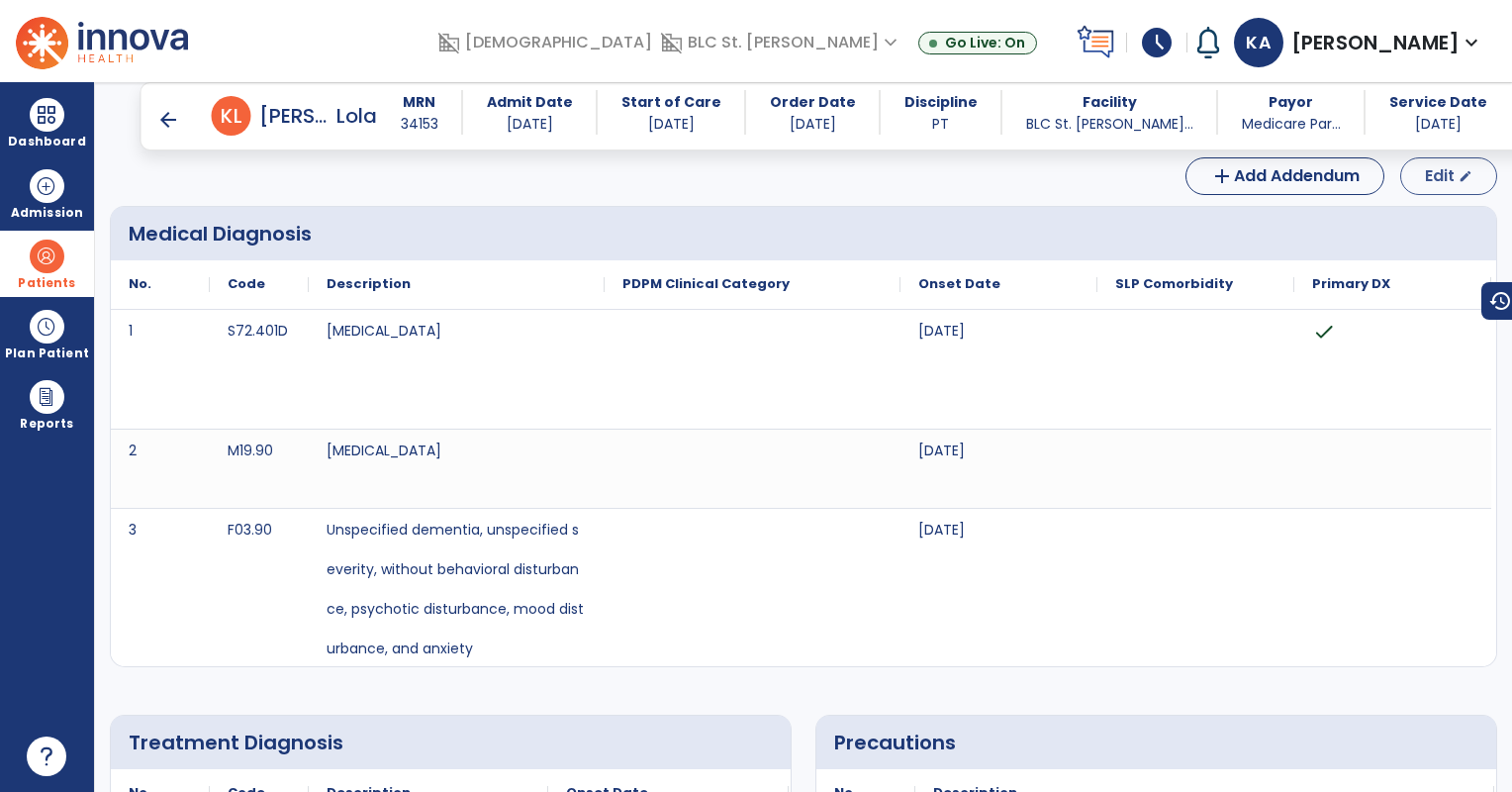 select on "*" 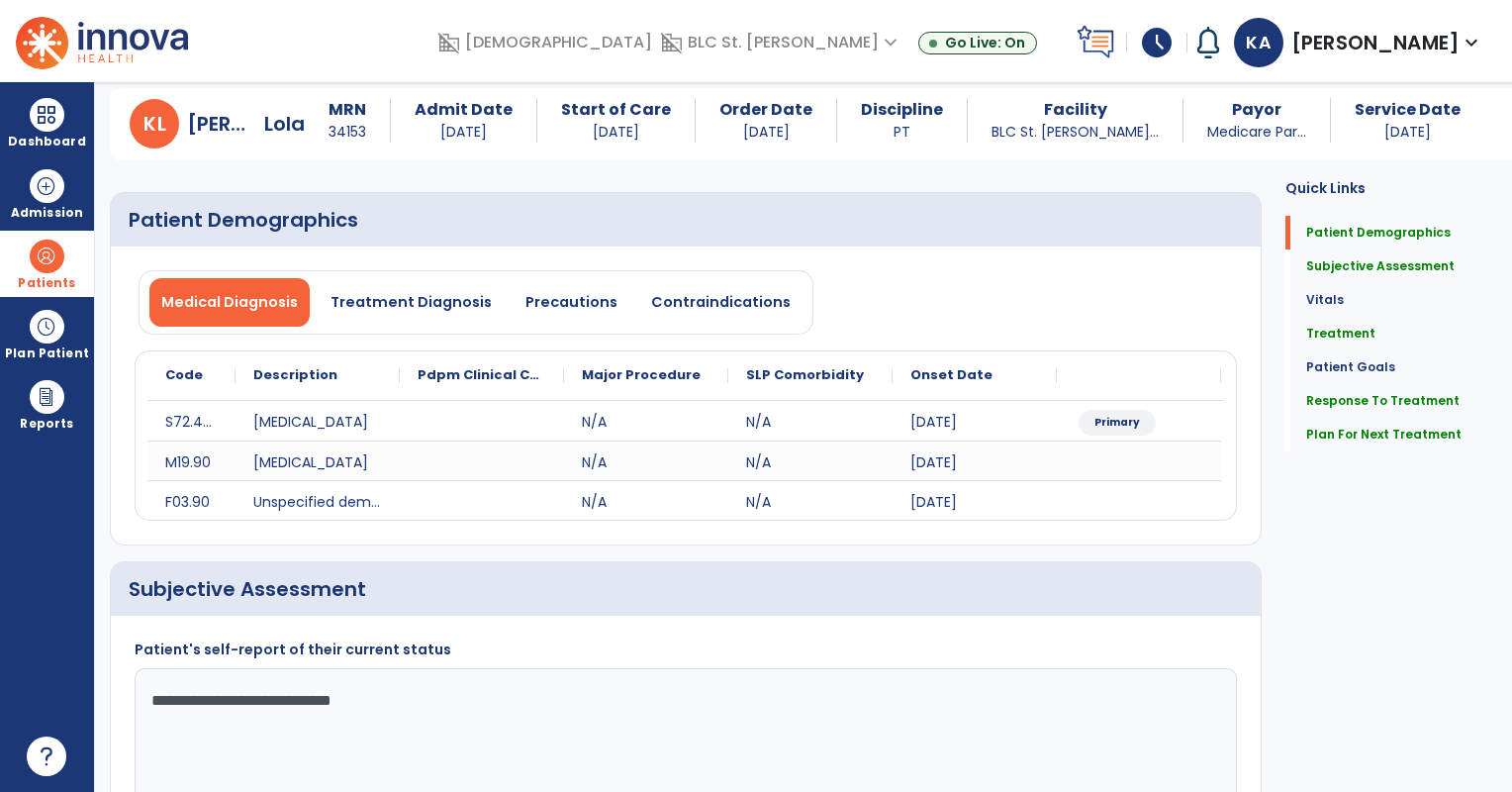 click on "arrow_back   Daily Note   [PERSON_NAME],   [PERSON_NAME]  MRN [MEDICAL_RECORD_NUMBER] Admit Date [DATE] Start of Care [DATE] Order Date [DATE] Discipline PT Facility BLC [GEOGRAPHIC_DATA][PERSON_NAME]... Payor Medicare Par... Service Date [DATE] Patient Demographics  Medical Diagnosis   Treatment Diagnosis   Precautions   Contraindications
Code
Description" at bounding box center [803, 437] 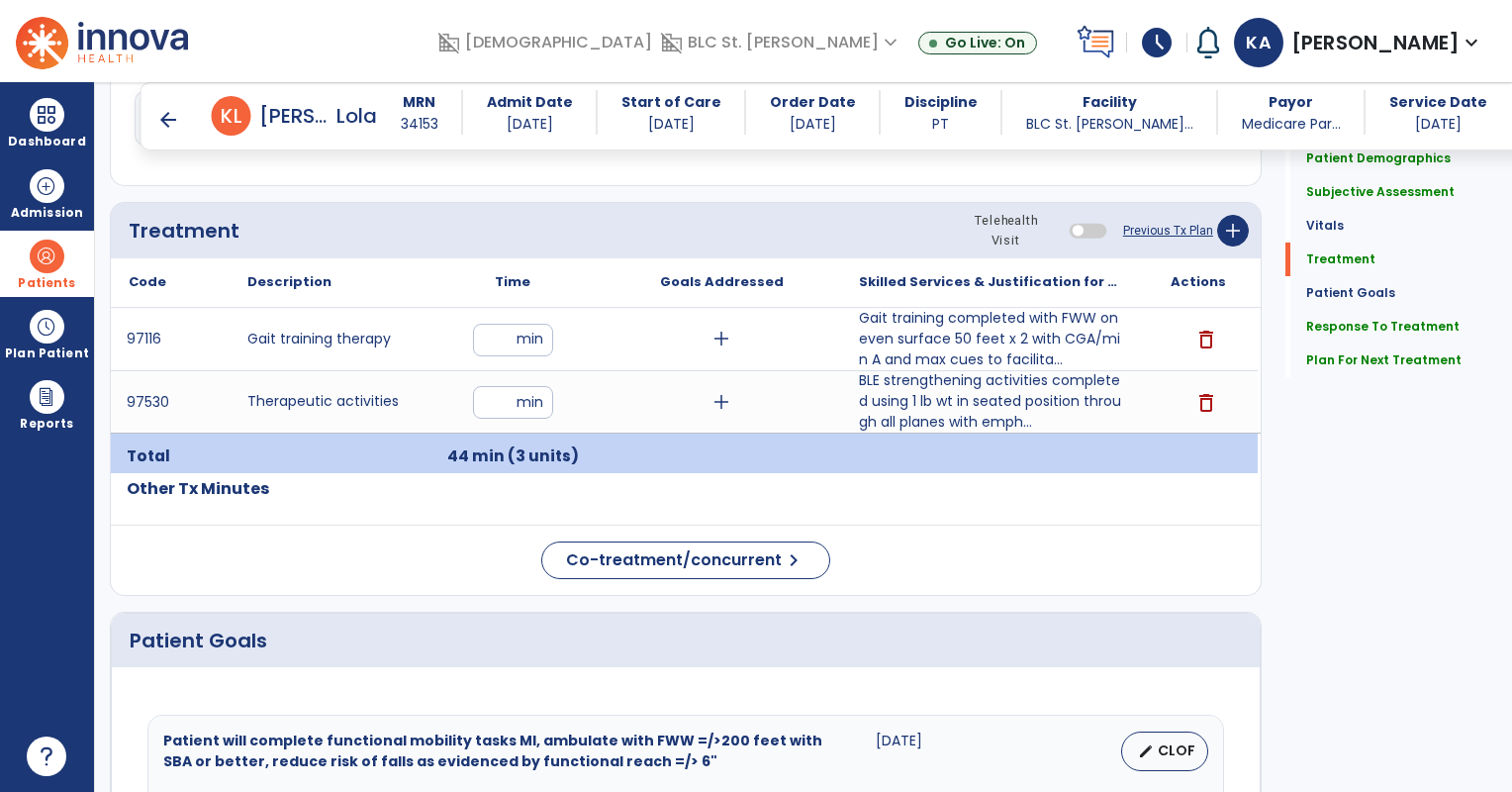 scroll, scrollTop: 1110, scrollLeft: 0, axis: vertical 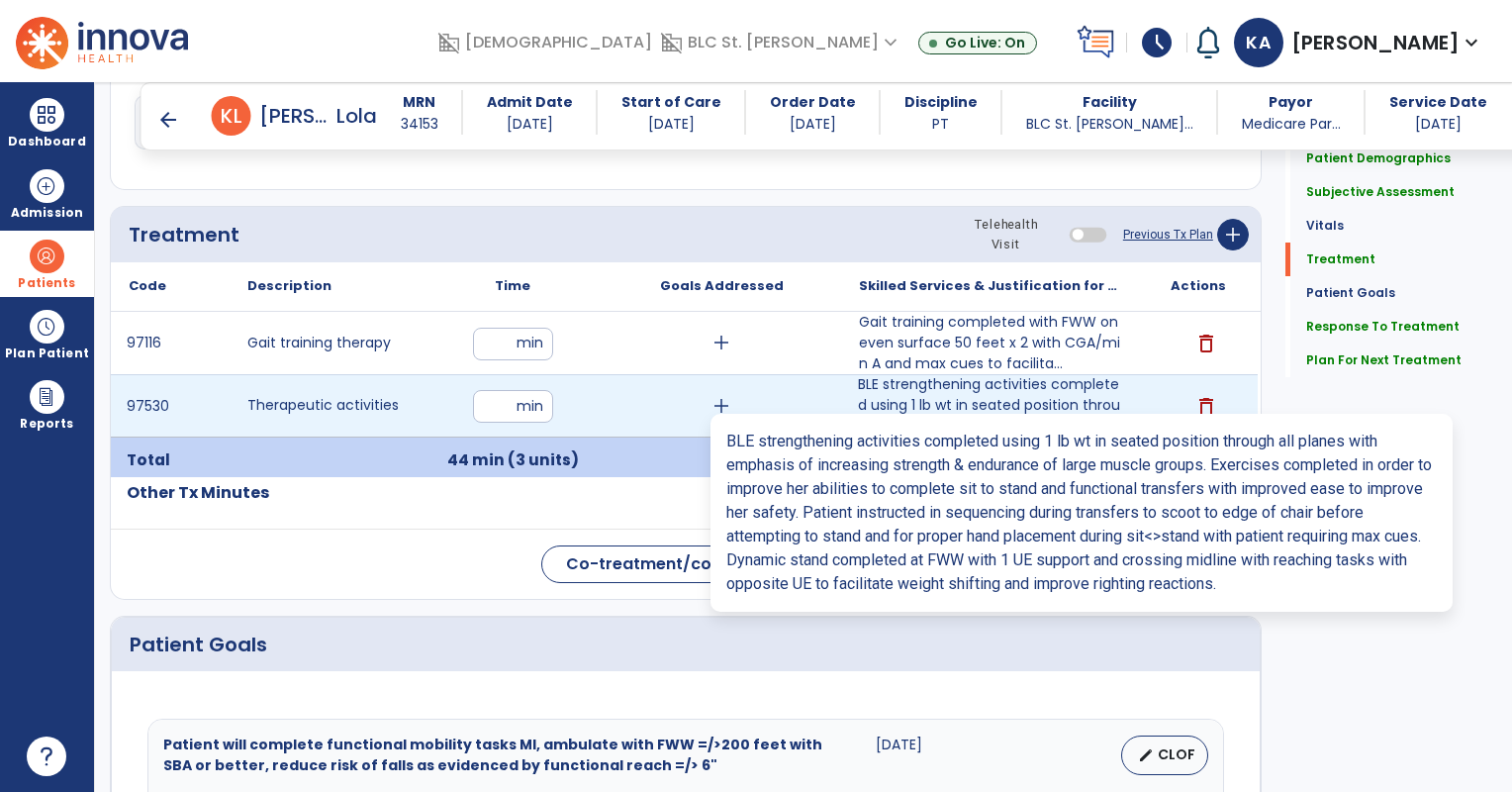 click on "BLE strengthening activities completed using 1 lb wt in seated position through all planes with emph..." at bounding box center (990, 405) 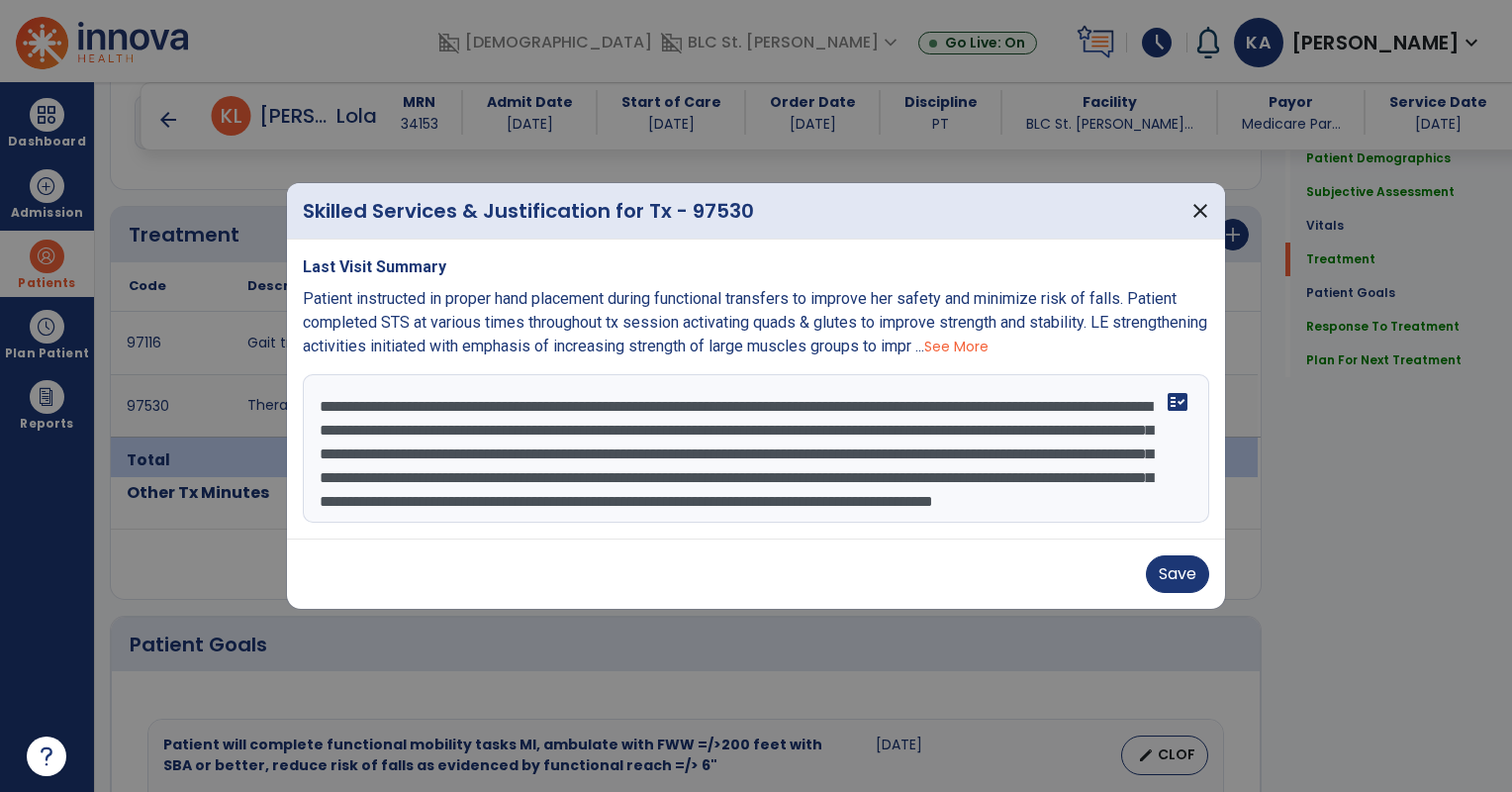 scroll, scrollTop: 48, scrollLeft: 0, axis: vertical 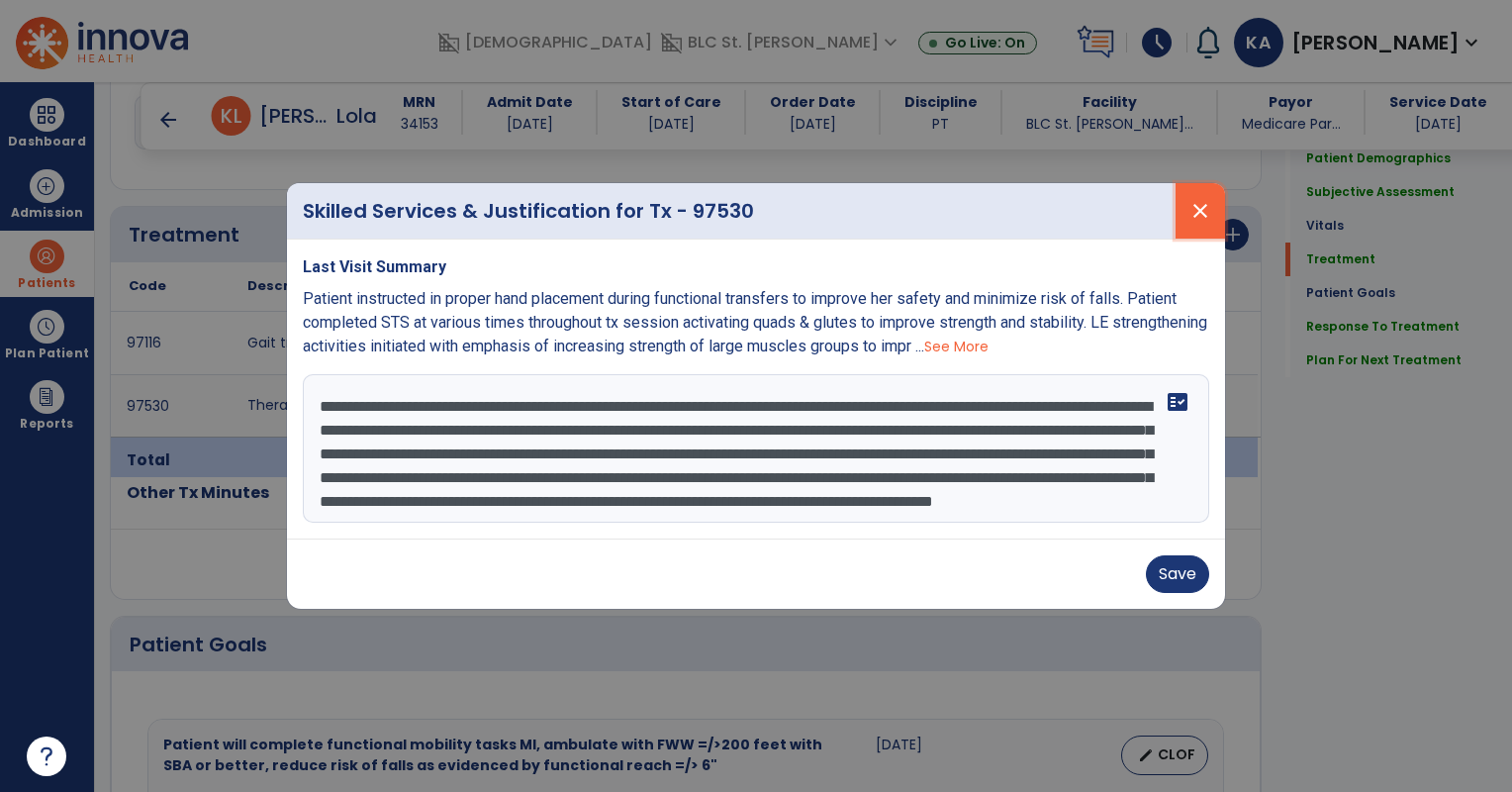 click on "close" at bounding box center [1200, 211] 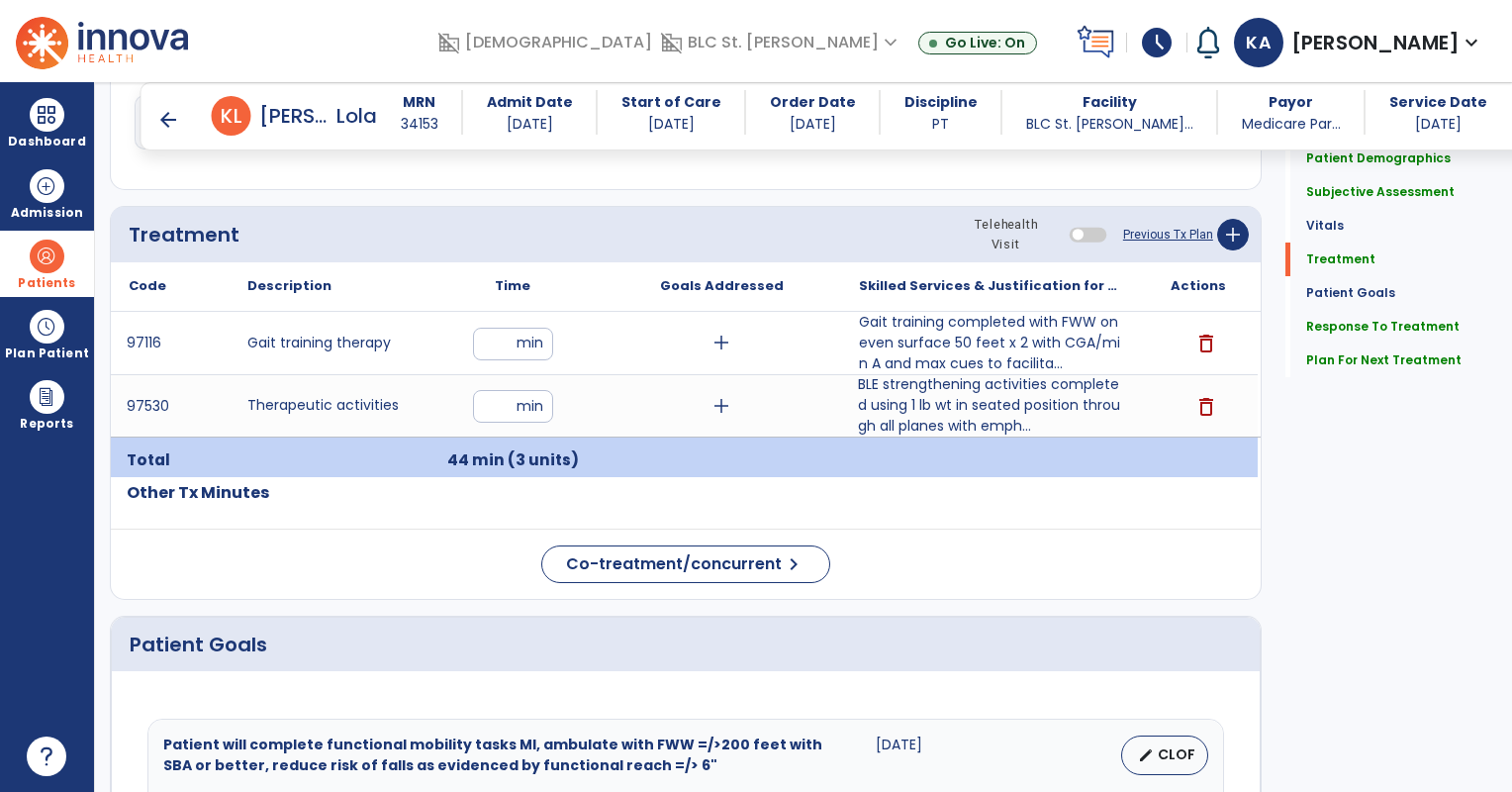 click on "arrow_back" at bounding box center [168, 120] 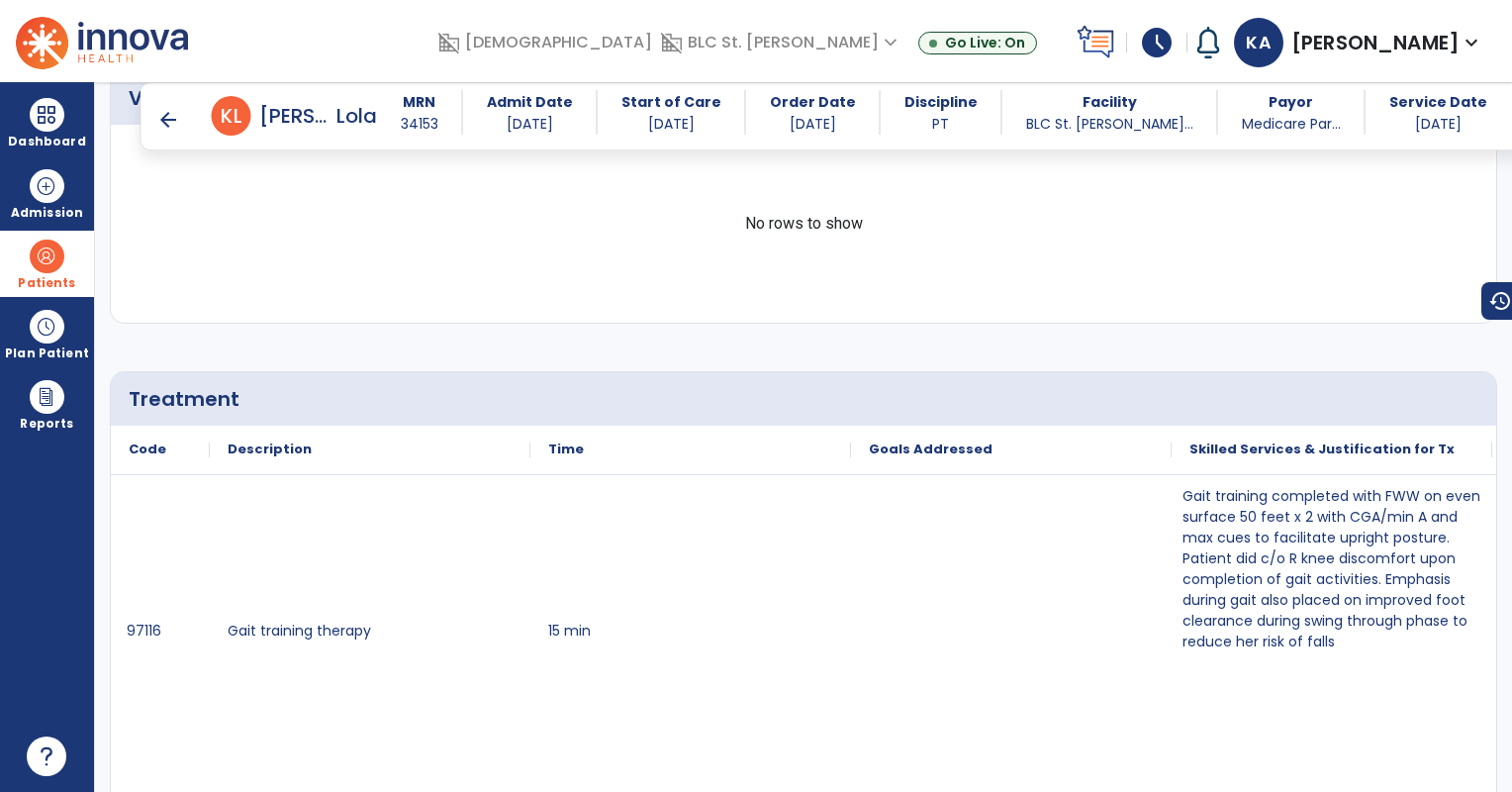 scroll, scrollTop: 1259, scrollLeft: 0, axis: vertical 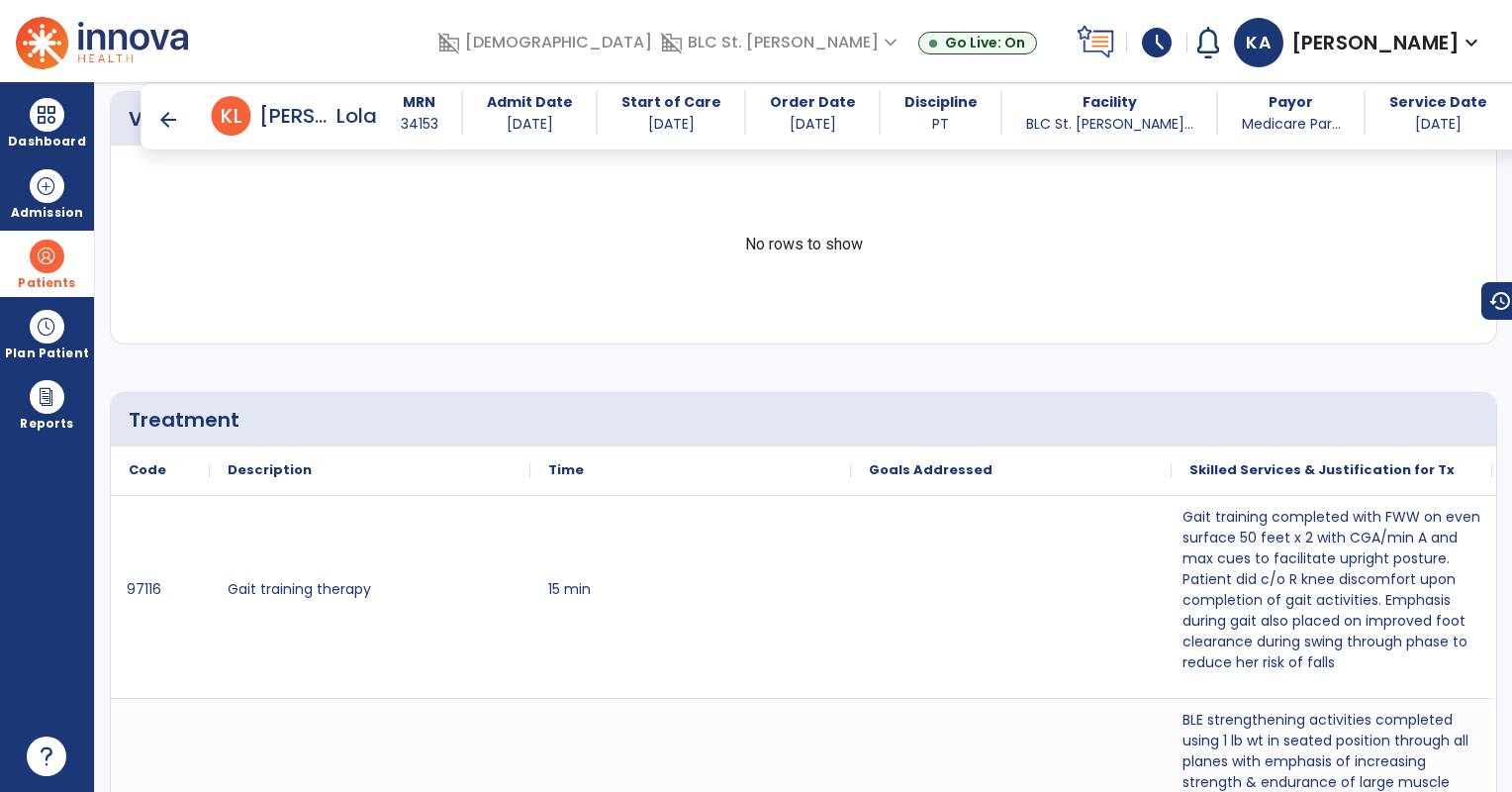 click on "arrow_back" at bounding box center (168, 120) 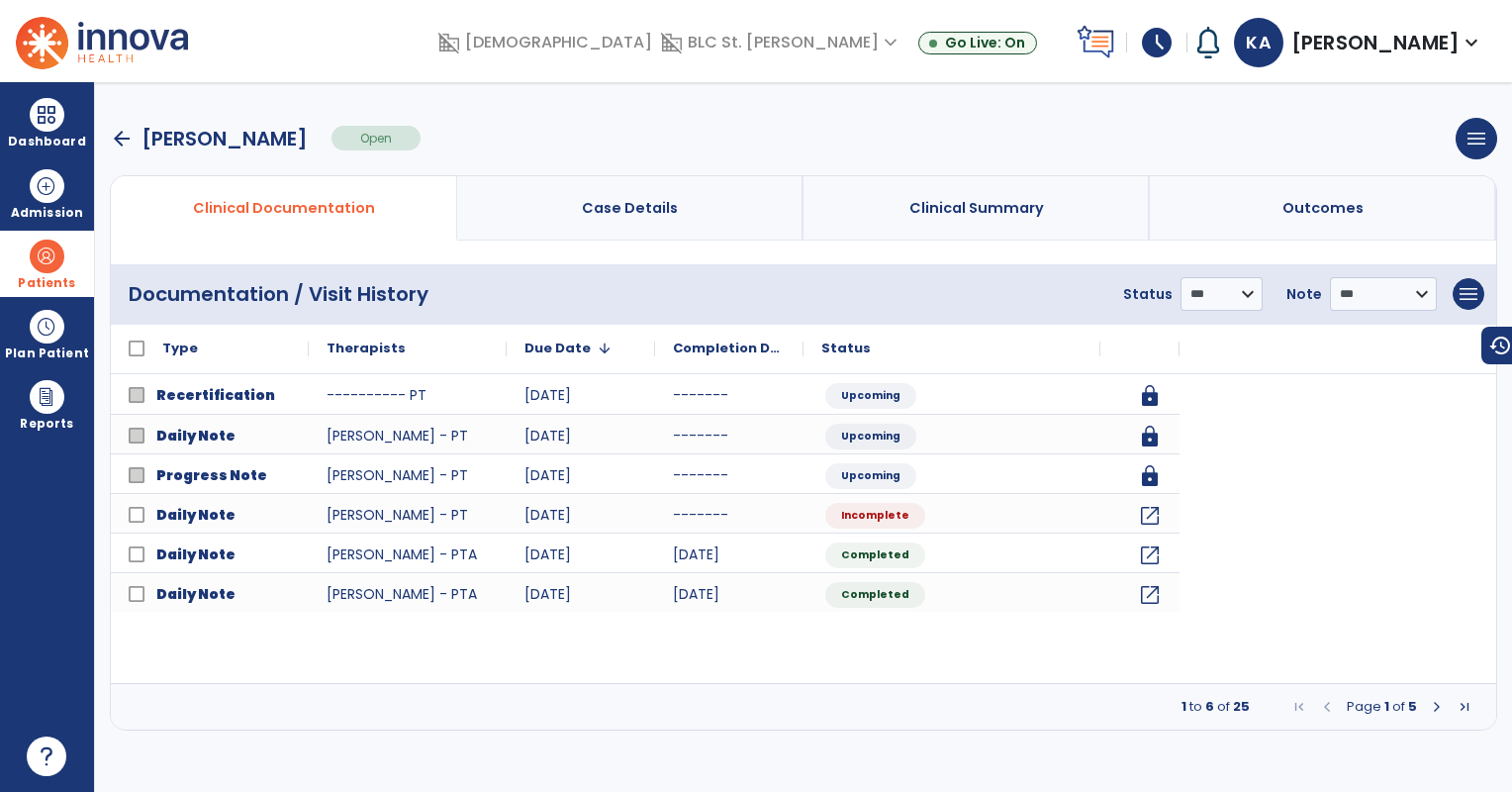 scroll, scrollTop: 0, scrollLeft: 0, axis: both 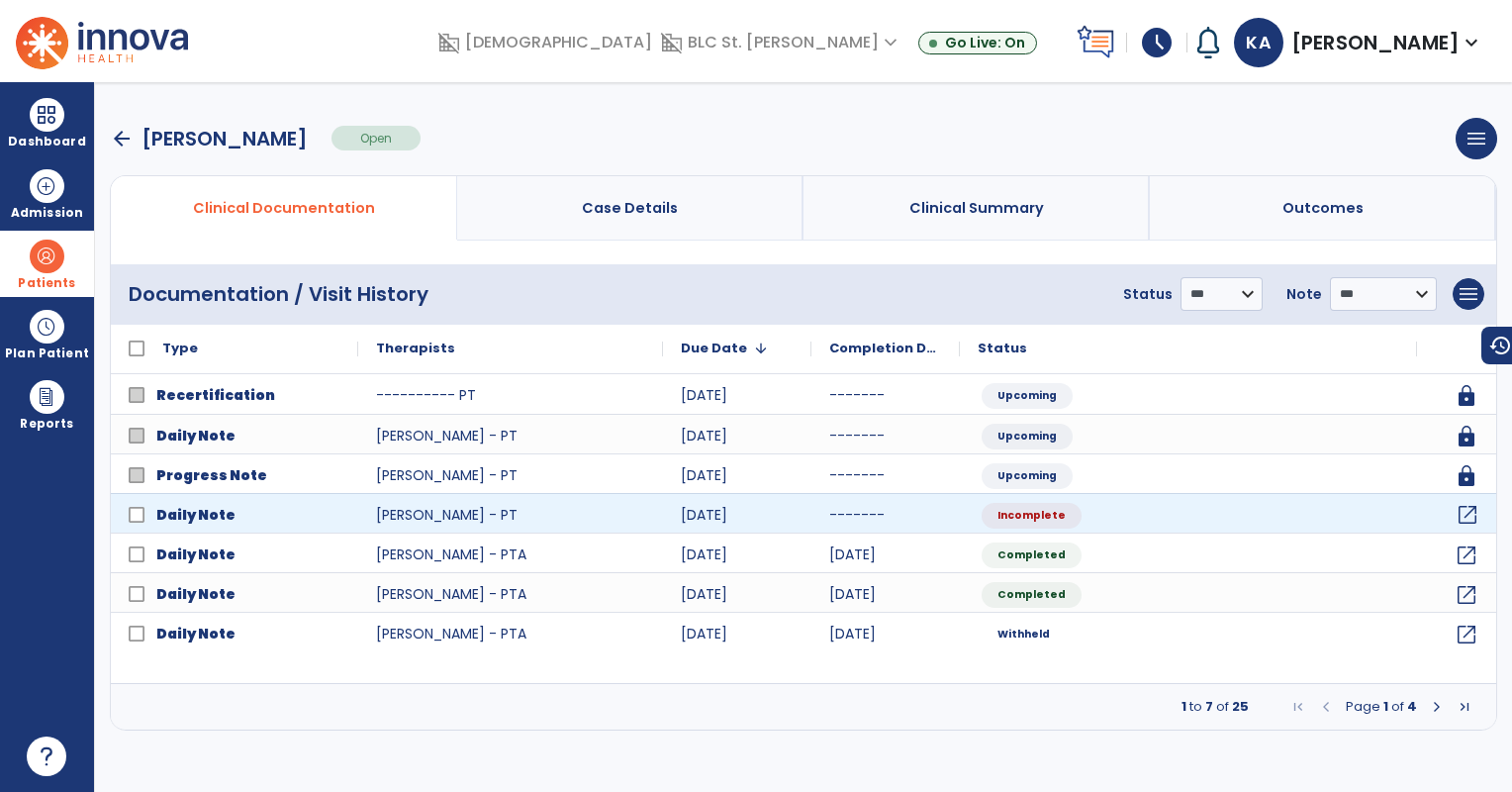 click on "open_in_new" 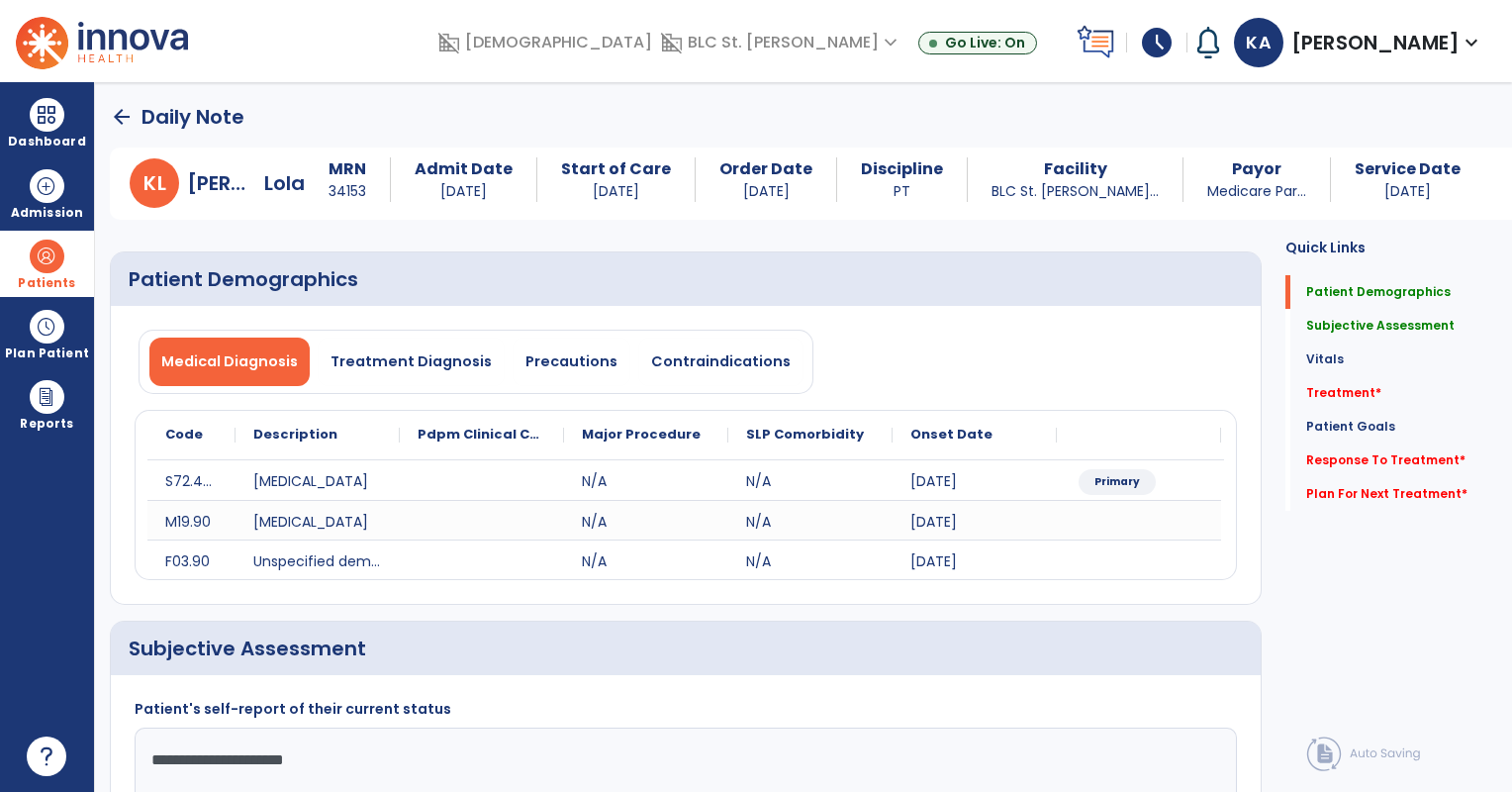 drag, startPoint x: 1473, startPoint y: 511, endPoint x: 825, endPoint y: 744, distance: 688.61673 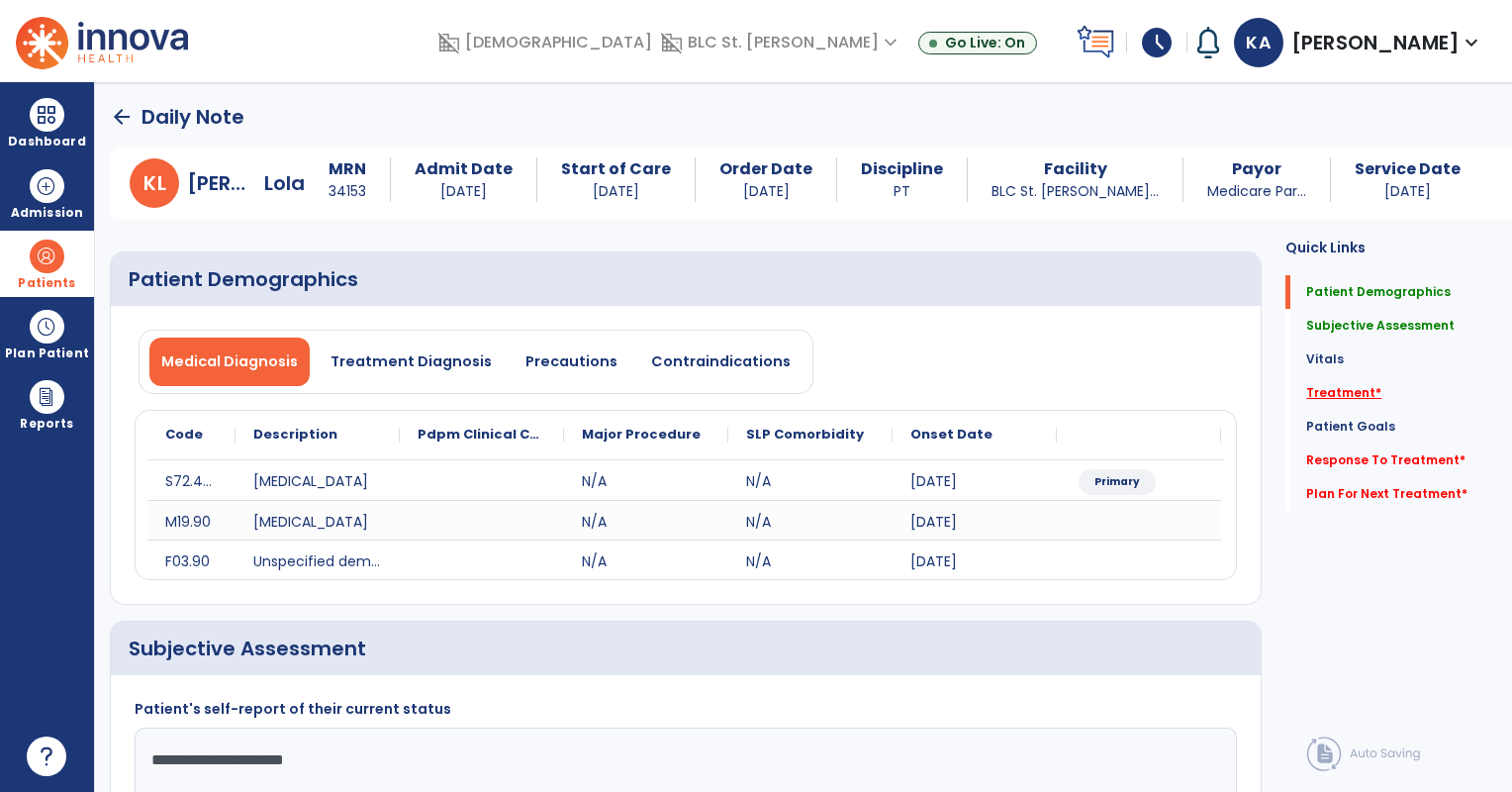 click on "Treatment   *" 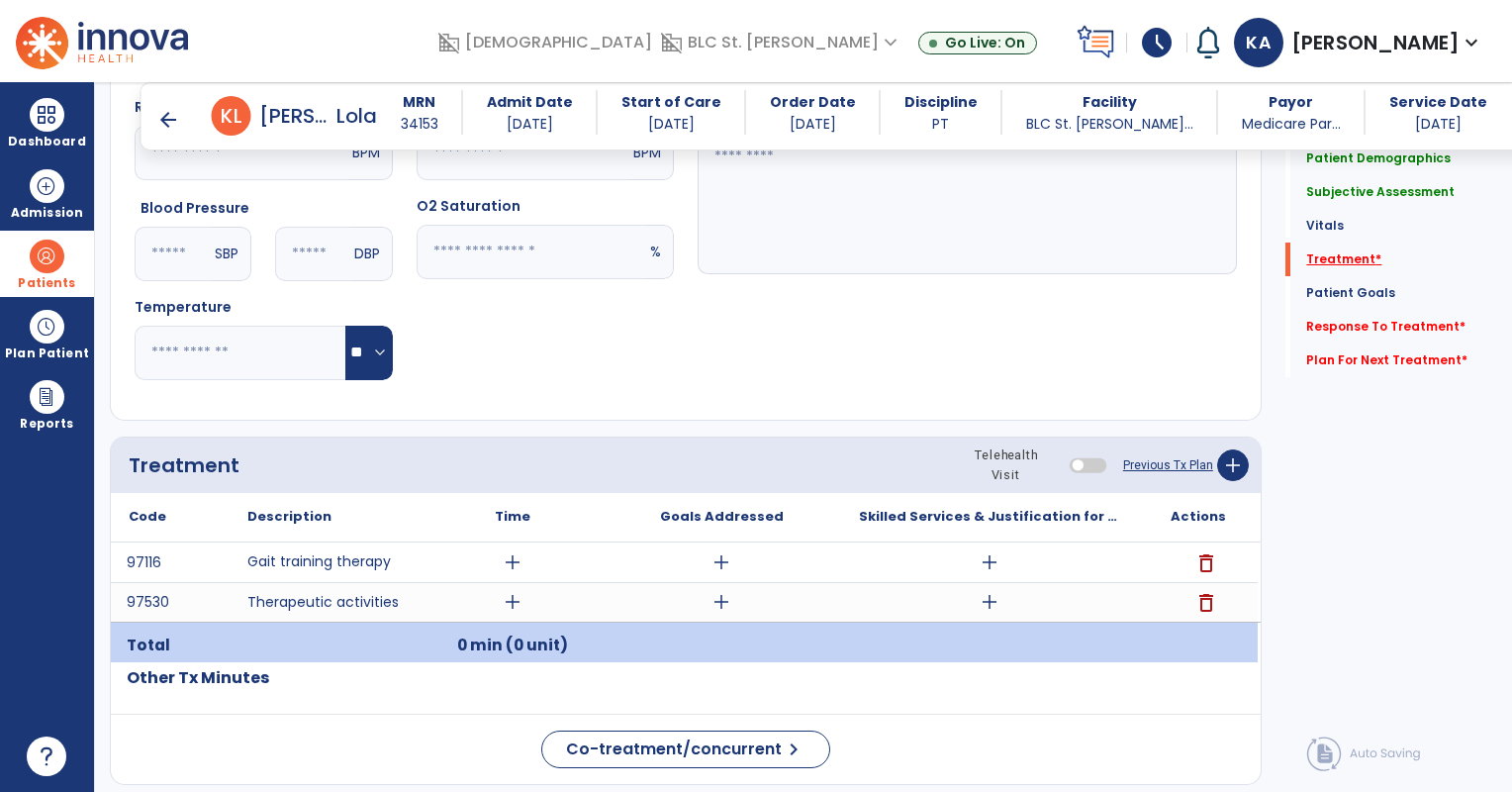 scroll, scrollTop: 1069, scrollLeft: 0, axis: vertical 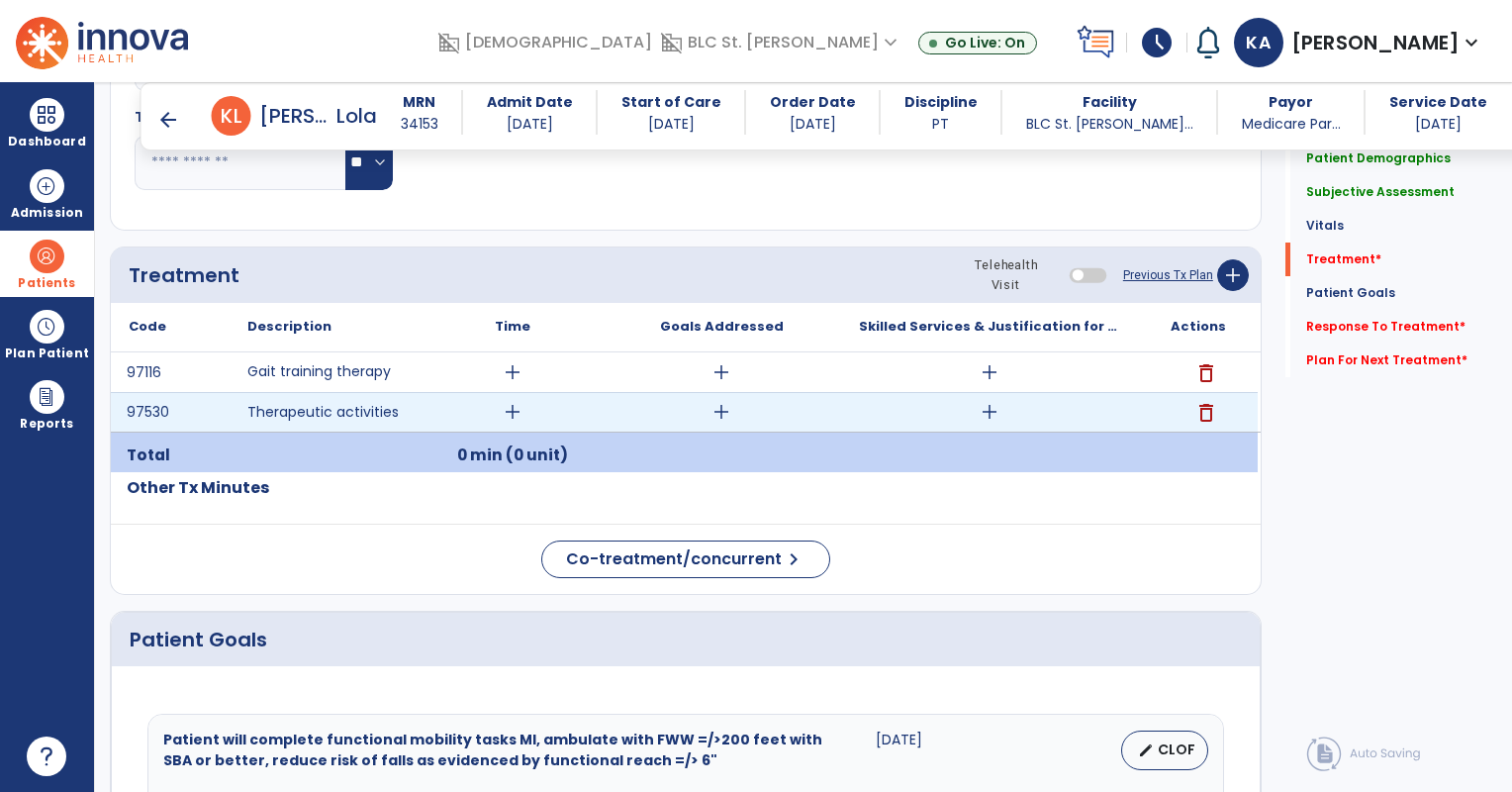 click on "add" at bounding box center (990, 412) 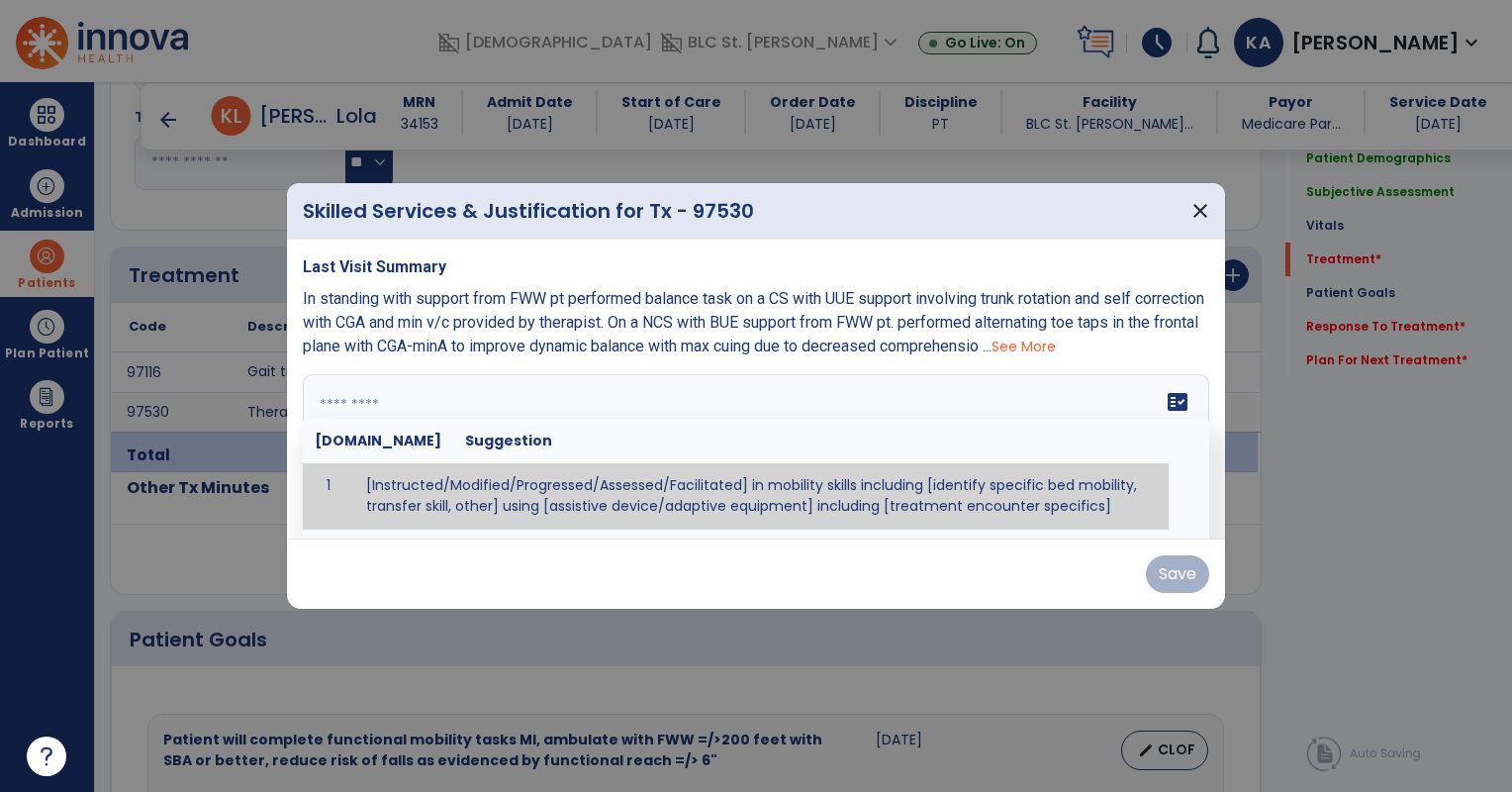 click at bounding box center [754, 448] 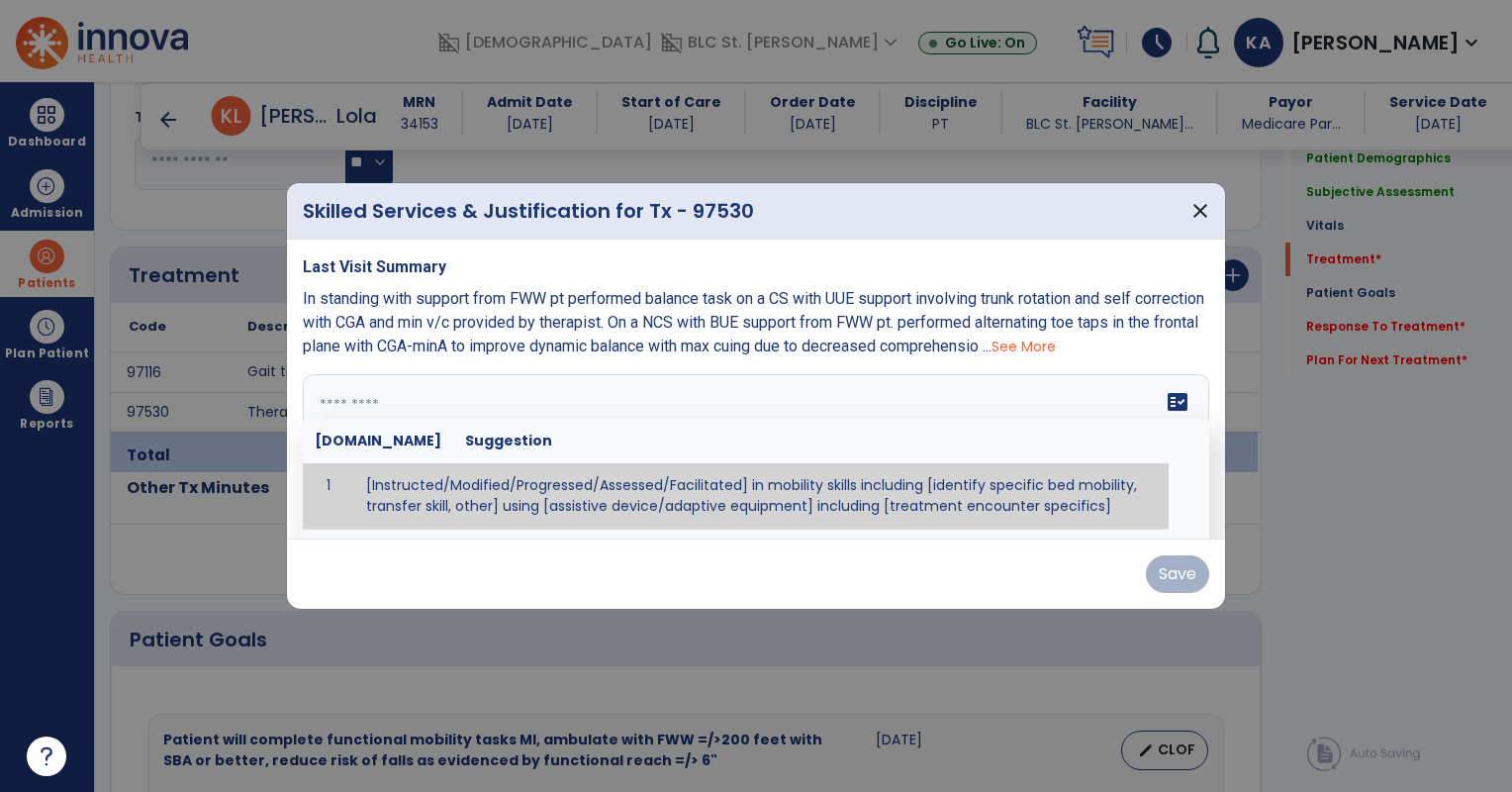 paste on "**********" 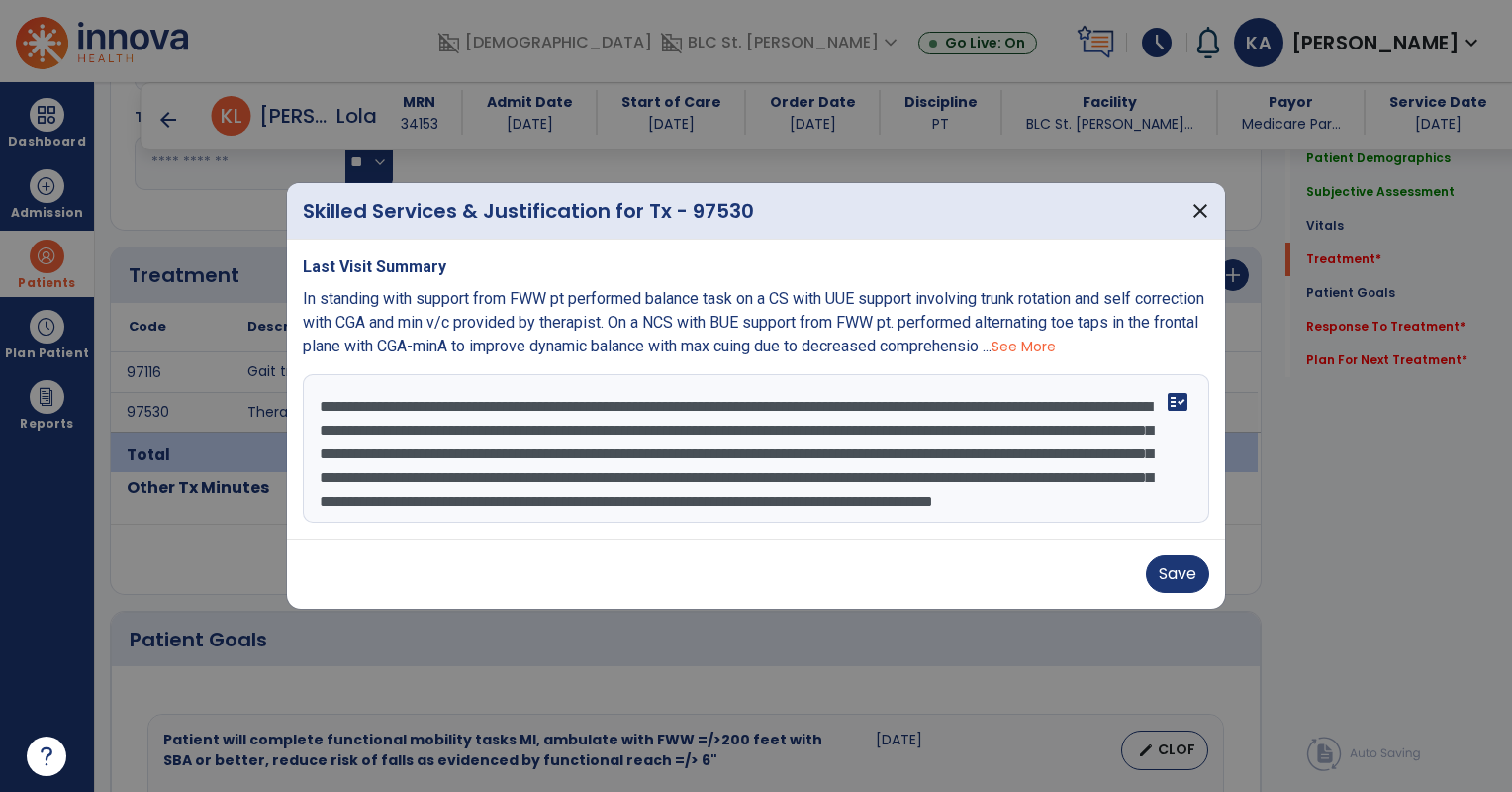 scroll, scrollTop: 40, scrollLeft: 0, axis: vertical 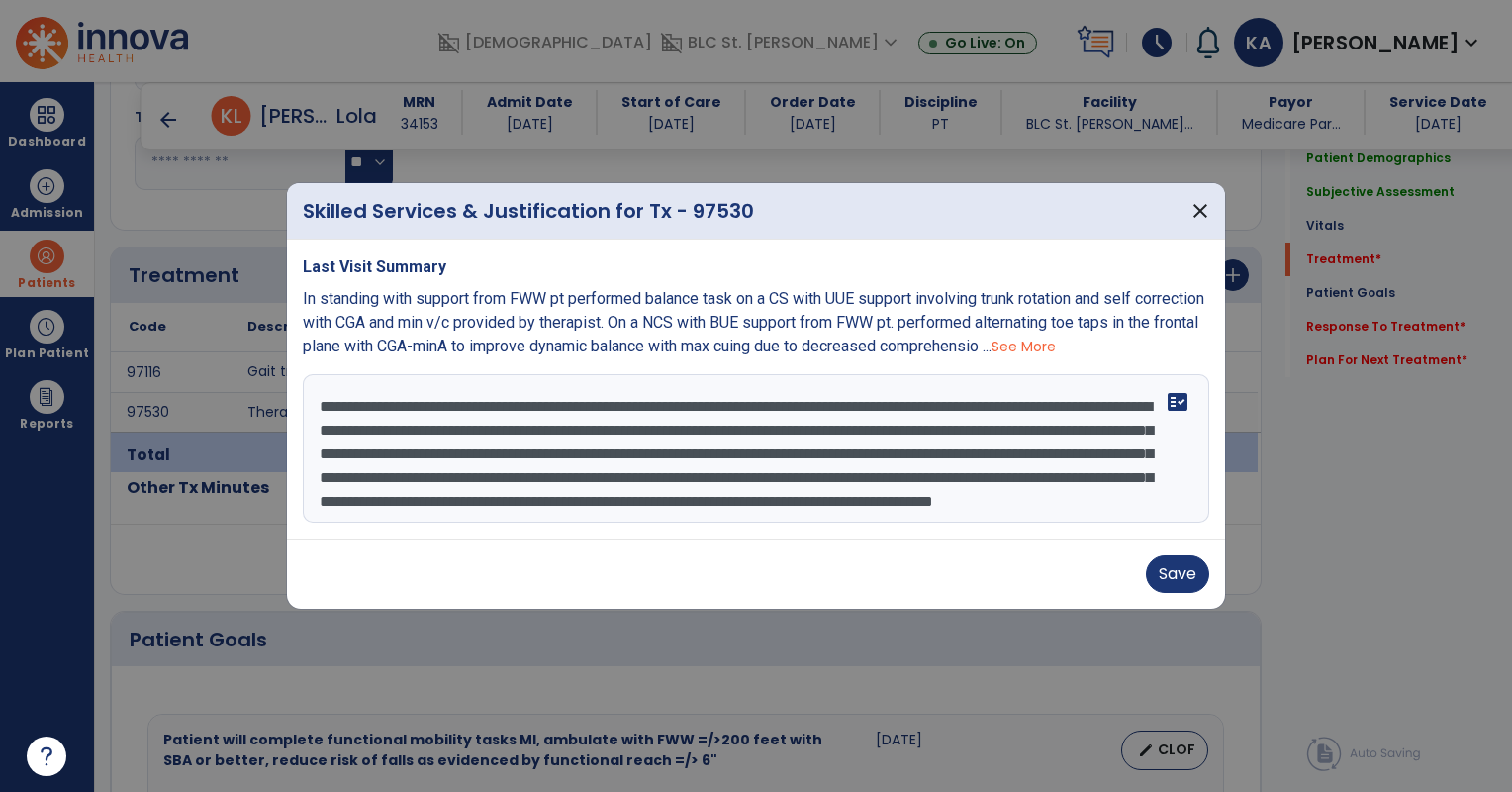 drag, startPoint x: 1203, startPoint y: 467, endPoint x: 1212, endPoint y: 500, distance: 34.20526 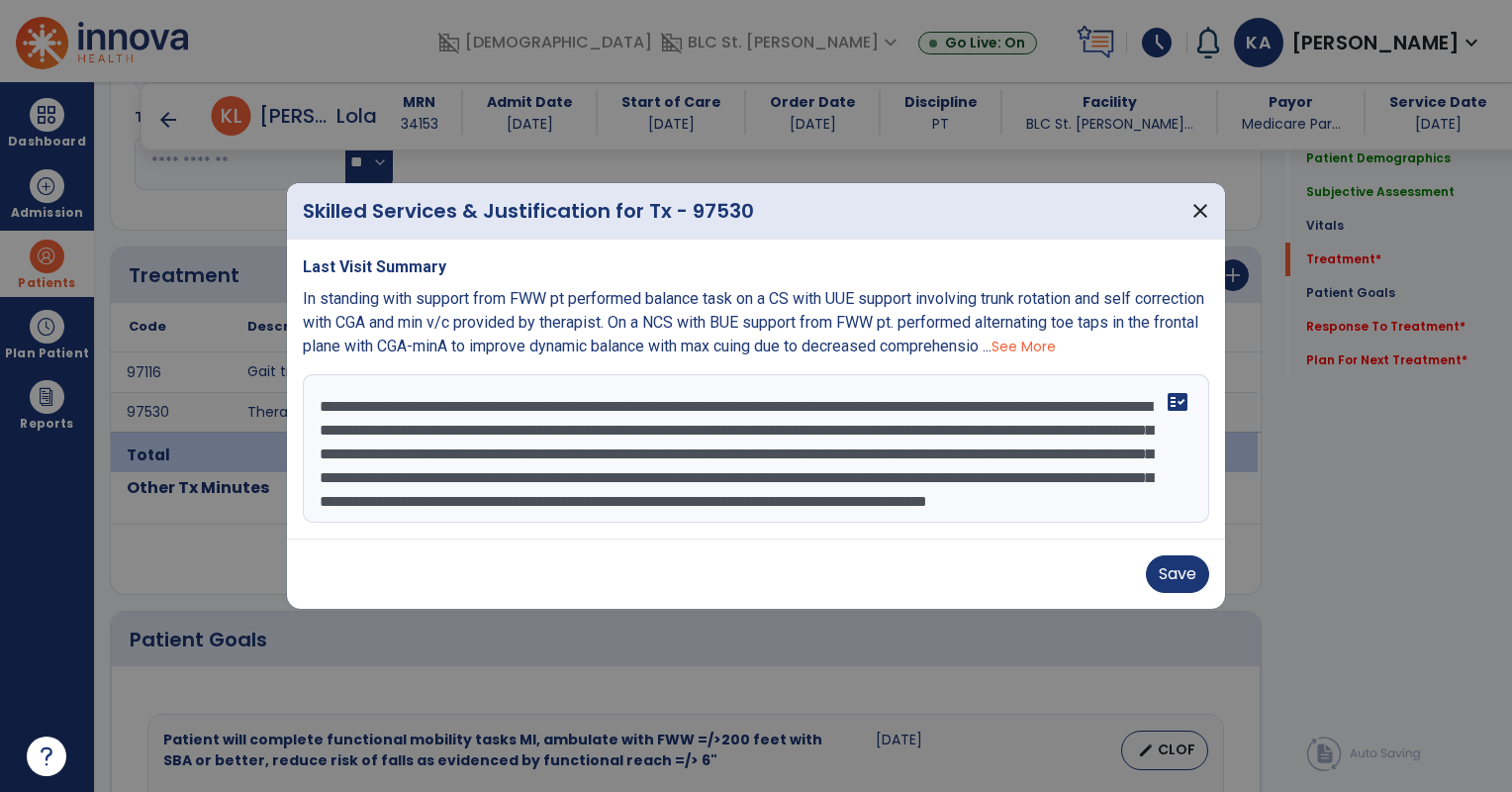 scroll, scrollTop: 16, scrollLeft: 0, axis: vertical 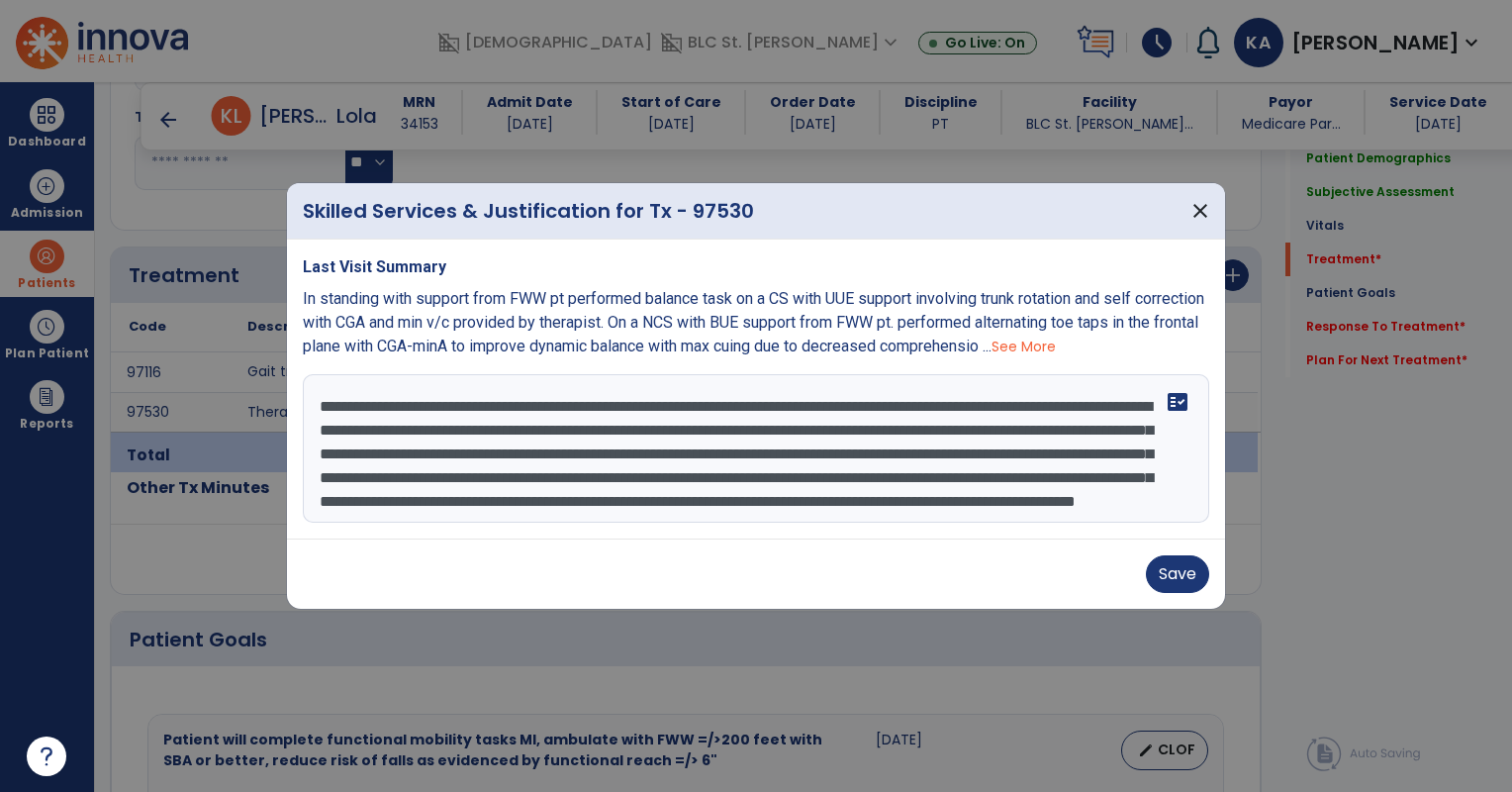 click on "**********" at bounding box center (756, 448) 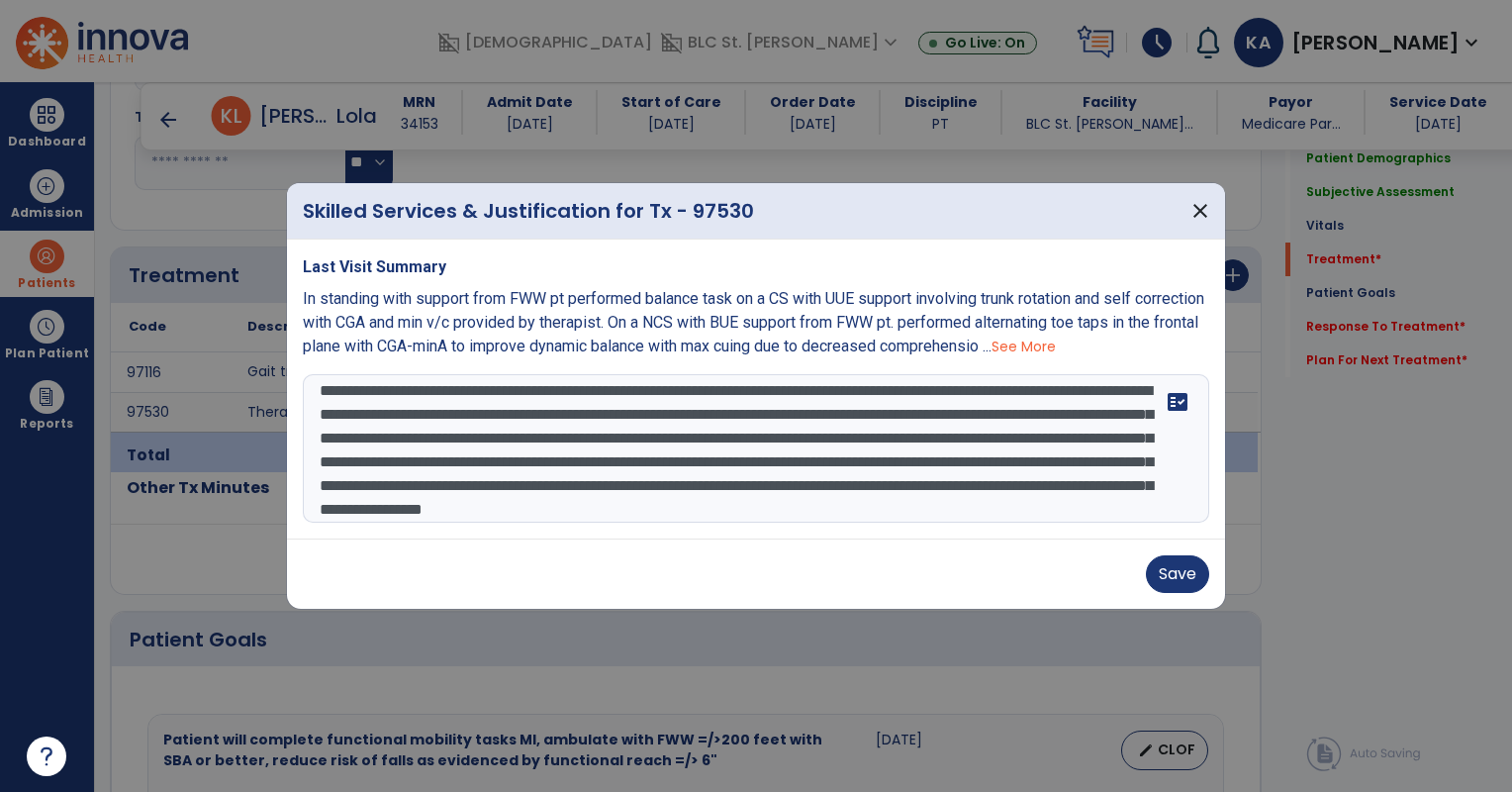 scroll, scrollTop: 28, scrollLeft: 0, axis: vertical 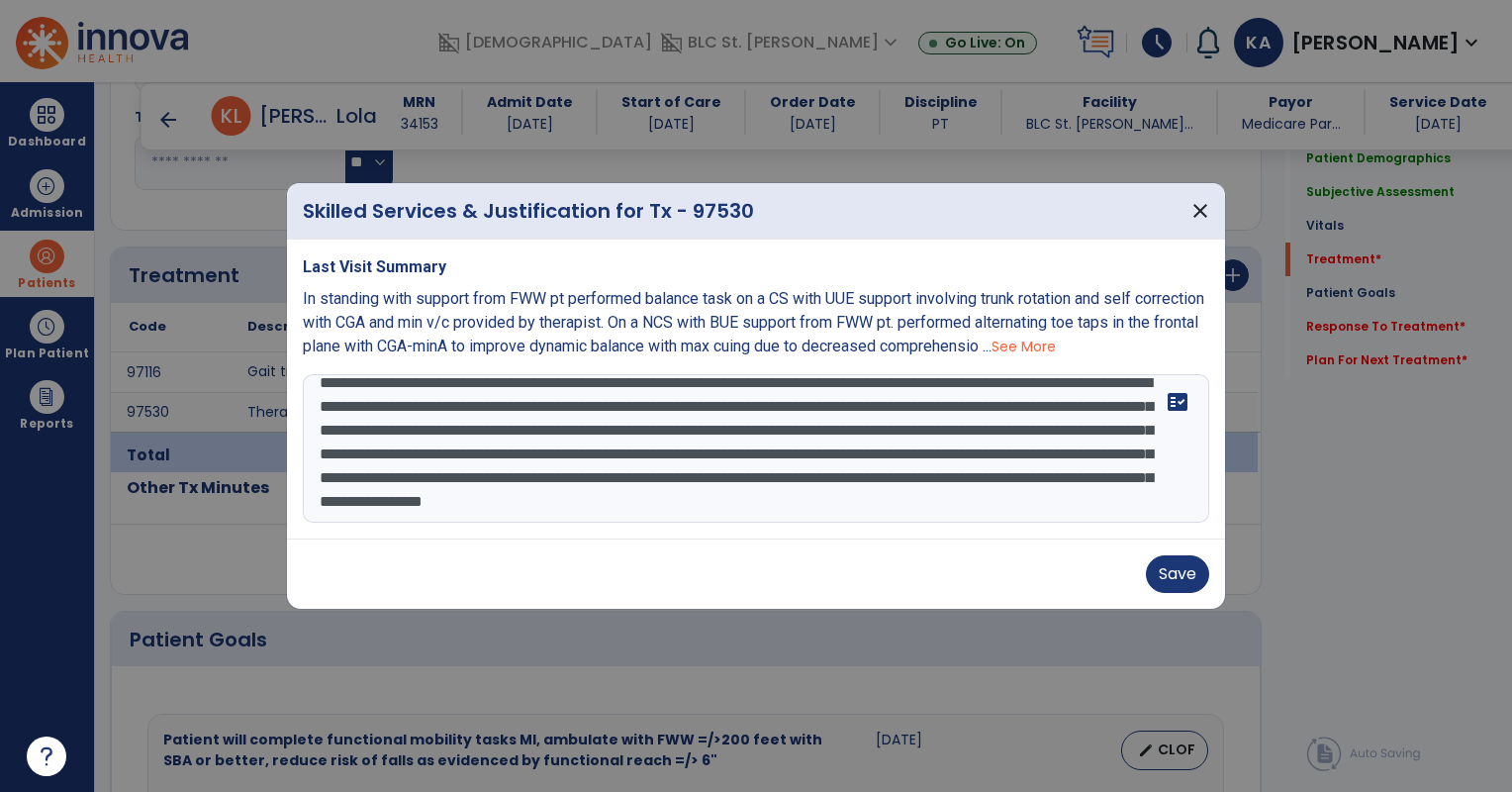 click on "**********" at bounding box center [756, 448] 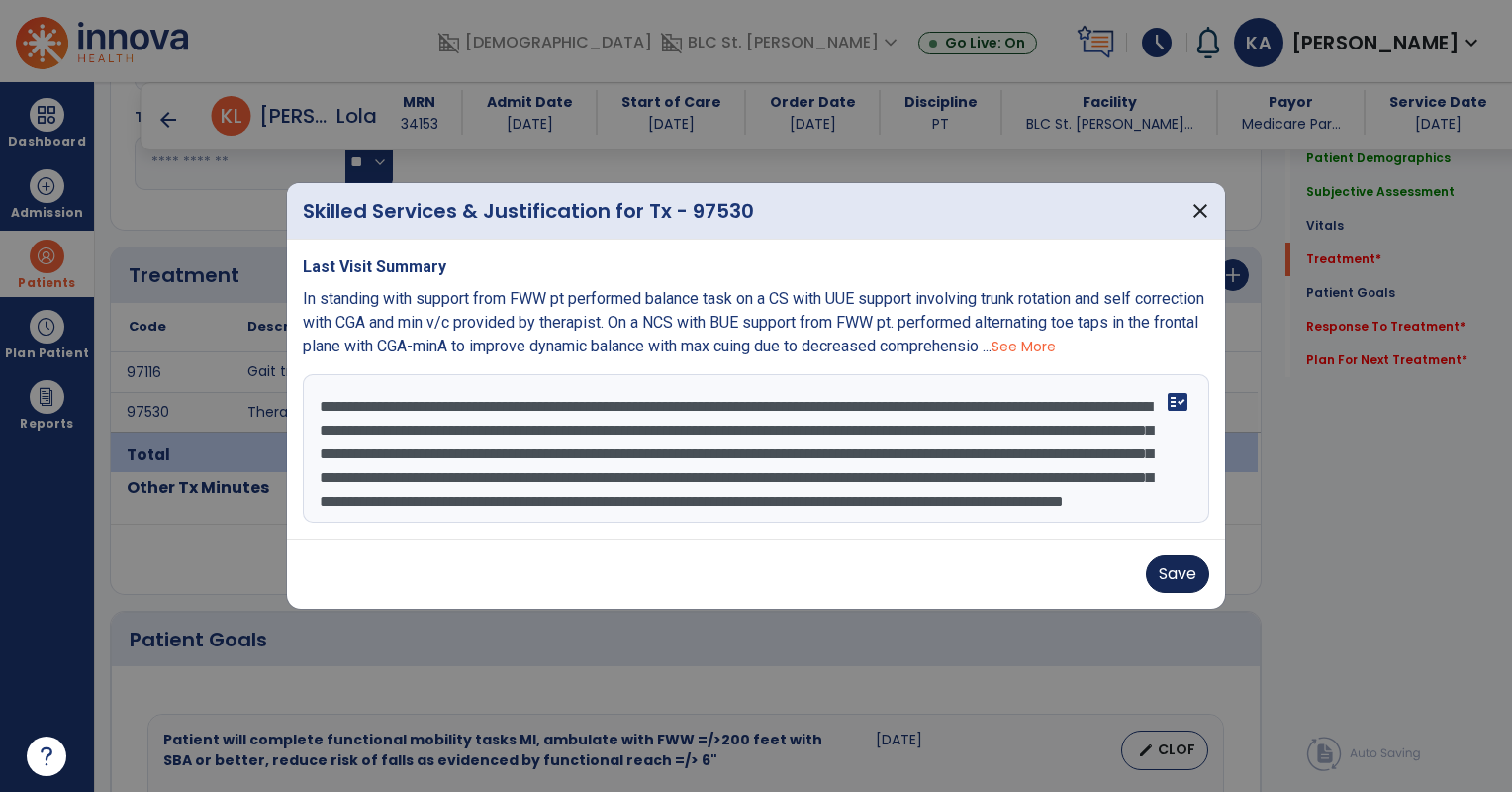 type on "**********" 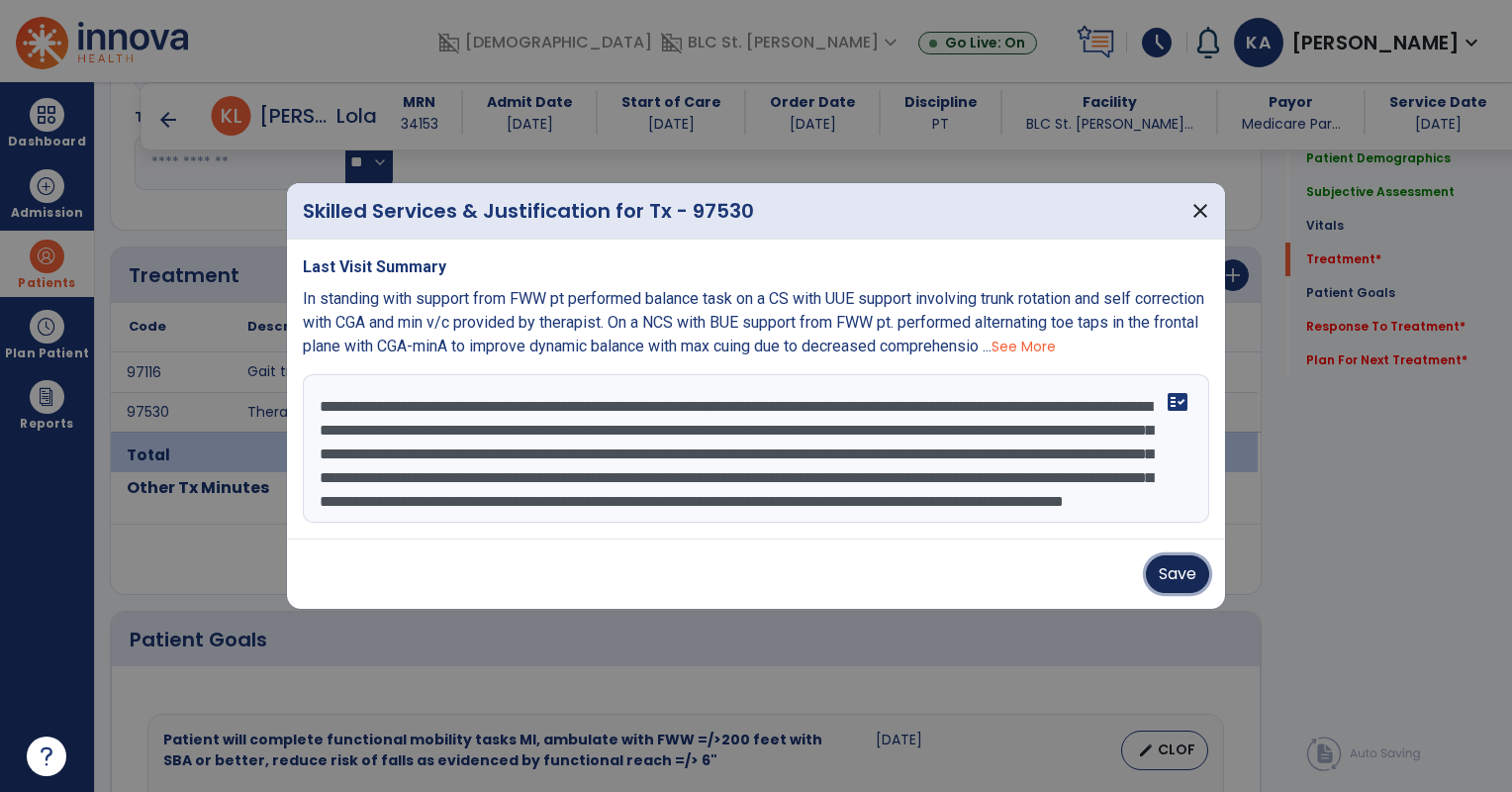 click on "Save" at bounding box center (1178, 574) 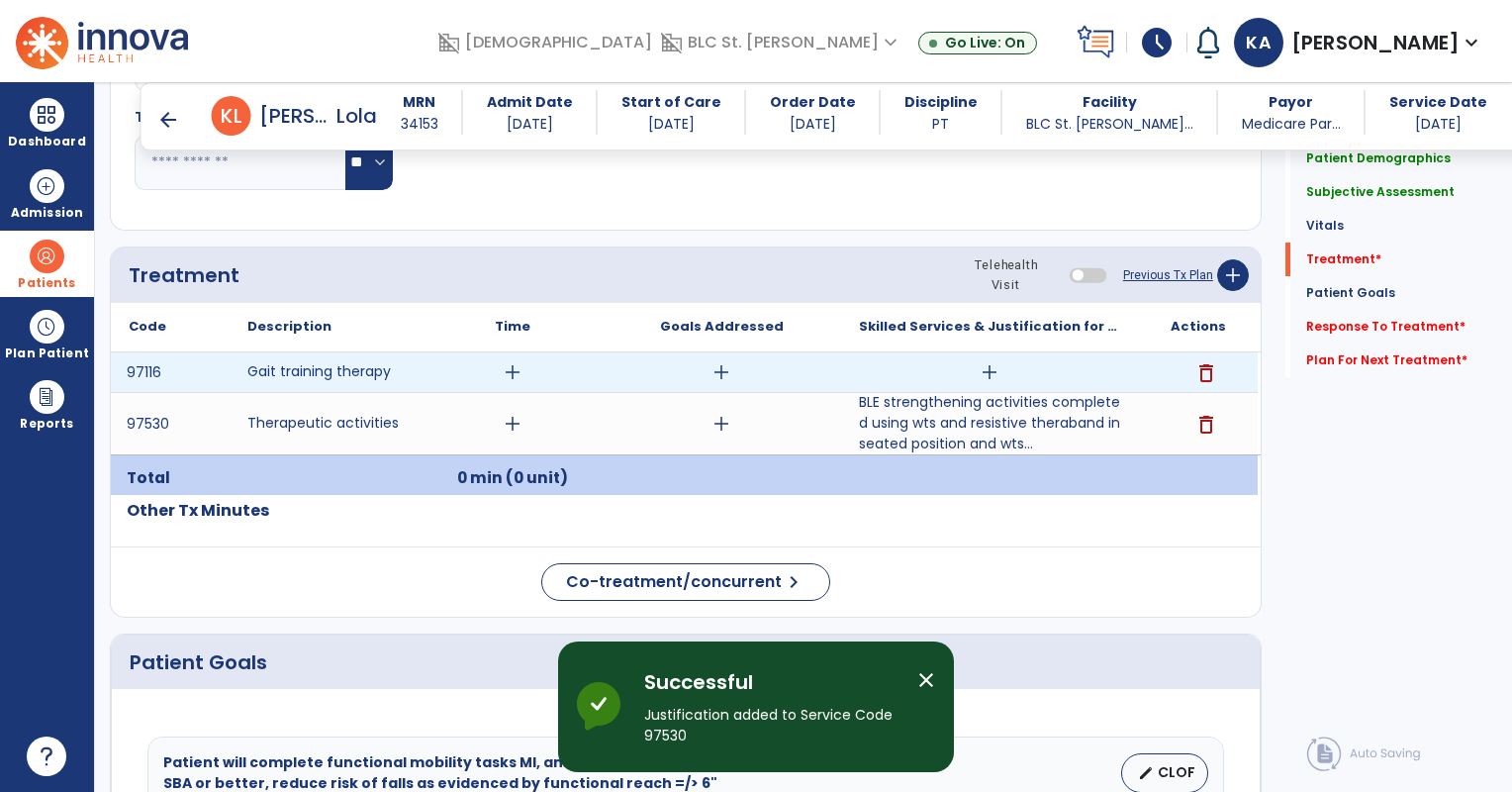 click on "add" at bounding box center (990, 372) 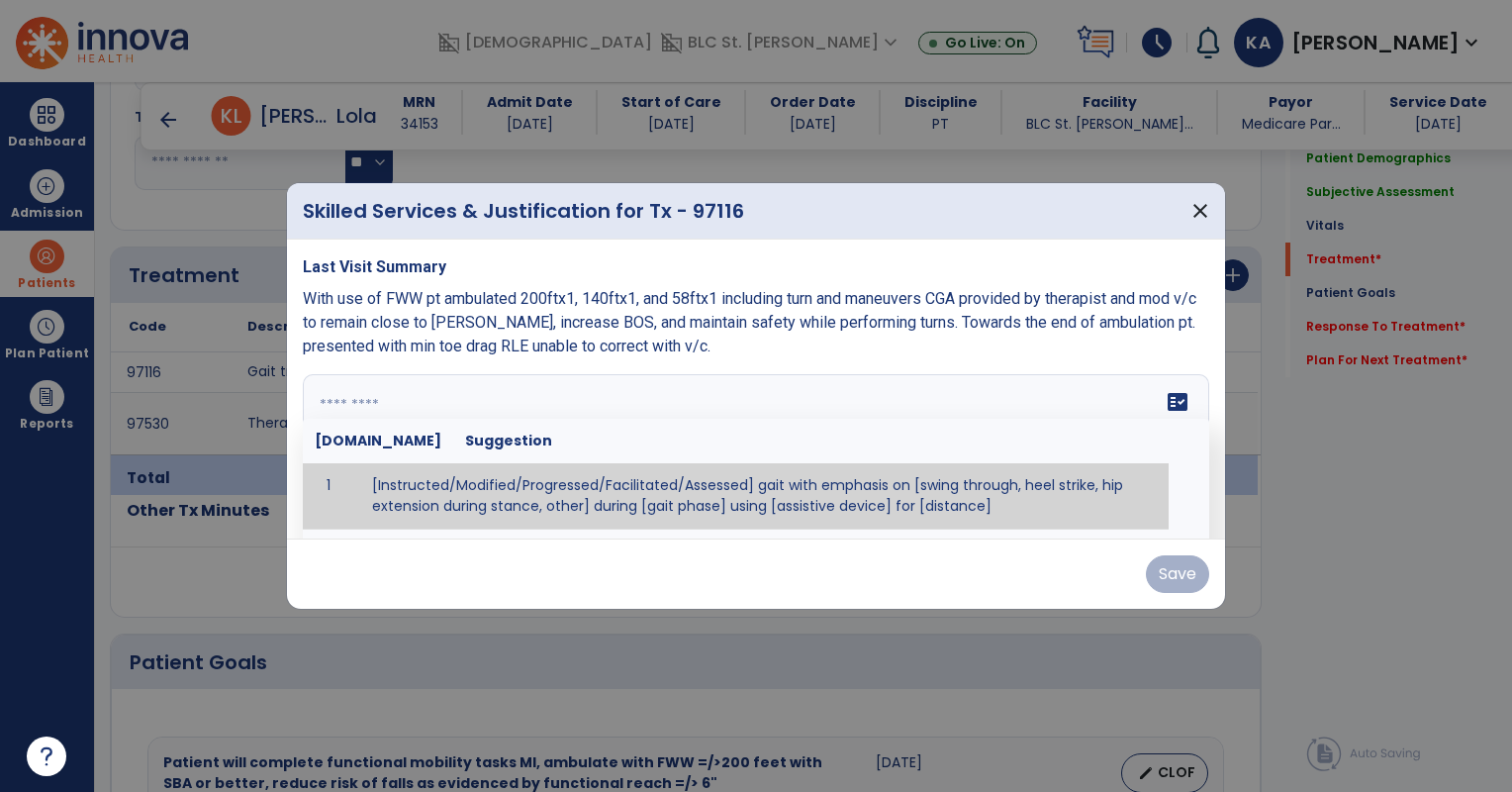 click on "fact_check  [DOMAIN_NAME] Suggestion 1 [Instructed/Modified/Progressed/Facilitated/Assessed] gait with emphasis on [swing through, heel strike, hip extension during stance, other] during [gait phase] using [assistive device] for [distance] 2 [Instructed/Modified/Progressed/Facilitated/Assessed] use of [assistive device] and [NWB, PWB, step-to gait pattern, step through gait pattern] 3 [Instructed/Modified/Progressed/Facilitated/Assessed] patient's ability to [ascend/descend # of steps, perform directional changes, walk on even/uneven surfaces, pick-up objects off floor, velocity changes, other] using [assistive device]. 4 [Instructed/Modified/Progressed/Facilitated/Assessed] pre-gait activities including [identify exercise] in order to prepare for gait training. 5" at bounding box center [756, 448] 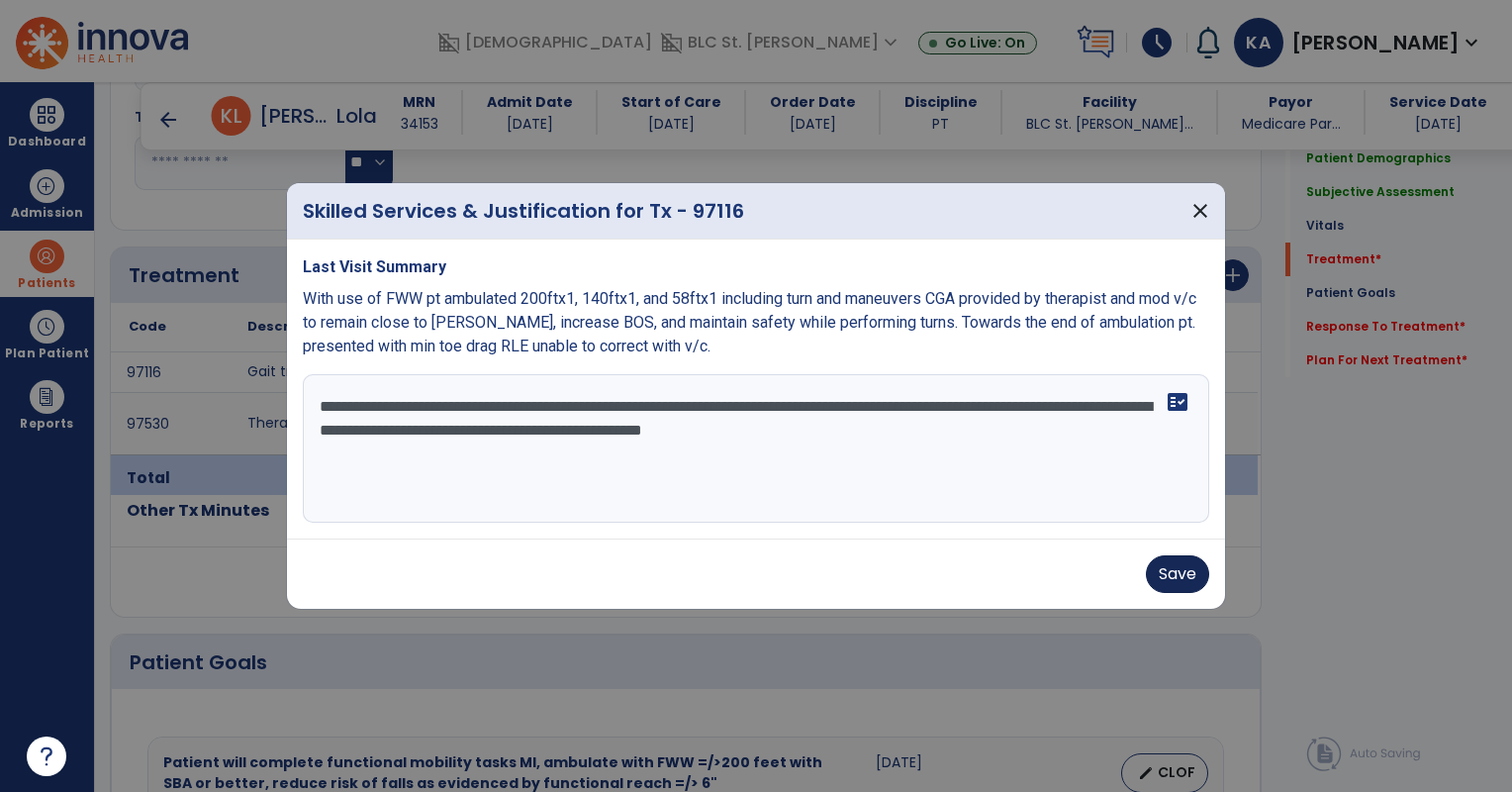 type on "**********" 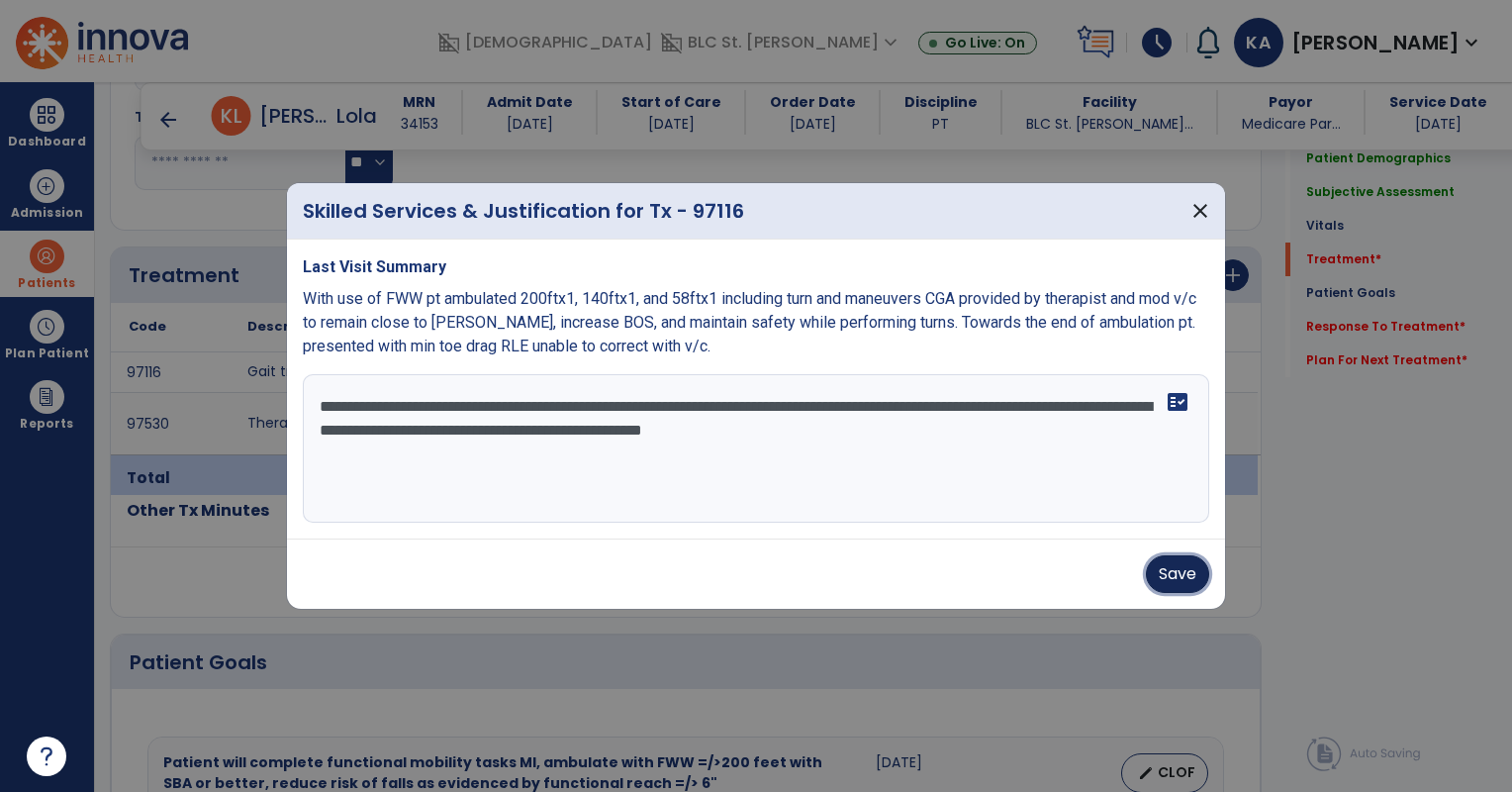 click on "Save" at bounding box center [1178, 574] 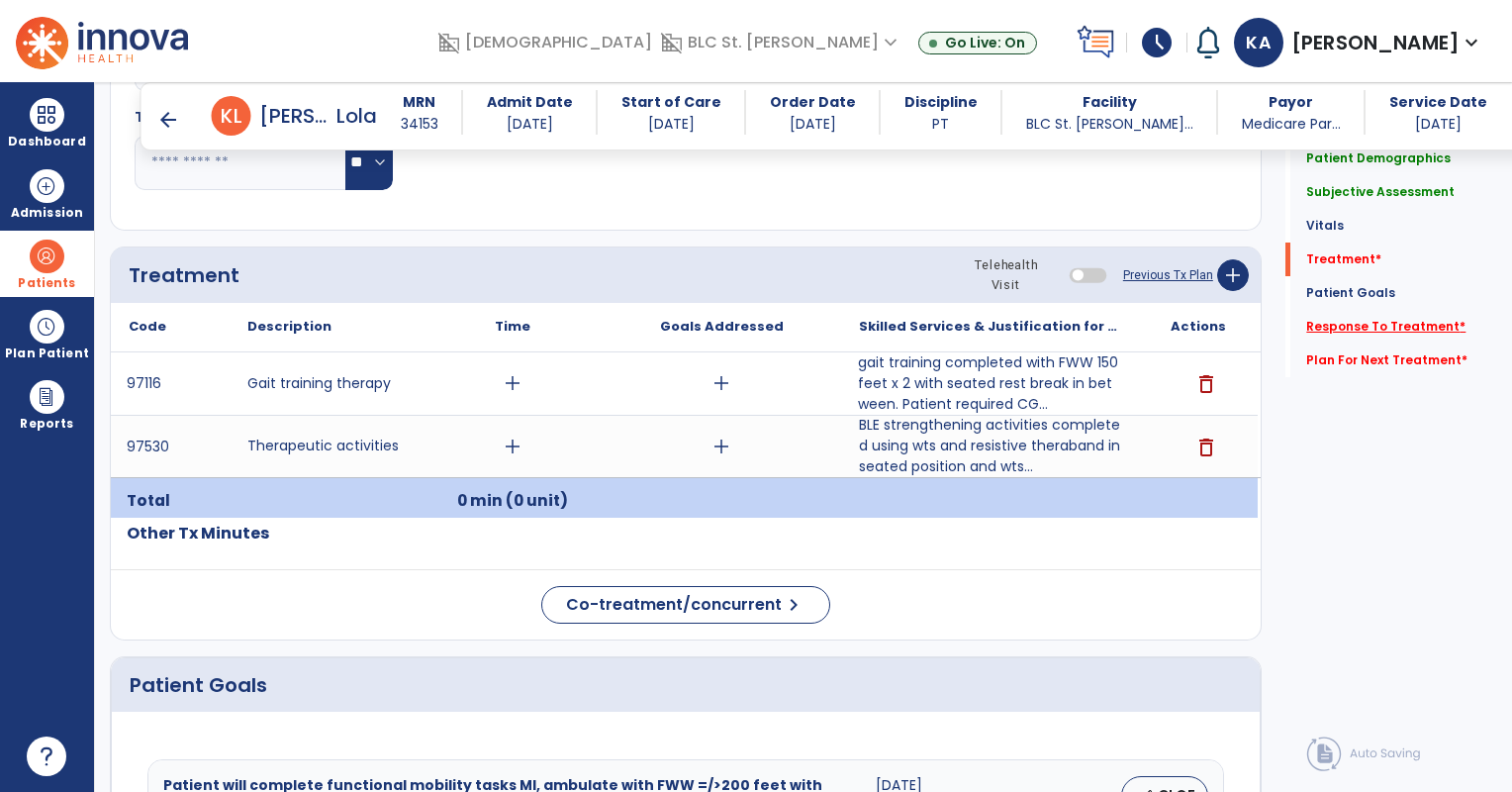 click on "Response To Treatment   *" 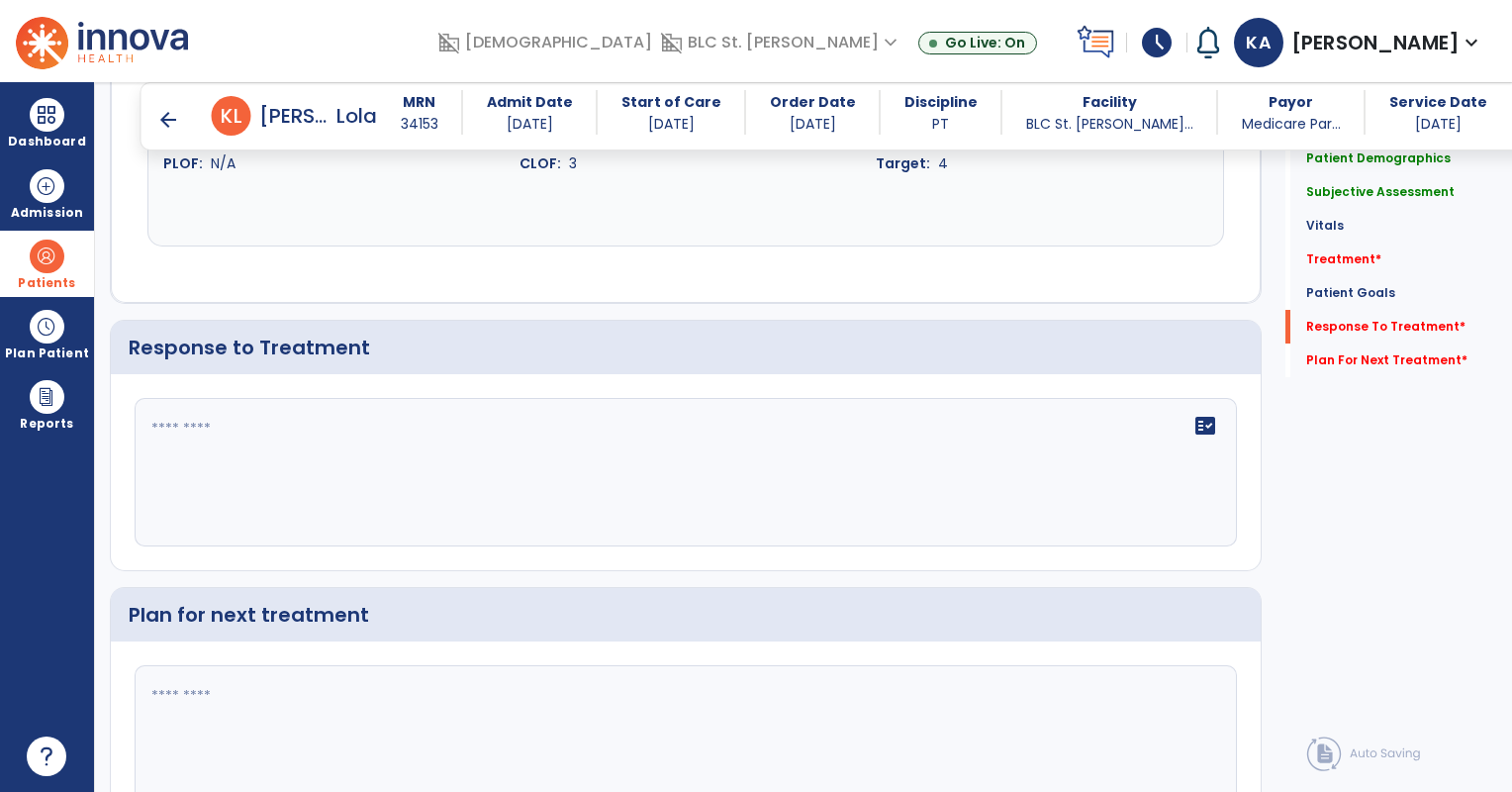 scroll, scrollTop: 2439, scrollLeft: 0, axis: vertical 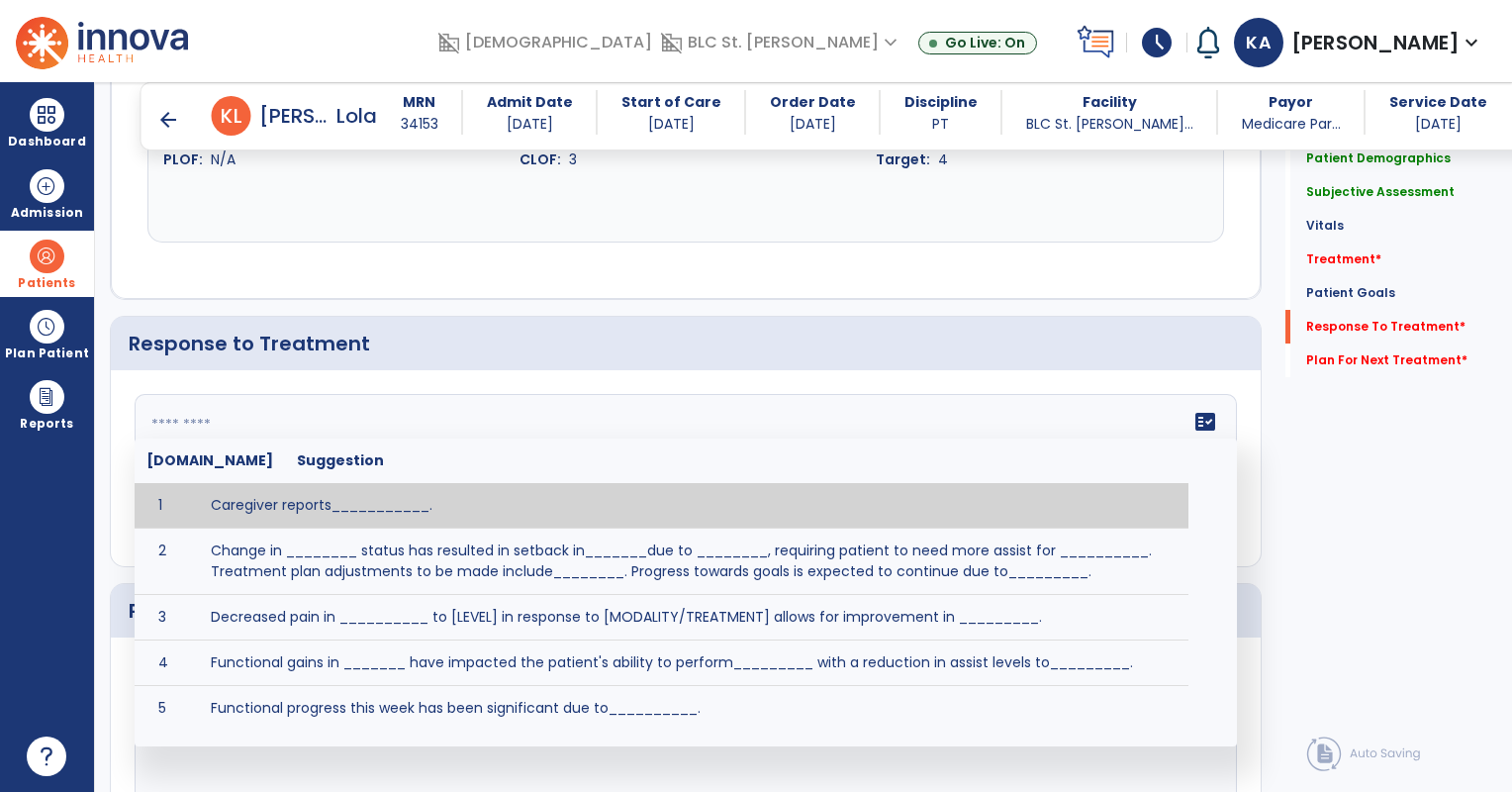 click 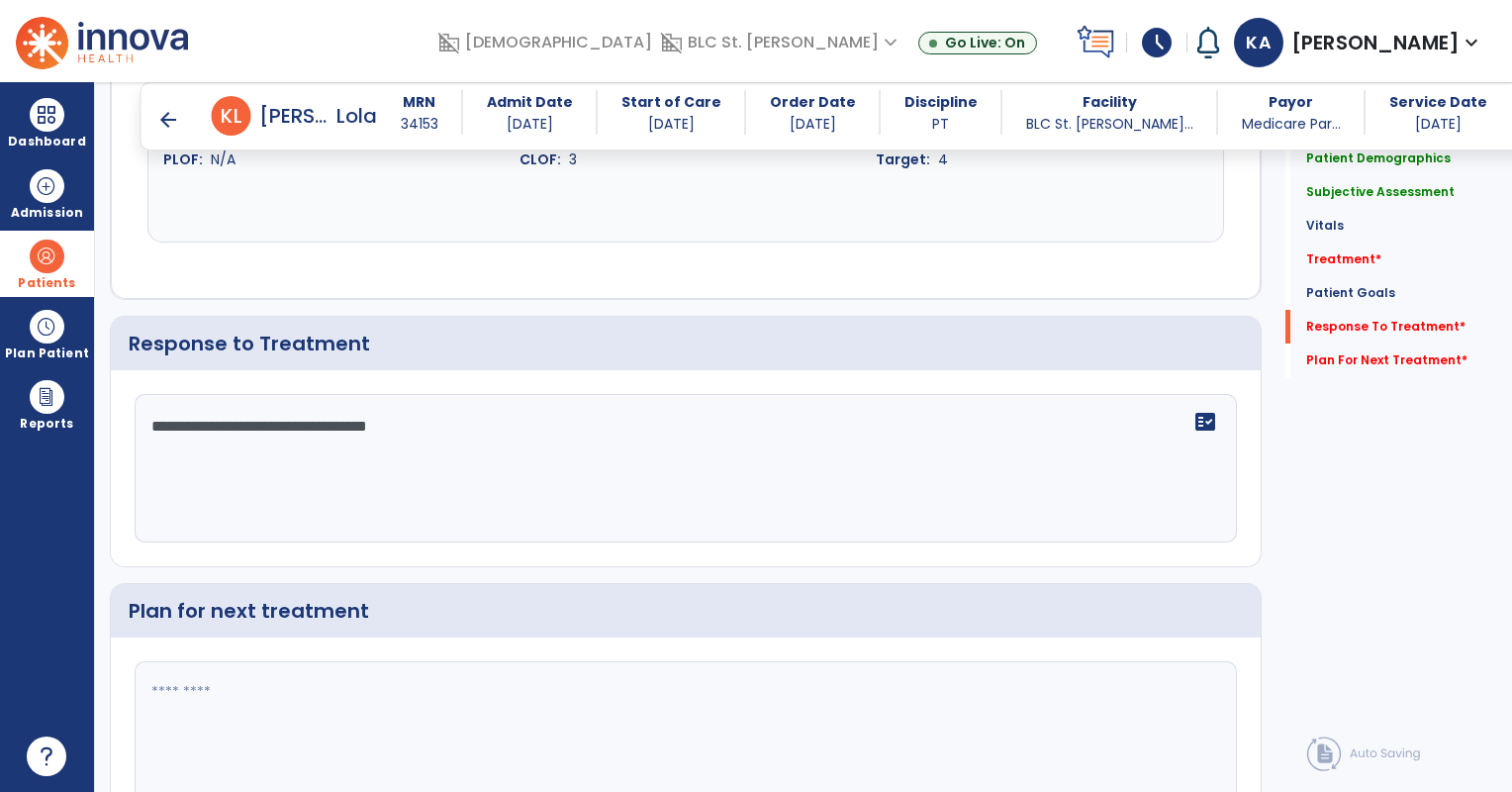 type on "**********" 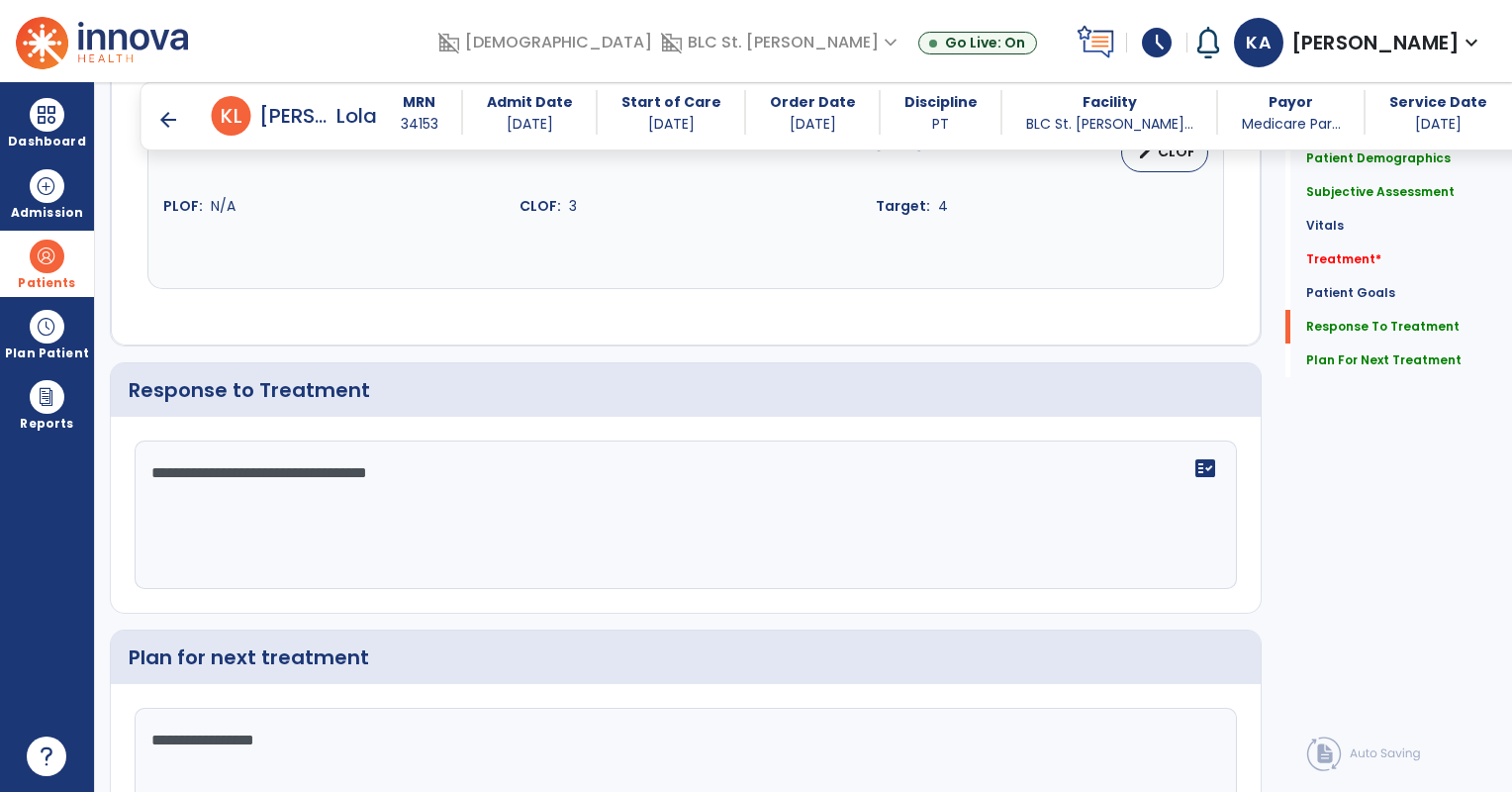 scroll, scrollTop: 2438, scrollLeft: 0, axis: vertical 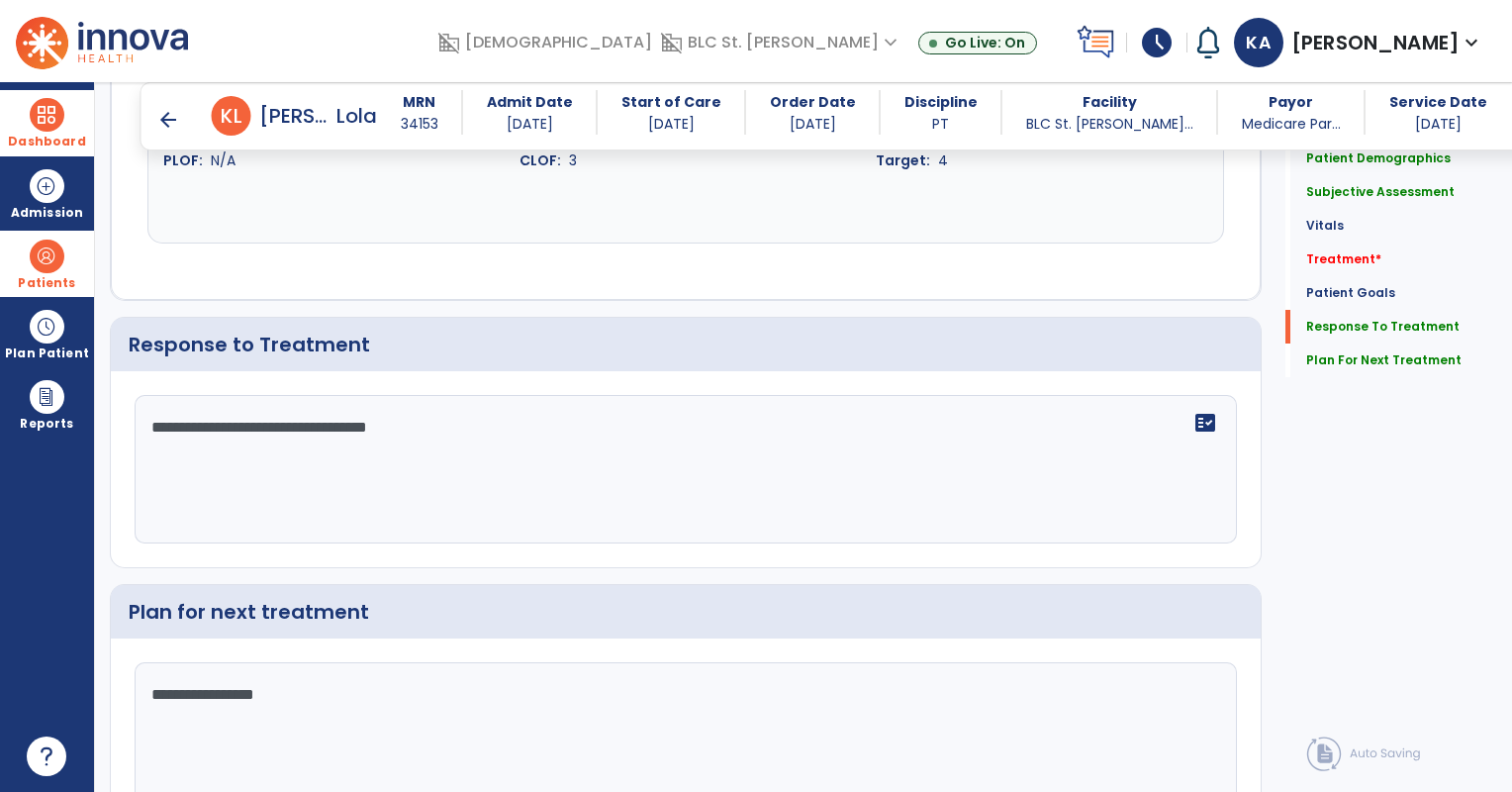 type on "**********" 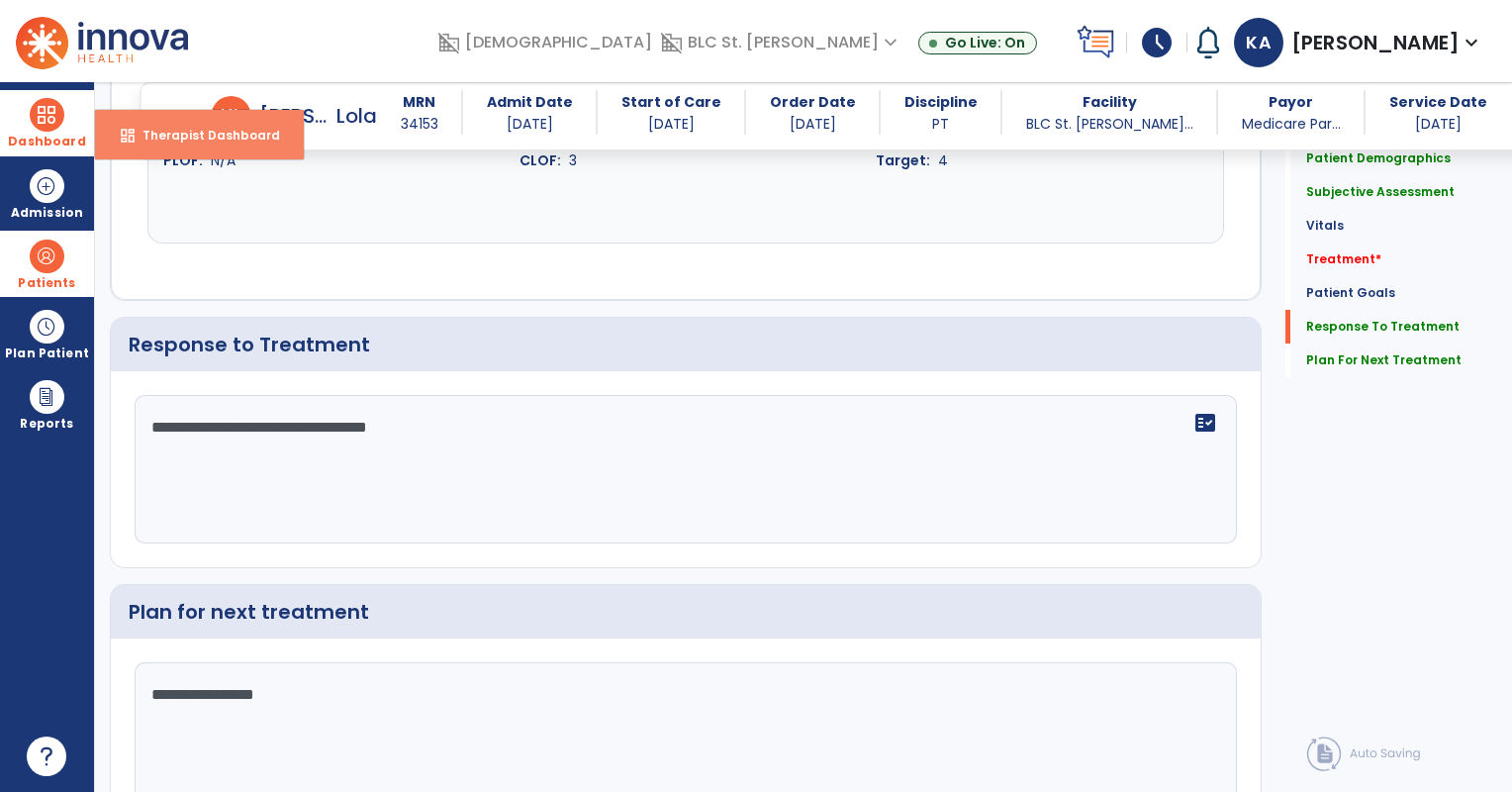 click on "Therapist Dashboard" at bounding box center [203, 135] 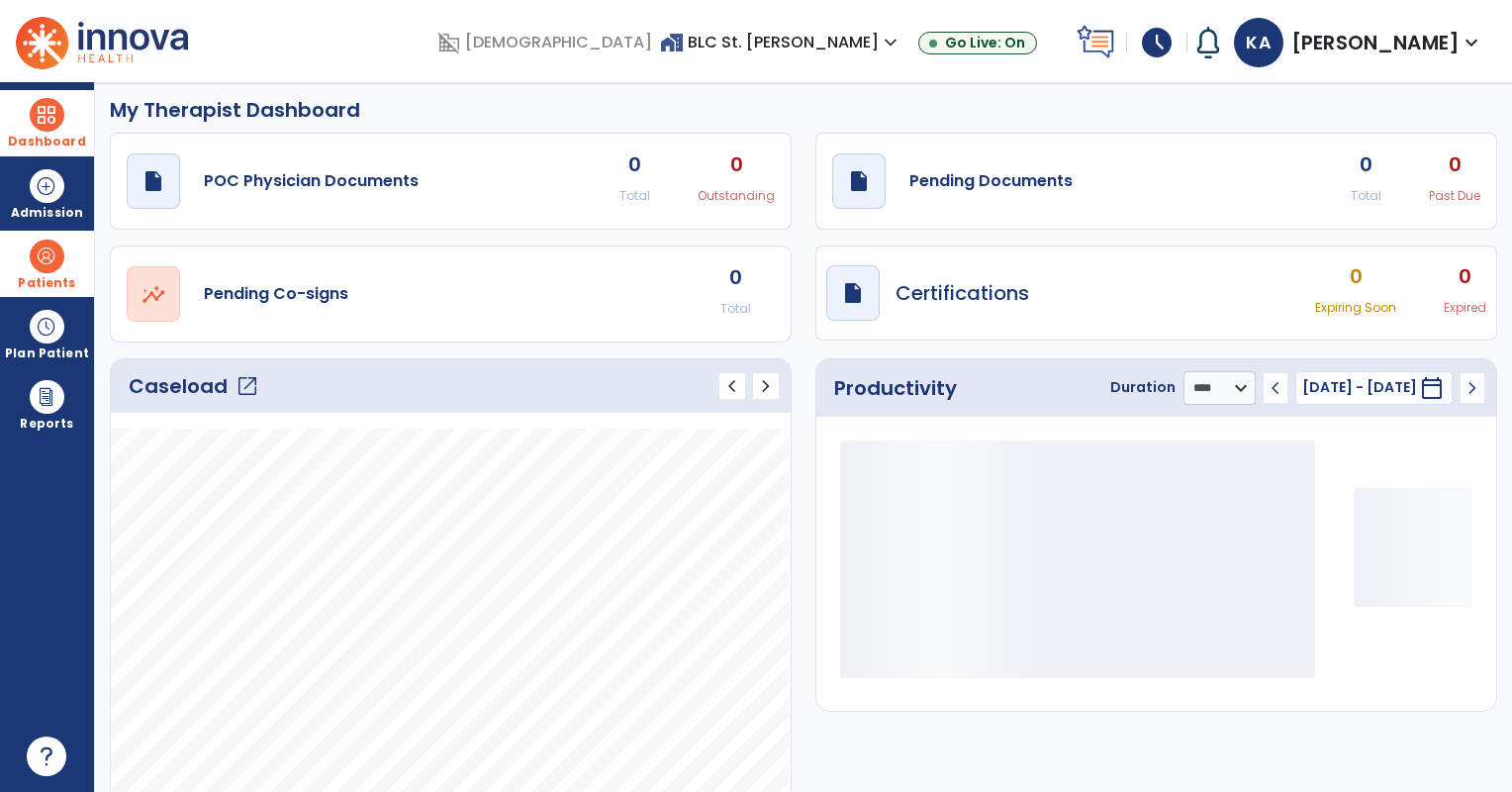 scroll, scrollTop: 0, scrollLeft: 0, axis: both 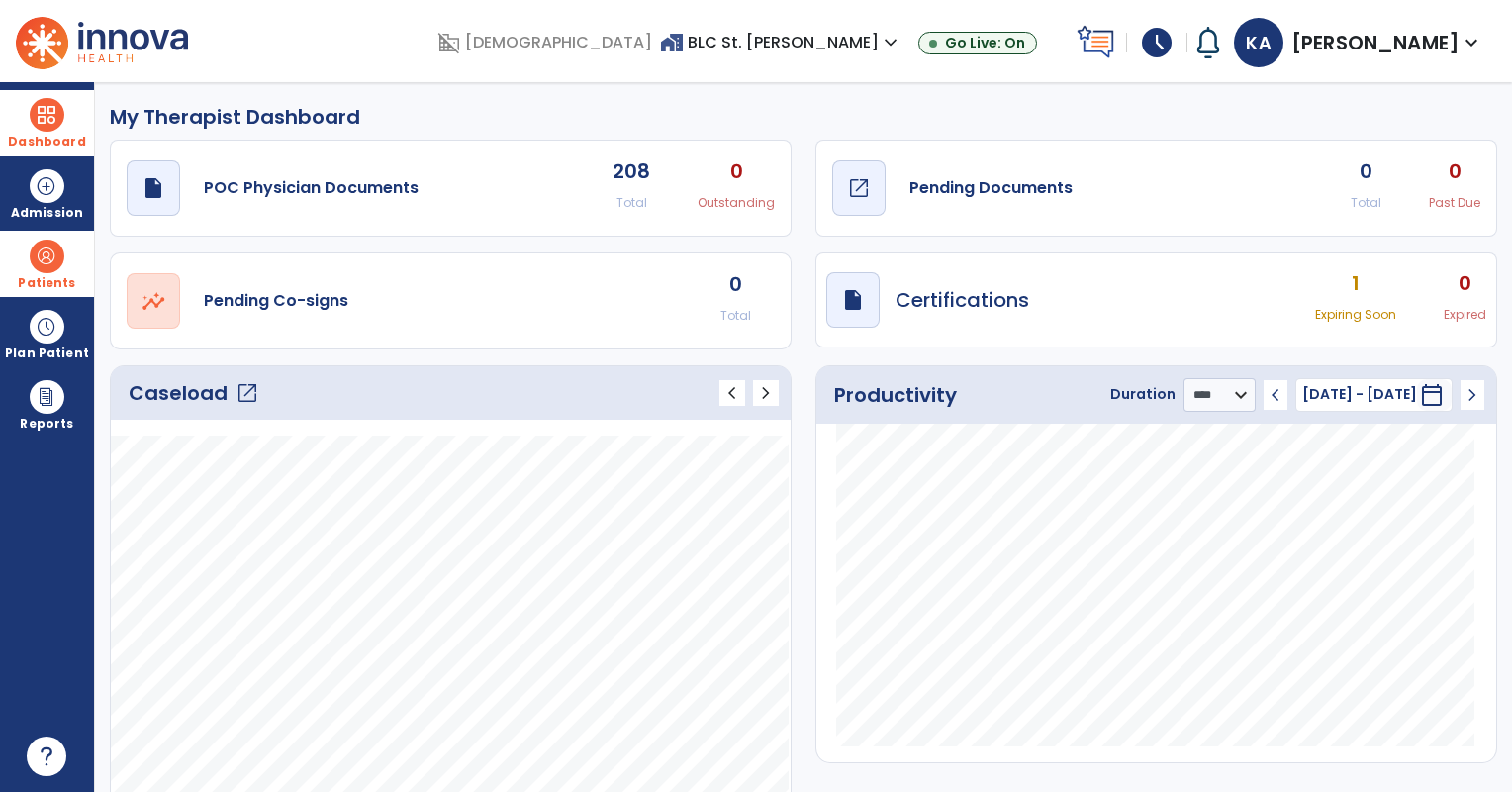 click on "Pending Documents" 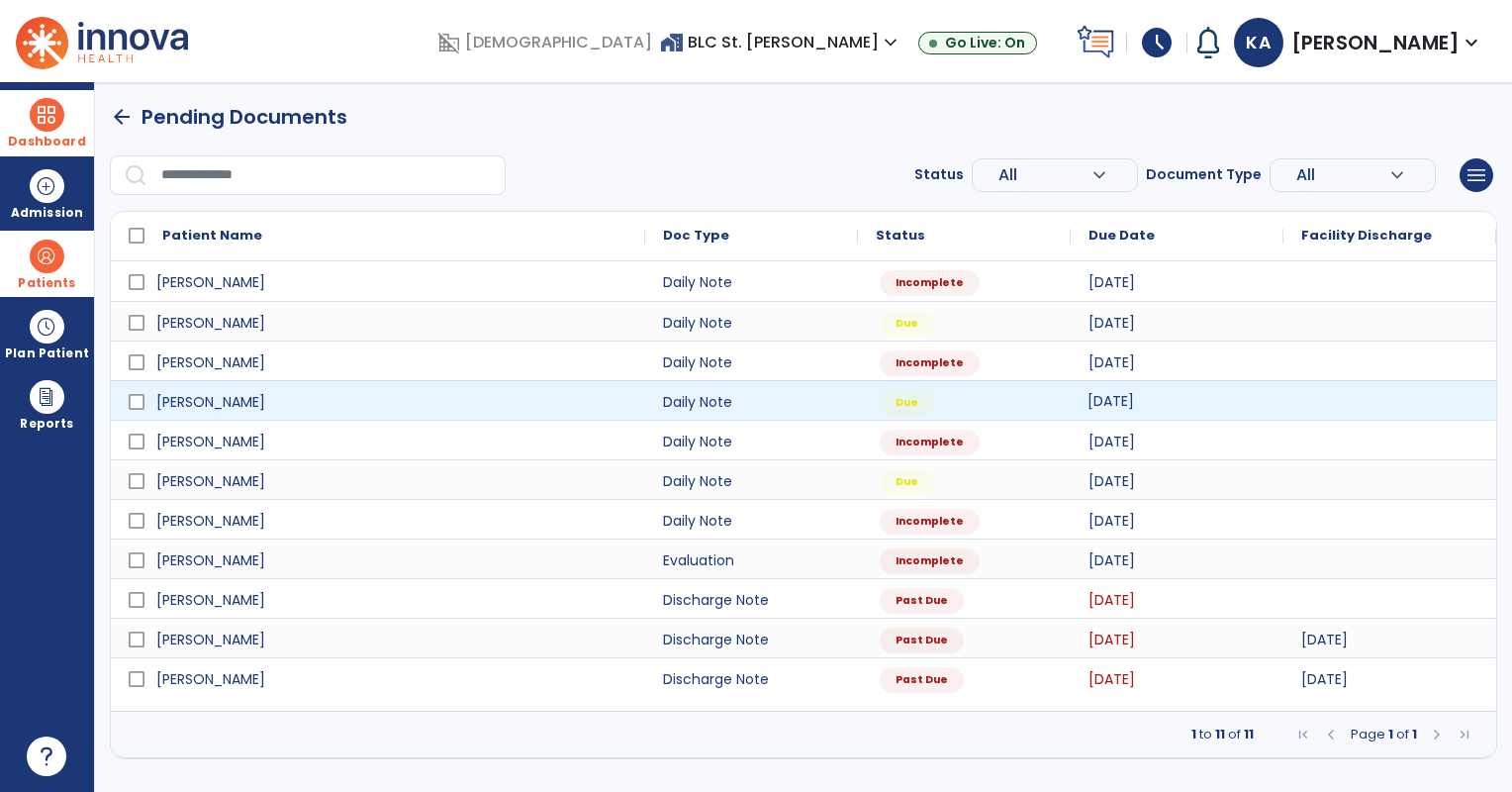 click on "[DATE]" at bounding box center [1177, 400] 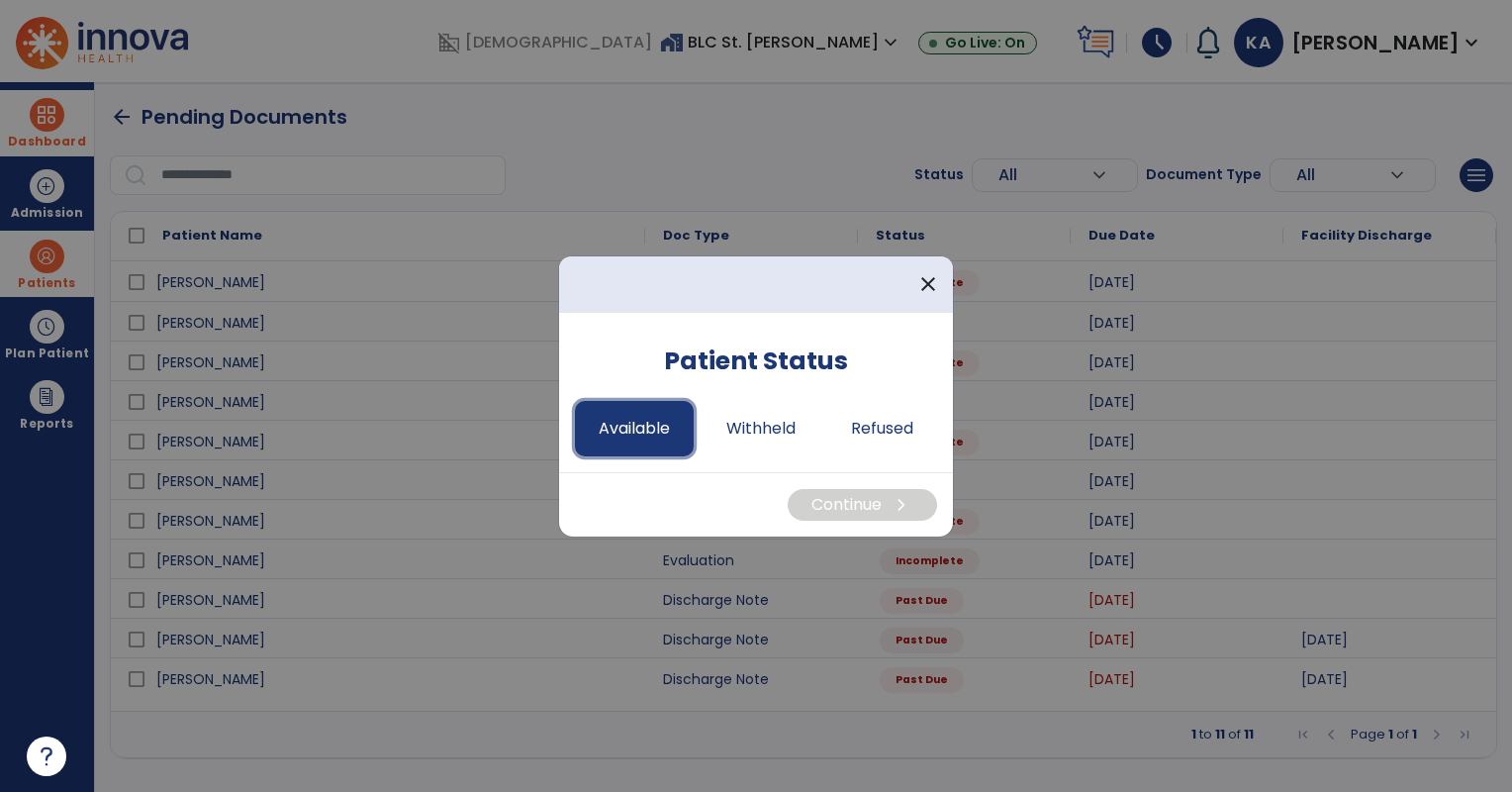click on "Available" at bounding box center [634, 429] 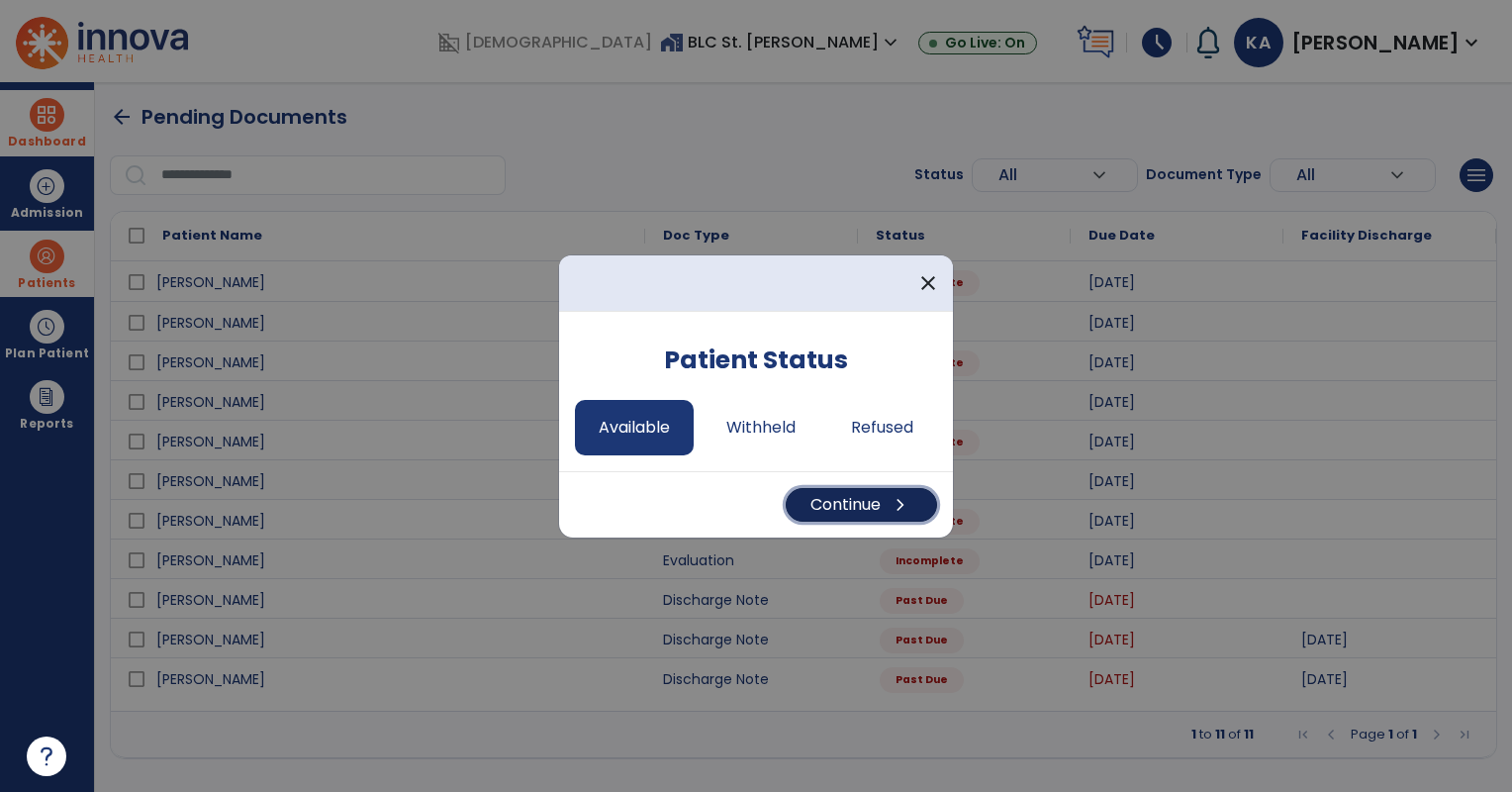 click on "Continue   chevron_right" at bounding box center (861, 505) 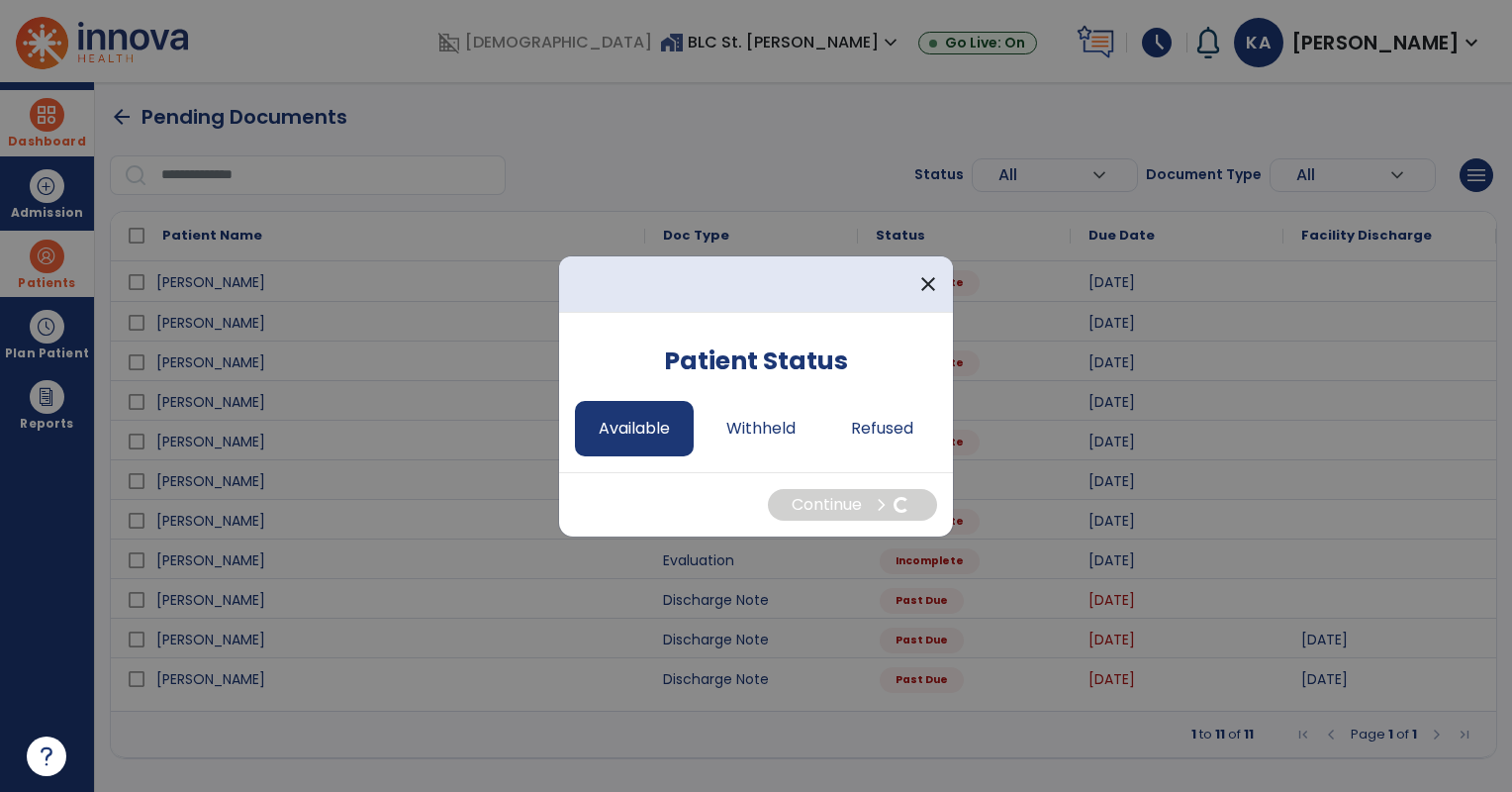 select on "*" 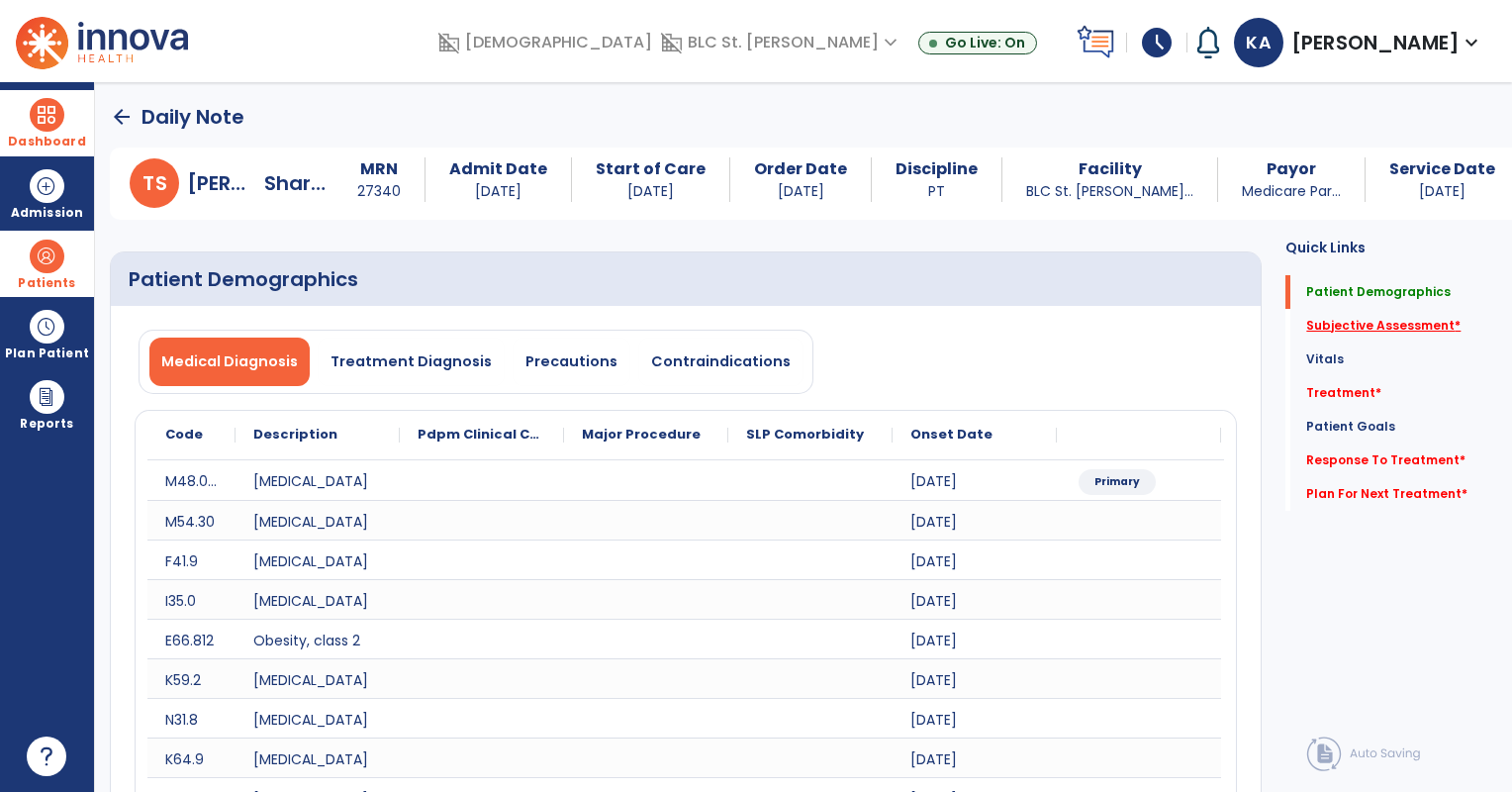 click on "Subjective Assessment   *" 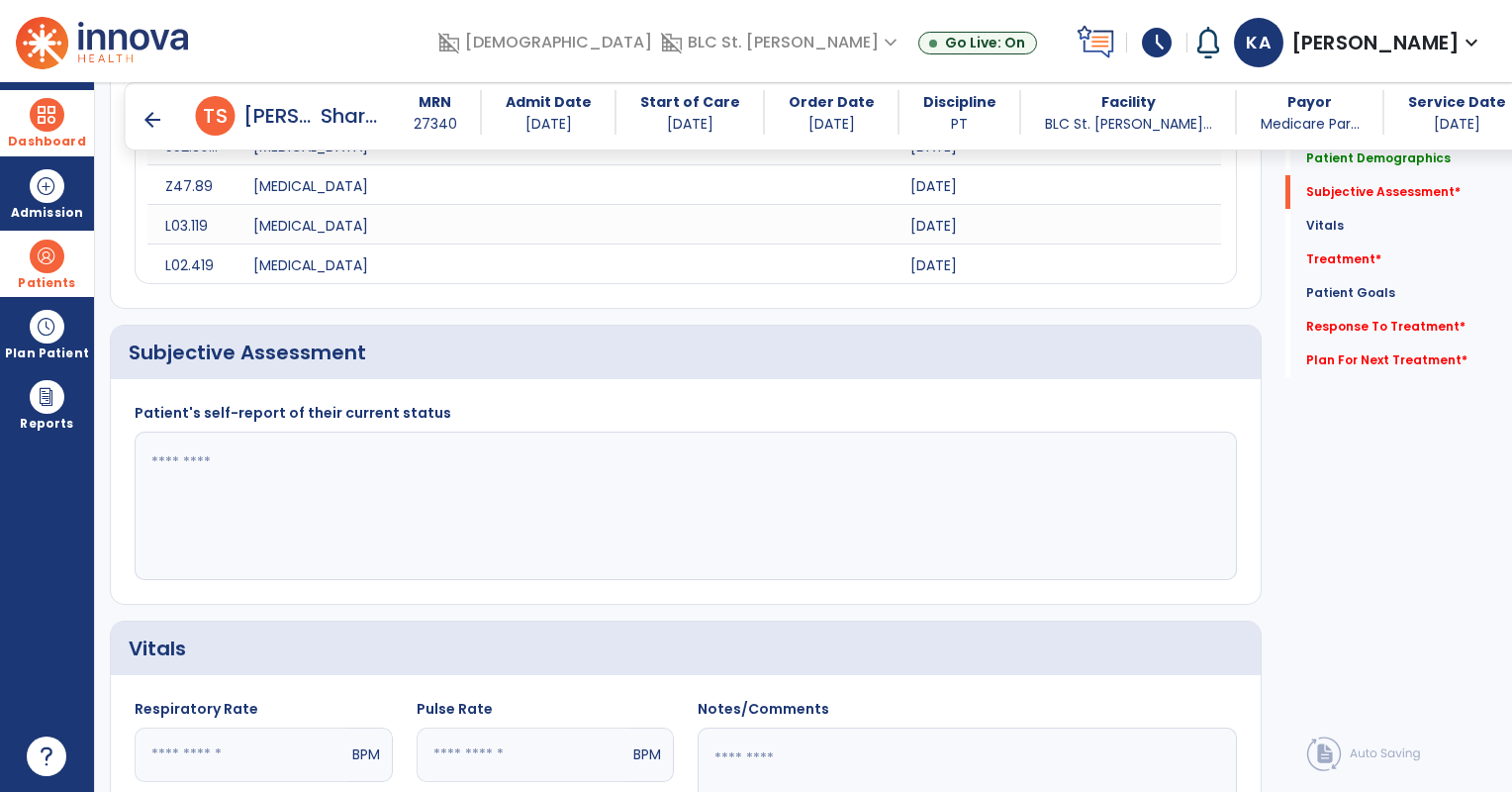 scroll, scrollTop: 876, scrollLeft: 0, axis: vertical 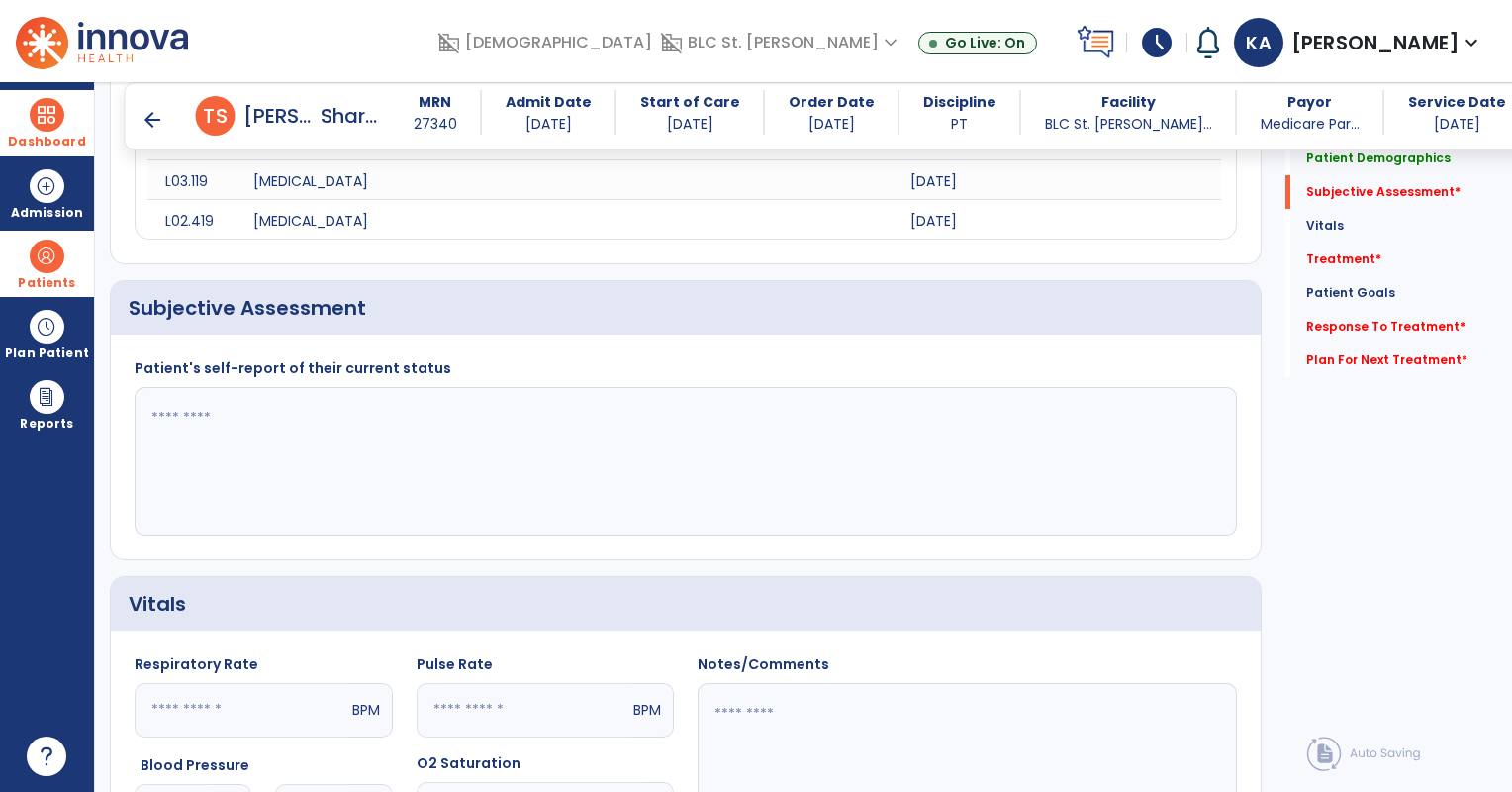 click 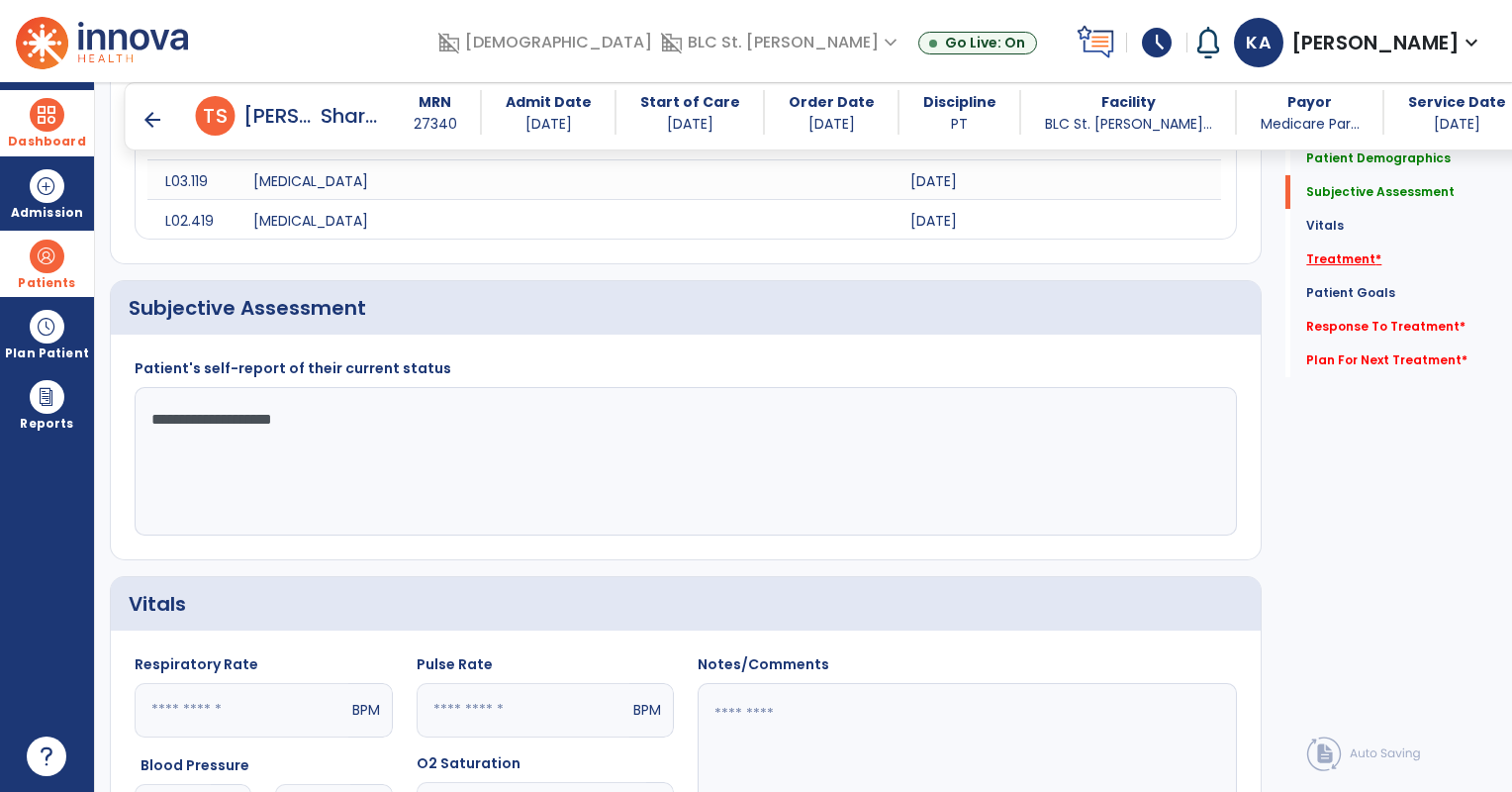 type on "**********" 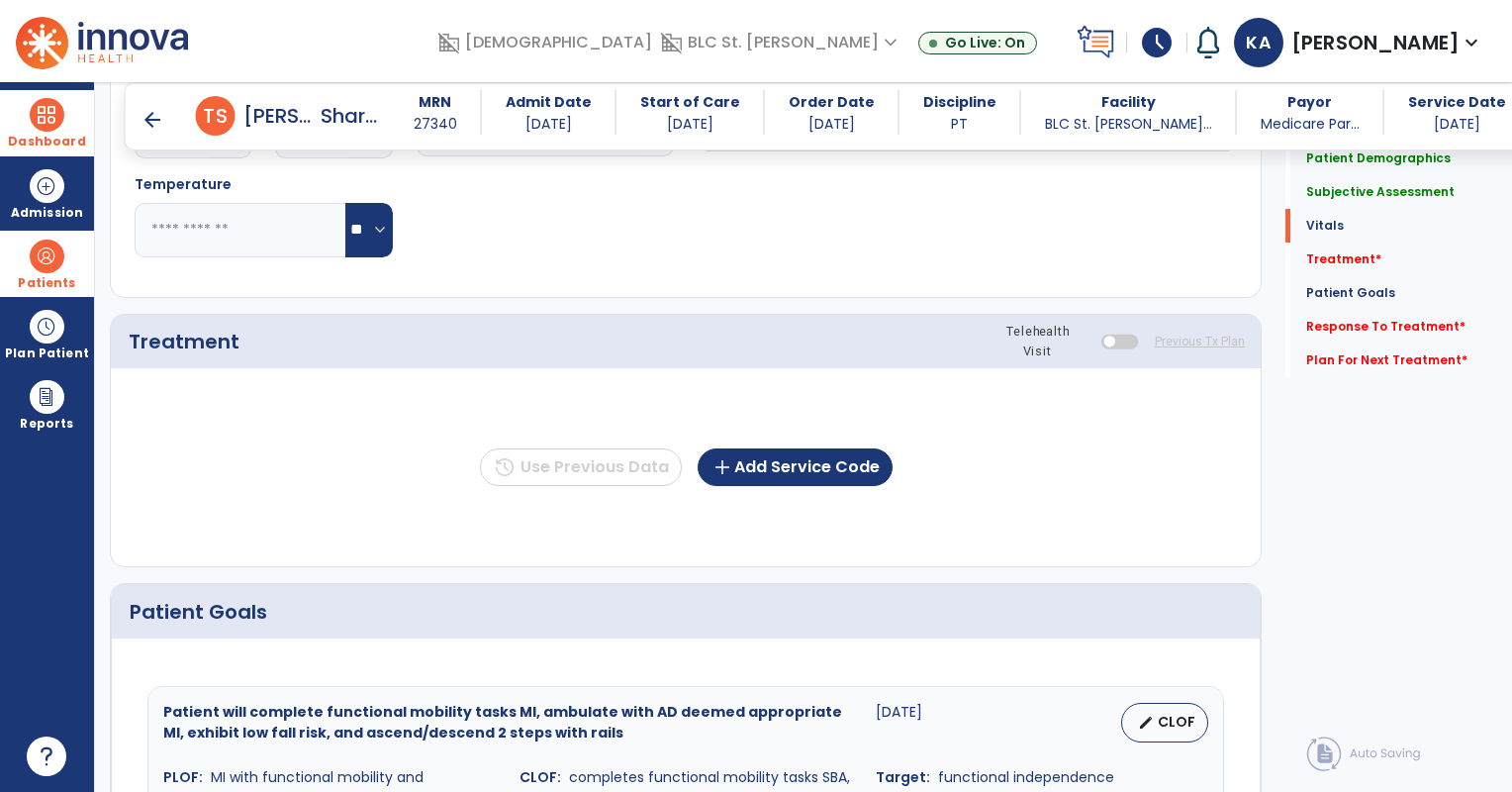 scroll, scrollTop: 1558, scrollLeft: 0, axis: vertical 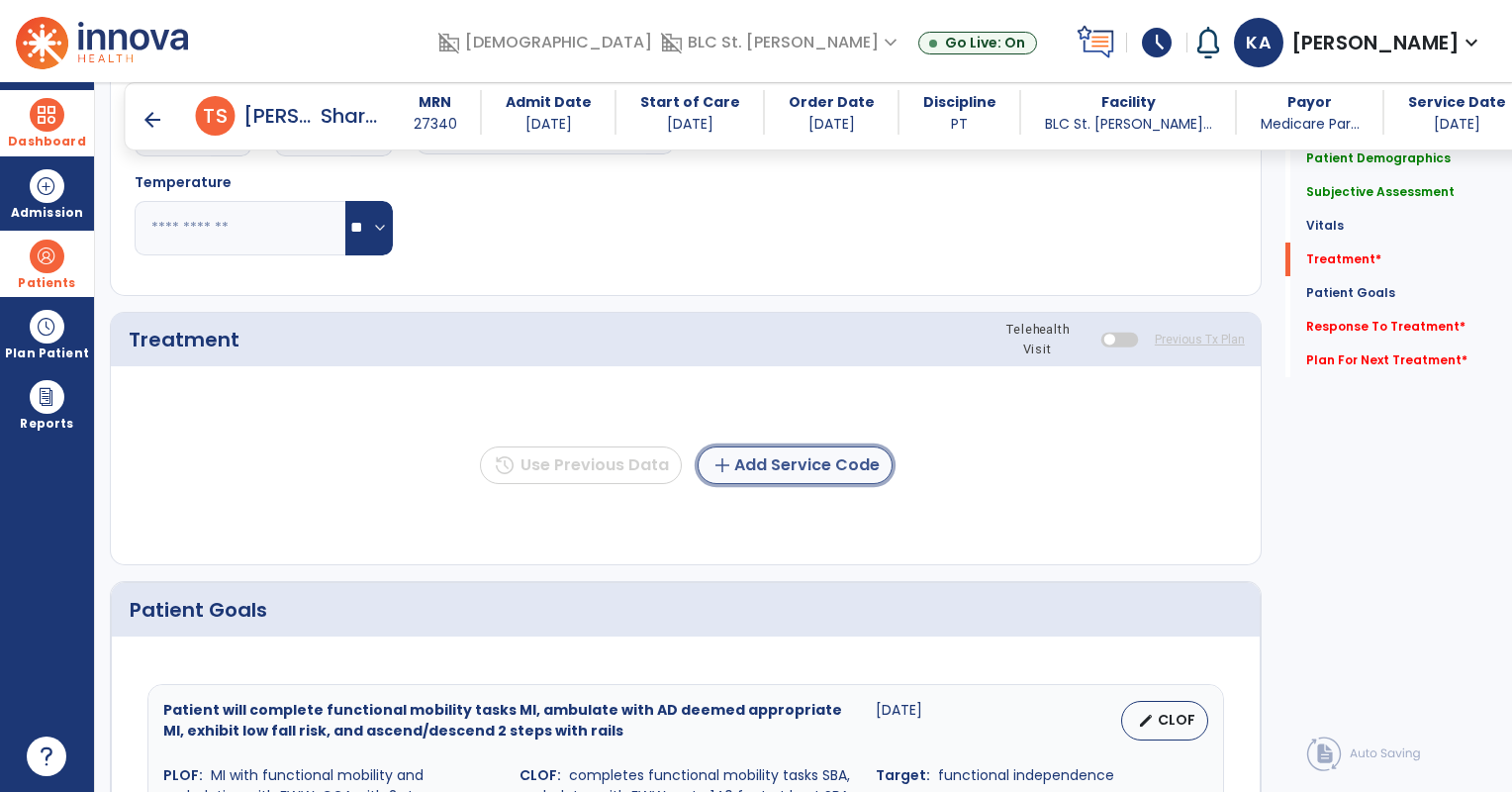 click on "add  Add Service Code" 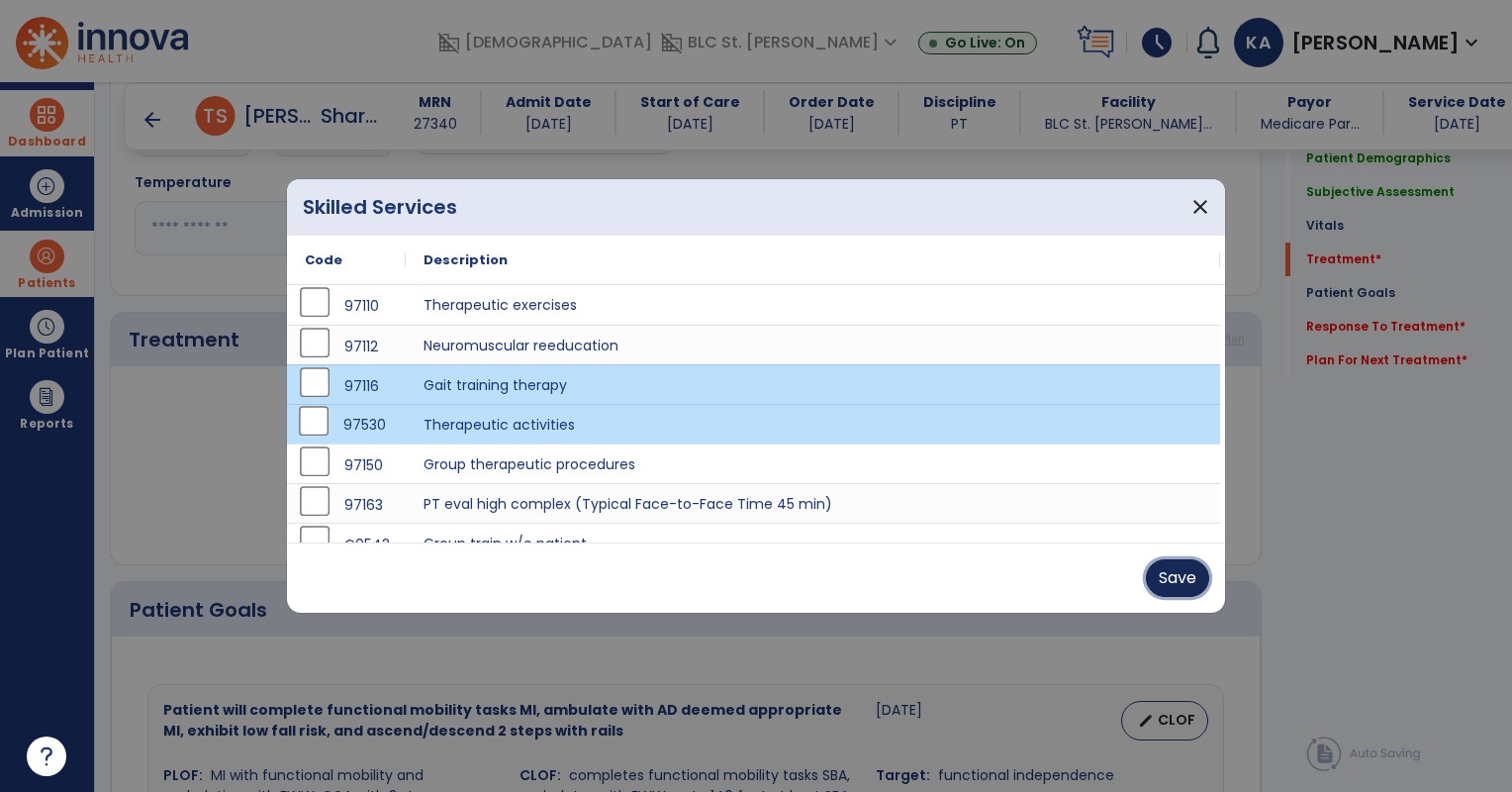 click on "Save" at bounding box center (1178, 578) 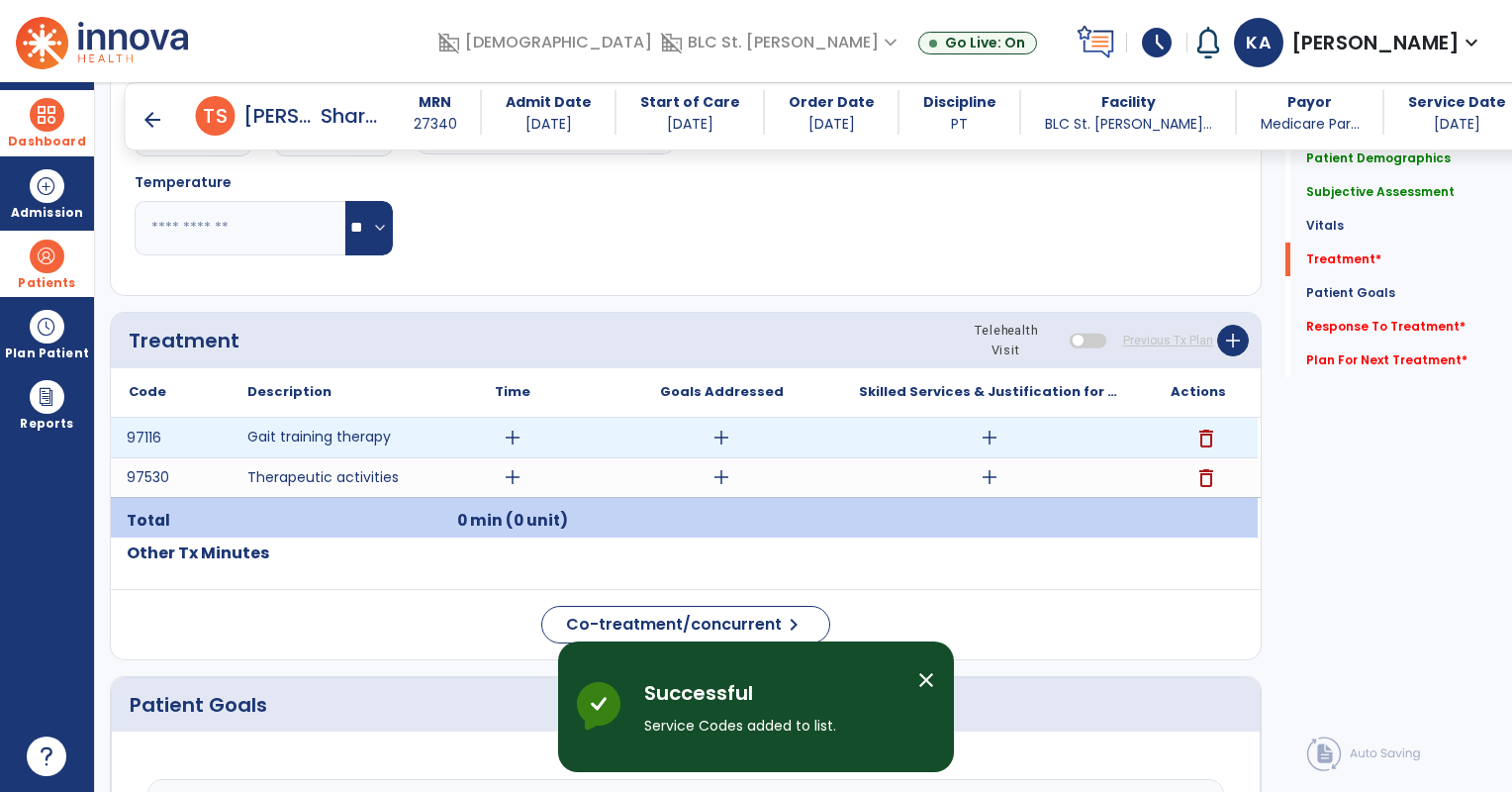 click on "add" at bounding box center (990, 438) 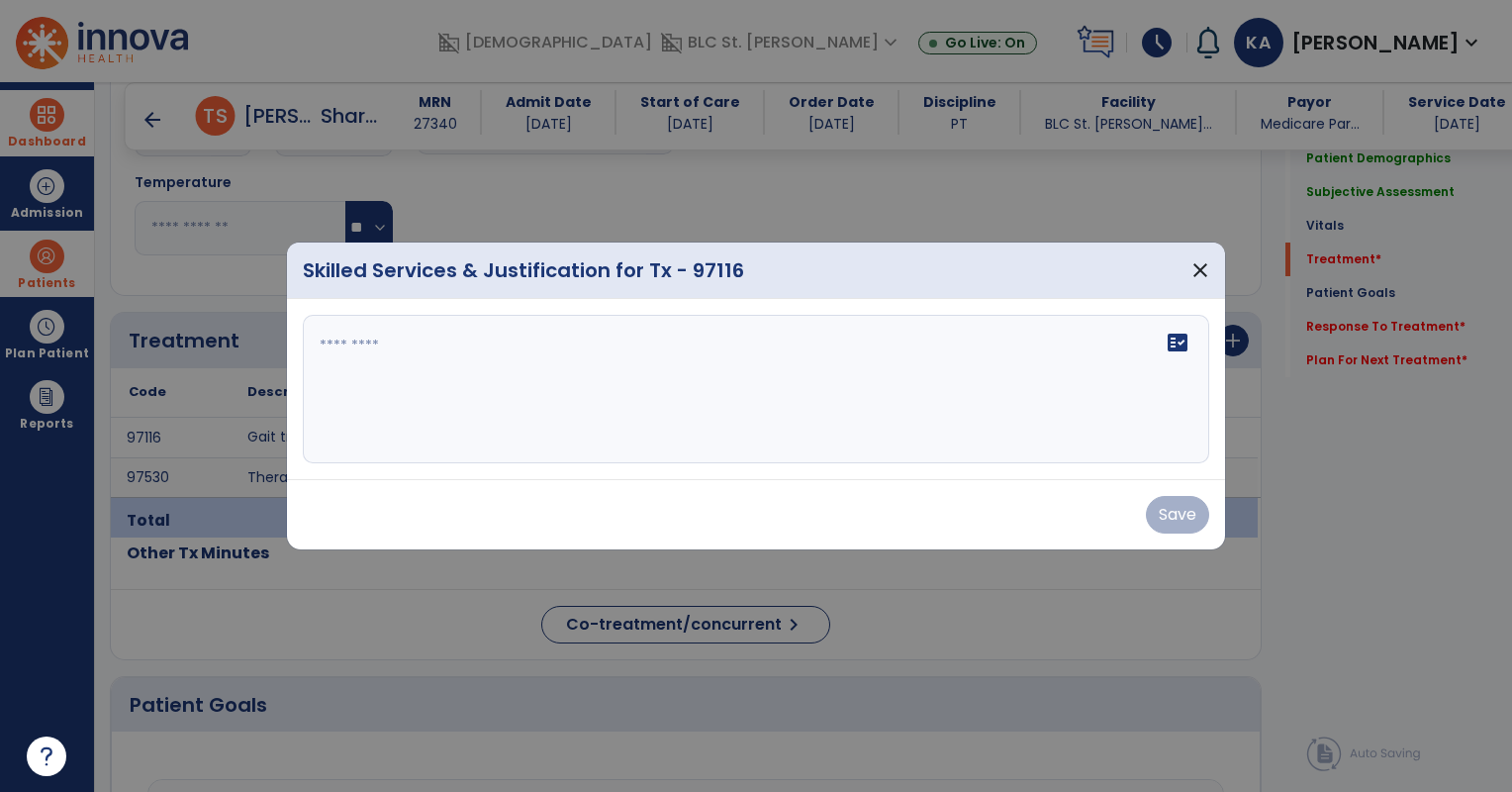 click on "fact_check" at bounding box center [756, 389] 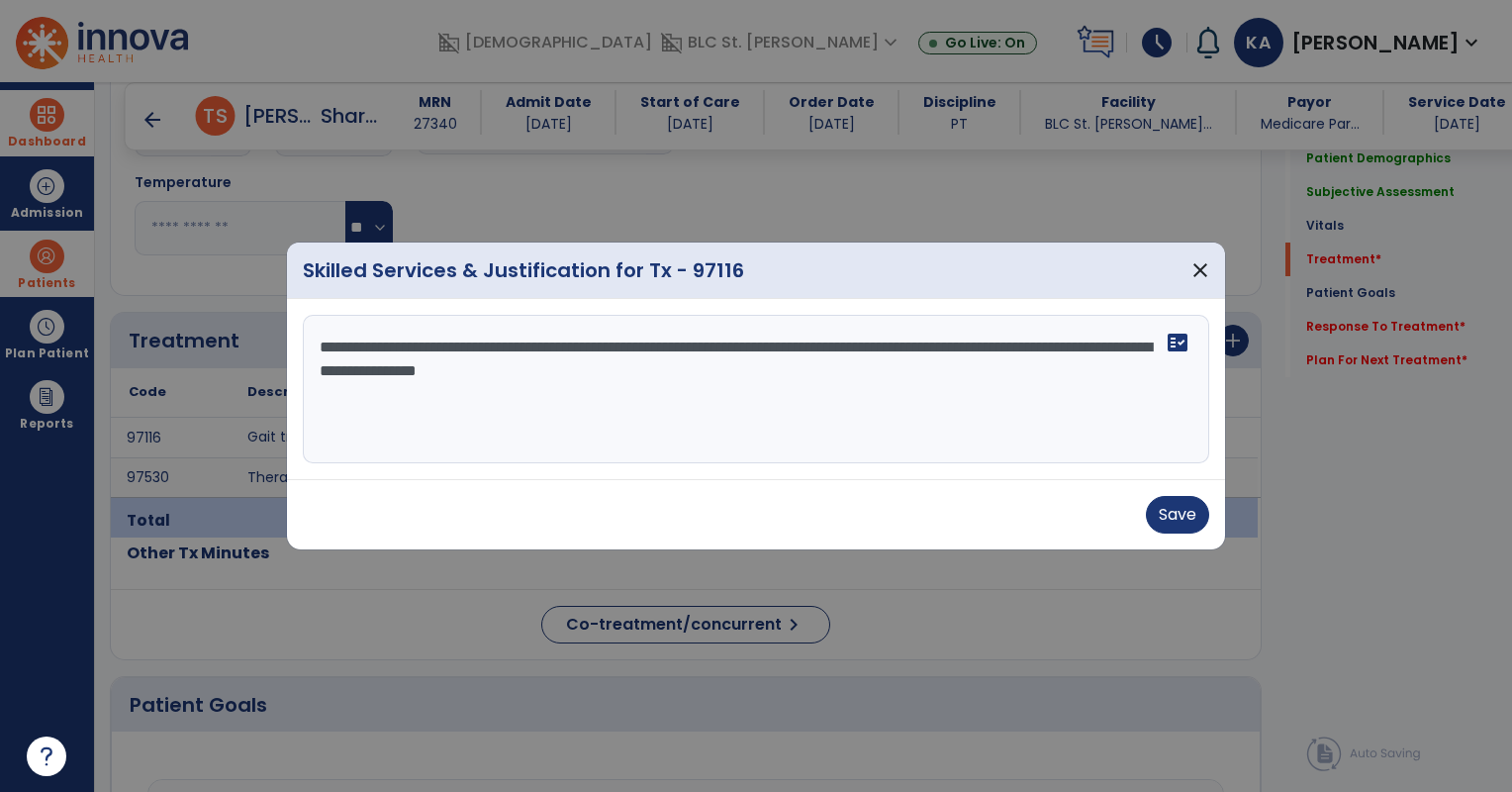click on "**********" at bounding box center (756, 389) 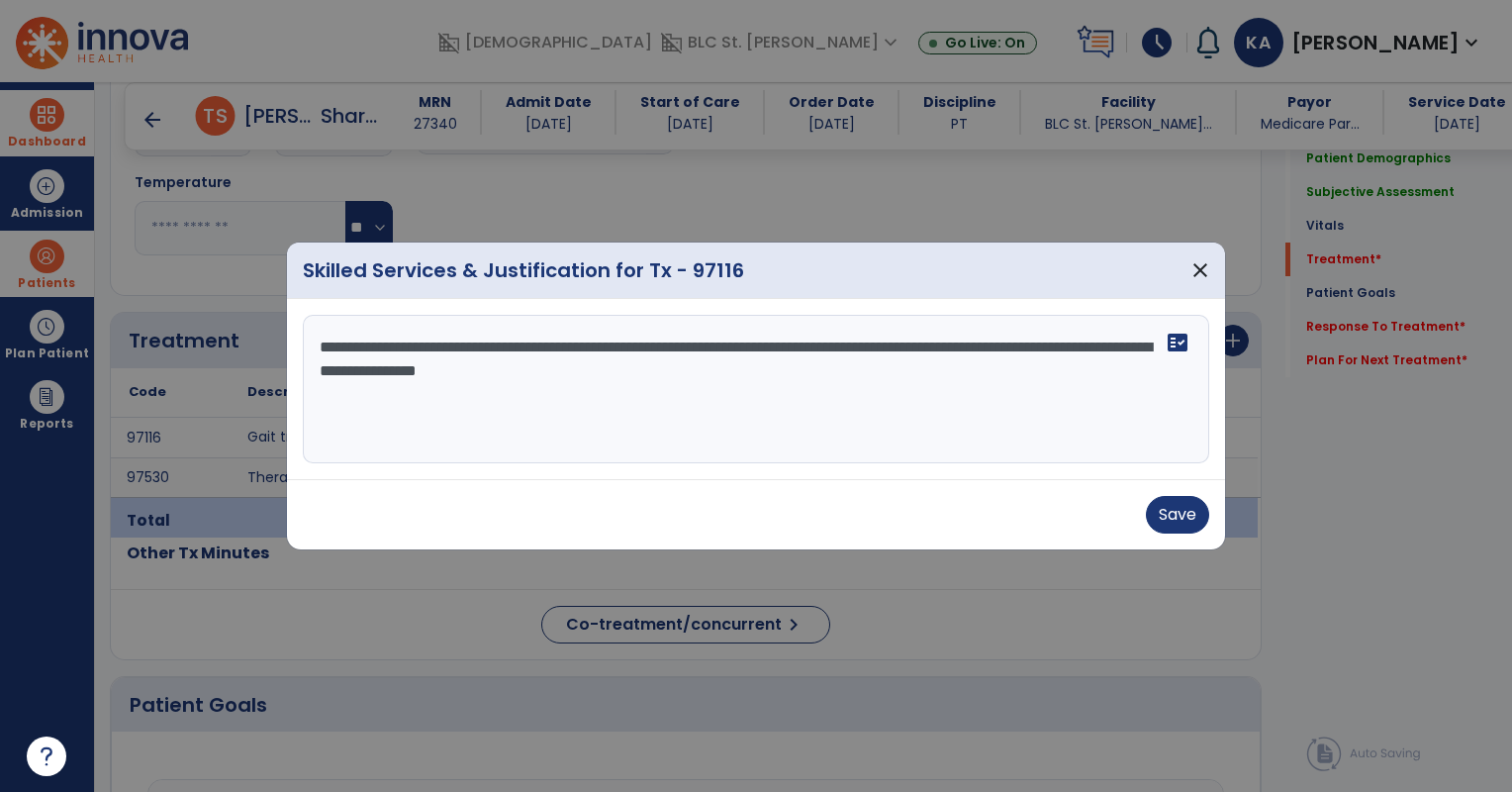 click on "**********" at bounding box center (756, 389) 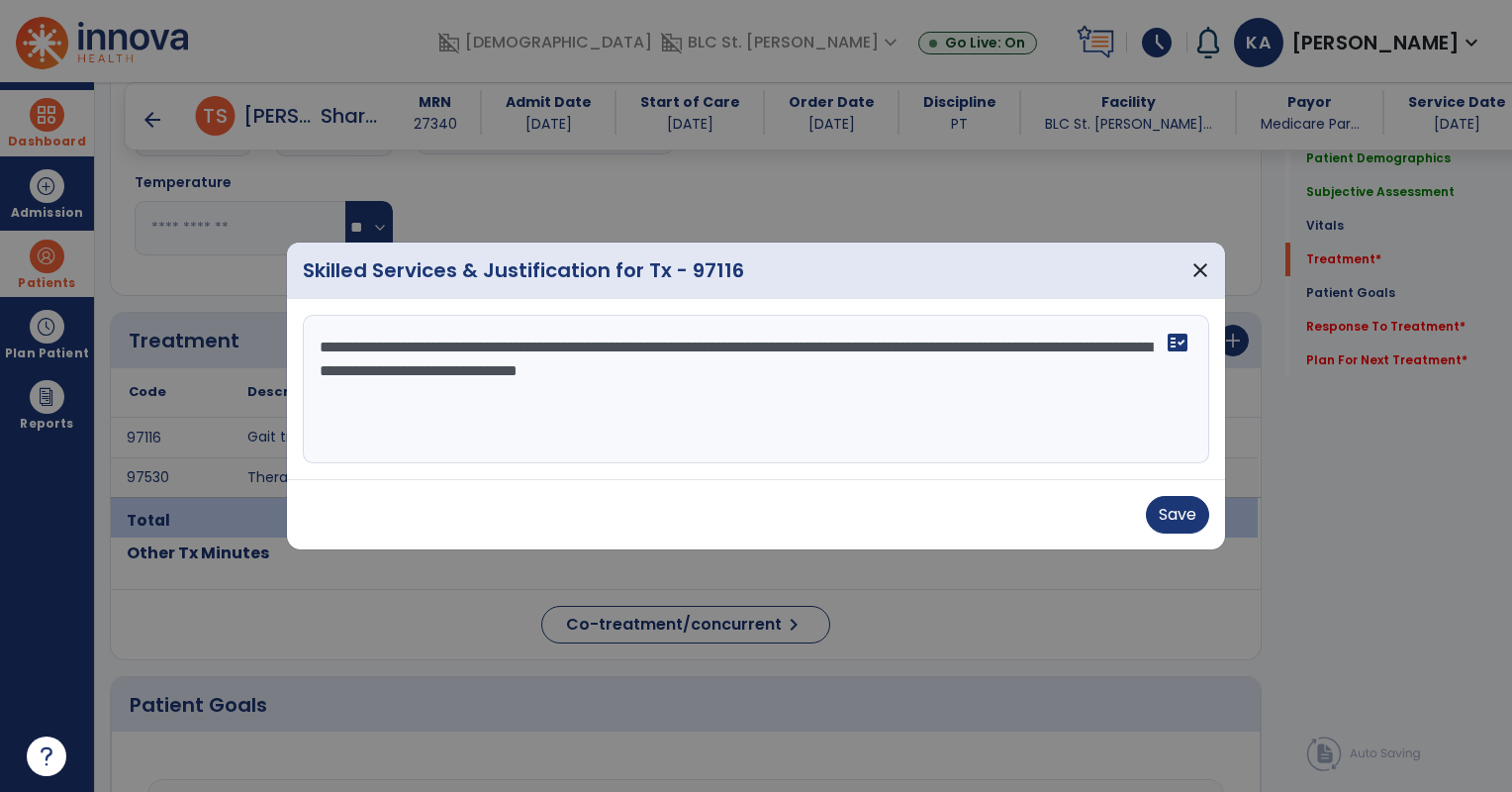 click on "**********" at bounding box center (756, 389) 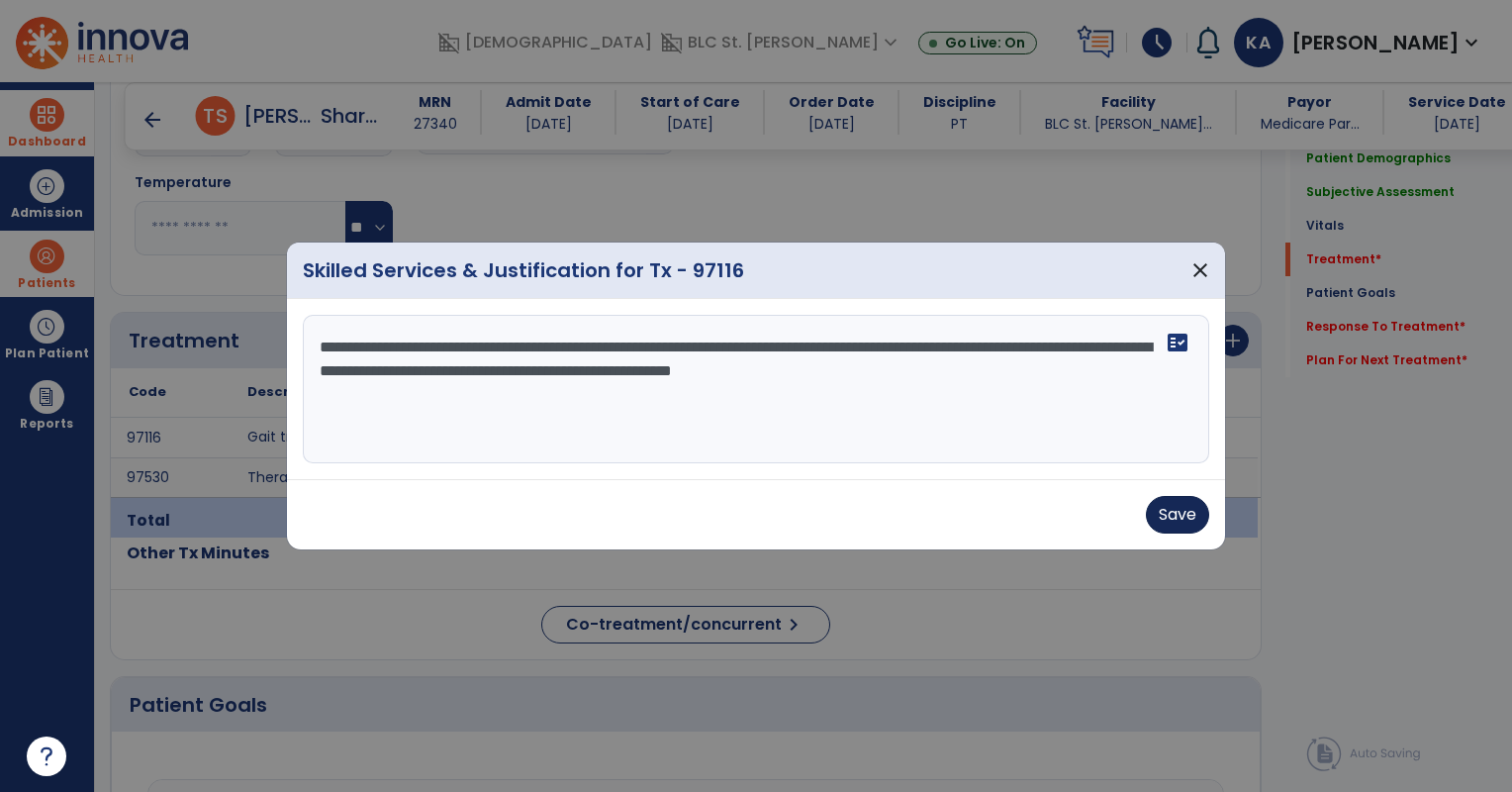 type on "**********" 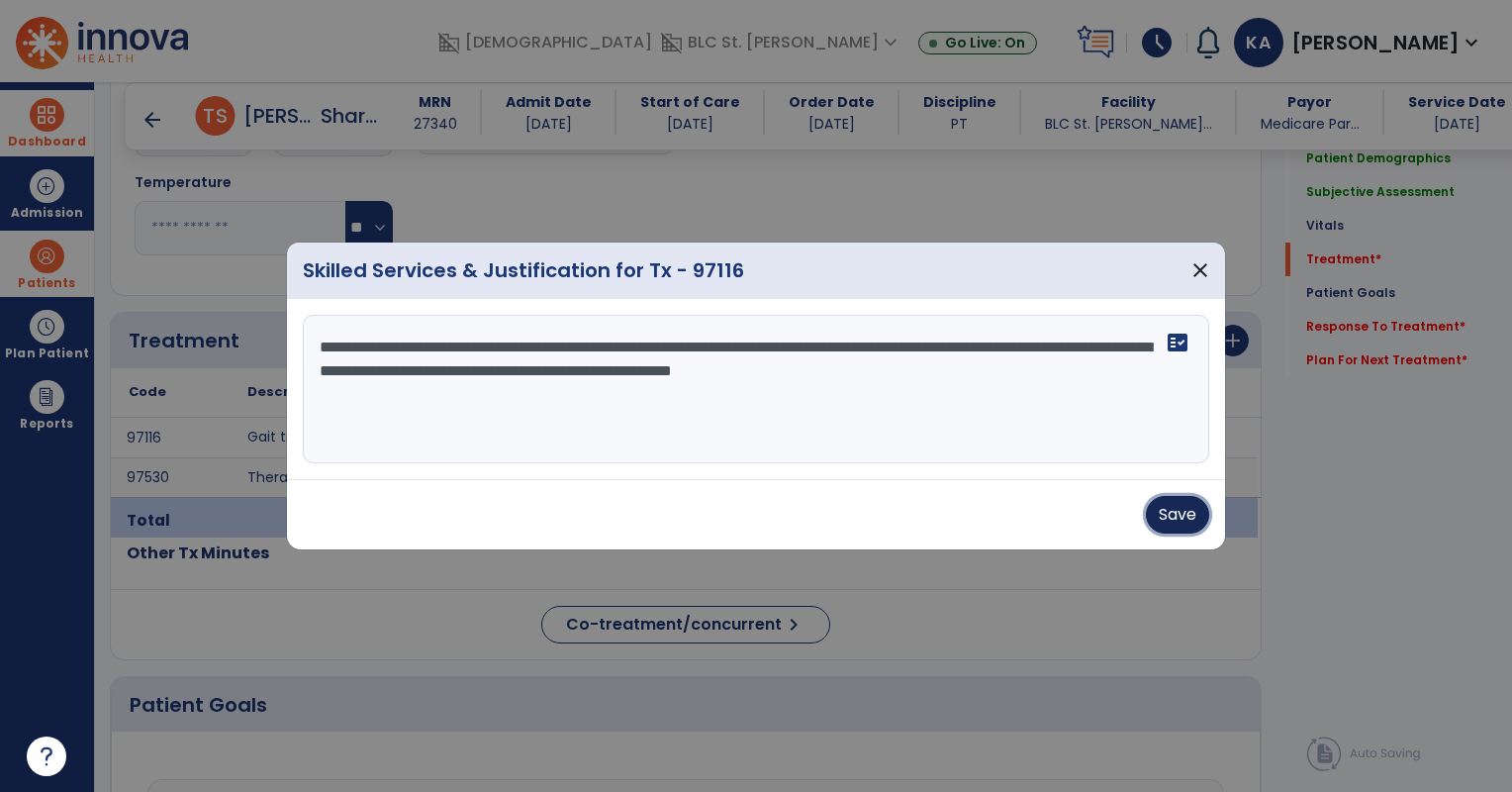 click on "Save" at bounding box center (1178, 515) 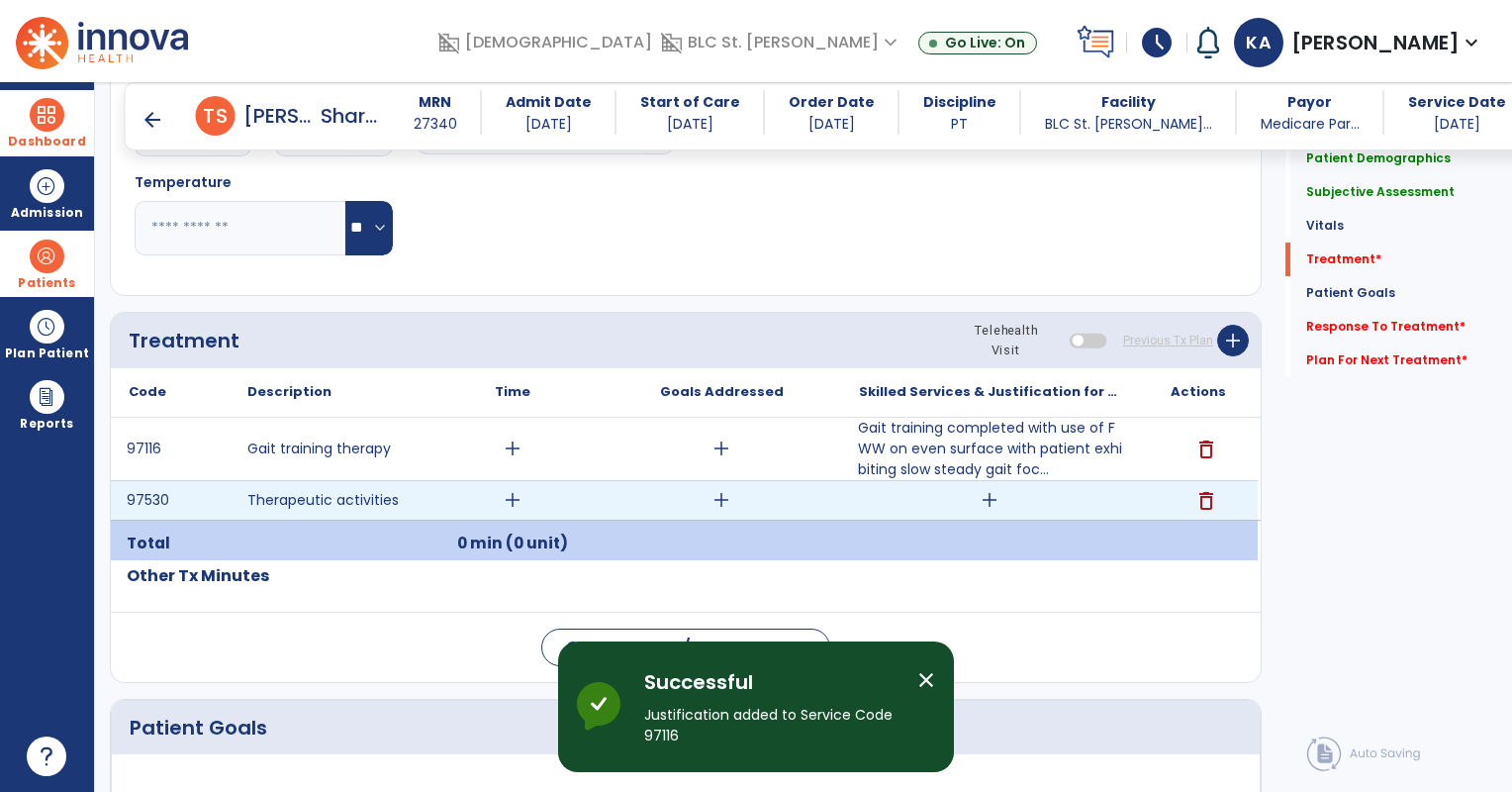click on "add" at bounding box center (990, 500) 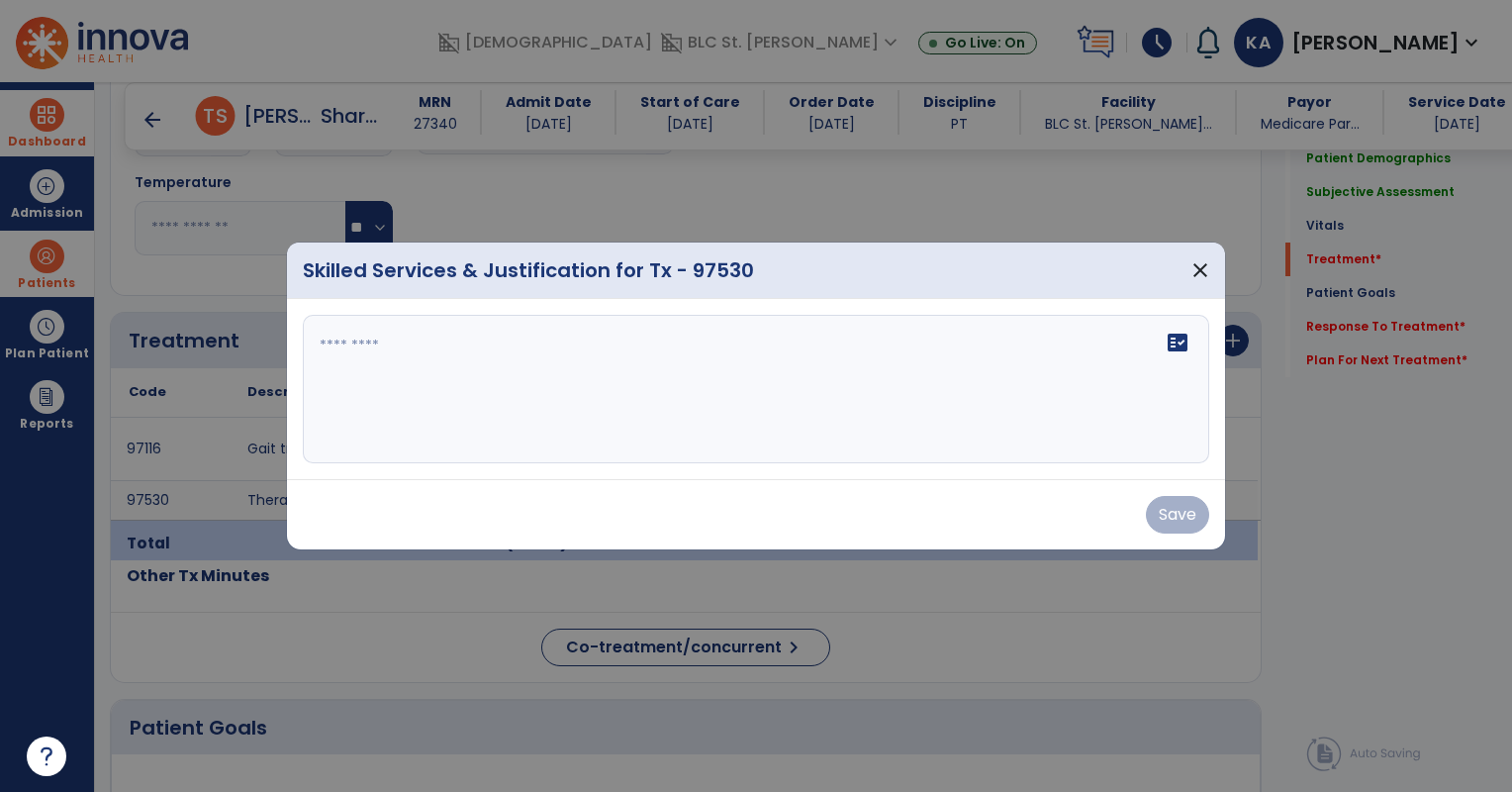 click on "fact_check" at bounding box center [756, 389] 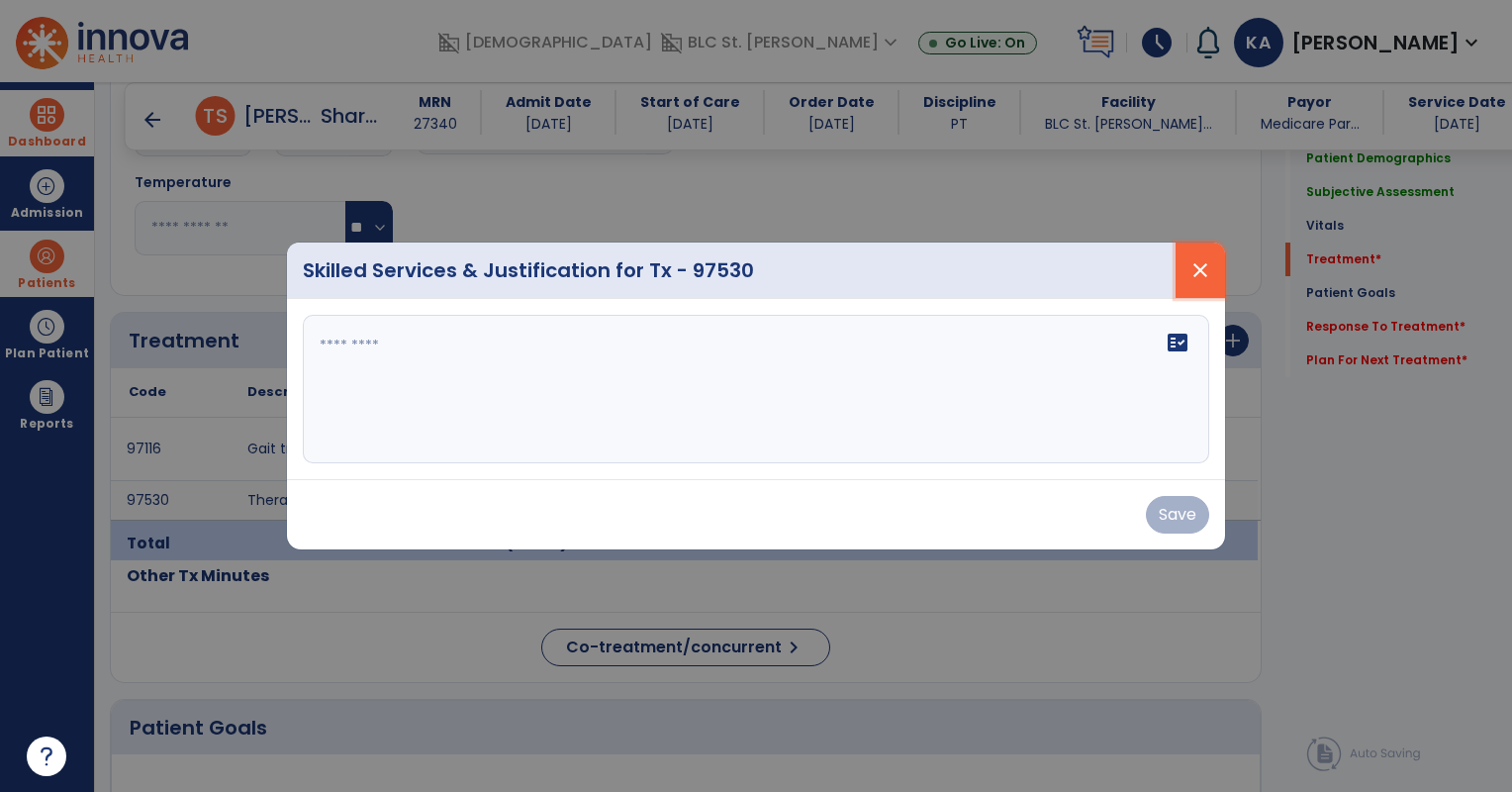 click on "close" at bounding box center [1200, 270] 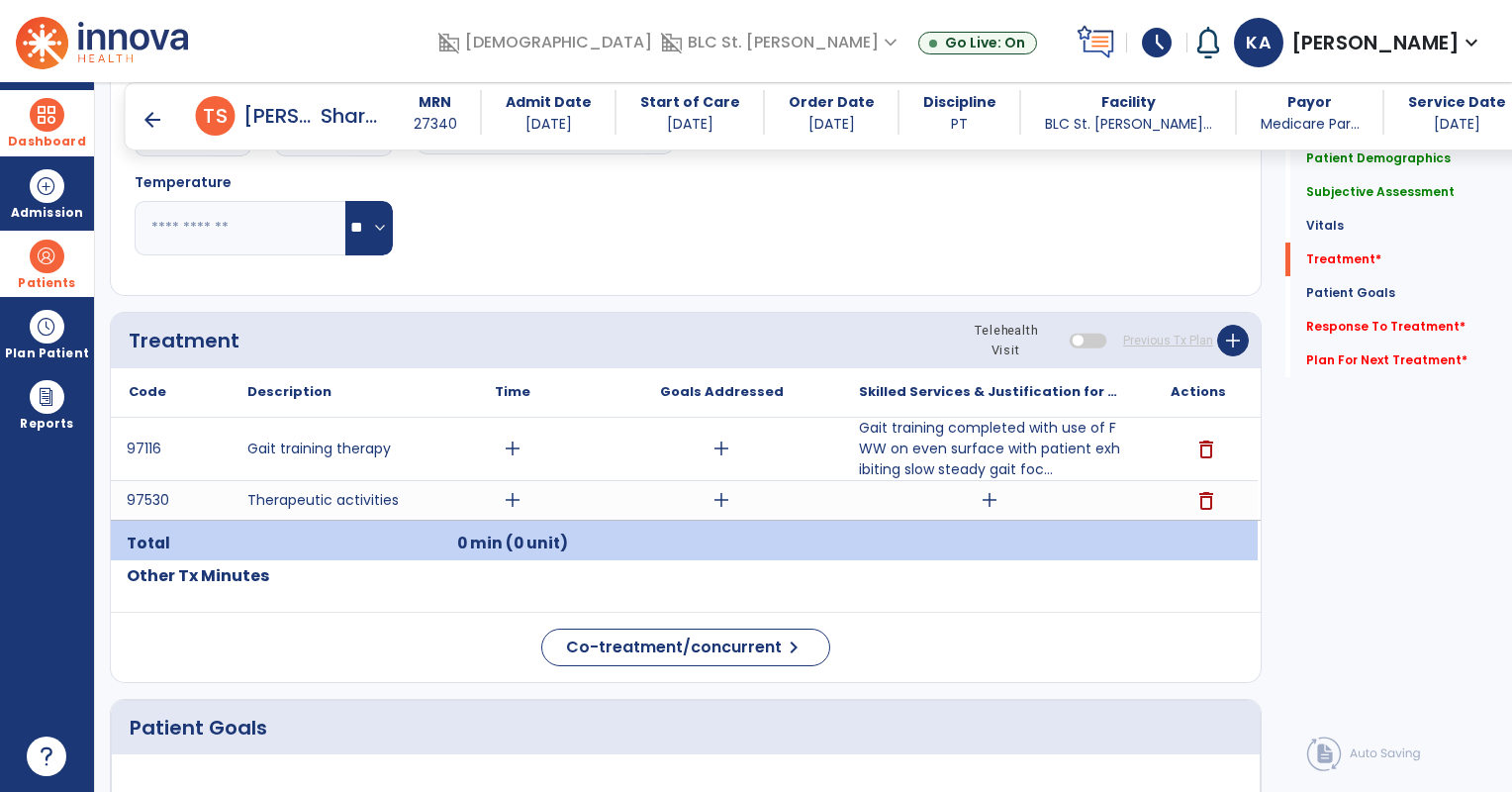click at bounding box center [47, 256] 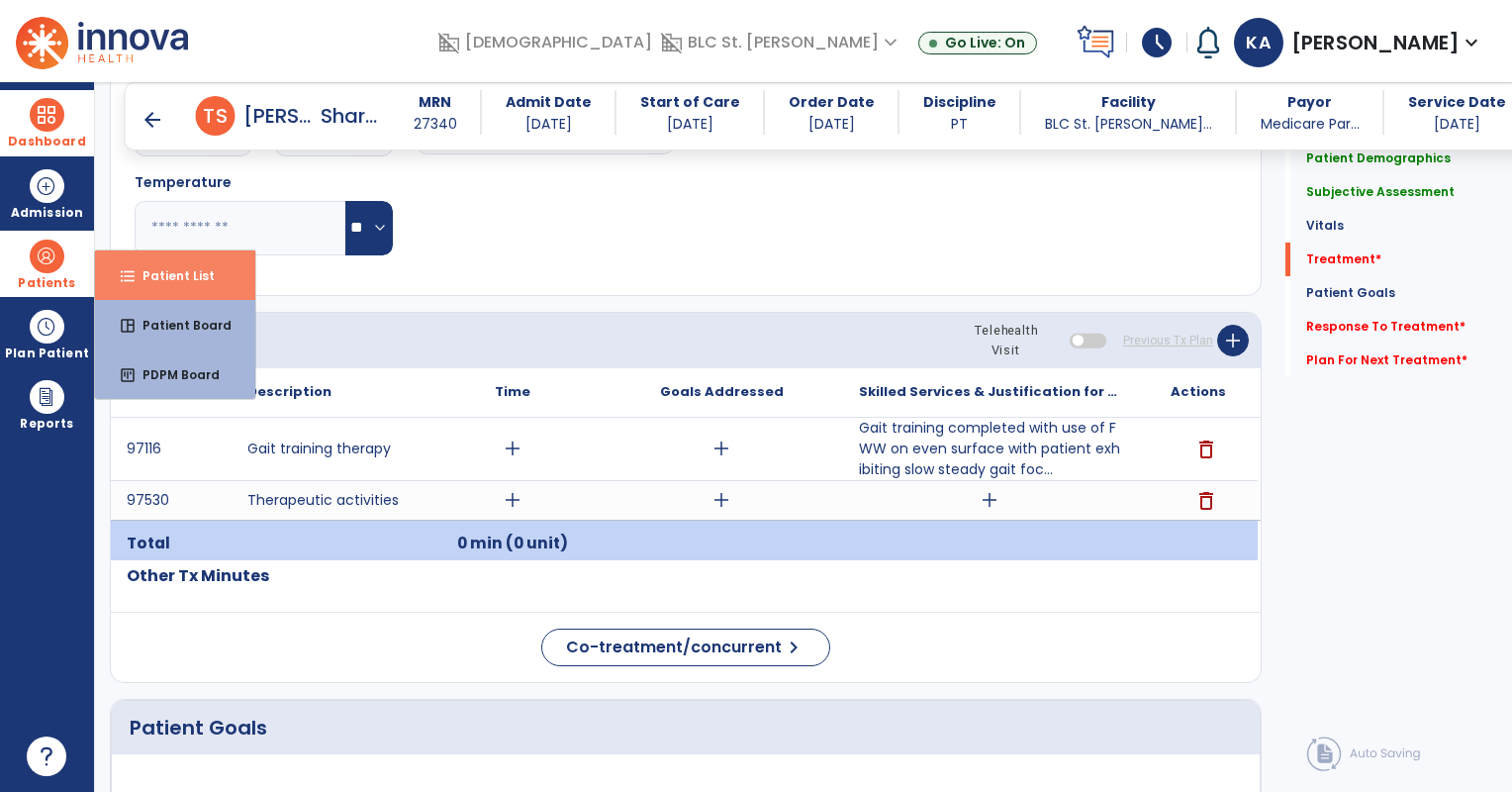 click on "format_list_bulleted  Patient List" at bounding box center (175, 275) 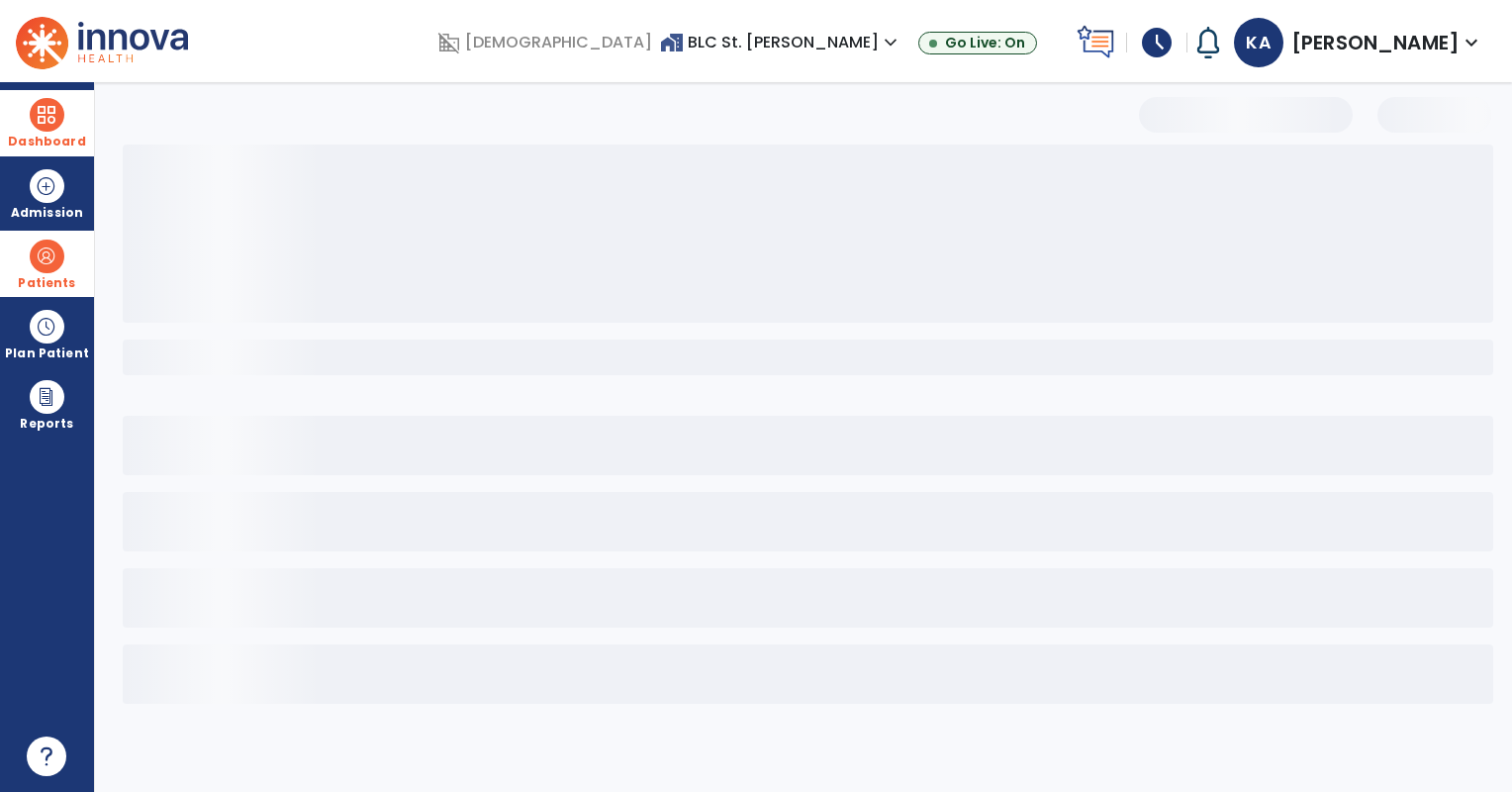 scroll, scrollTop: 0, scrollLeft: 0, axis: both 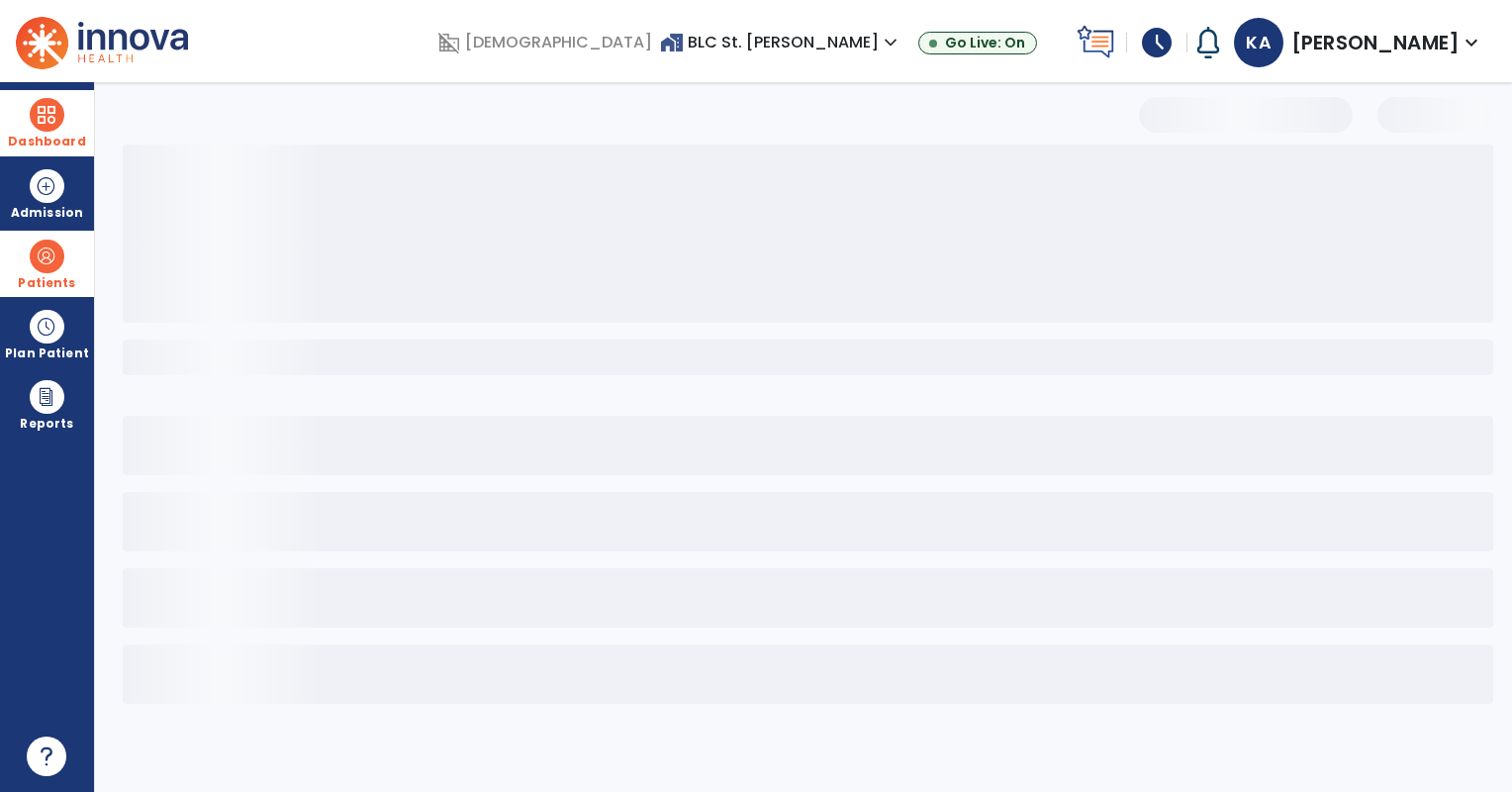 select on "***" 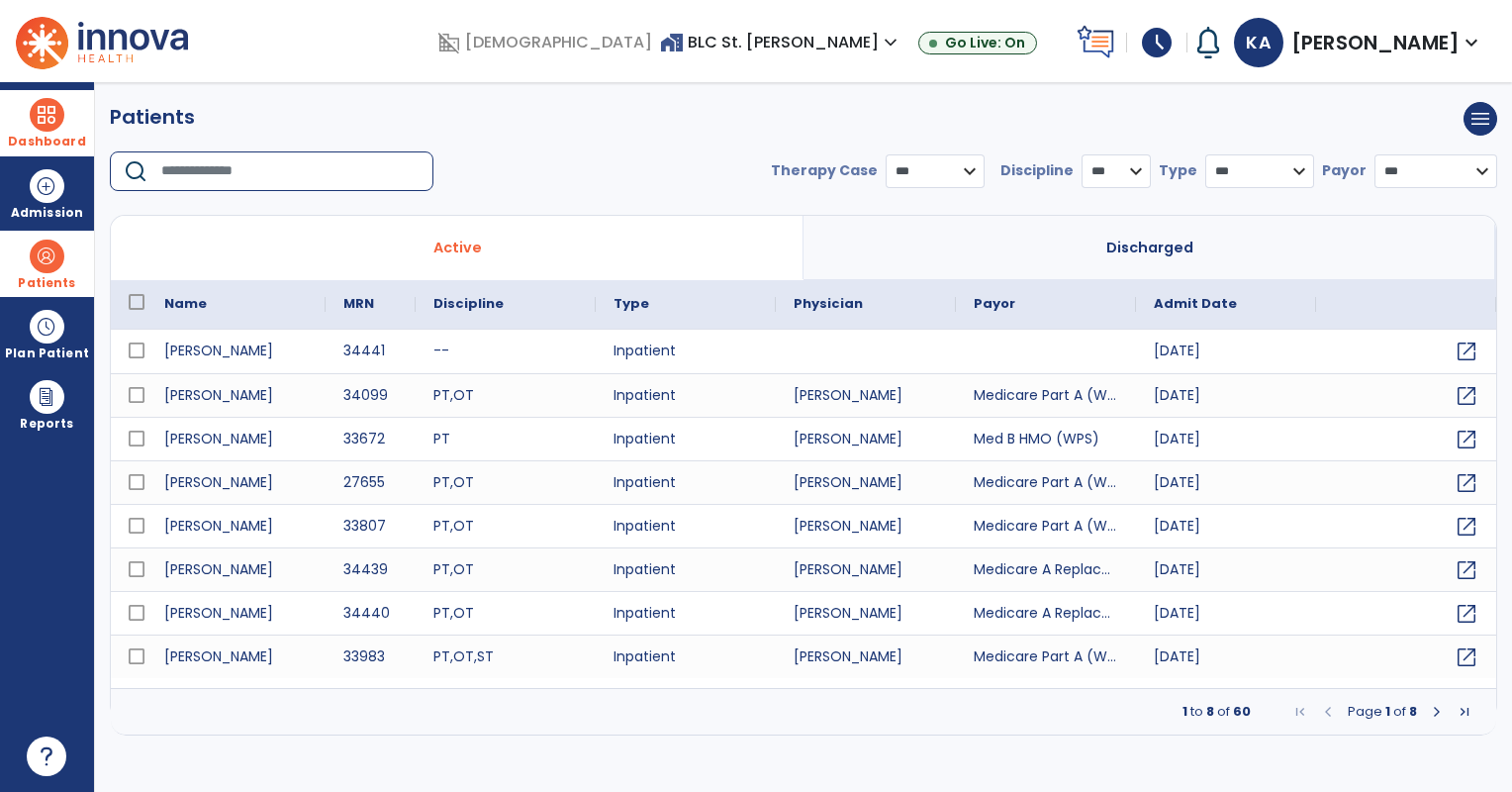 click at bounding box center (290, 171) 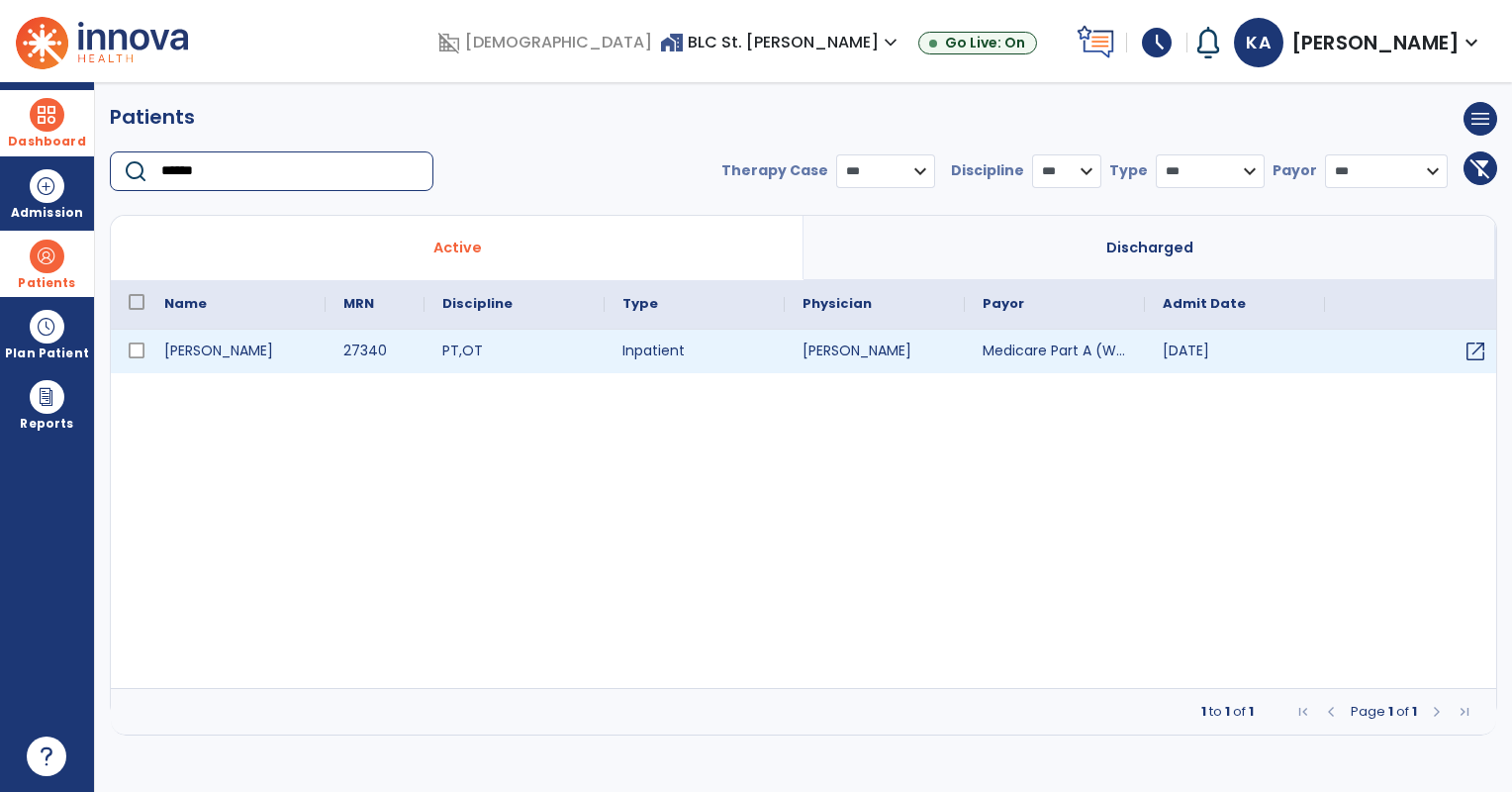 type on "******" 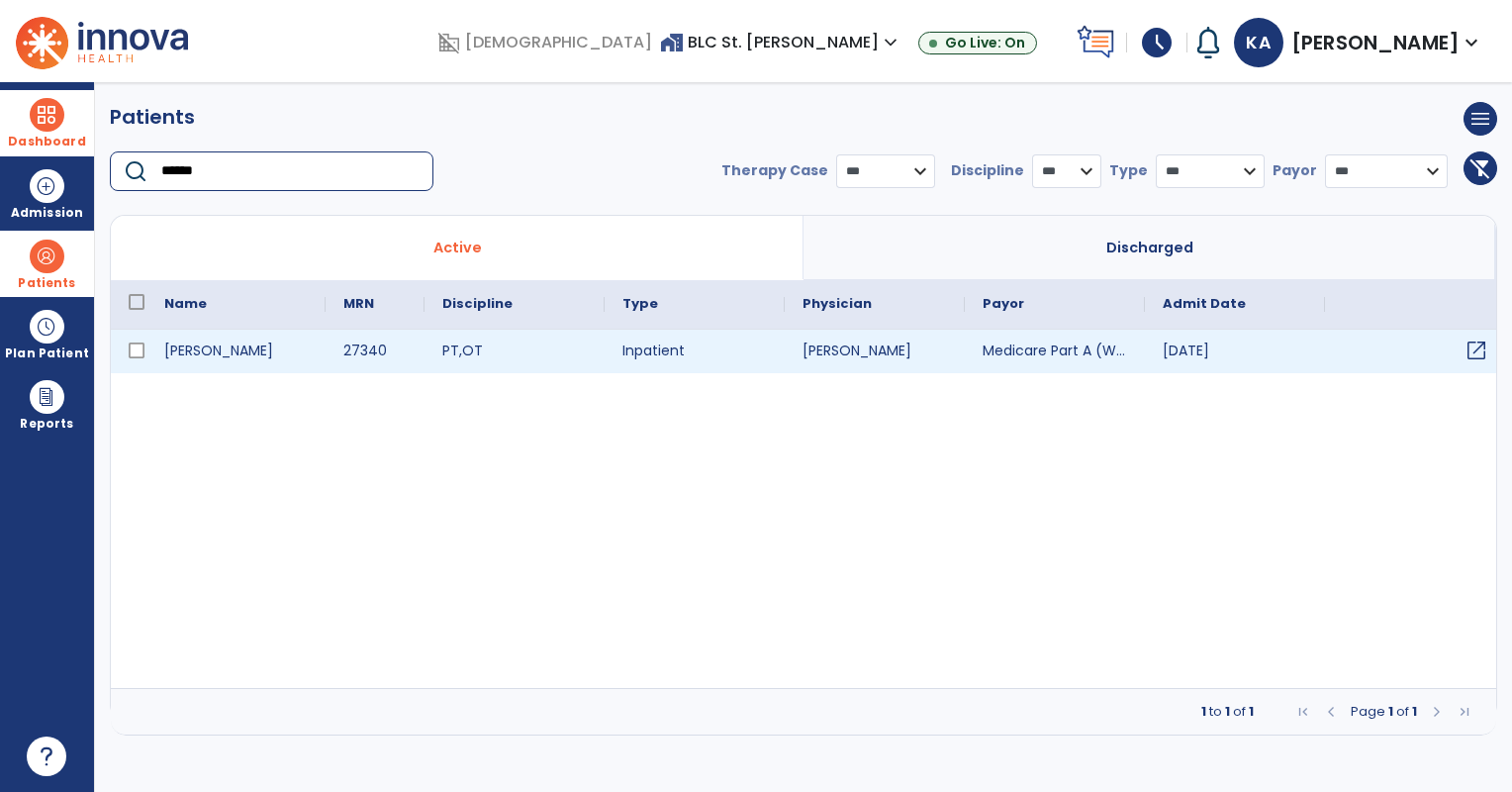 click on "open_in_new" at bounding box center [1476, 350] 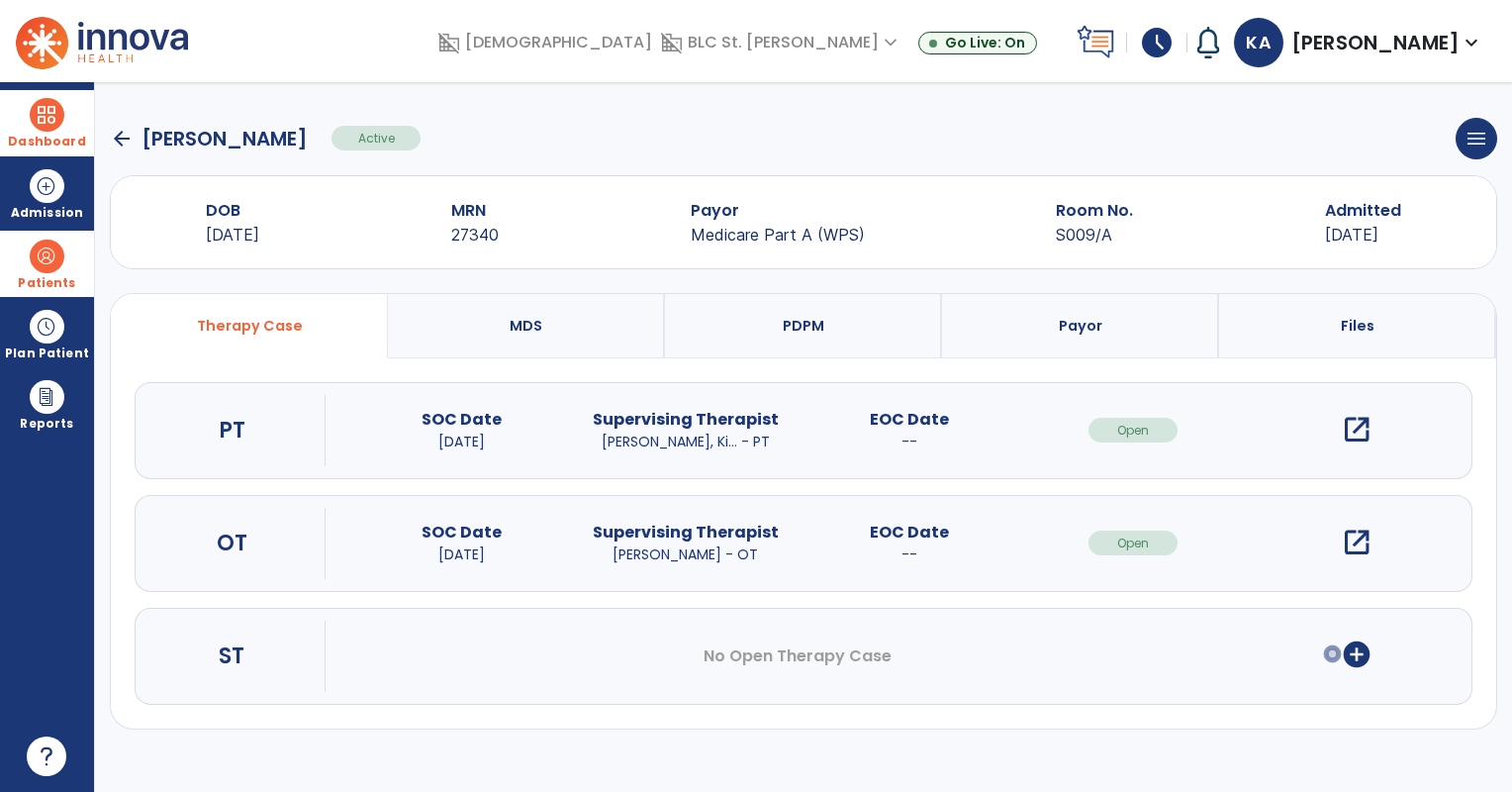 click on "open_in_new" at bounding box center [1357, 430] 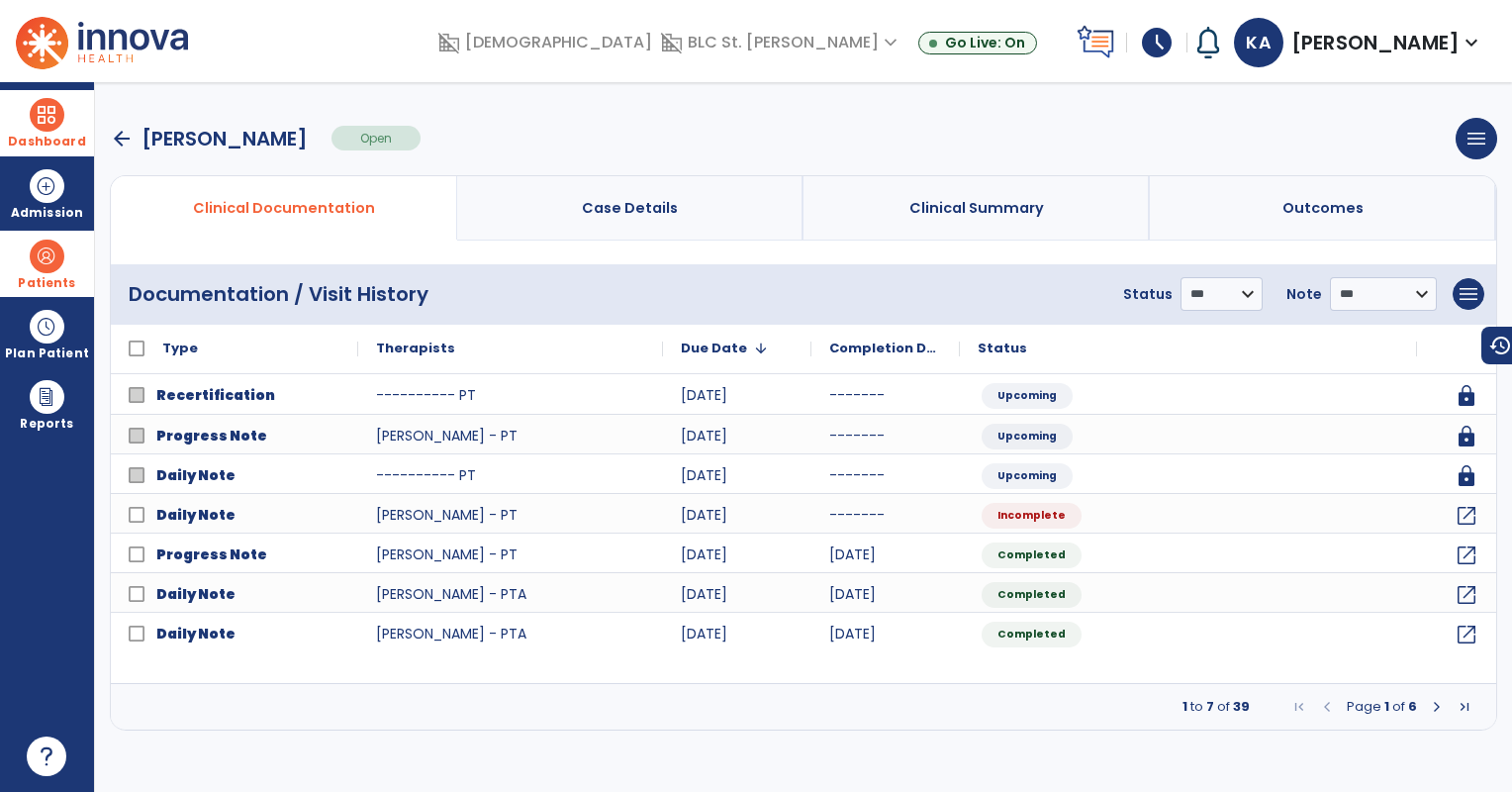 click at bounding box center (1437, 707) 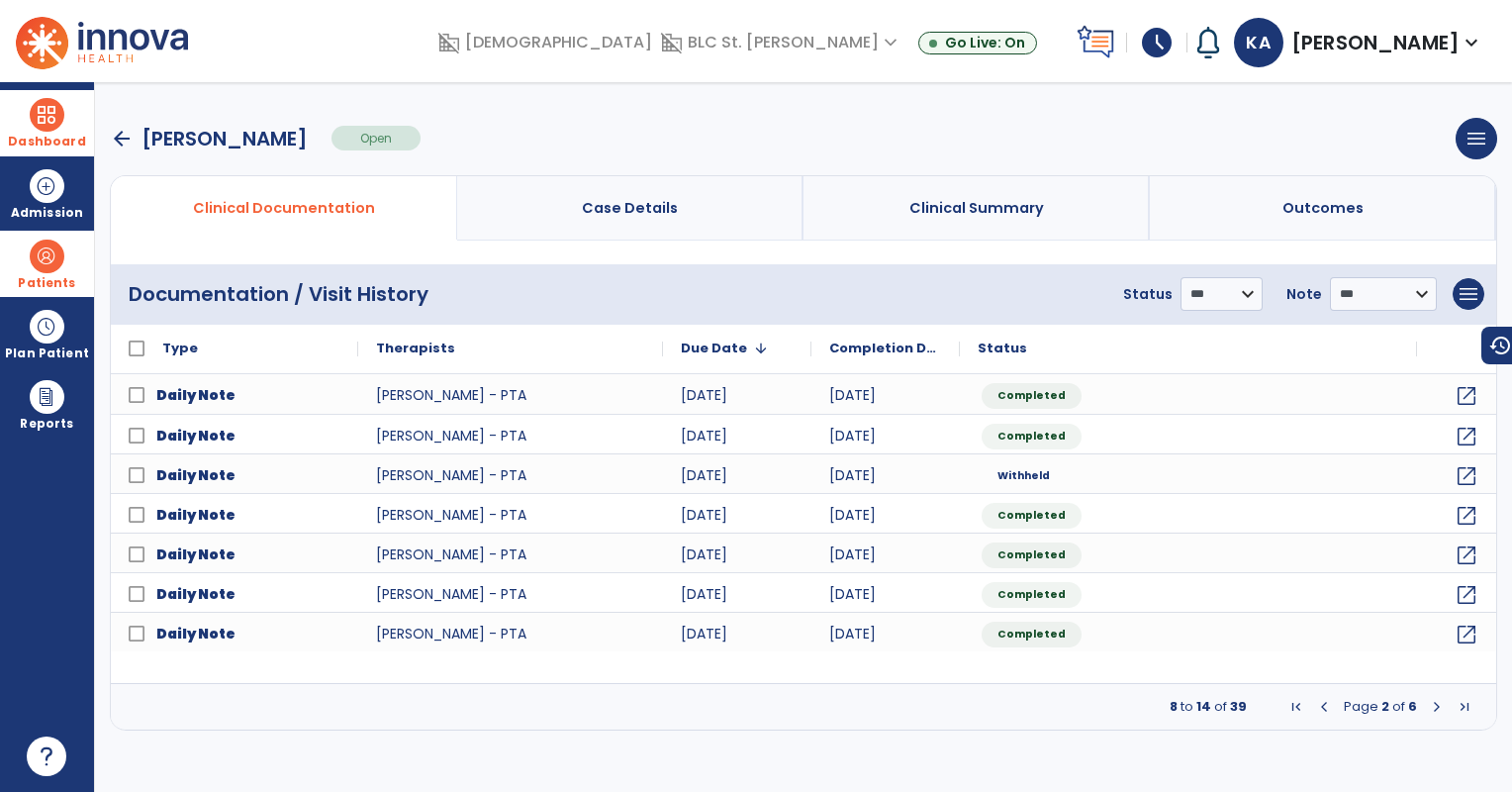 click at bounding box center [1437, 707] 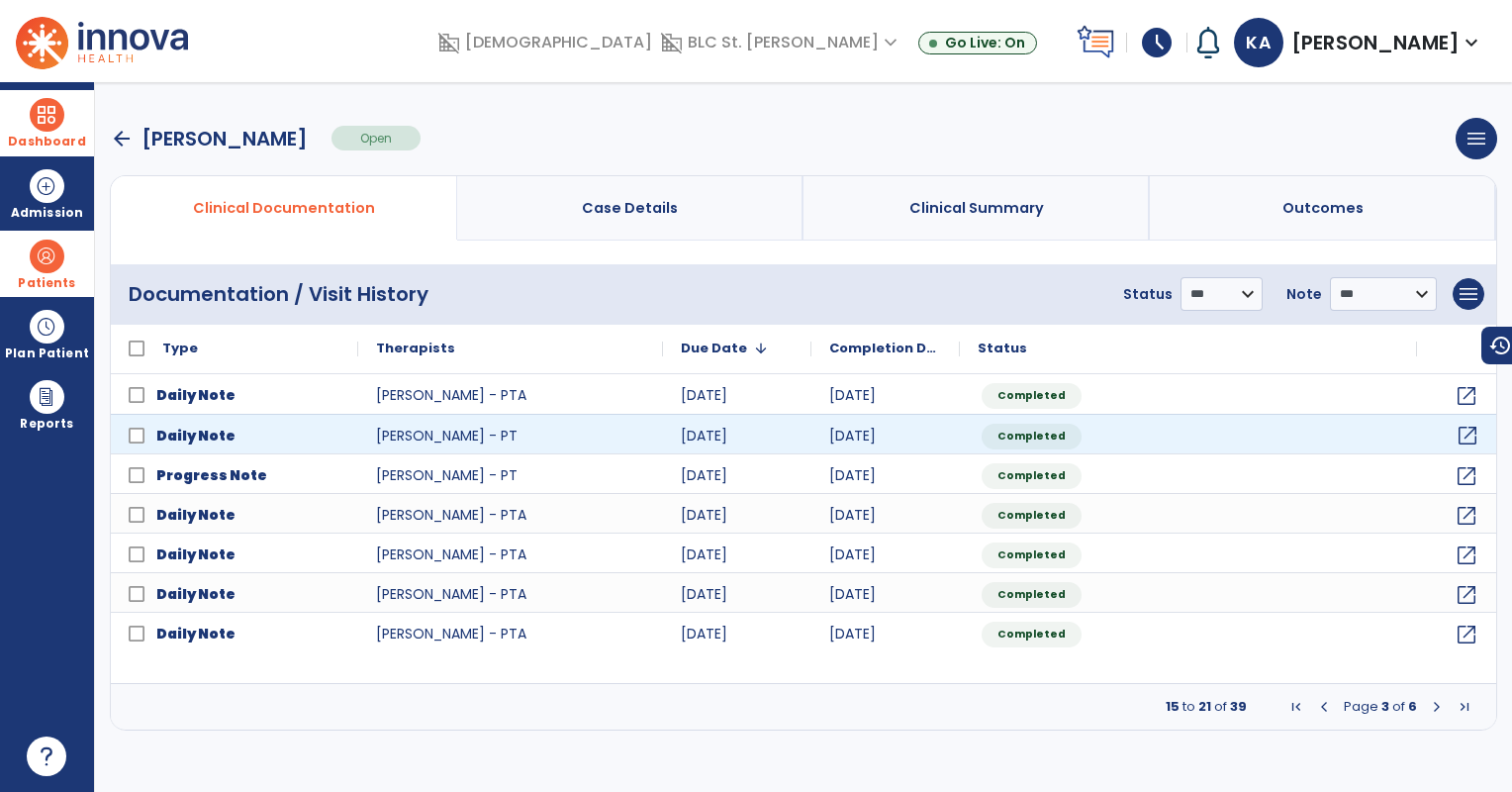 click on "open_in_new" 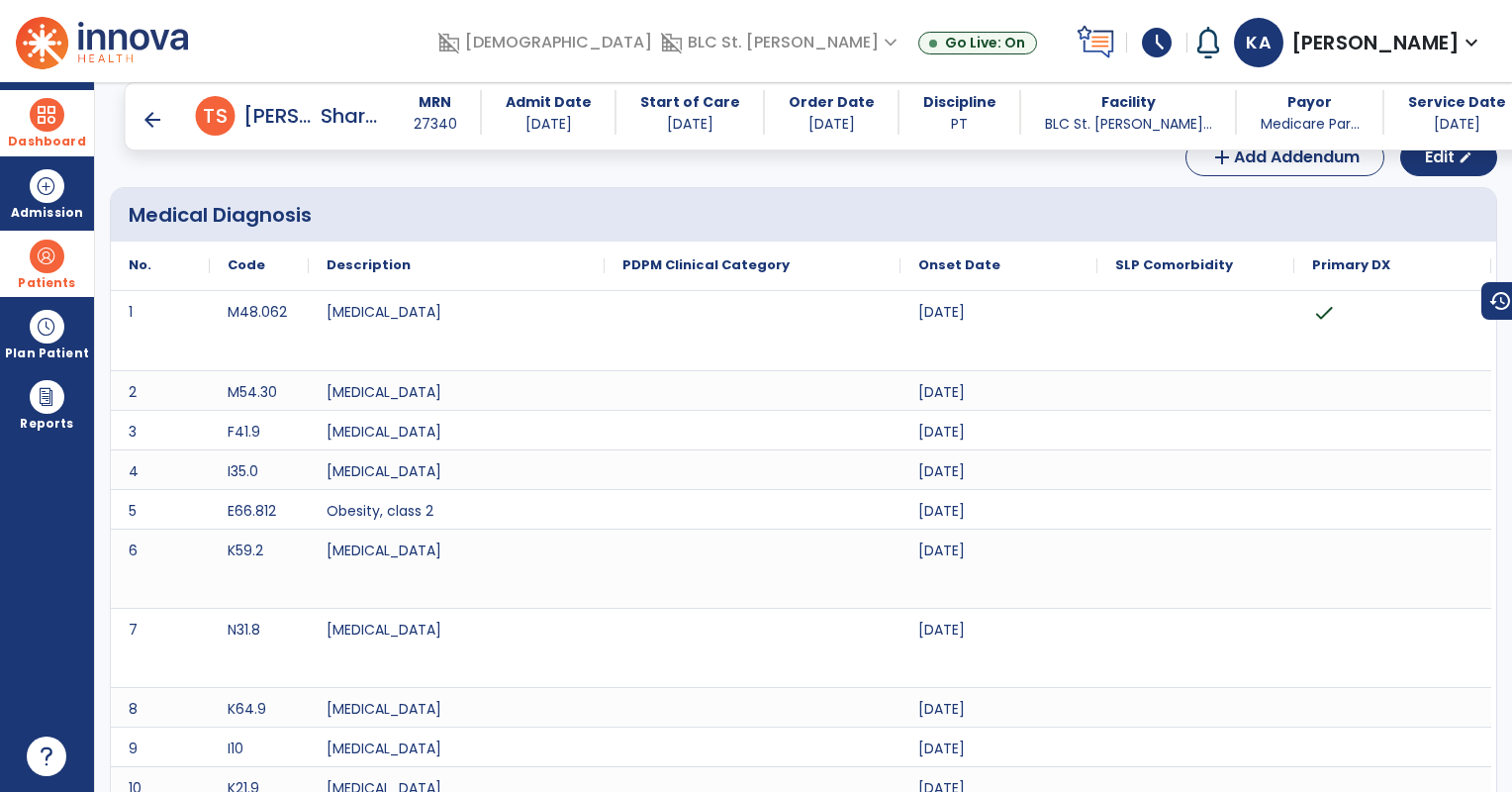 scroll, scrollTop: 0, scrollLeft: 0, axis: both 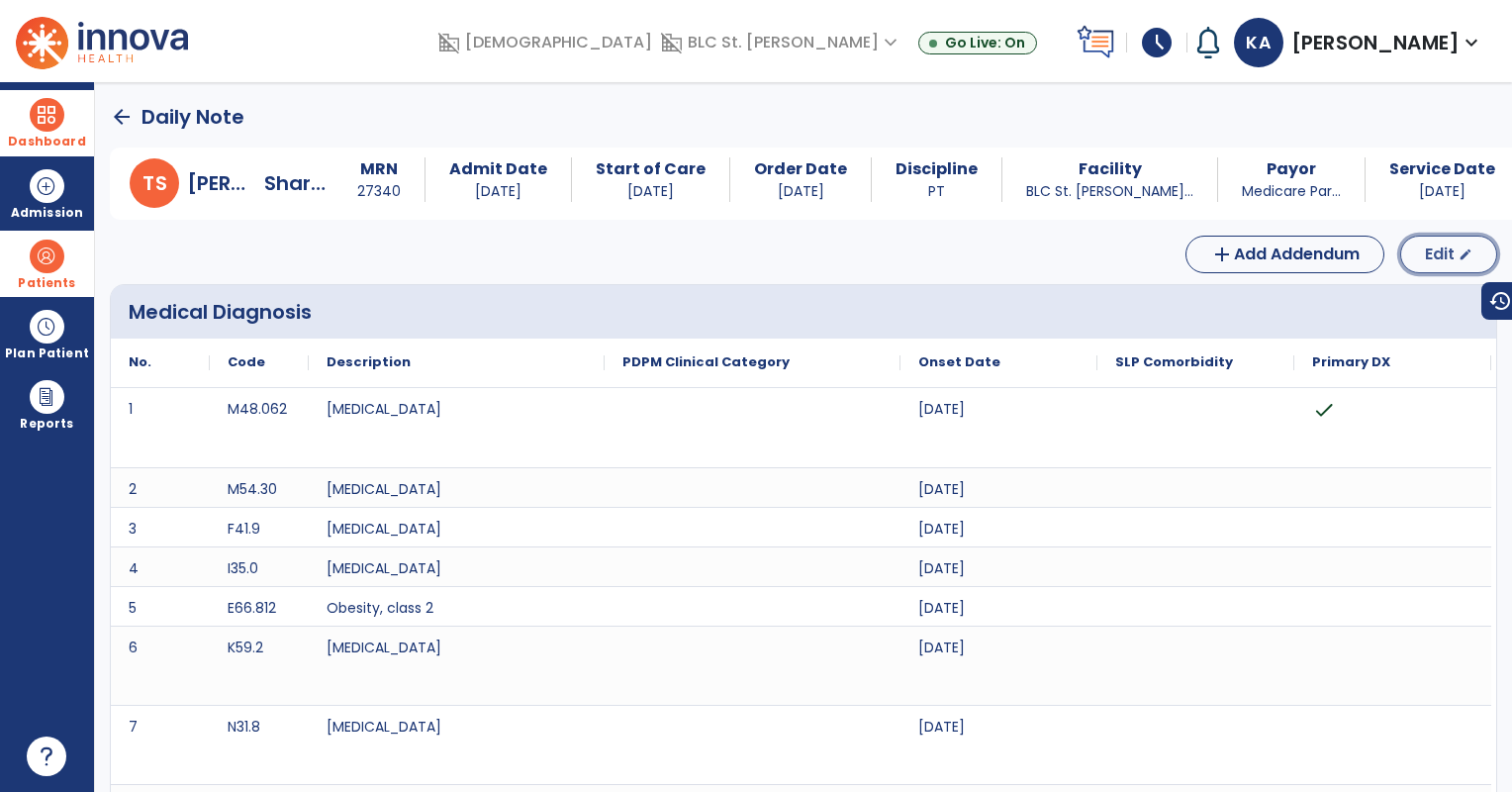 click on "Edit" 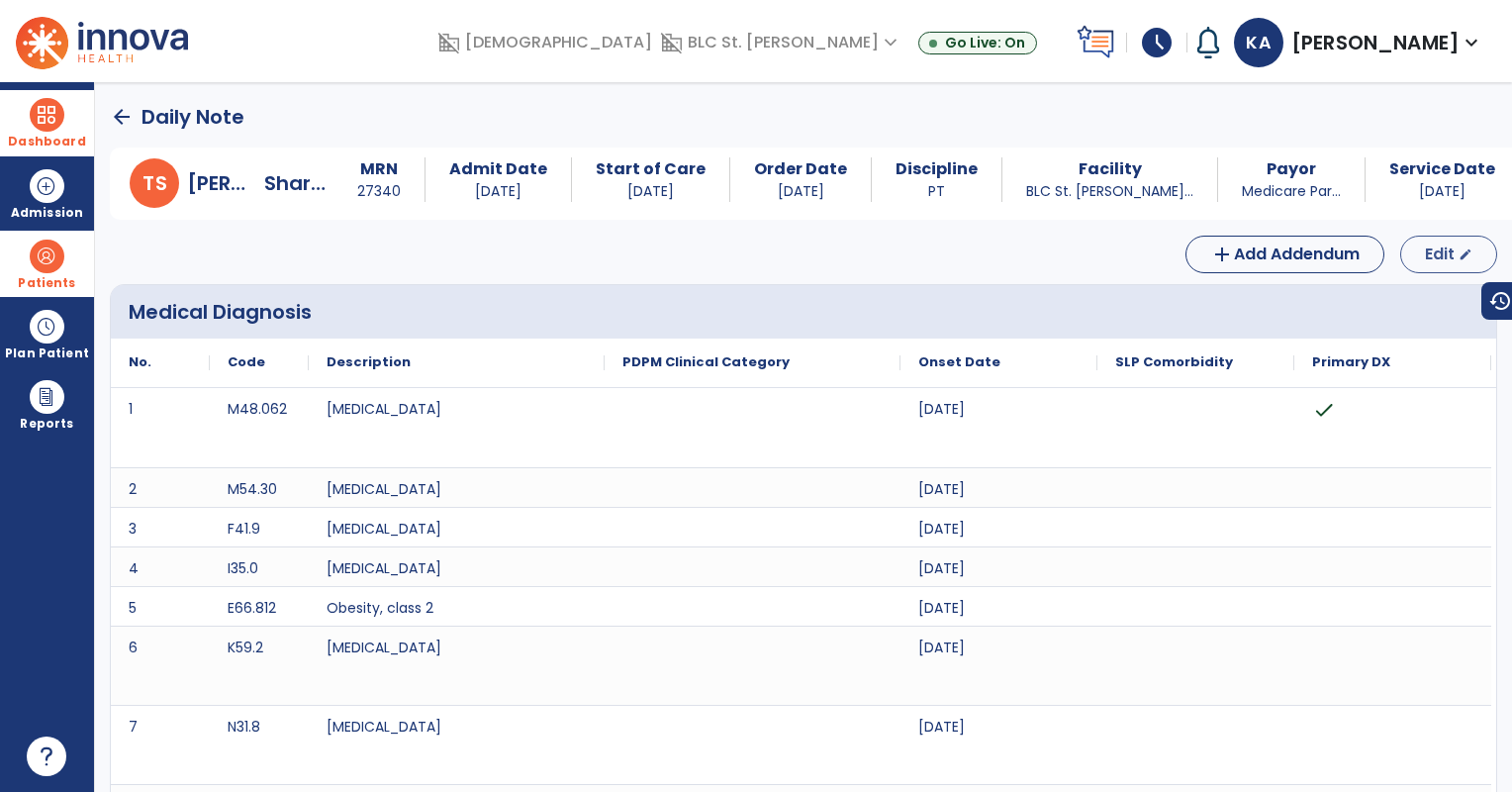 select on "*" 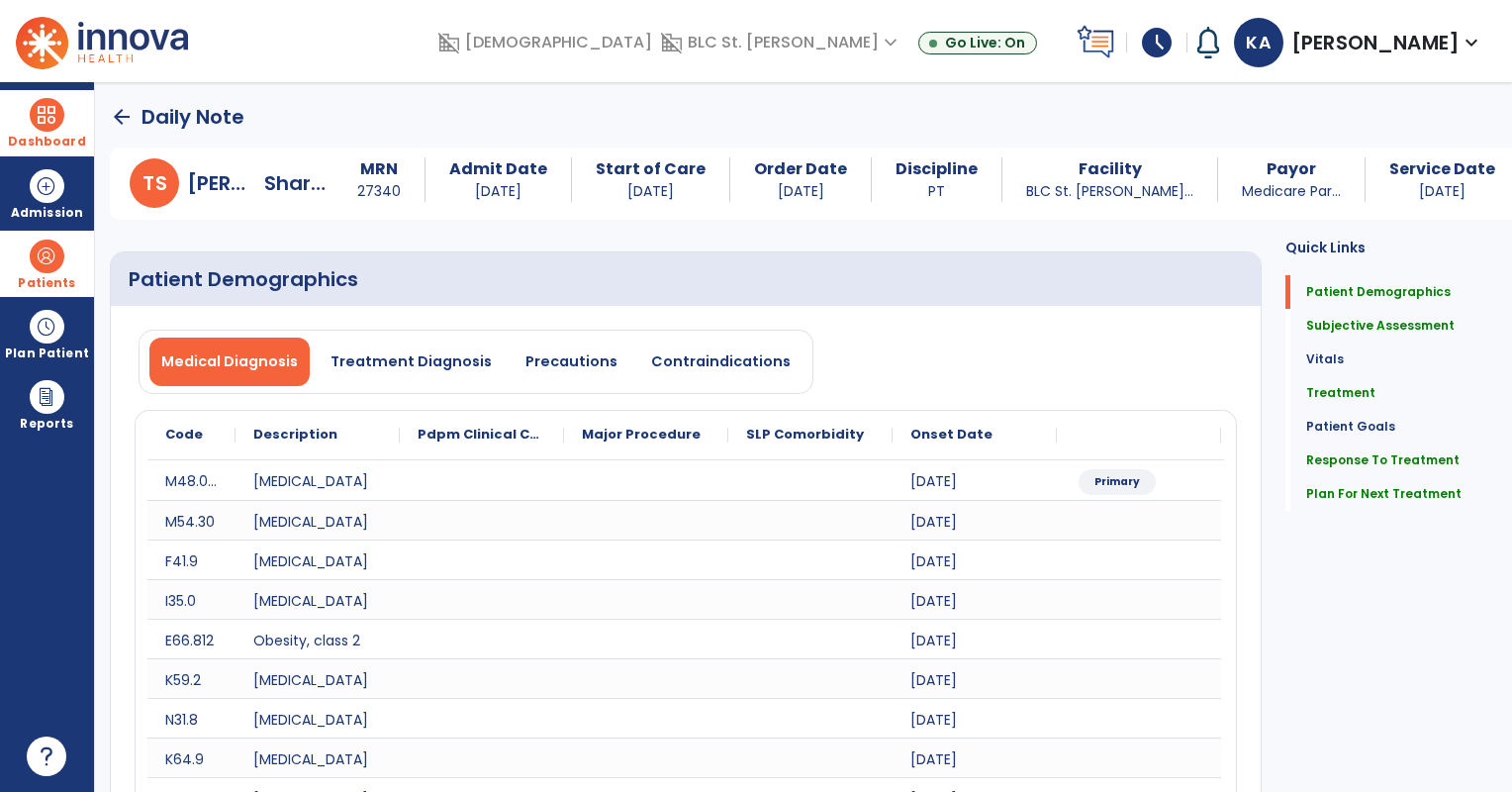 click on "[PERSON_NAME]  MRN [MEDICAL_RECORD_NUMBER] Admit Date [DATE] Start of Care [DATE] Order Date [DATE] Discipline PT Facility BLC [GEOGRAPHIC_DATA][PERSON_NAME]... Payor Medicare Par... Service Date [DATE]" 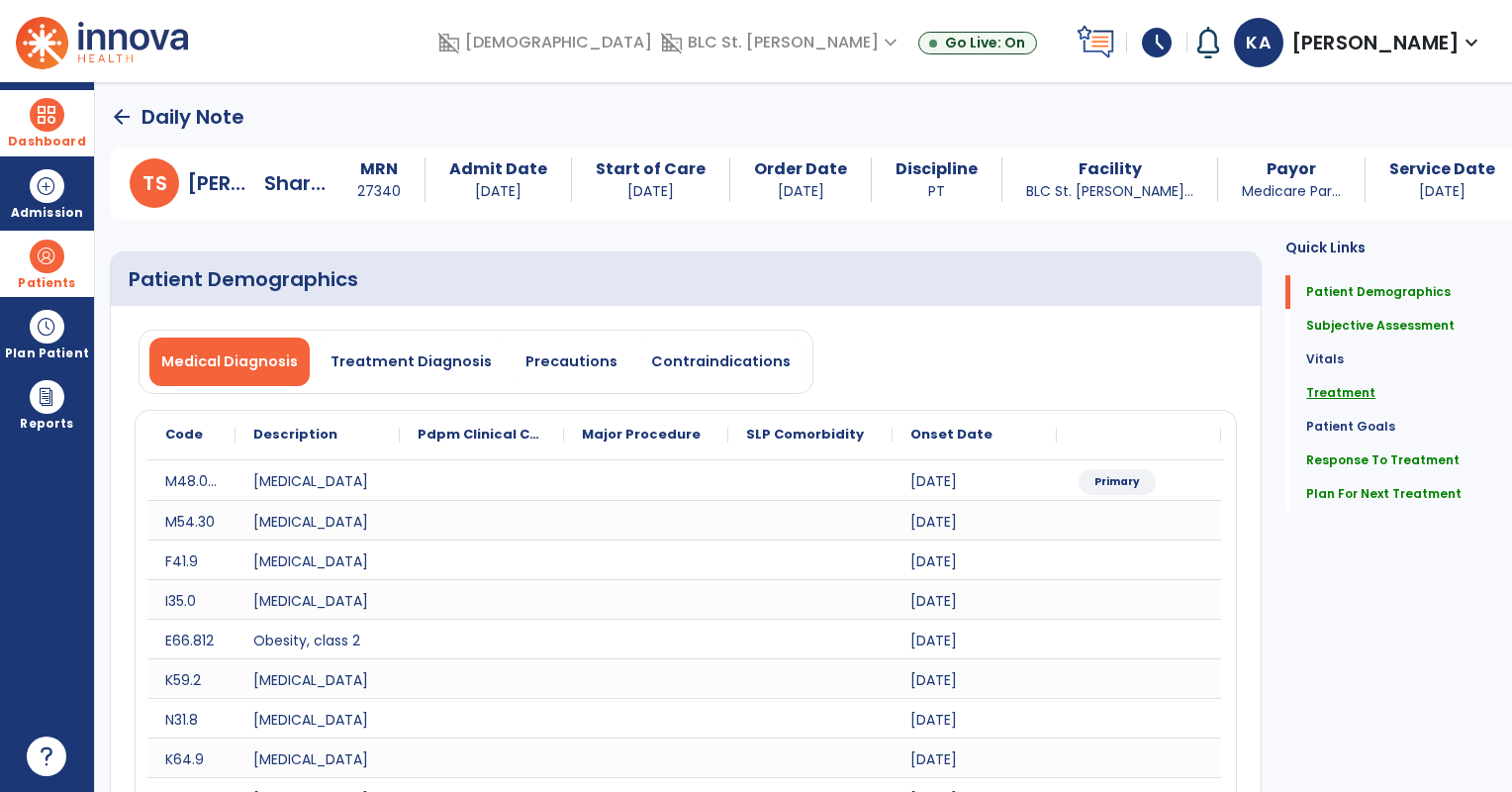 click on "Treatment" 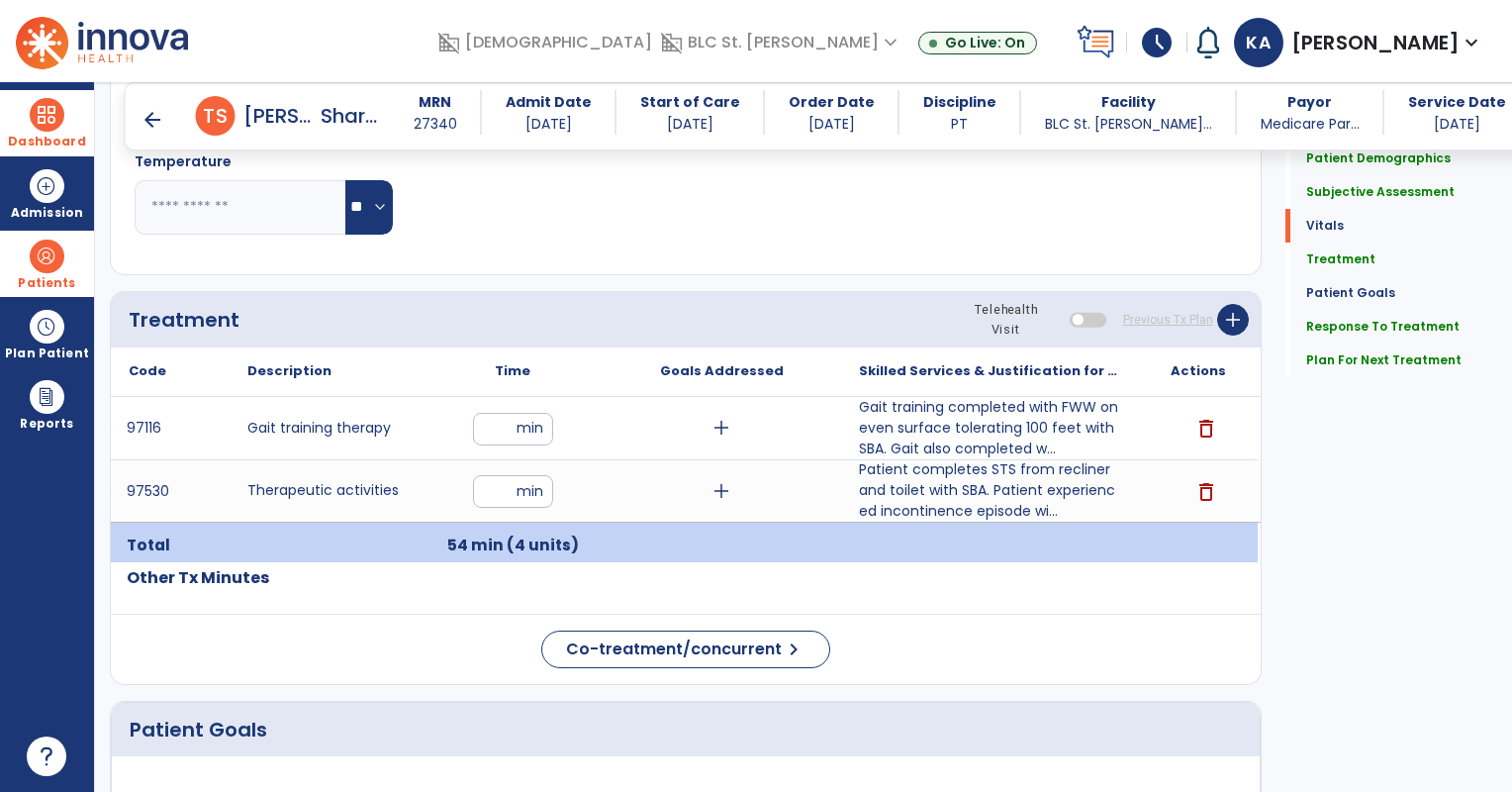 scroll, scrollTop: 1647, scrollLeft: 0, axis: vertical 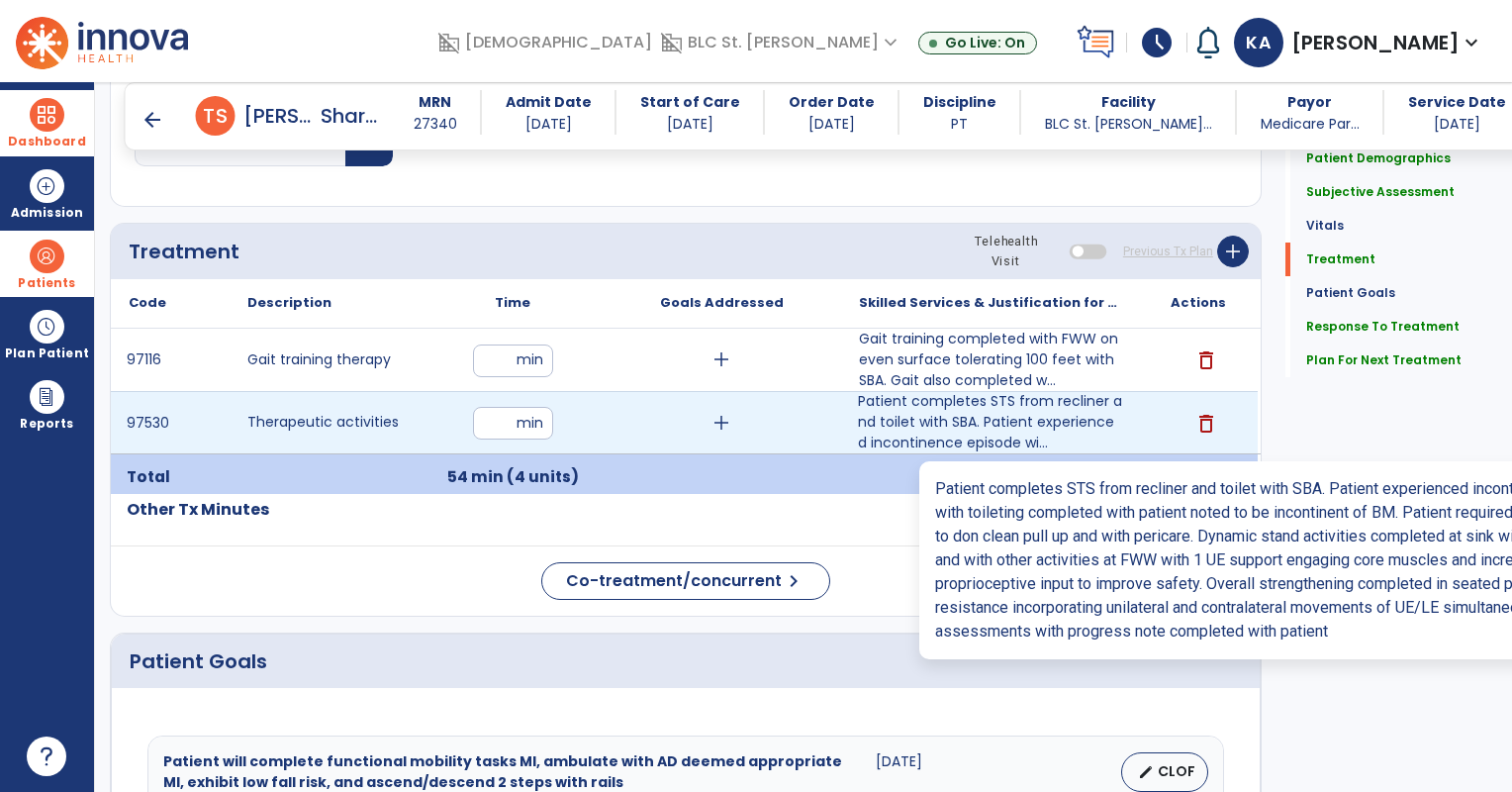 click on "Patient completes STS from recliner and toilet with SBA. Patient experienced incontinence episode wi..." at bounding box center [990, 422] 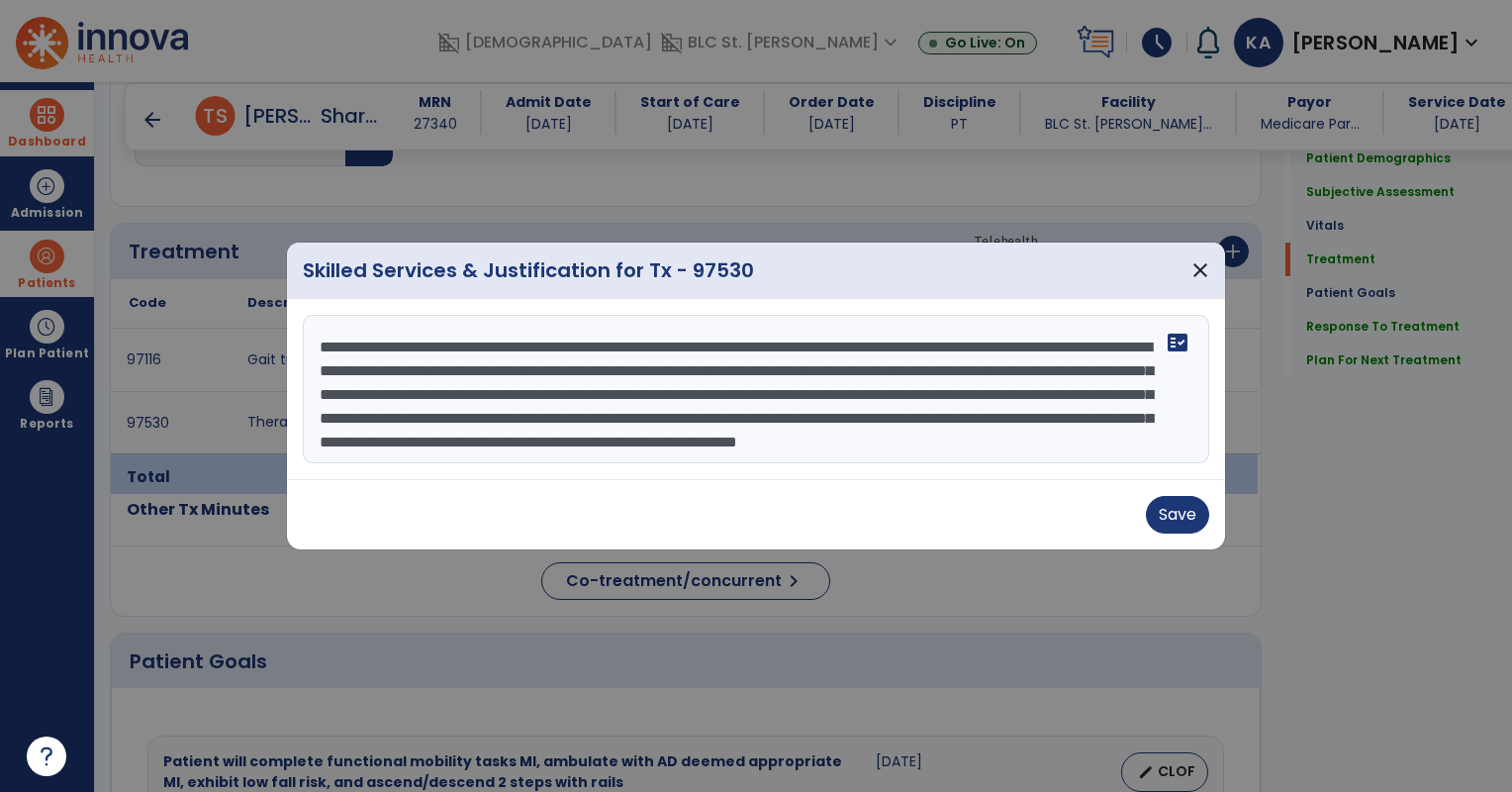 scroll, scrollTop: 9, scrollLeft: 0, axis: vertical 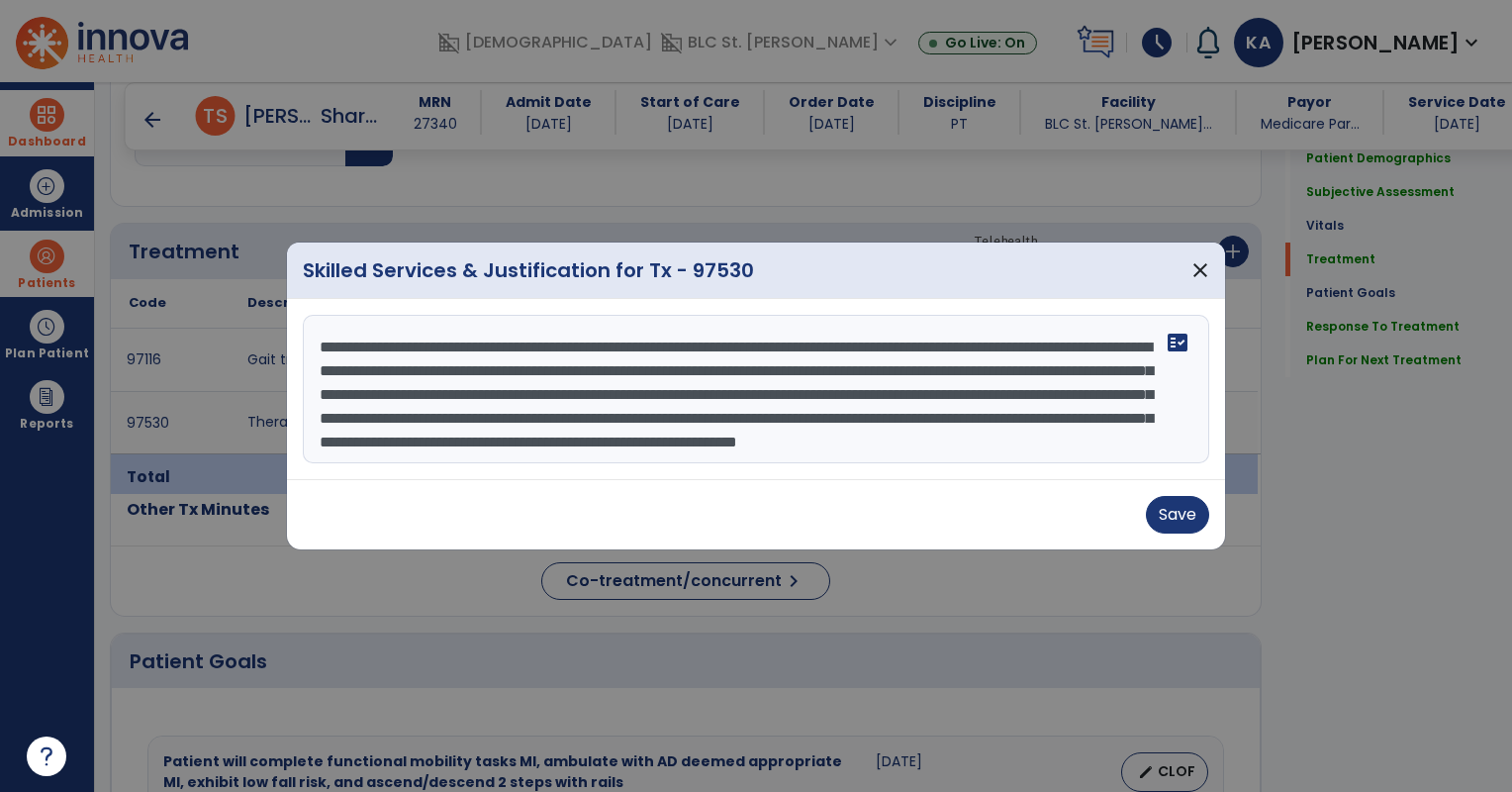 drag, startPoint x: 445, startPoint y: 412, endPoint x: 519, endPoint y: 461, distance: 88.75246 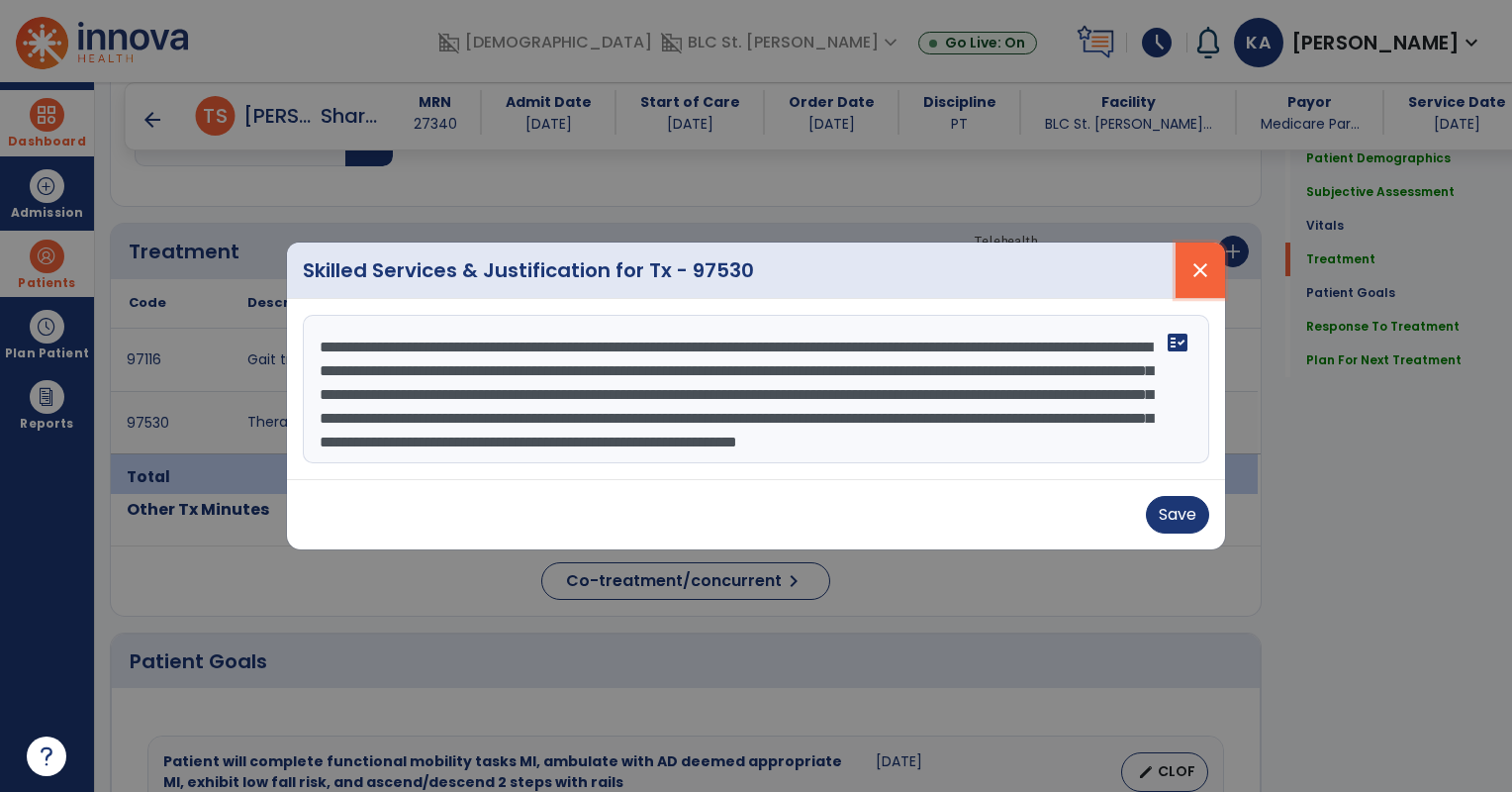 click on "close" at bounding box center [1200, 270] 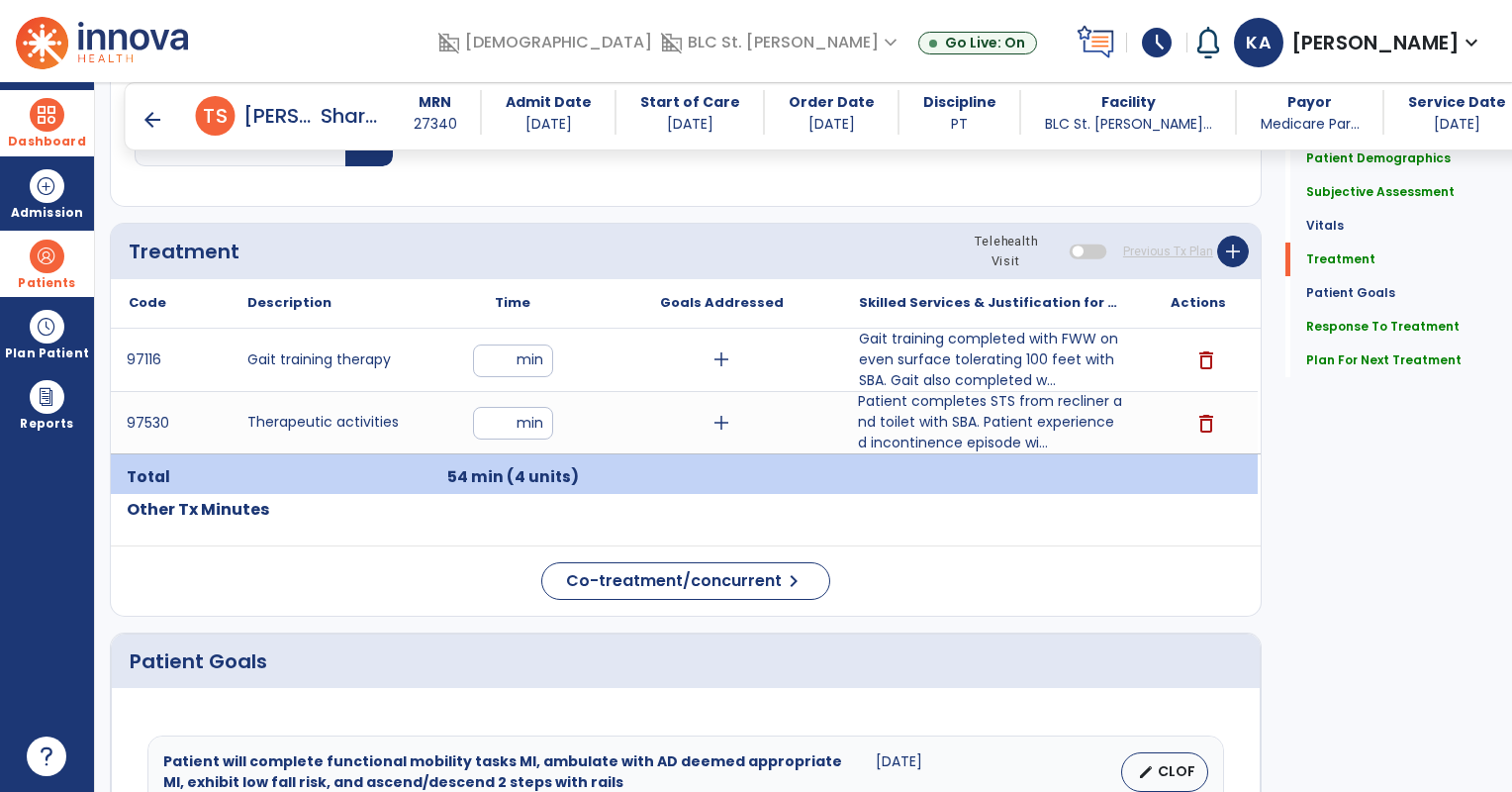 click on "arrow_back" at bounding box center (152, 120) 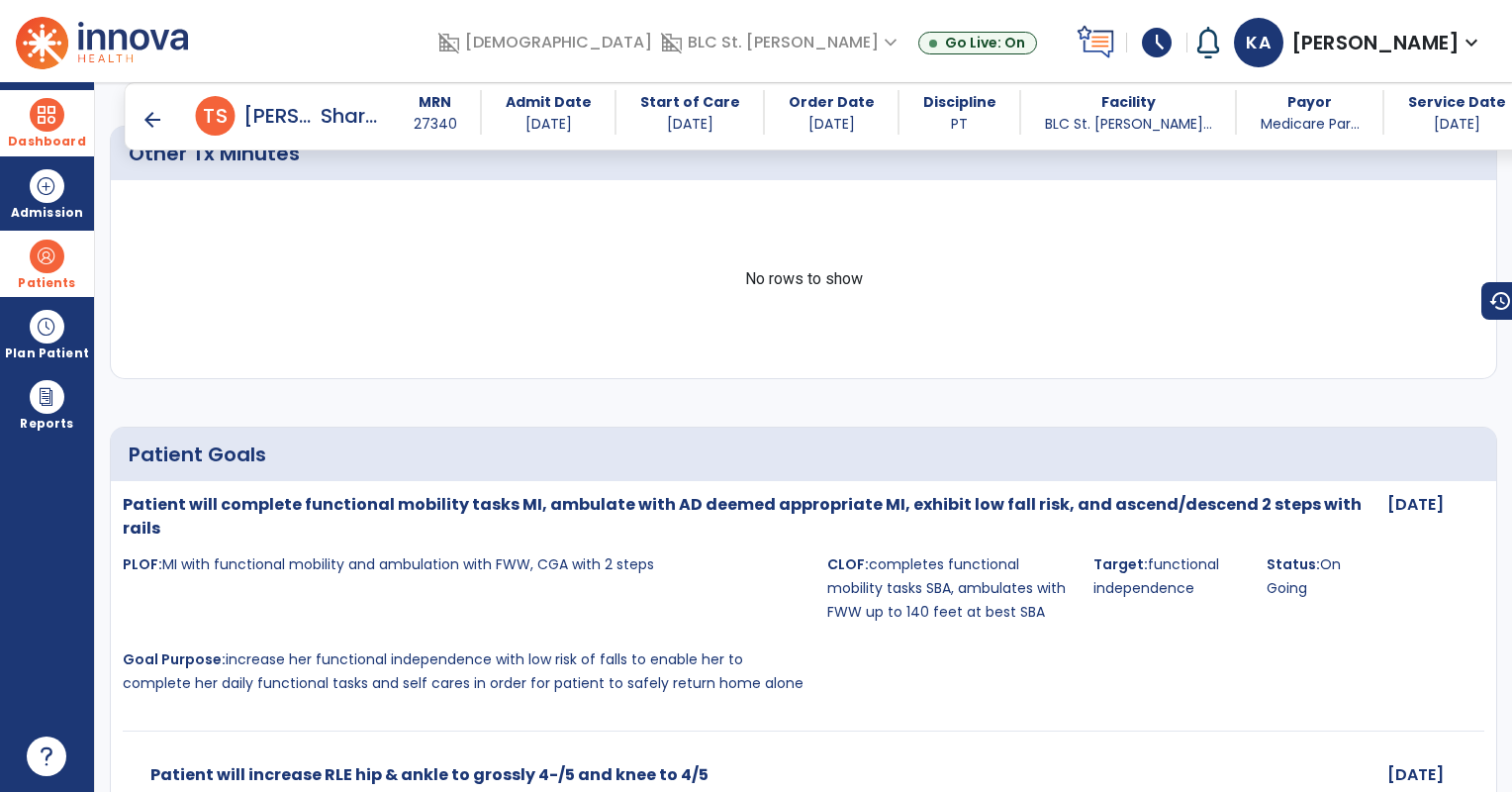 scroll, scrollTop: 3157, scrollLeft: 0, axis: vertical 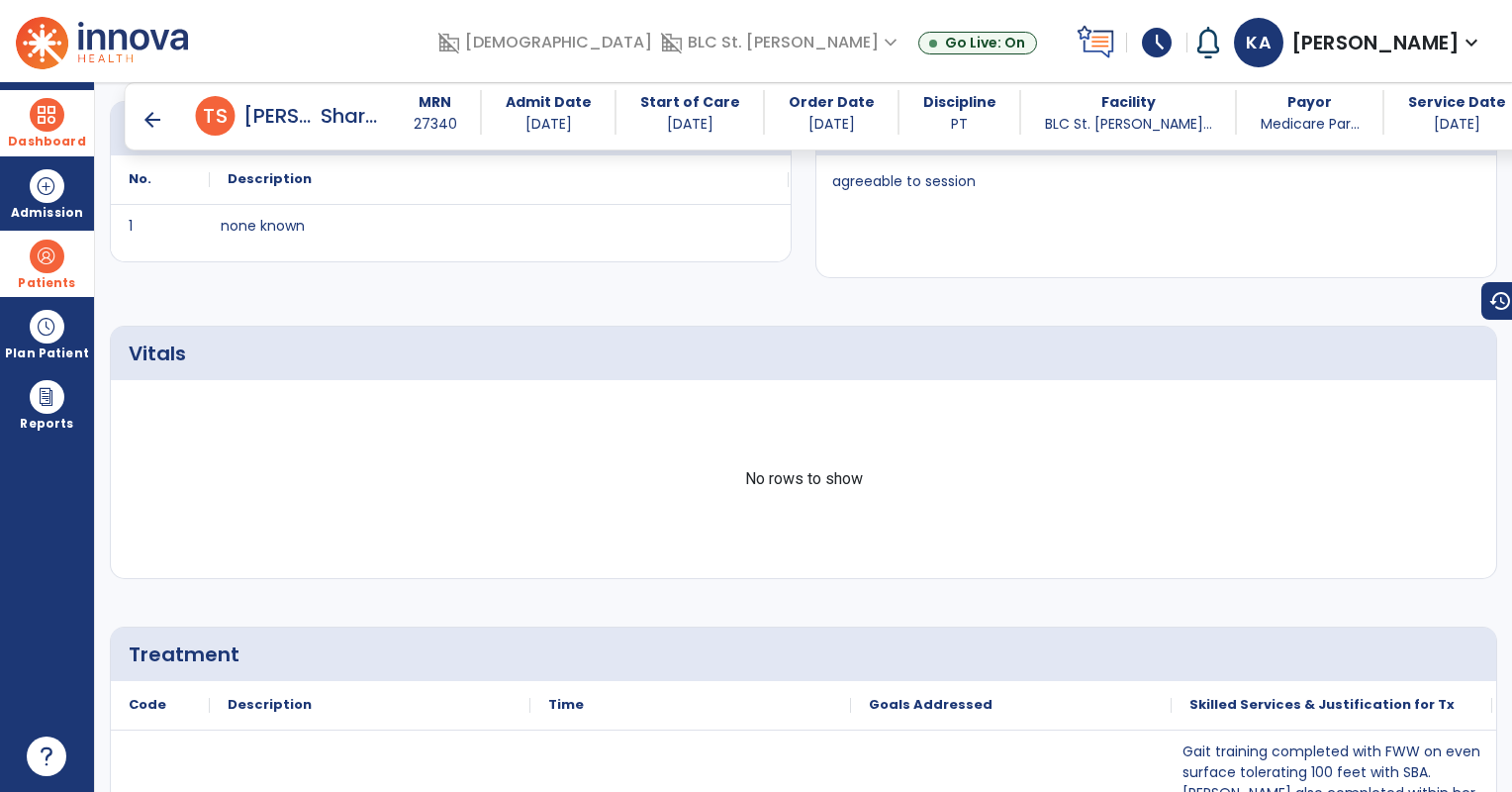click on "arrow_back" at bounding box center (152, 120) 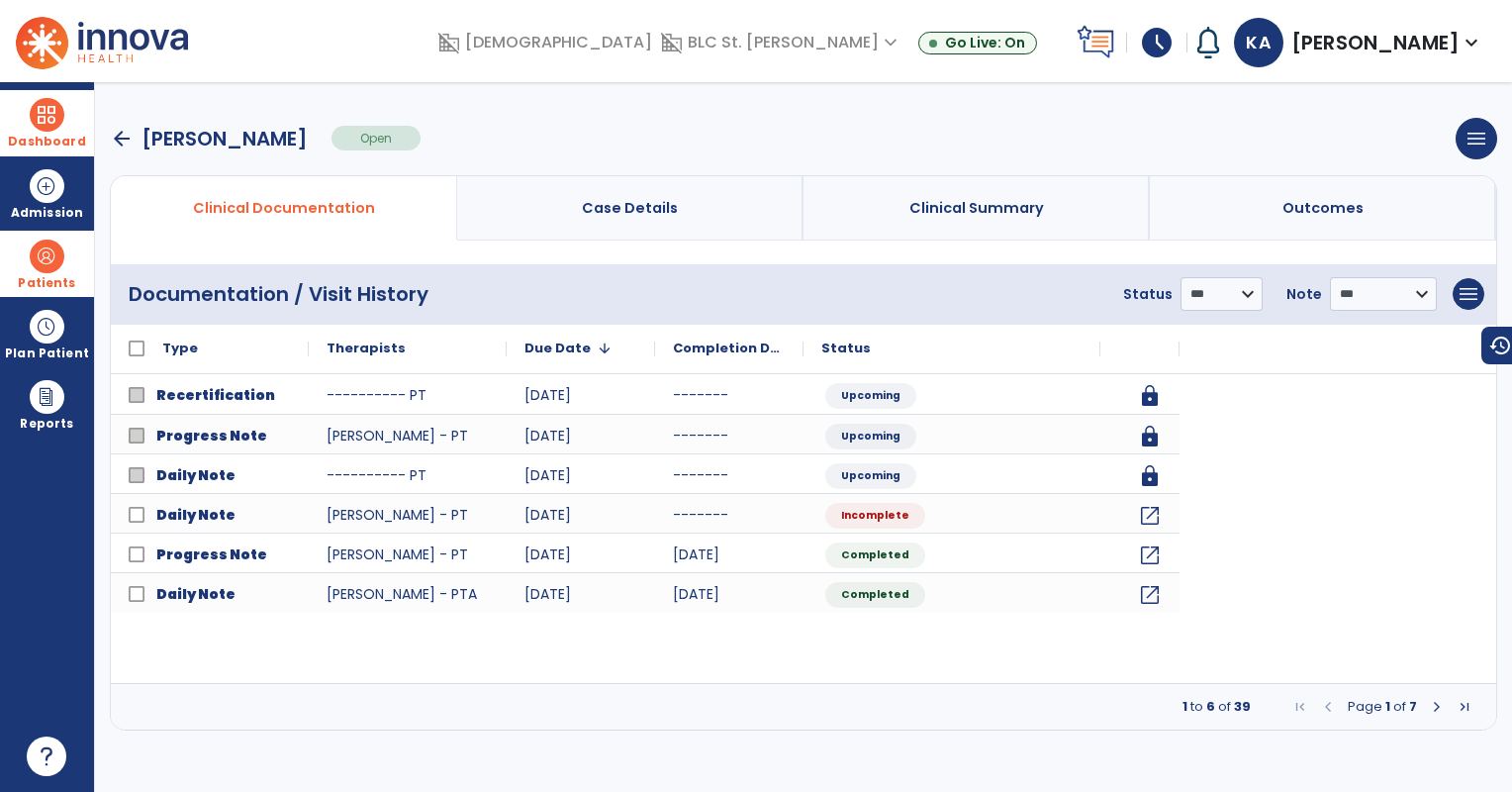 scroll, scrollTop: 0, scrollLeft: 0, axis: both 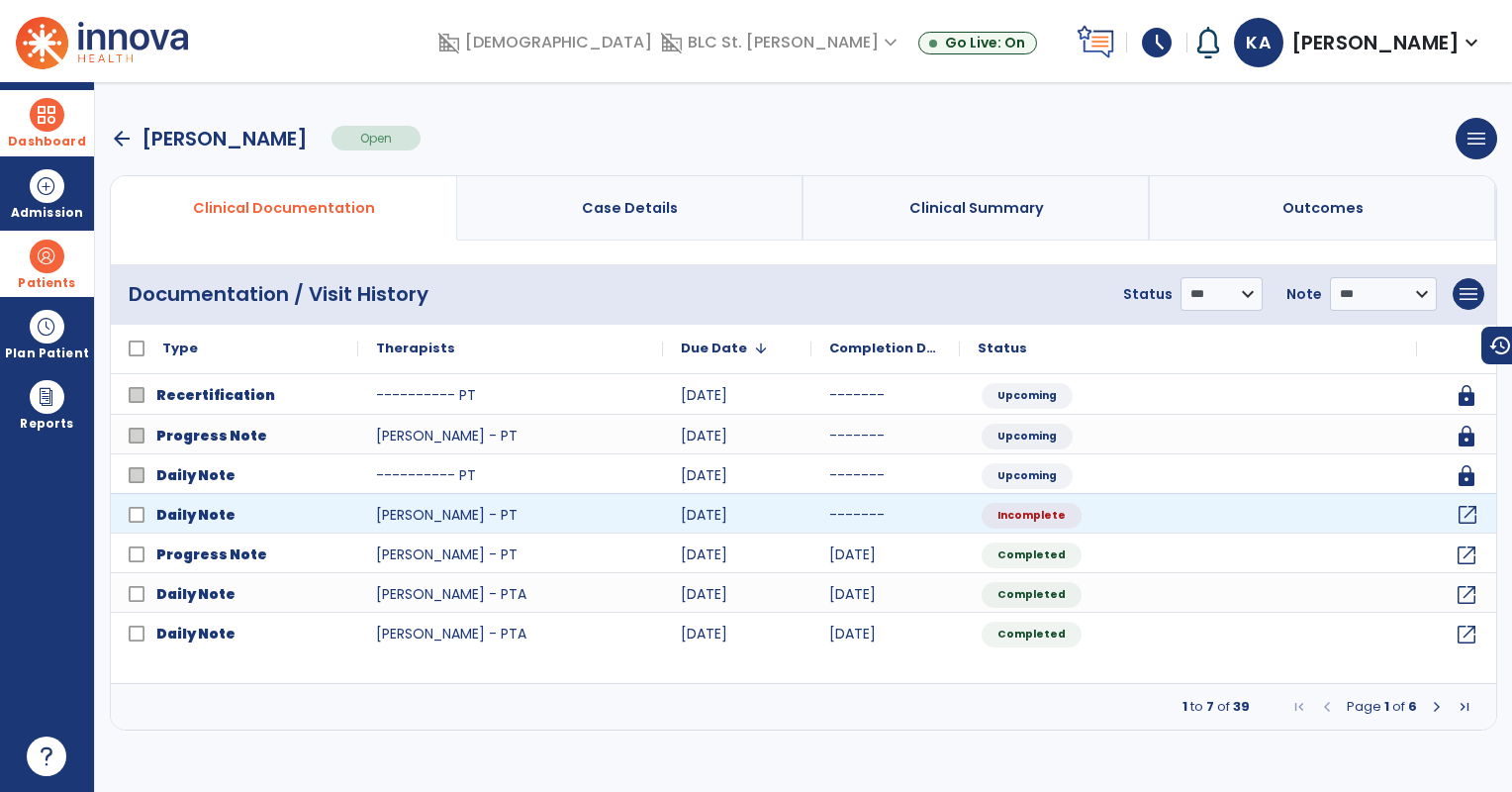 click on "open_in_new" 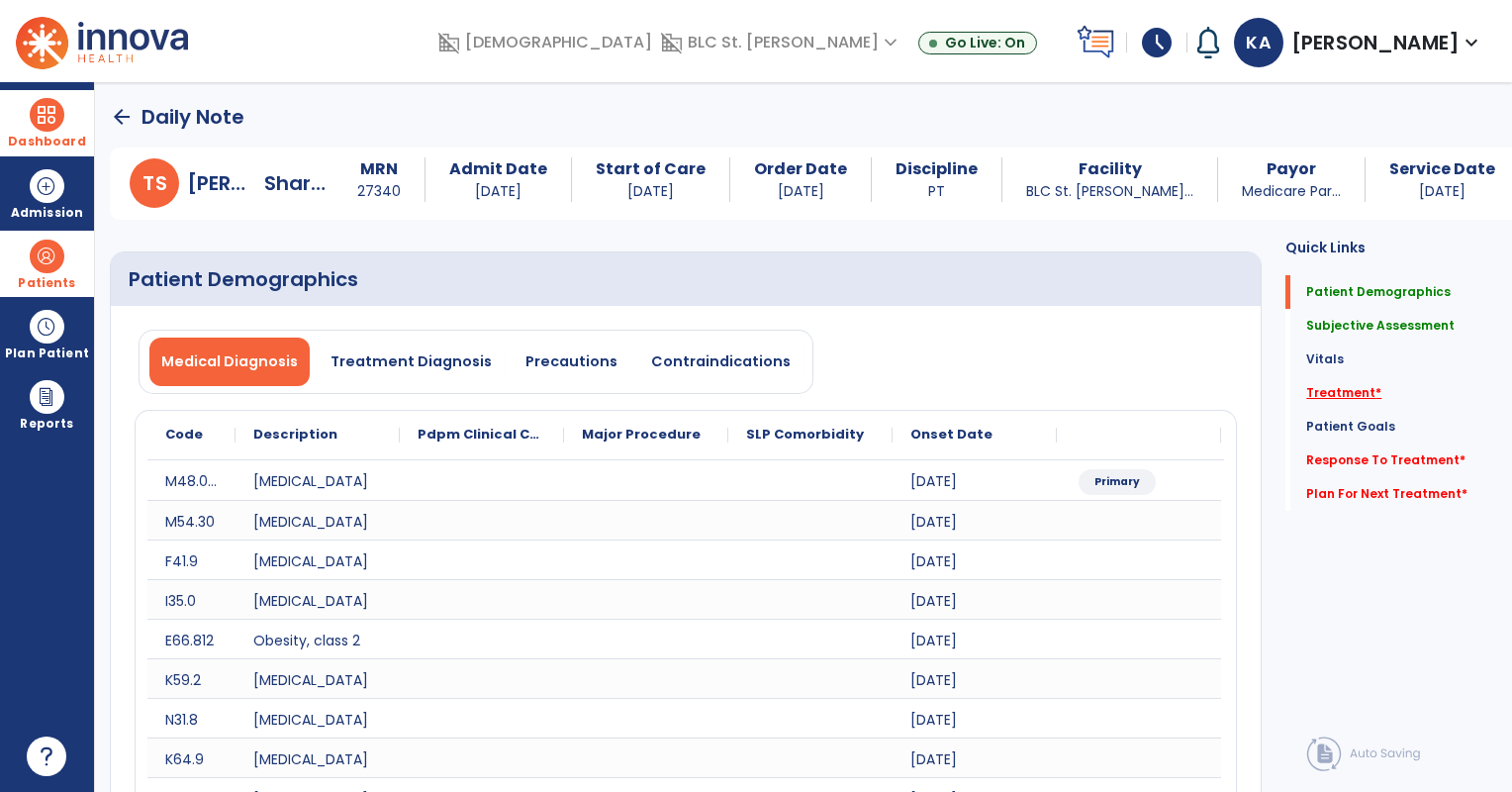 click on "Treatment   *" 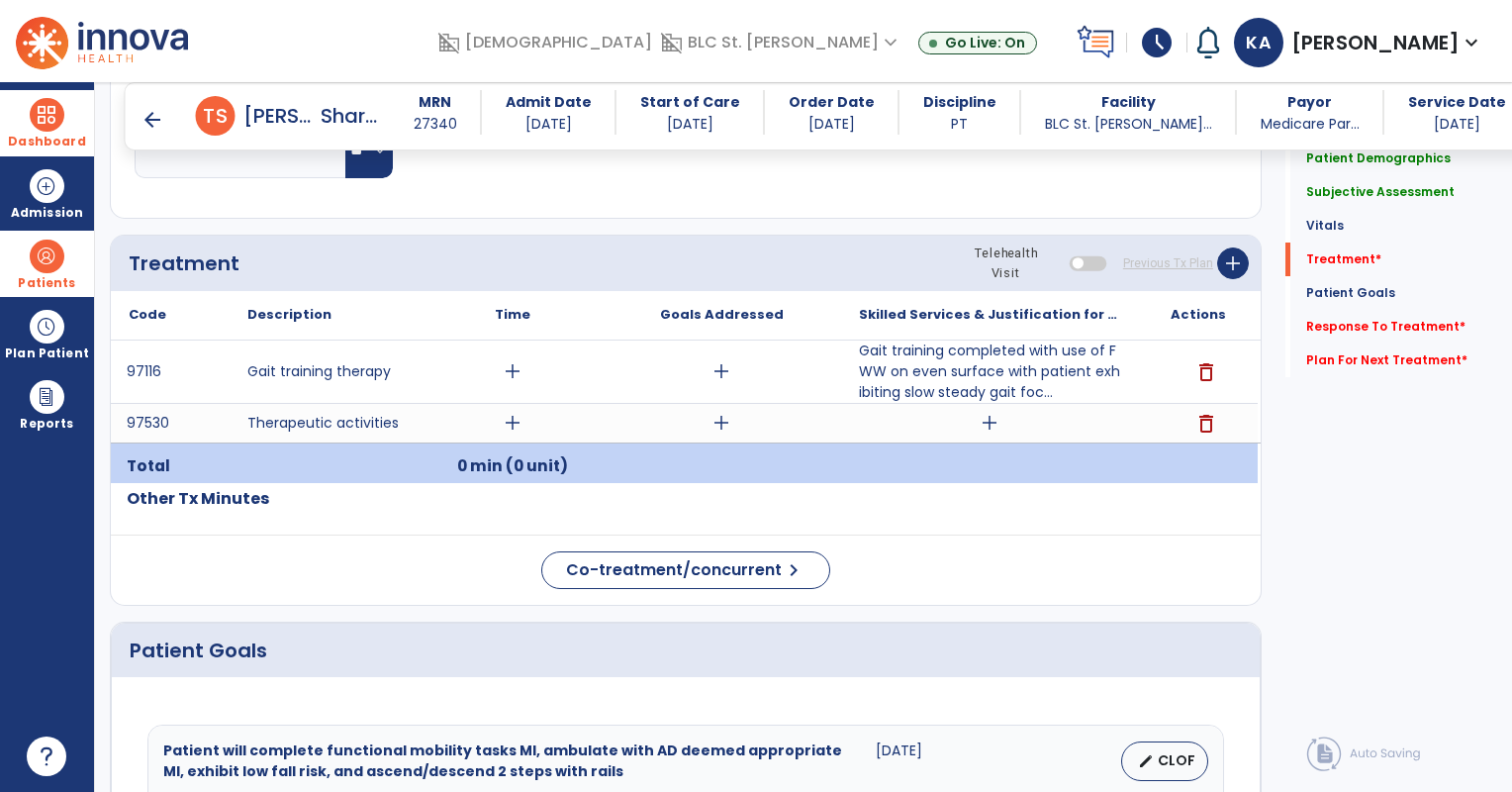 scroll, scrollTop: 1635, scrollLeft: 0, axis: vertical 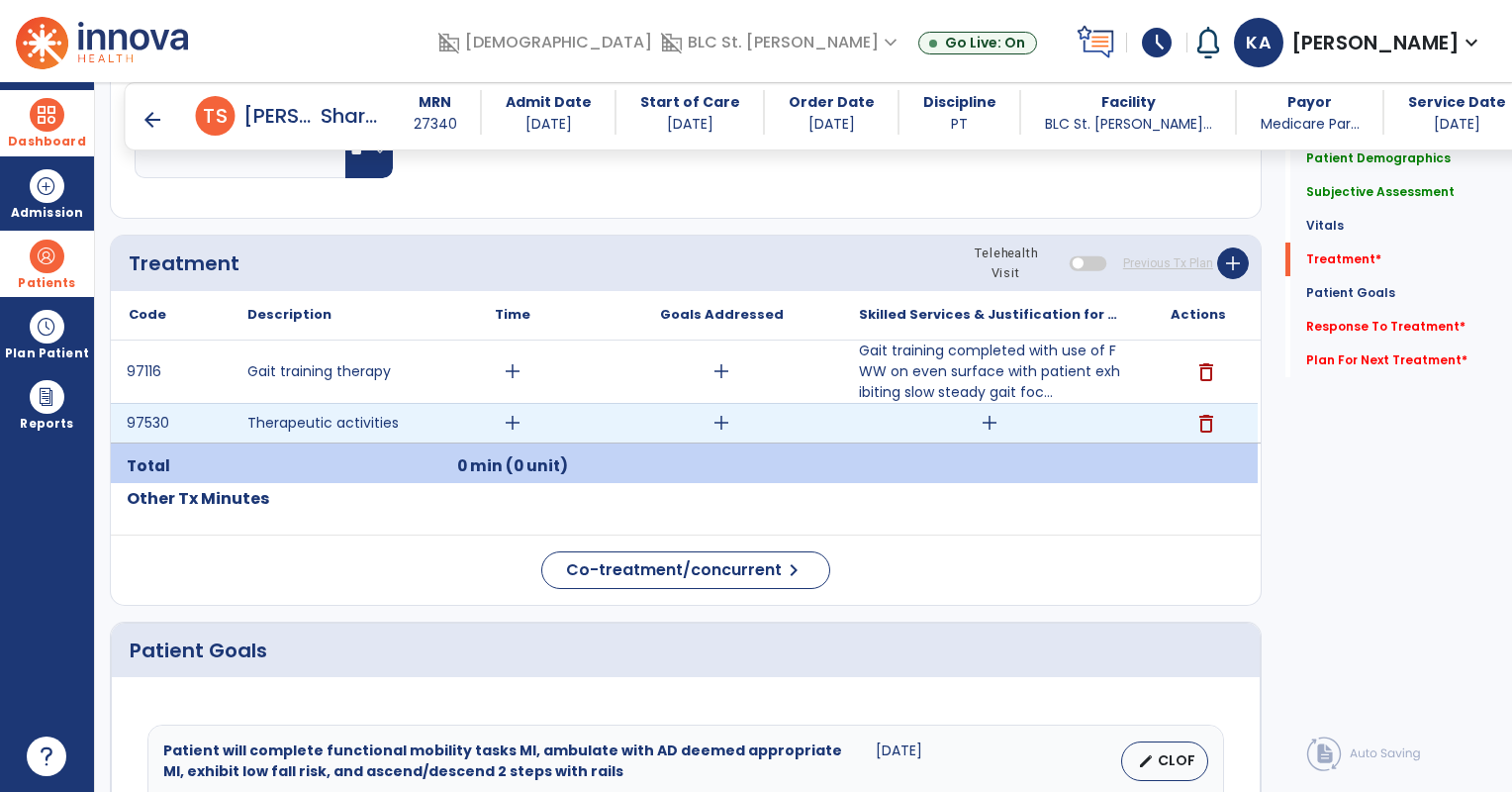 click on "add" at bounding box center [990, 423] 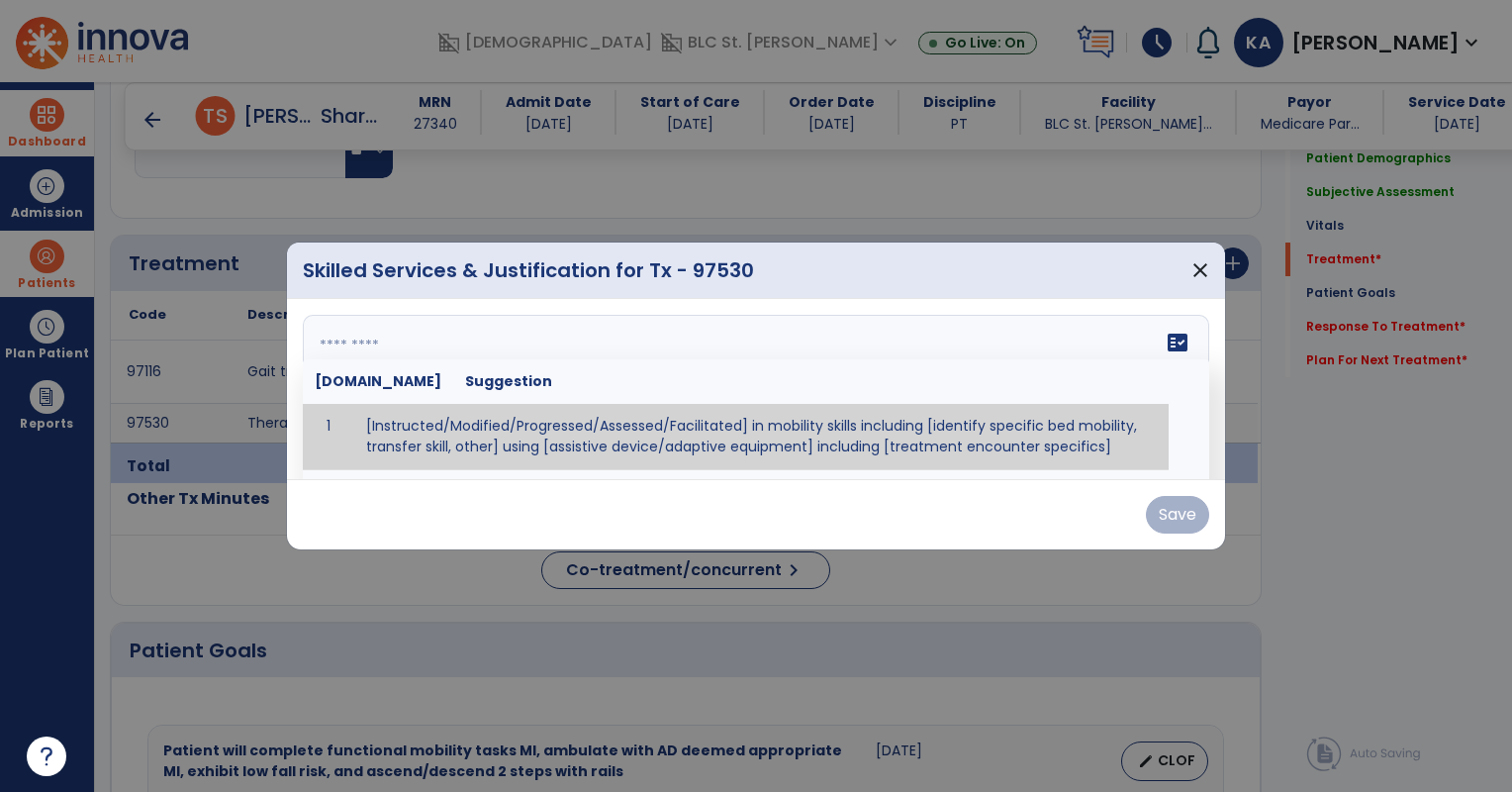 click on "fact_check  [DOMAIN_NAME] Suggestion 1 [Instructed/Modified/Progressed/Assessed/Facilitated] in mobility skills including [identify specific bed mobility, transfer skill, other] using [assistive device/adaptive equipment] including [treatment encounter specifics]" at bounding box center [756, 389] 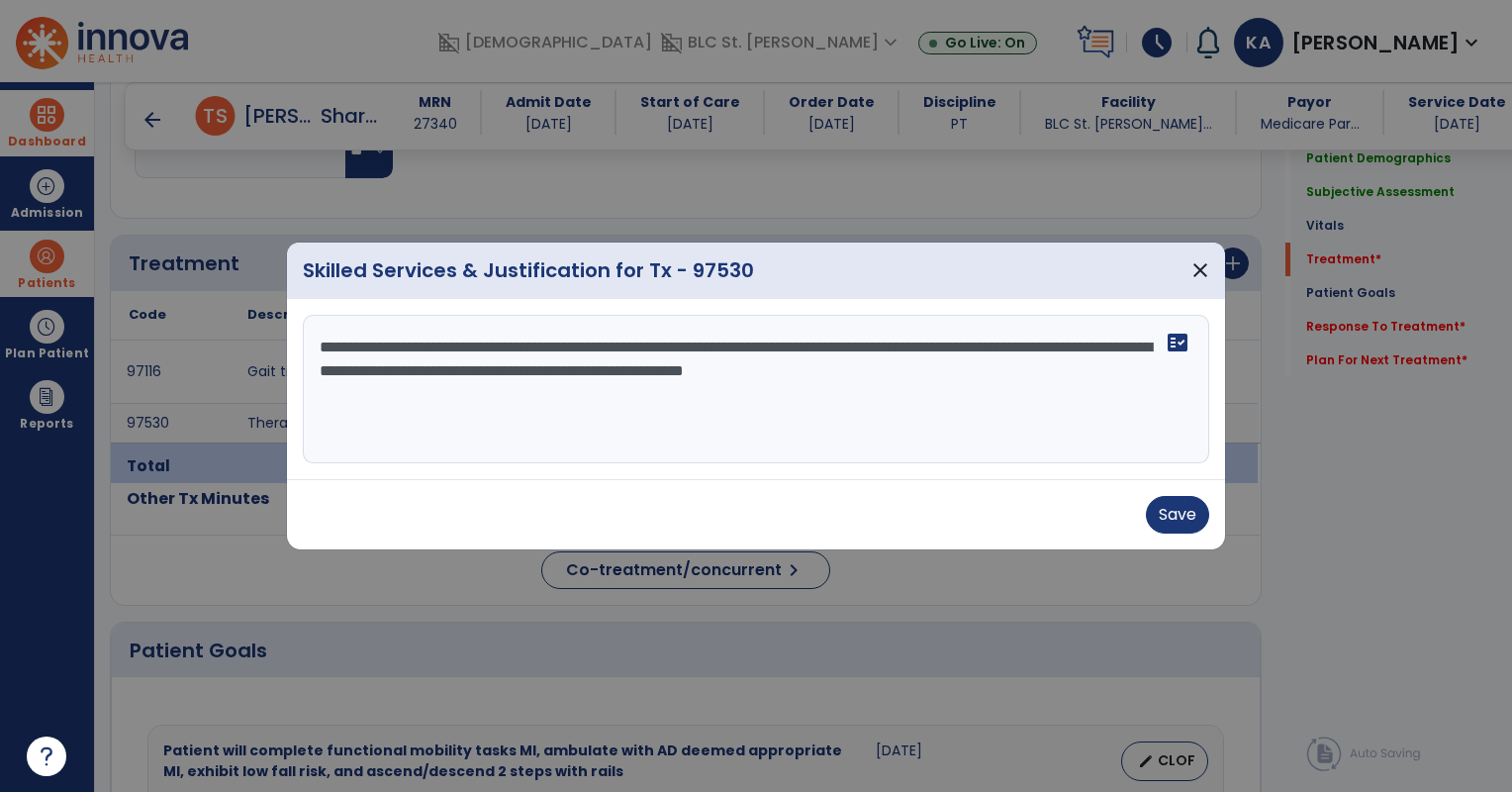 click on "**********" at bounding box center (756, 389) 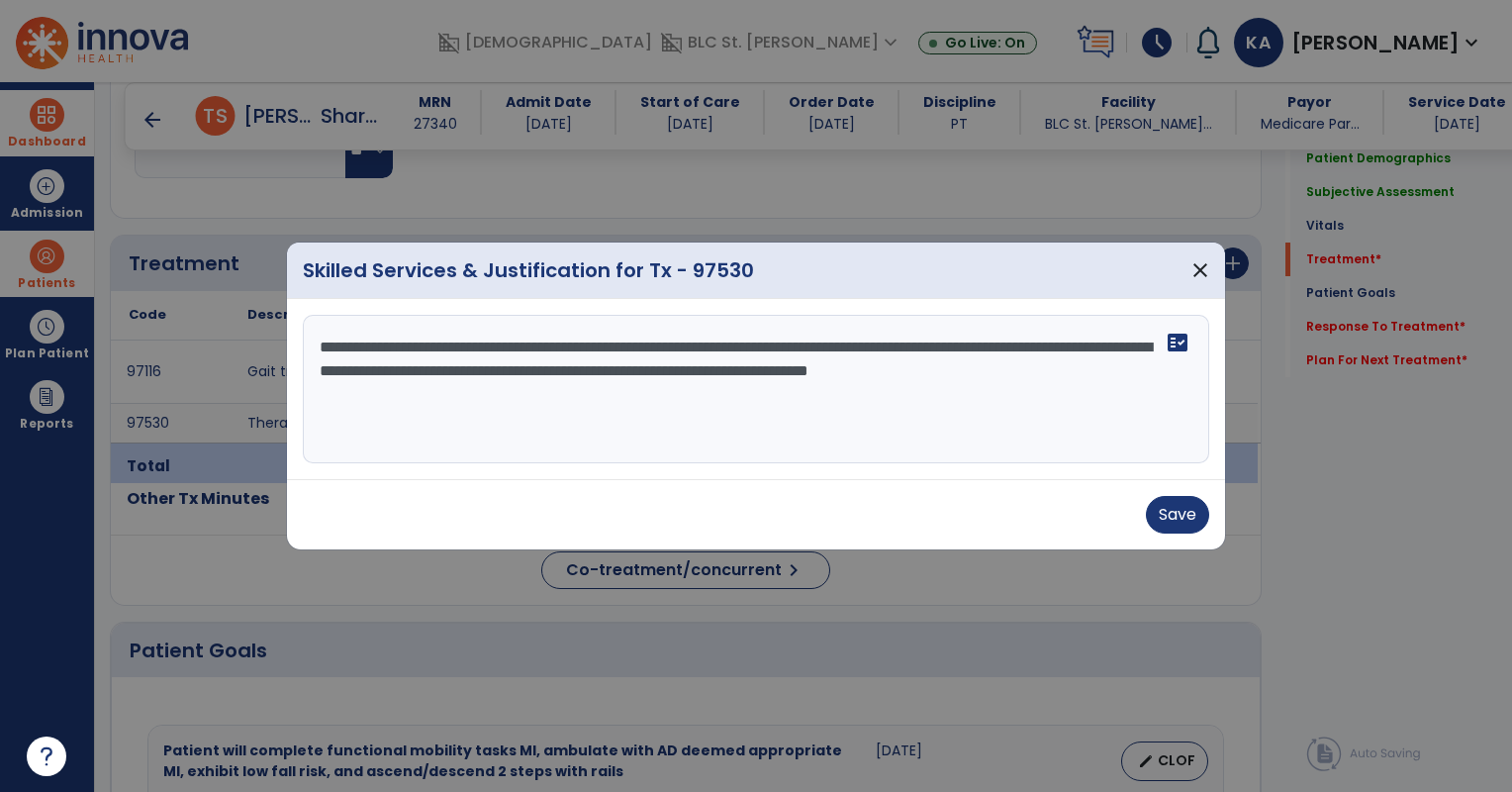click on "**********" at bounding box center [756, 389] 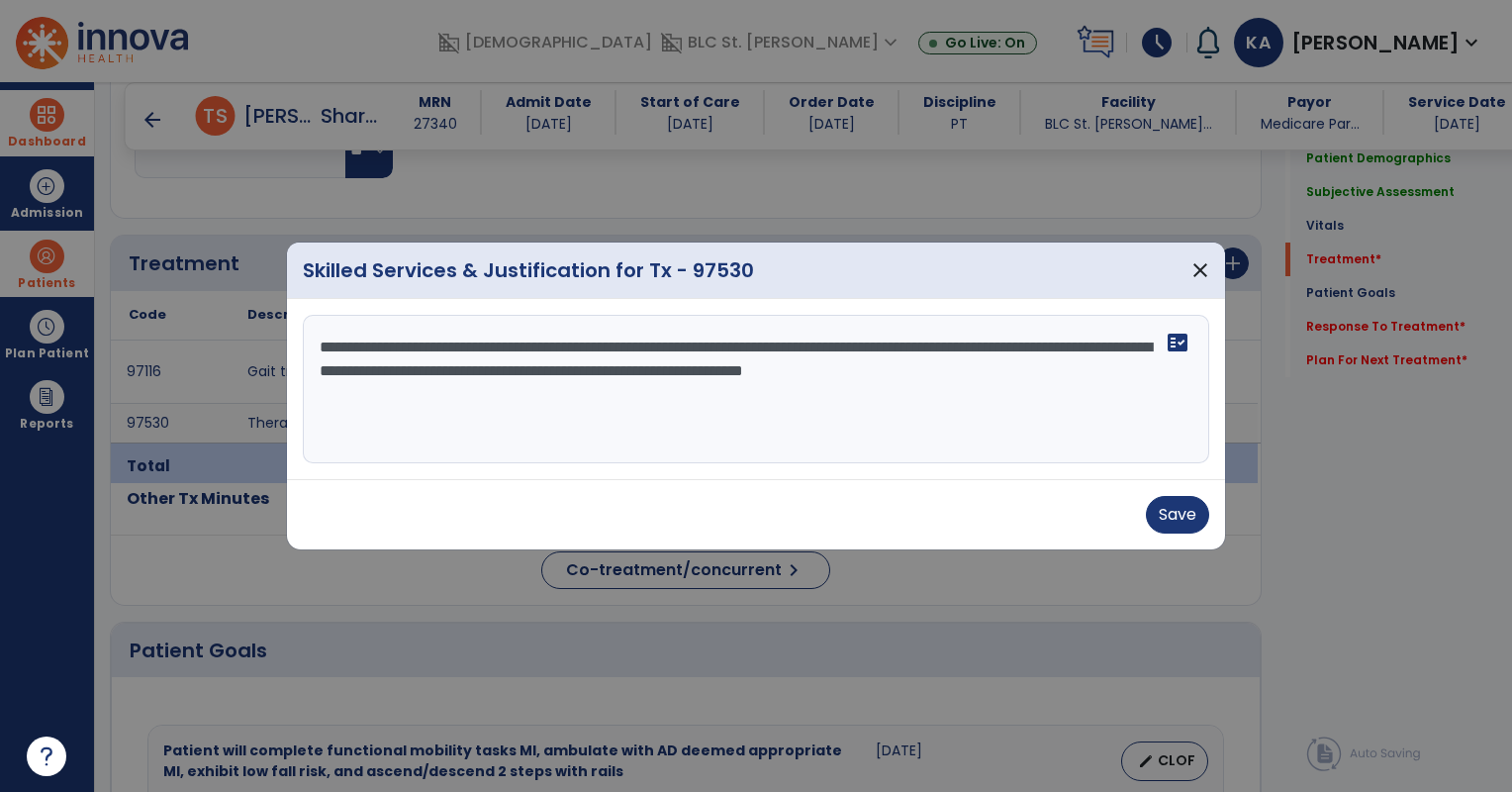 click on "**********" at bounding box center (756, 389) 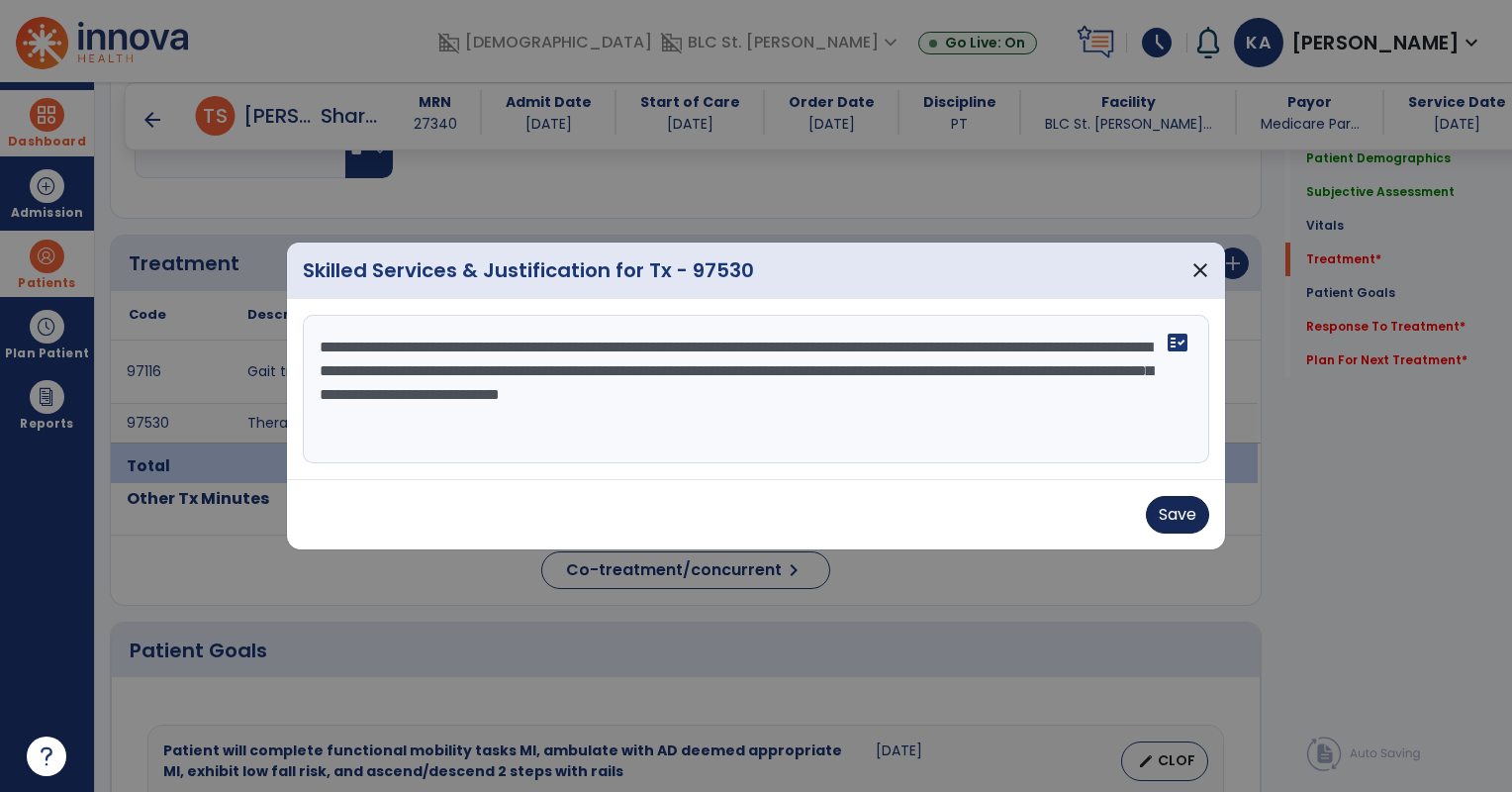 type on "**********" 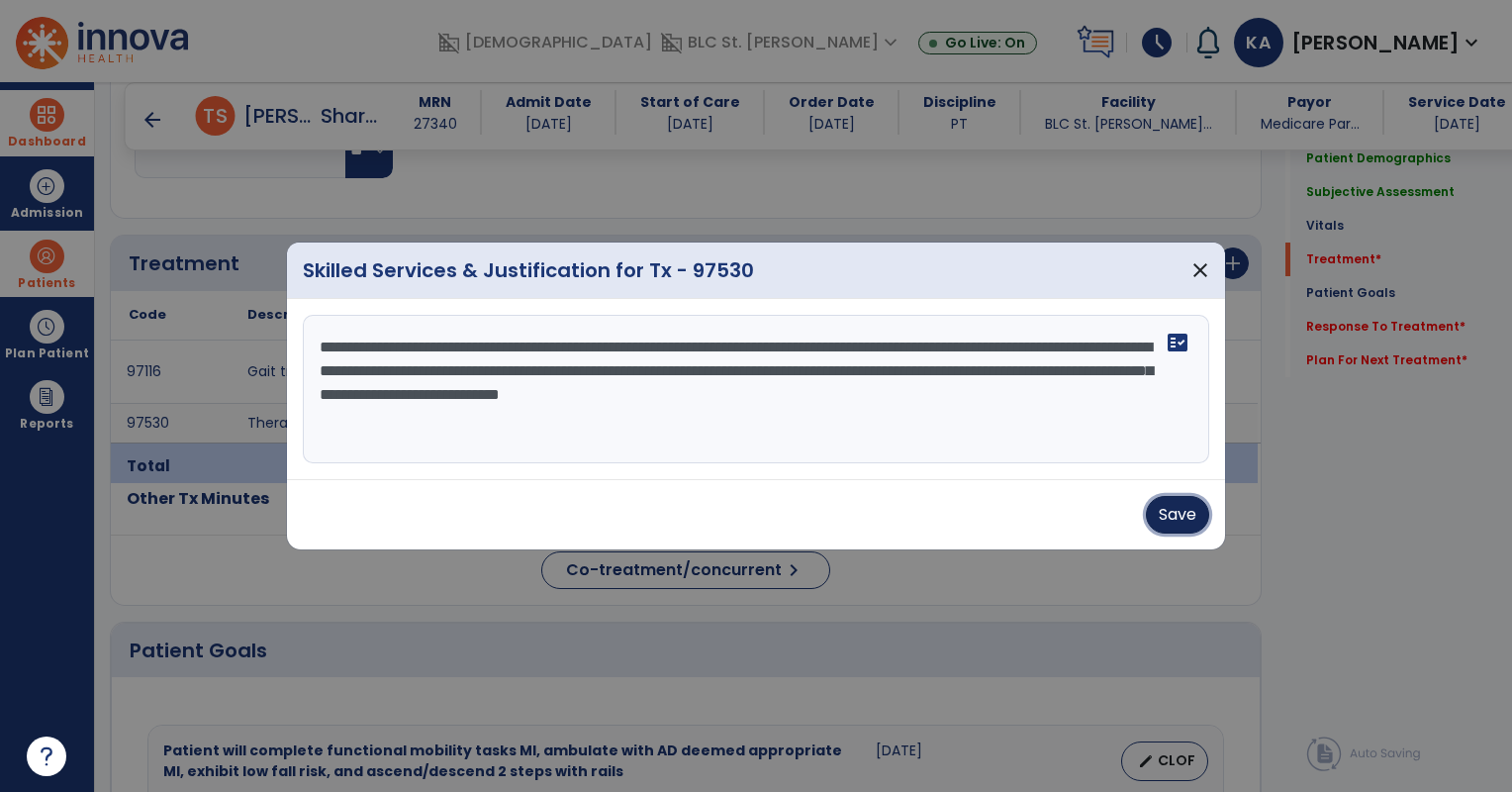 click on "Save" at bounding box center (1178, 515) 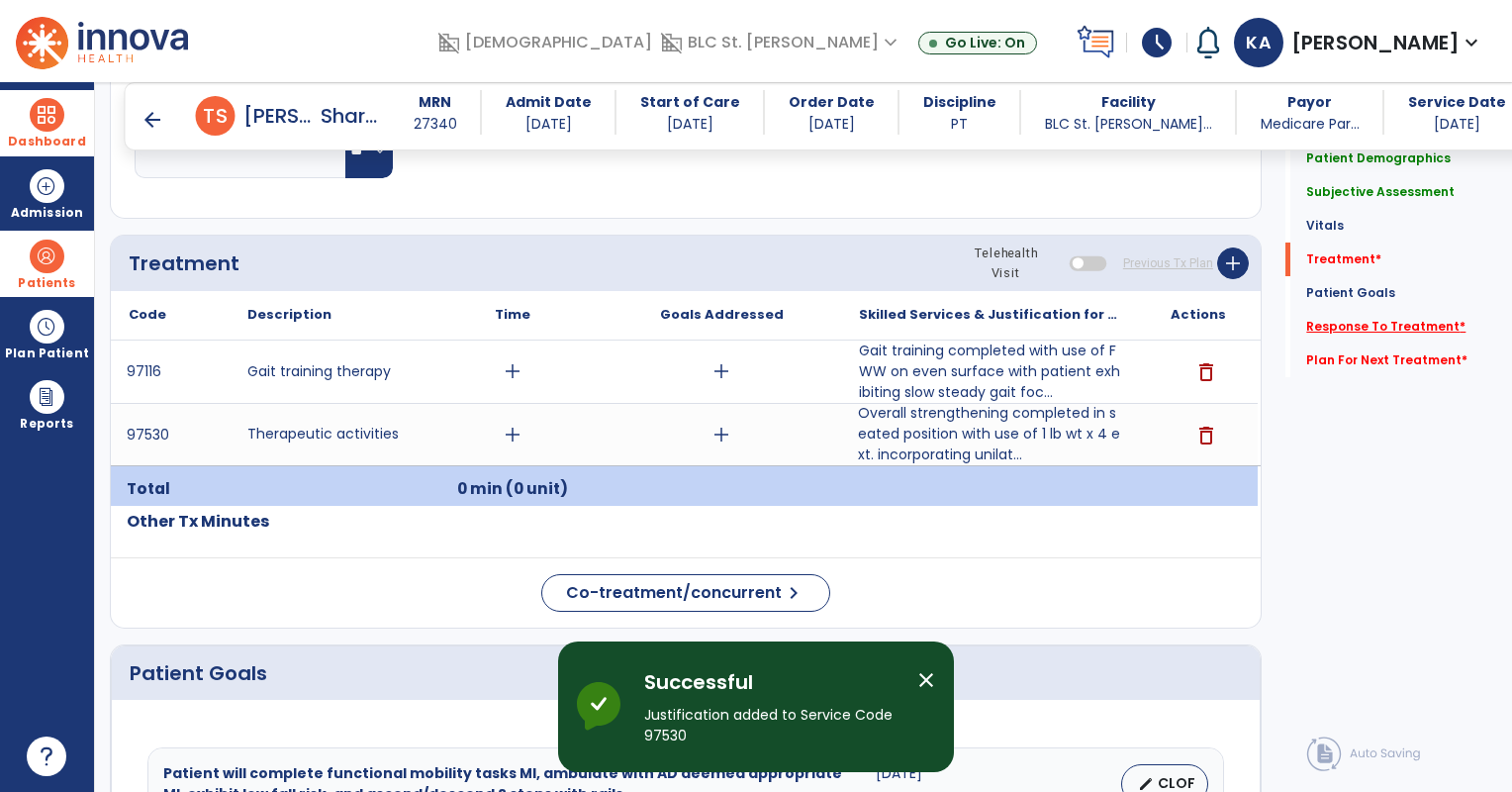 click on "Response To Treatment   *" 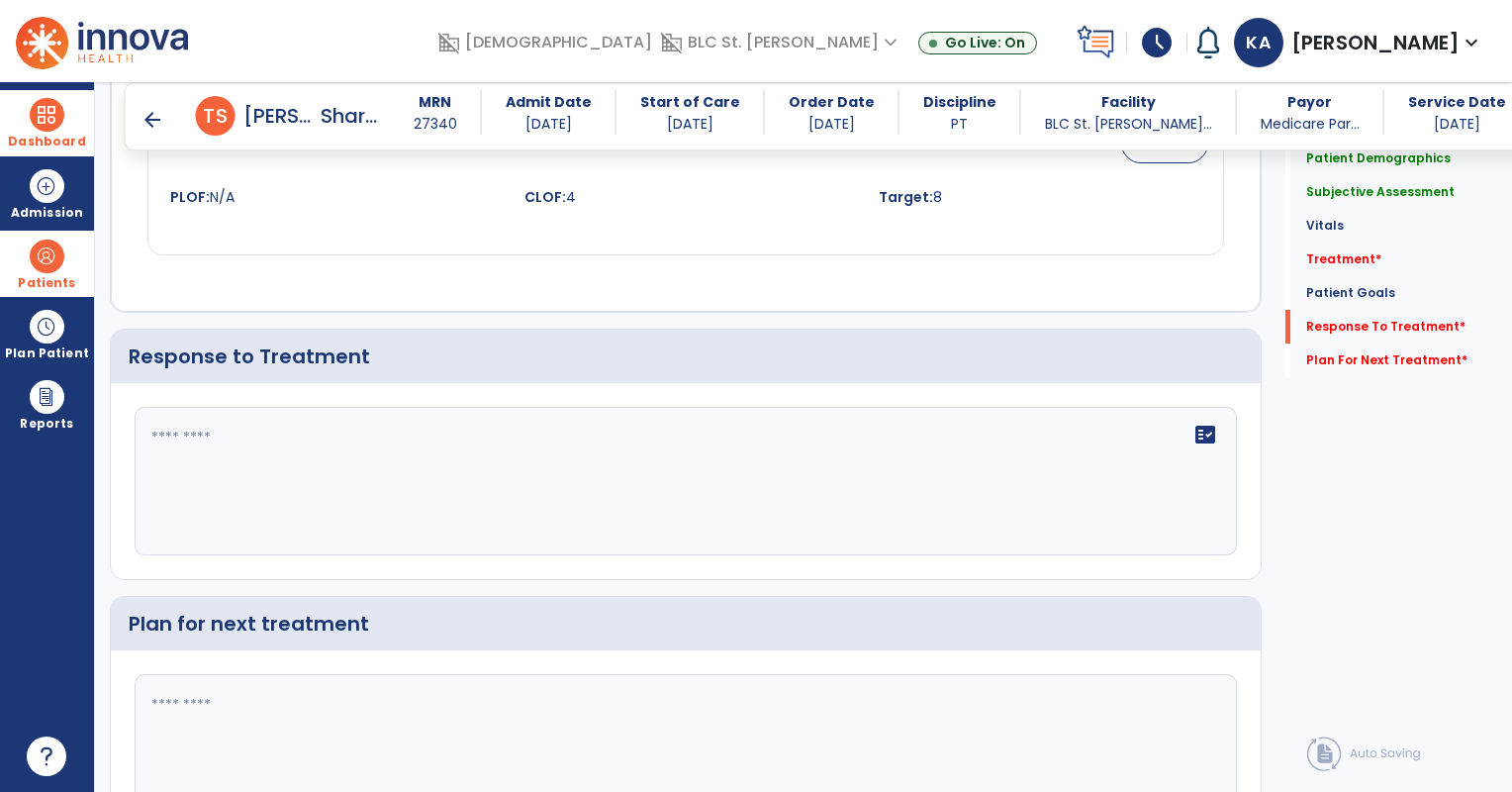 scroll, scrollTop: 2959, scrollLeft: 0, axis: vertical 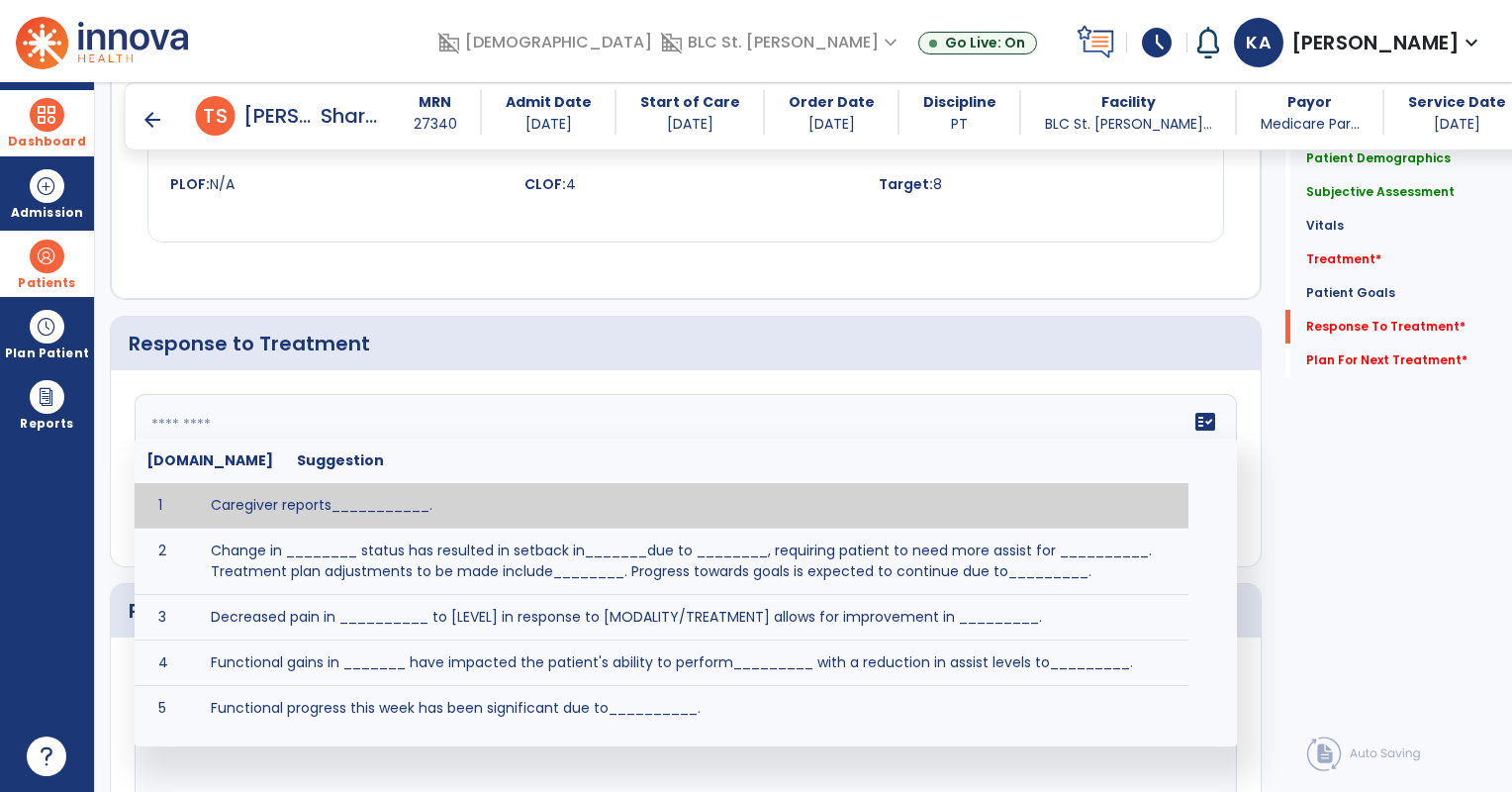 click on "fact_check  [DOMAIN_NAME] Suggestion 1 Caregiver reports___________. 2 Change in ________ status has resulted in setback in_______due to ________, requiring patient to need more assist for __________.   Treatment plan adjustments to be made include________.  Progress towards goals is expected to continue due to_________. 3 Decreased pain in __________ to [LEVEL] in response to [MODALITY/TREATMENT] allows for improvement in _________. 4 Functional gains in _______ have impacted the patient's ability to perform_________ with a reduction in assist levels to_________. 5 Functional progress this week has been significant due to__________. 6 Gains in ________ have improved the patient's ability to perform ______with decreased levels of assist to___________. 7 Improvement in ________allows patient to tolerate higher levels of challenges in_________. 8 Pain in [AREA] has decreased to [LEVEL] in response to [TREATMENT/MODALITY], allowing fore ease in completing__________. 9 10 11 12 13 14 15 16 17 18 19 20 21" 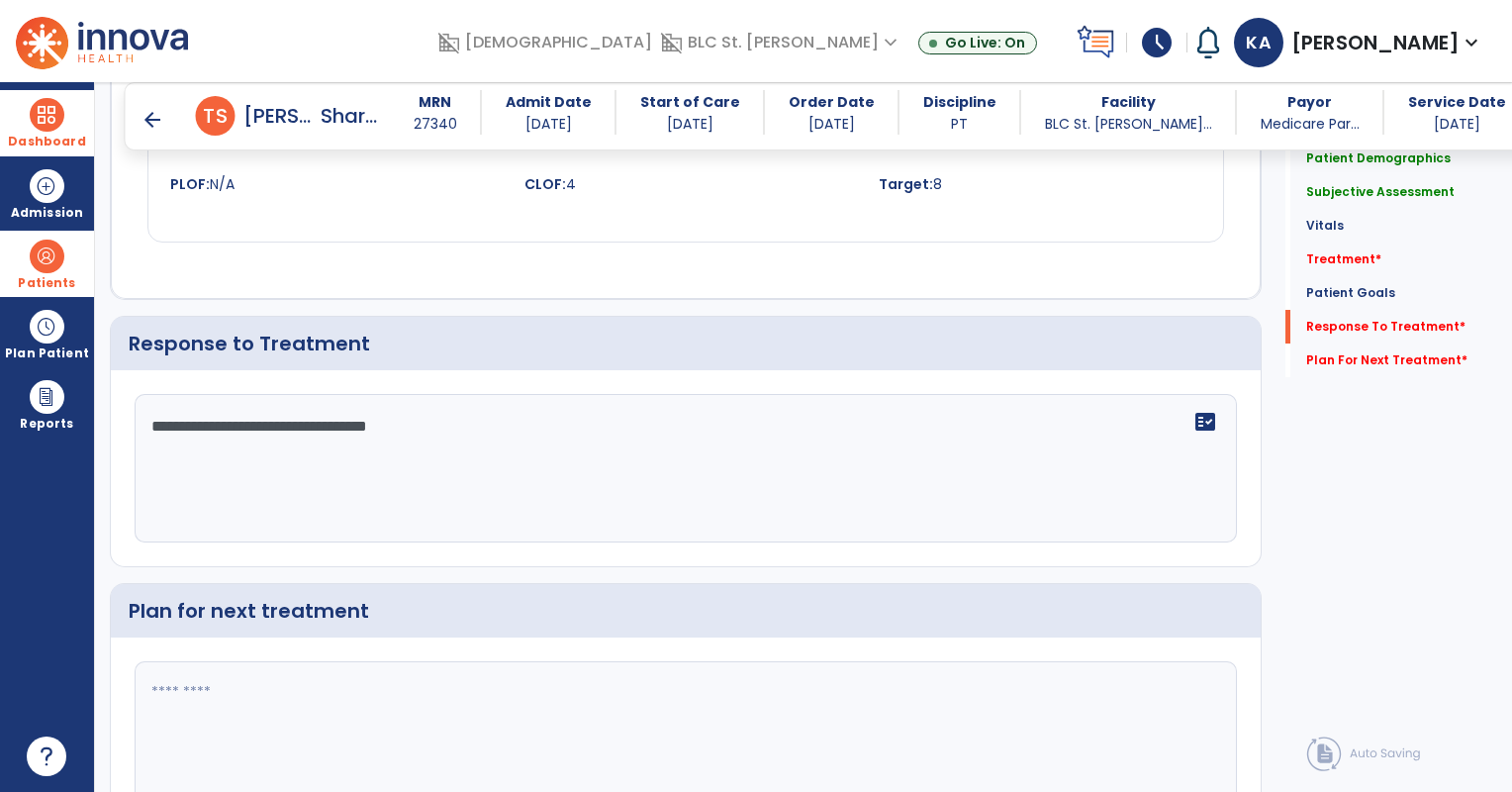 type on "**********" 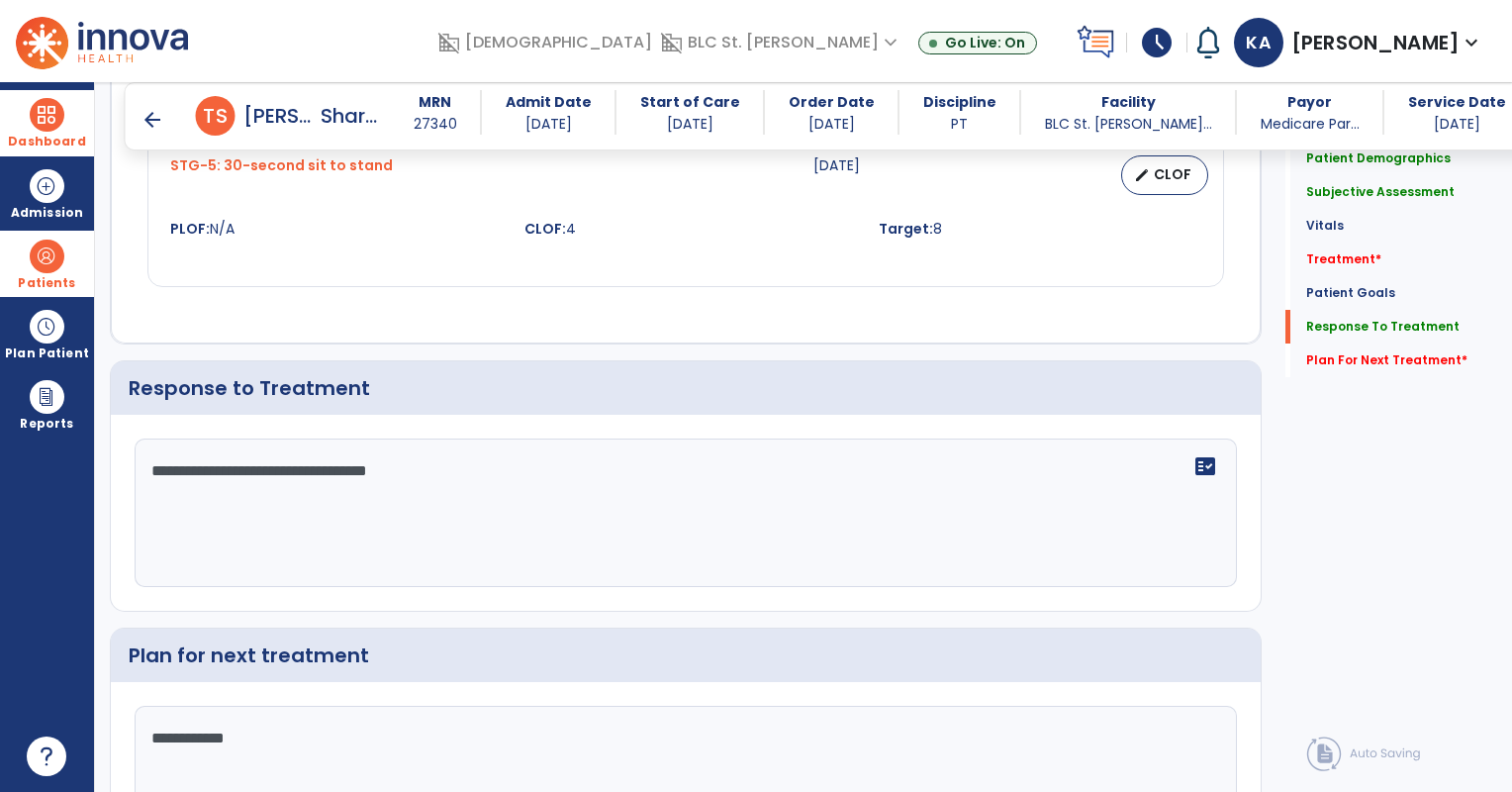 scroll, scrollTop: 2959, scrollLeft: 0, axis: vertical 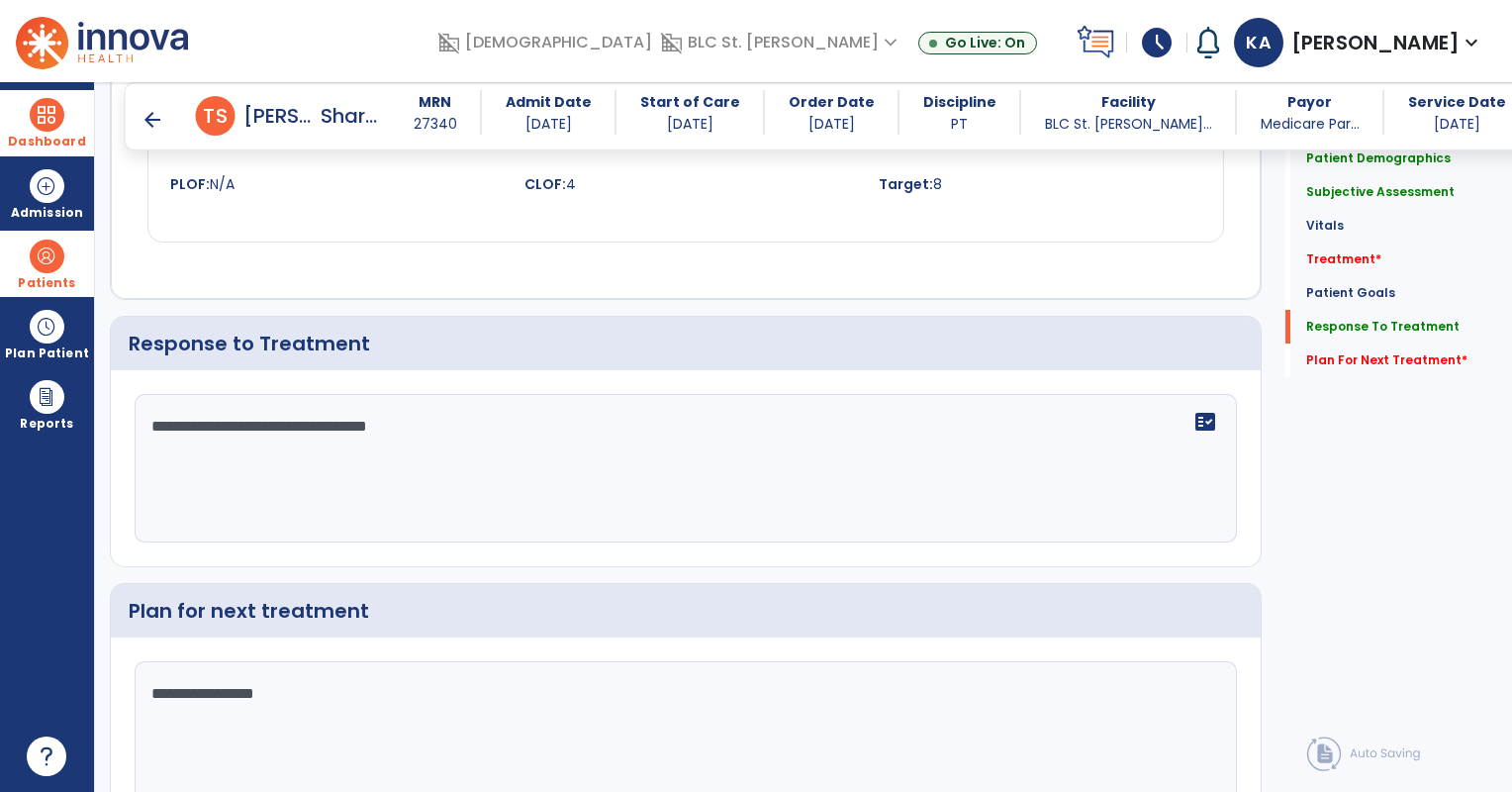 click on "**********" 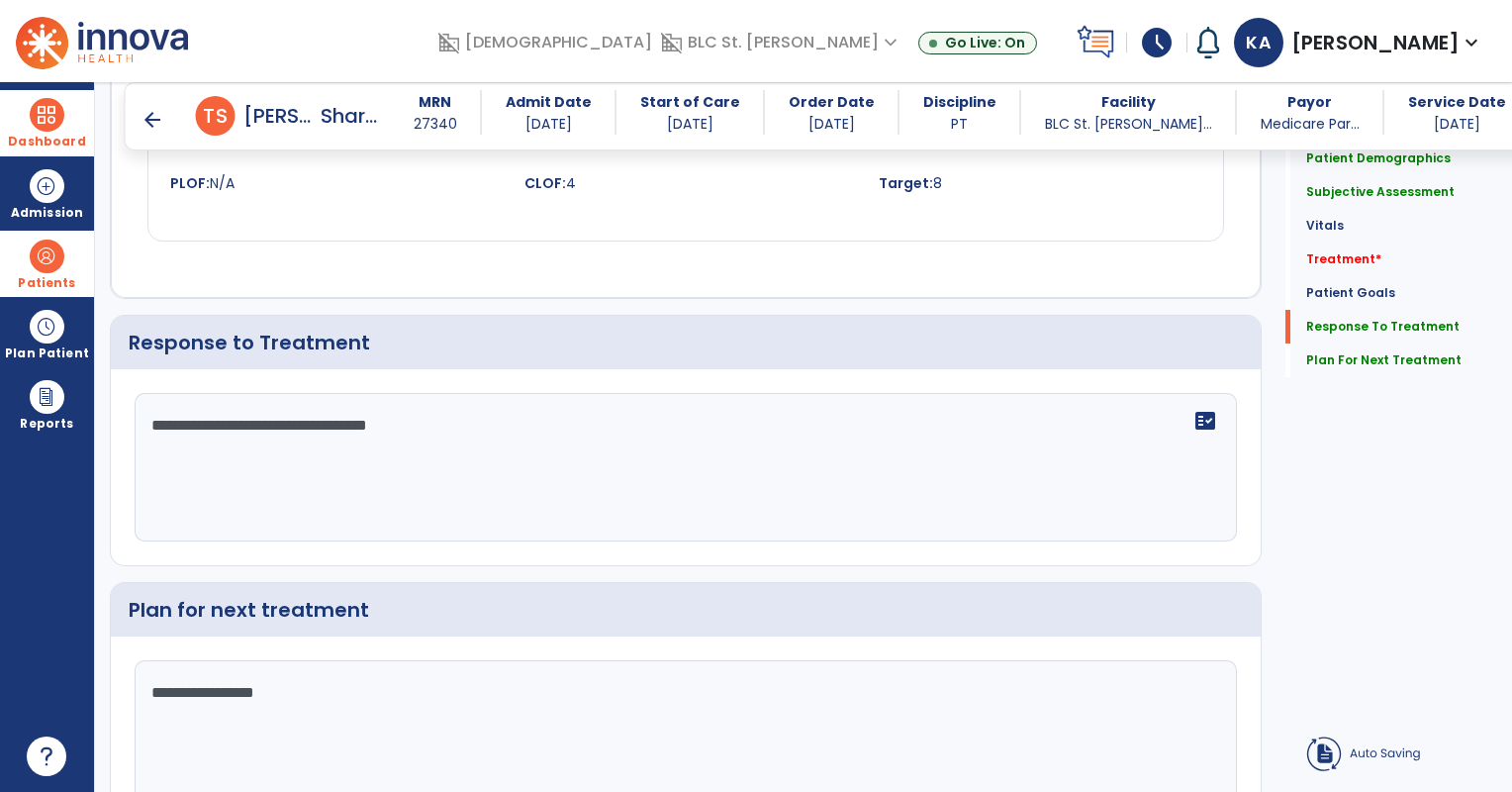 click on "Quick Links  Patient Demographics   Patient Demographics   Subjective Assessment   Subjective Assessment   Vitals   Vitals   Treatment   *  Treatment   *  Patient Goals   Patient Goals   Response To Treatment   Response To Treatment   Plan For Next Treatment   Plan For Next Treatment" 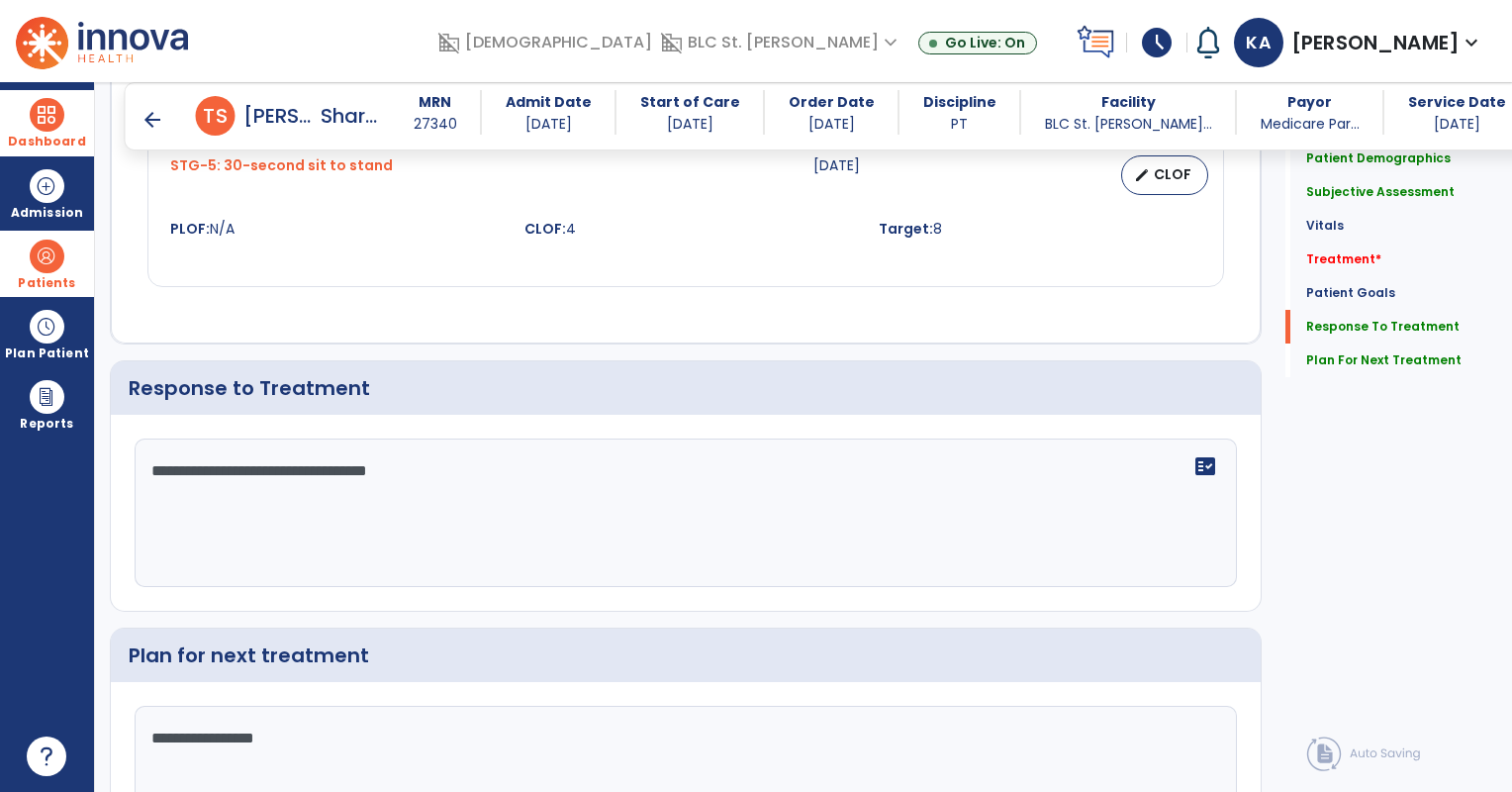 scroll, scrollTop: 2959, scrollLeft: 0, axis: vertical 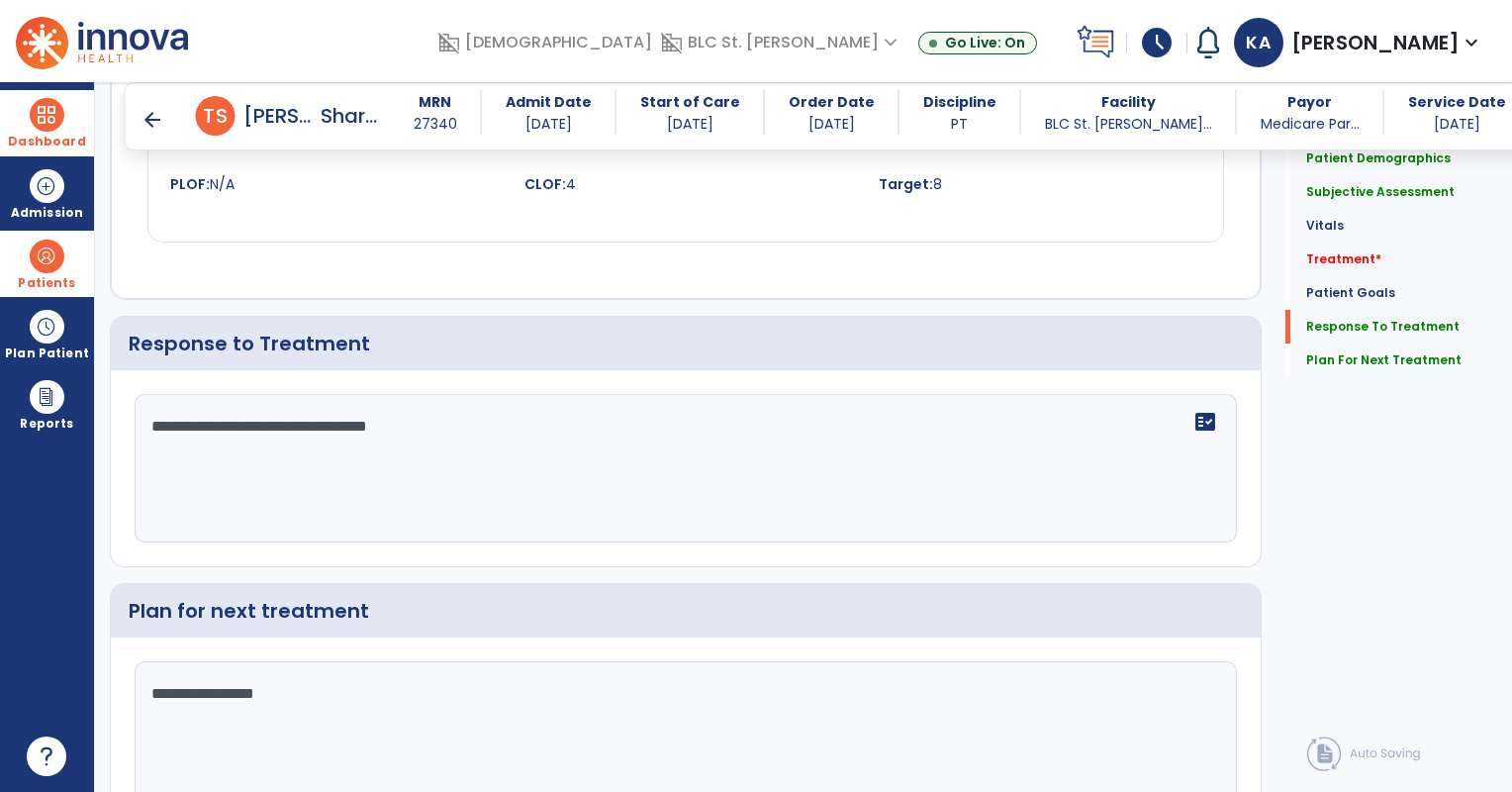 click on "arrow_back" at bounding box center (152, 120) 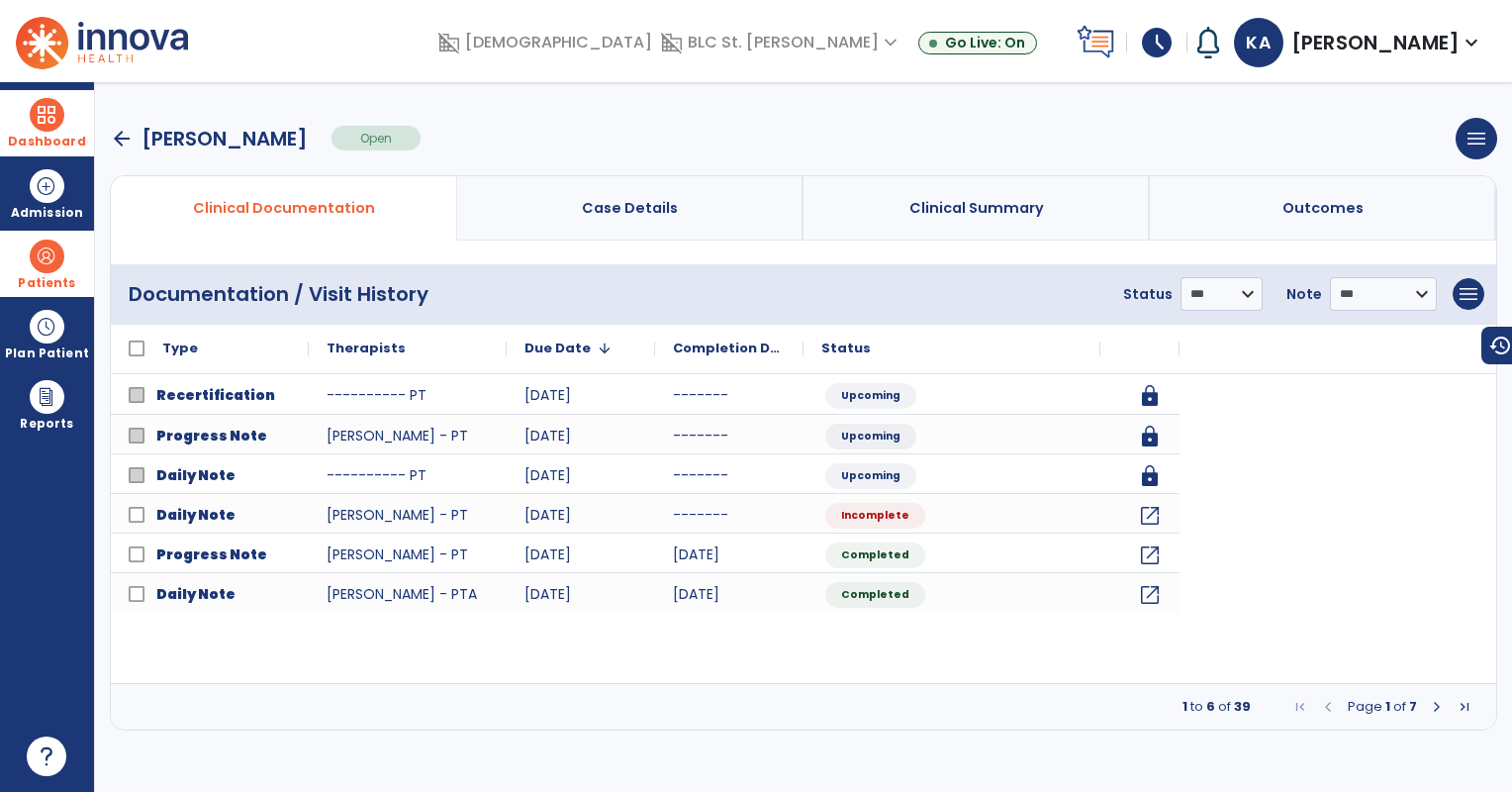 scroll, scrollTop: 0, scrollLeft: 0, axis: both 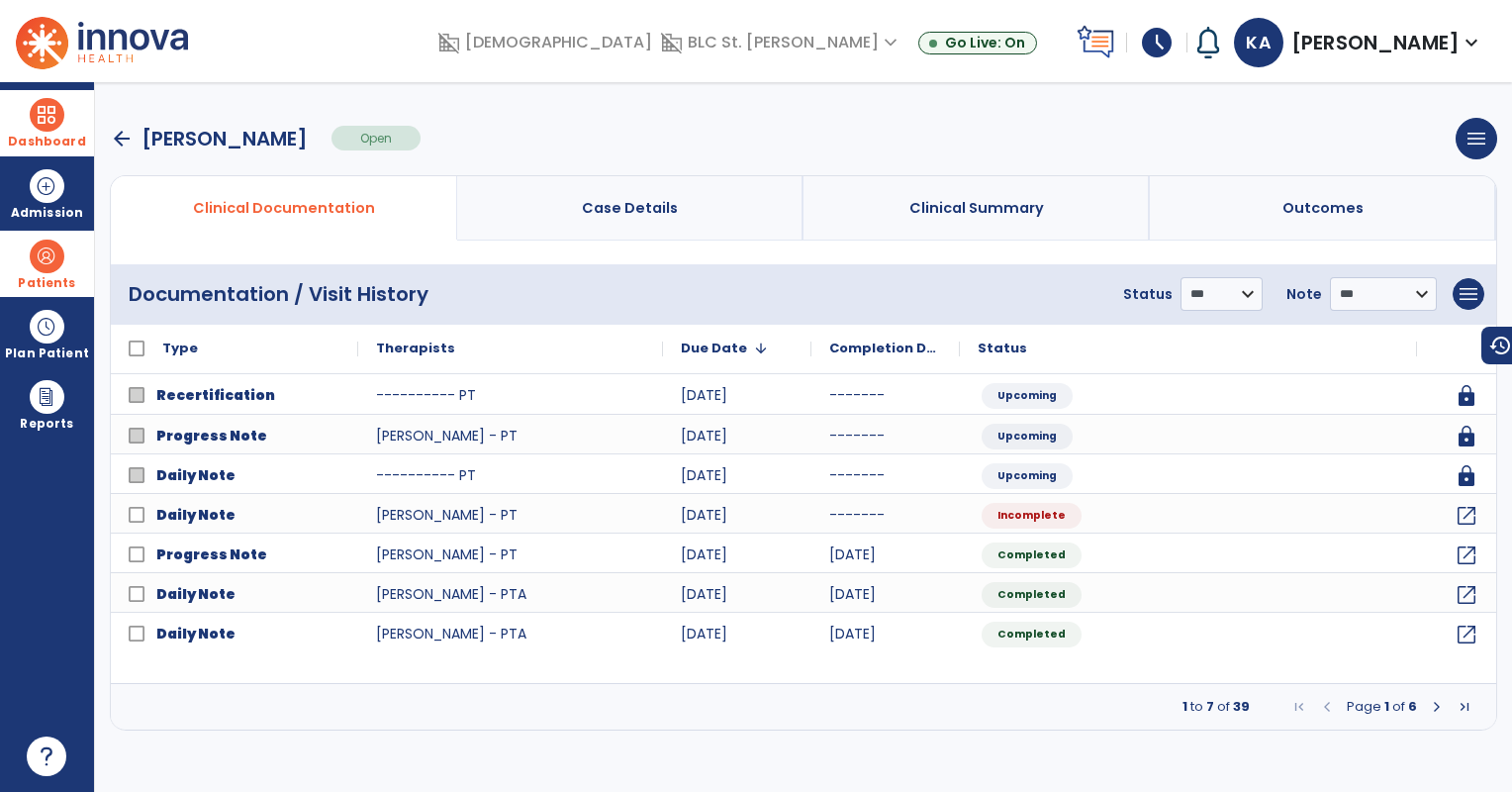 click on "Dashboard" at bounding box center [47, 123] 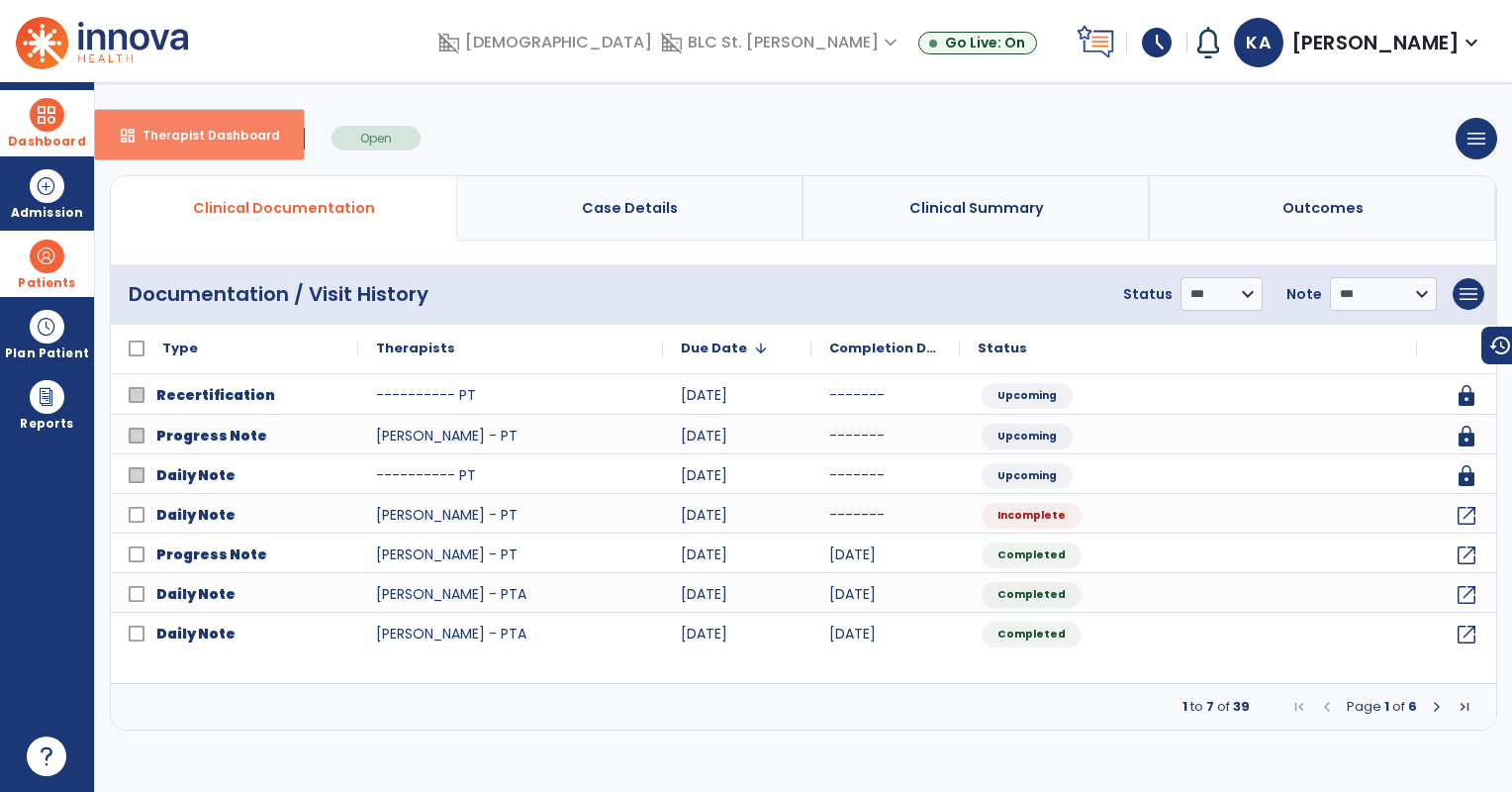 click on "Therapist Dashboard" at bounding box center (203, 135) 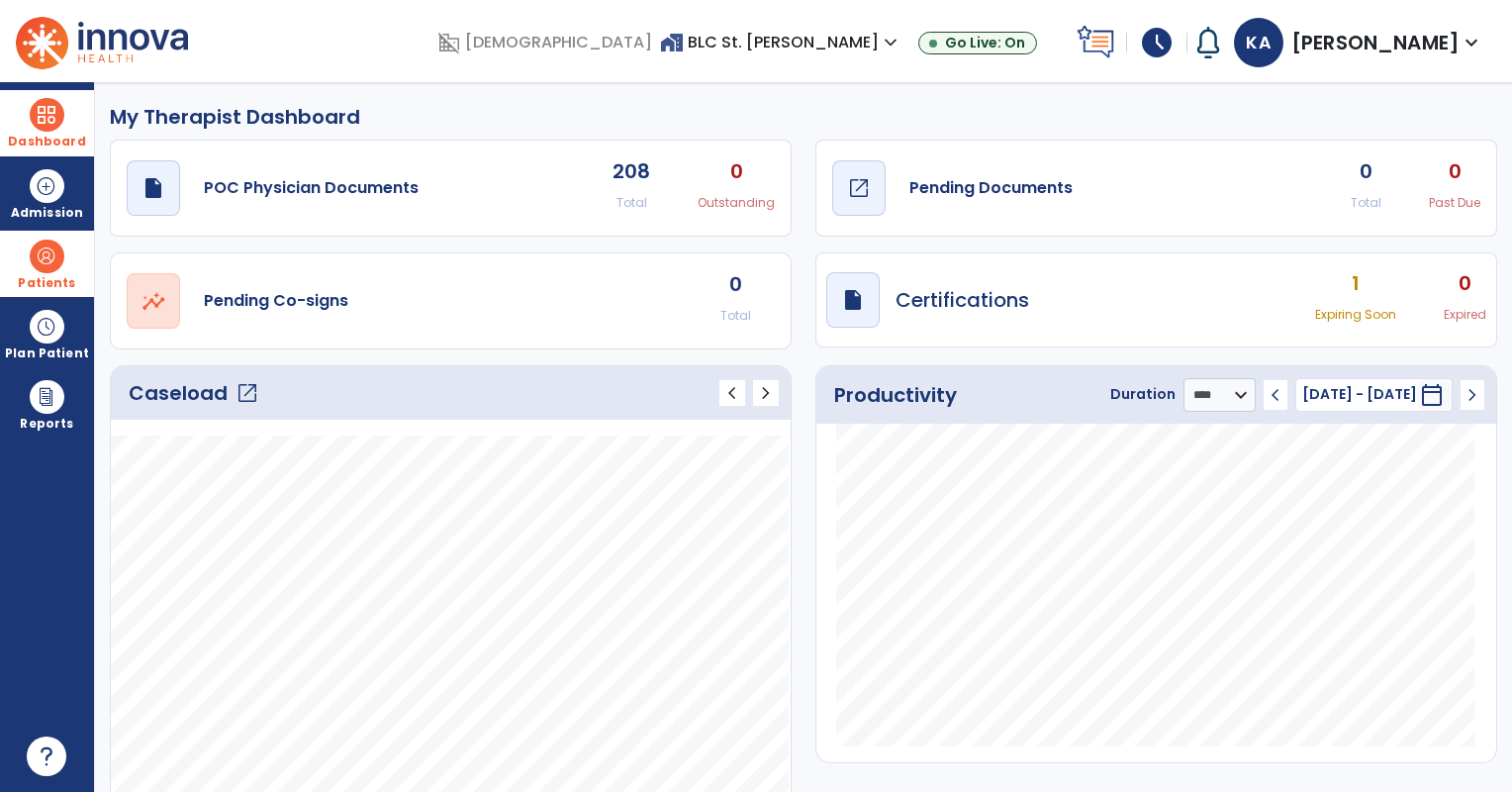 click on "Pending Documents" 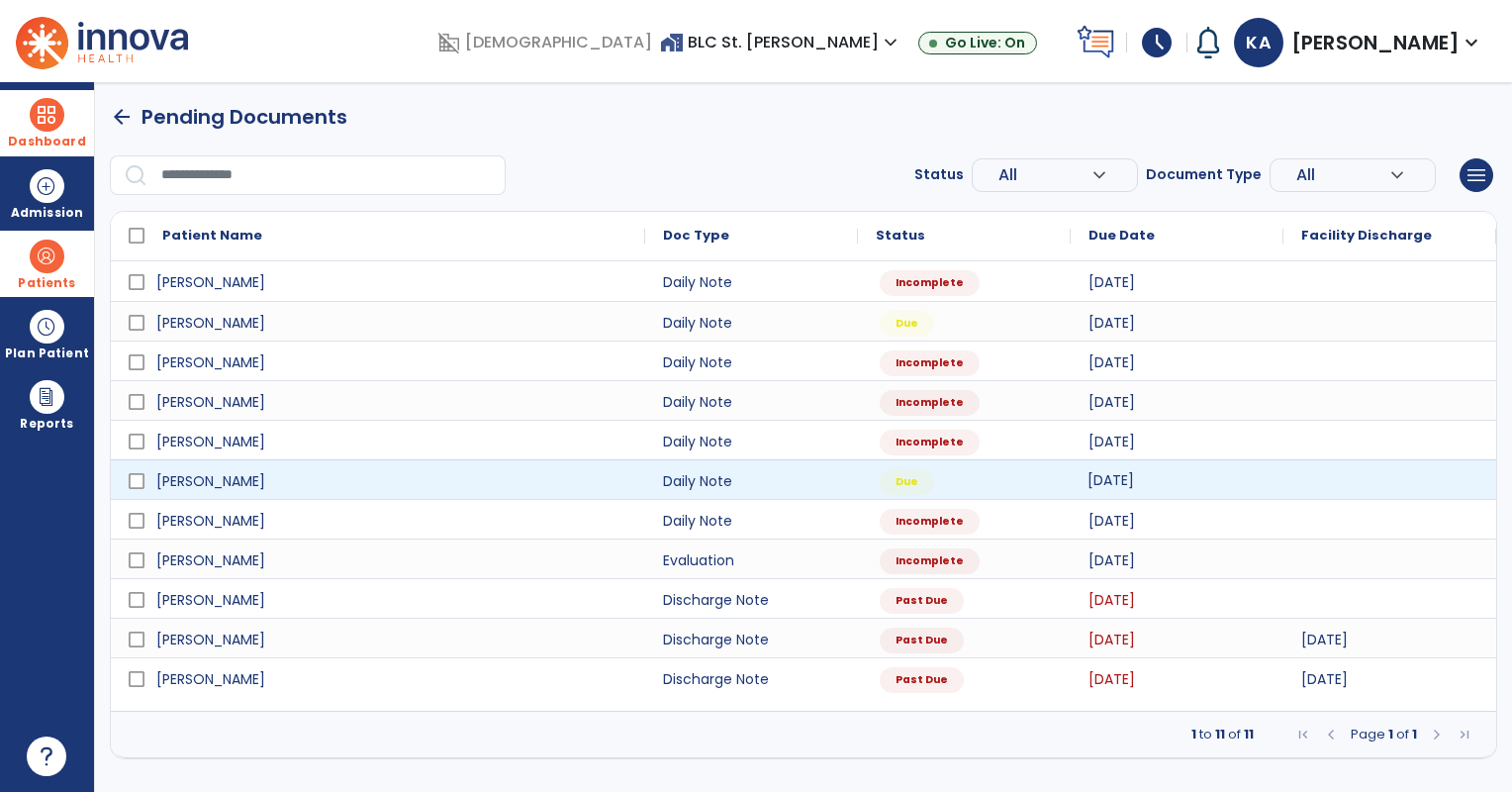 click on "[DATE]" at bounding box center (1177, 479) 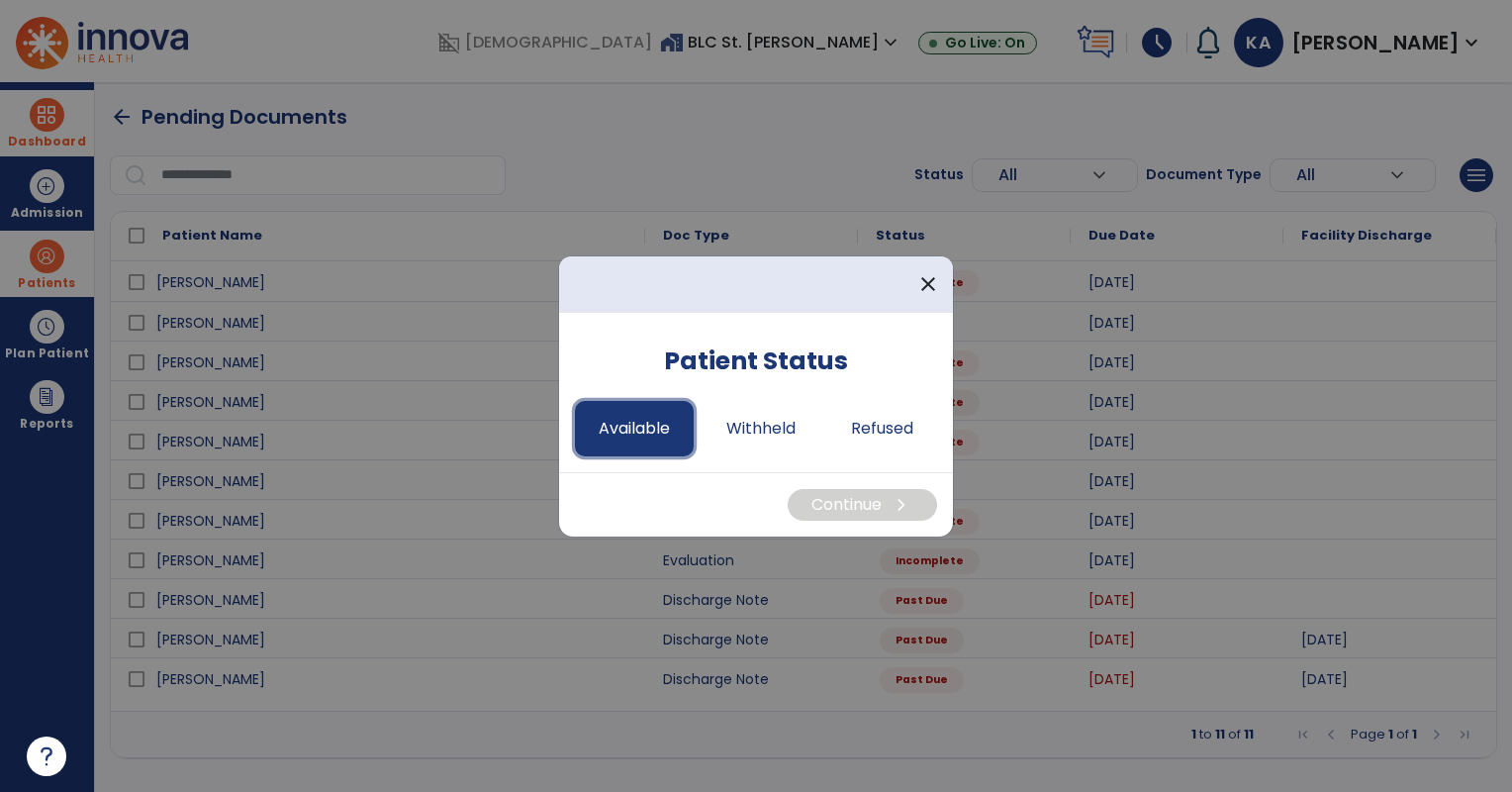 click on "Available" at bounding box center [634, 429] 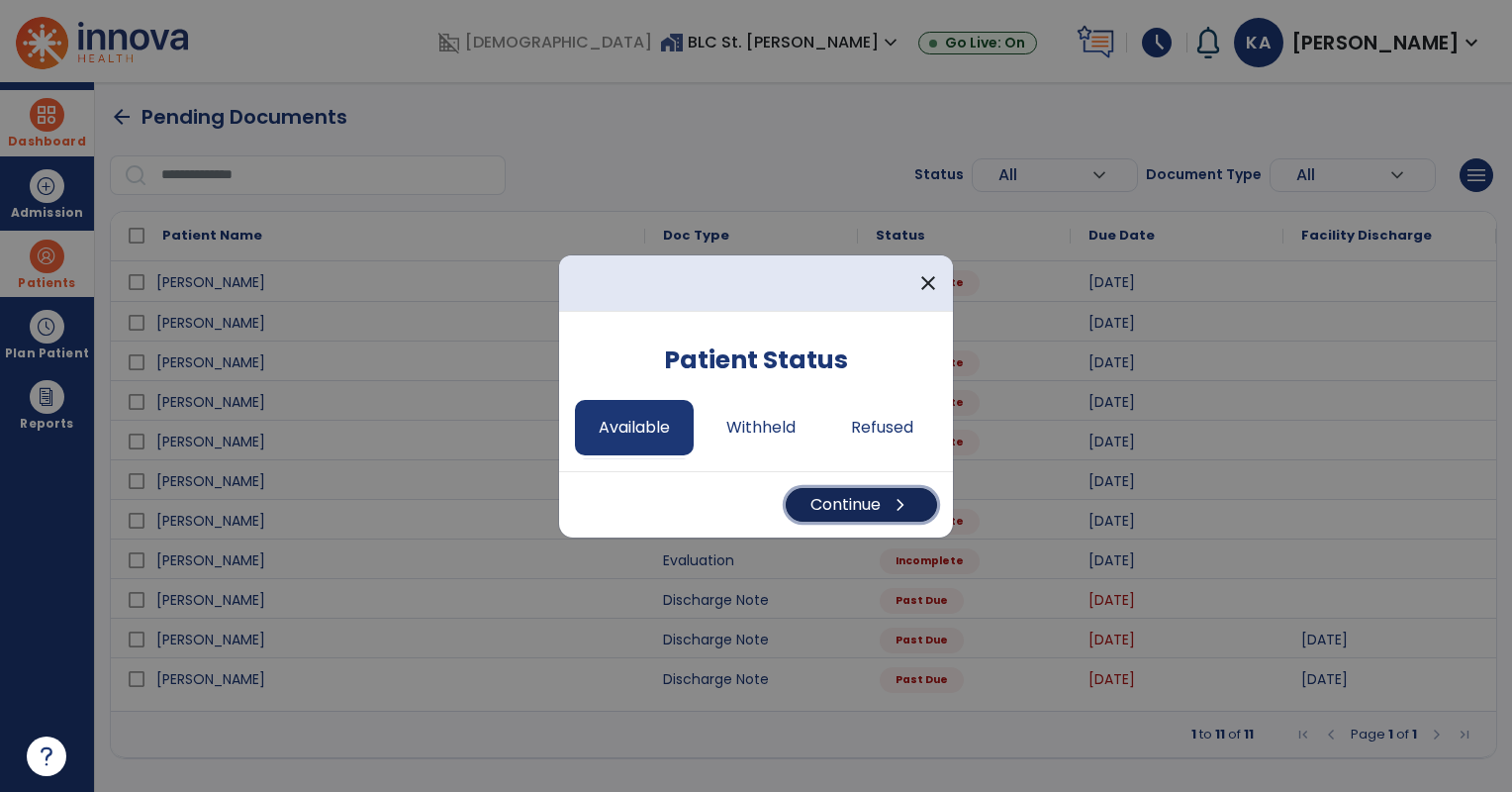 click on "Continue   chevron_right" at bounding box center (861, 505) 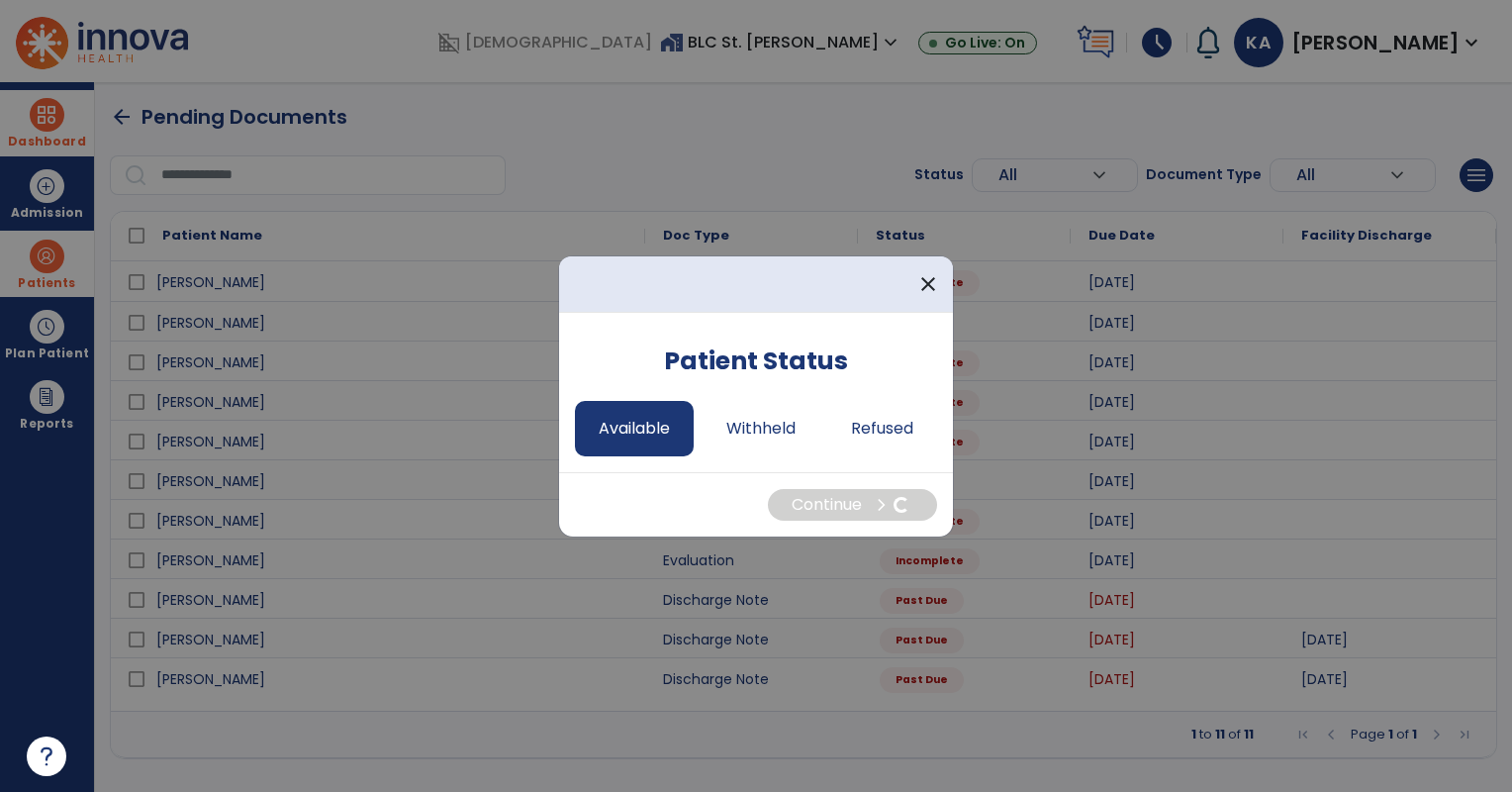 select on "*" 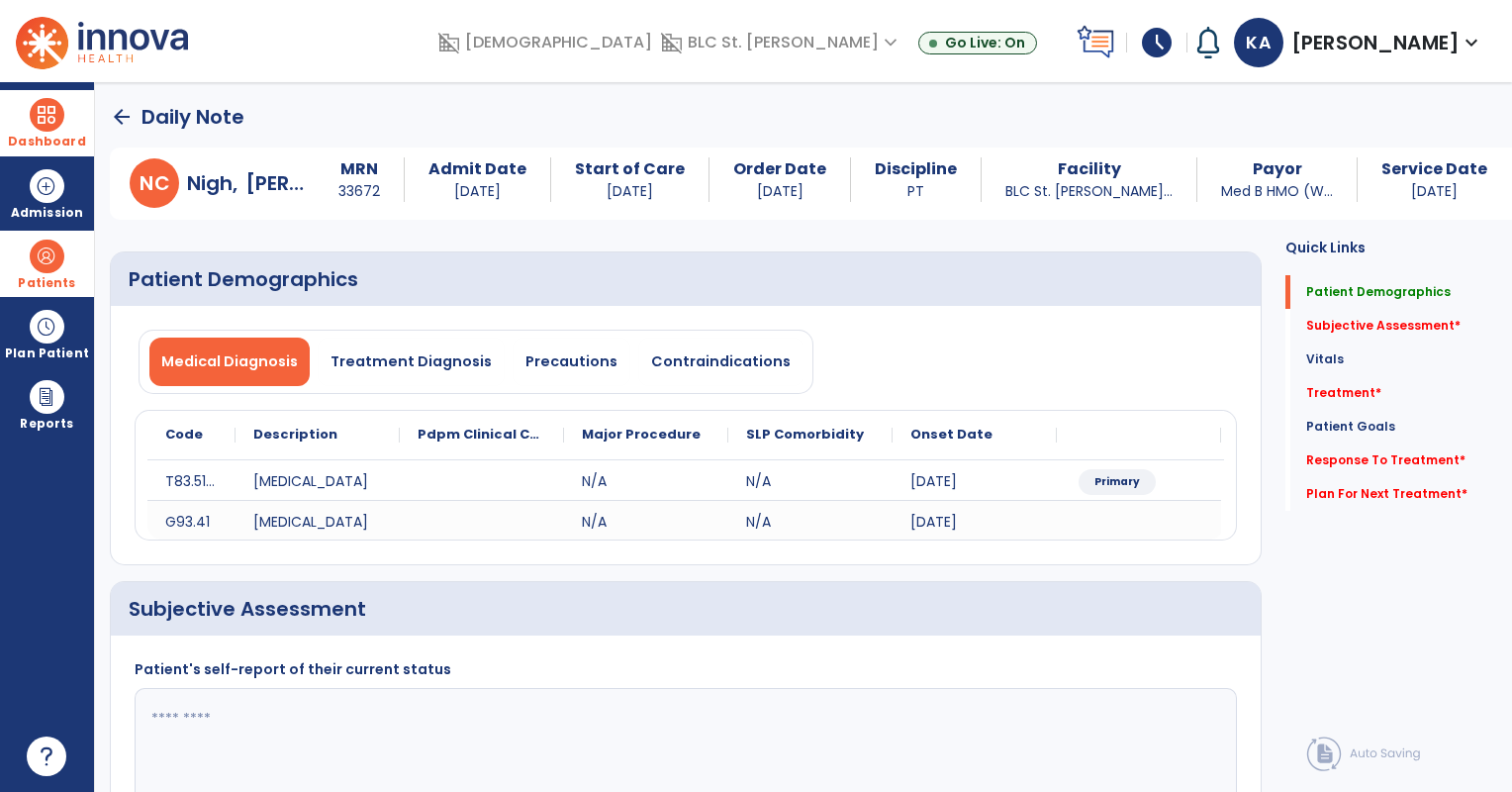 click 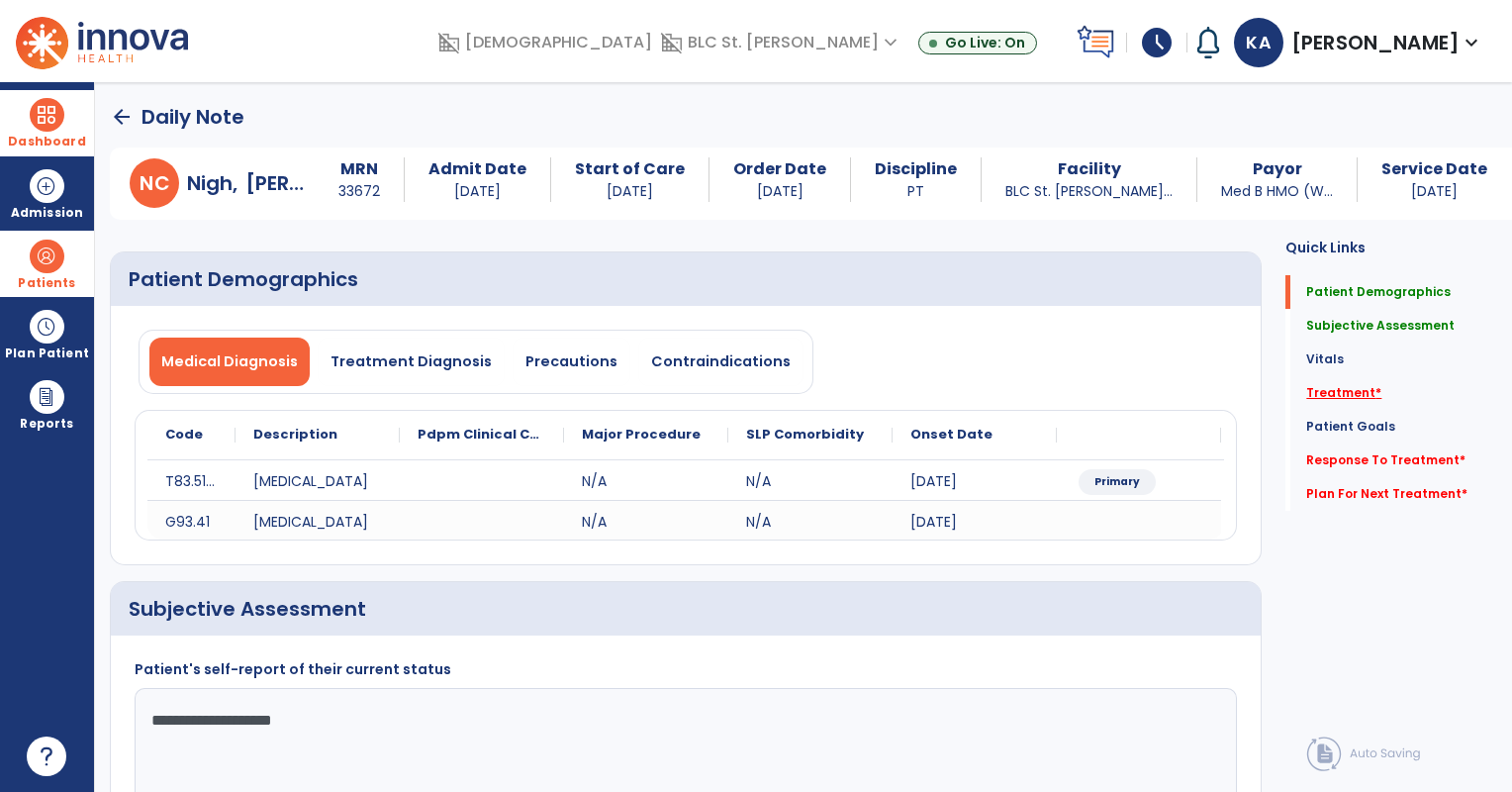 type on "**********" 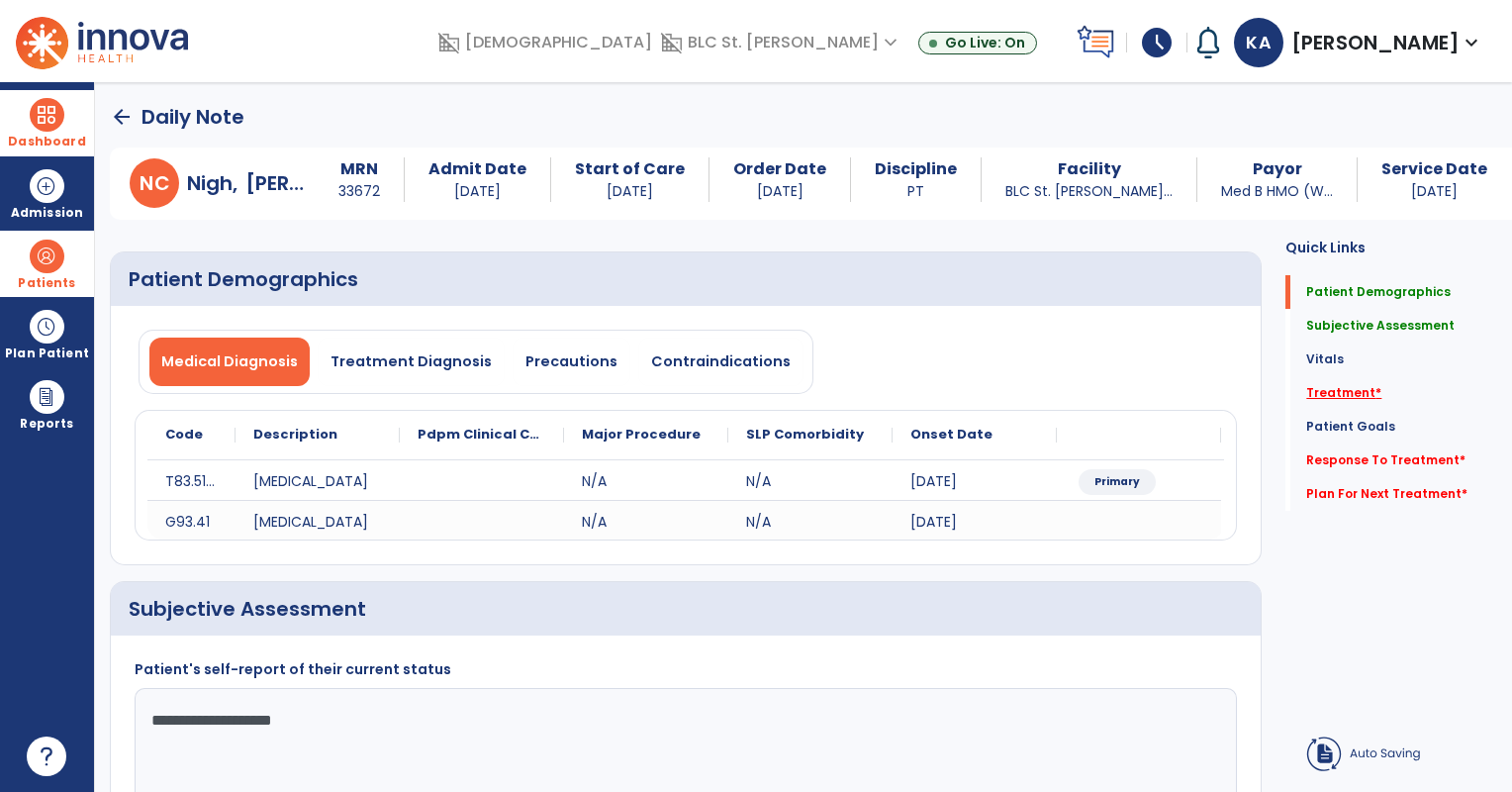 click on "Treatment   *" 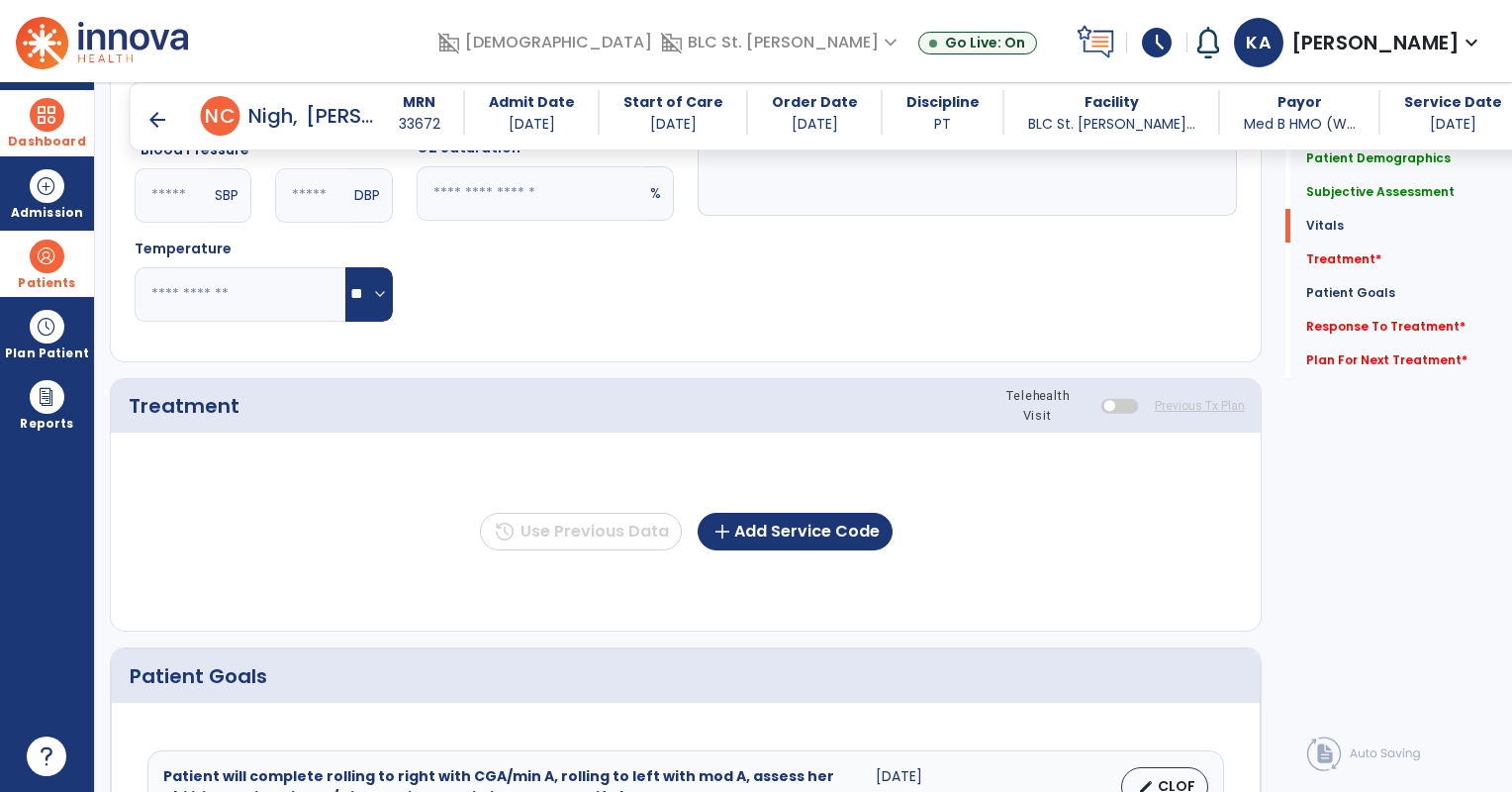 scroll, scrollTop: 983, scrollLeft: 0, axis: vertical 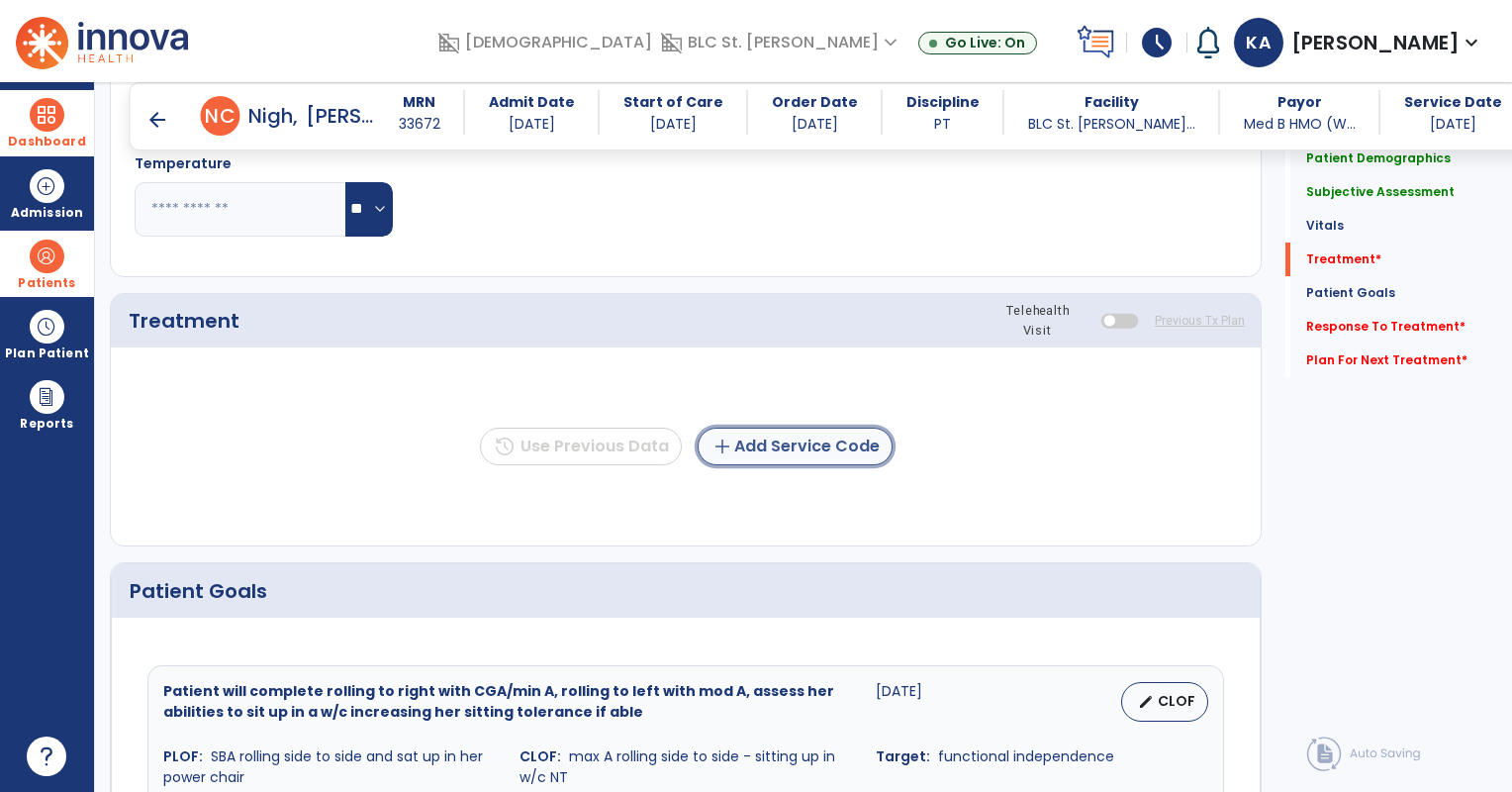 click on "add  Add Service Code" 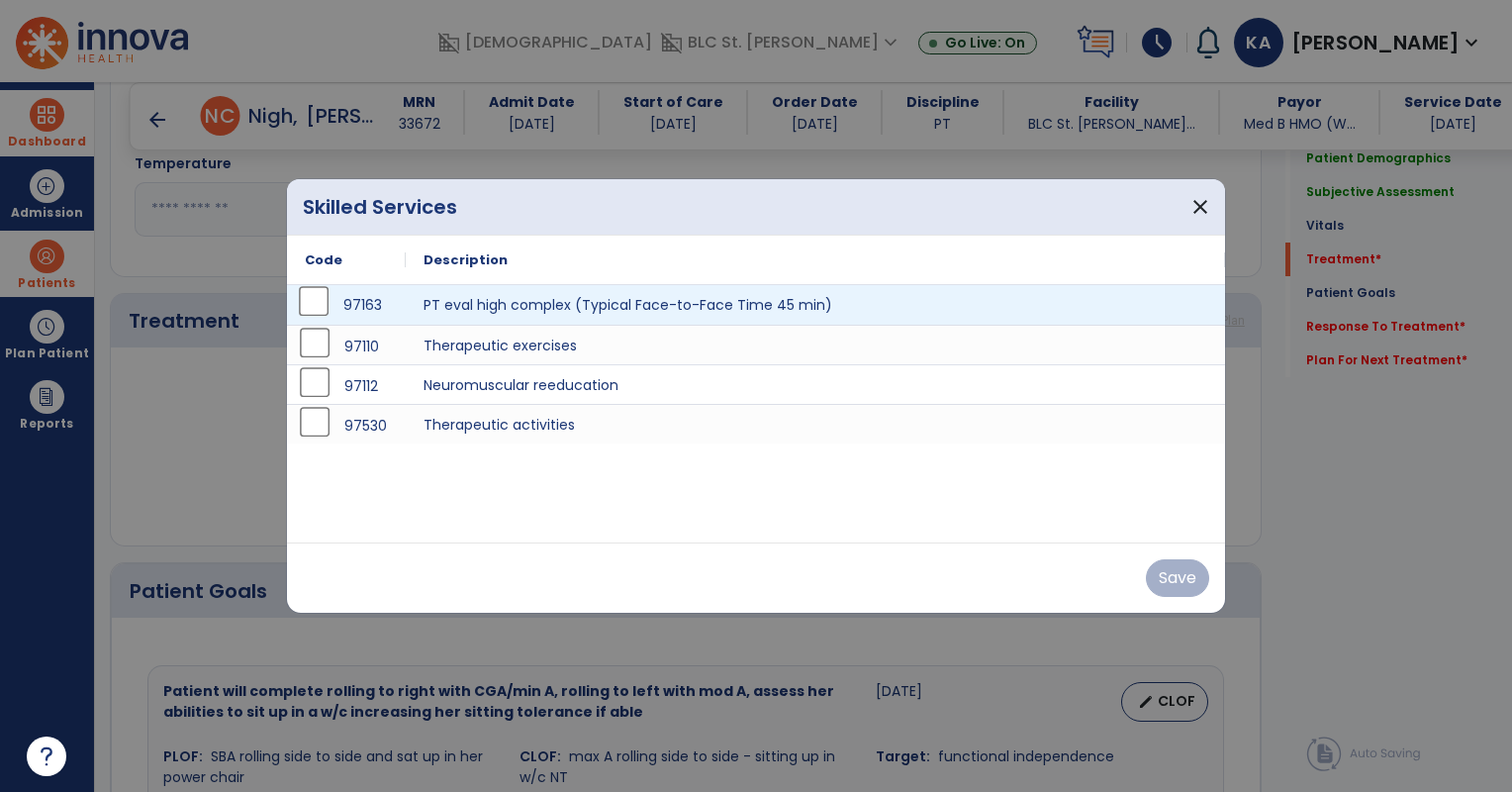 click on "97163" at bounding box center [346, 305] 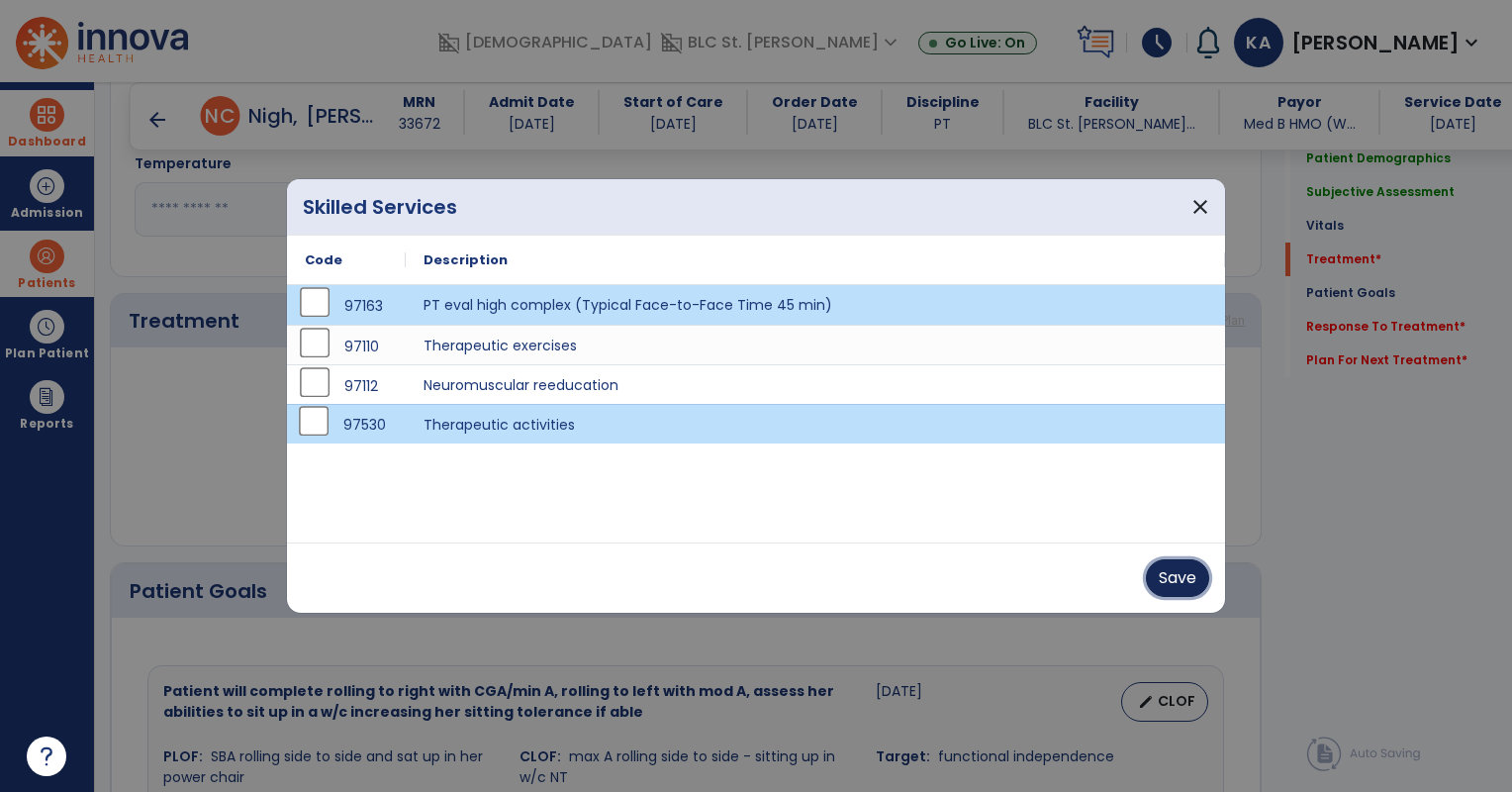 click on "Save" at bounding box center [1178, 578] 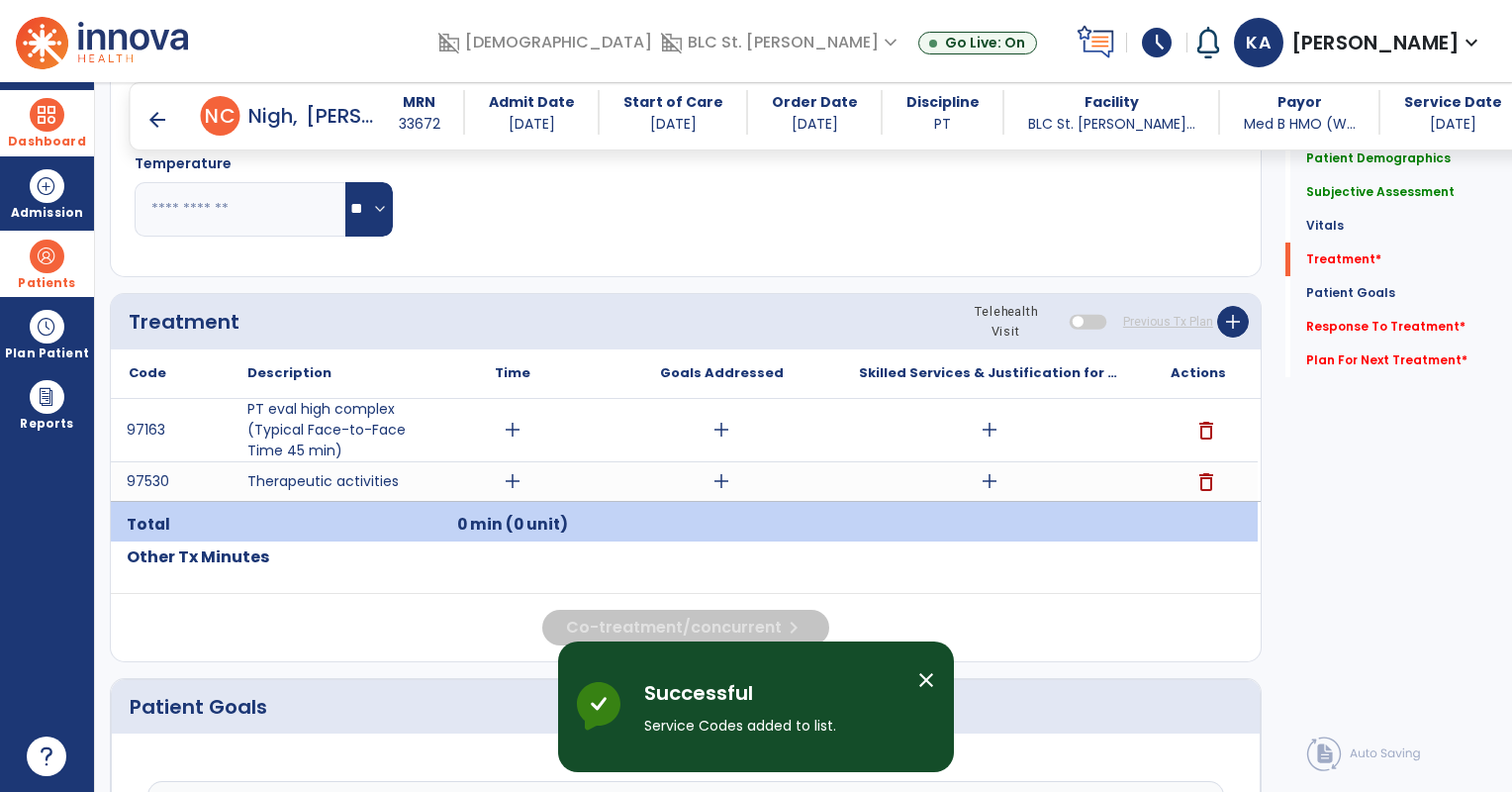 click at bounding box center (47, 256) 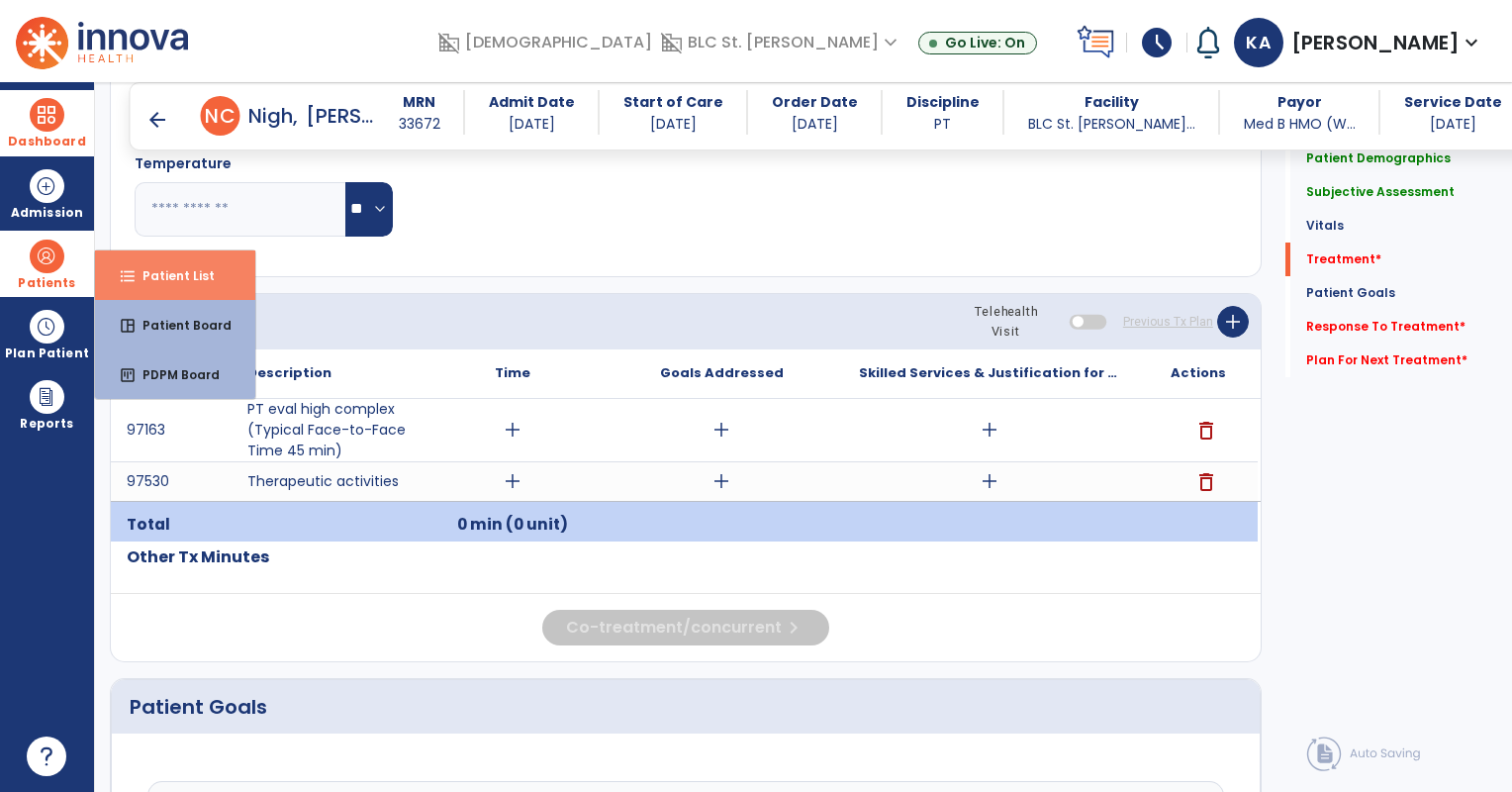 click on "Patient List" at bounding box center [170, 275] 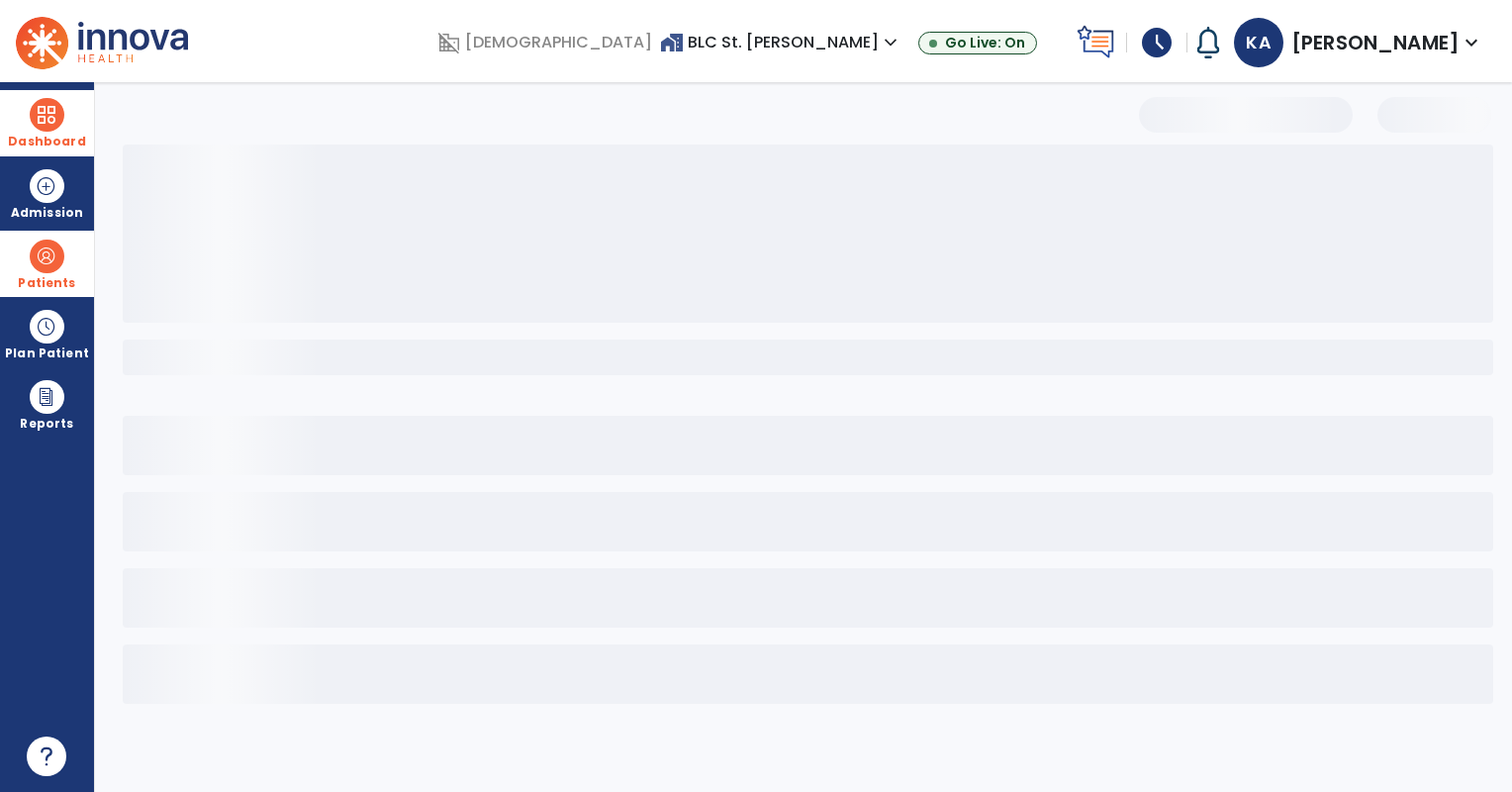 scroll, scrollTop: 0, scrollLeft: 0, axis: both 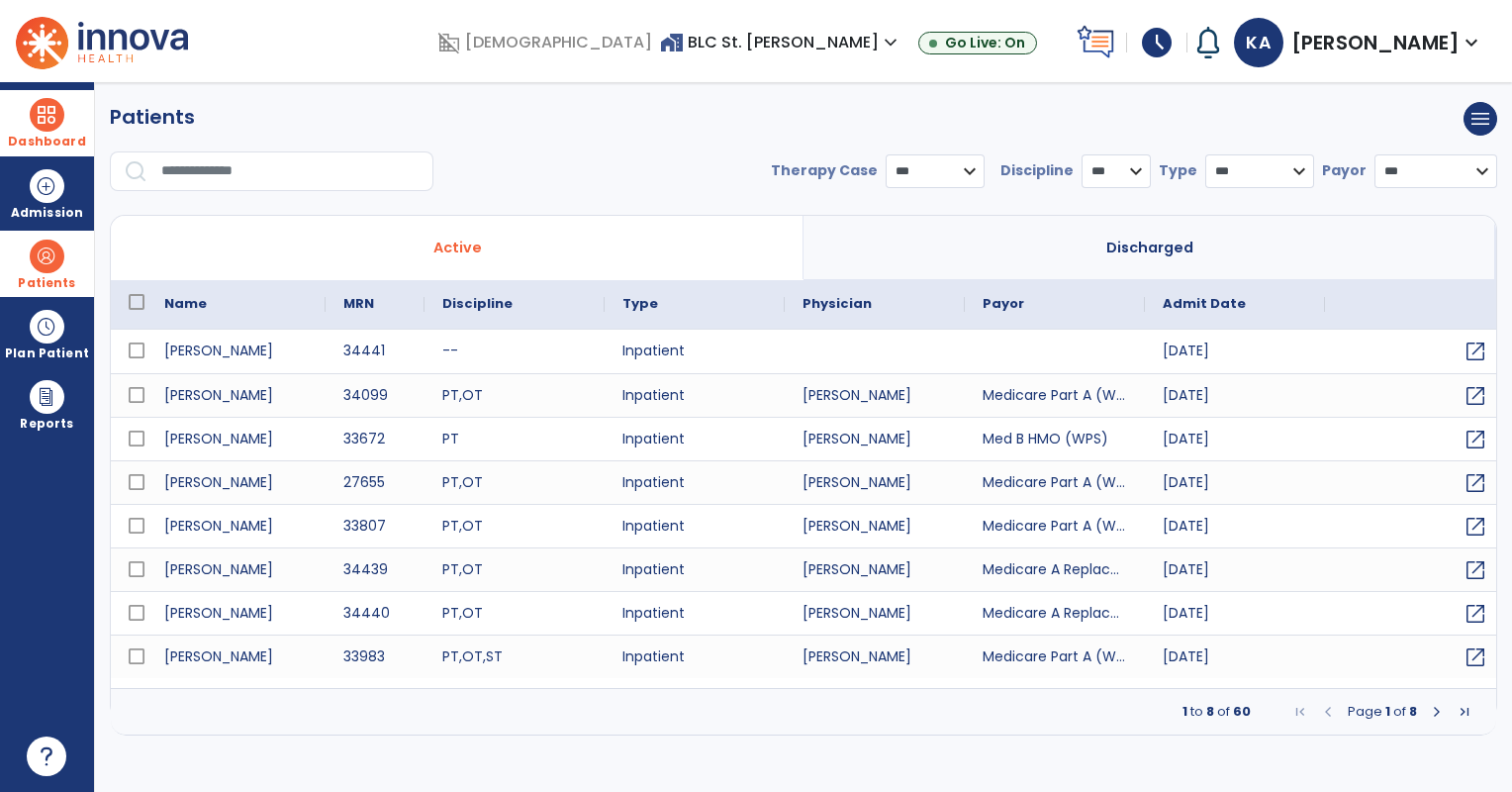 select on "***" 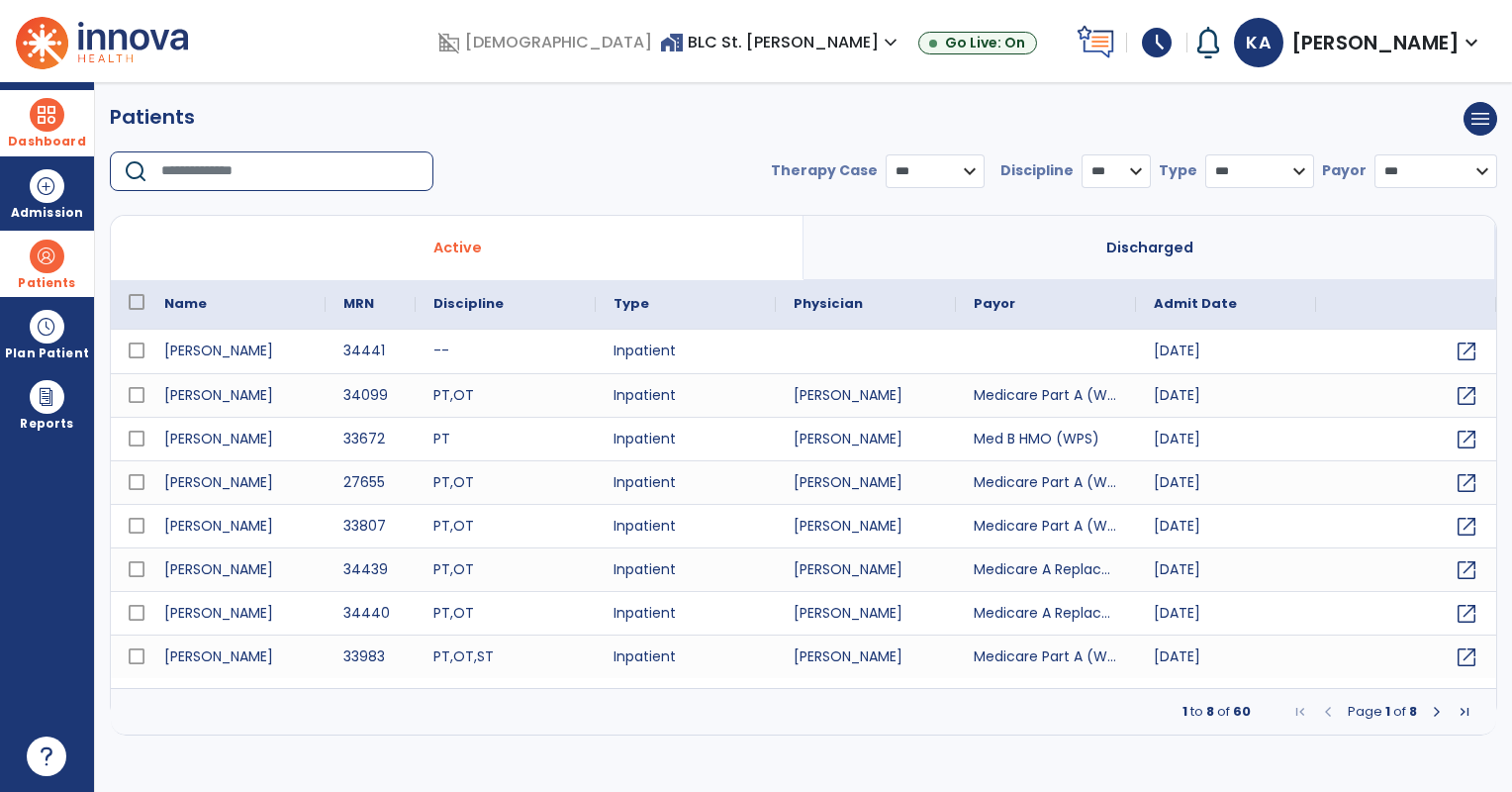 click at bounding box center (290, 171) 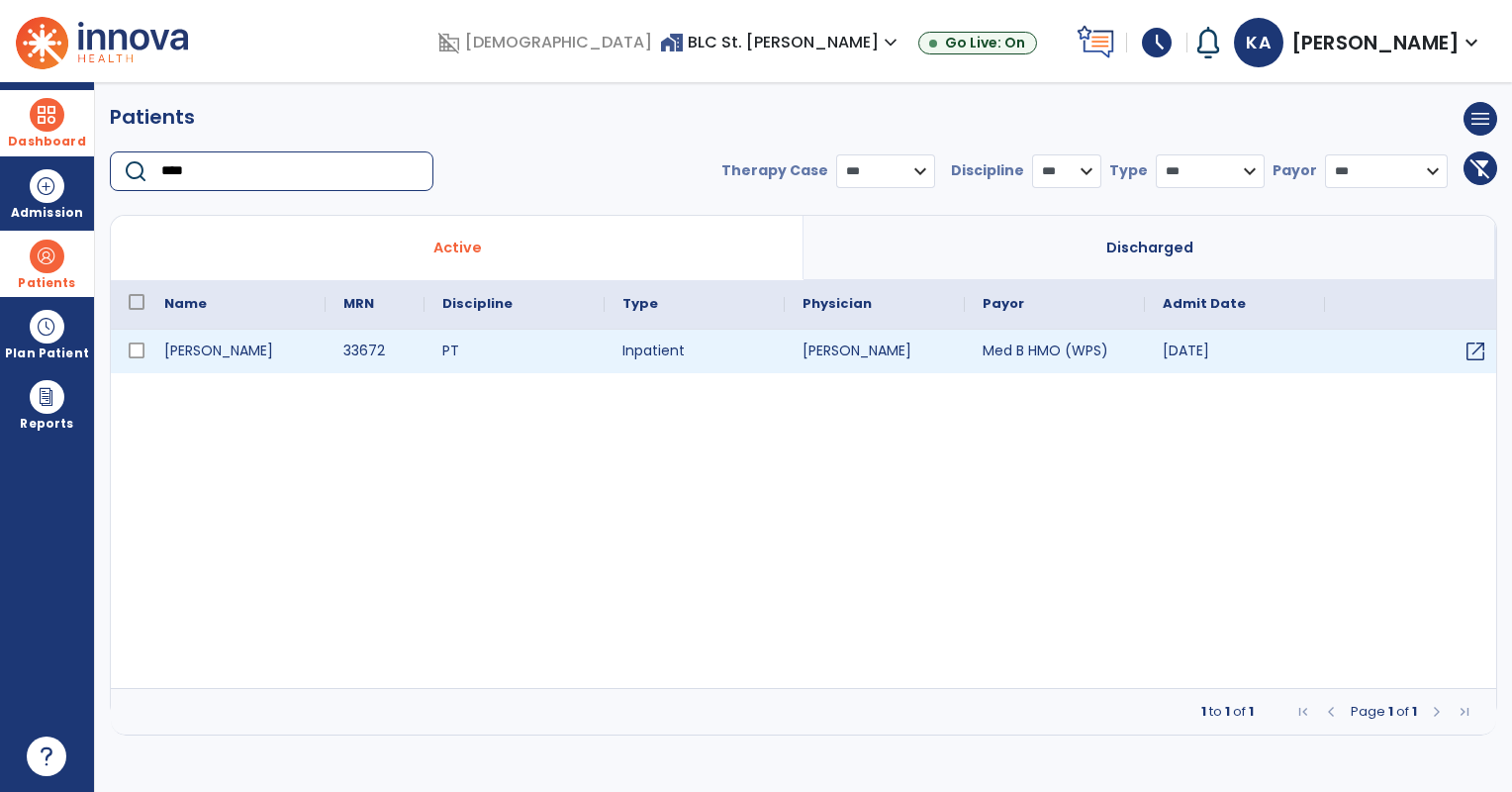 type on "****" 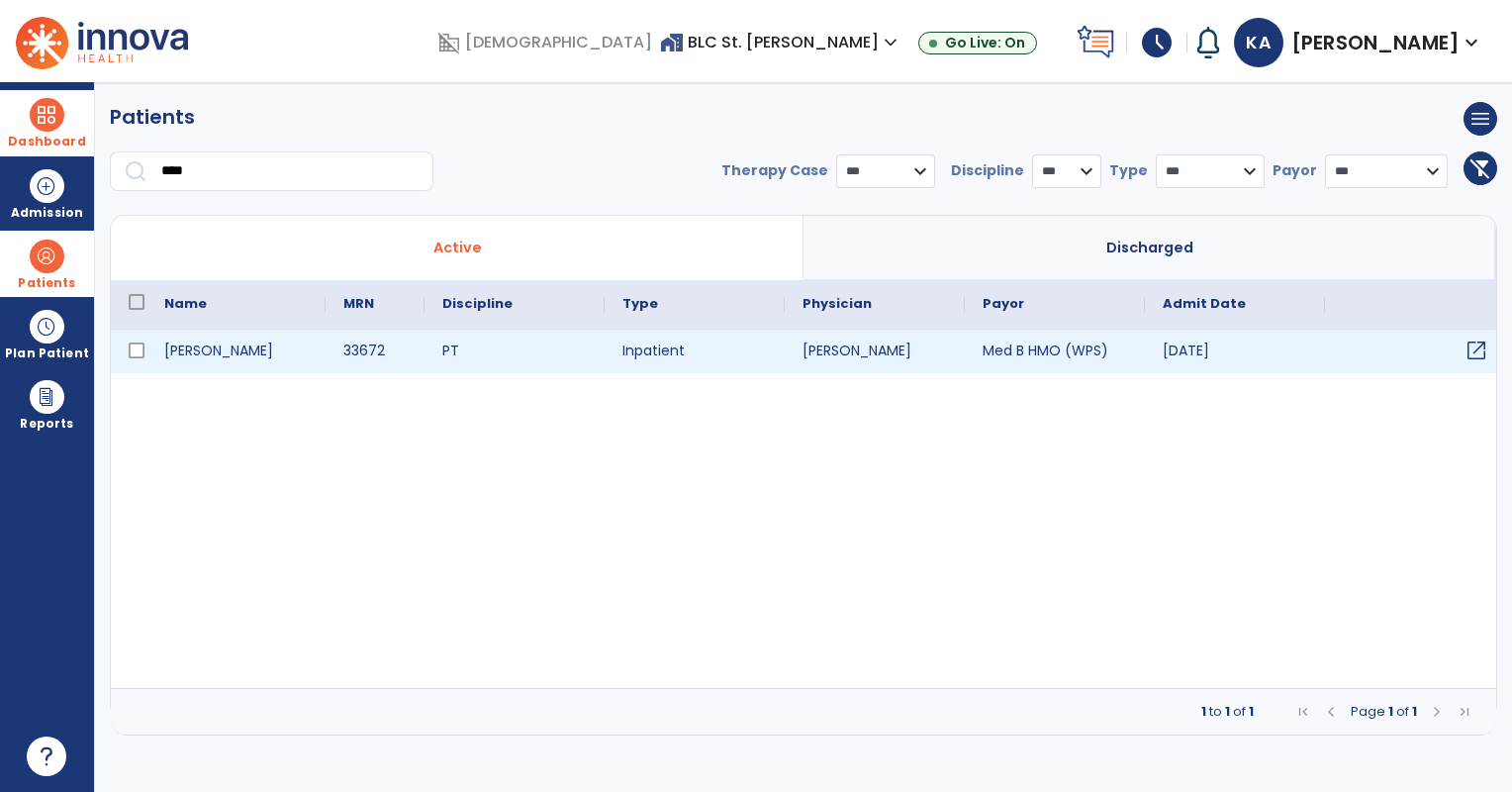 click on "open_in_new" at bounding box center (1476, 350) 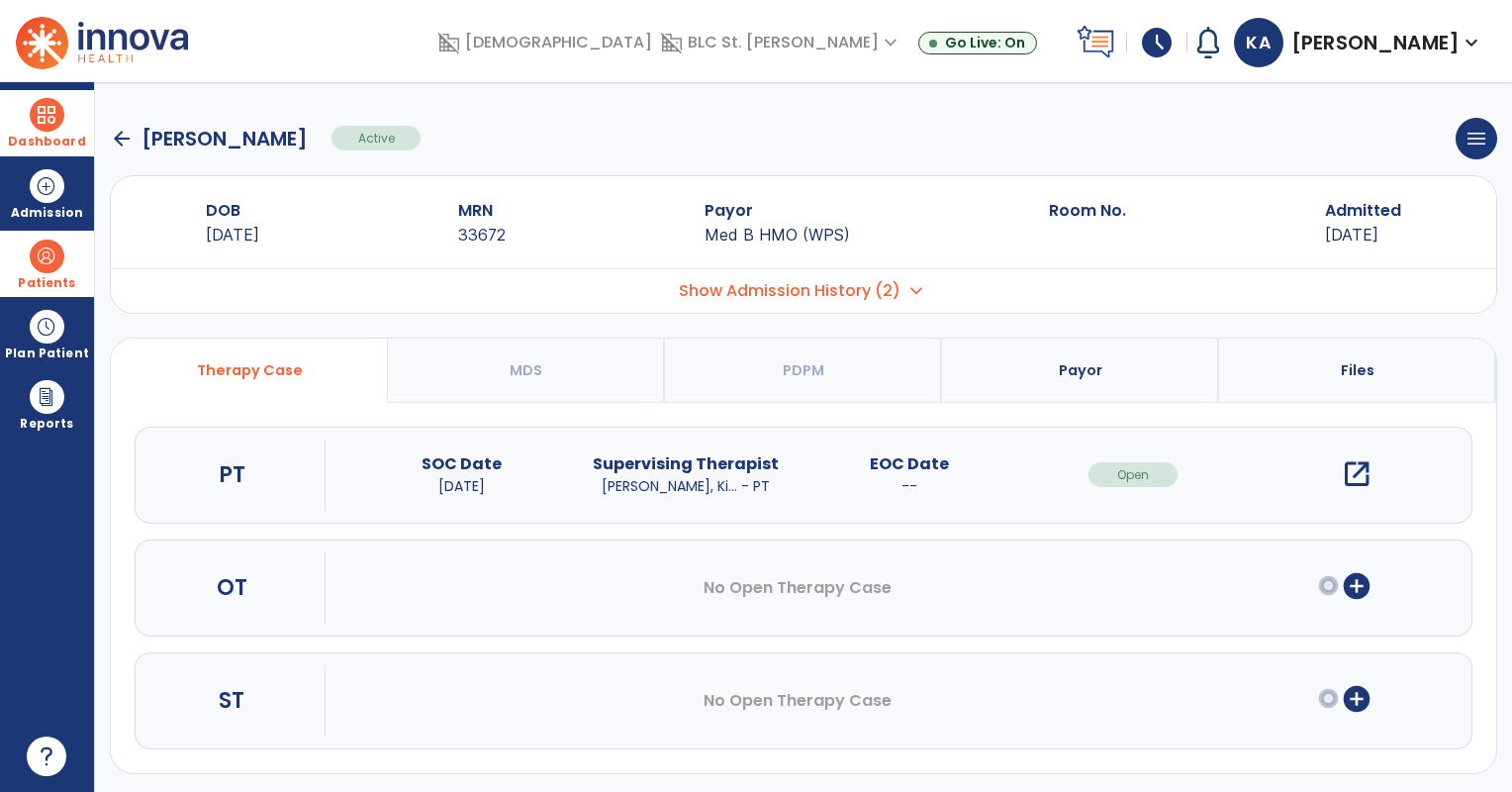 click on "expand_more" at bounding box center (916, 291) 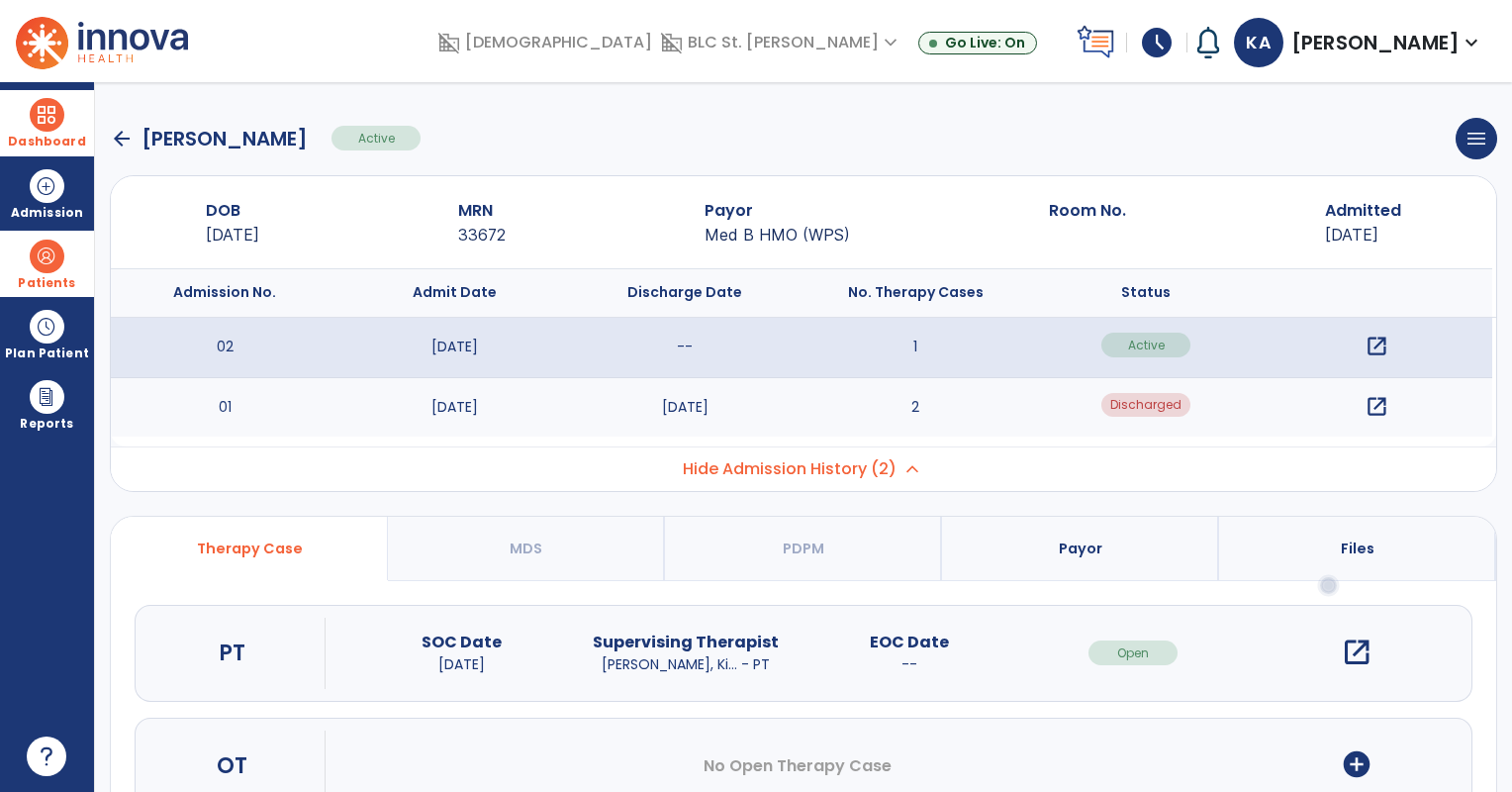 click on "open_in_new" at bounding box center (1376, 407) 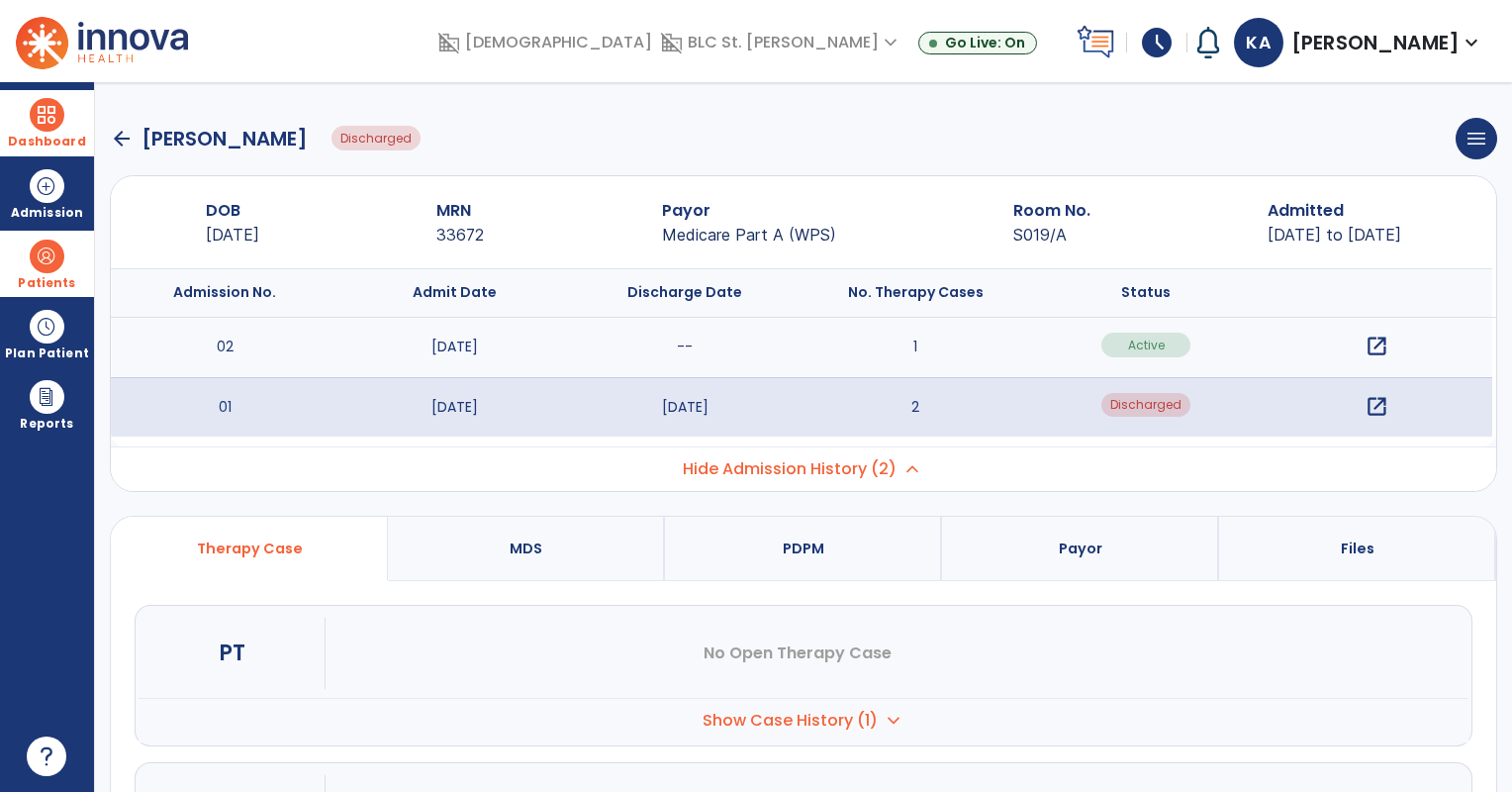 click on "expand_more" at bounding box center [894, 721] 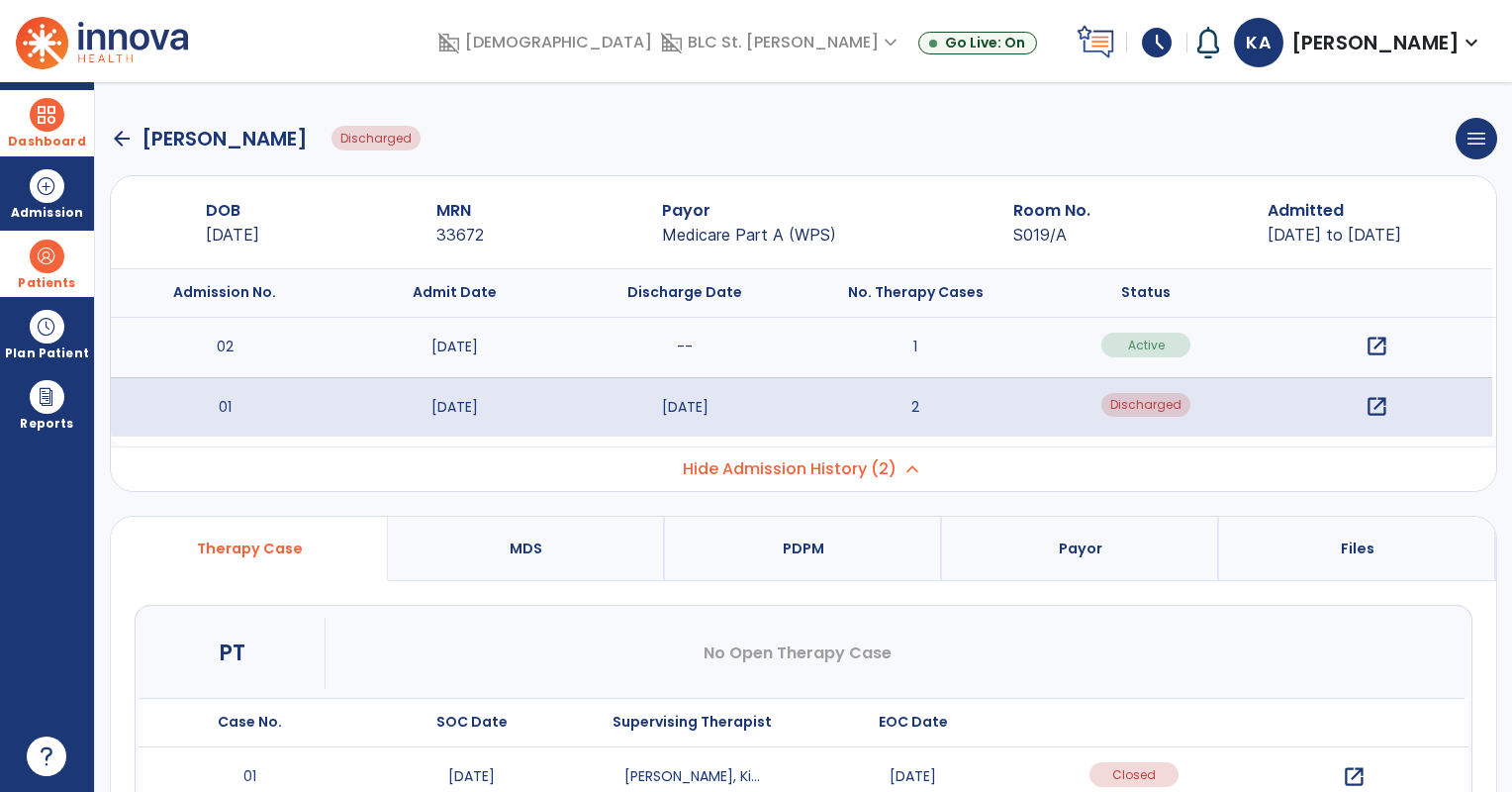 click on "open_in_new" at bounding box center [1354, 777] 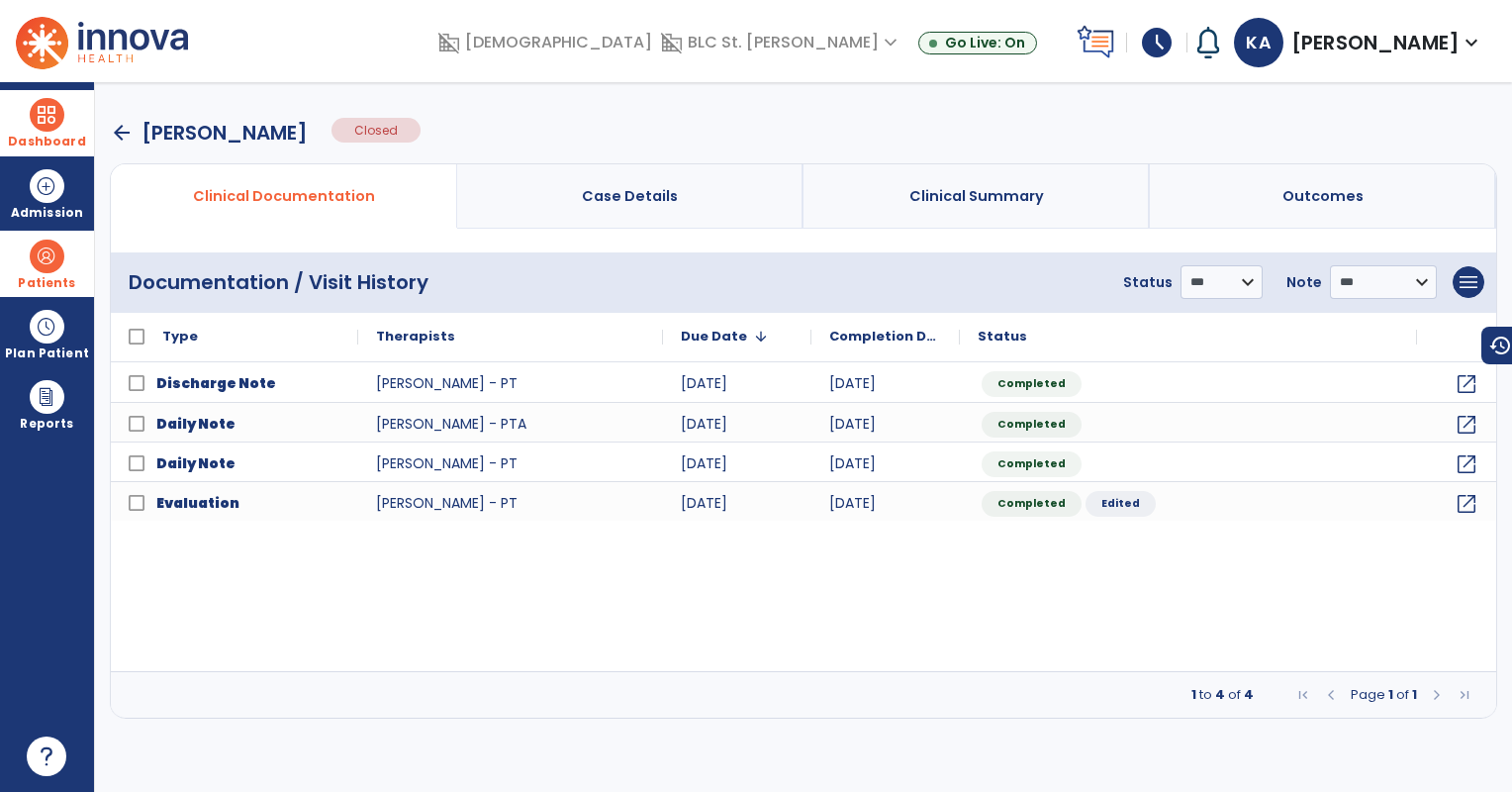 click at bounding box center (1437, 695) 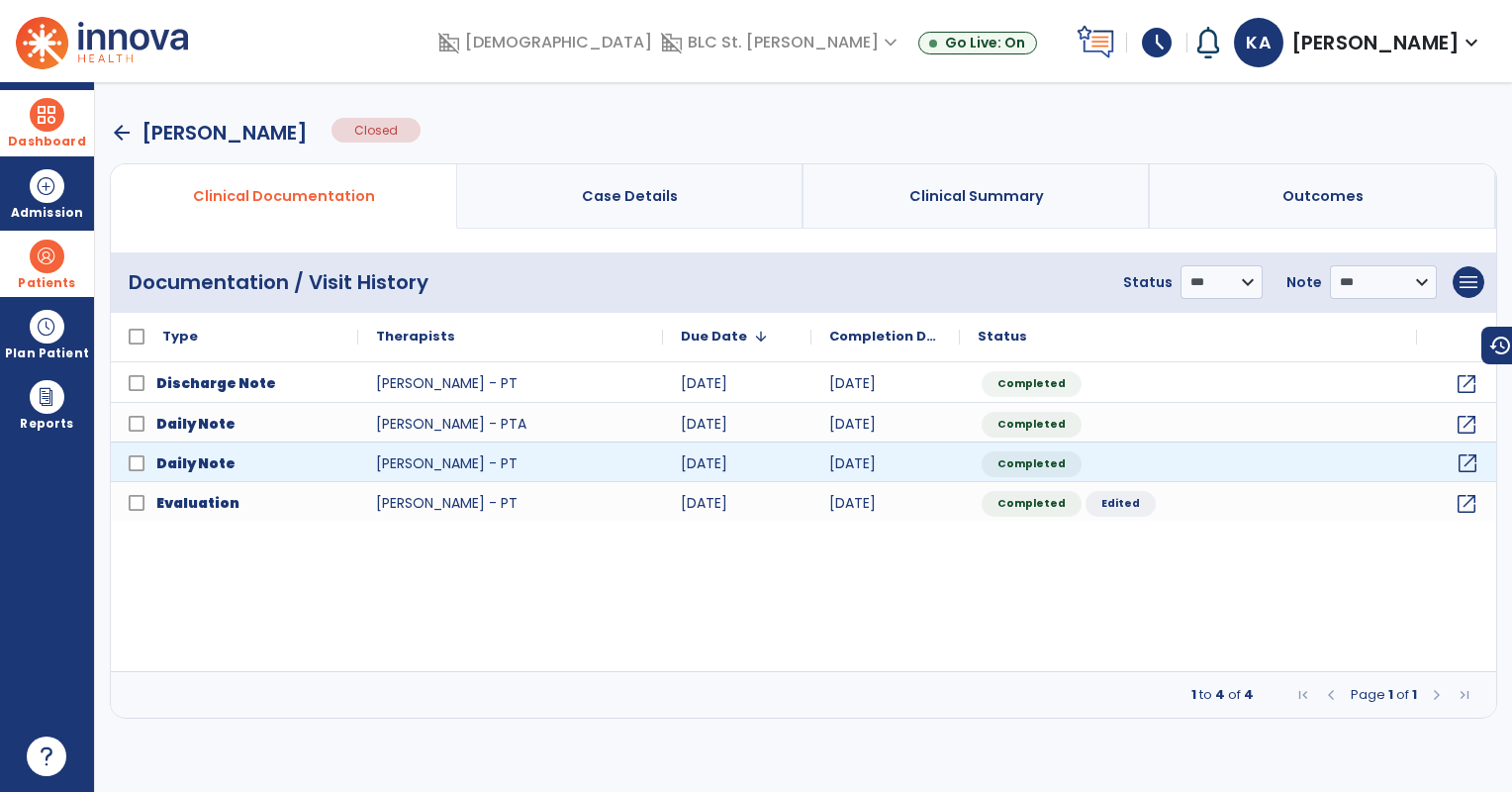 click on "open_in_new" 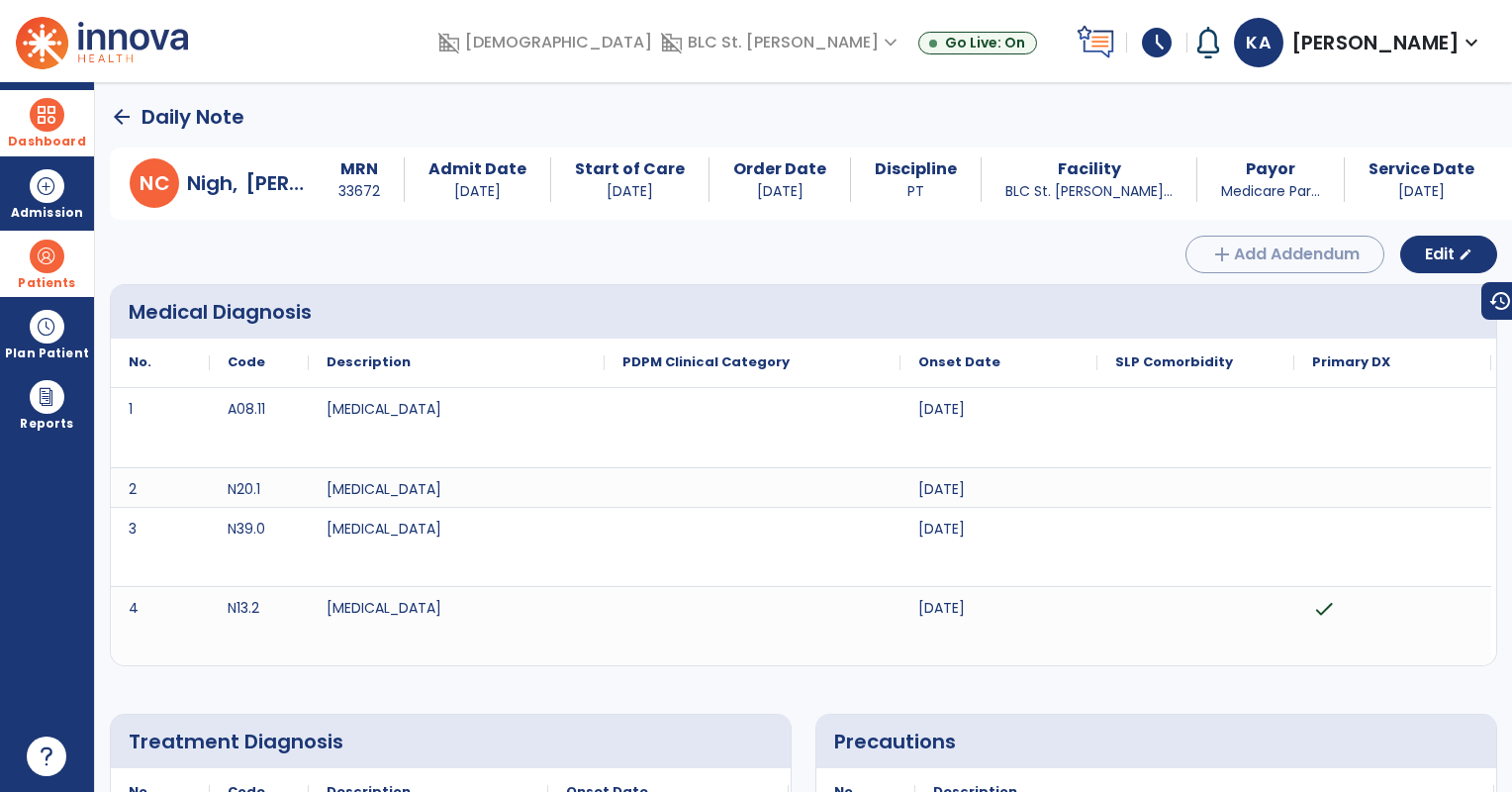 click on "arrow_back   Daily Note   N  C  [PERSON_NAME]  MRN [MEDICAL_RECORD_NUMBER] Admit Date [DATE] Start of Care [DATE] Order Date [DATE] Discipline PT Facility BLC [GEOGRAPHIC_DATA][PERSON_NAME]... Payor Medicare Par... Service Date [DATE]  add  Add Addendum Edit  edit  Medical Diagnosis
No.
Code" at bounding box center (803, 437) 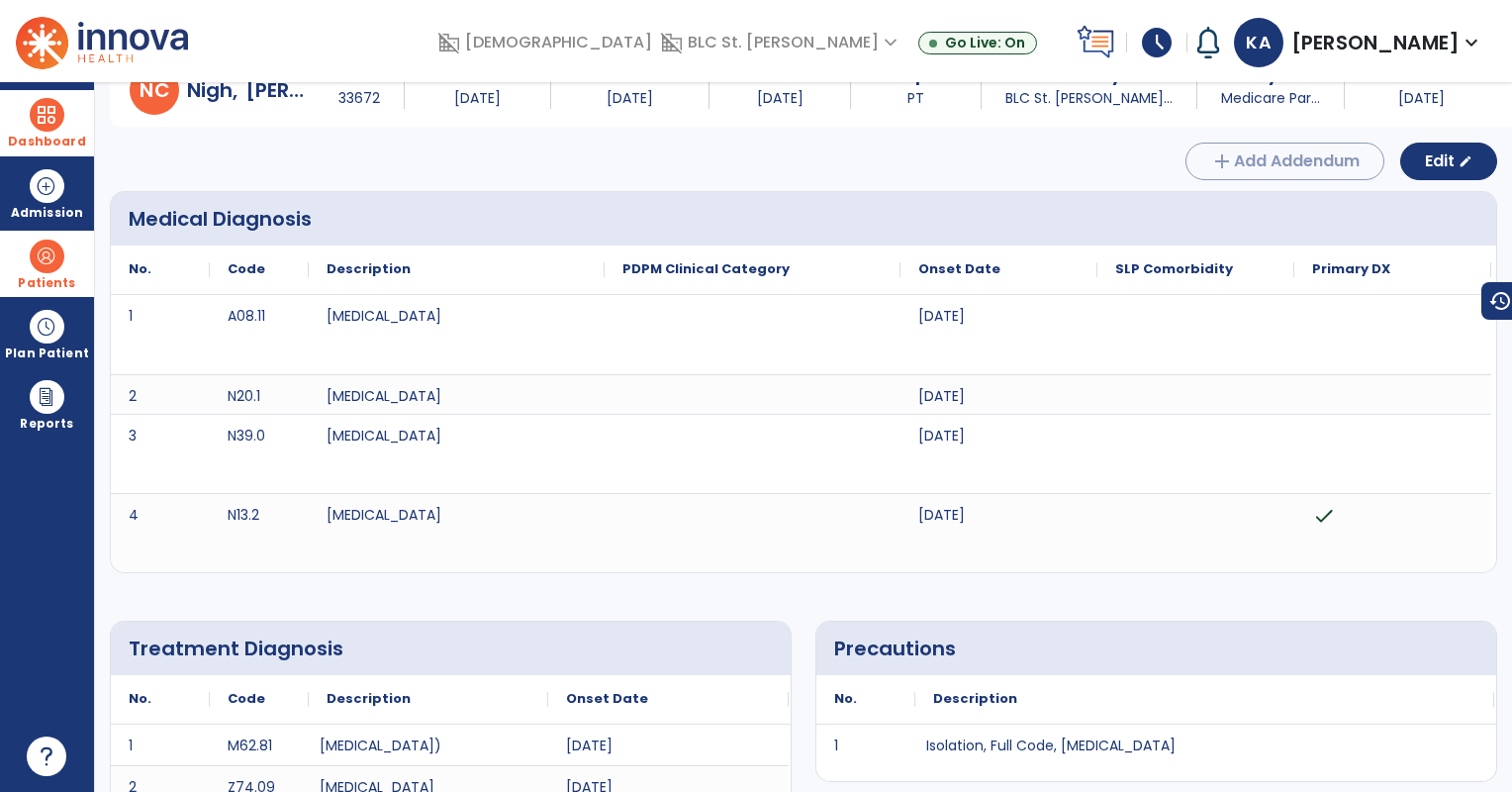 scroll, scrollTop: 0, scrollLeft: 0, axis: both 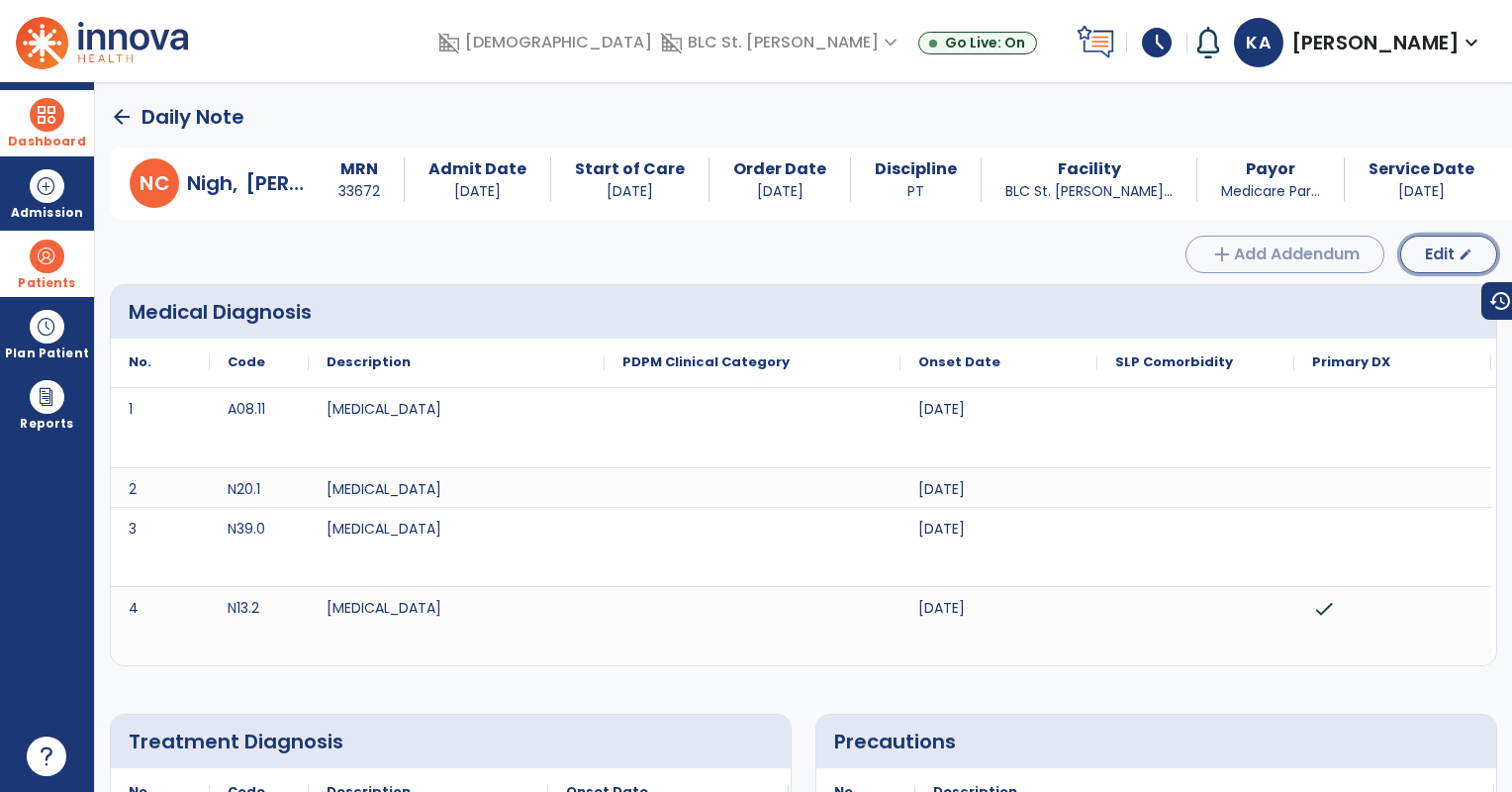 click on "Edit" 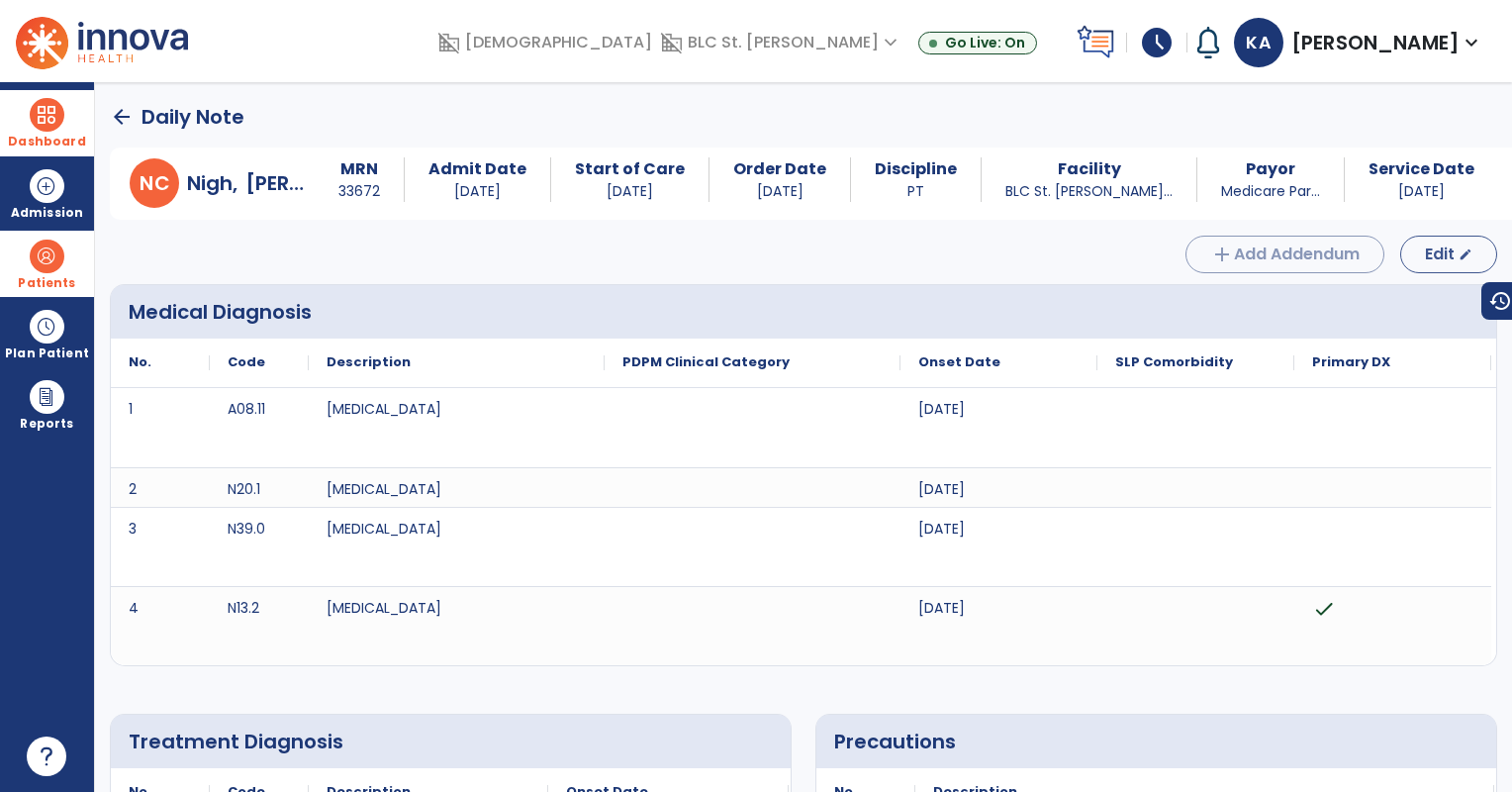 select on "*" 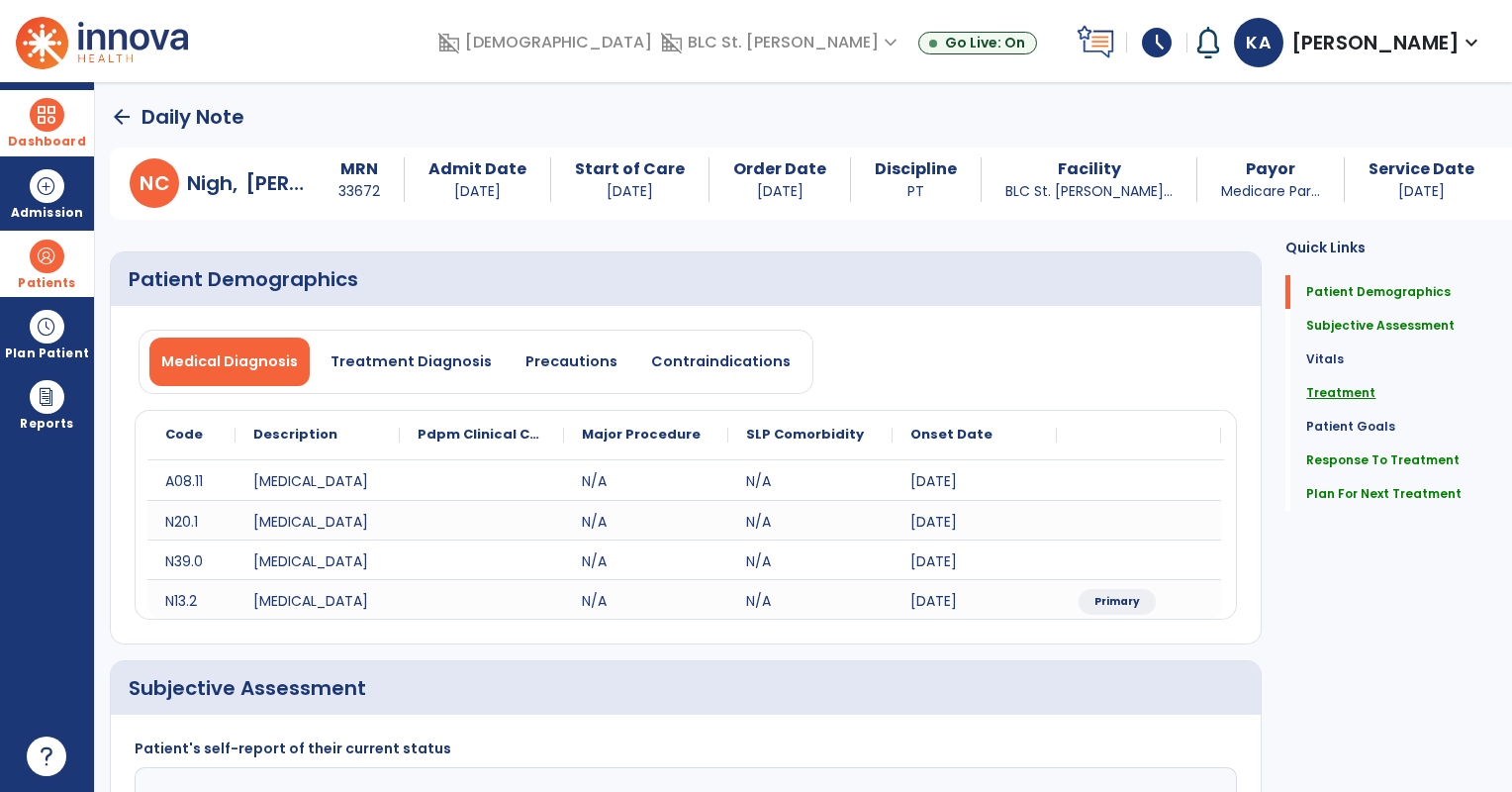 click on "Treatment" 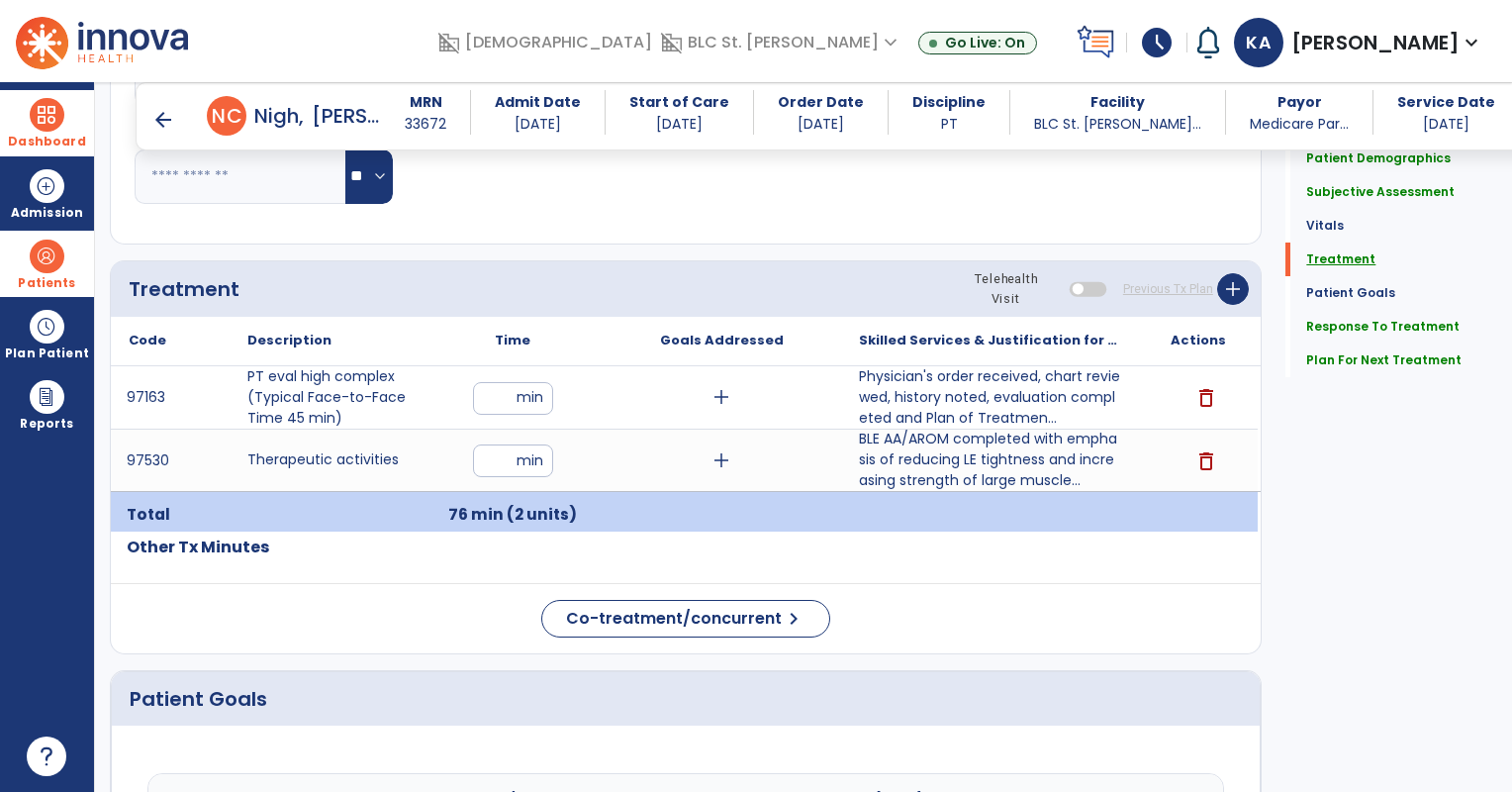 scroll, scrollTop: 1133, scrollLeft: 0, axis: vertical 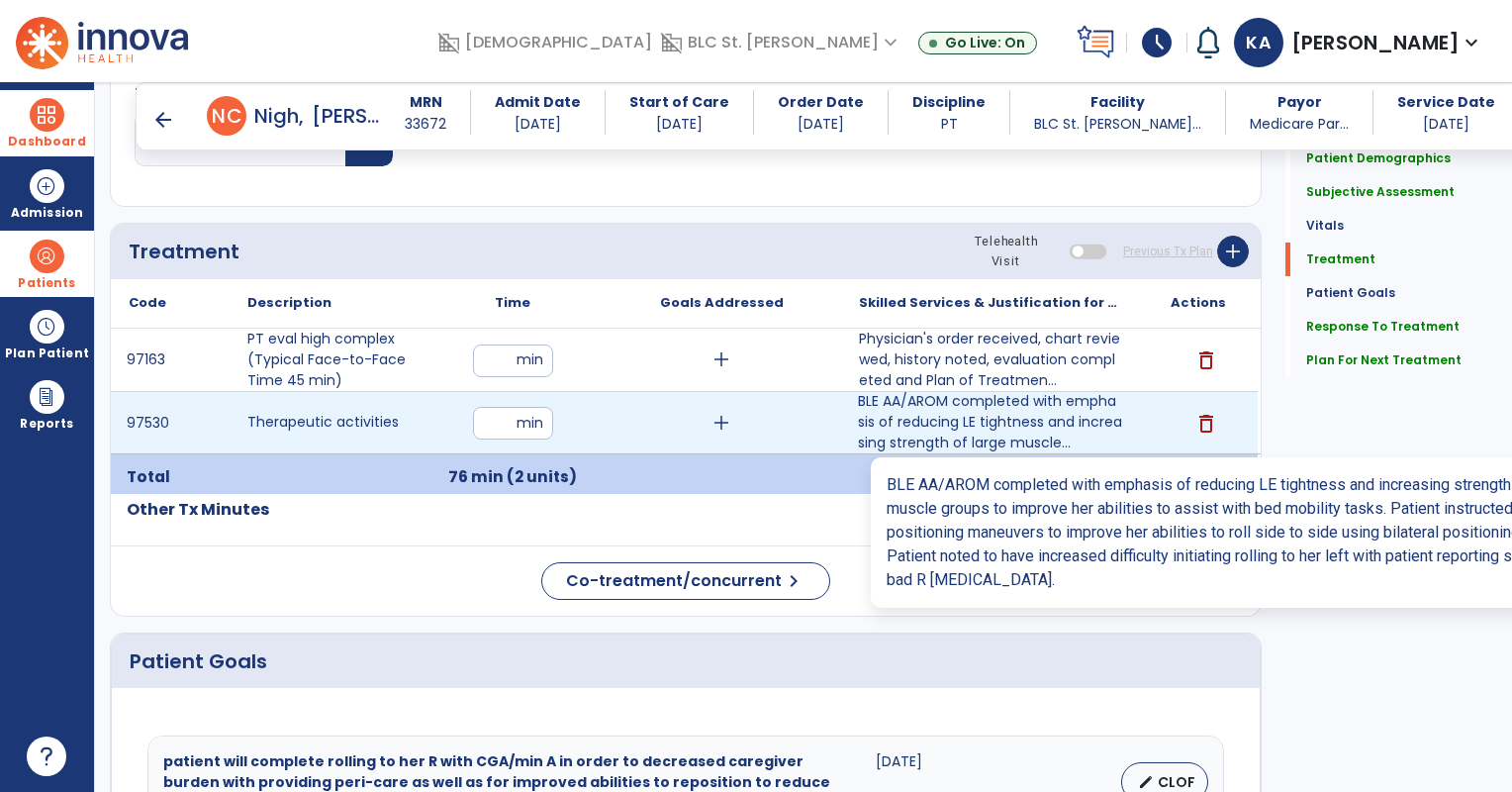 click on "BLE AA/AROM completed with emphasis of reducing LE tightness and increasing strength of large muscle..." at bounding box center [990, 422] 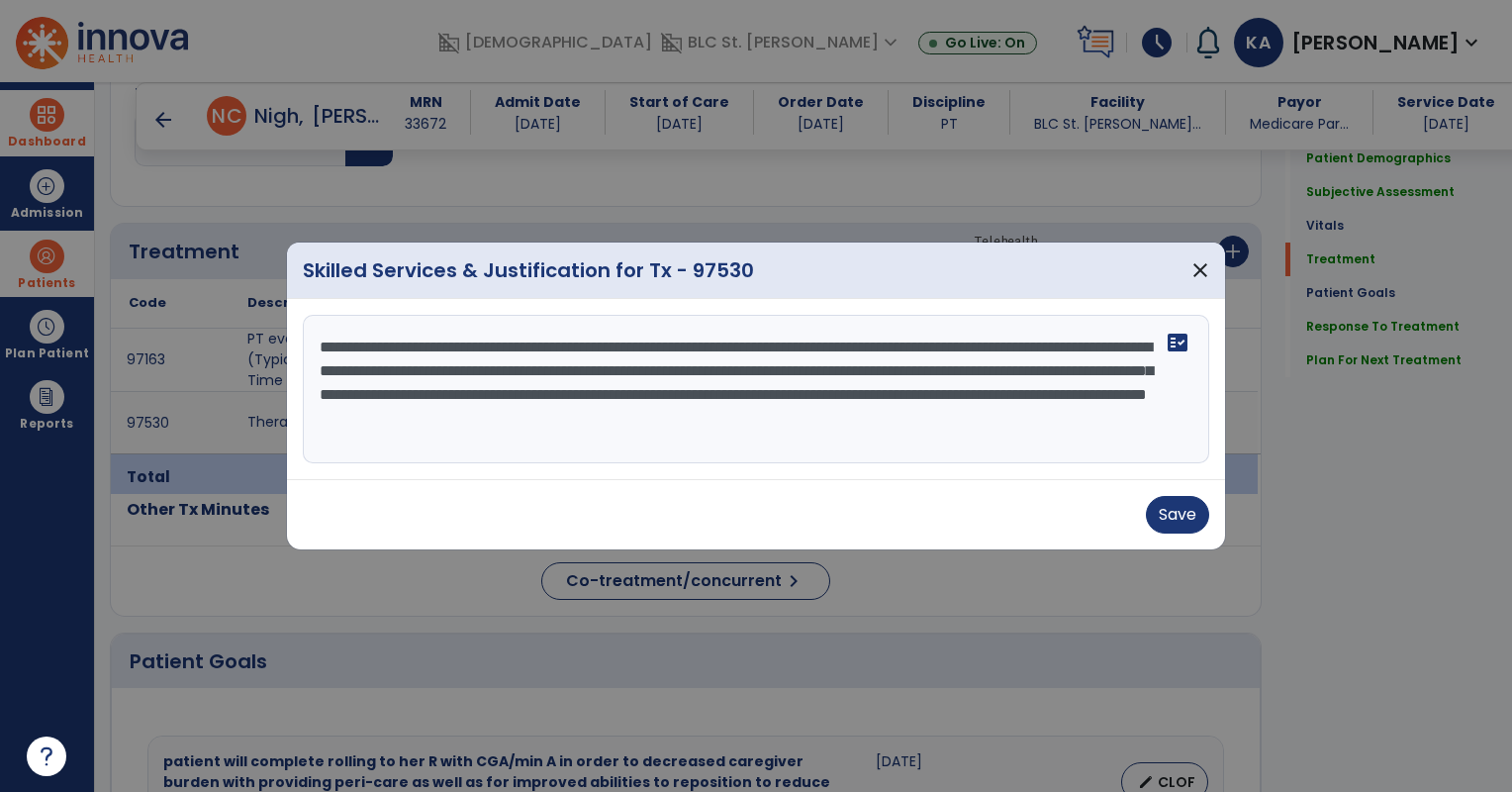 click on "**********" at bounding box center [756, 389] 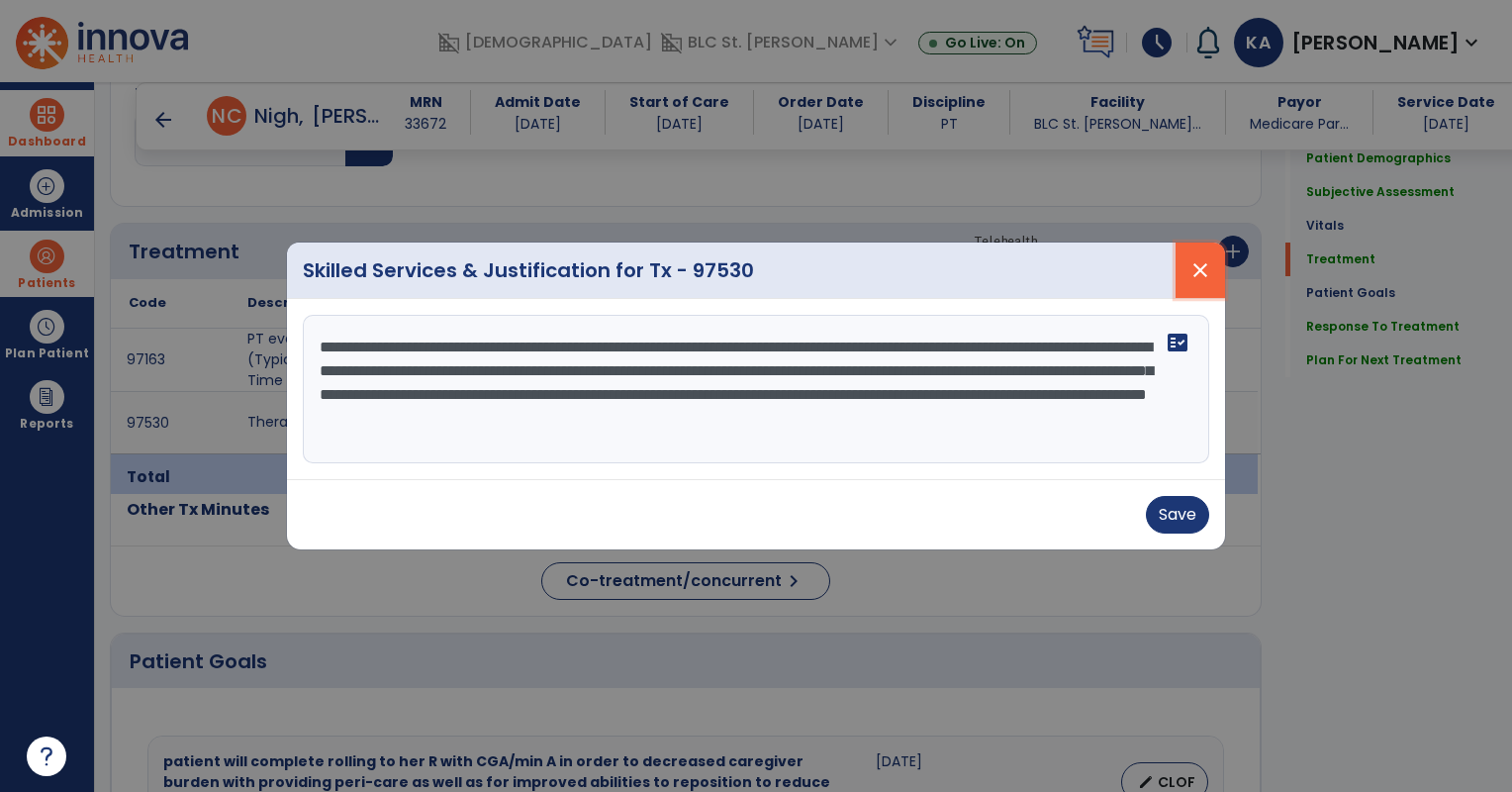 click on "close" at bounding box center [1200, 270] 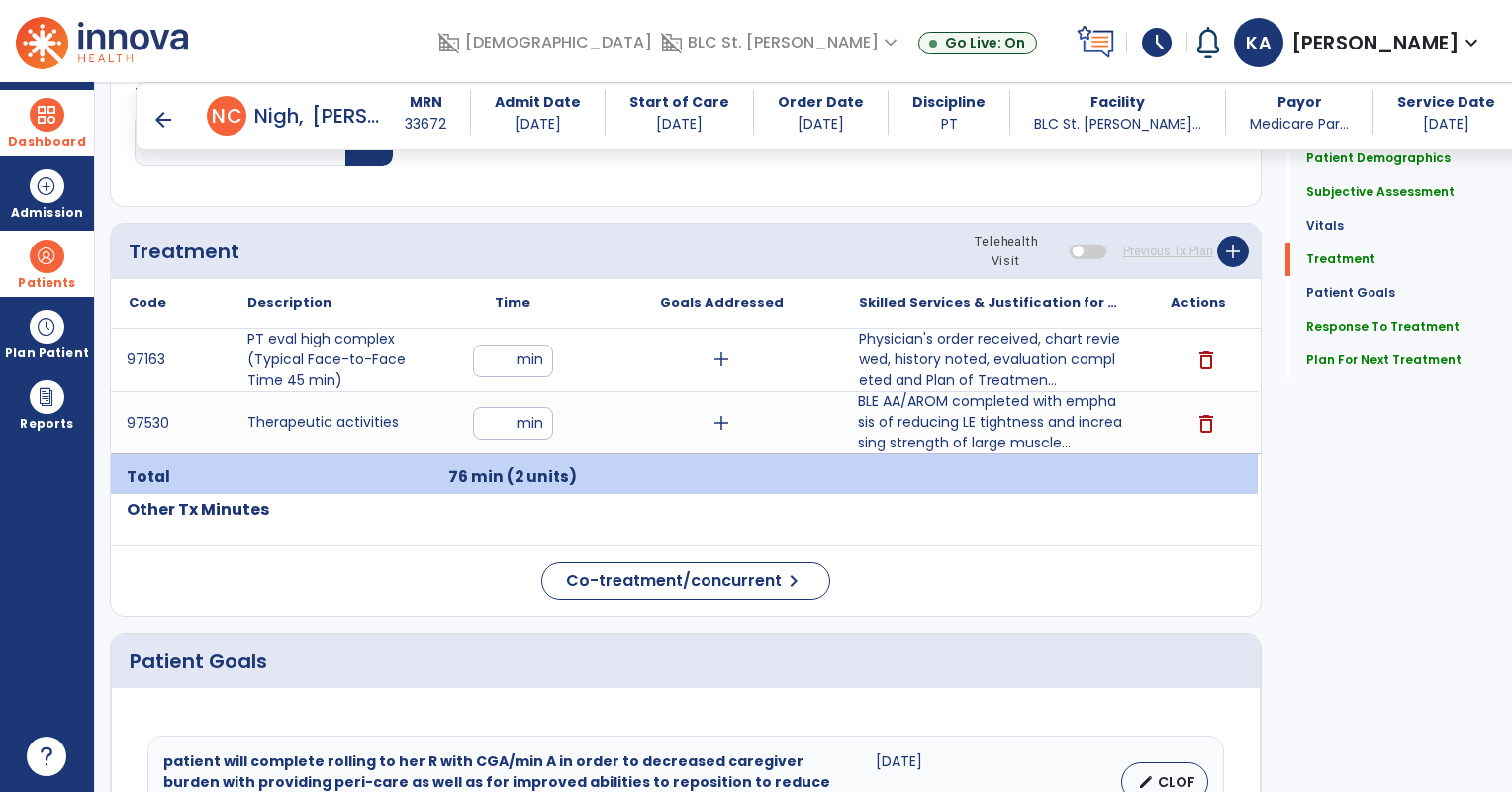 click on "arrow_back" at bounding box center [163, 120] 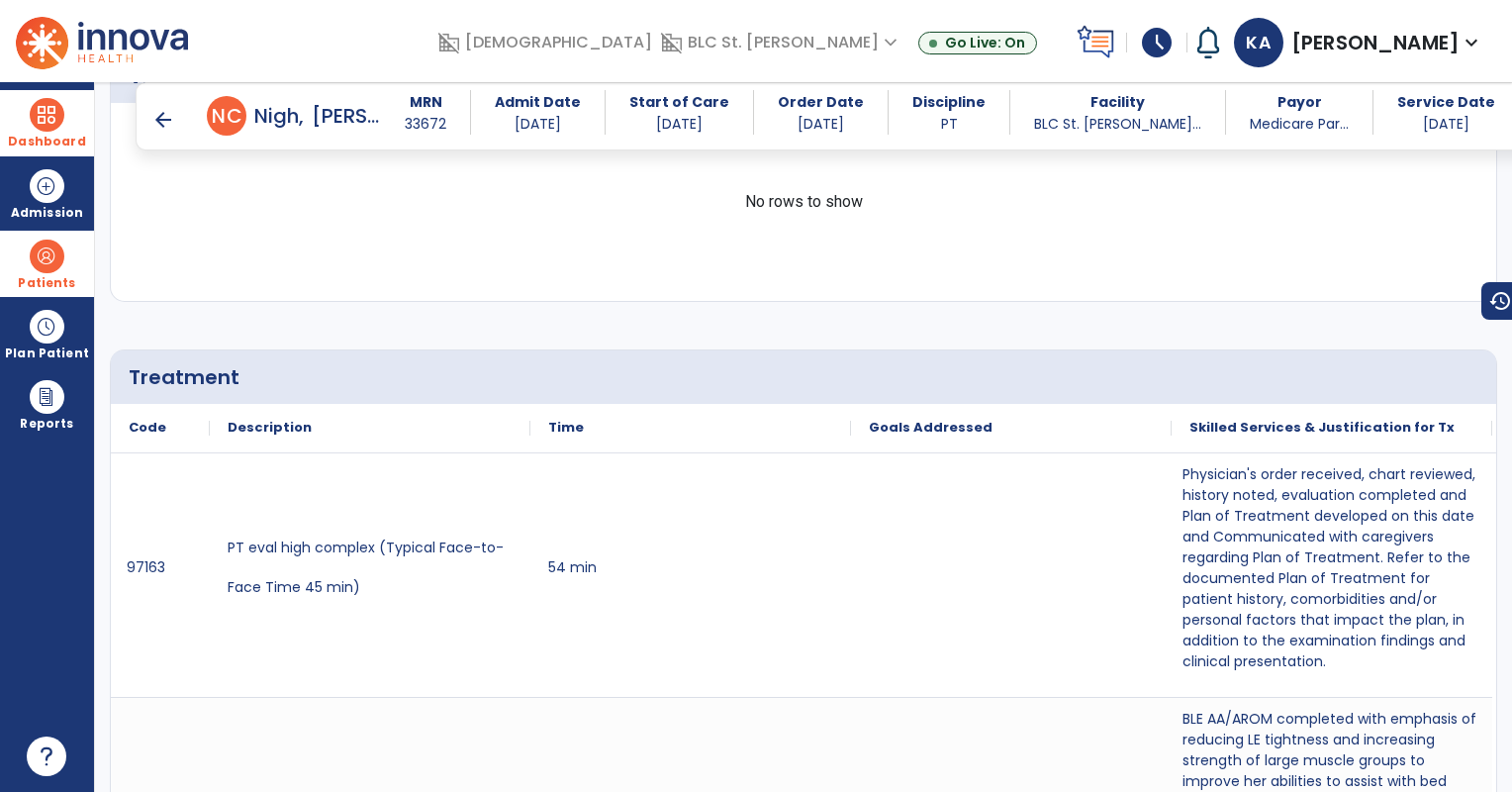 scroll, scrollTop: 1101, scrollLeft: 0, axis: vertical 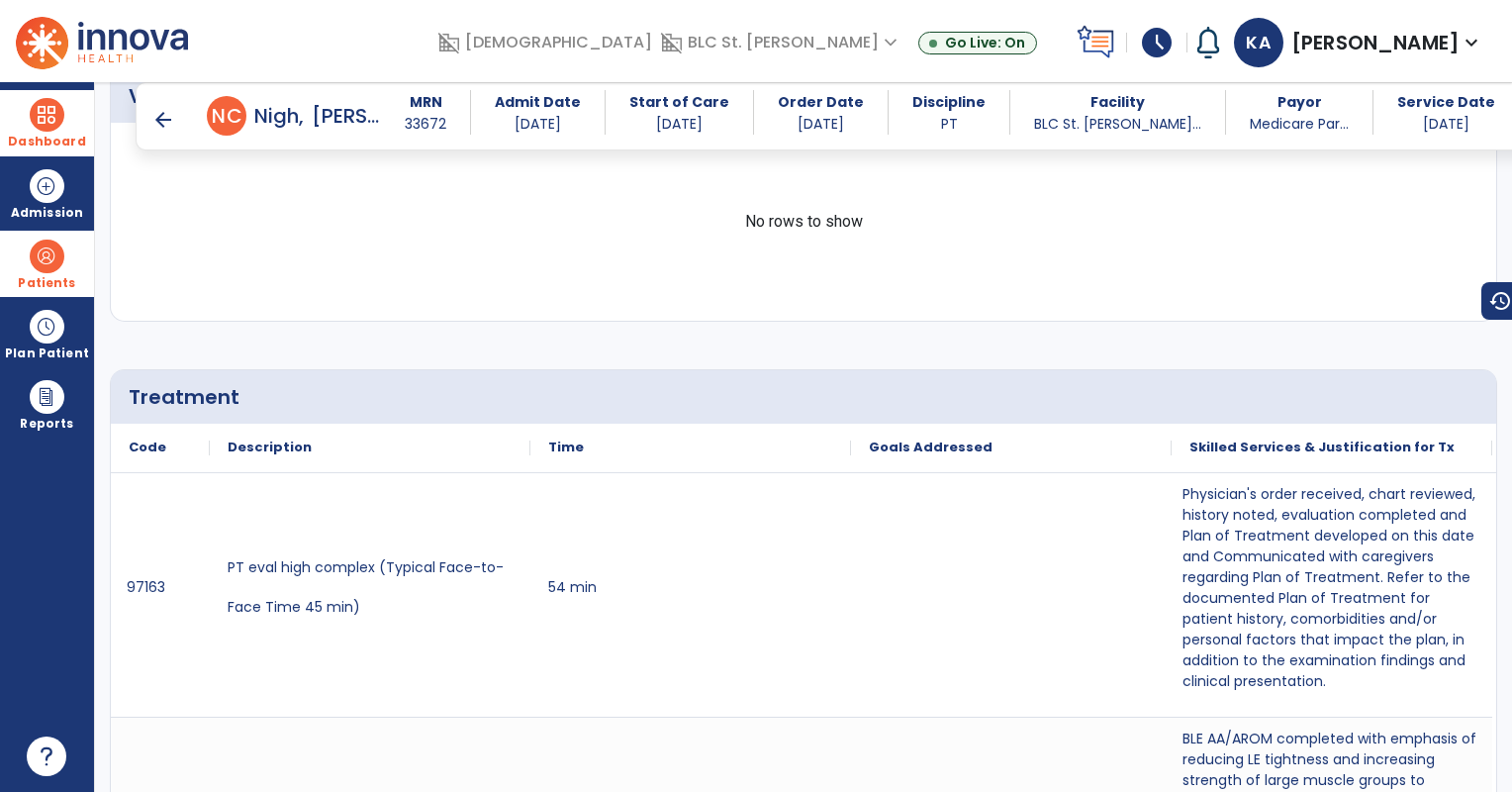 click on "arrow_back" at bounding box center (163, 120) 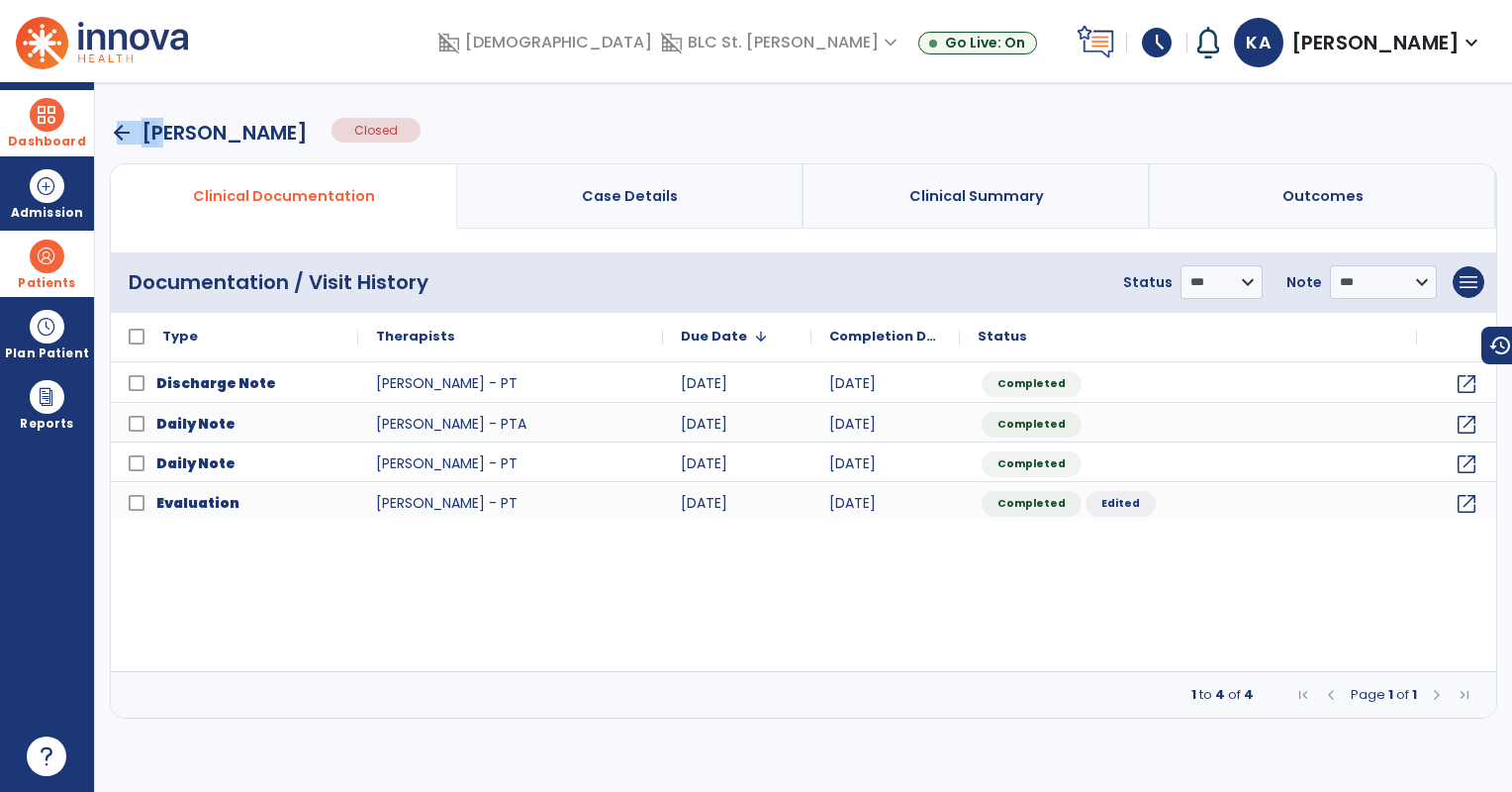 drag, startPoint x: 154, startPoint y: 115, endPoint x: 115, endPoint y: 130, distance: 41.78516 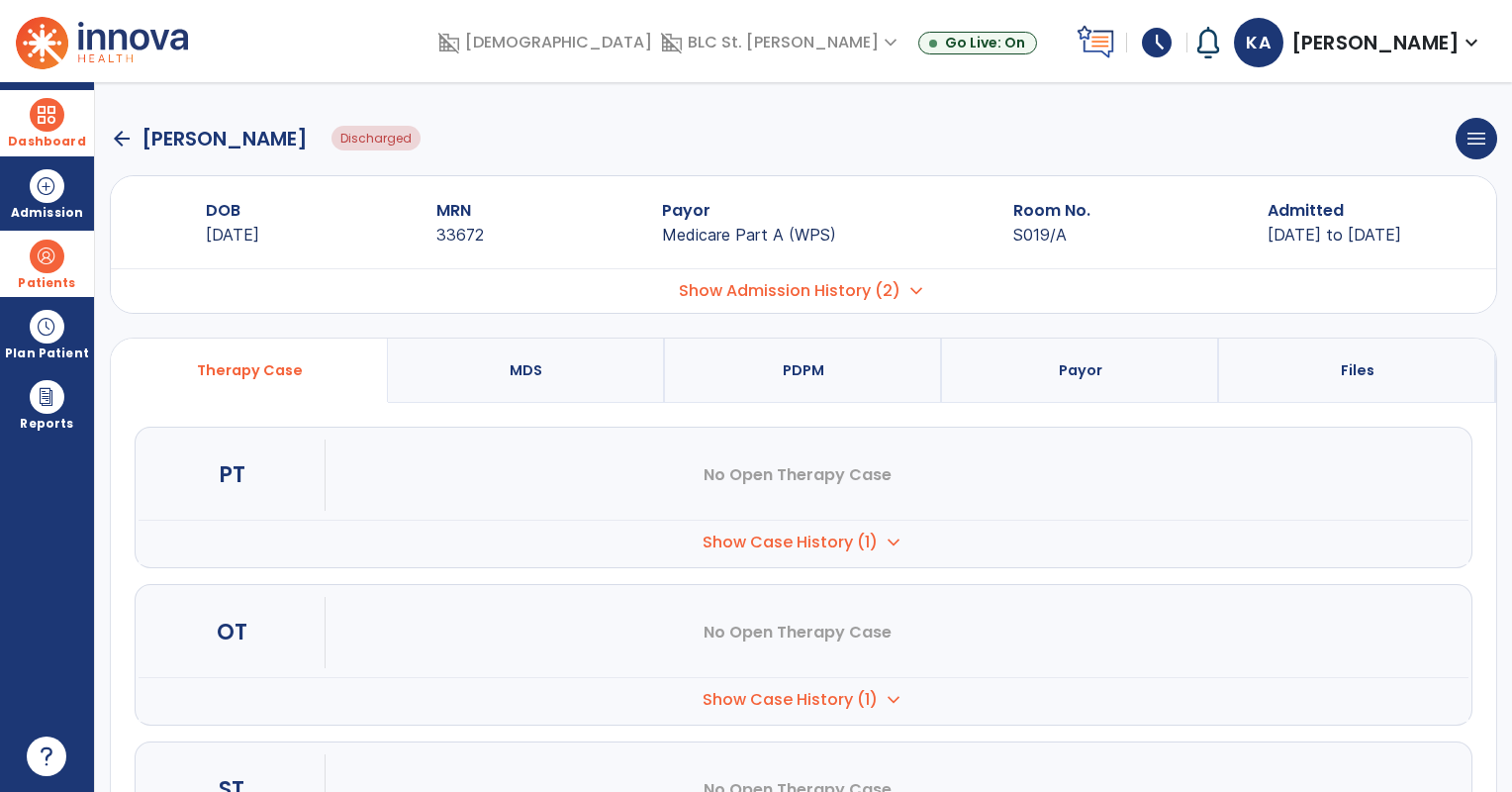 click on "expand_more" at bounding box center [916, 291] 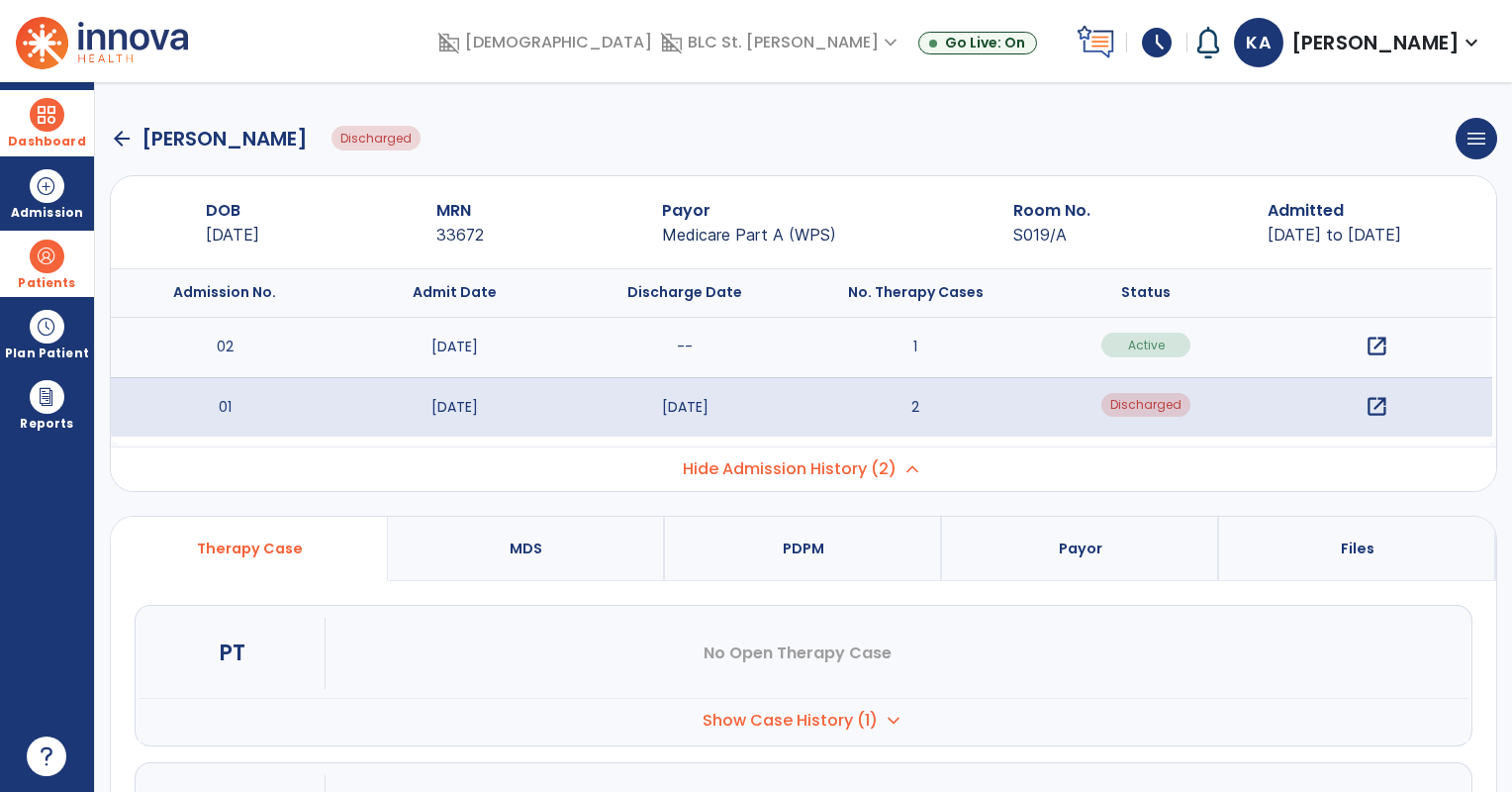 click on "open_in_new" at bounding box center [1376, 346] 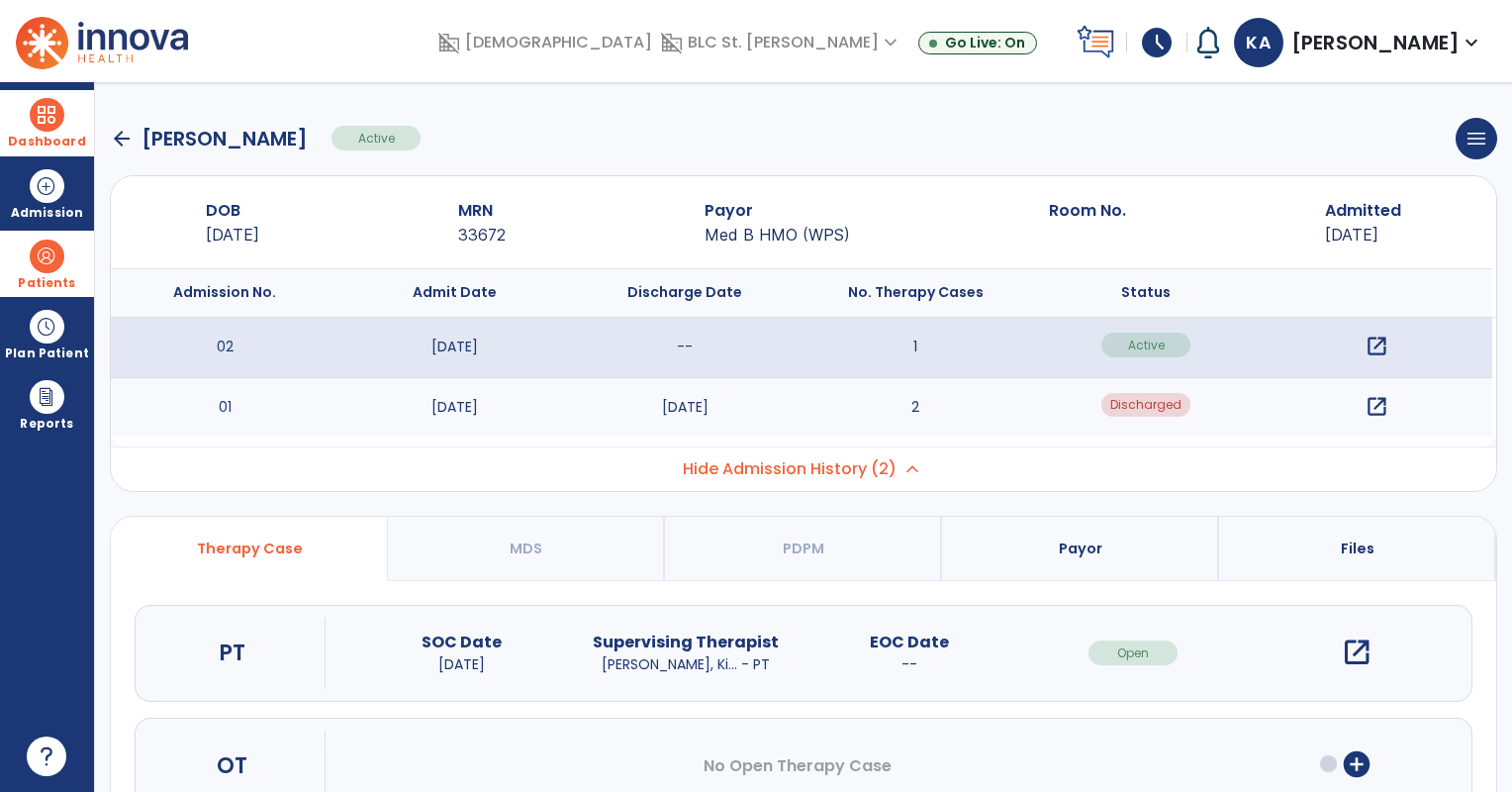 click on "open_in_new" at bounding box center [1357, 652] 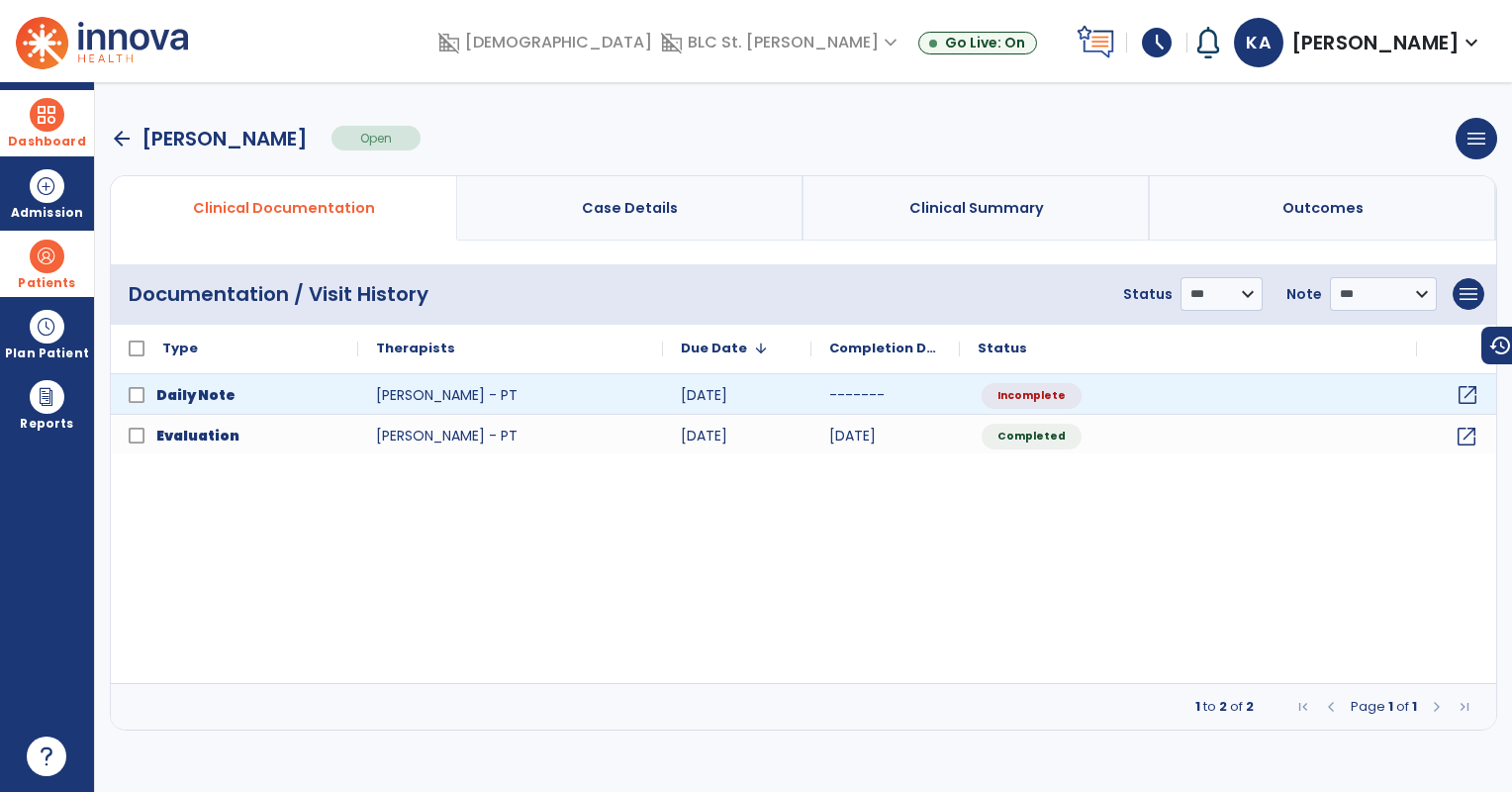 click on "open_in_new" 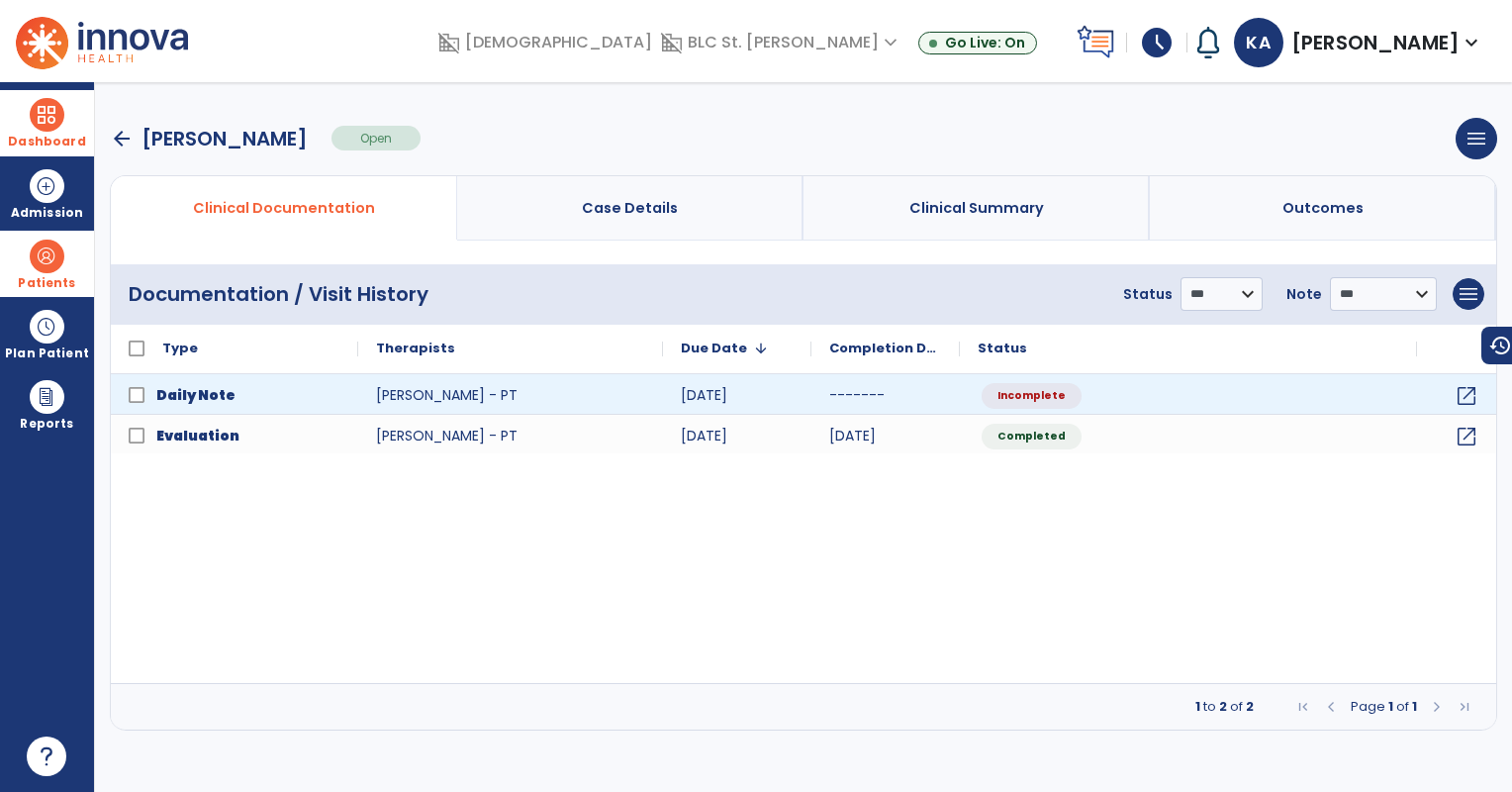 select on "*" 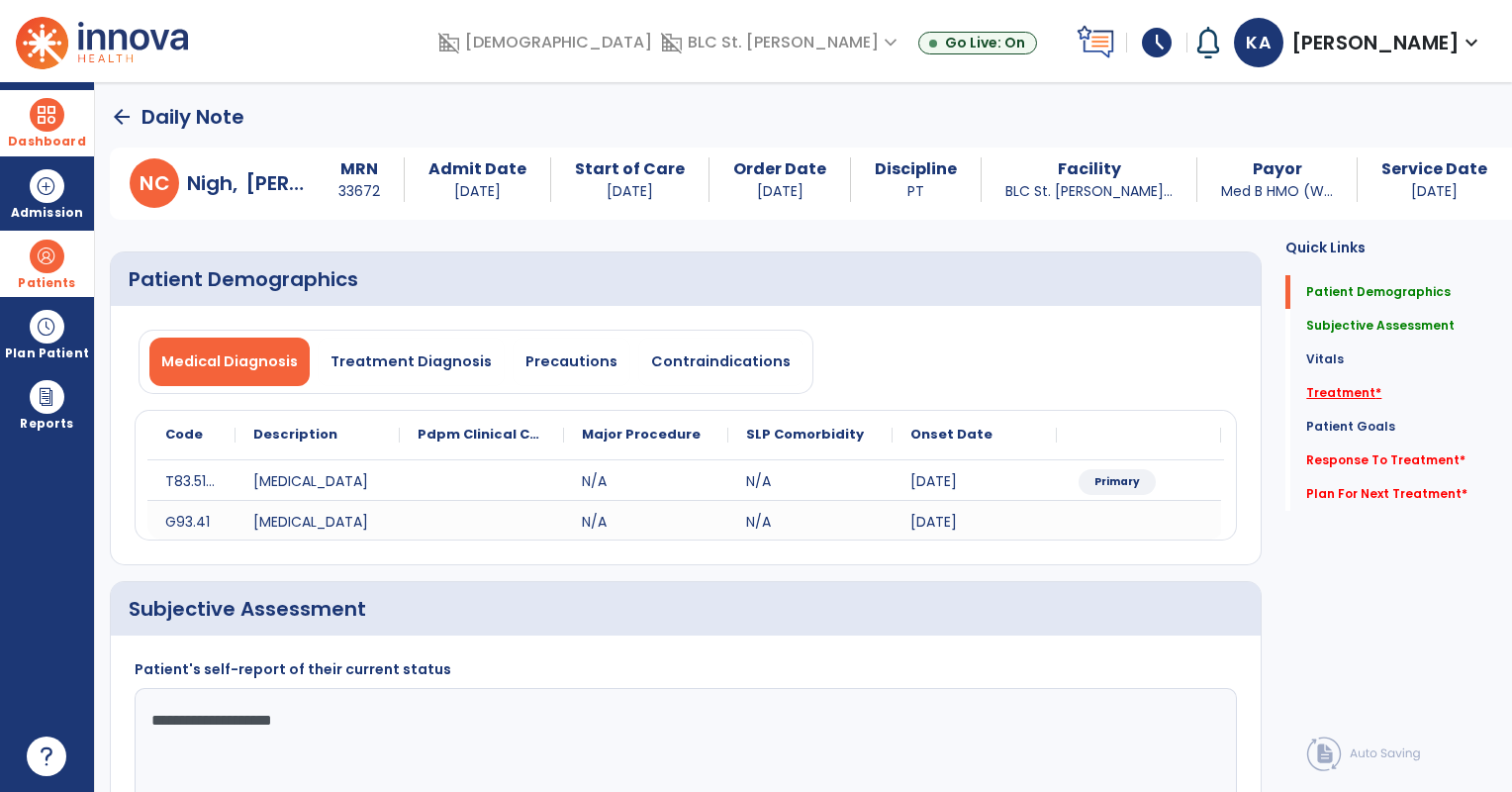 click on "Treatment   *" 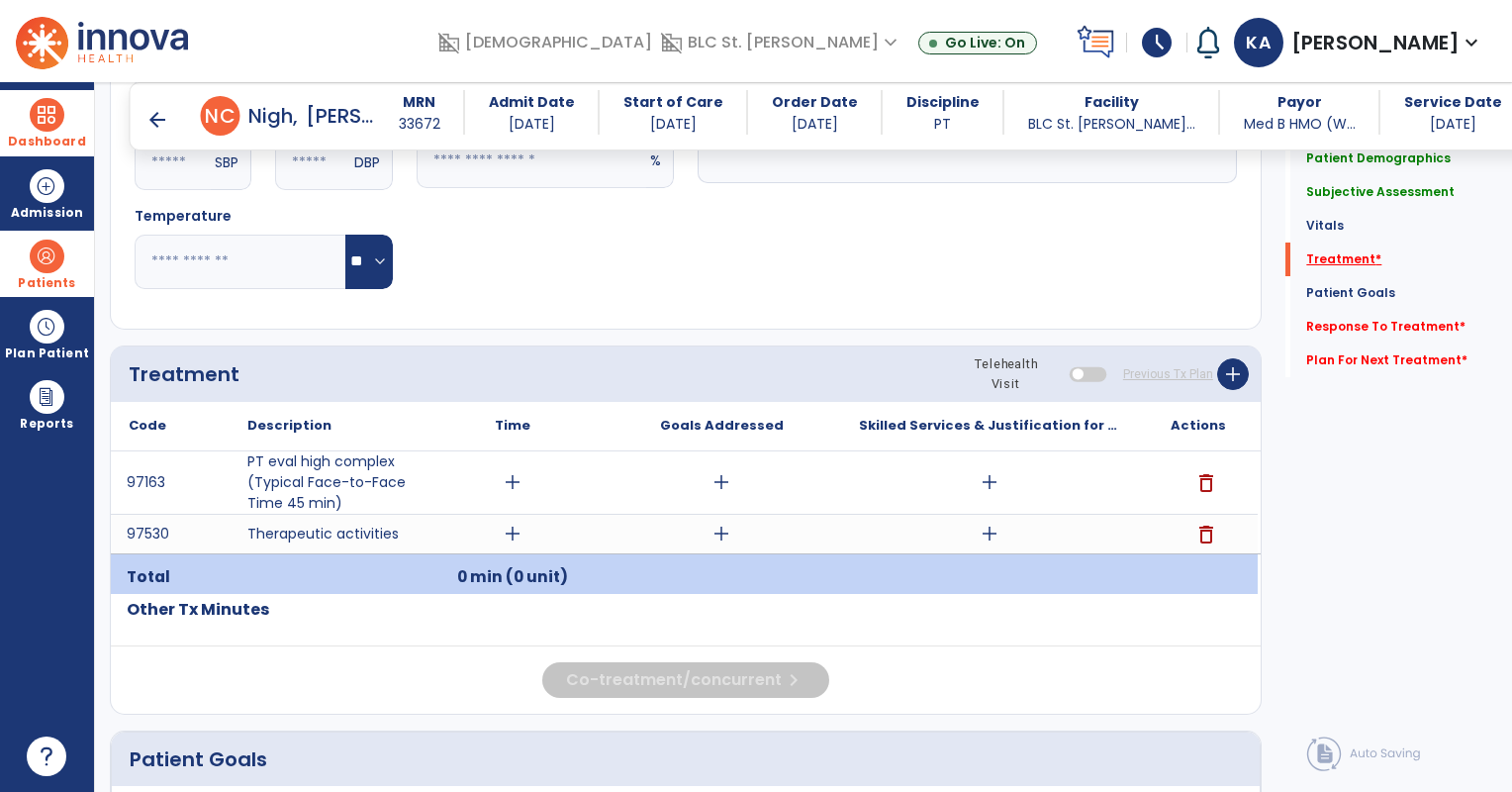scroll, scrollTop: 1041, scrollLeft: 0, axis: vertical 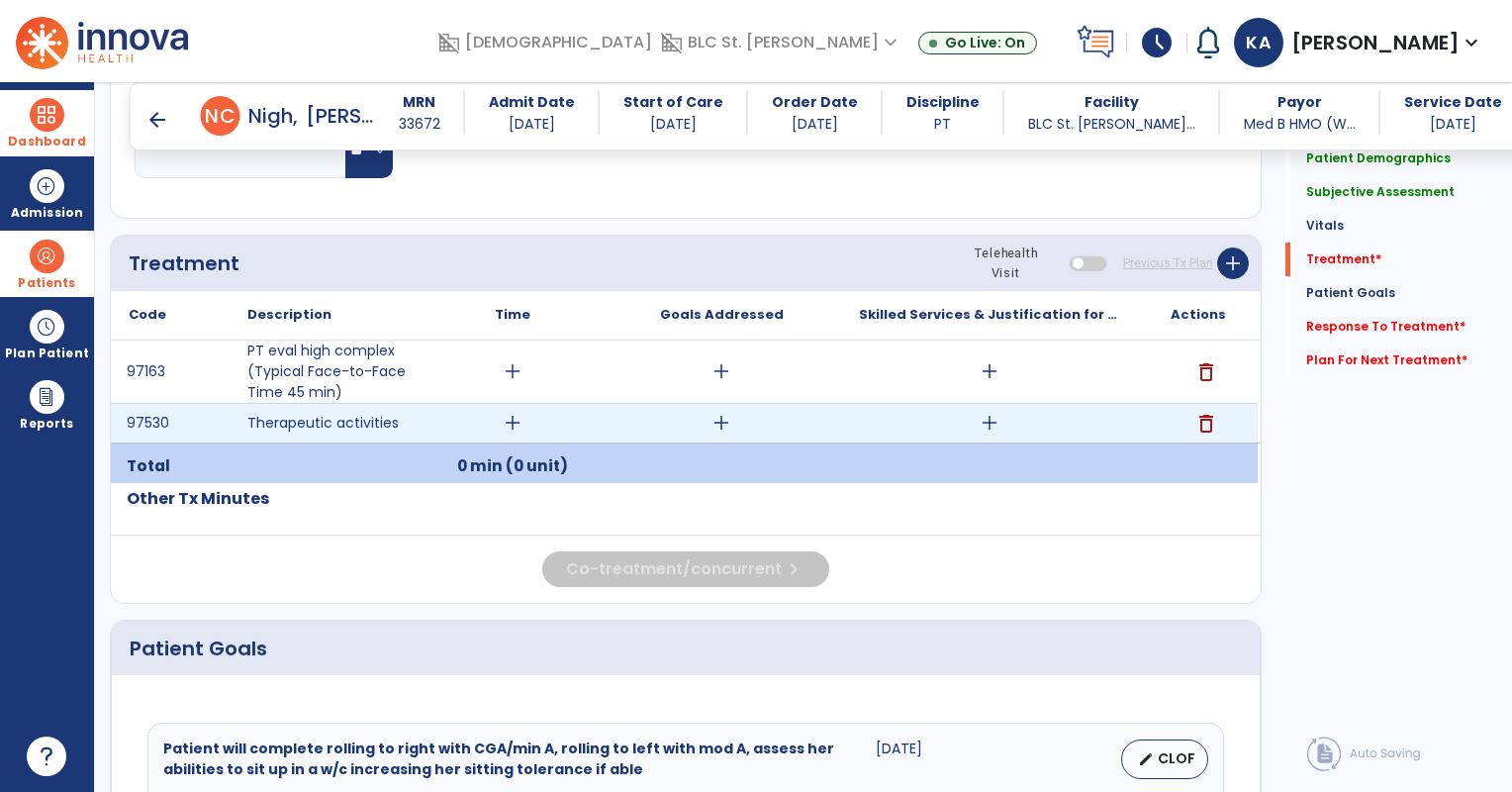 click on "add" at bounding box center [990, 423] 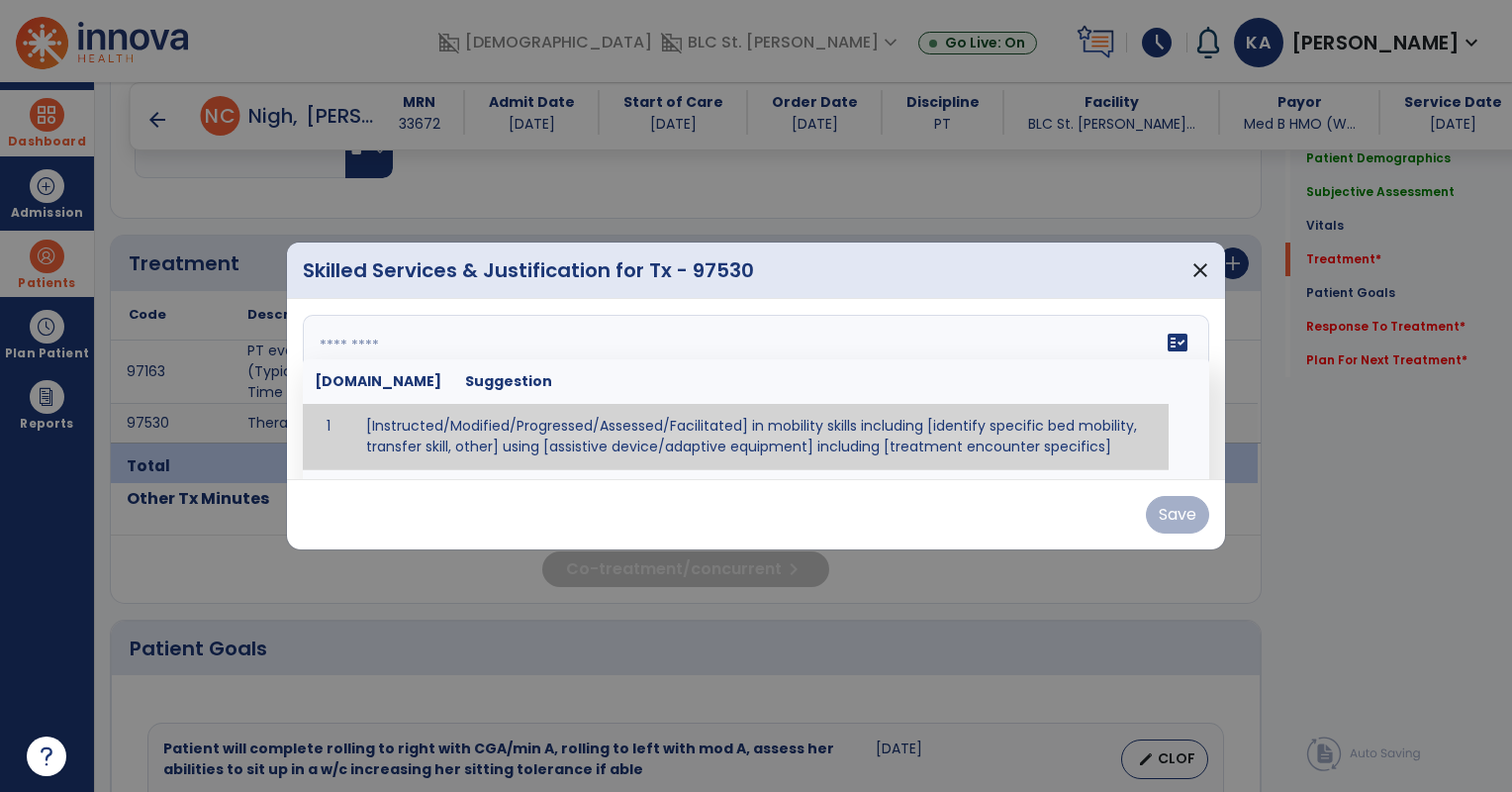 click on "fact_check  [DOMAIN_NAME] Suggestion 1 [Instructed/Modified/Progressed/Assessed/Facilitated] in mobility skills including [identify specific bed mobility, transfer skill, other] using [assistive device/adaptive equipment] including [treatment encounter specifics]" at bounding box center [756, 389] 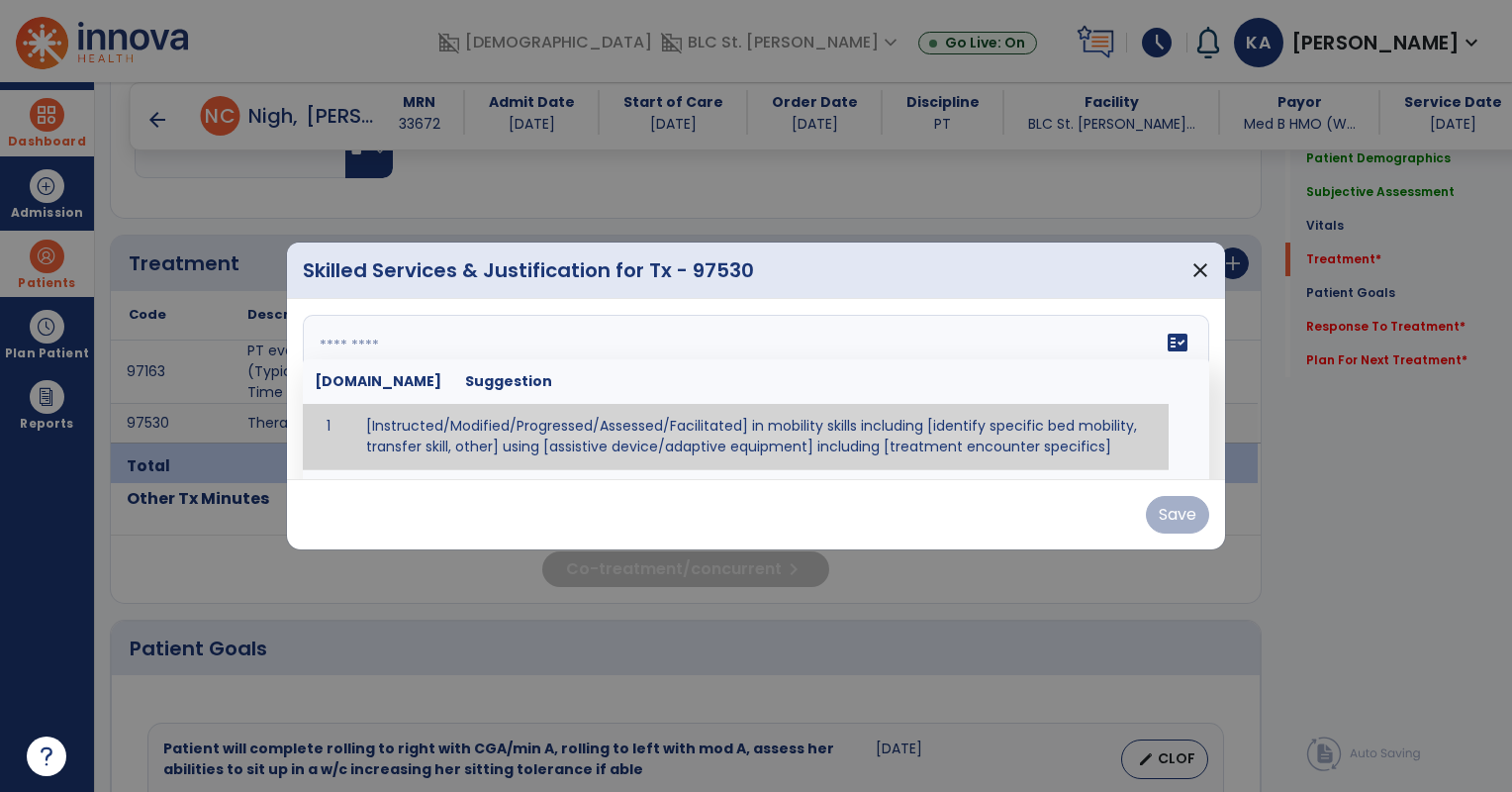 paste on "**********" 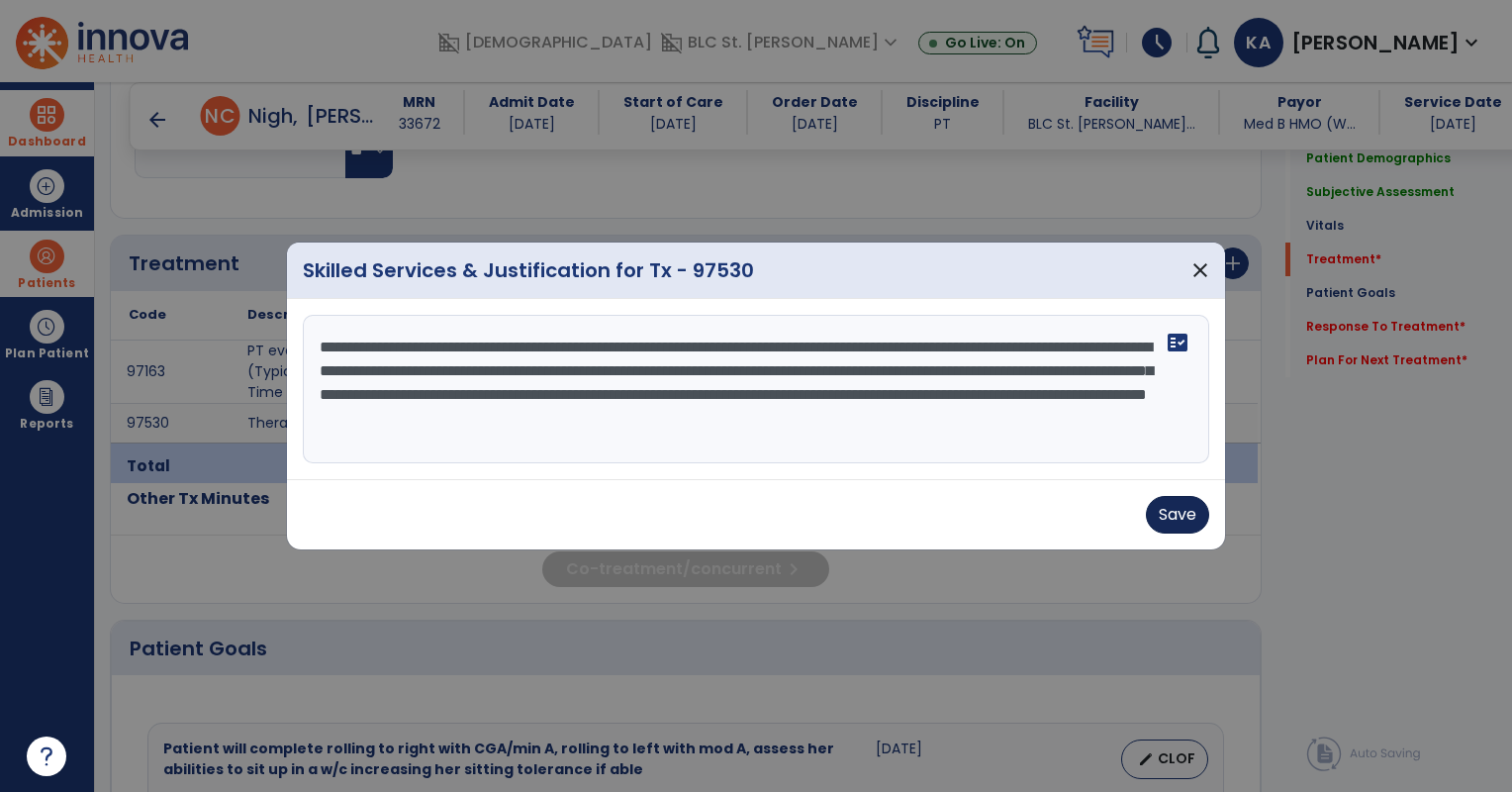 type on "**********" 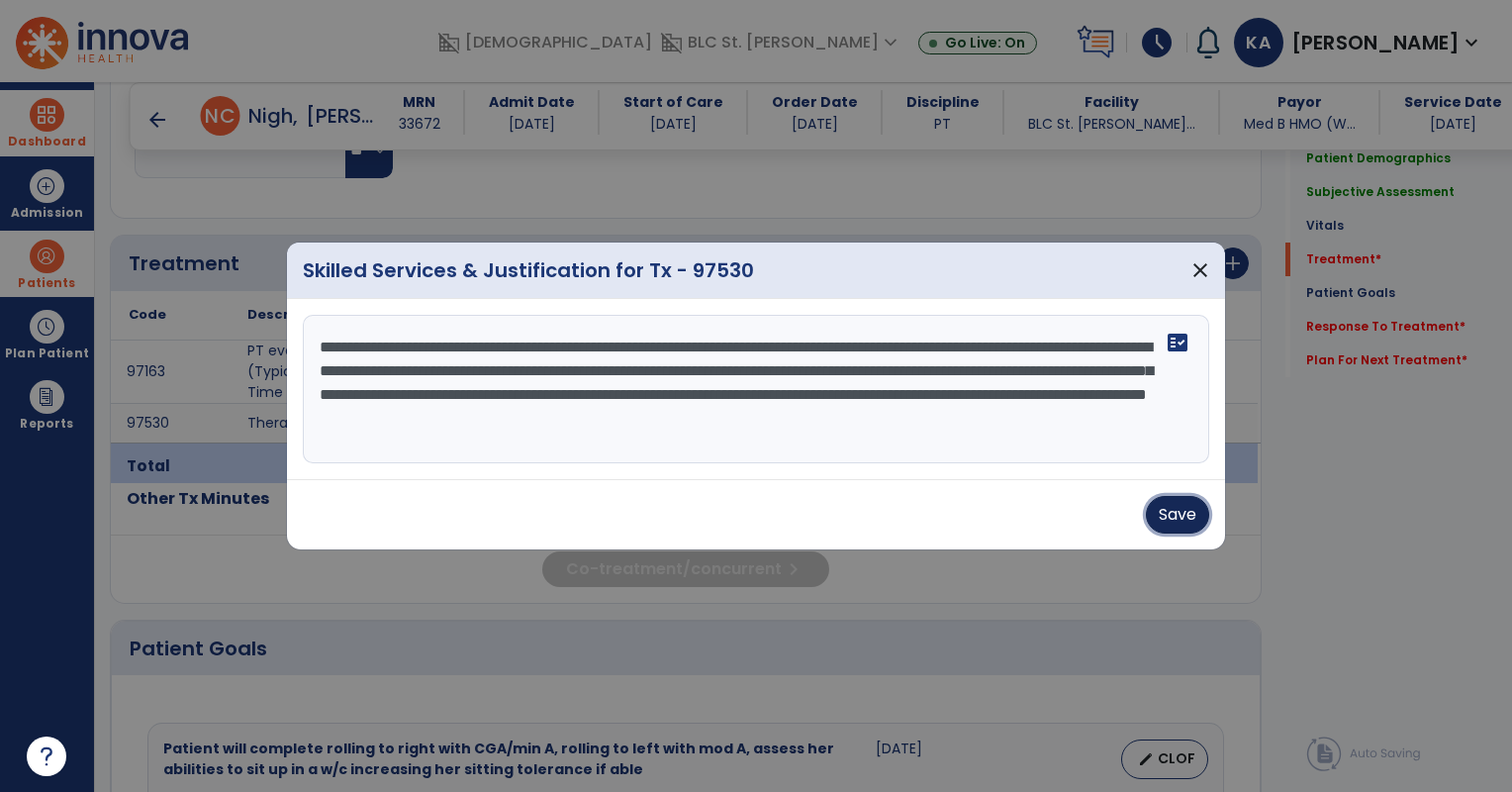 click on "Save" at bounding box center (1178, 515) 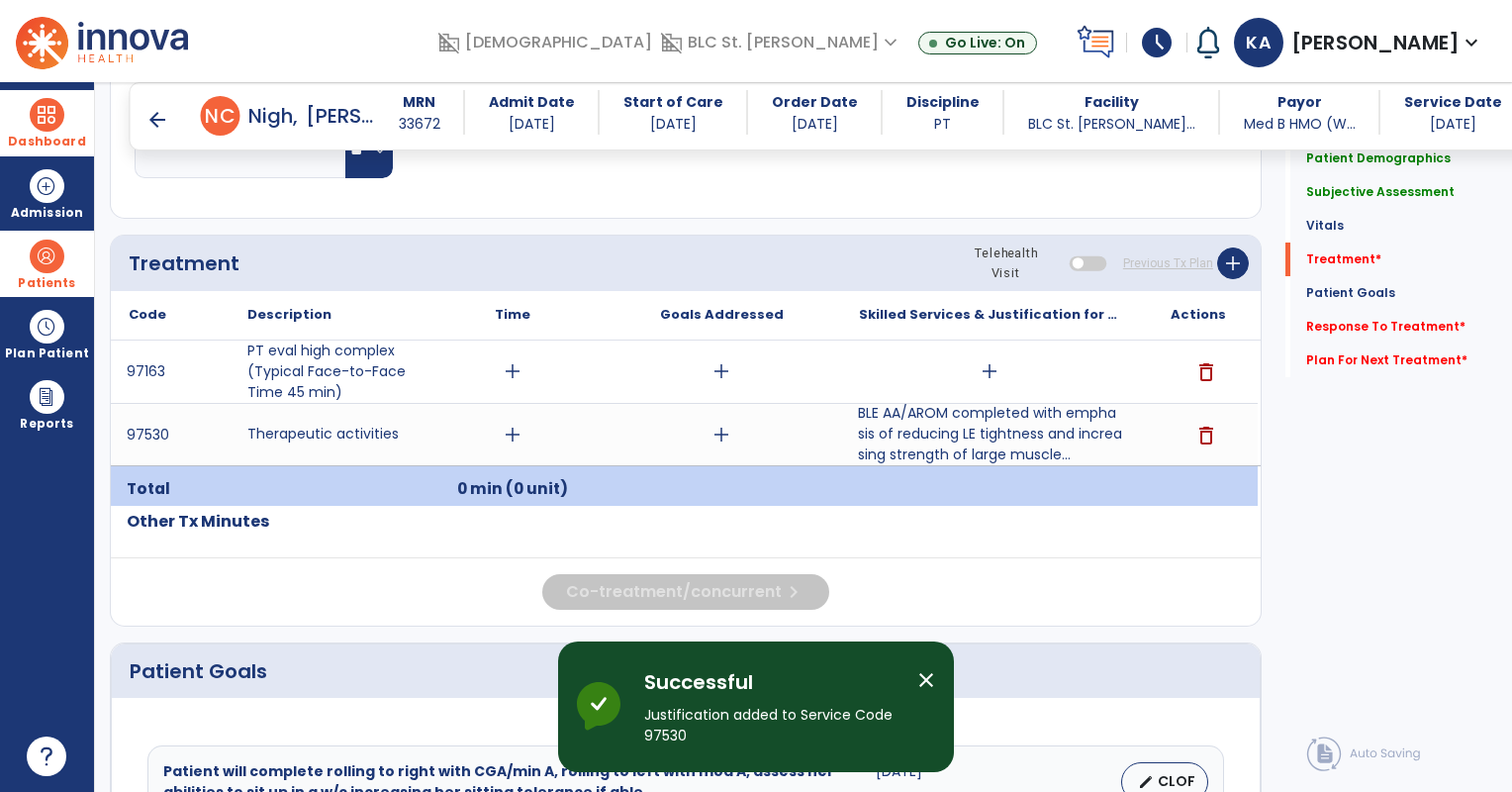 click at bounding box center (47, 256) 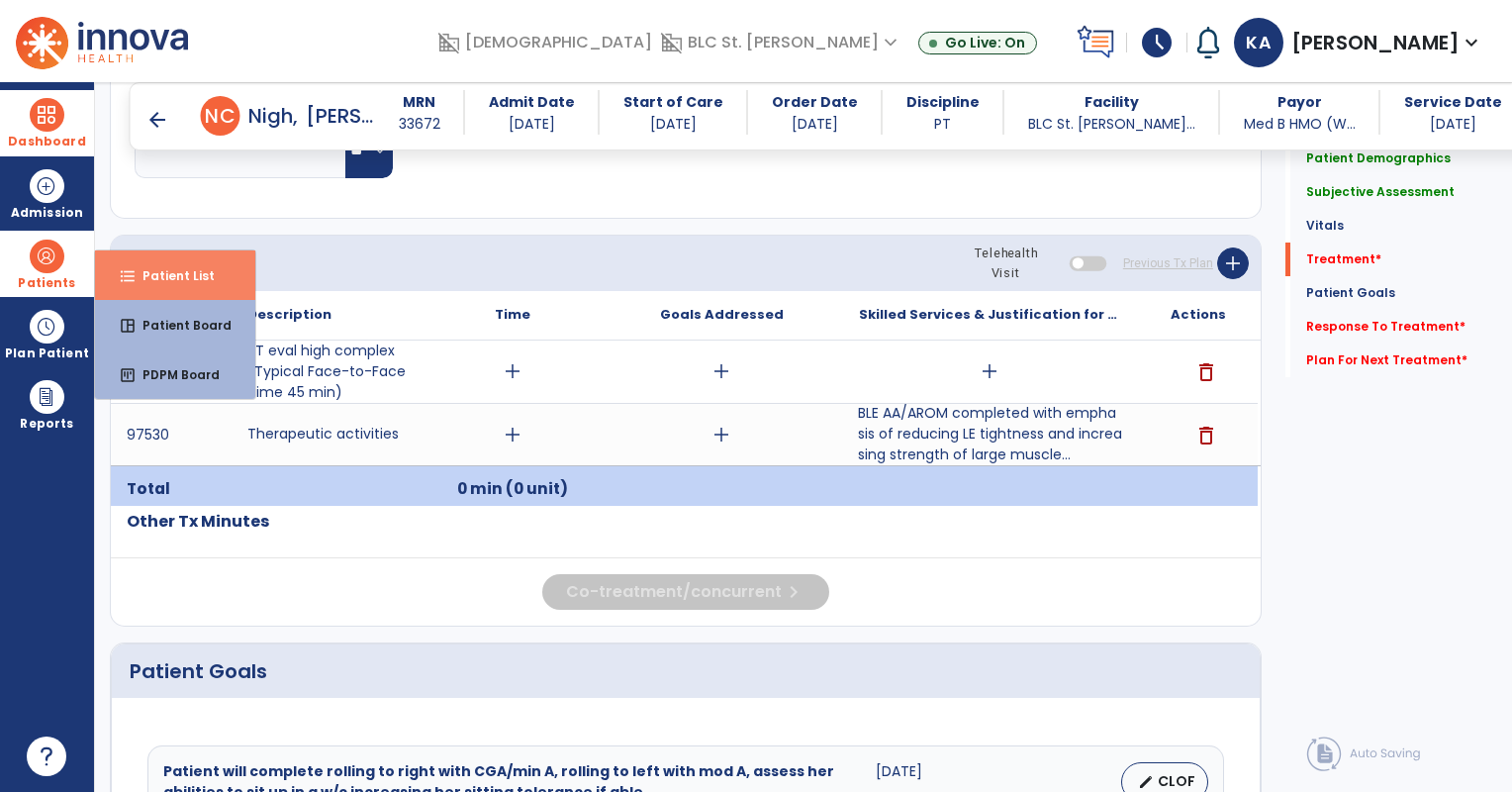 click on "Patient List" at bounding box center [170, 275] 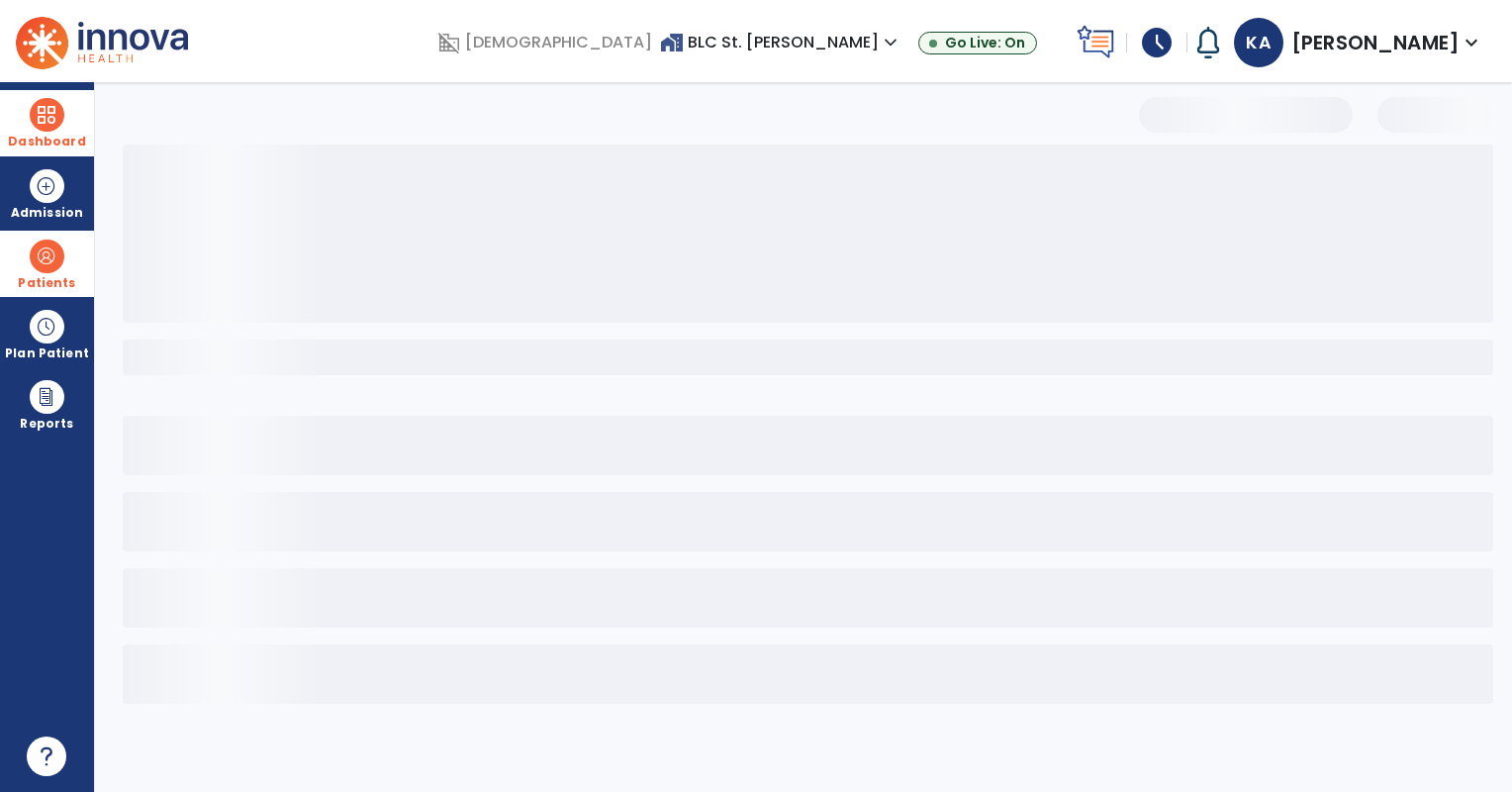 scroll, scrollTop: 0, scrollLeft: 0, axis: both 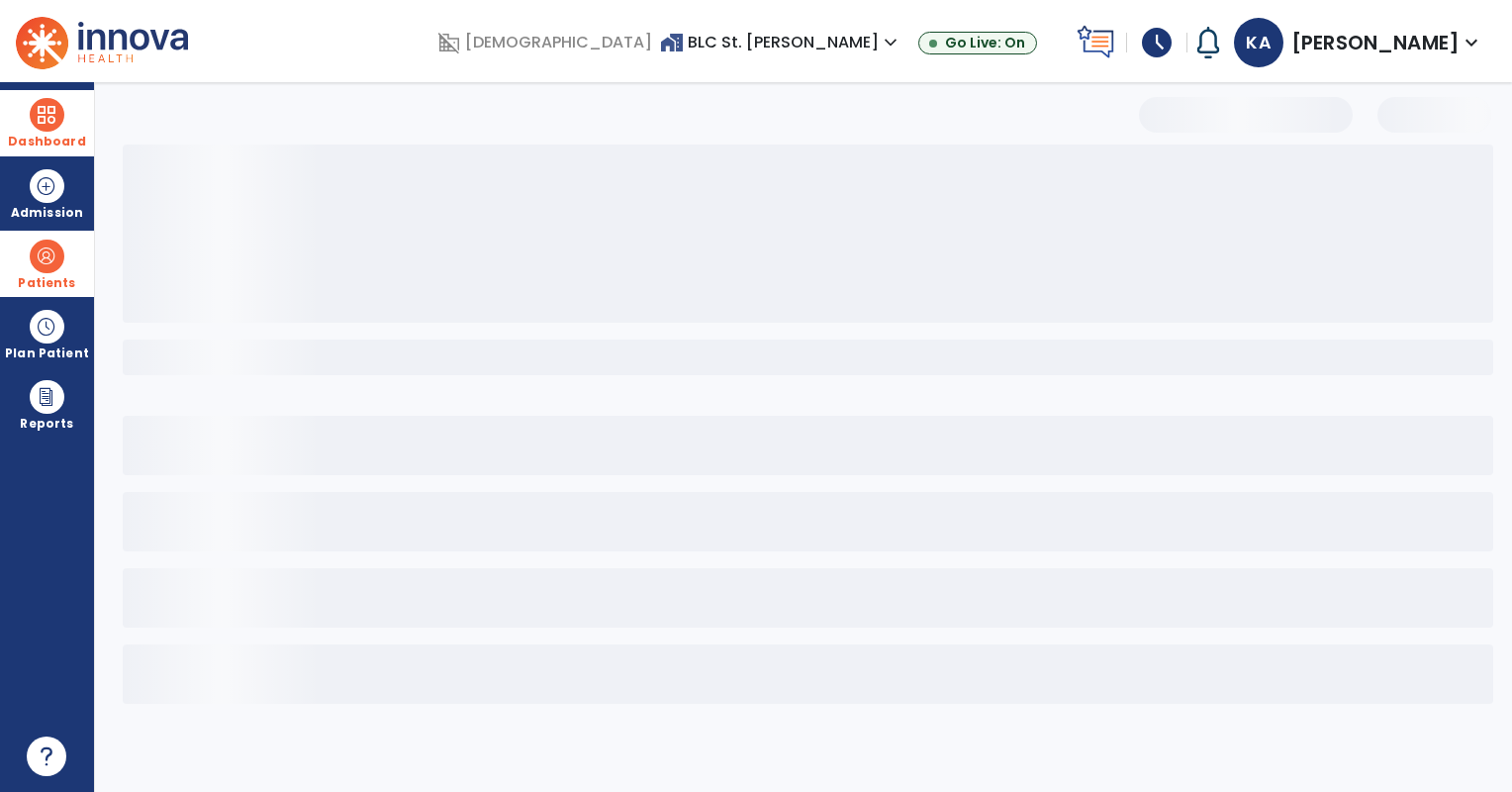 select on "***" 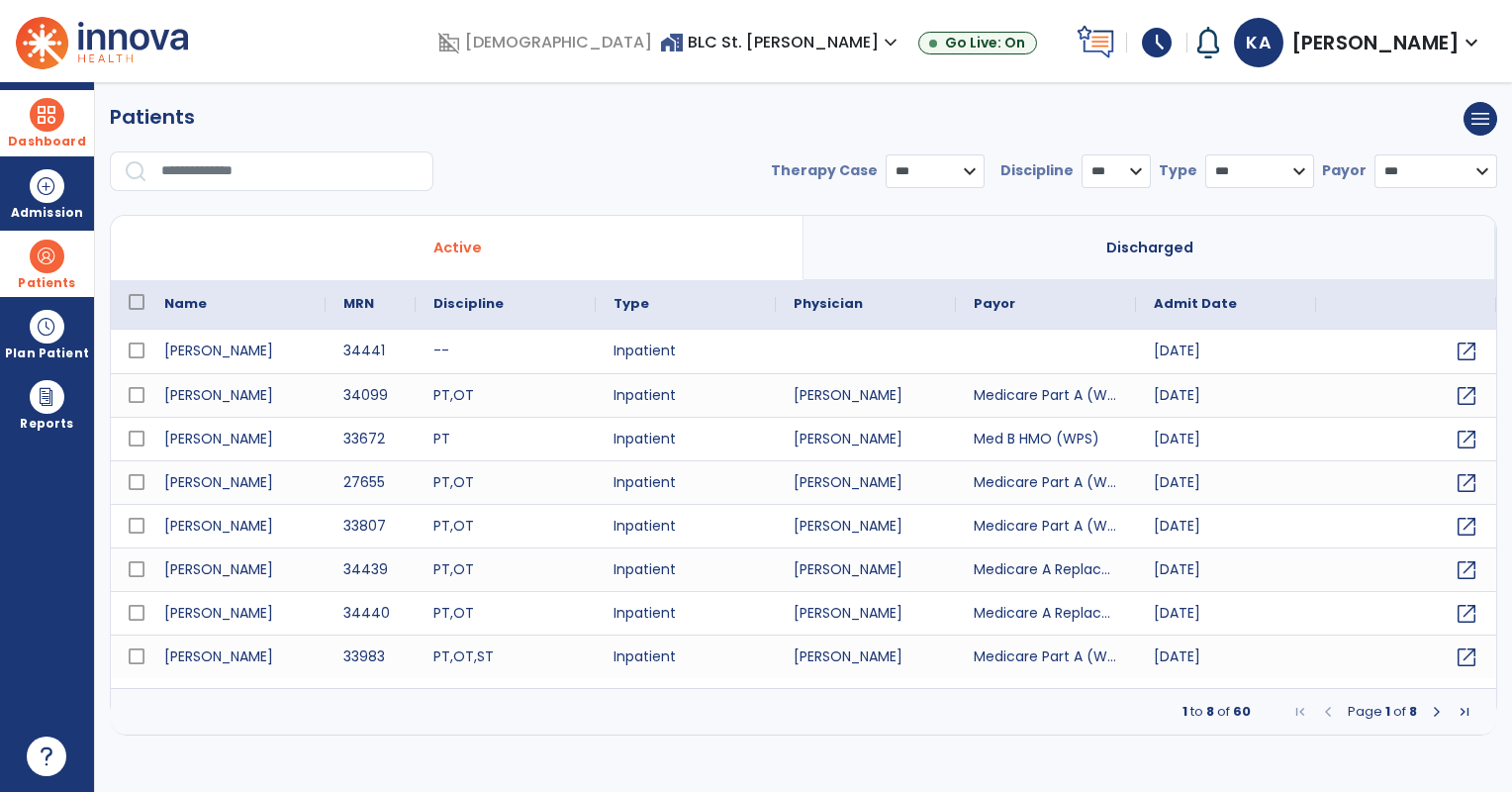 click at bounding box center [1437, 712] 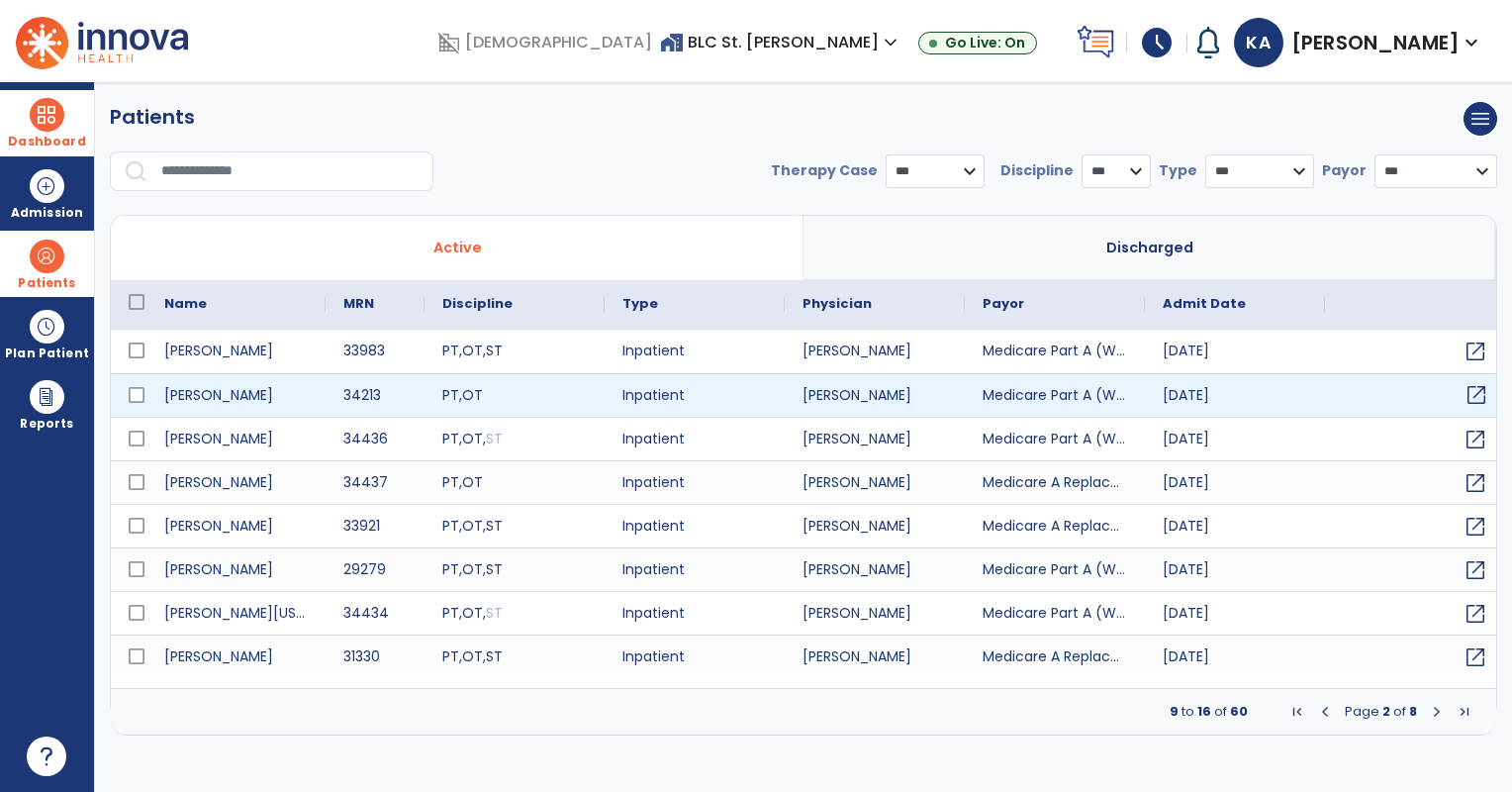 click on "open_in_new" at bounding box center [1476, 395] 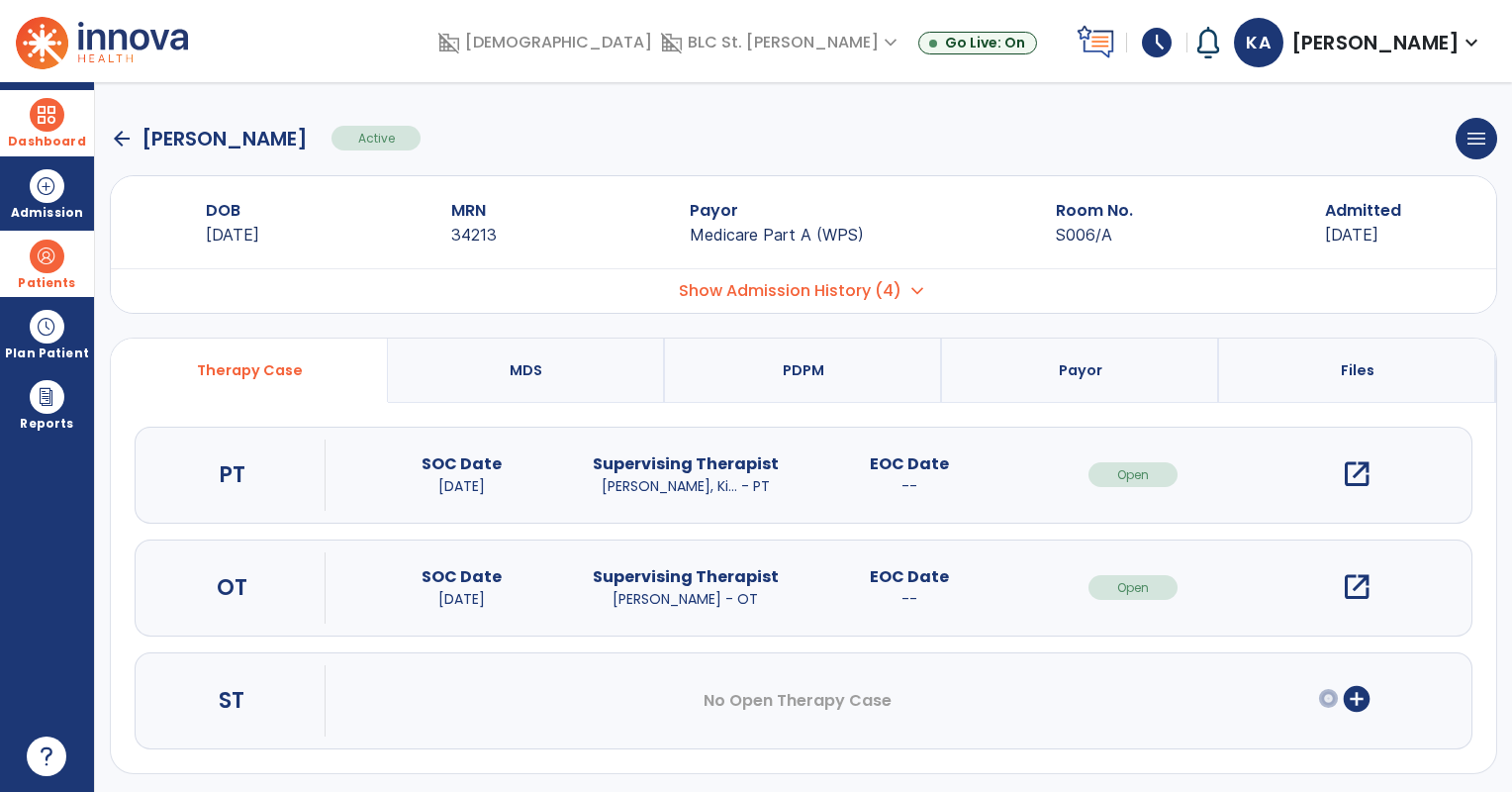 click on "open_in_new" at bounding box center [1357, 474] 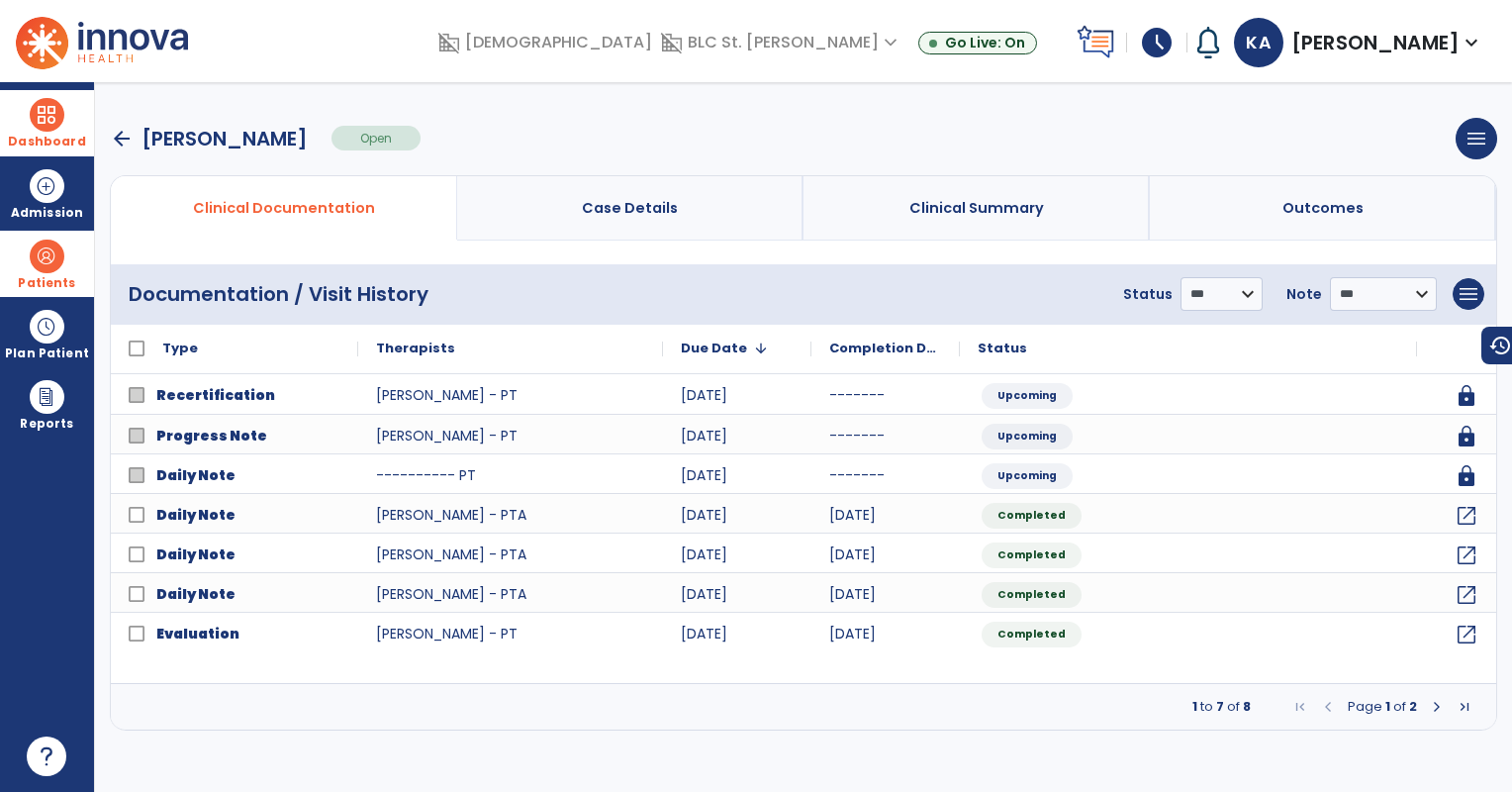 click at bounding box center [1437, 707] 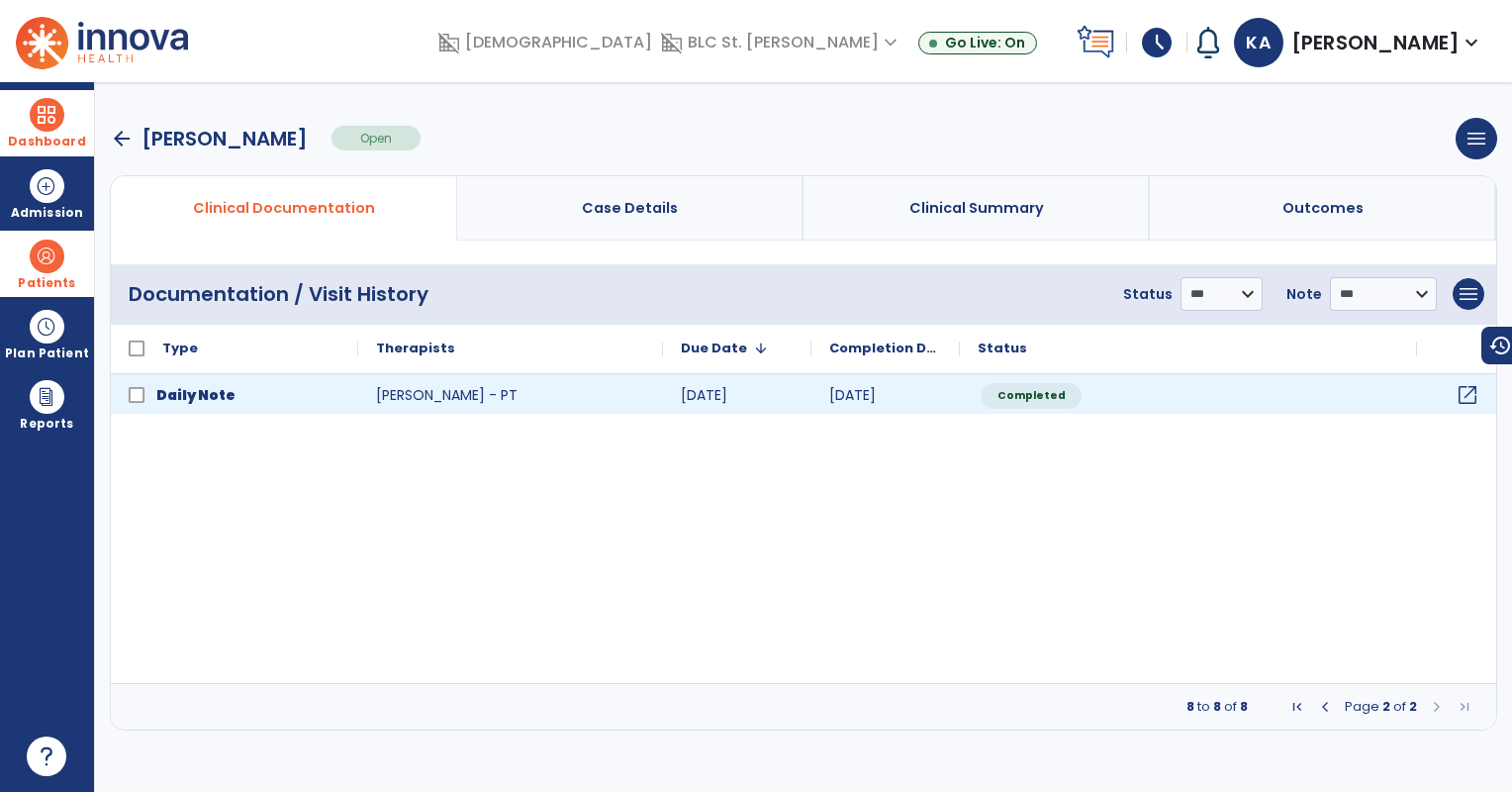 click on "open_in_new" 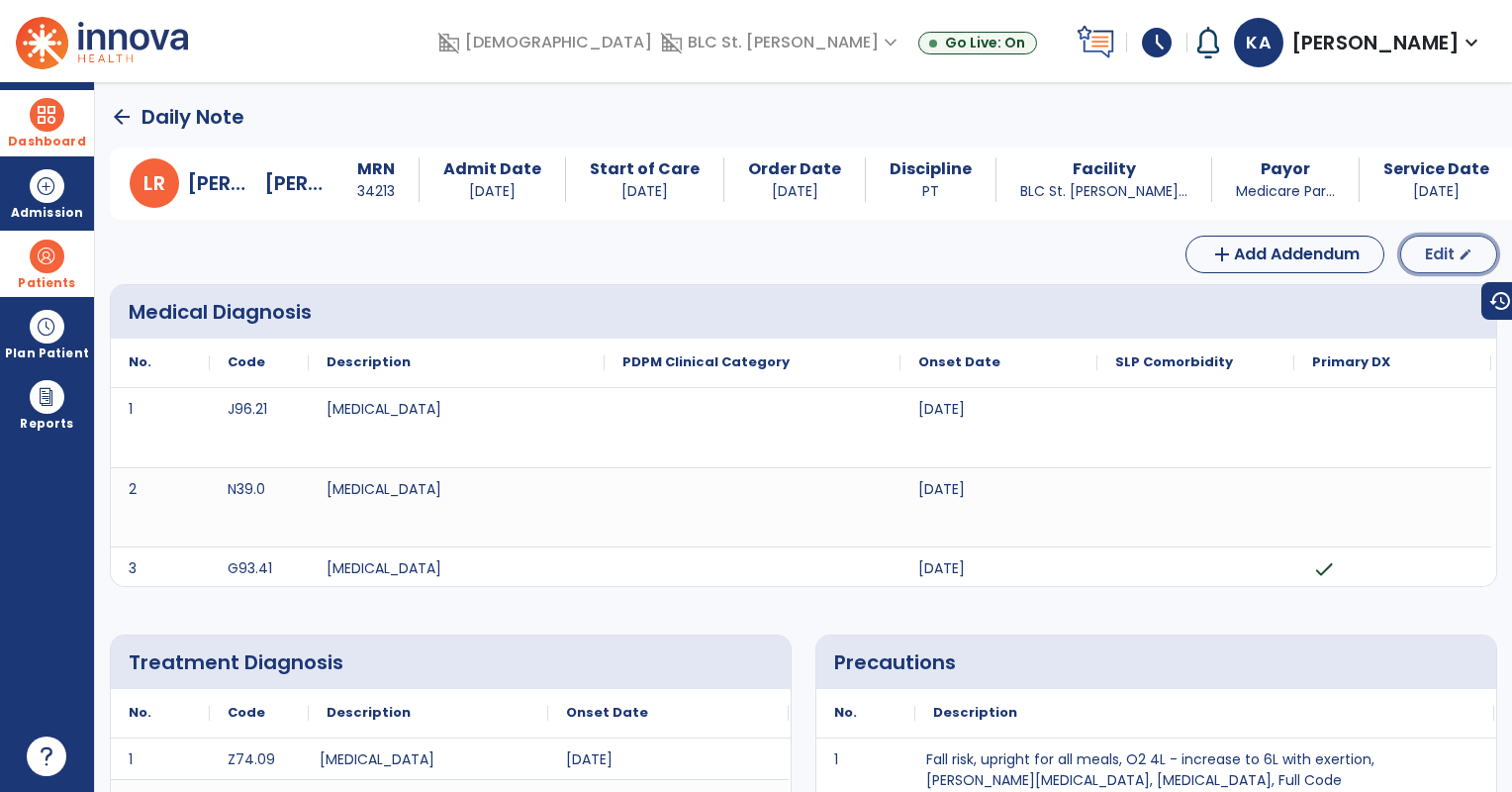 click on "Edit" 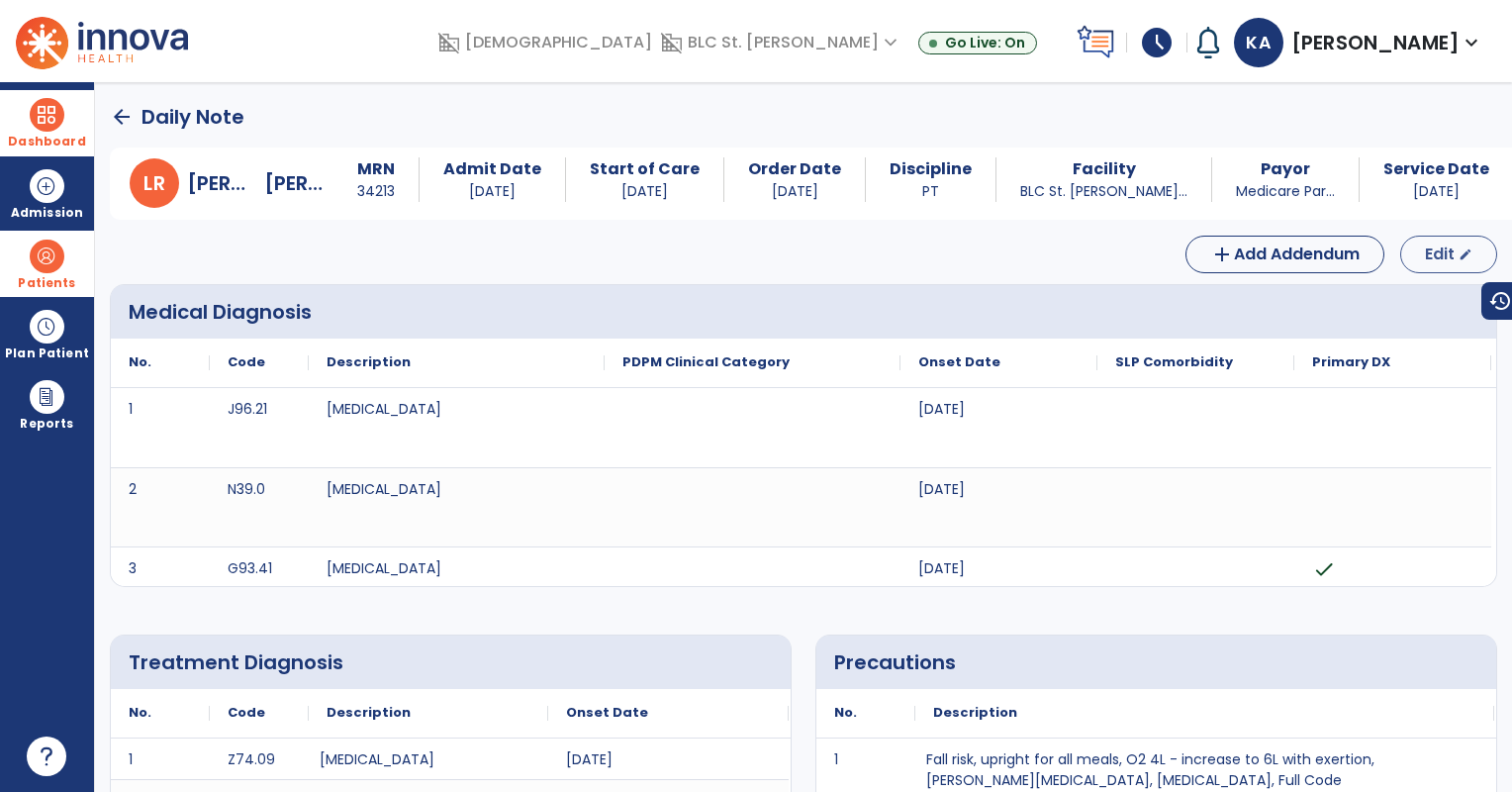 select on "*" 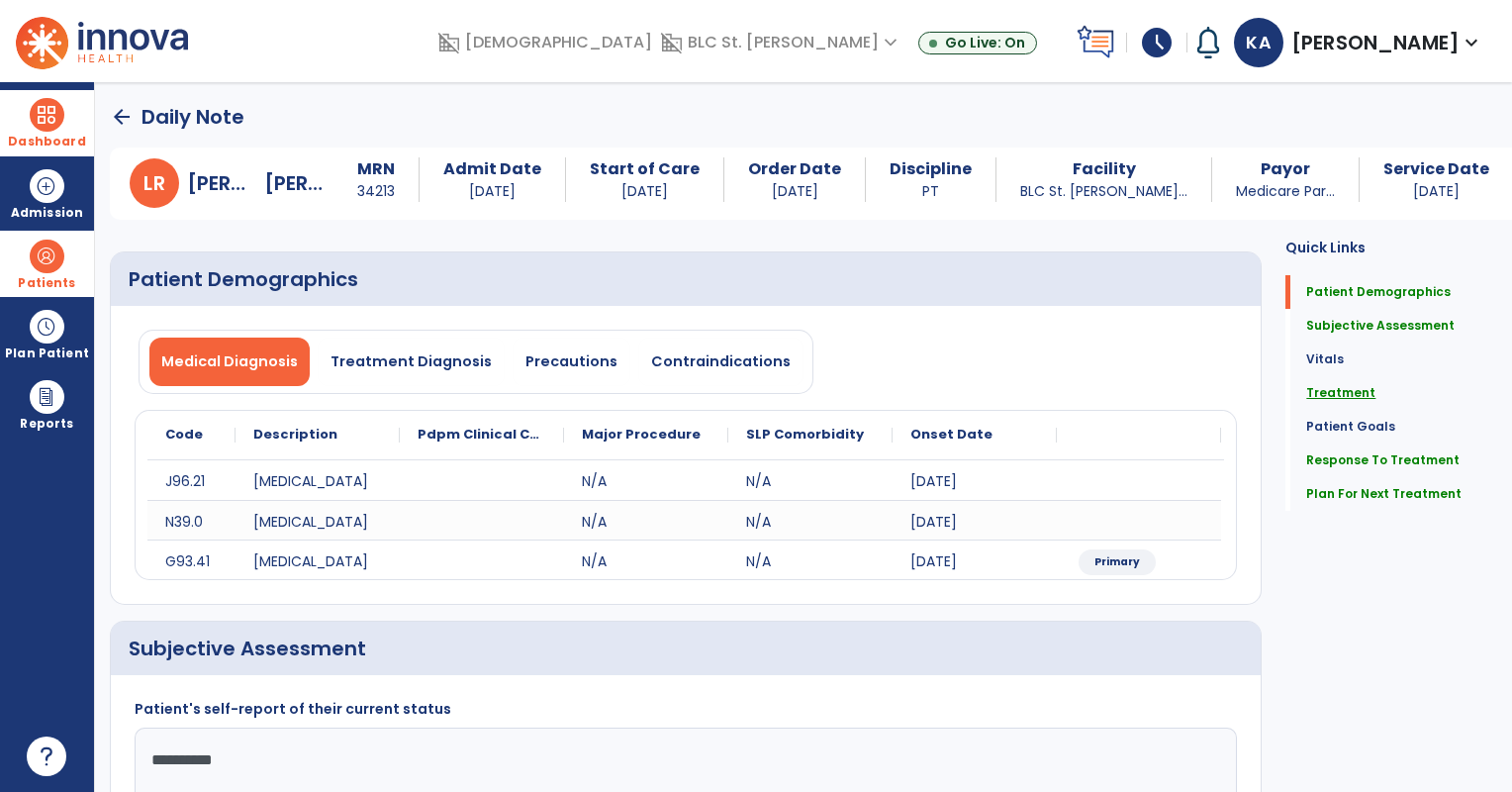 click on "Treatment" 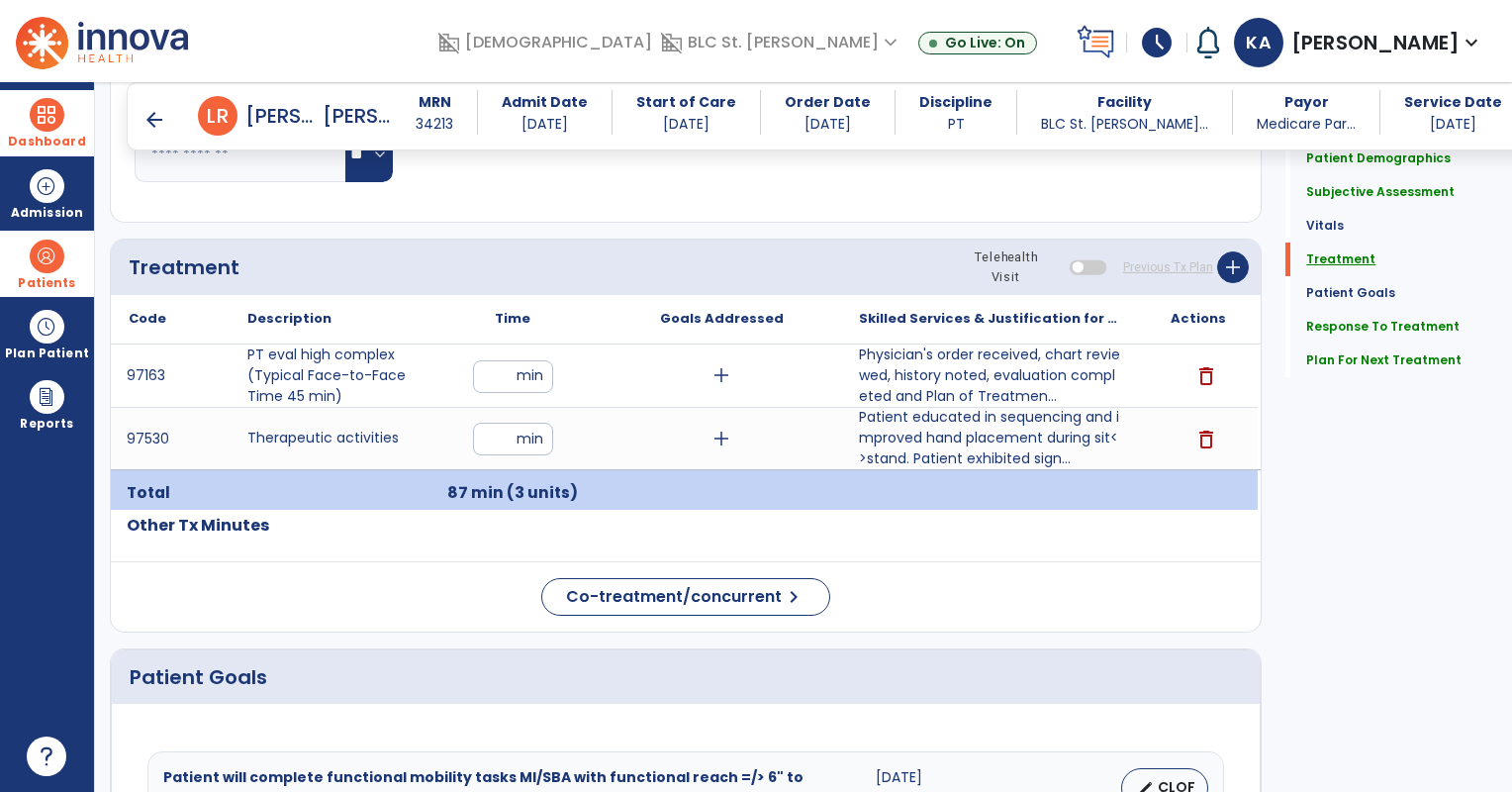 scroll, scrollTop: 1093, scrollLeft: 0, axis: vertical 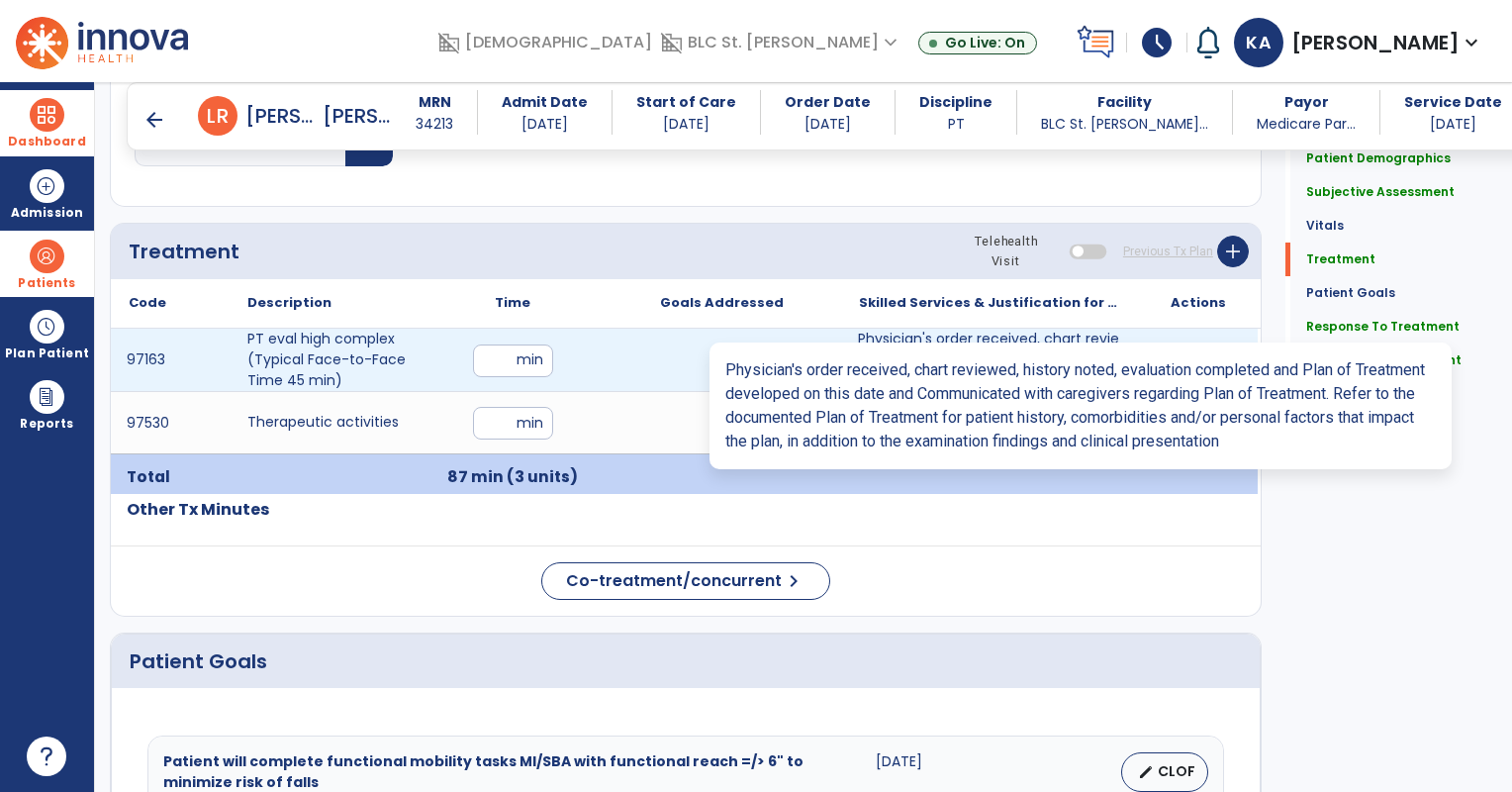 click on "Physician's order received, chart reviewed, history noted, evaluation completed and Plan of Treatmen..." at bounding box center [990, 359] 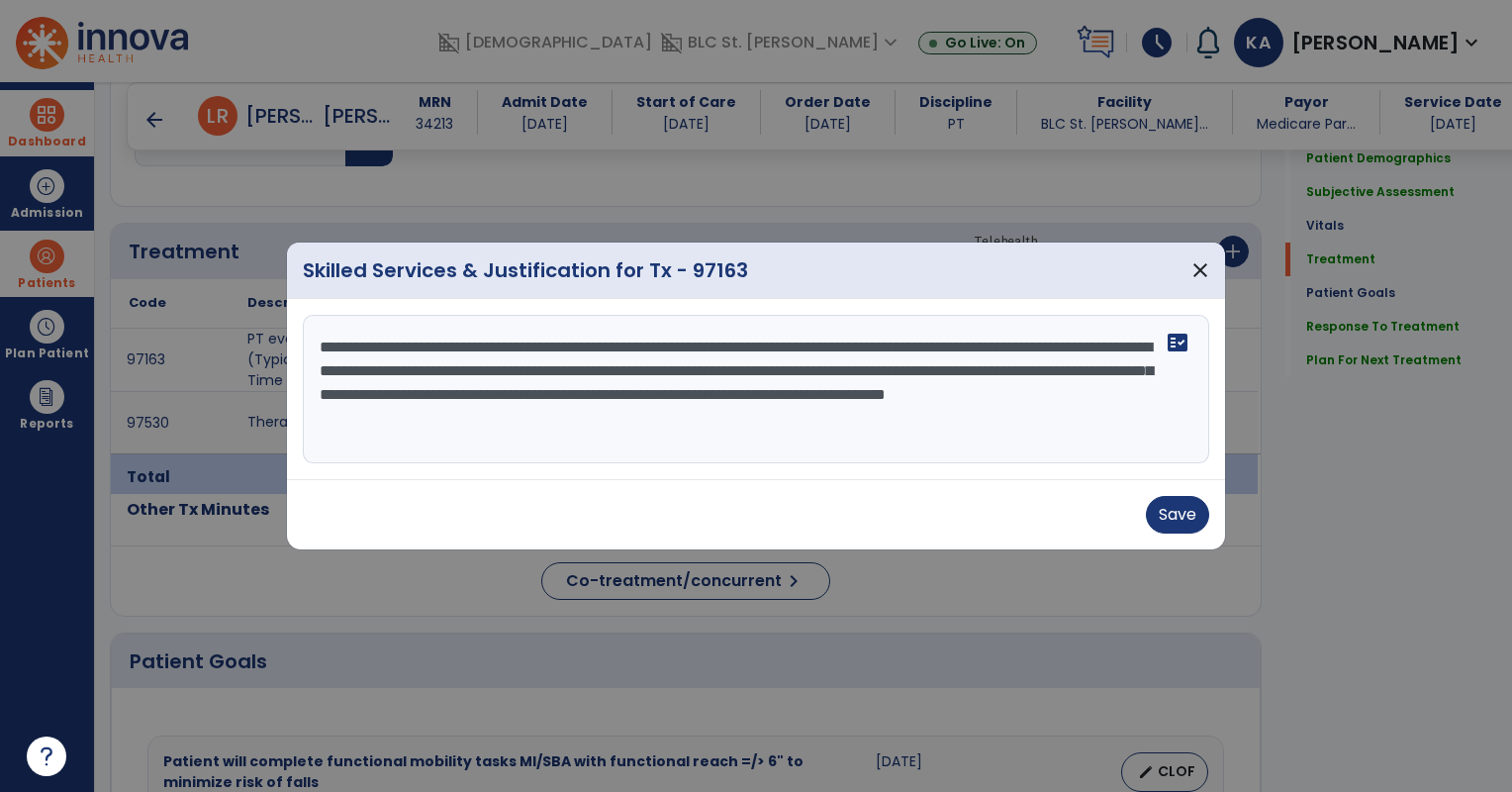 drag, startPoint x: 323, startPoint y: 343, endPoint x: 963, endPoint y: 453, distance: 649.38432 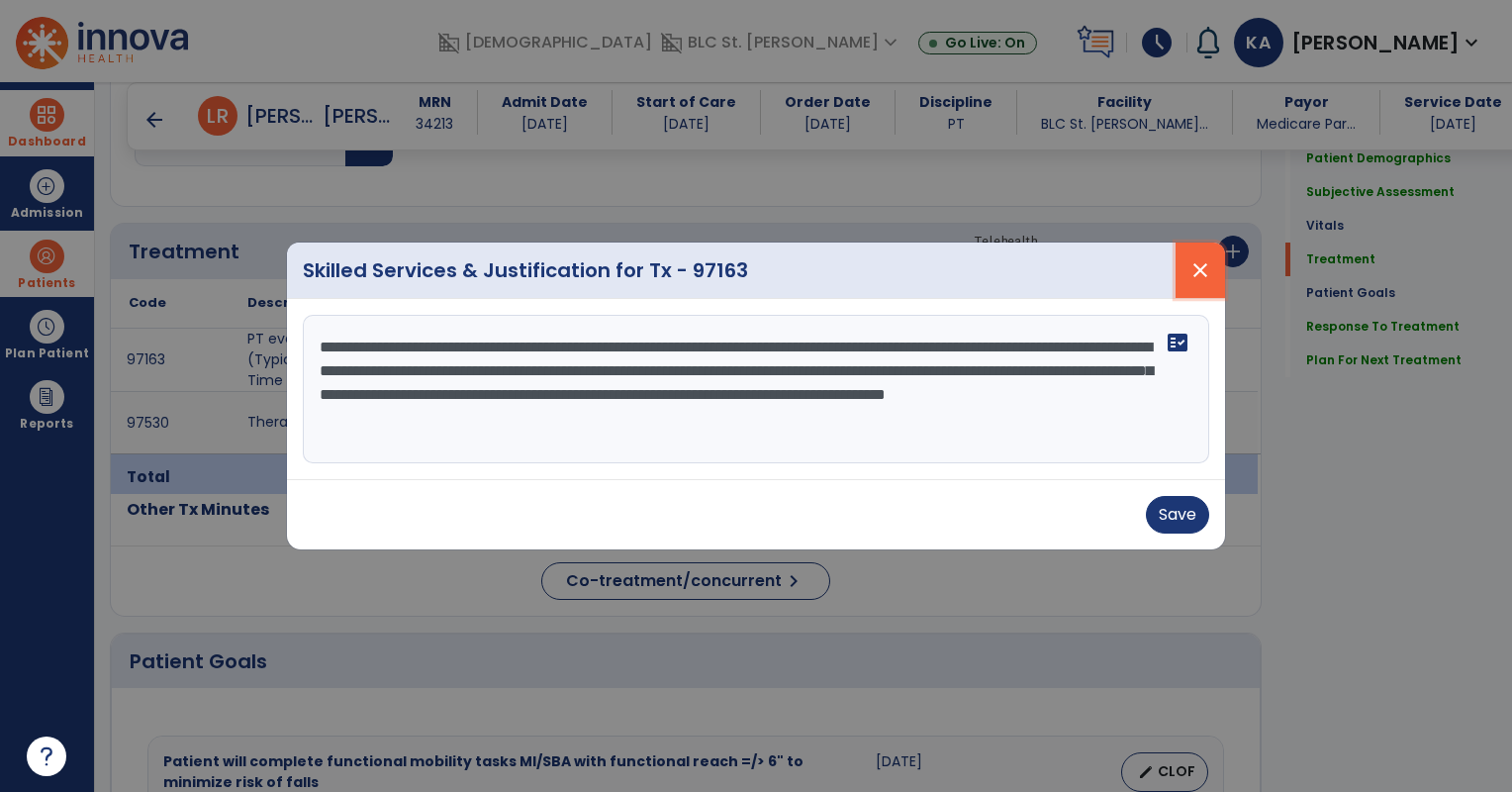 click on "close" at bounding box center [1200, 270] 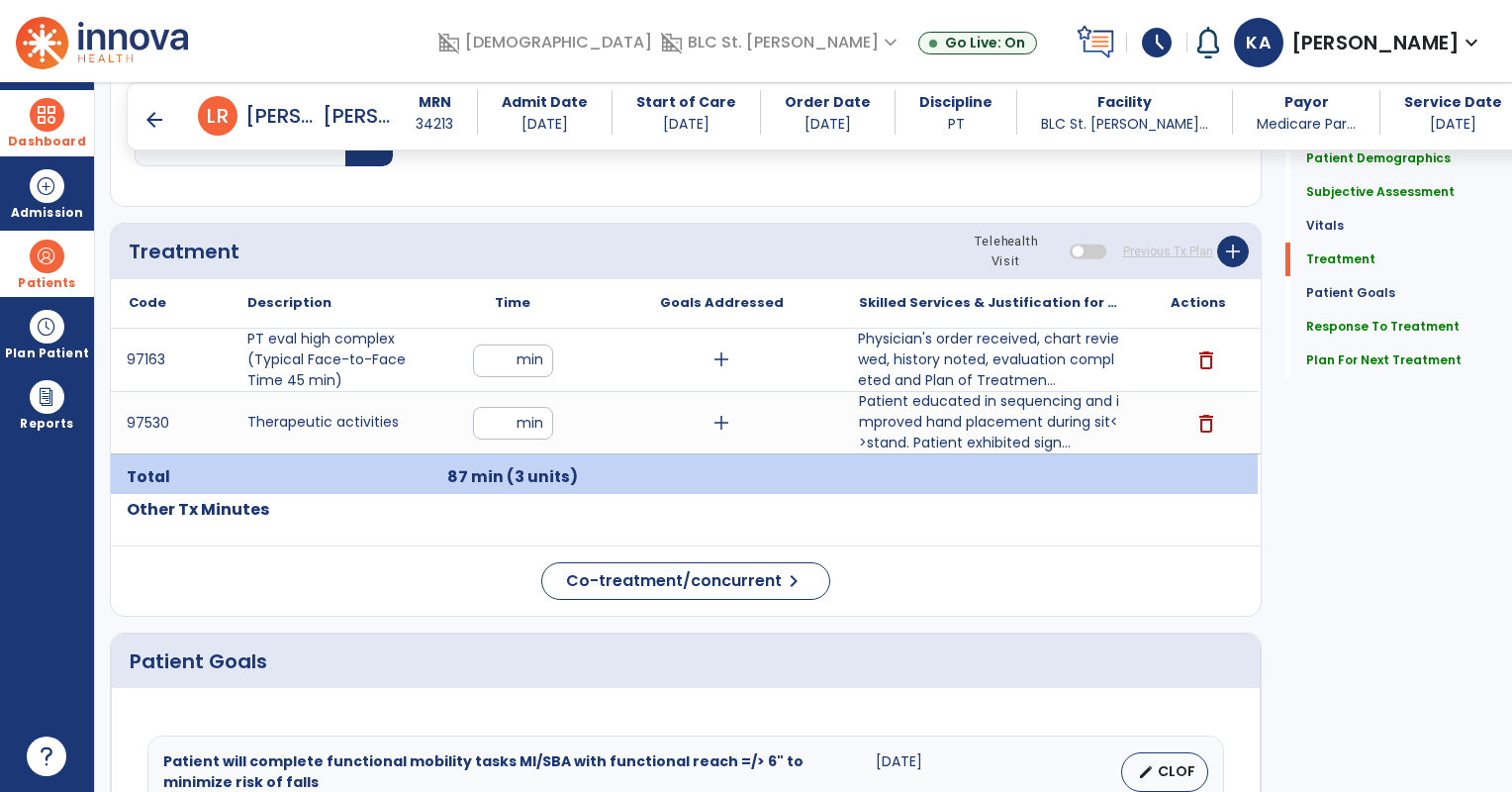 click at bounding box center [47, 115] 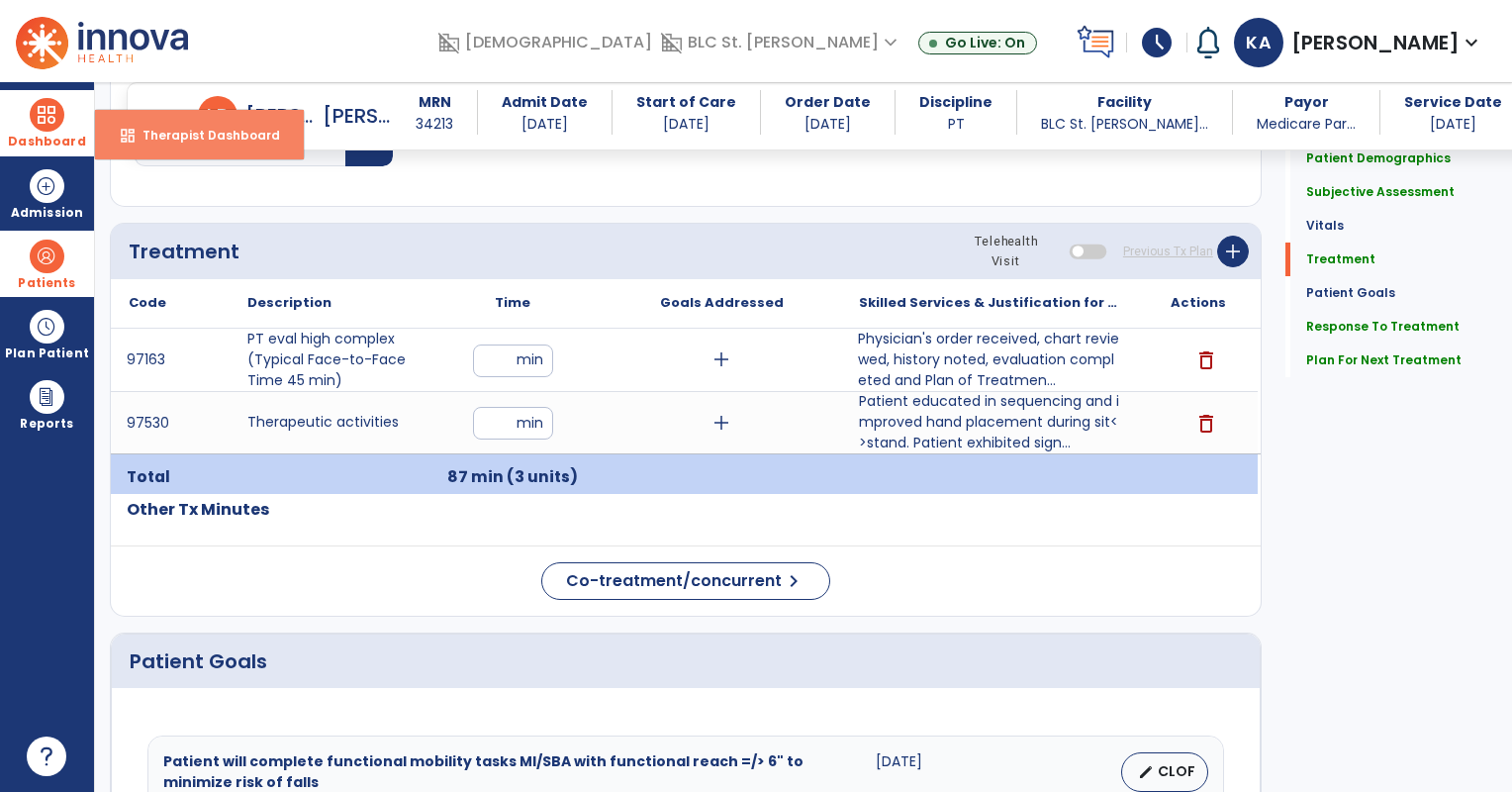 click on "Therapist Dashboard" at bounding box center (203, 135) 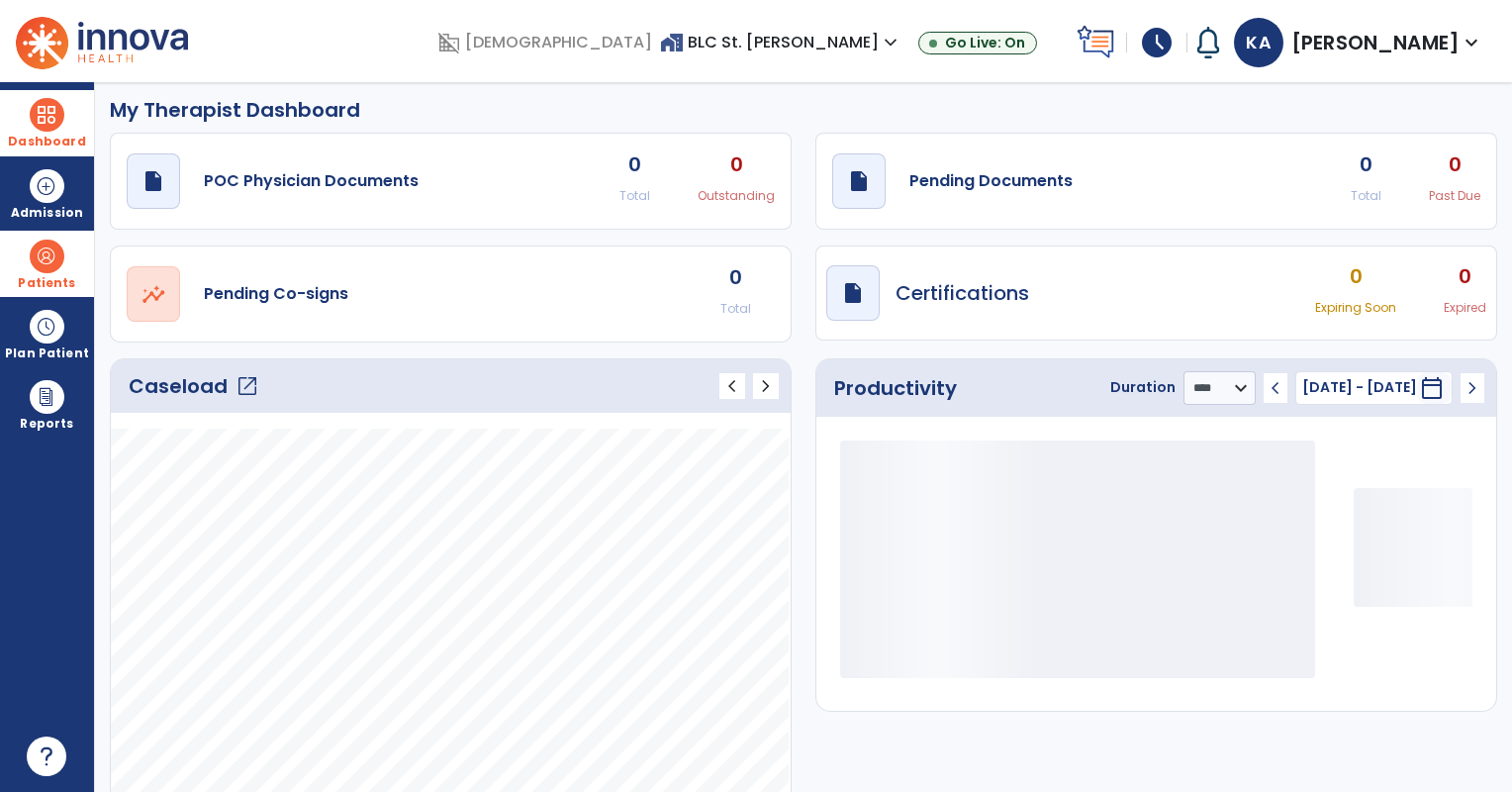 scroll, scrollTop: 0, scrollLeft: 0, axis: both 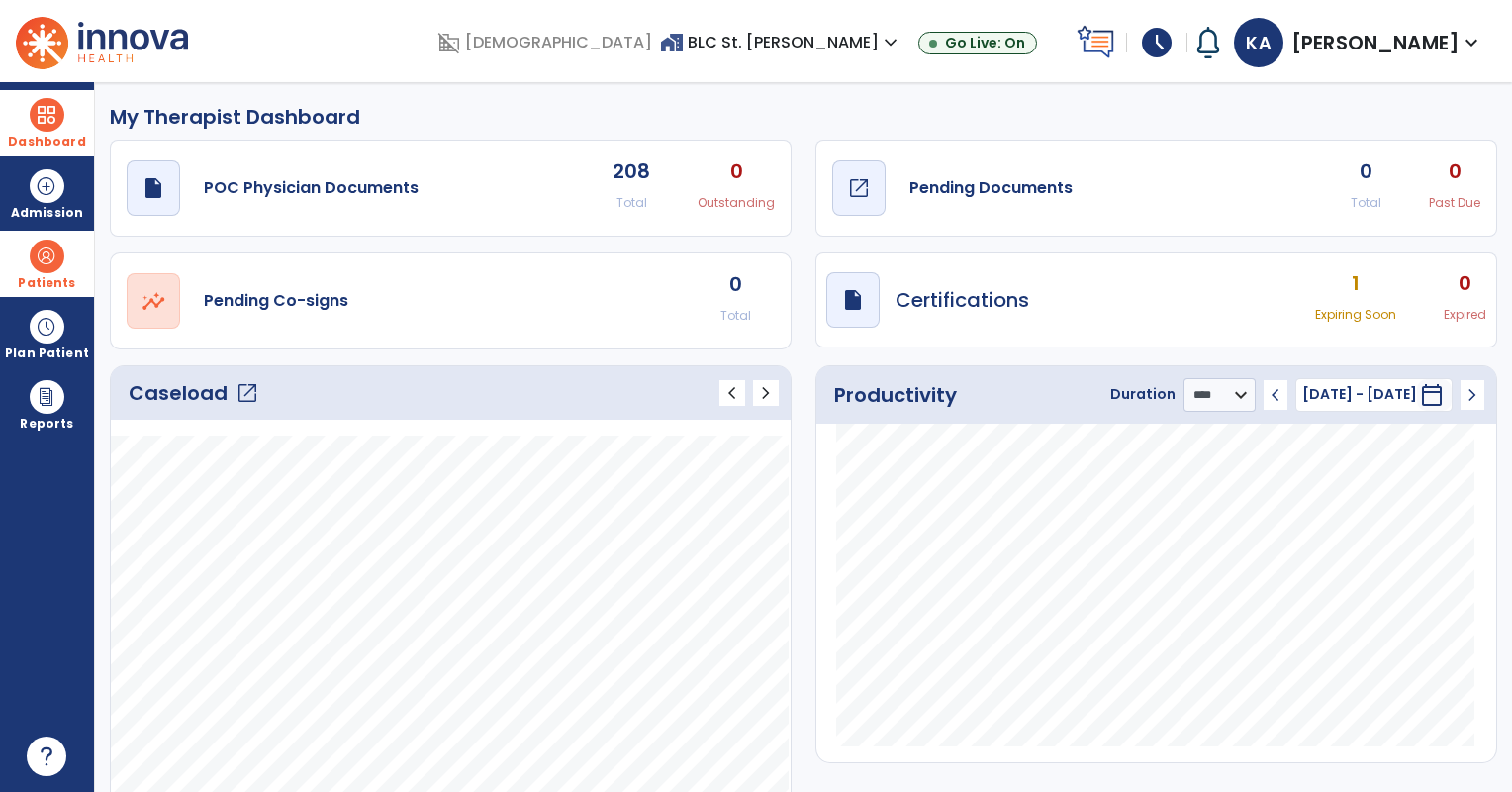 click on "Pending Documents" 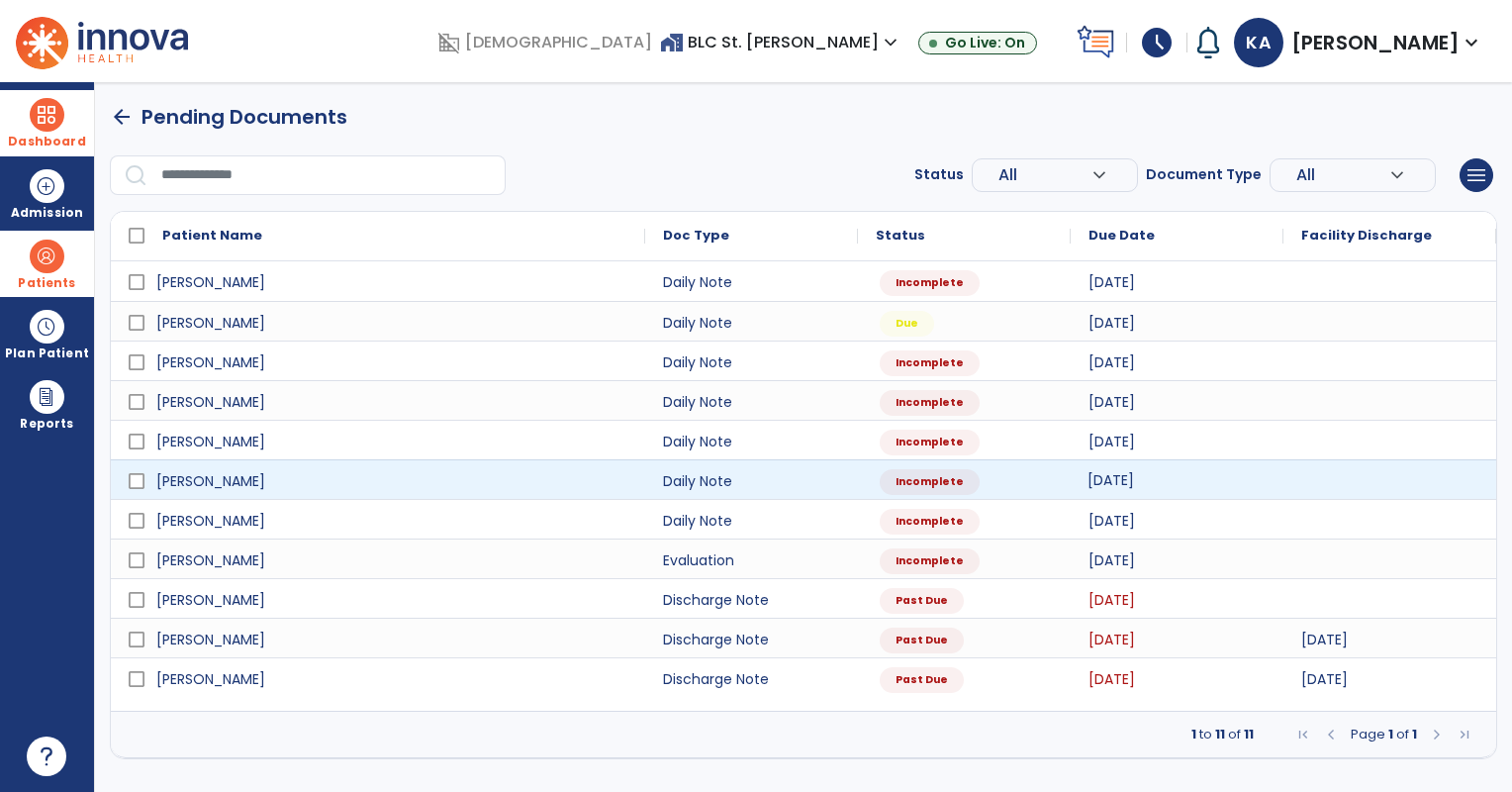 click on "[DATE]" at bounding box center (1177, 479) 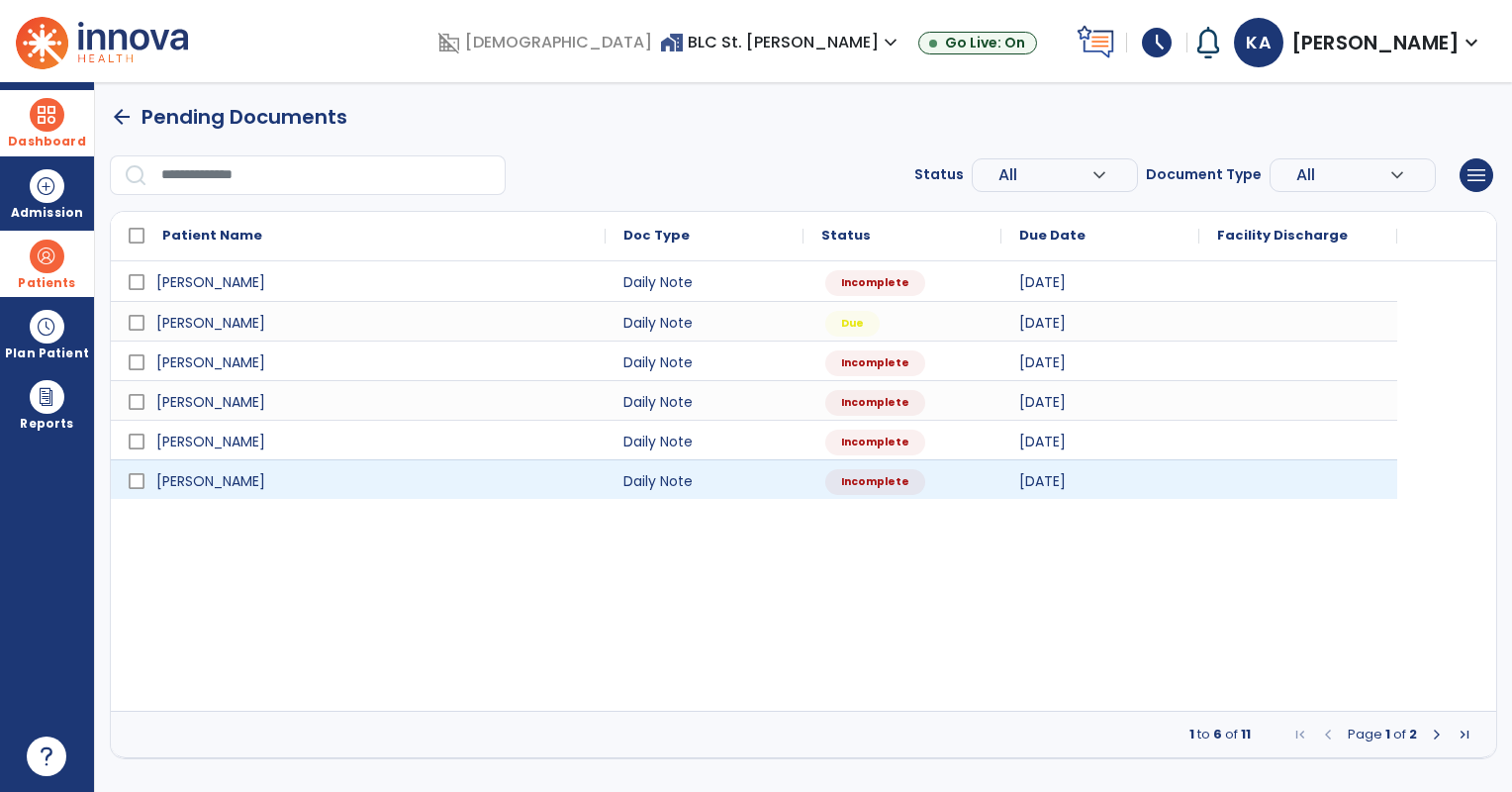 select on "*" 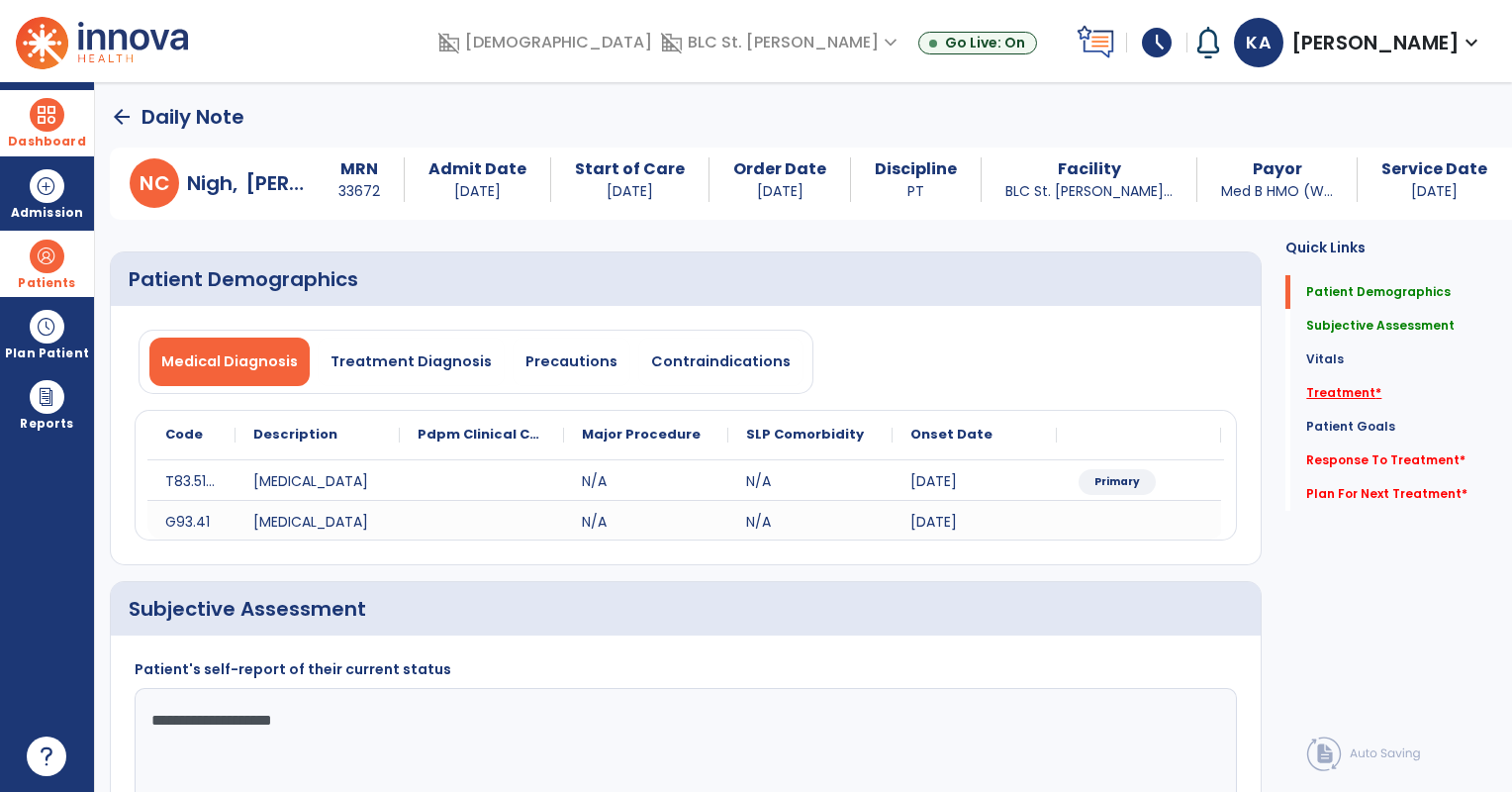 click on "Treatment   *" 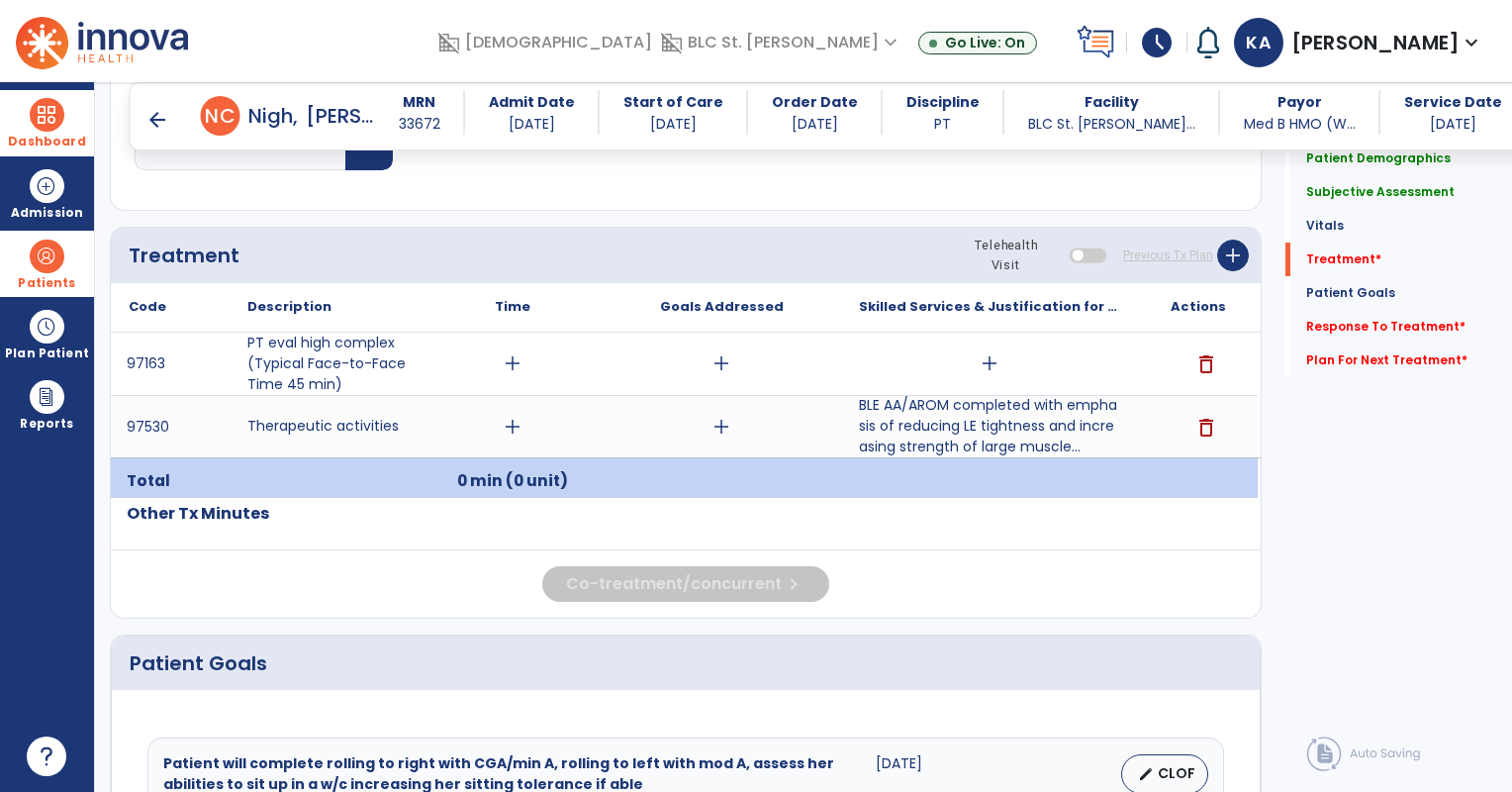 scroll, scrollTop: 1052, scrollLeft: 0, axis: vertical 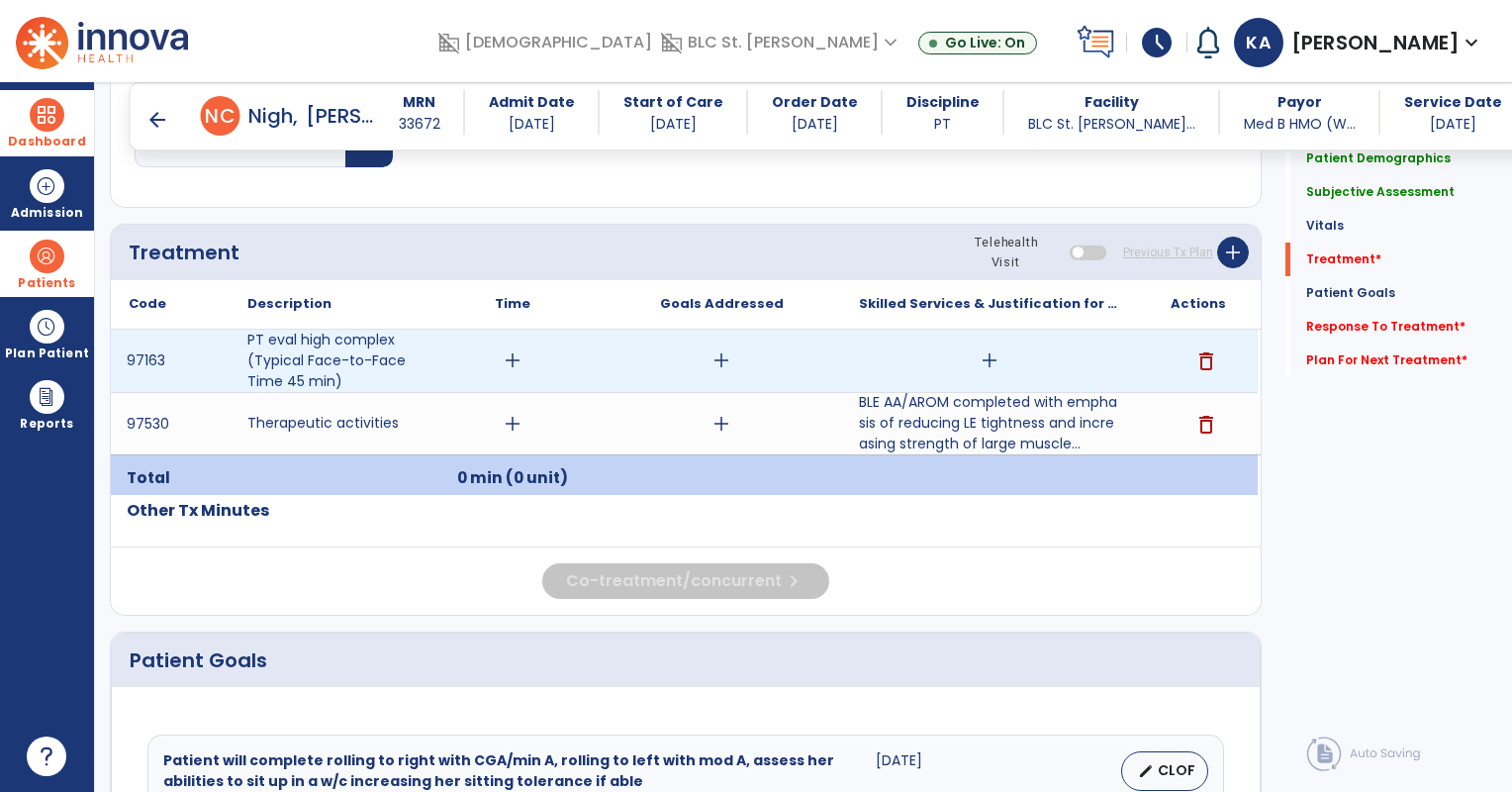 click on "add" at bounding box center [990, 360] 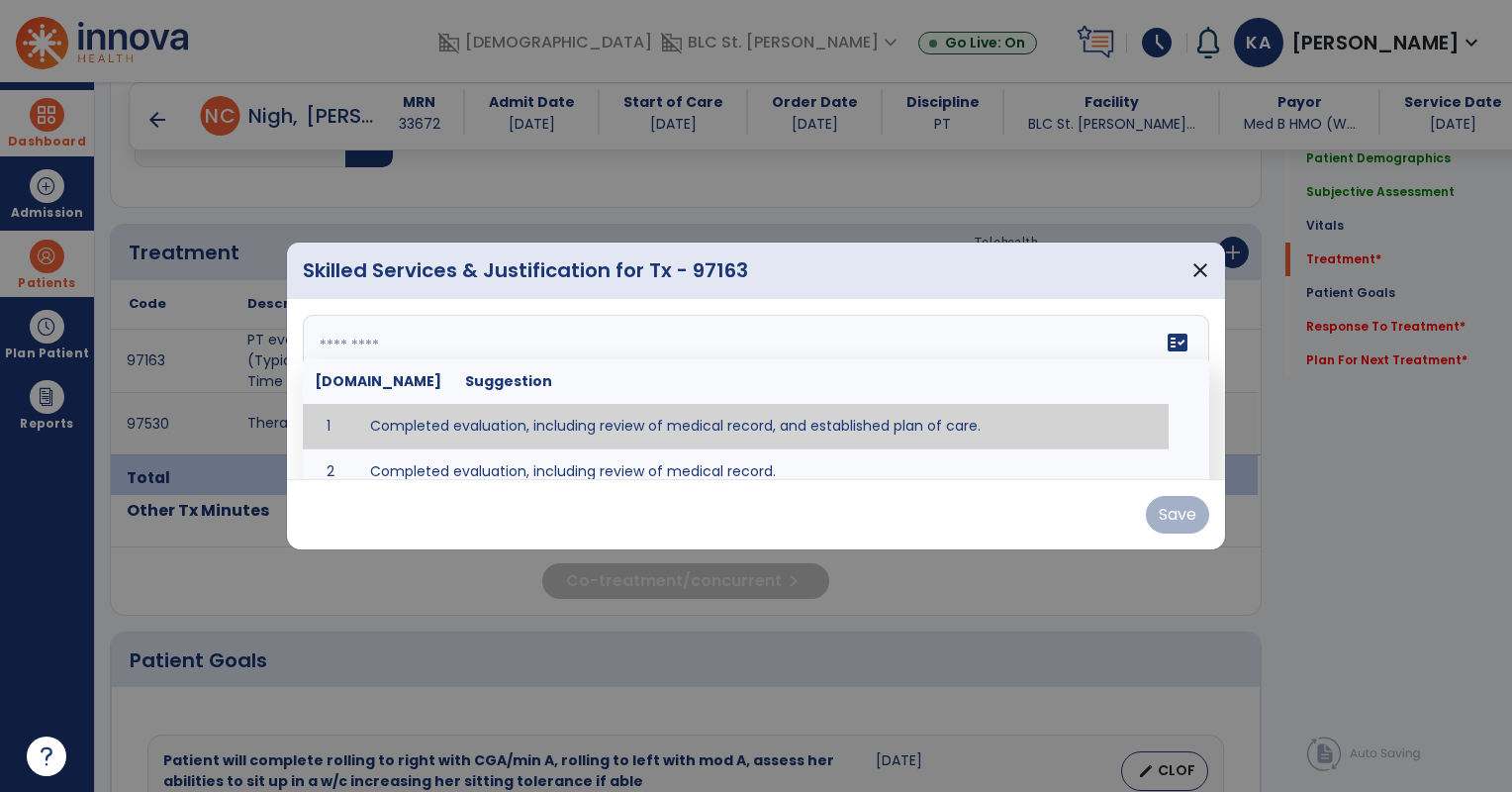 click at bounding box center (754, 389) 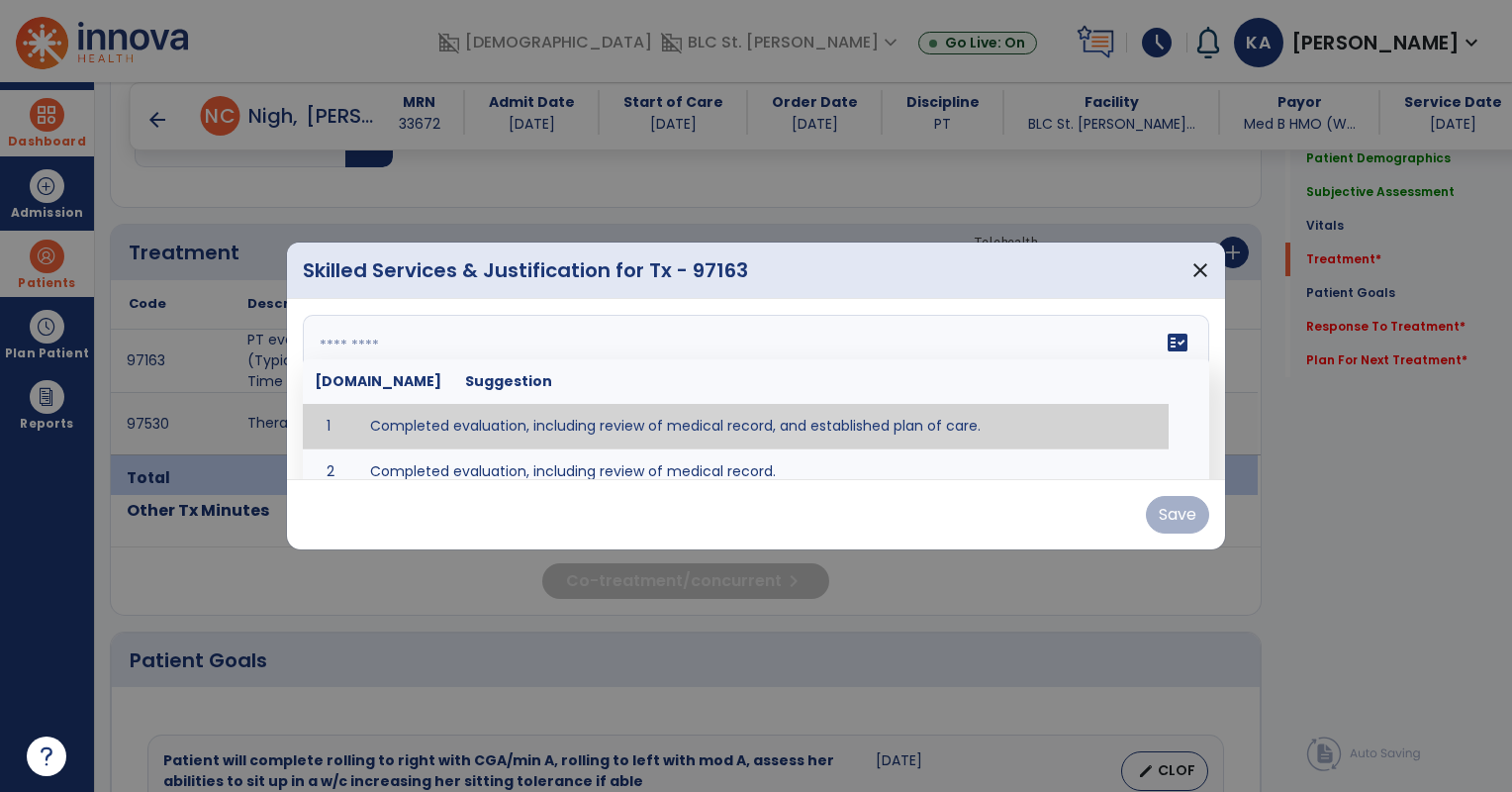 paste on "**********" 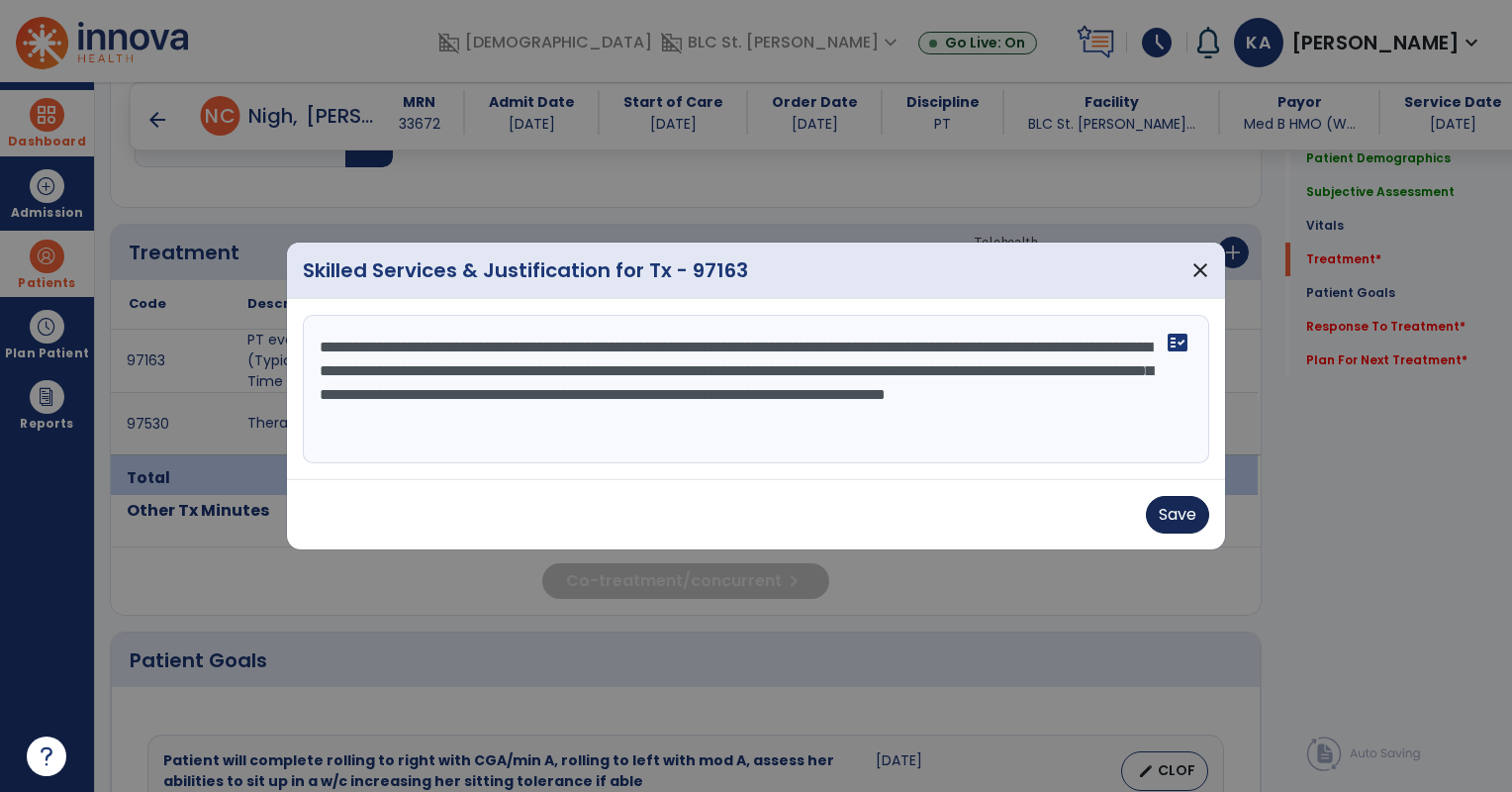 type on "**********" 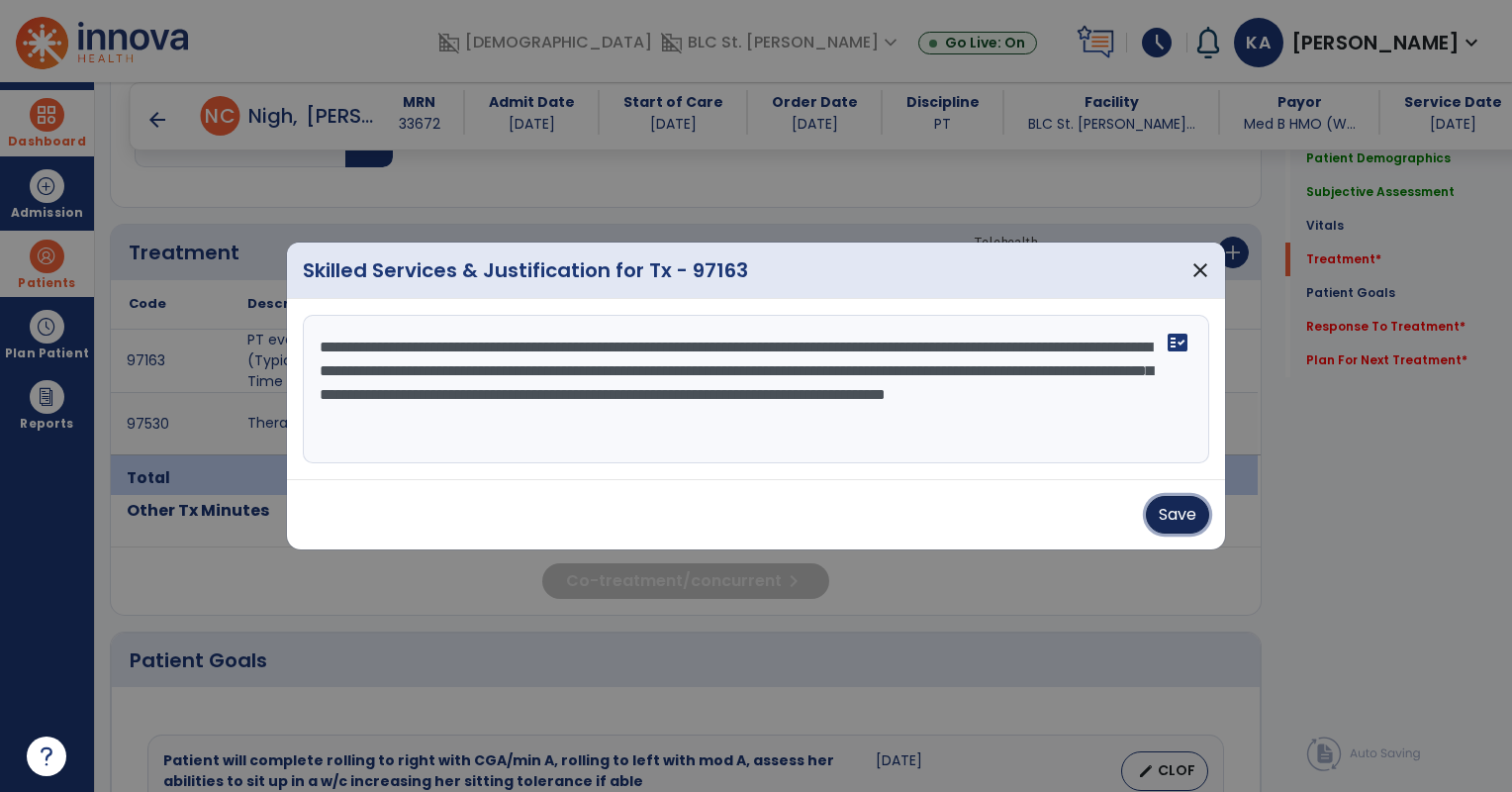 click on "Save" at bounding box center [1178, 515] 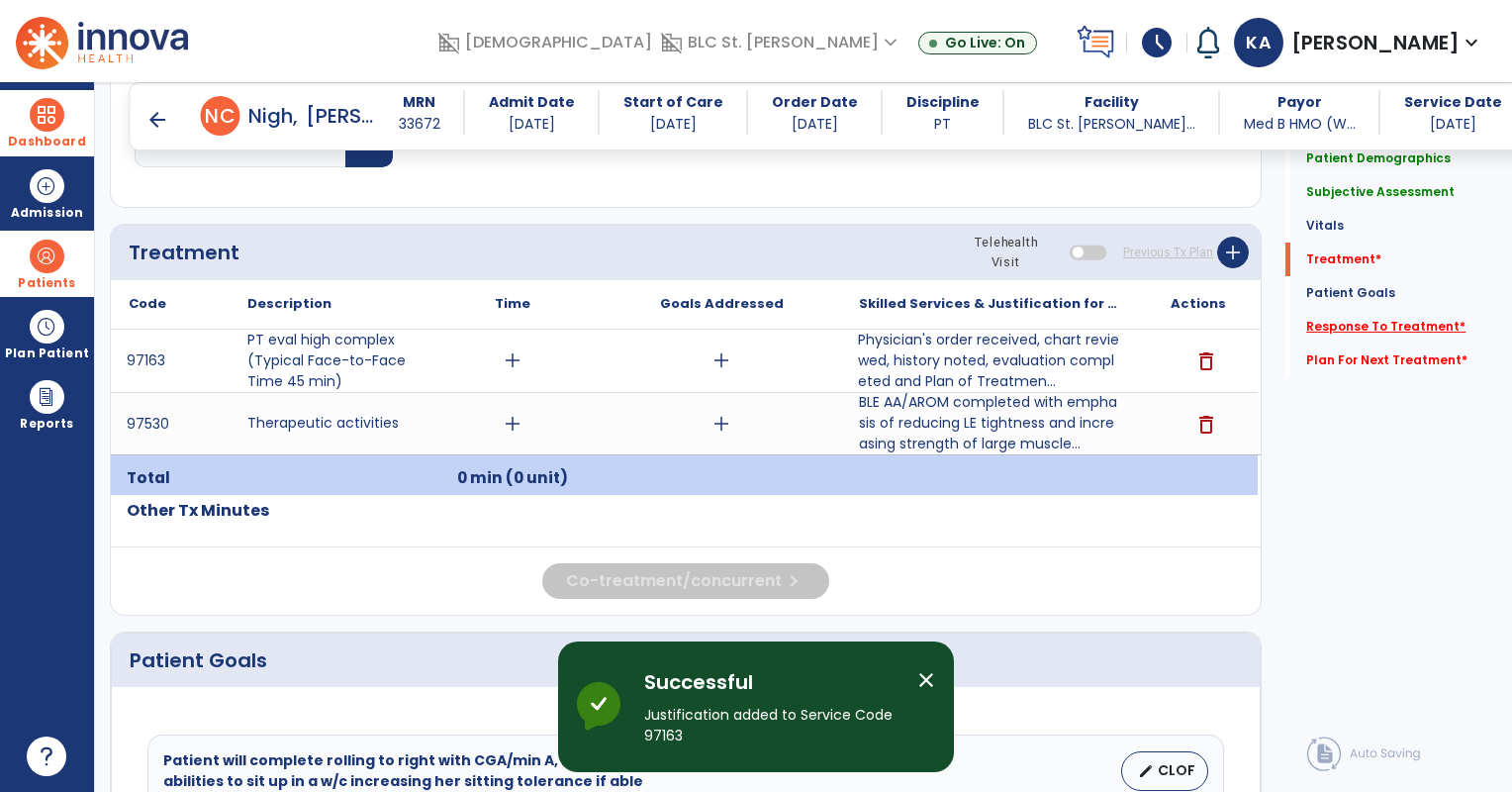click on "Response To Treatment   *" 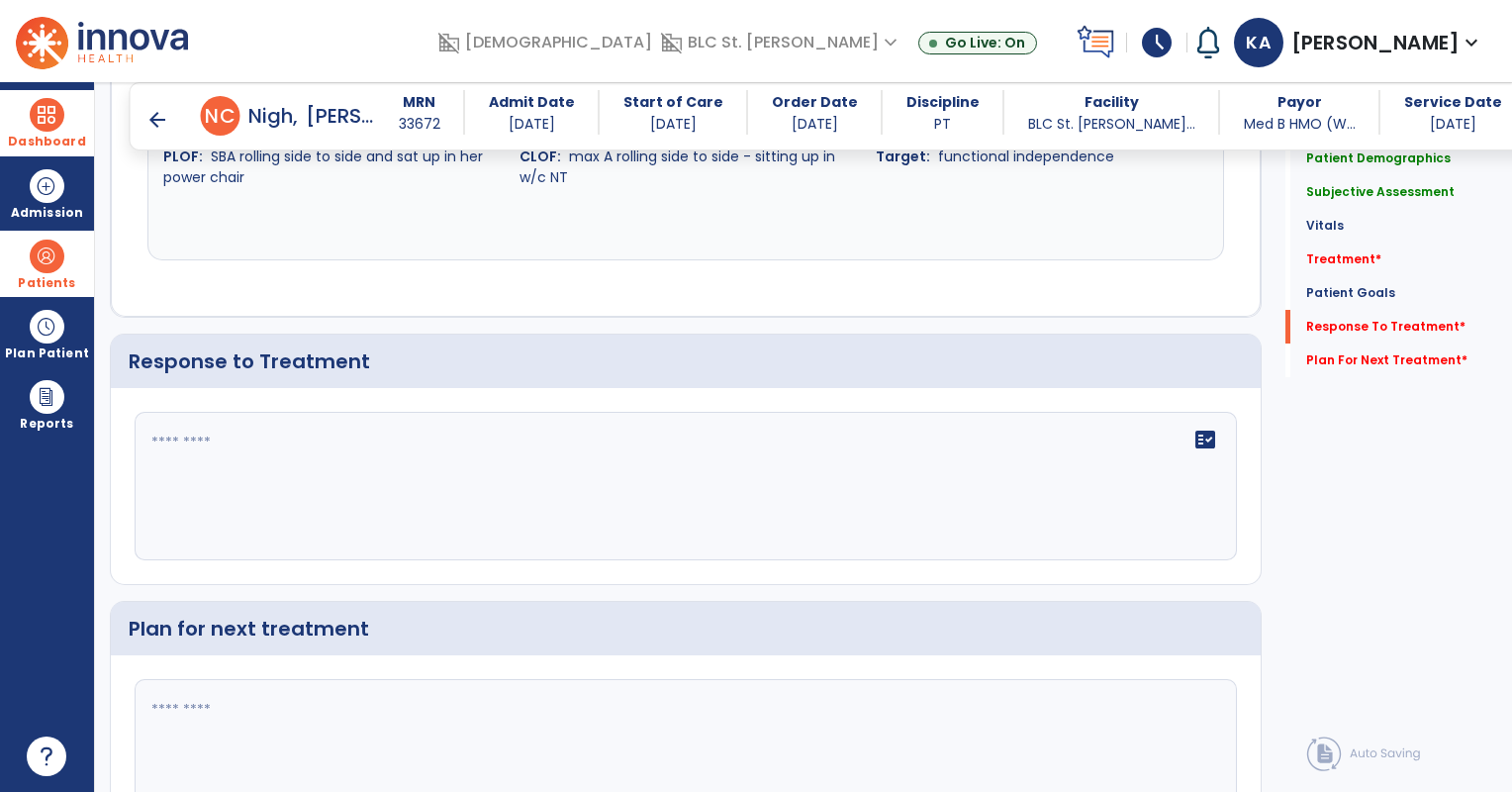 scroll, scrollTop: 1740, scrollLeft: 0, axis: vertical 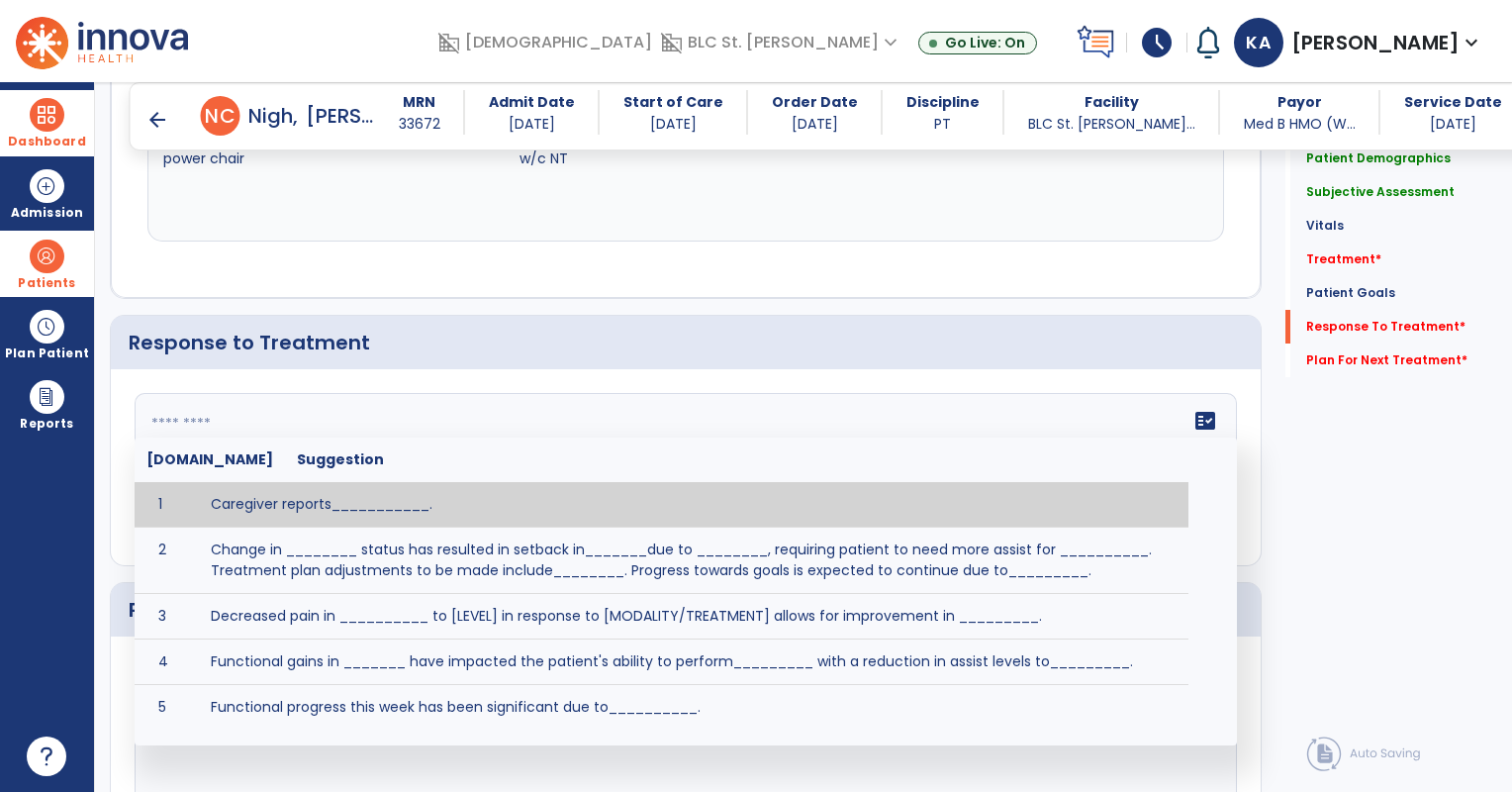 click on "fact_check  [DOMAIN_NAME] Suggestion 1 Caregiver reports___________. 2 Change in ________ status has resulted in setback in_______due to ________, requiring patient to need more assist for __________.   Treatment plan adjustments to be made include________.  Progress towards goals is expected to continue due to_________. 3 Decreased pain in __________ to [LEVEL] in response to [MODALITY/TREATMENT] allows for improvement in _________. 4 Functional gains in _______ have impacted the patient's ability to perform_________ with a reduction in assist levels to_________. 5 Functional progress this week has been significant due to__________. 6 Gains in ________ have improved the patient's ability to perform ______with decreased levels of assist to___________. 7 Improvement in ________allows patient to tolerate higher levels of challenges in_________. 8 Pain in [AREA] has decreased to [LEVEL] in response to [TREATMENT/MODALITY], allowing fore ease in completing__________. 9 10 11 12 13 14 15 16 17 18 19 20 21" 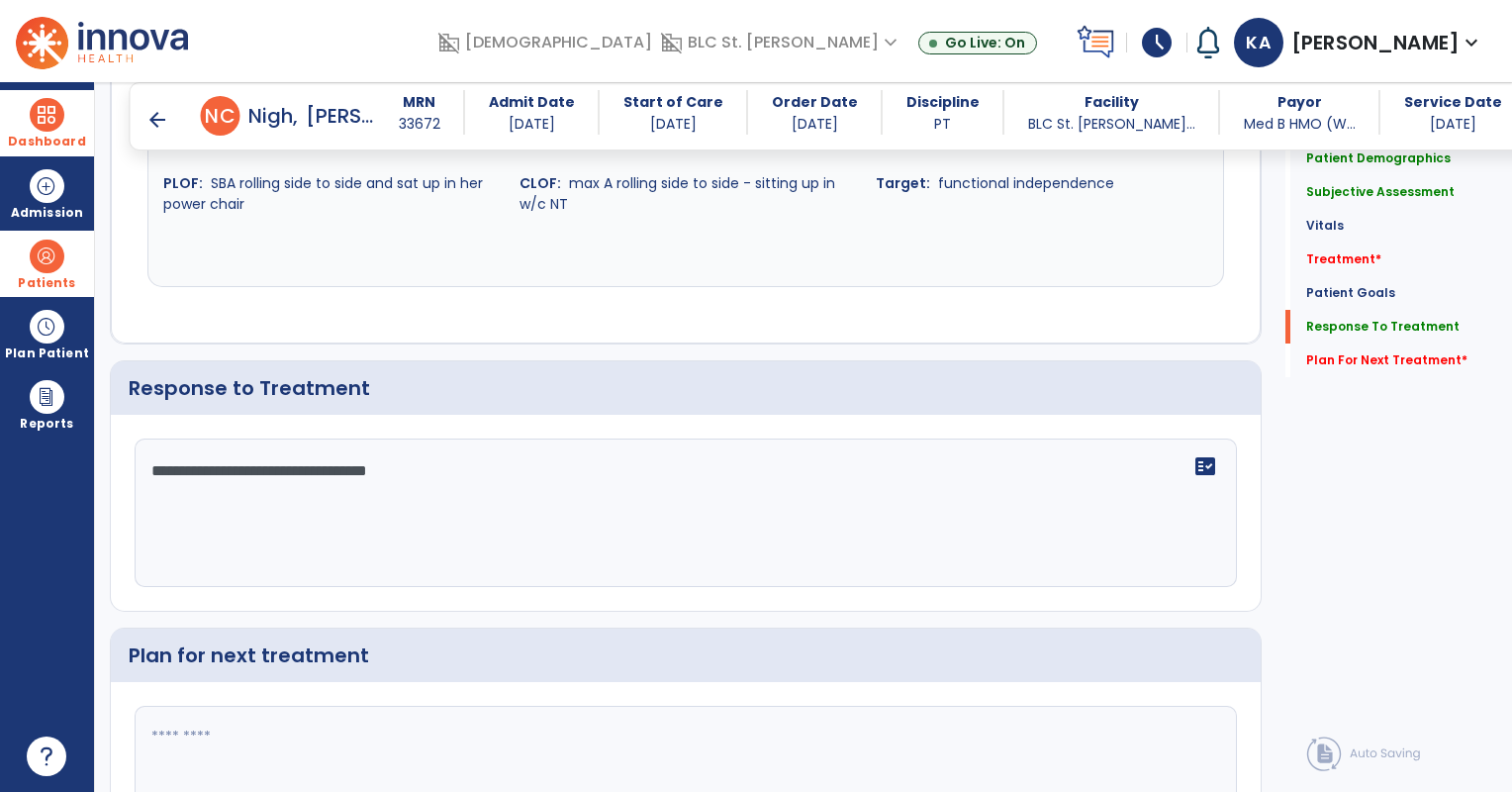 scroll, scrollTop: 1740, scrollLeft: 0, axis: vertical 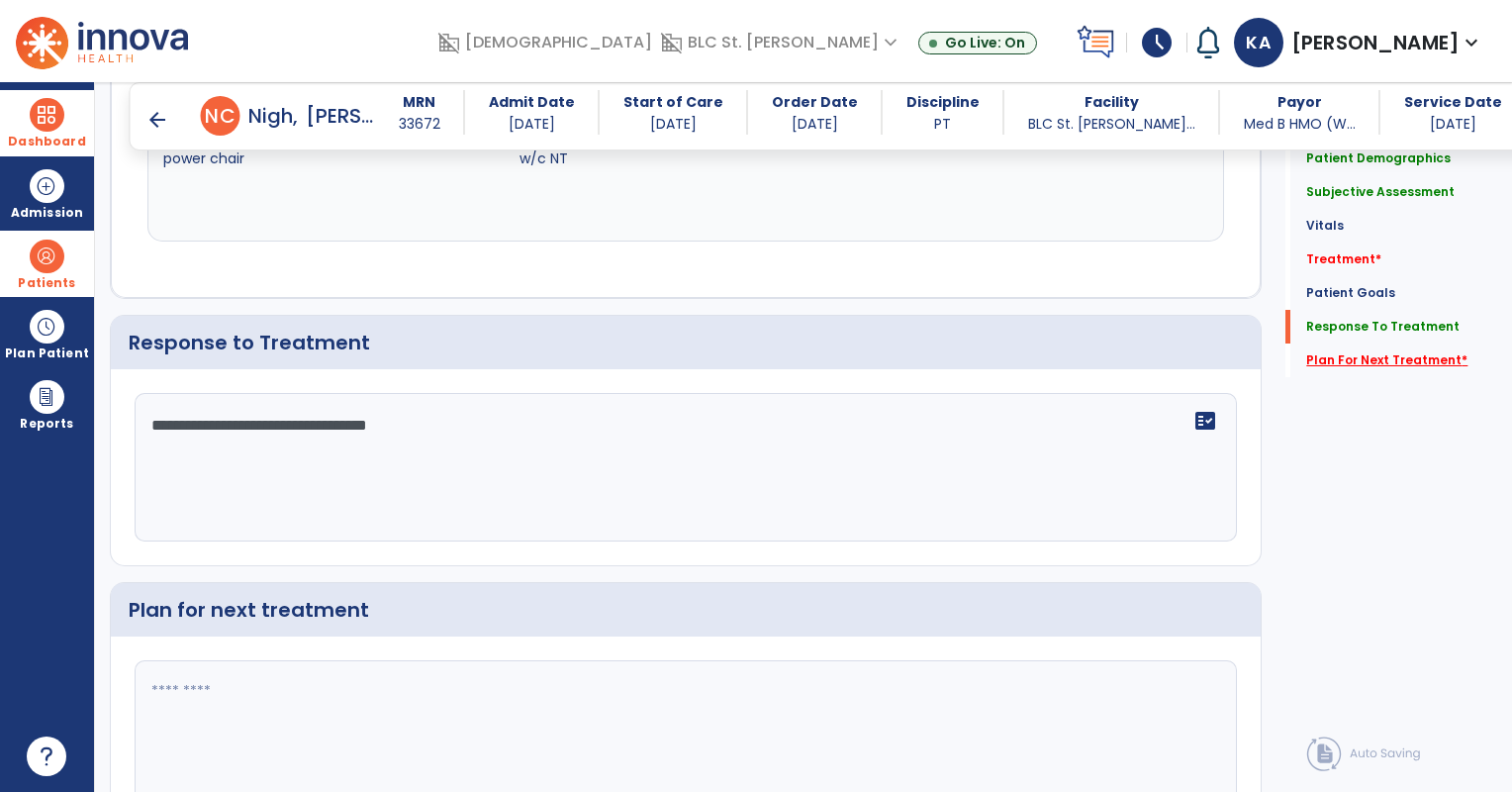 type on "**********" 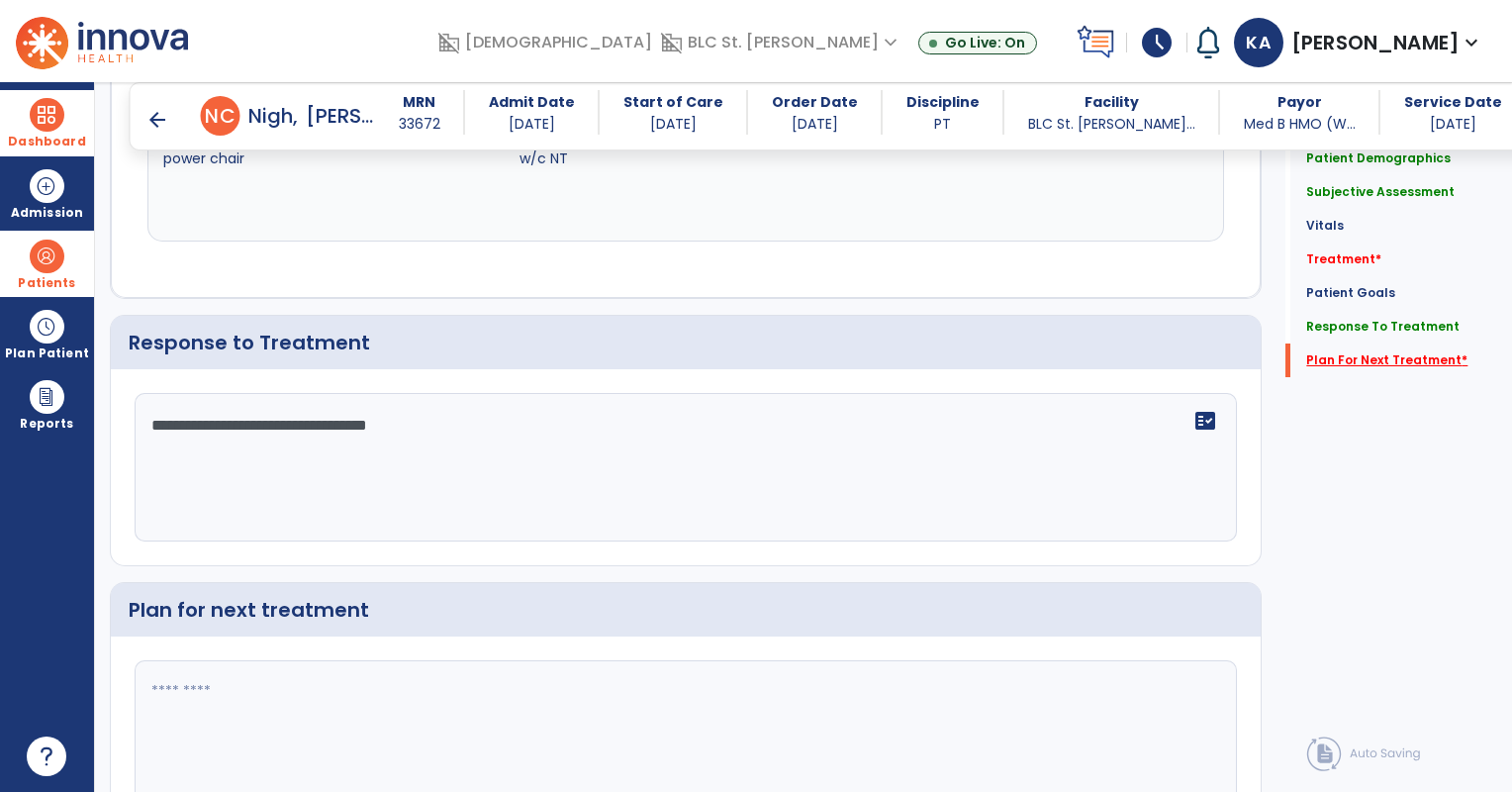scroll, scrollTop: 1841, scrollLeft: 0, axis: vertical 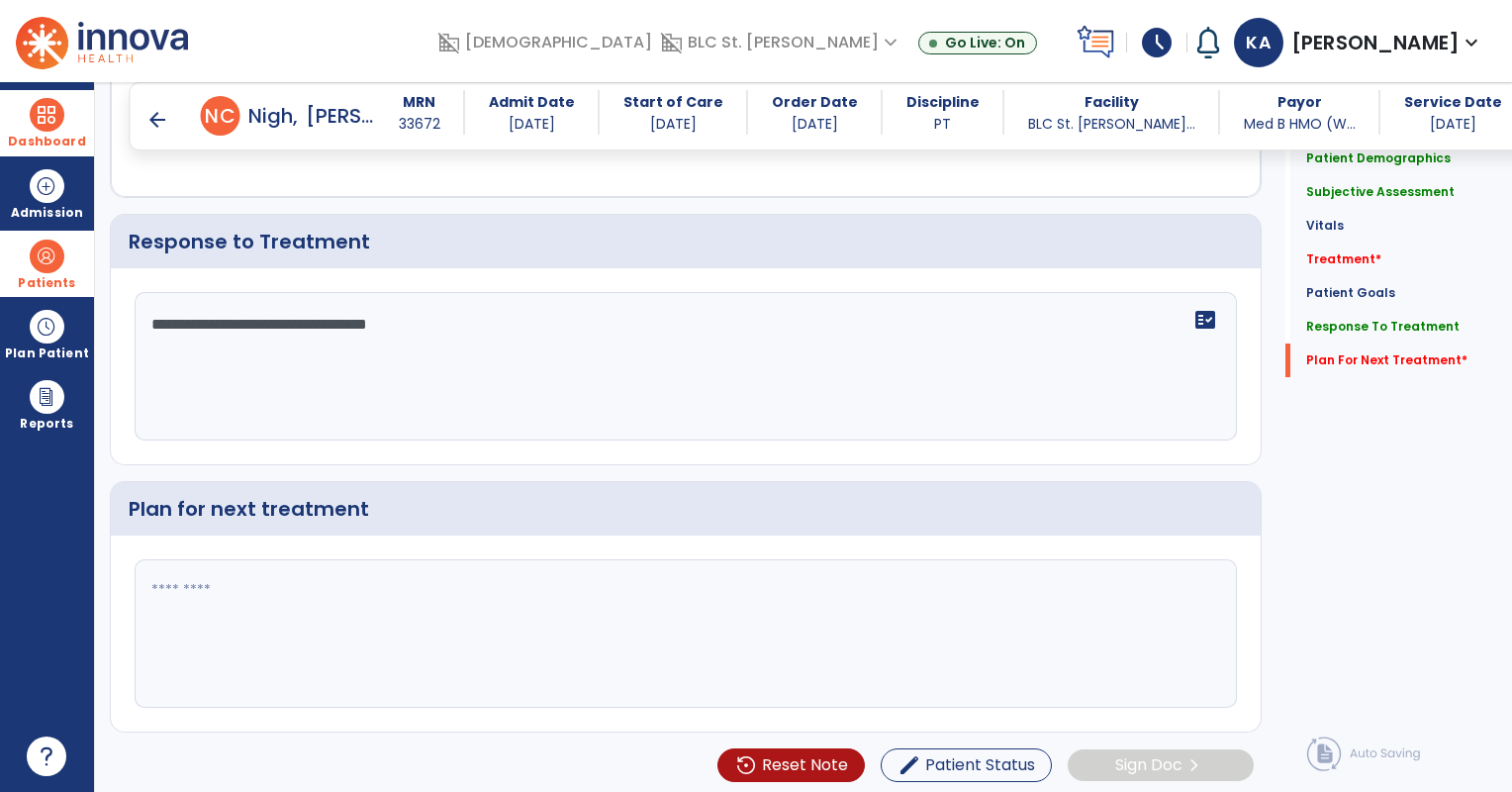 click 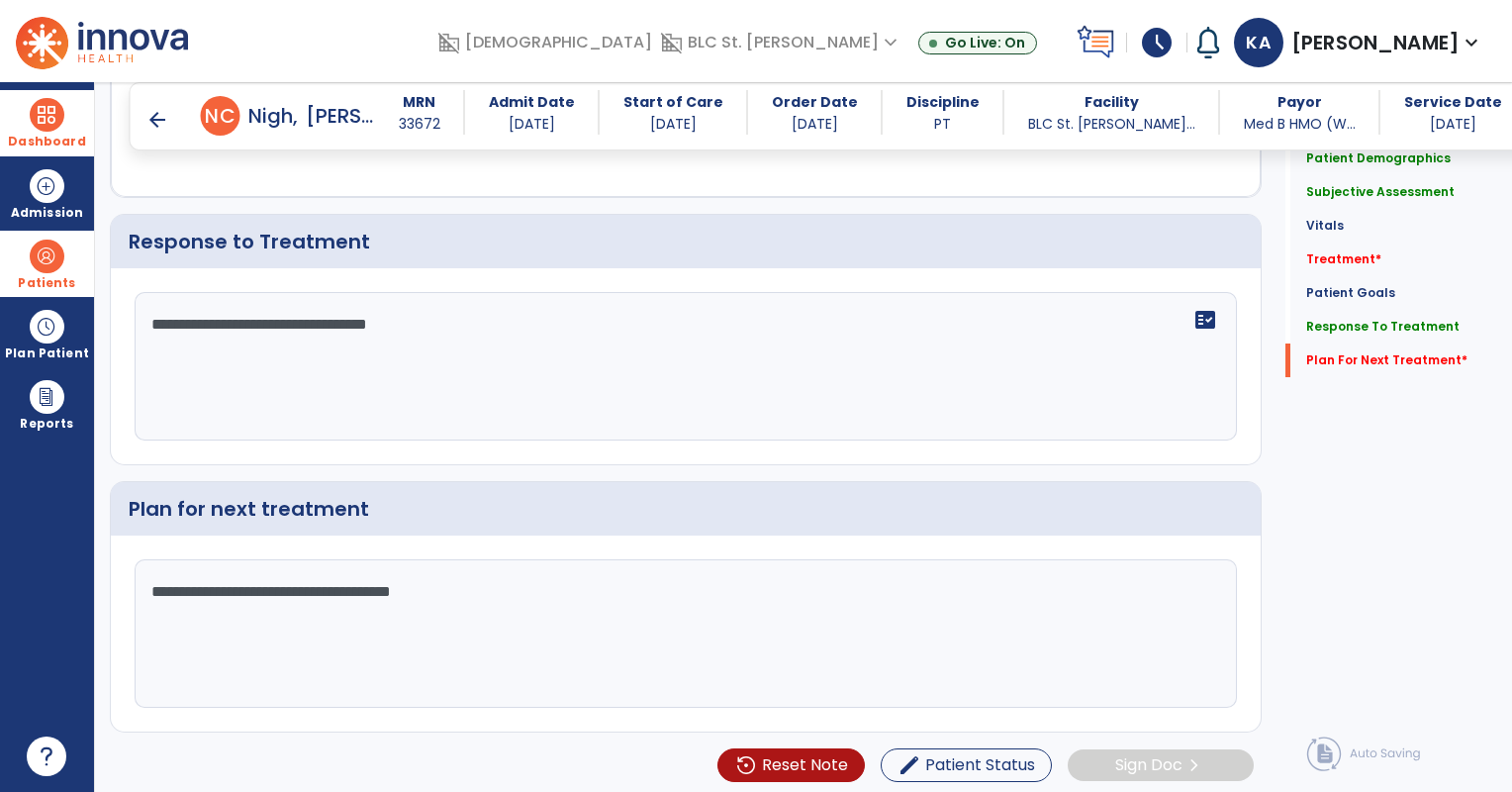 click on "**********" 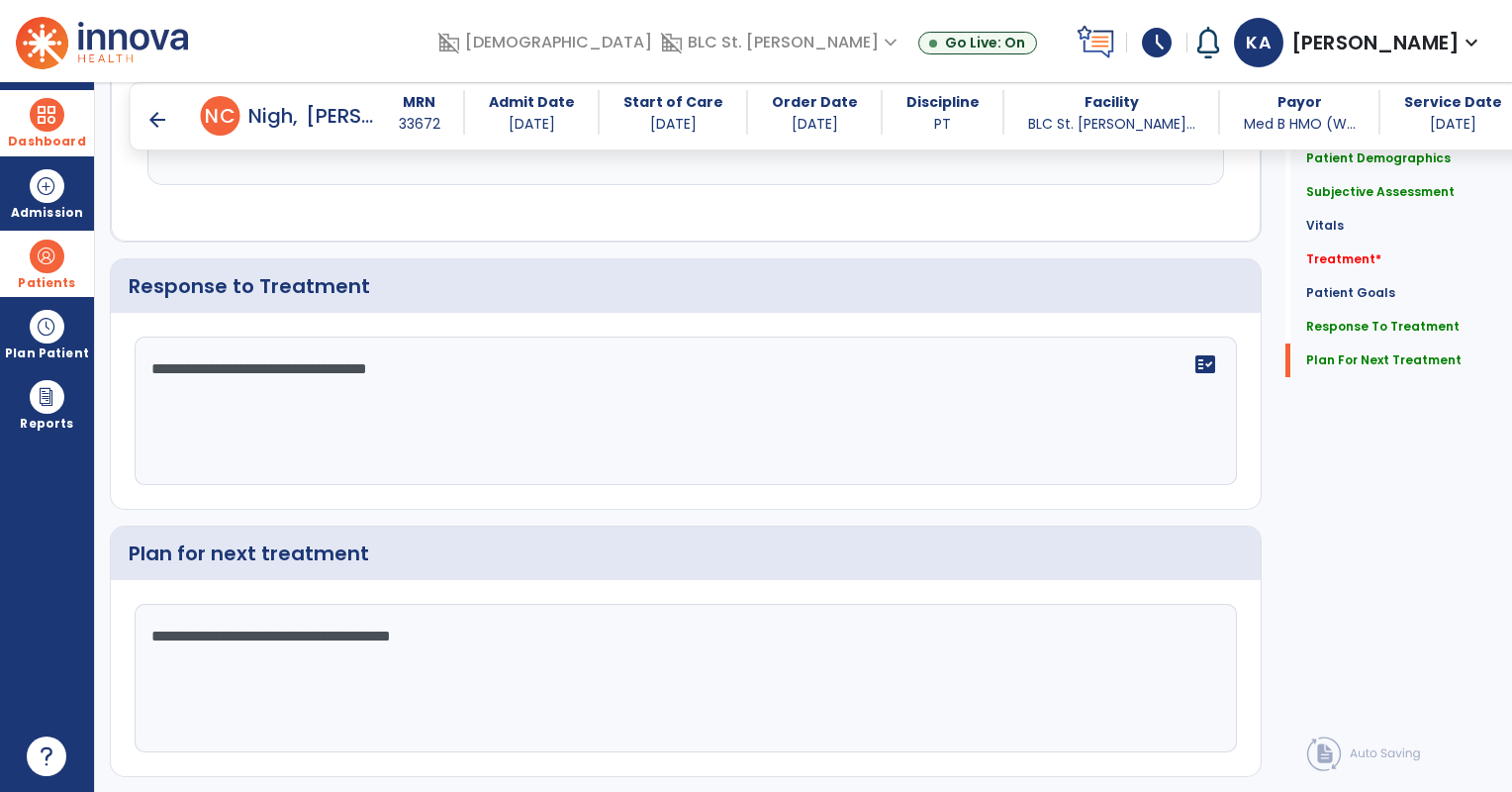 scroll, scrollTop: 1841, scrollLeft: 0, axis: vertical 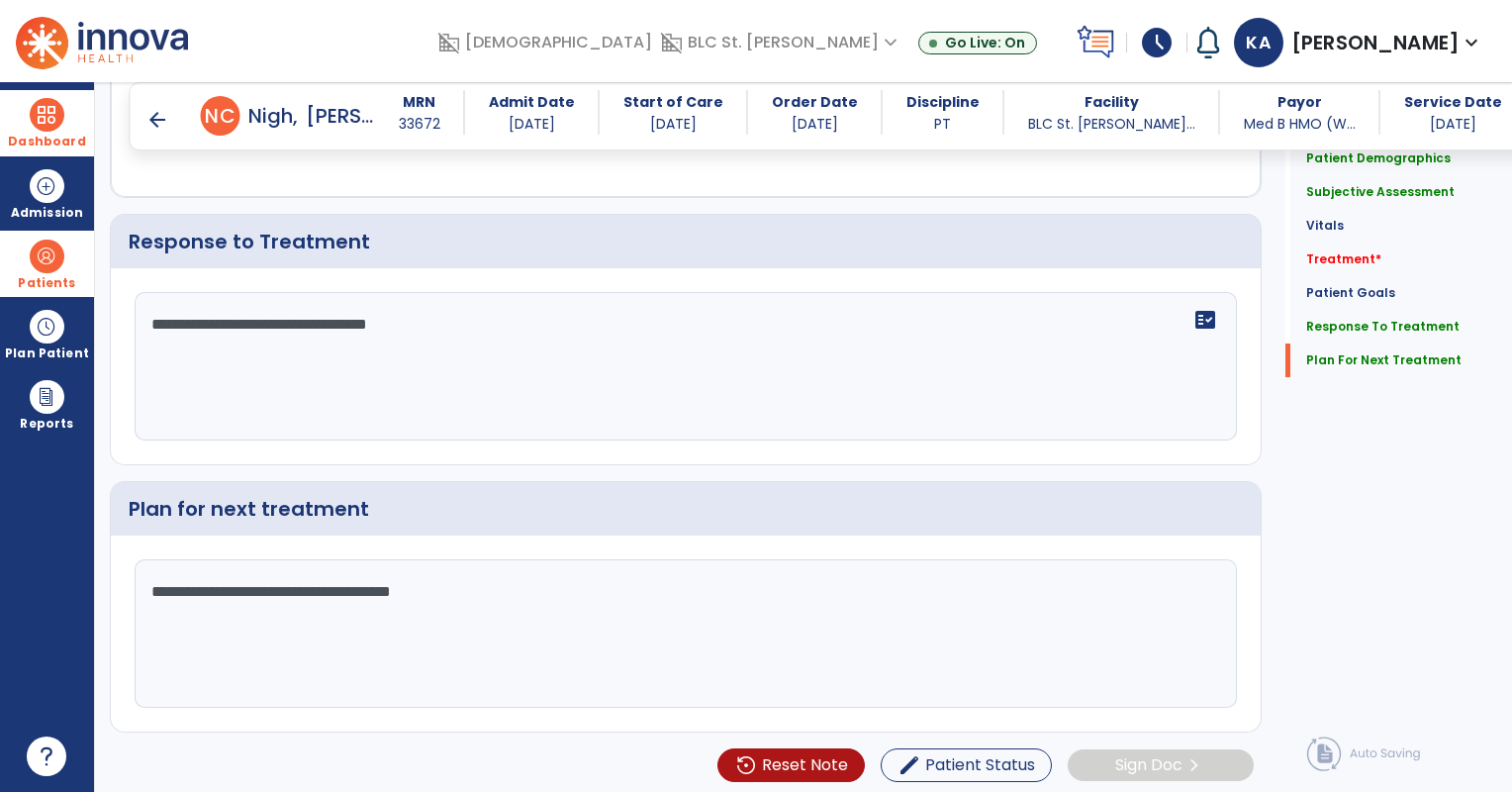 type on "**********" 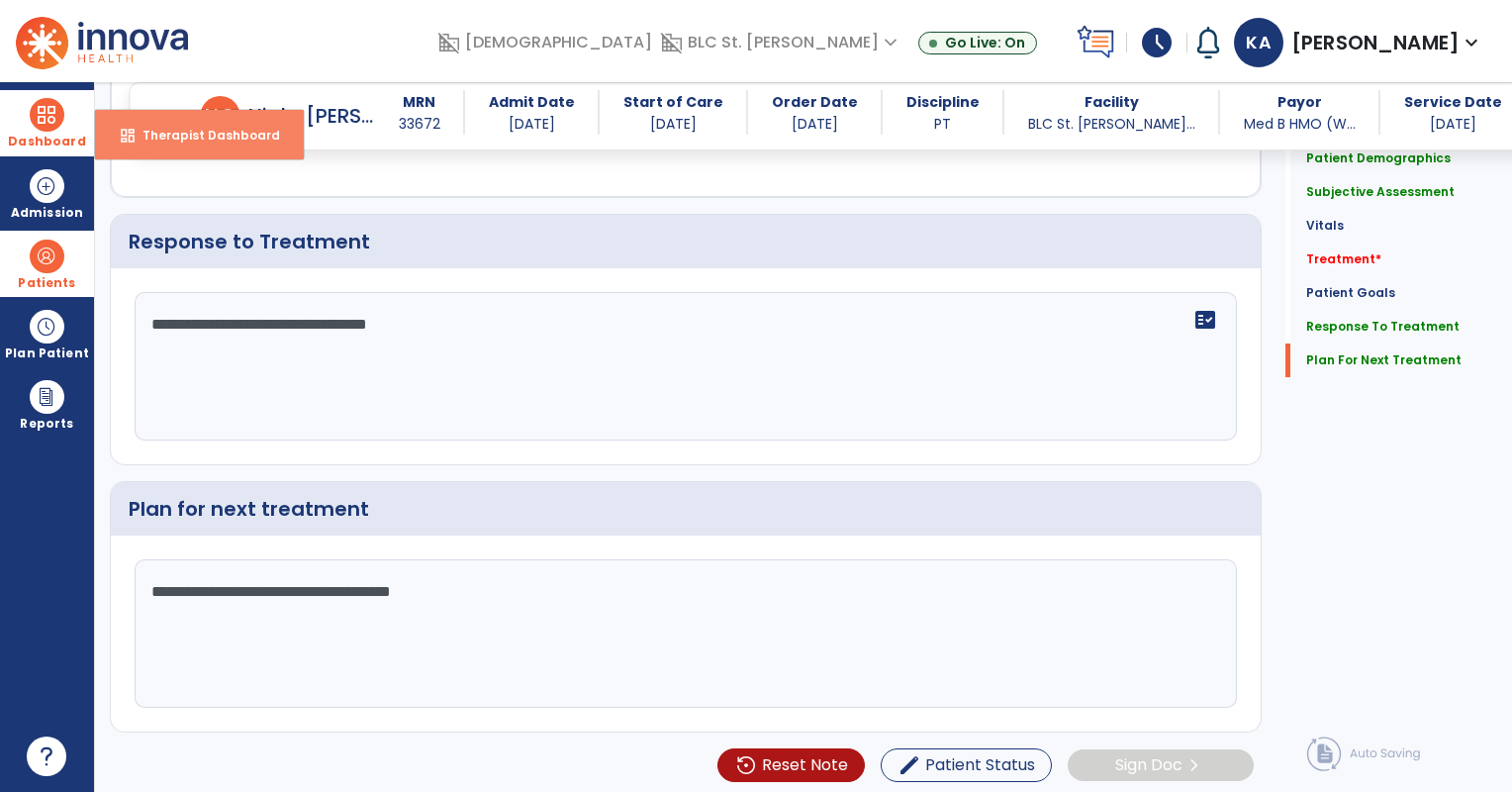 click on "Therapist Dashboard" at bounding box center [203, 135] 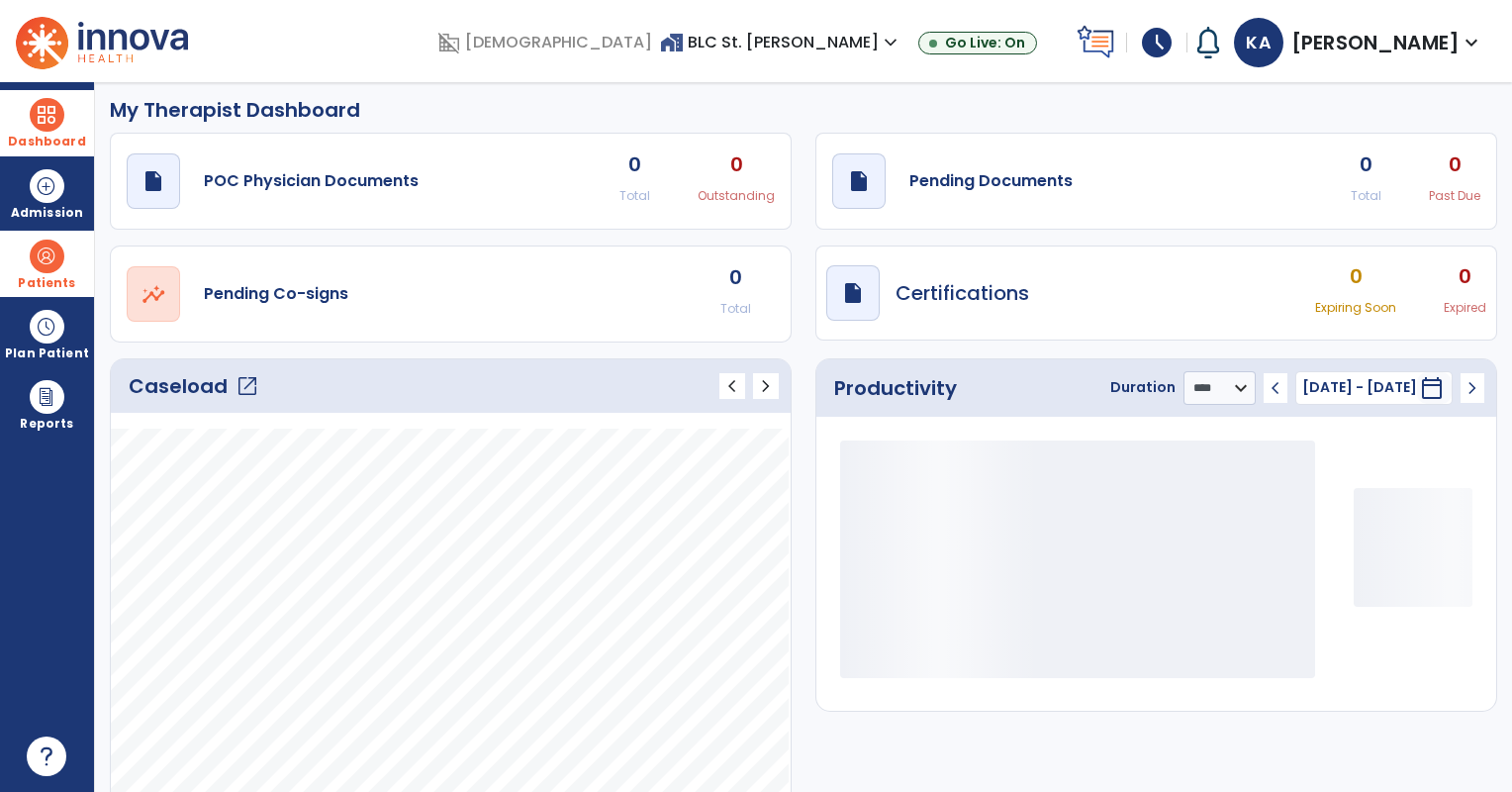 scroll, scrollTop: 0, scrollLeft: 0, axis: both 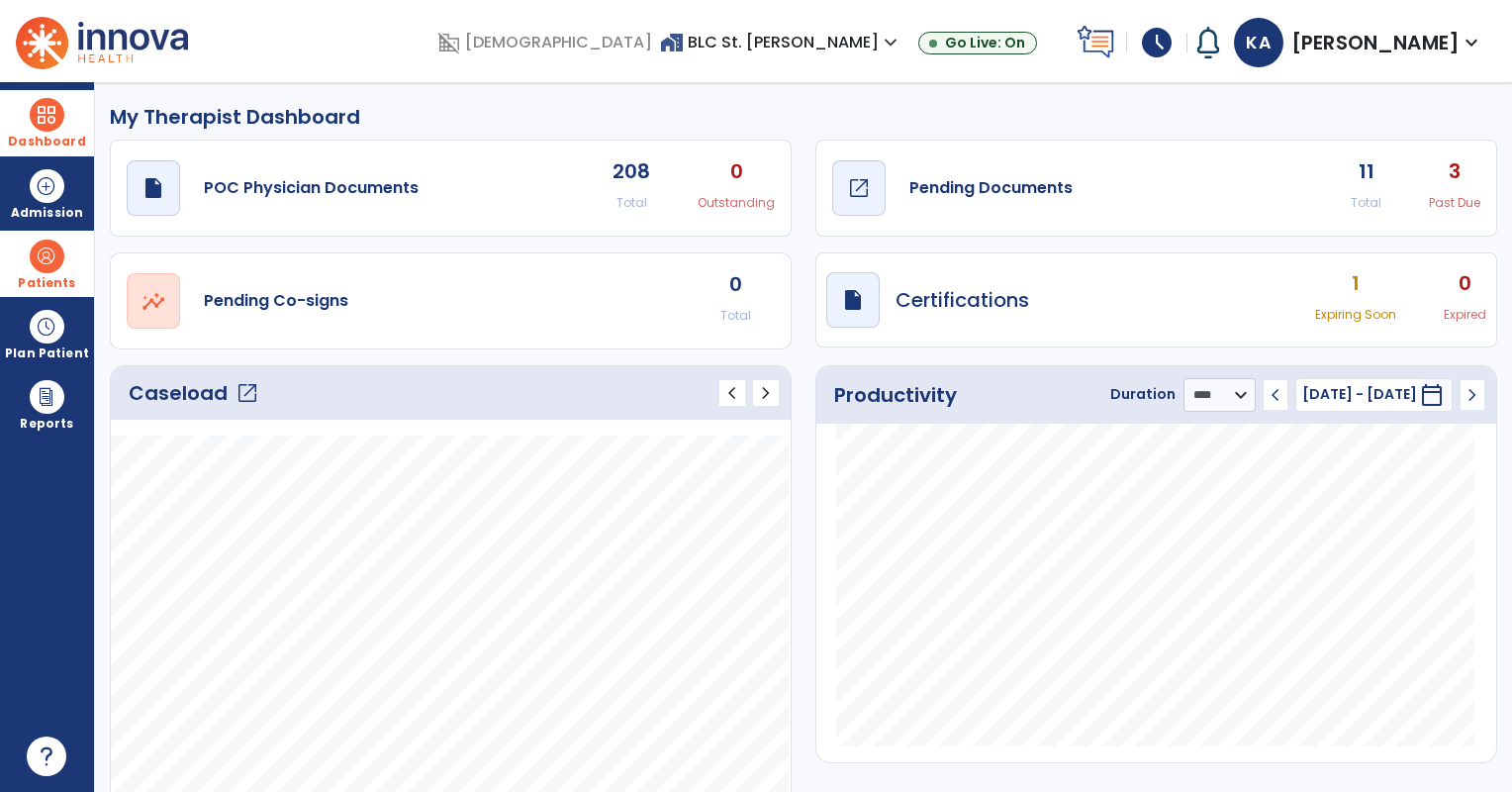 click on "Pending Documents" 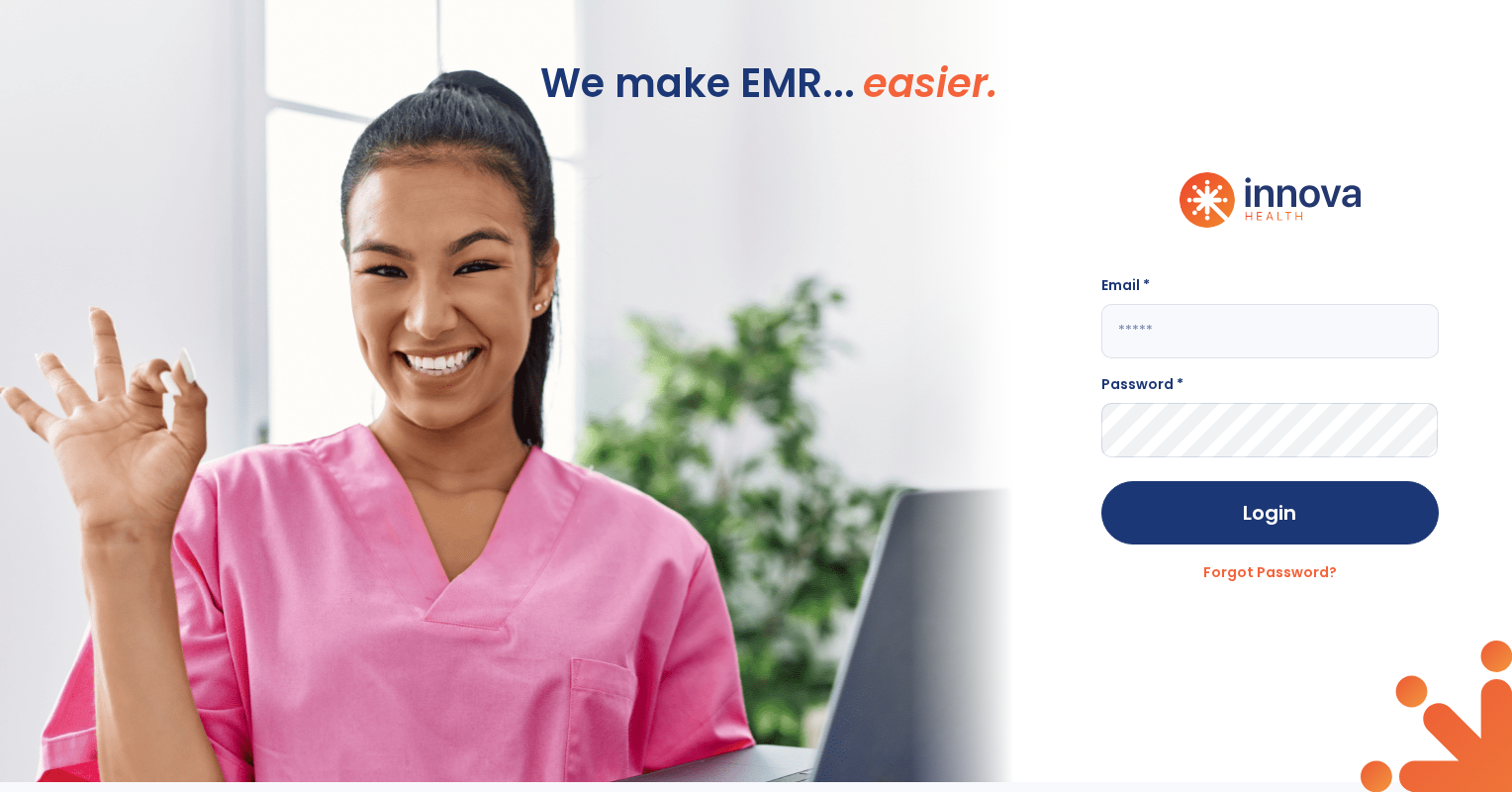 click 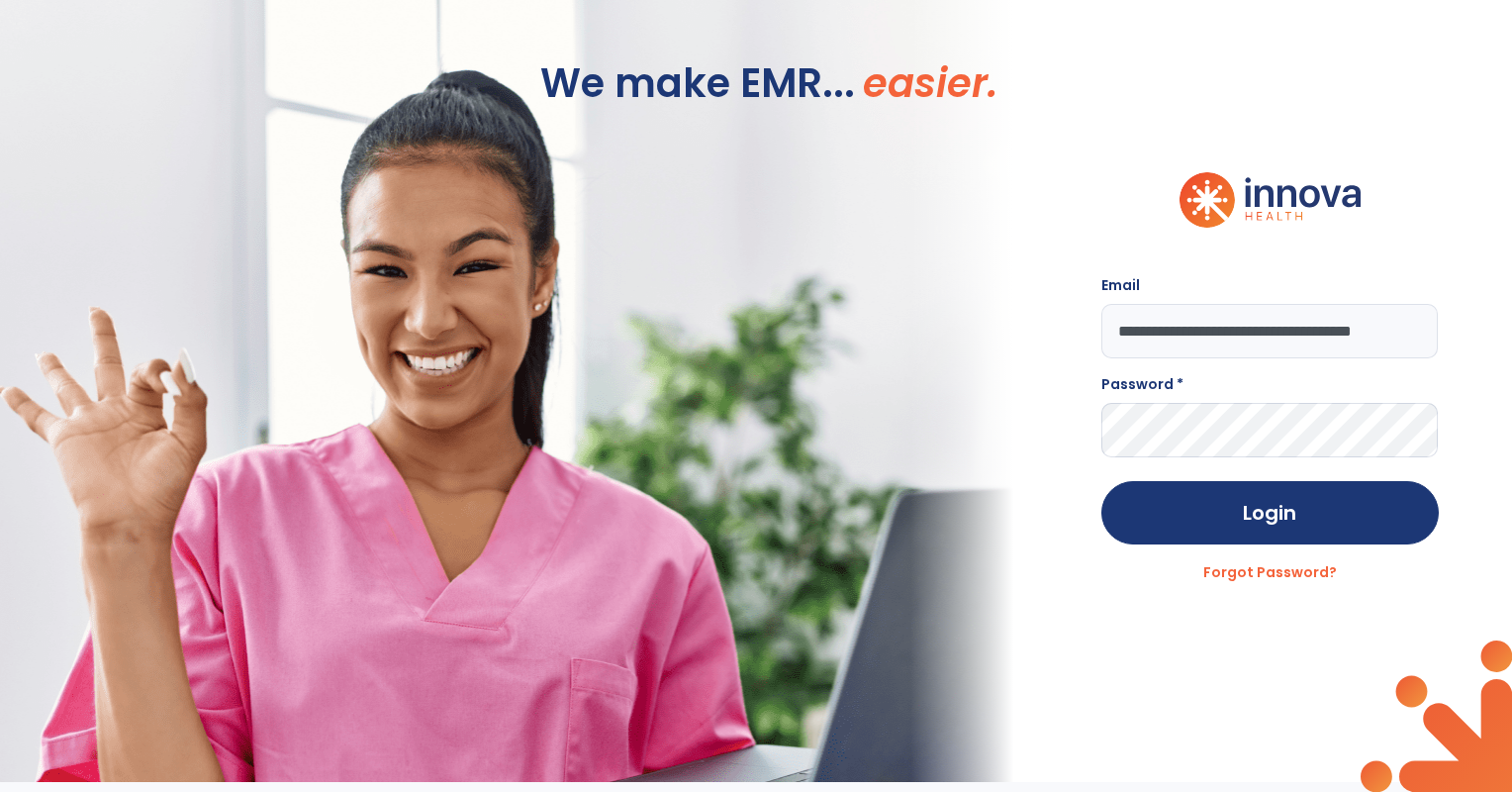 scroll, scrollTop: 0, scrollLeft: 20, axis: horizontal 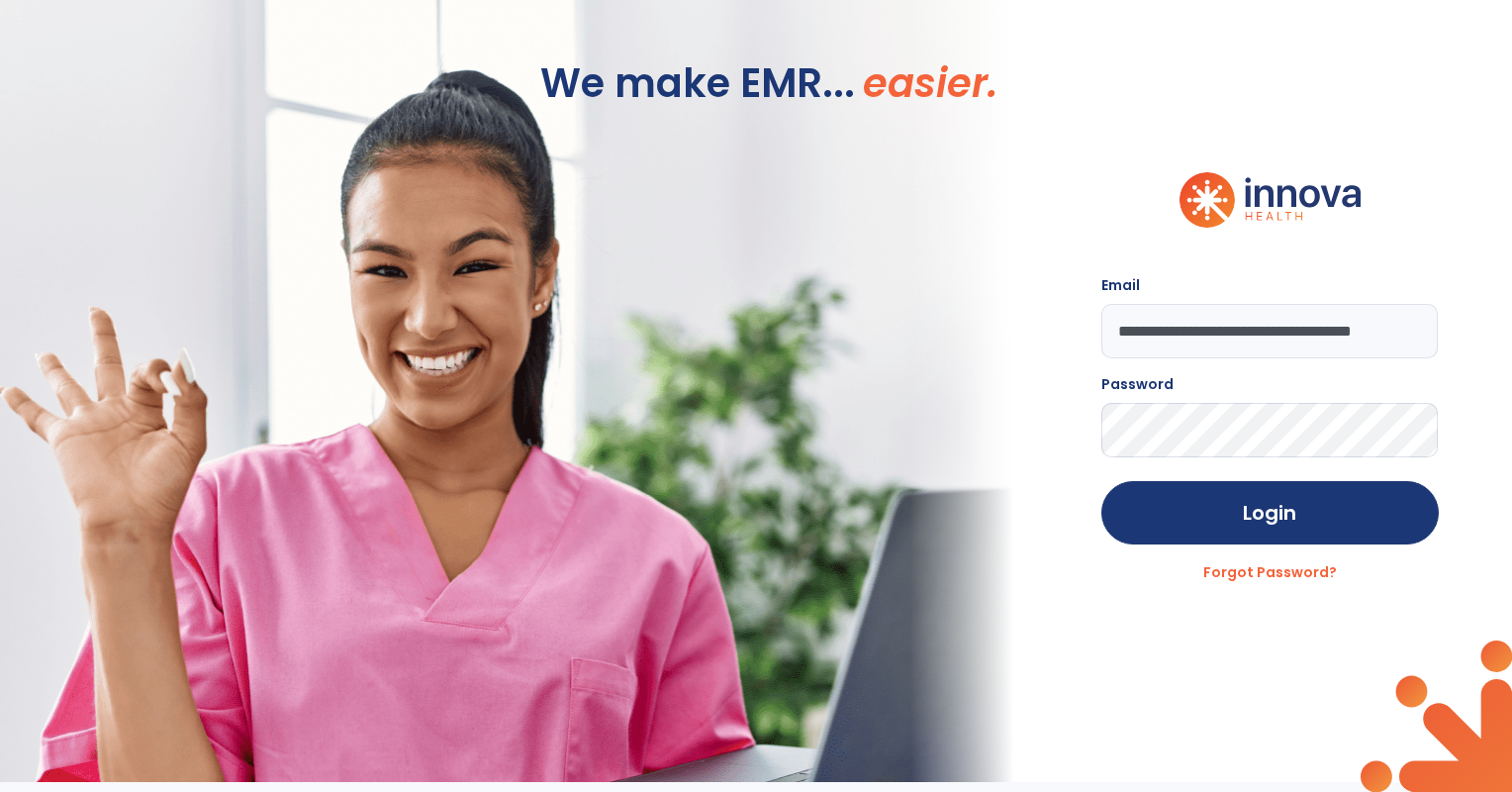 click on "Login" 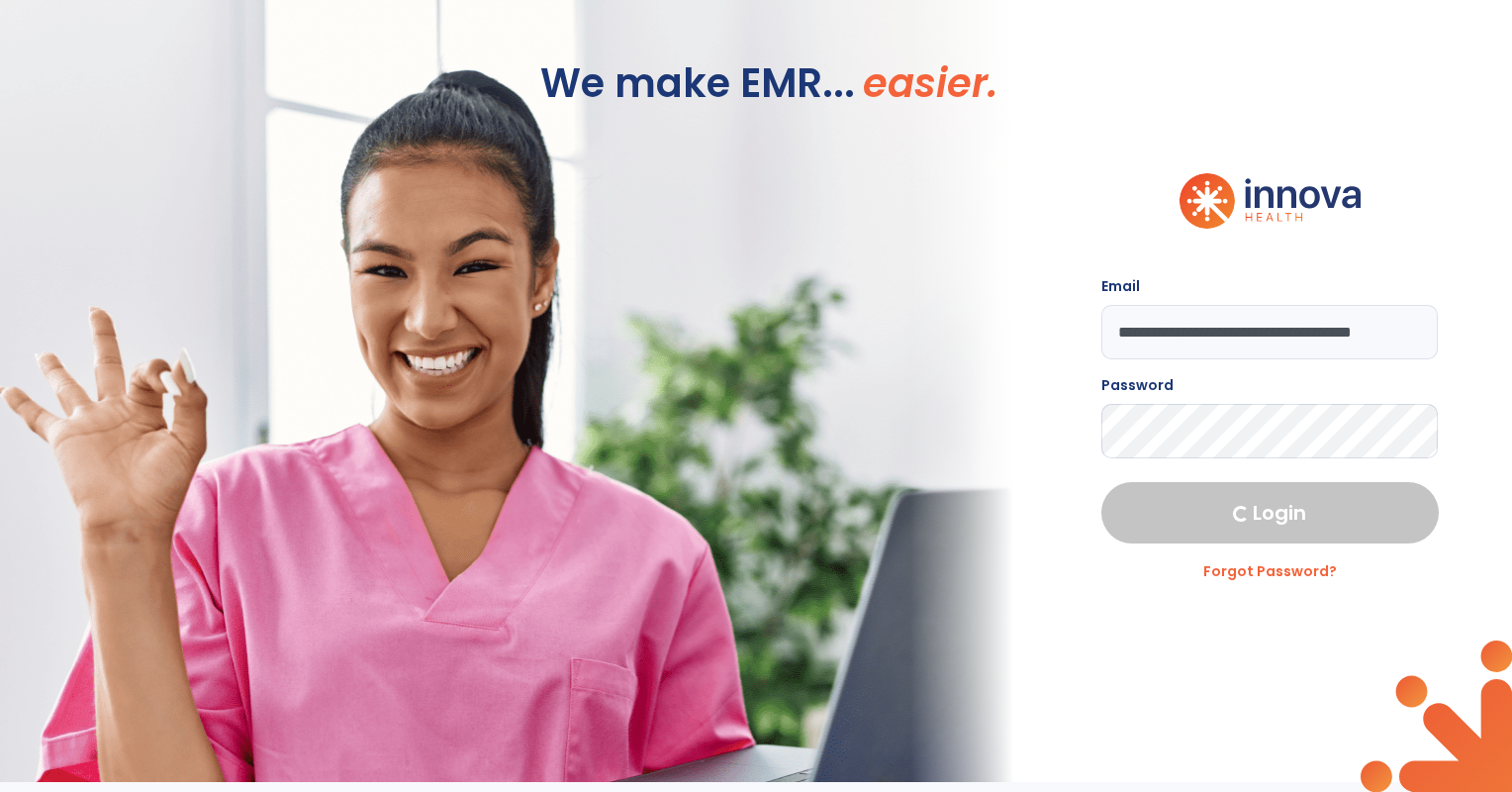 select on "****" 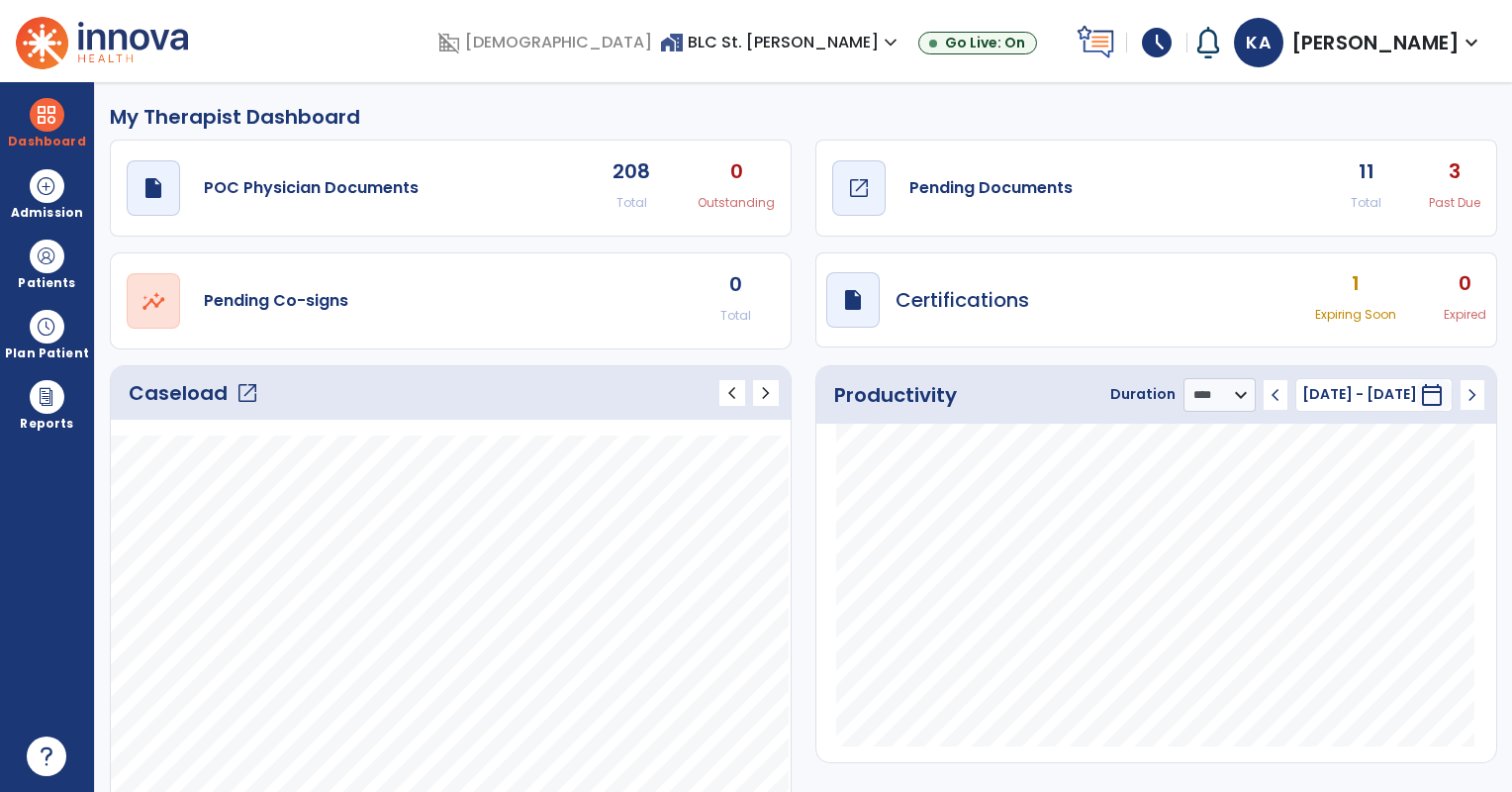click on "Pending Documents" 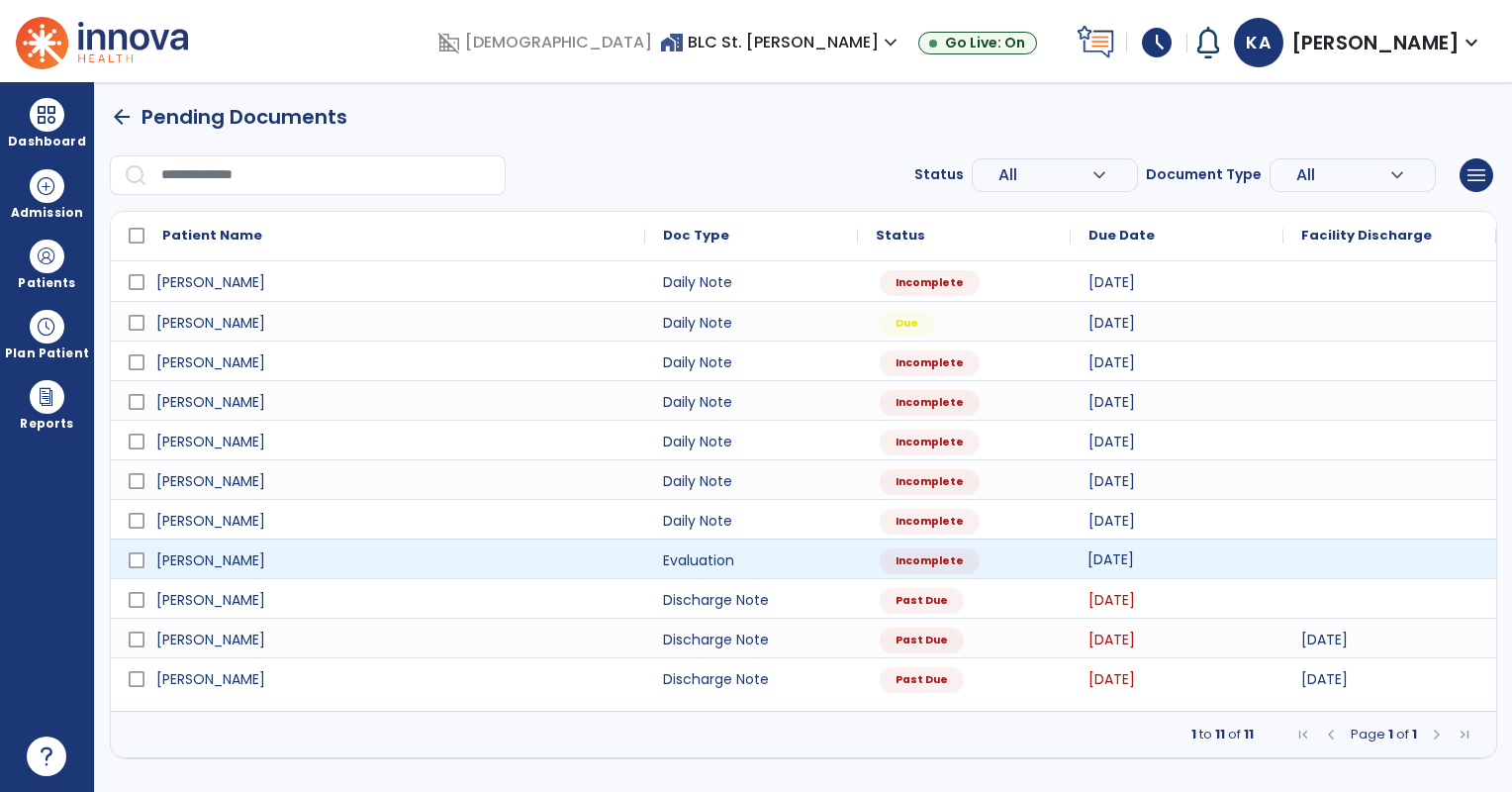 click on "[DATE]" at bounding box center [1110, 559] 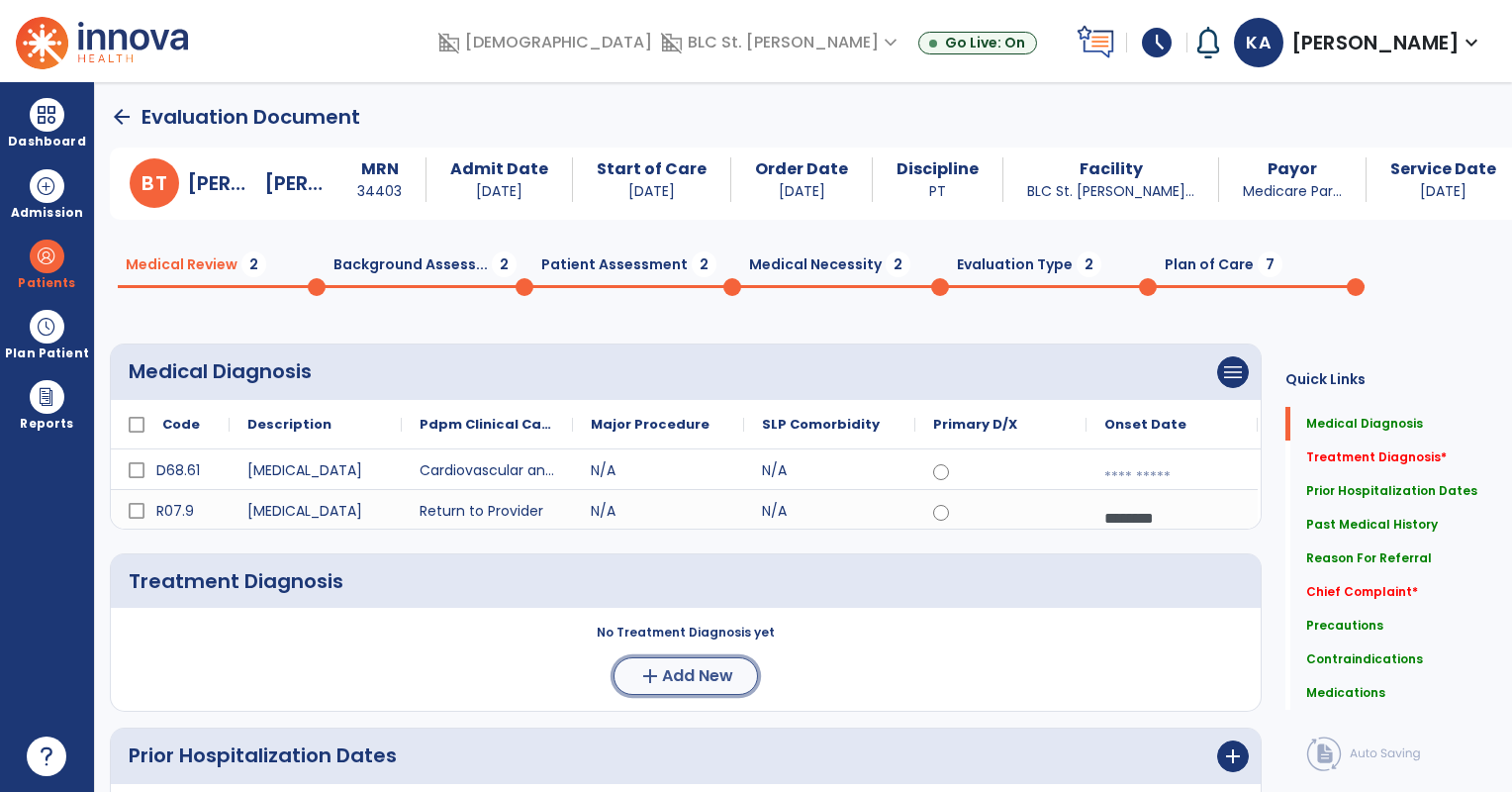 click on "Add New" 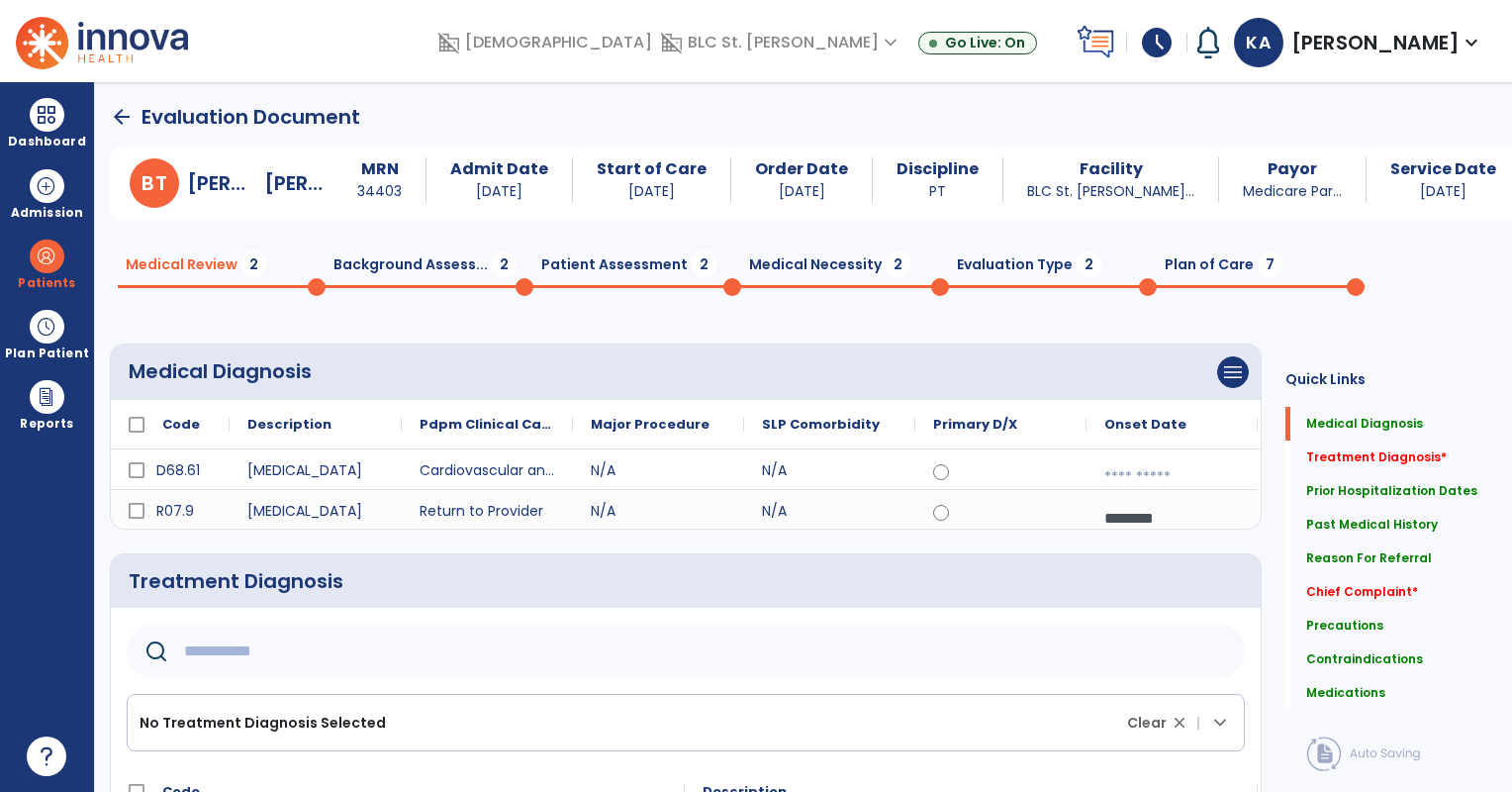 click 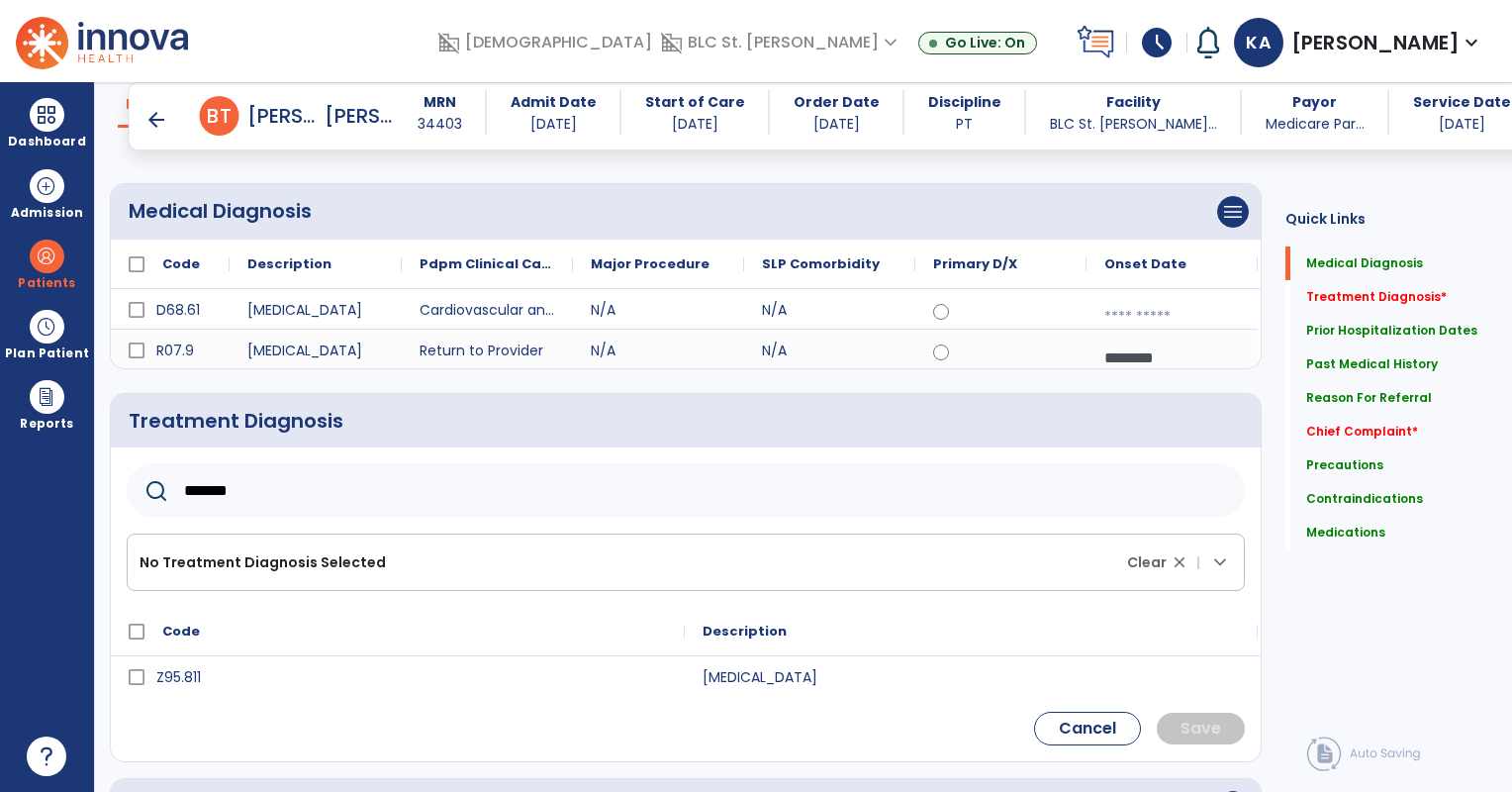 scroll, scrollTop: 216, scrollLeft: 0, axis: vertical 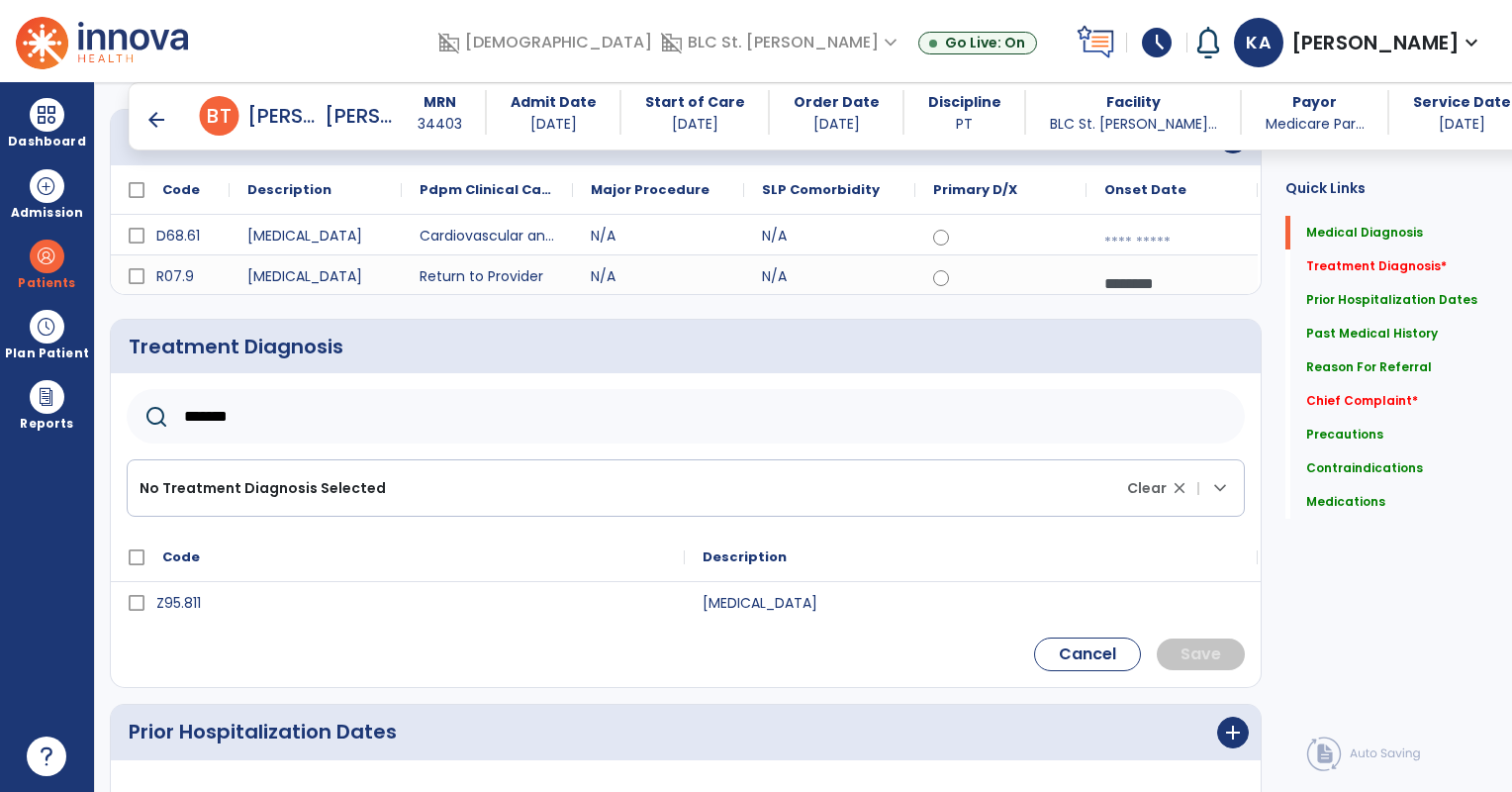 click on "******" 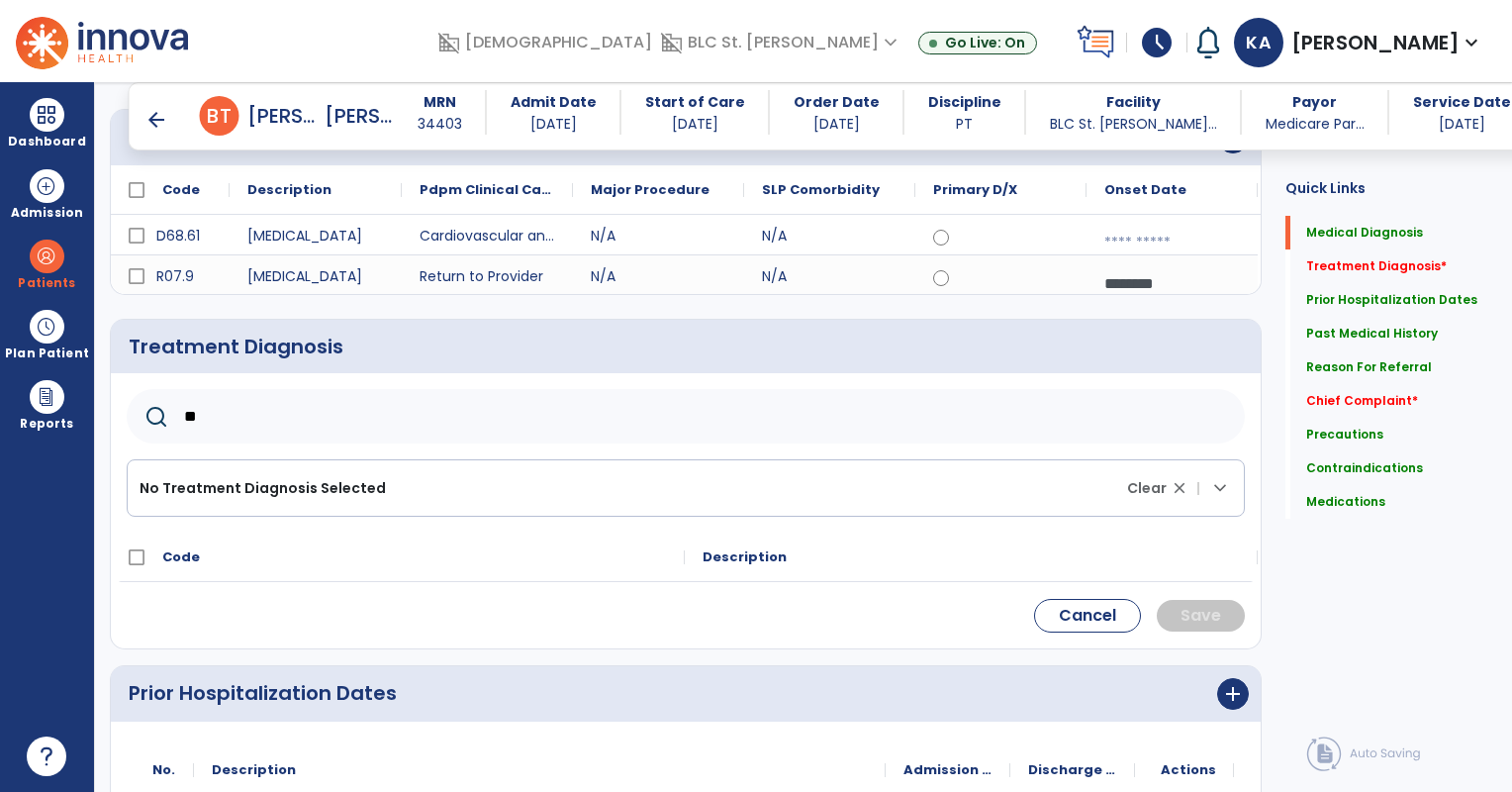 type on "*" 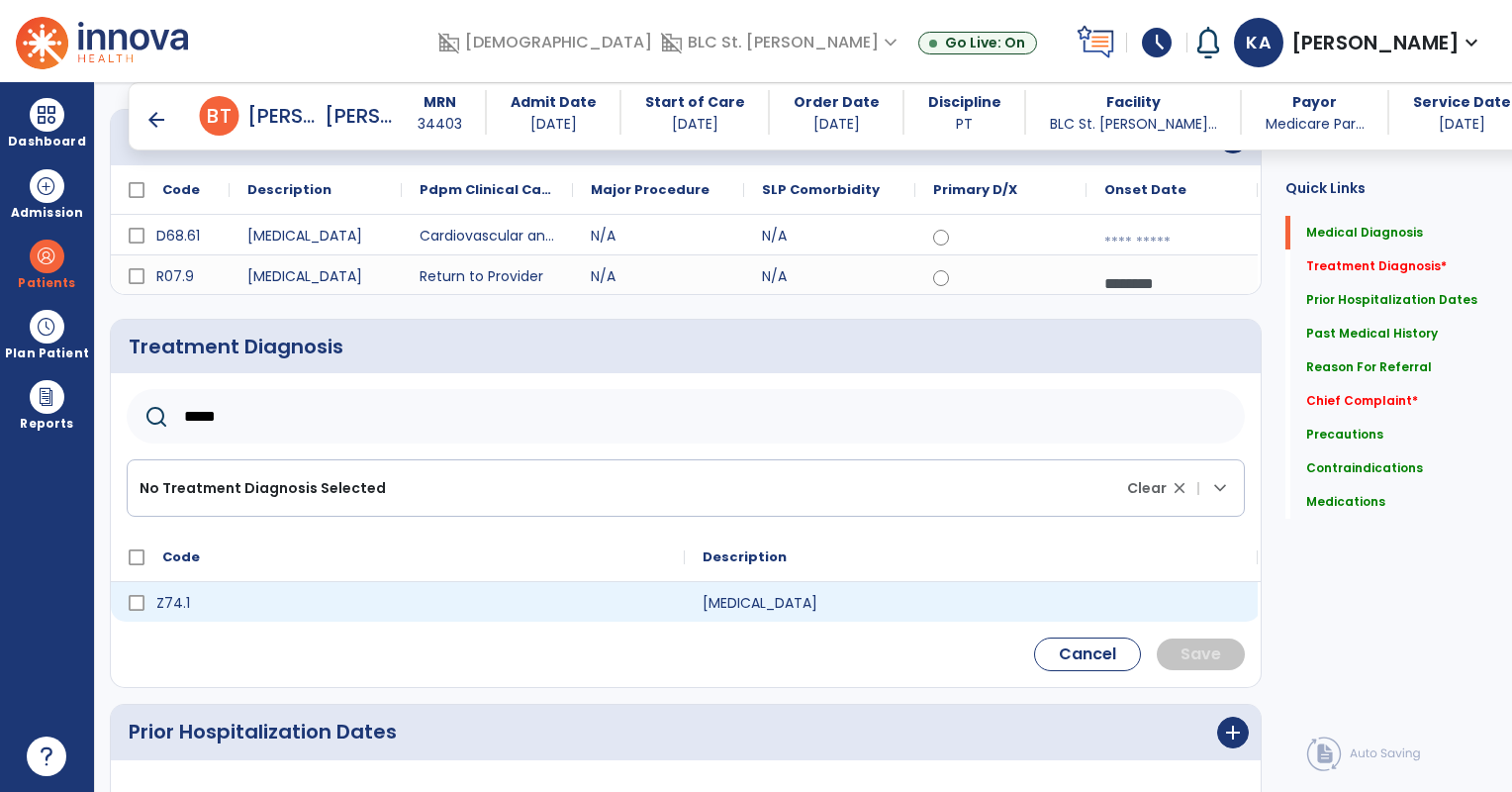 type on "*****" 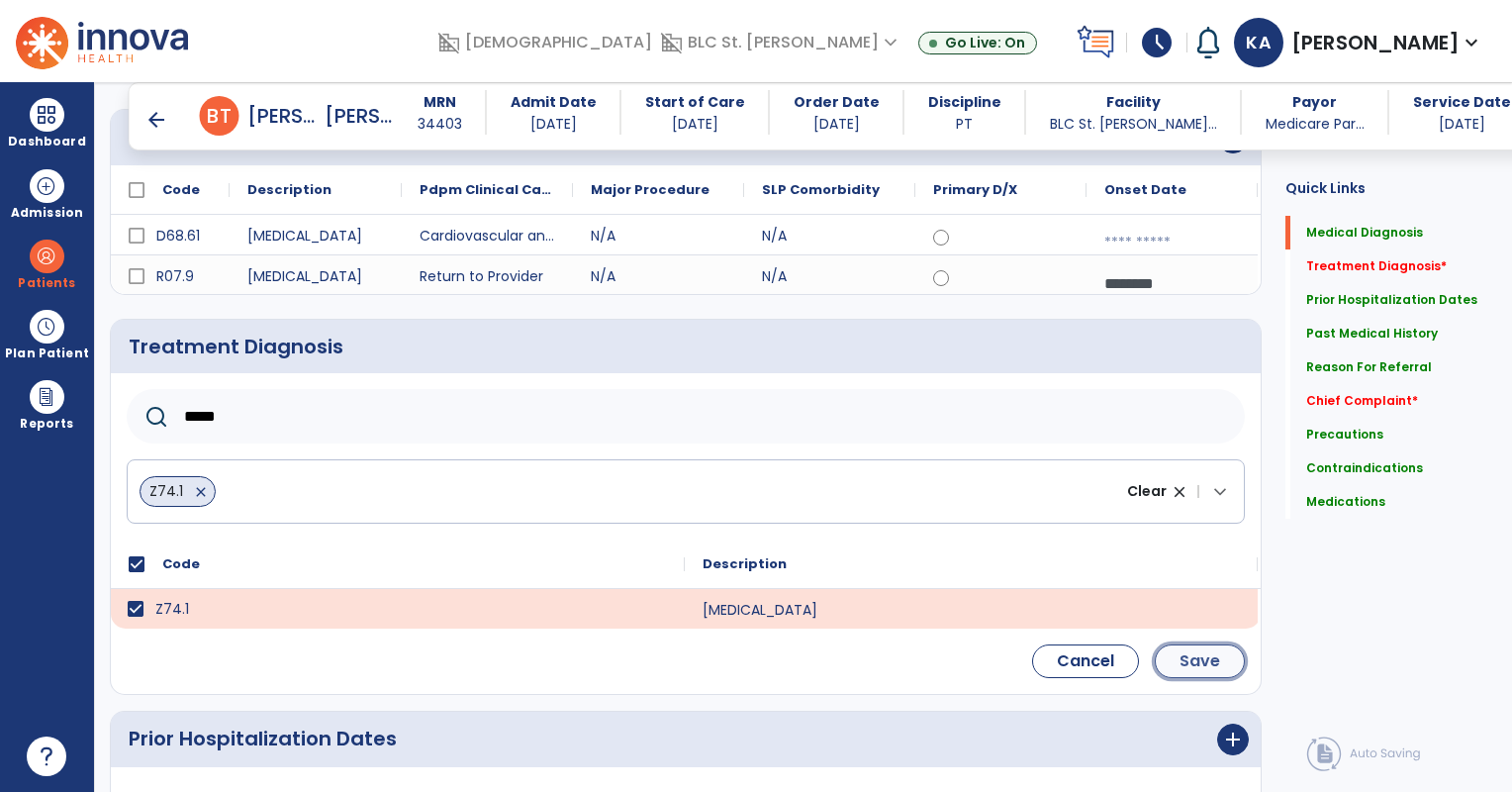 click on "Save" 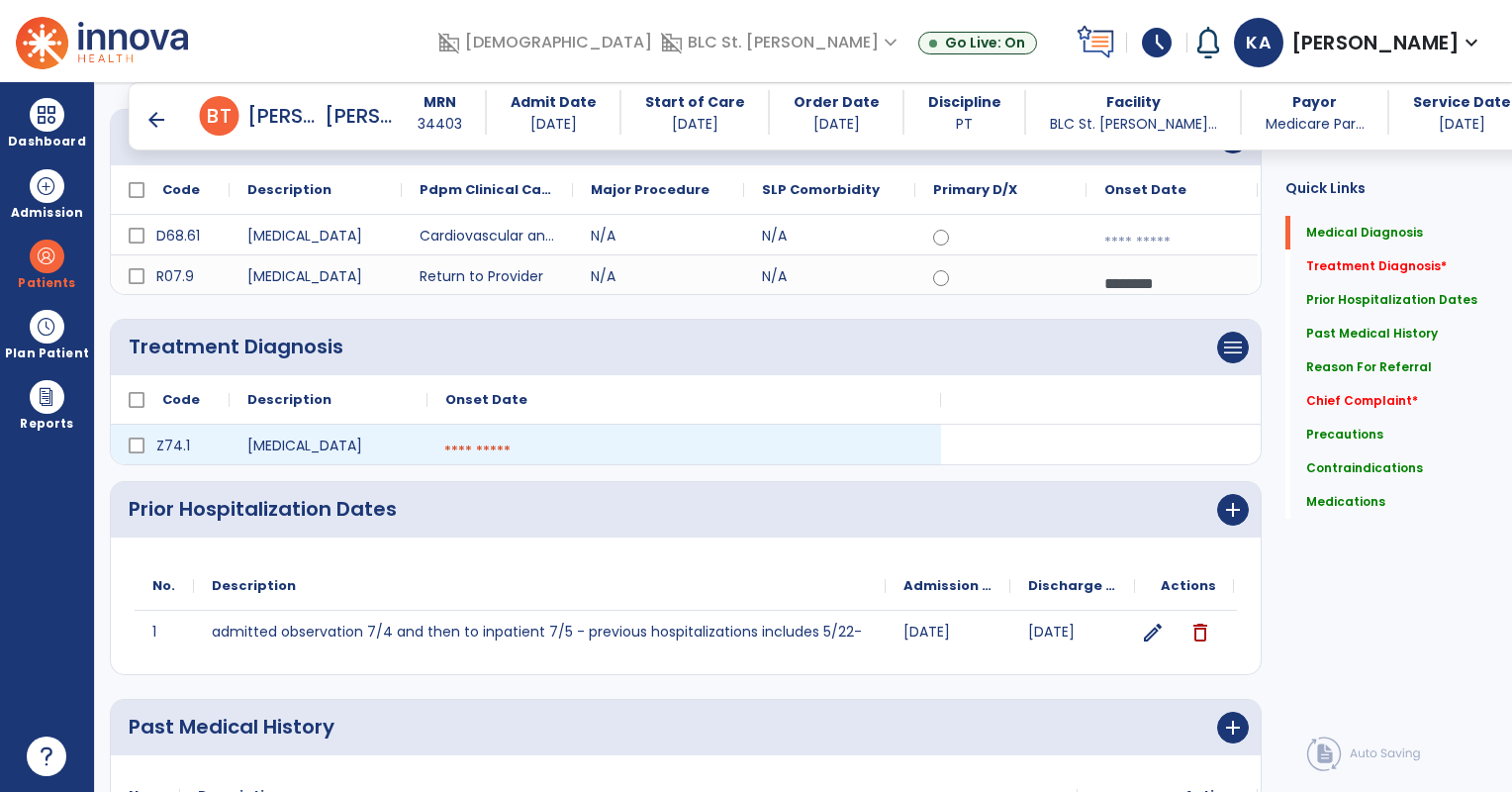 click at bounding box center [684, 451] 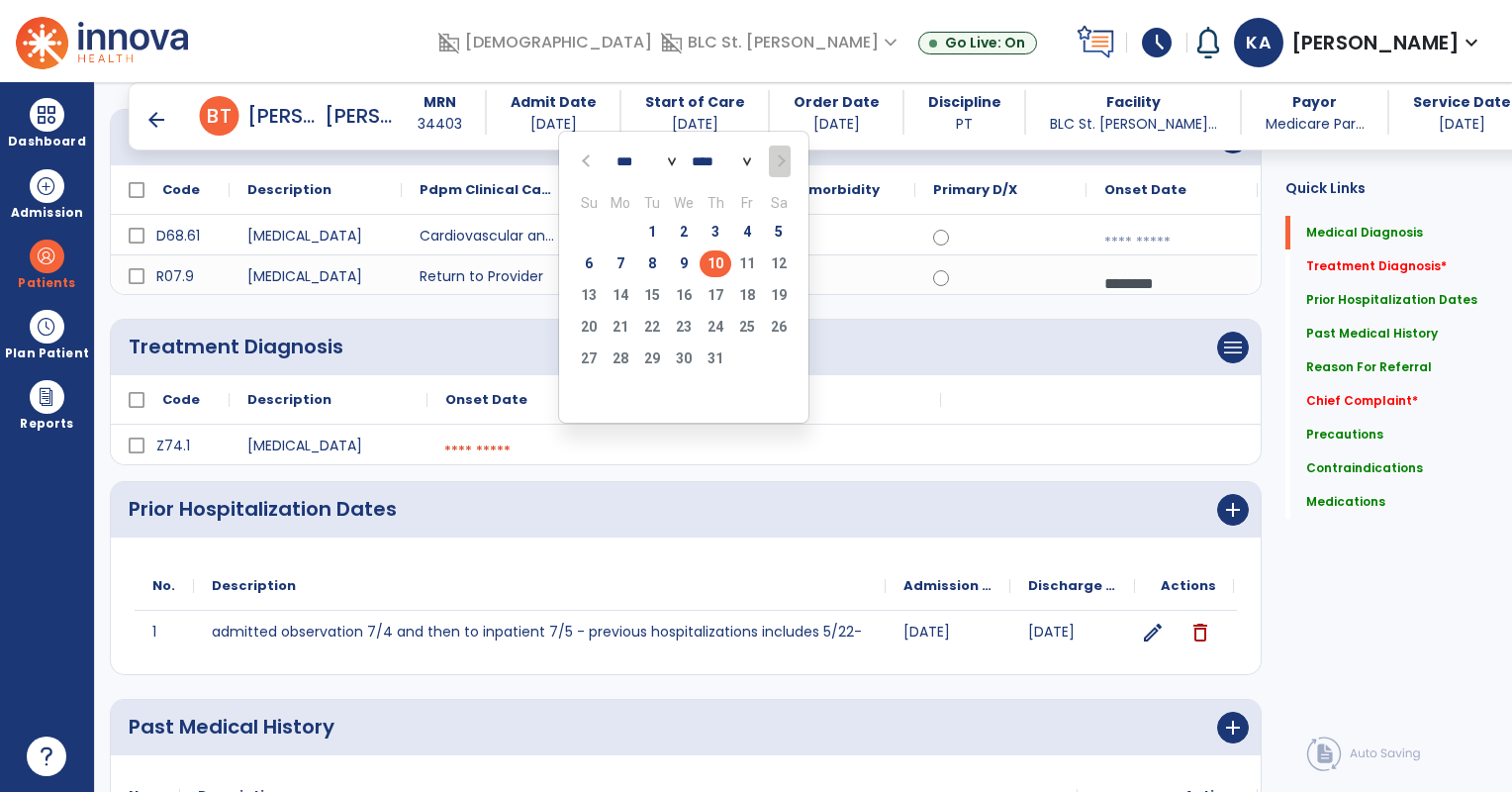 click on "10" 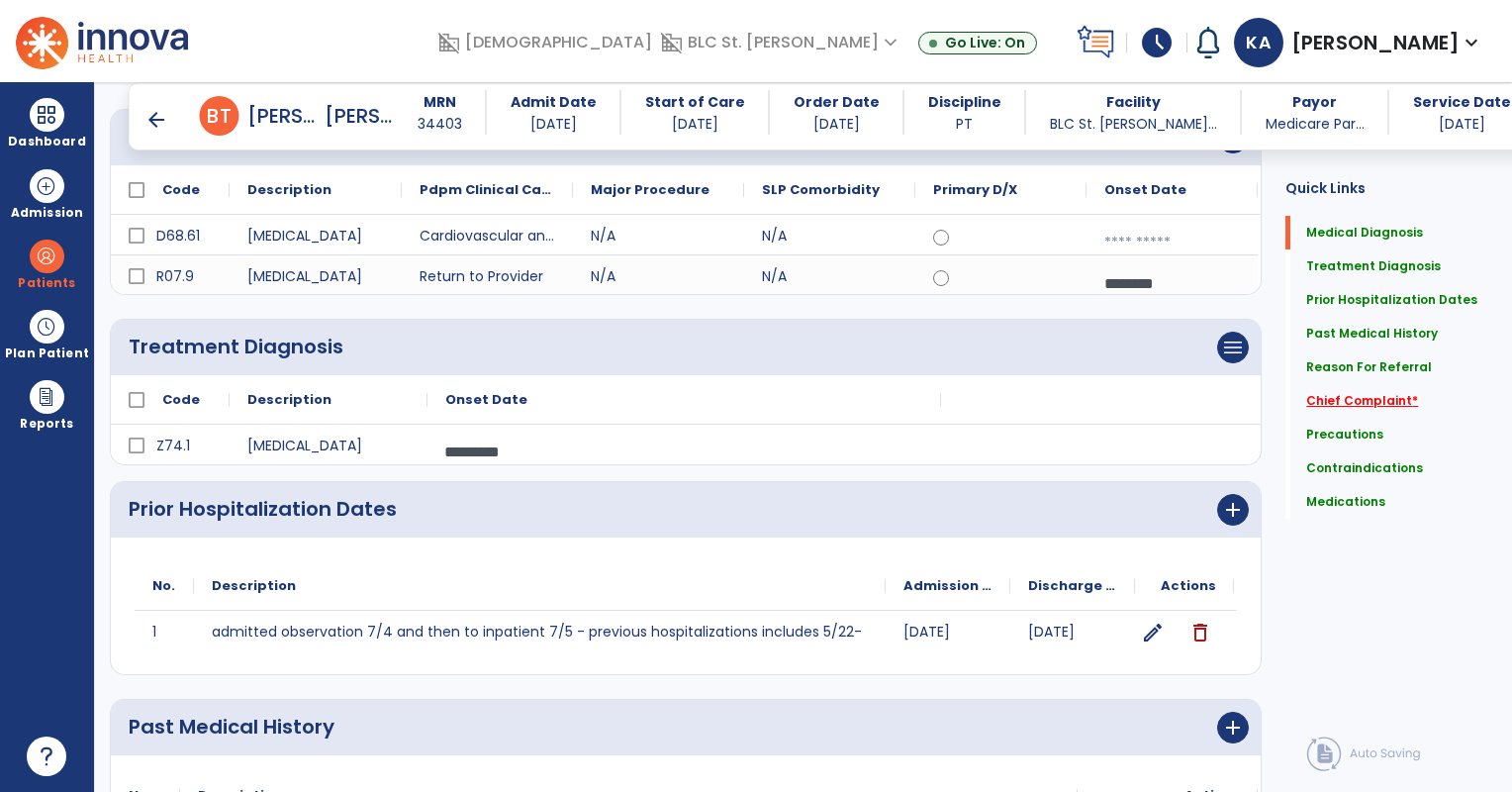 click on "Chief Complaint   *" 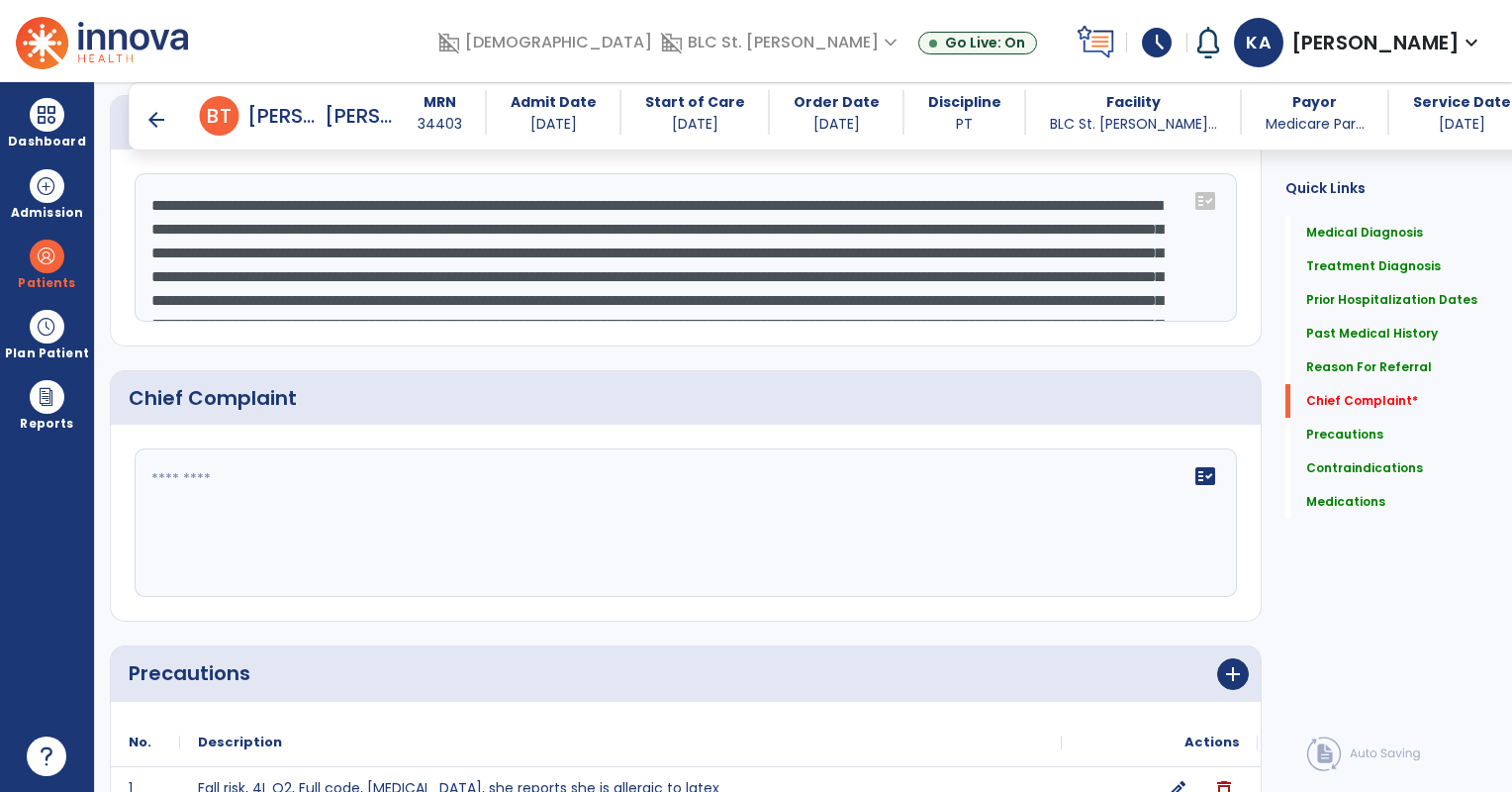scroll, scrollTop: 1181, scrollLeft: 0, axis: vertical 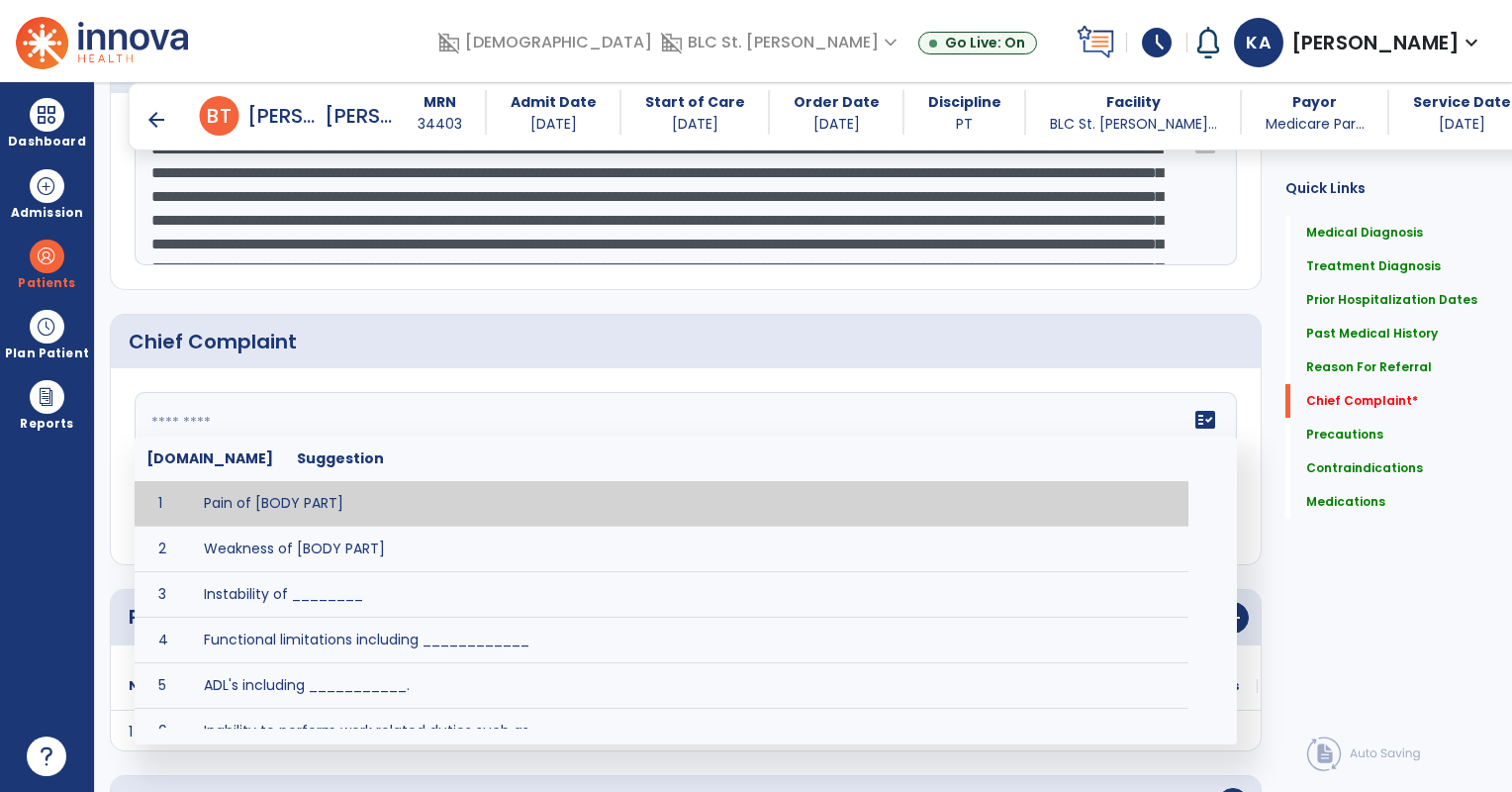 click 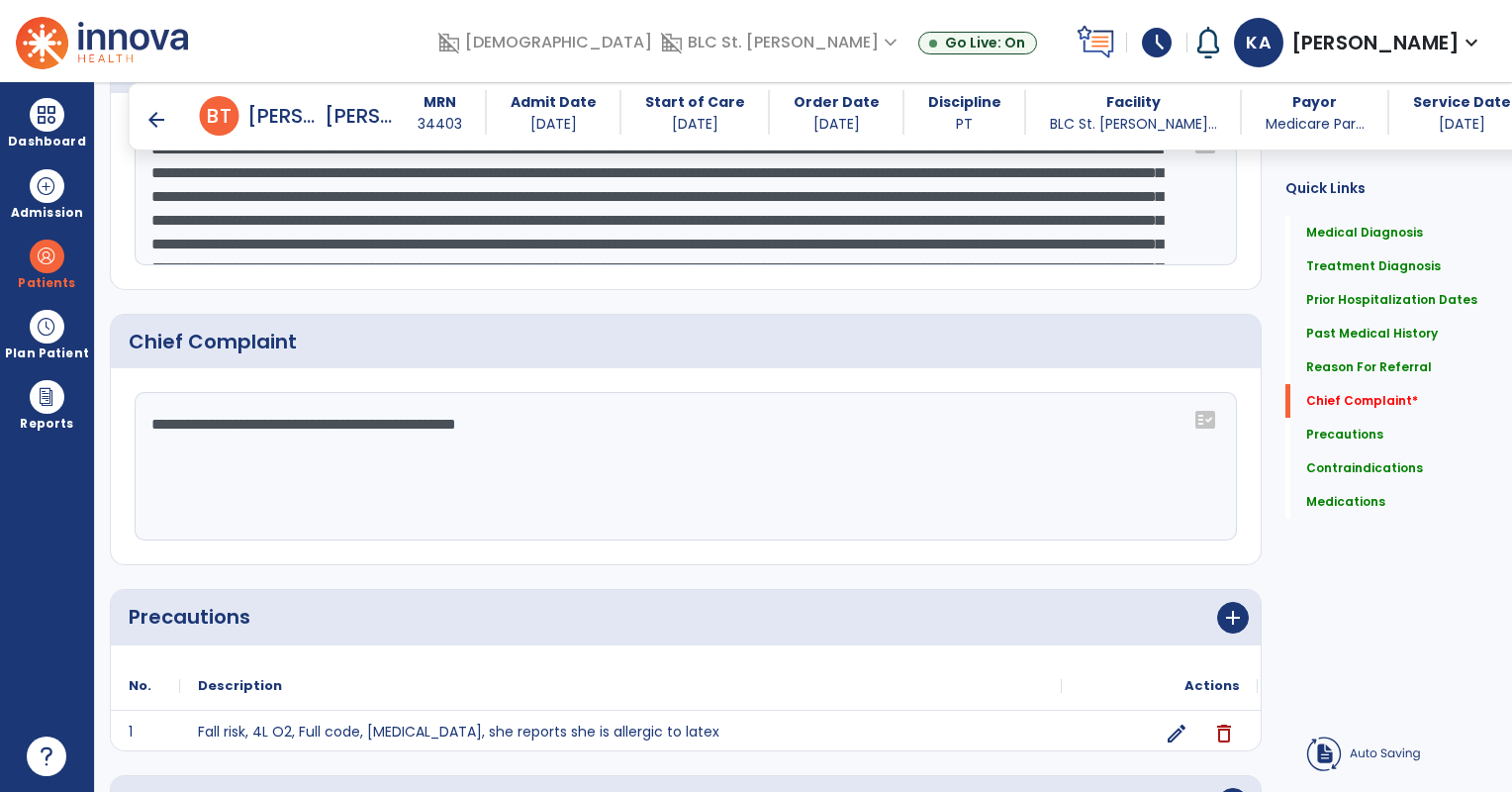 click on "**********" 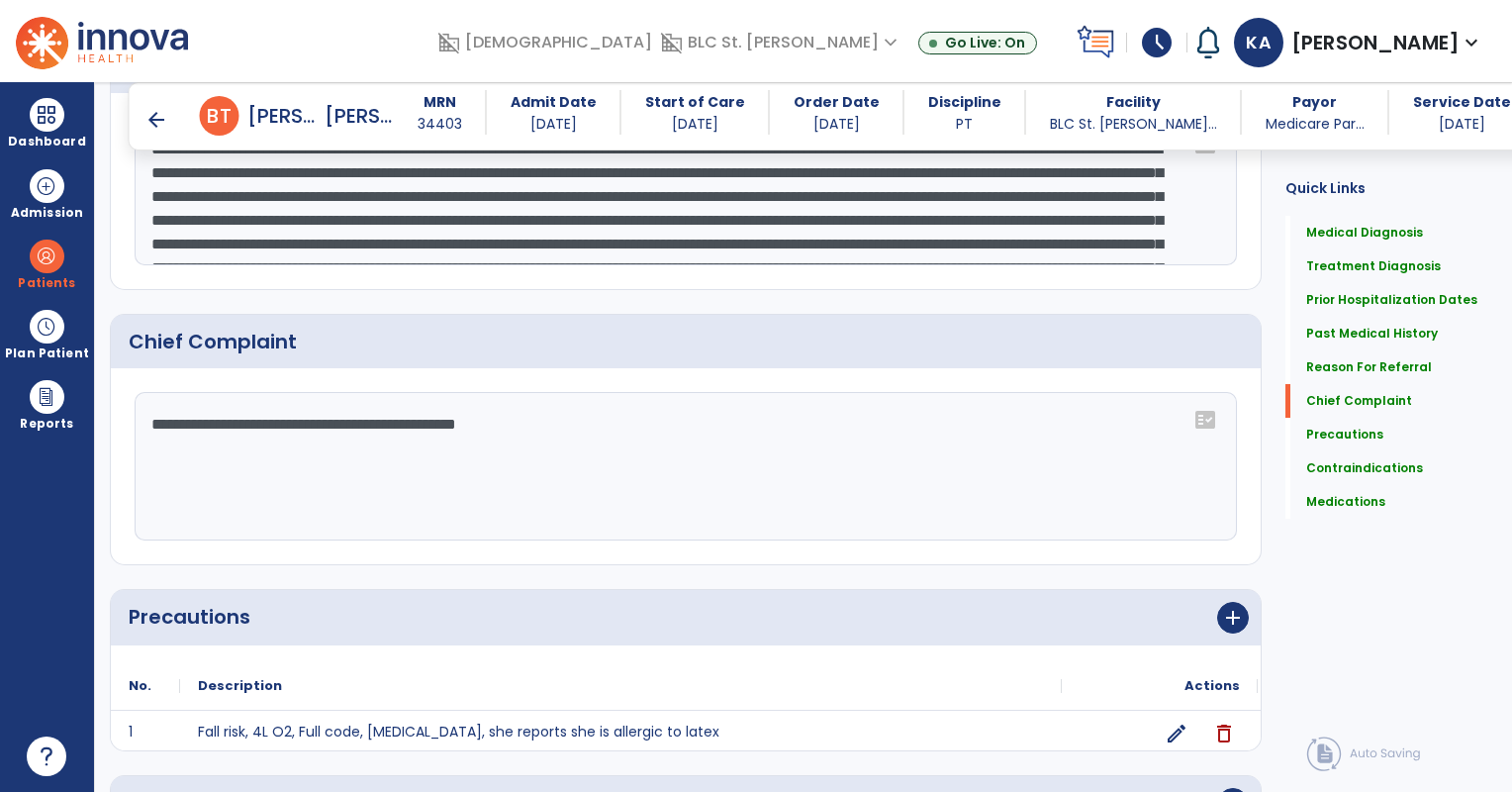 scroll, scrollTop: 1181, scrollLeft: 0, axis: vertical 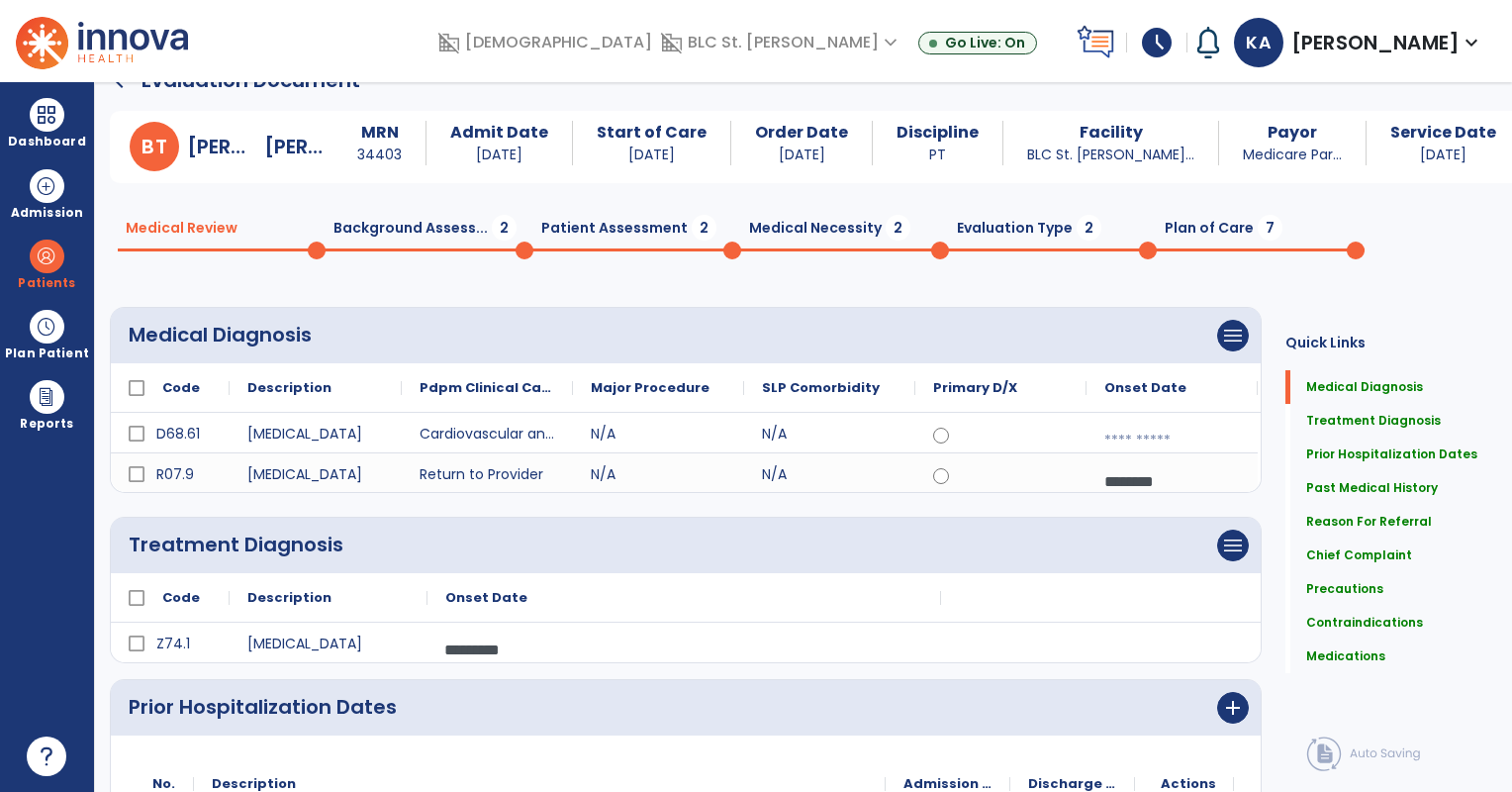 type on "**********" 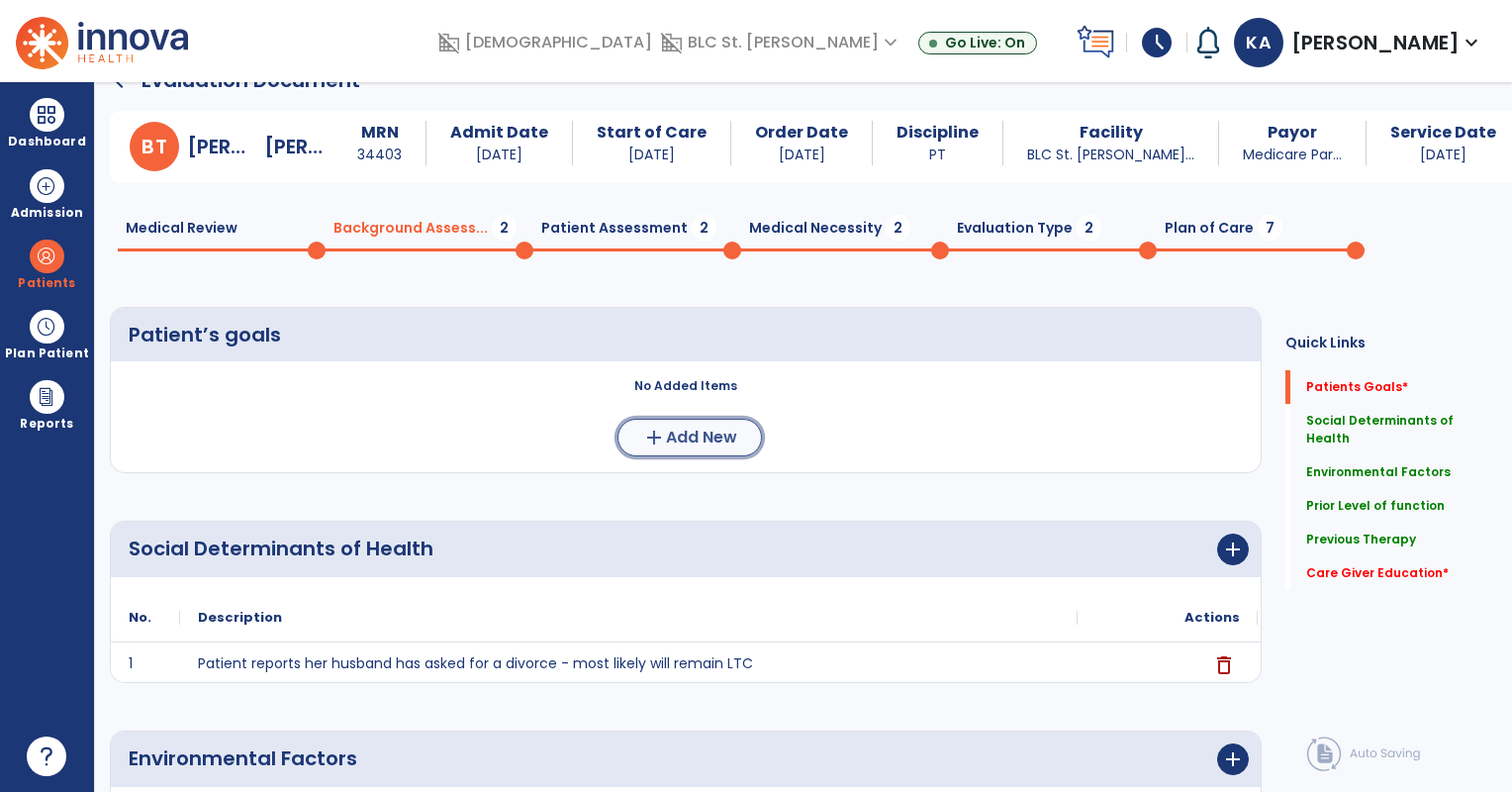 click on "add" 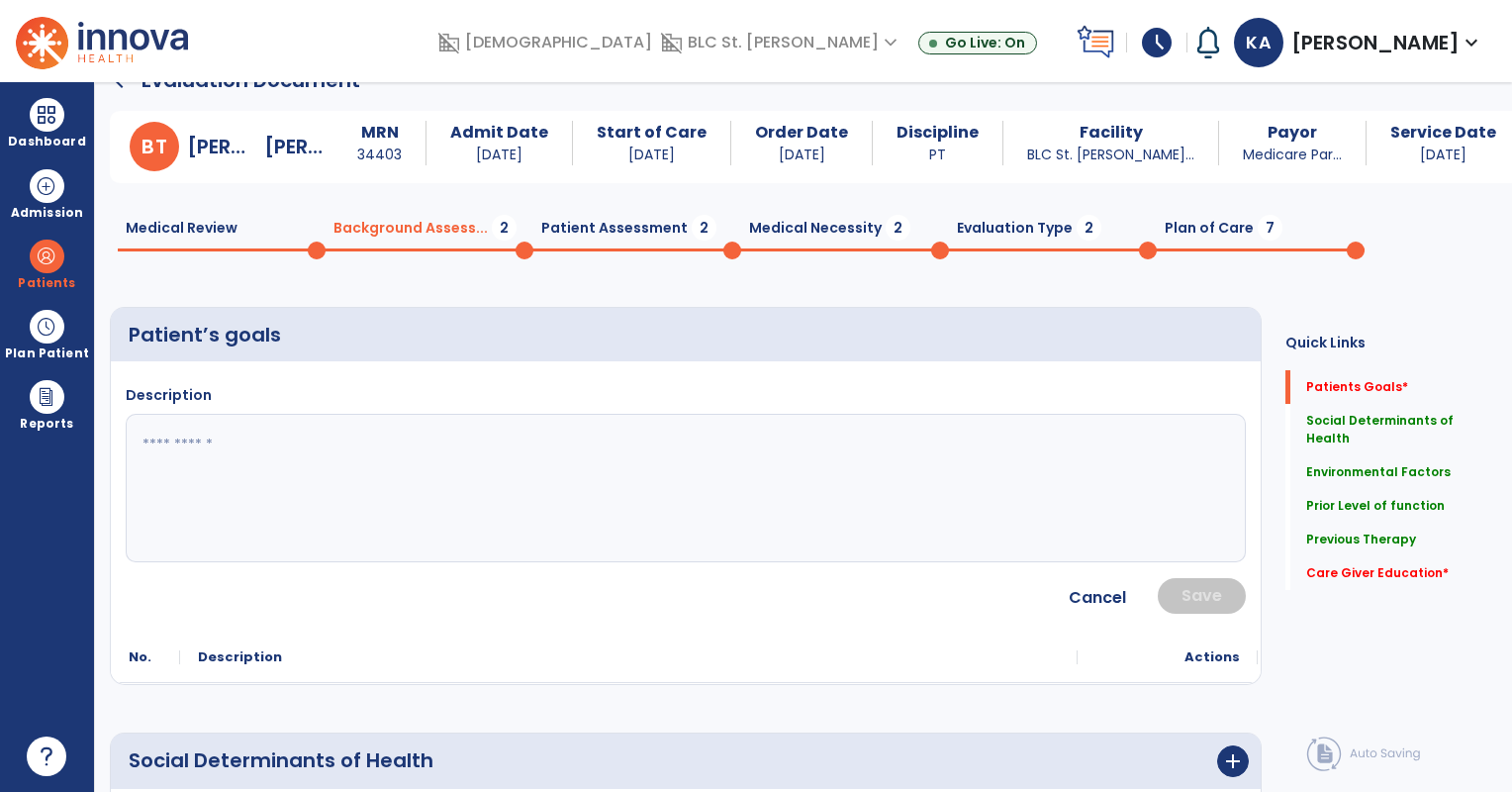 click 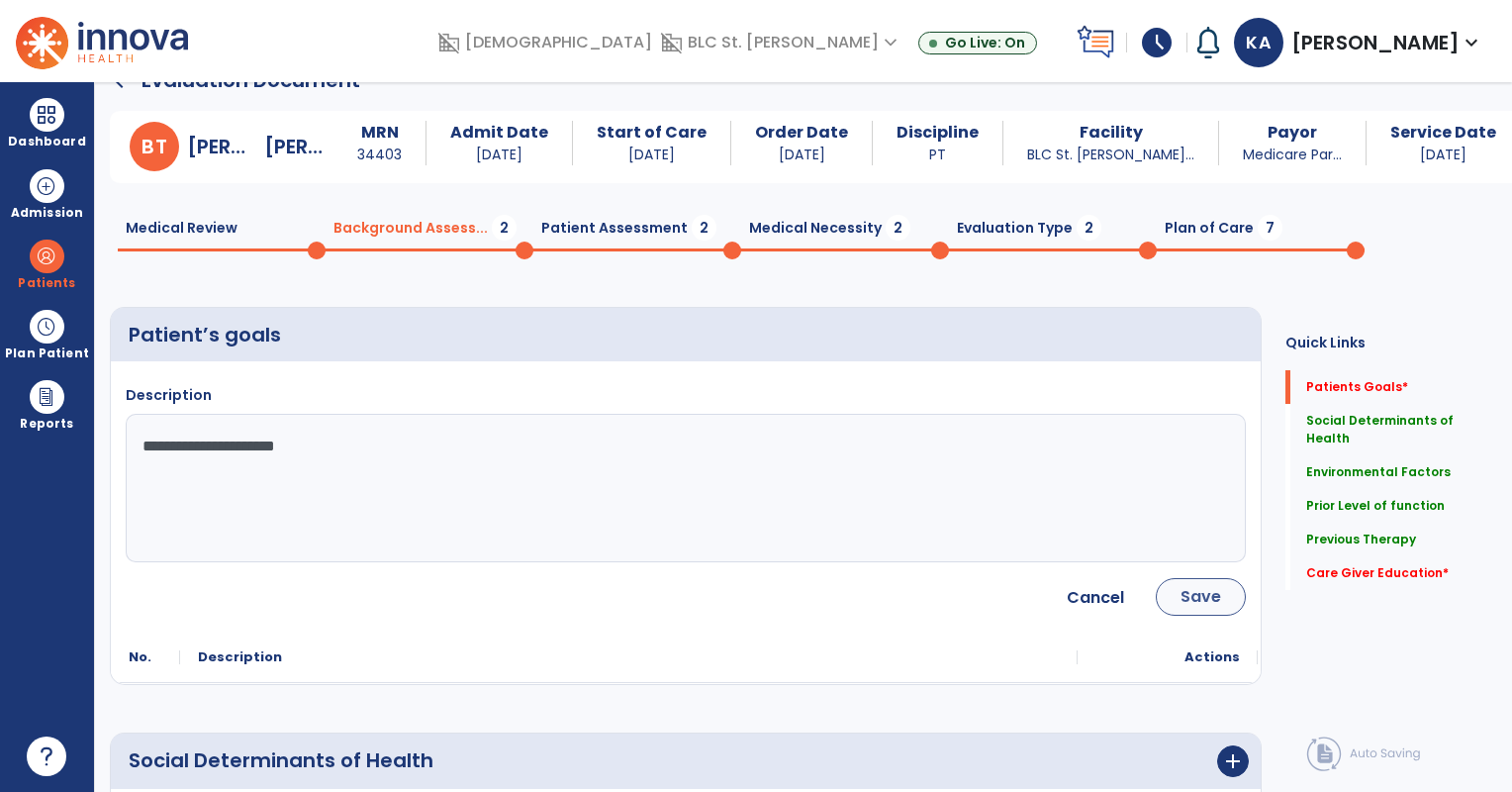 type on "**********" 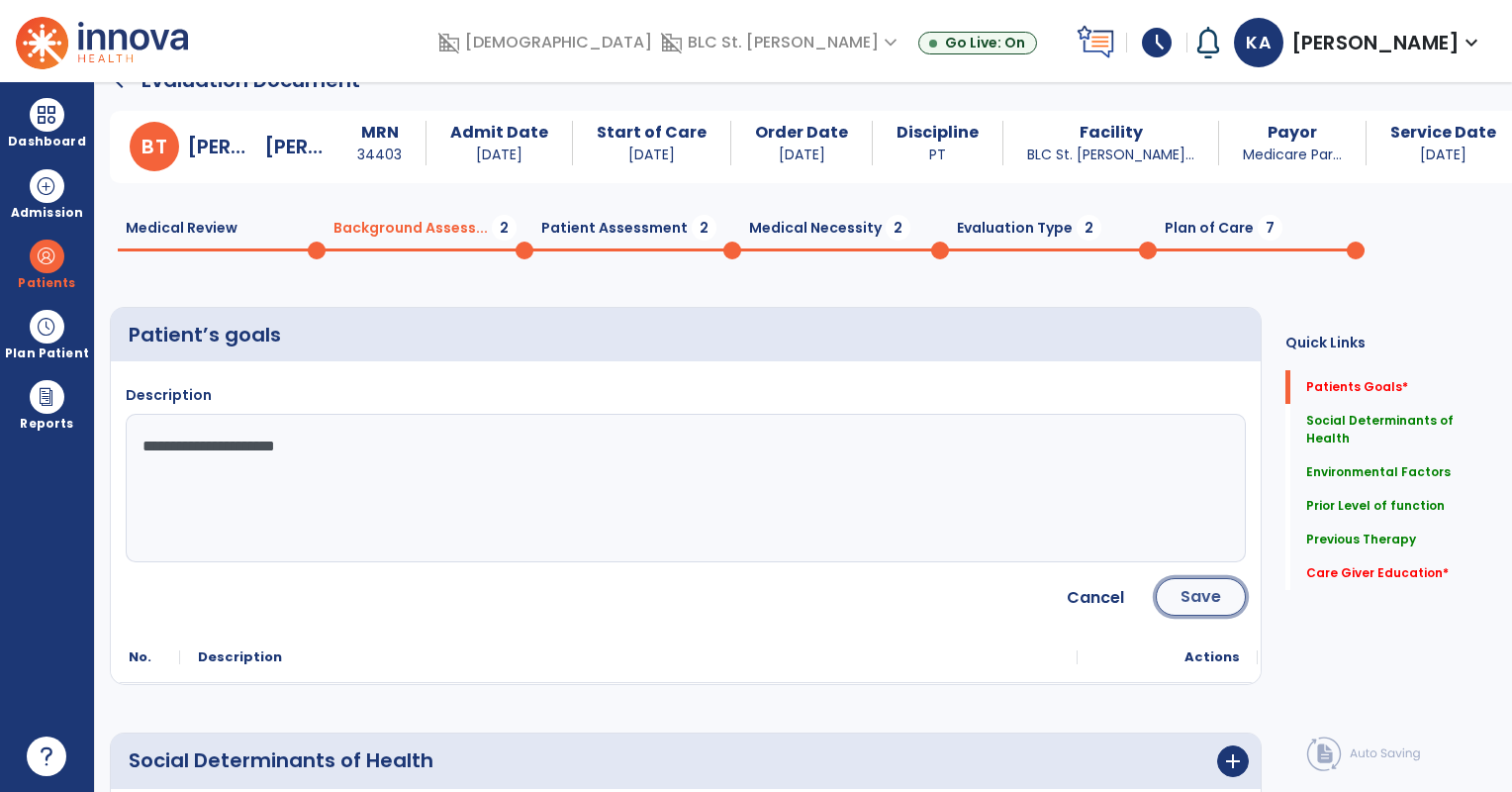 click on "Save" 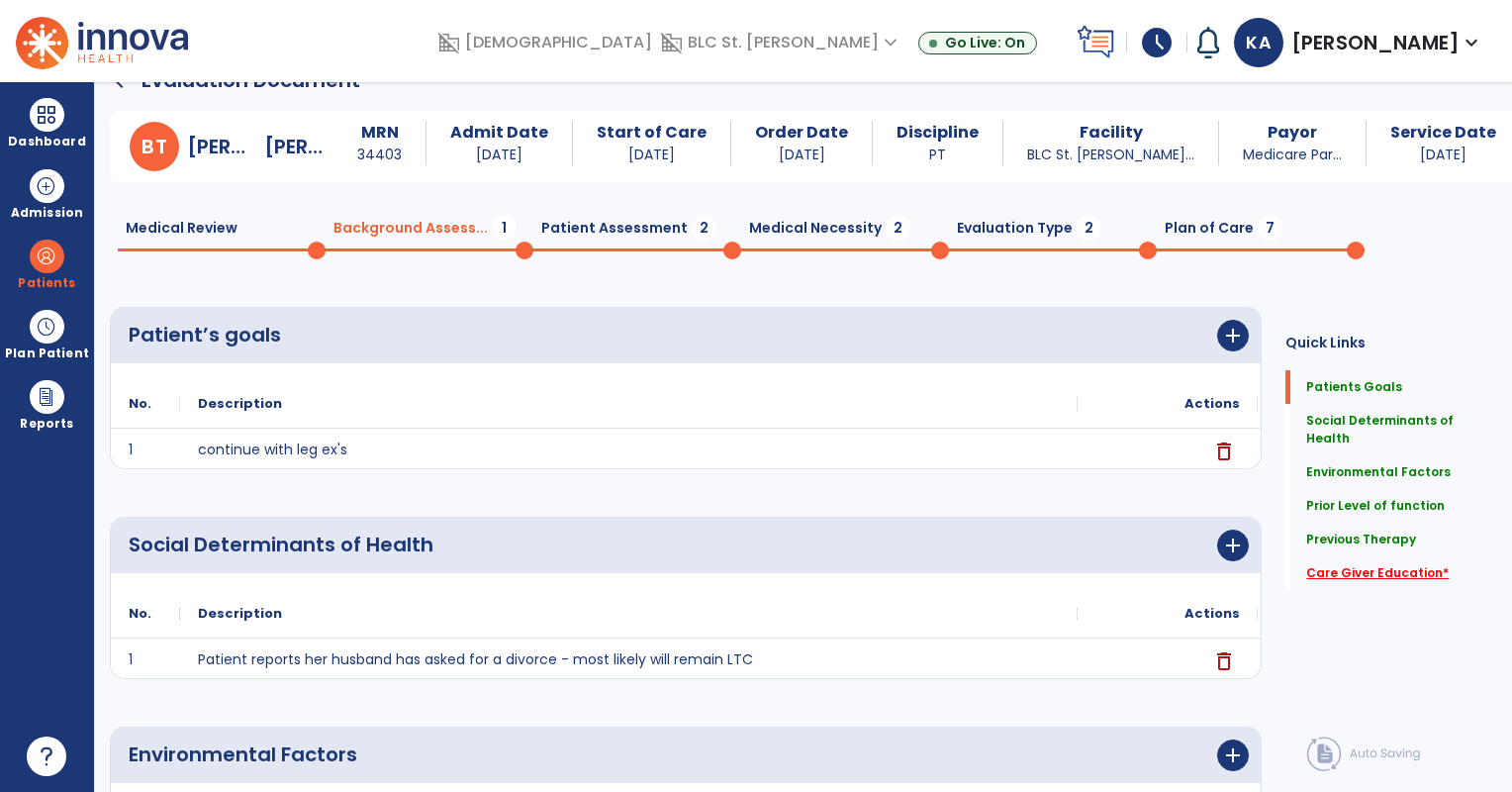 click on "Care Giver Education   *" 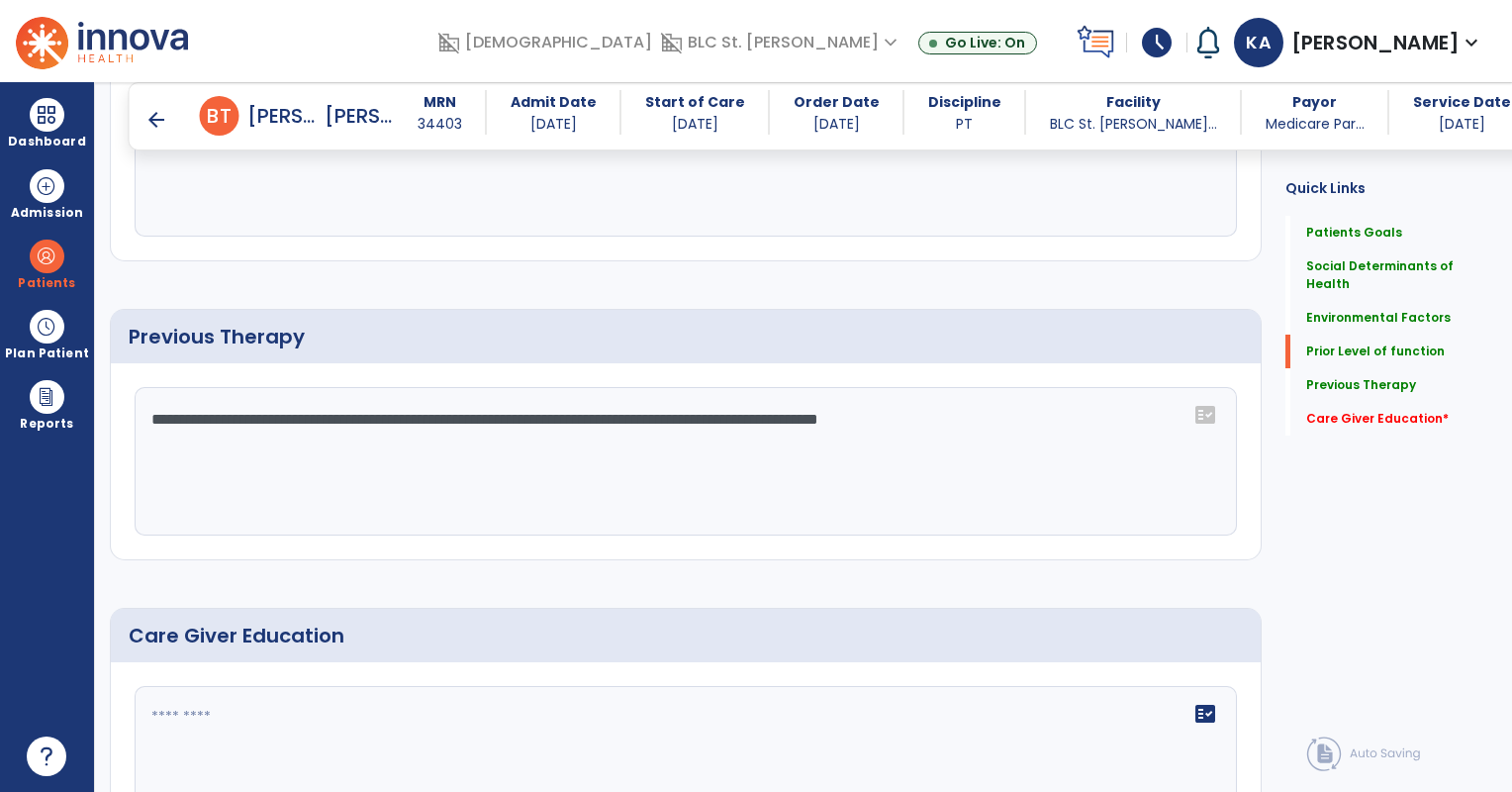 scroll, scrollTop: 1077, scrollLeft: 0, axis: vertical 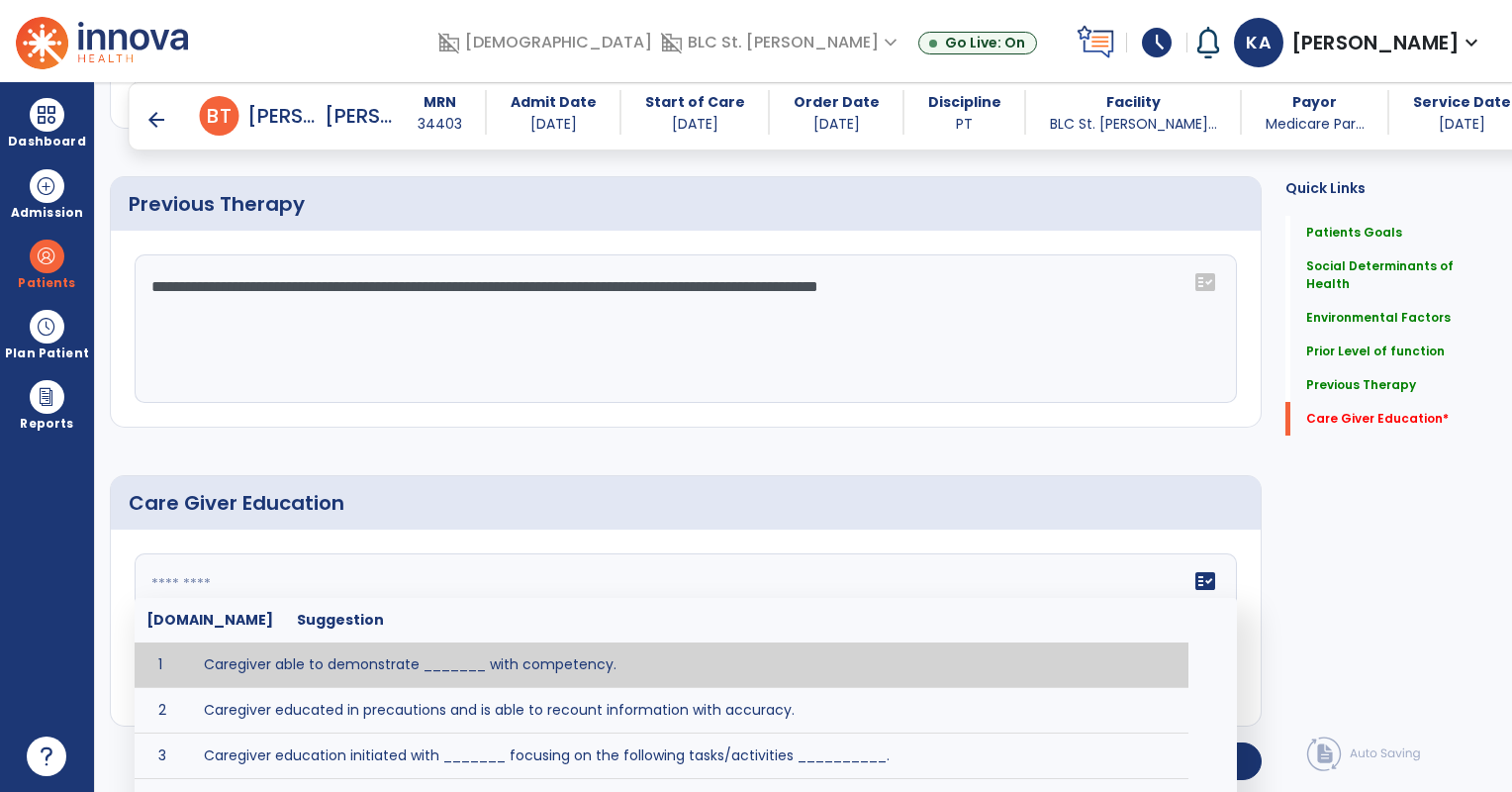 click on "fact_check  [DOMAIN_NAME] Suggestion 1 Caregiver able to demonstrate _______ with competency. 2 Caregiver educated in precautions and is able to recount information with accuracy. 3 Caregiver education initiated with _______ focusing on the following tasks/activities __________. 4 Home exercise program initiated with caregiver focusing on __________. 5 Patient educated in precautions and is able to recount information with [VALUE]% accuracy." 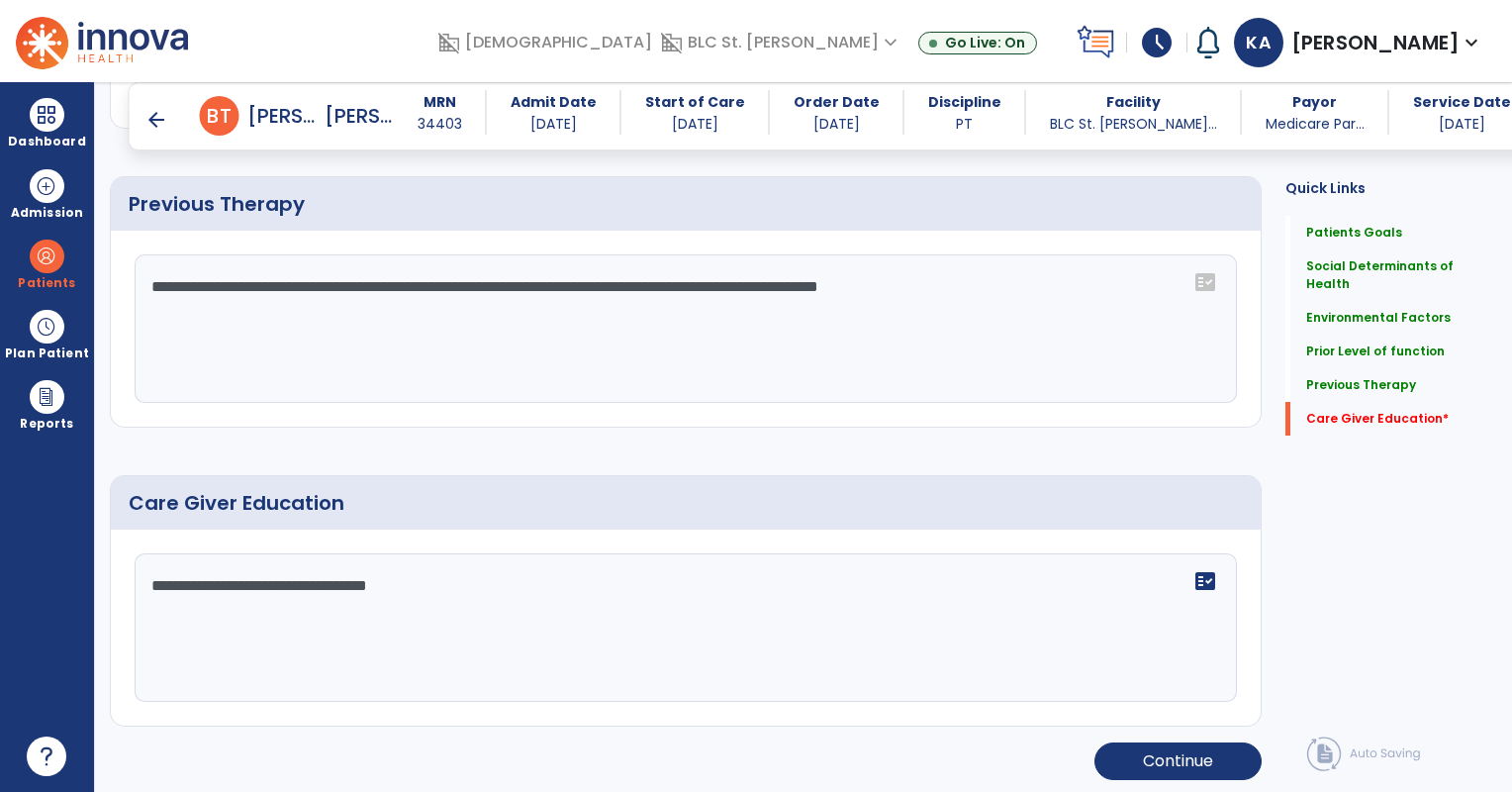 click on "**********" 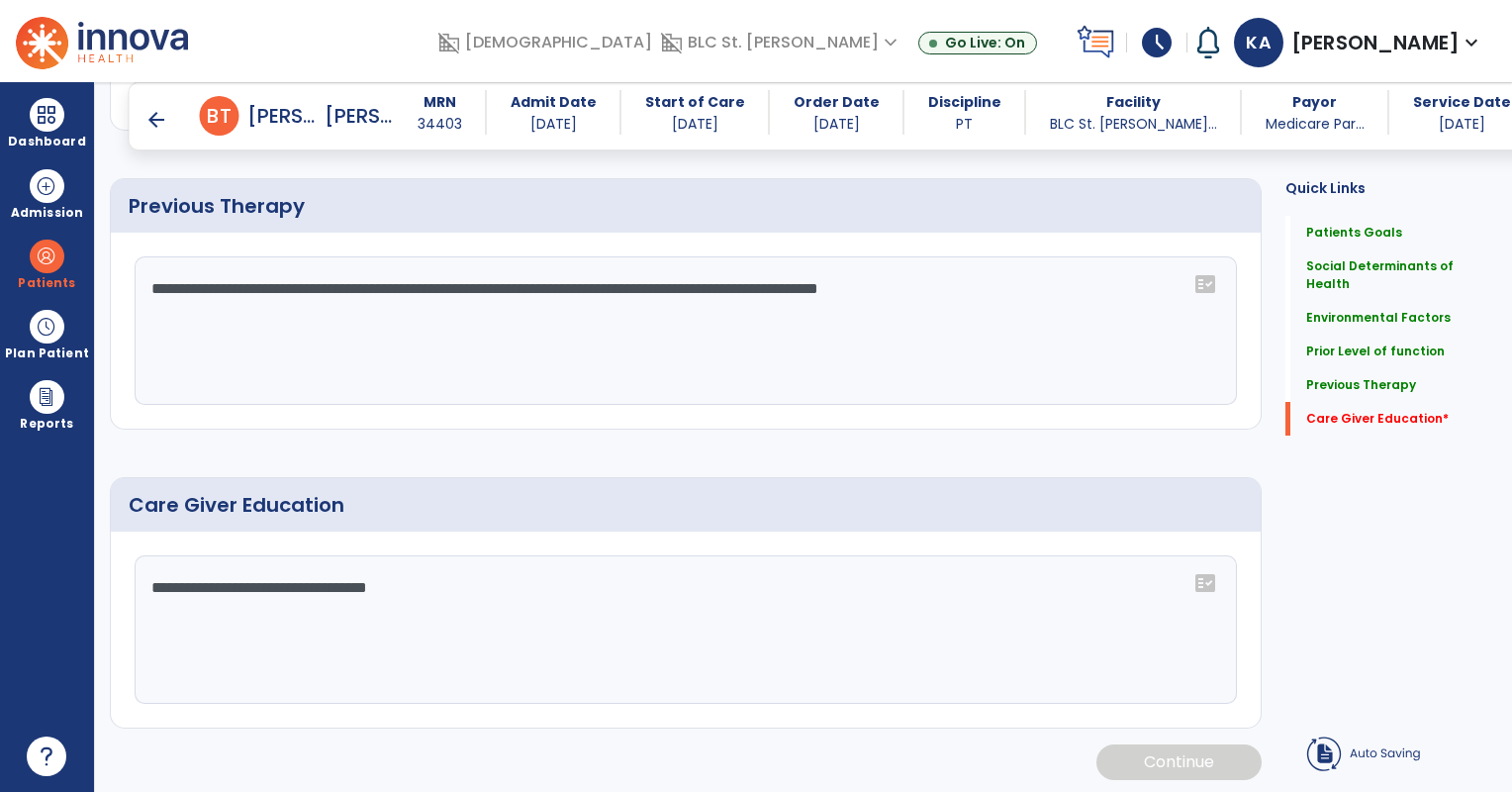 type on "**********" 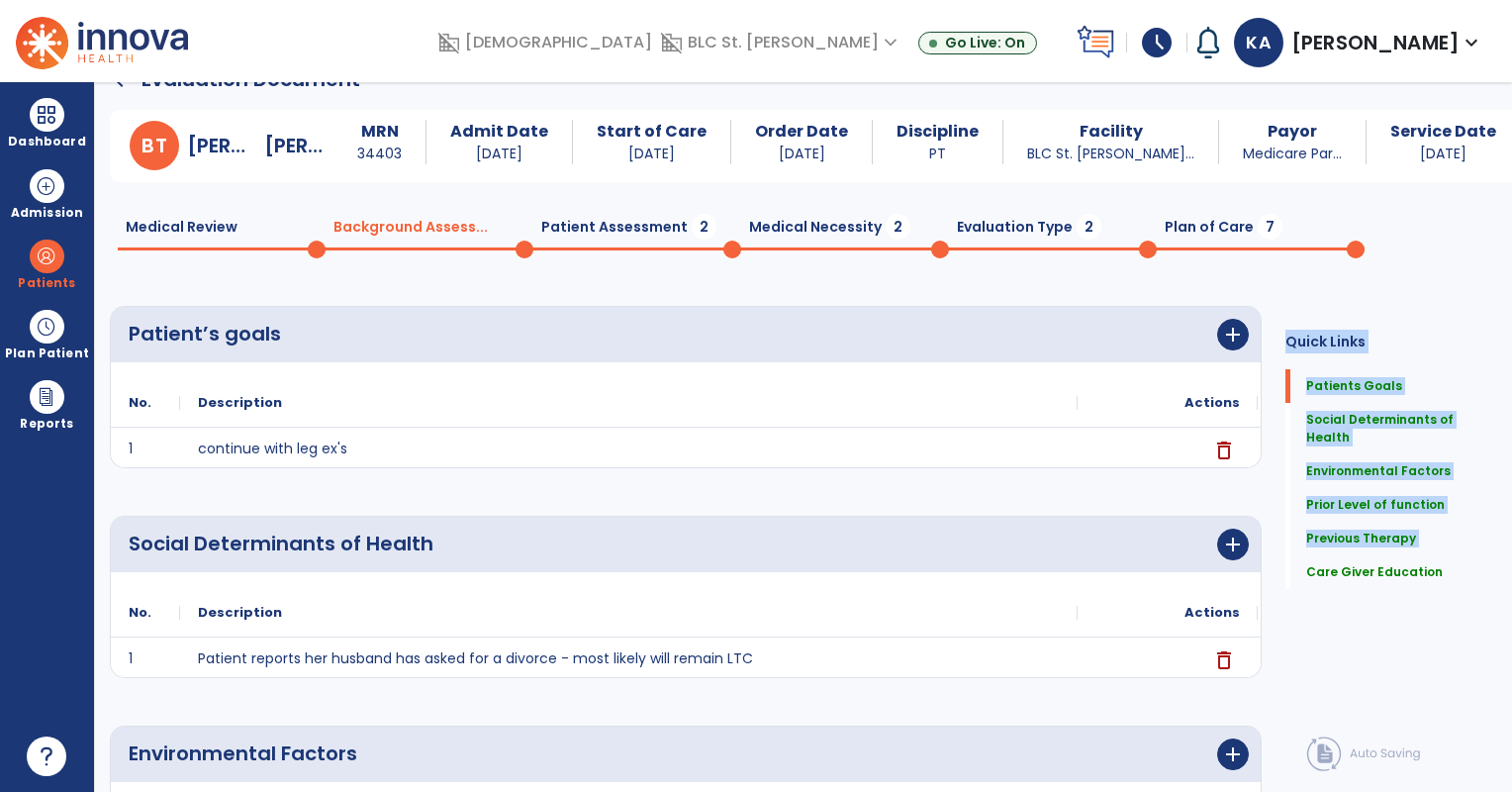 scroll, scrollTop: 46, scrollLeft: 0, axis: vertical 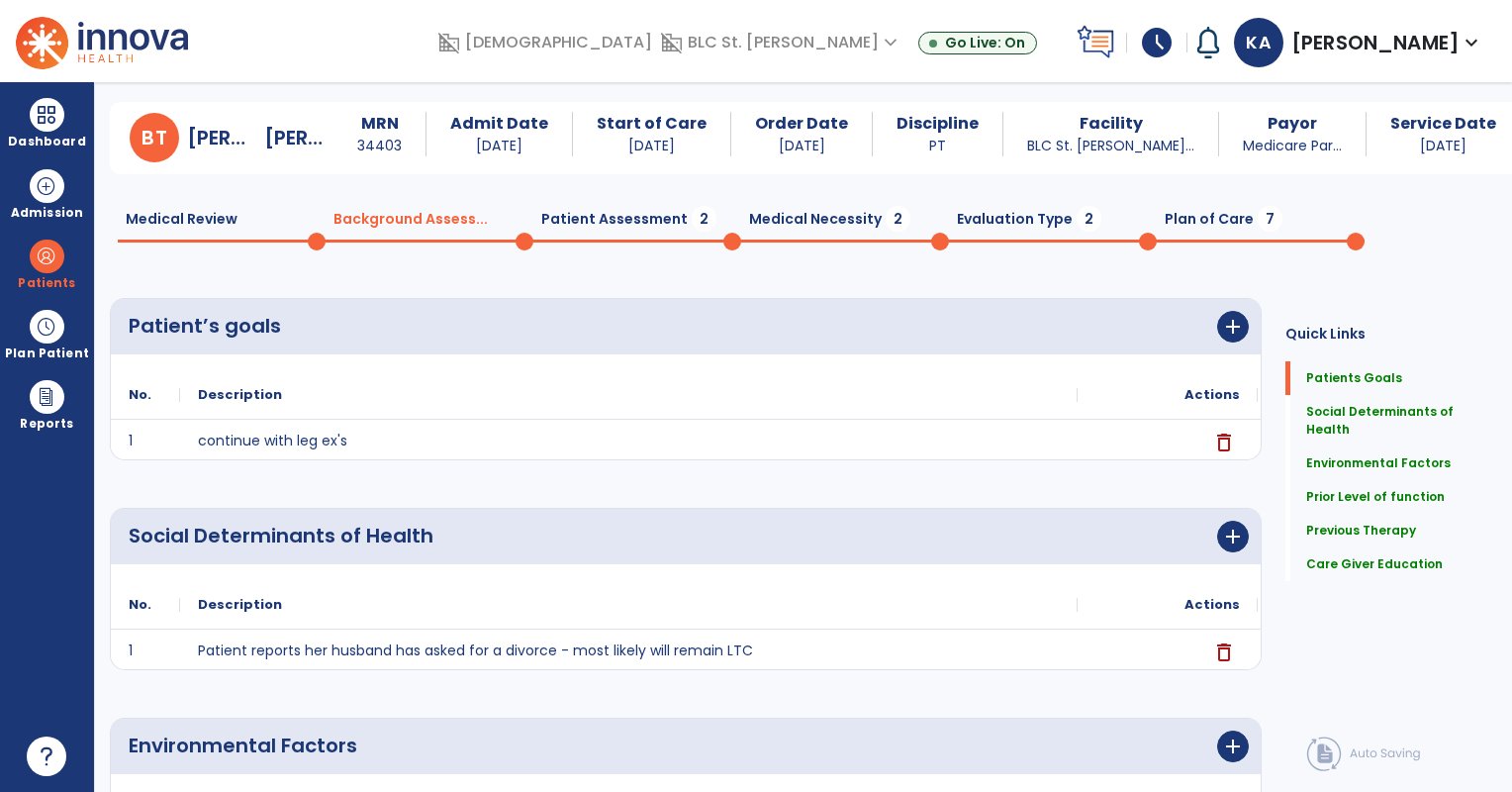 click on "Patient Assessment  2" 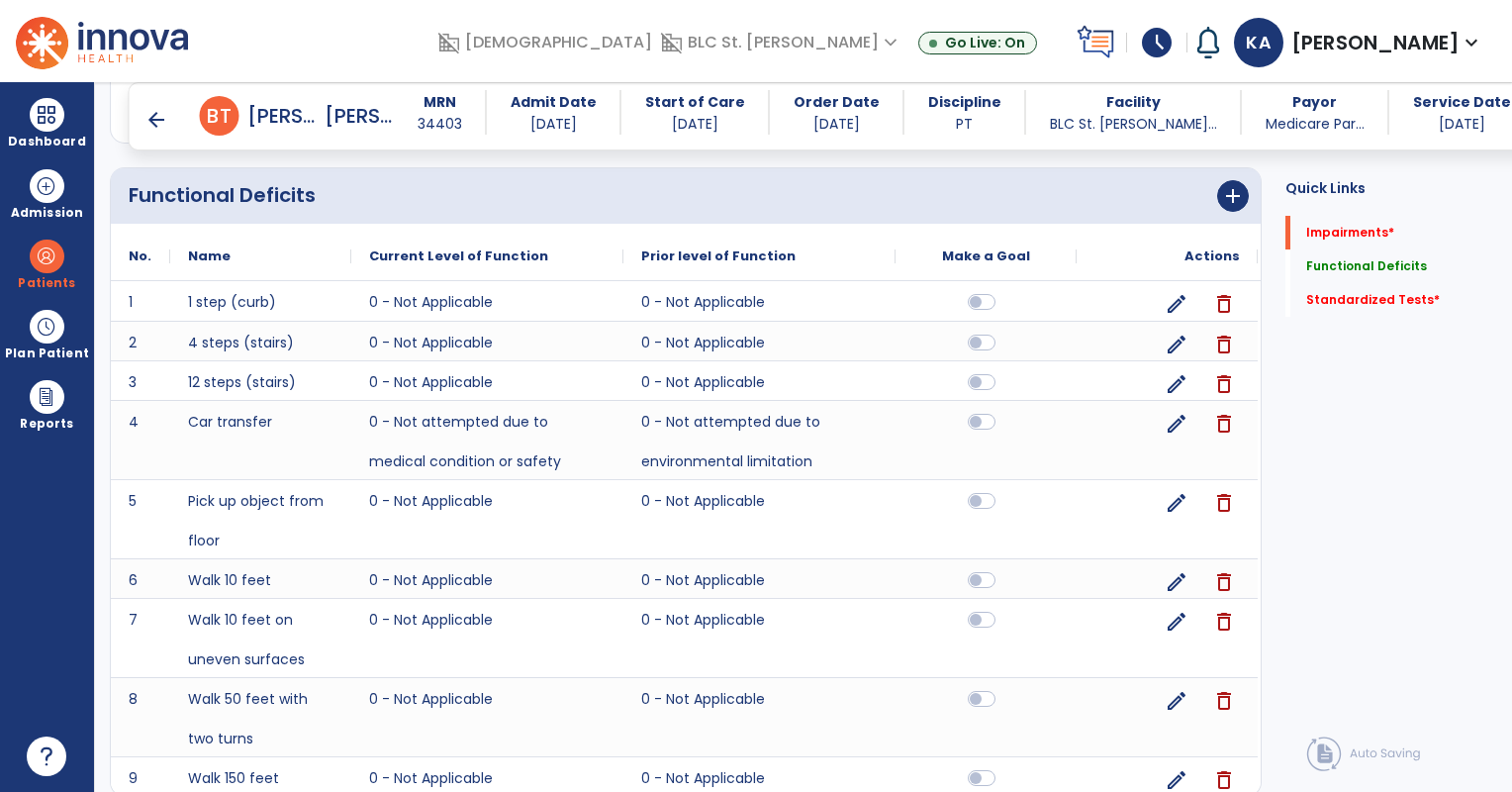 scroll, scrollTop: 299, scrollLeft: 0, axis: vertical 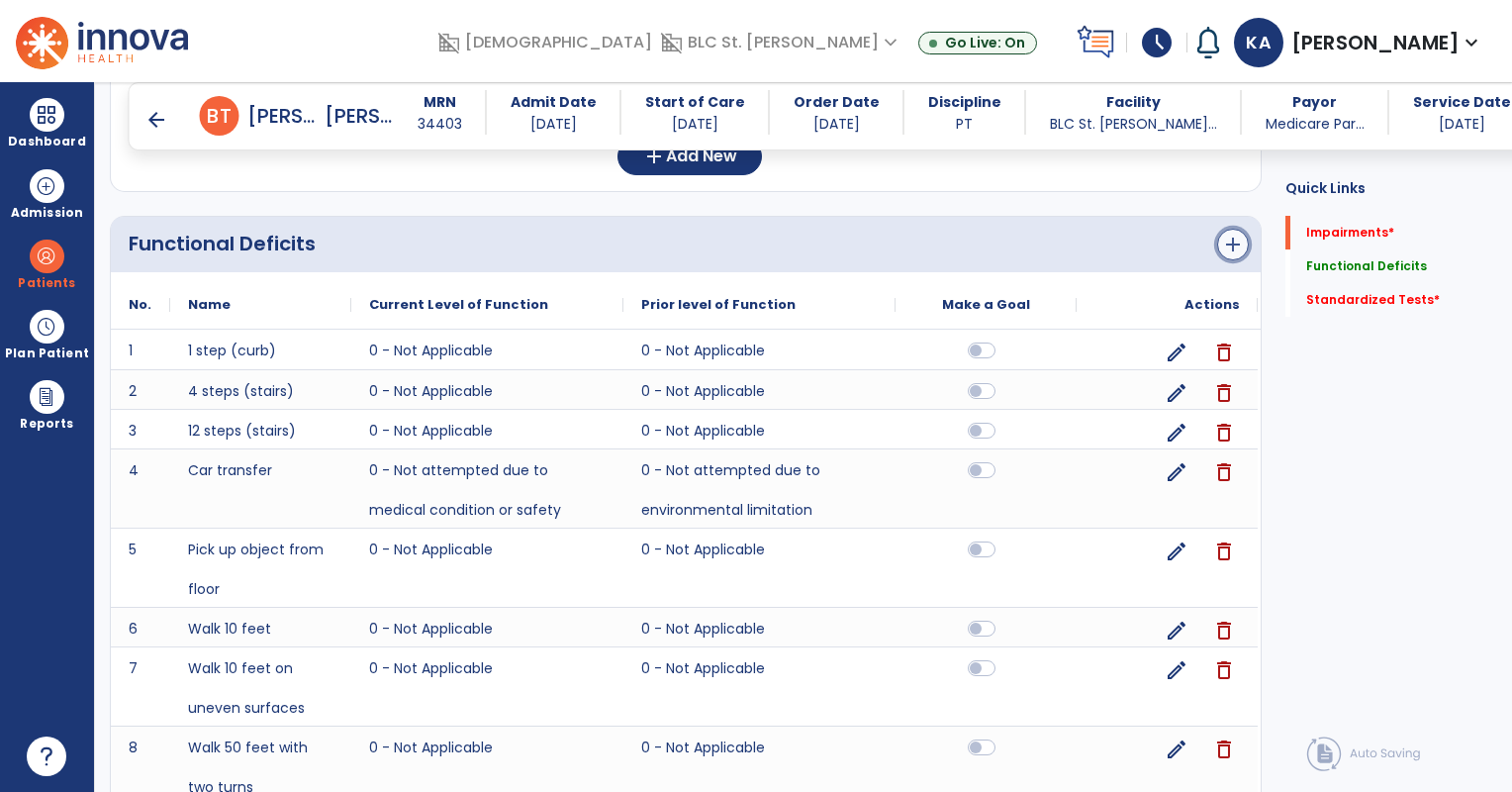 click on "add" 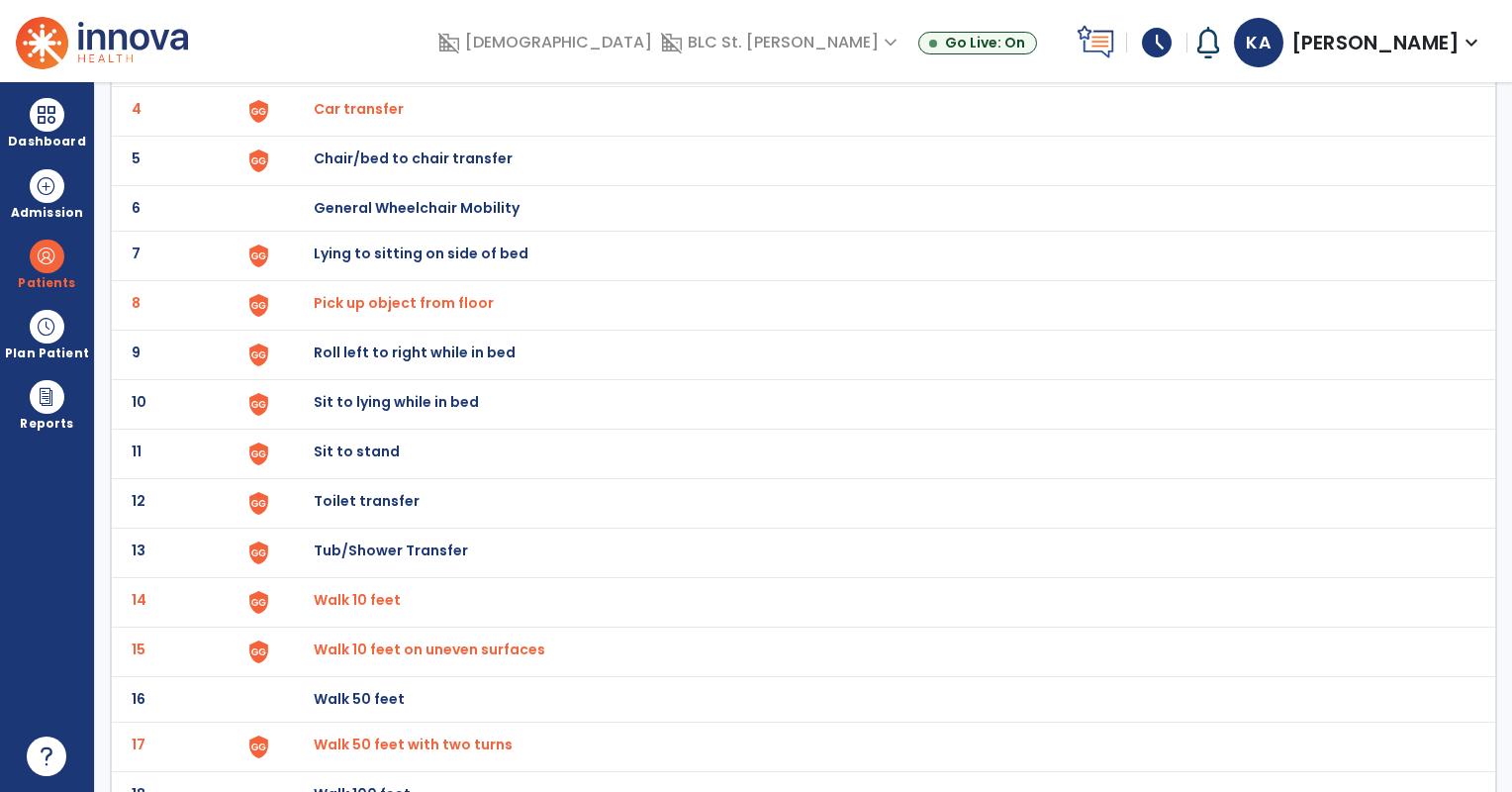 scroll, scrollTop: 0, scrollLeft: 0, axis: both 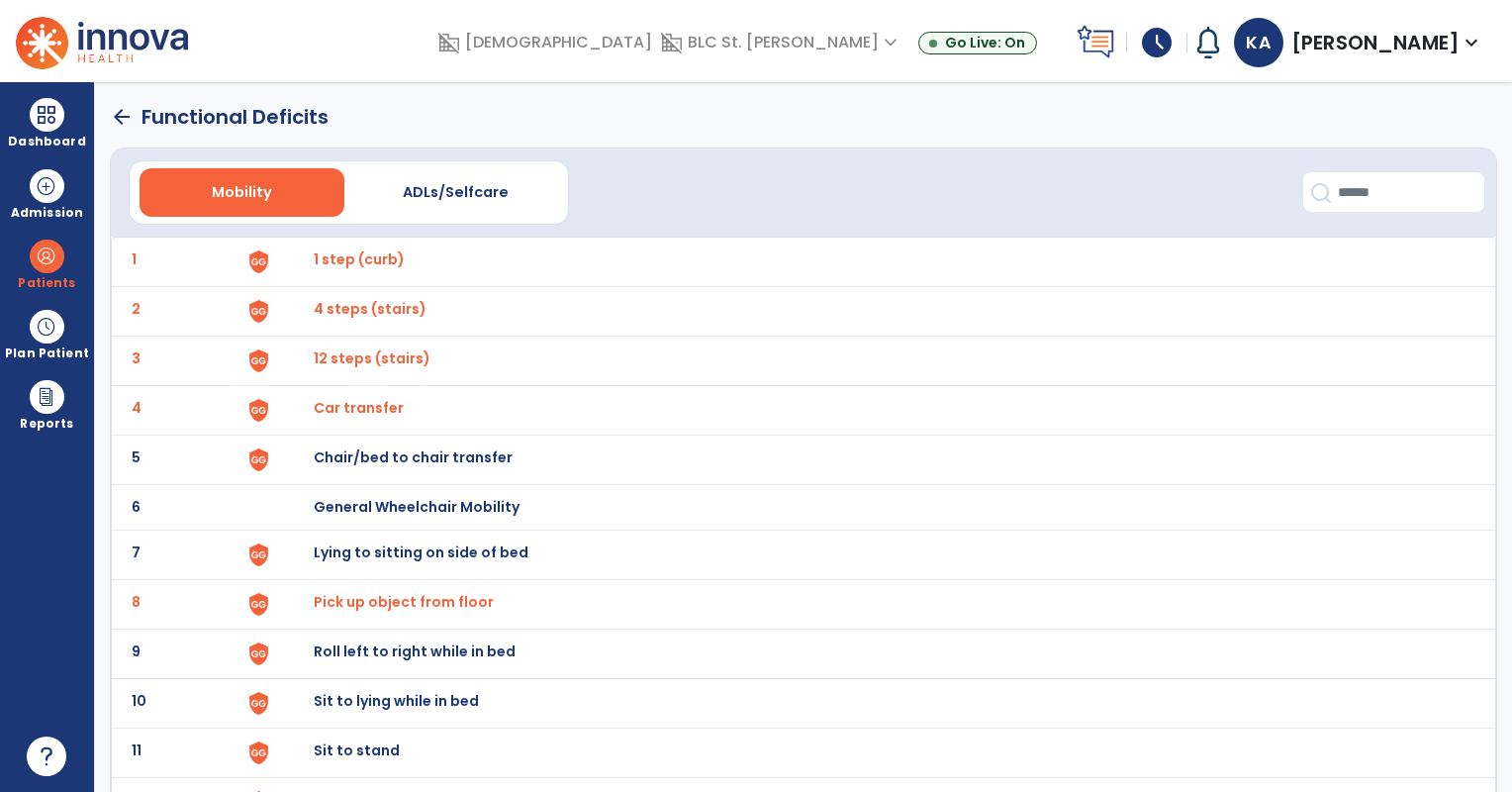 click on "5 Chair/bed to chair transfer" 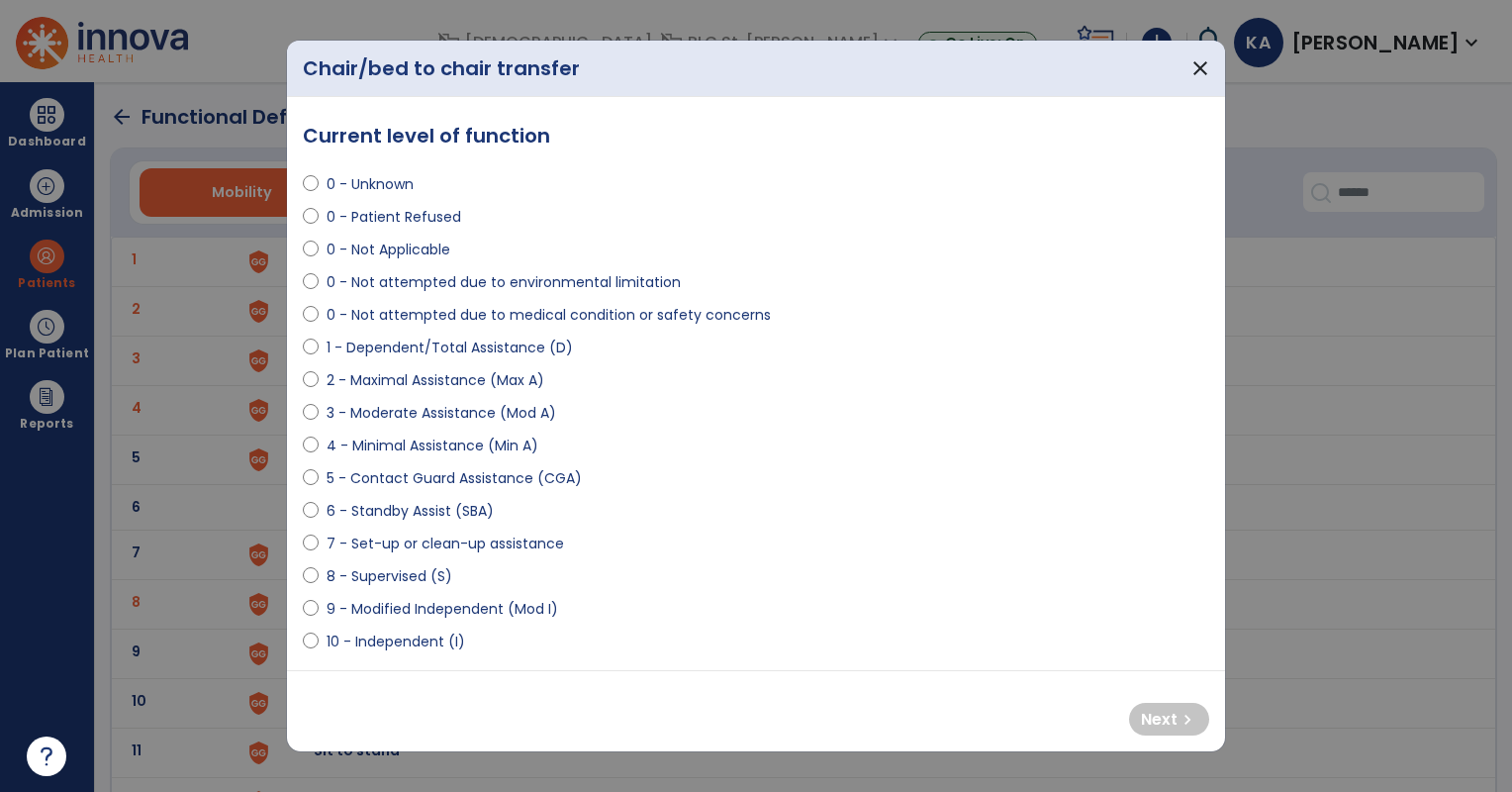select on "**********" 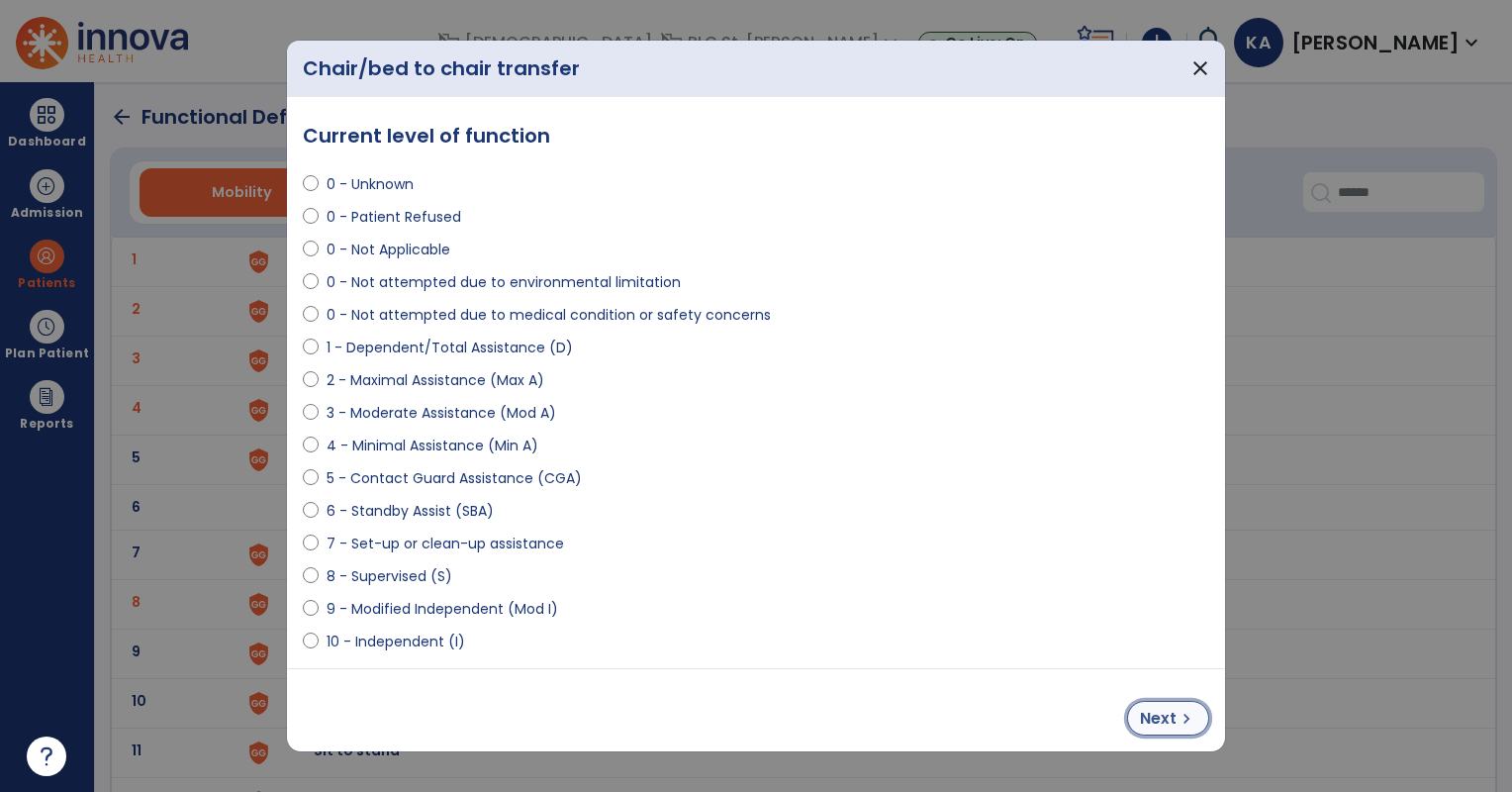 click on "Next" at bounding box center [1158, 719] 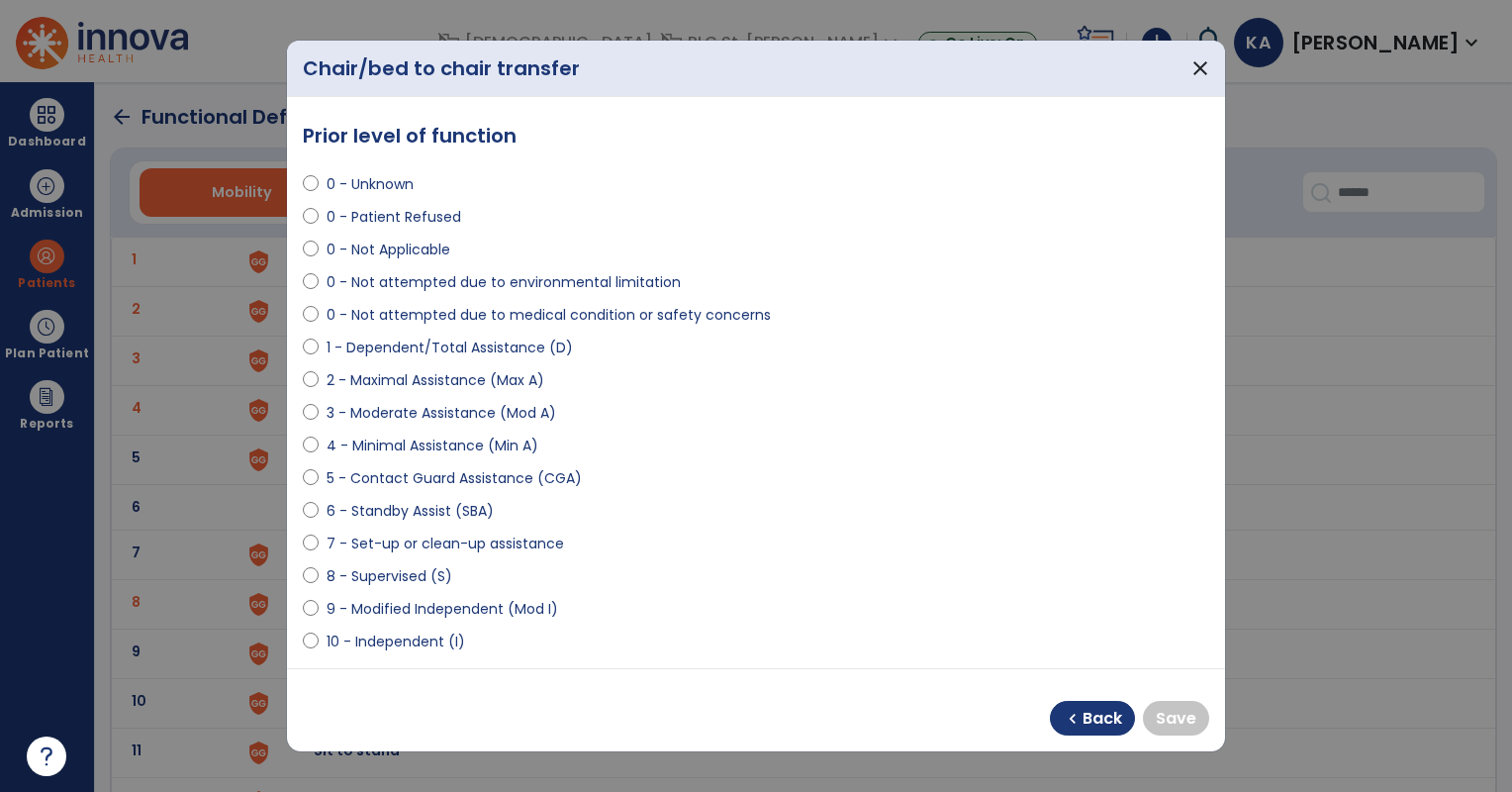 select on "**********" 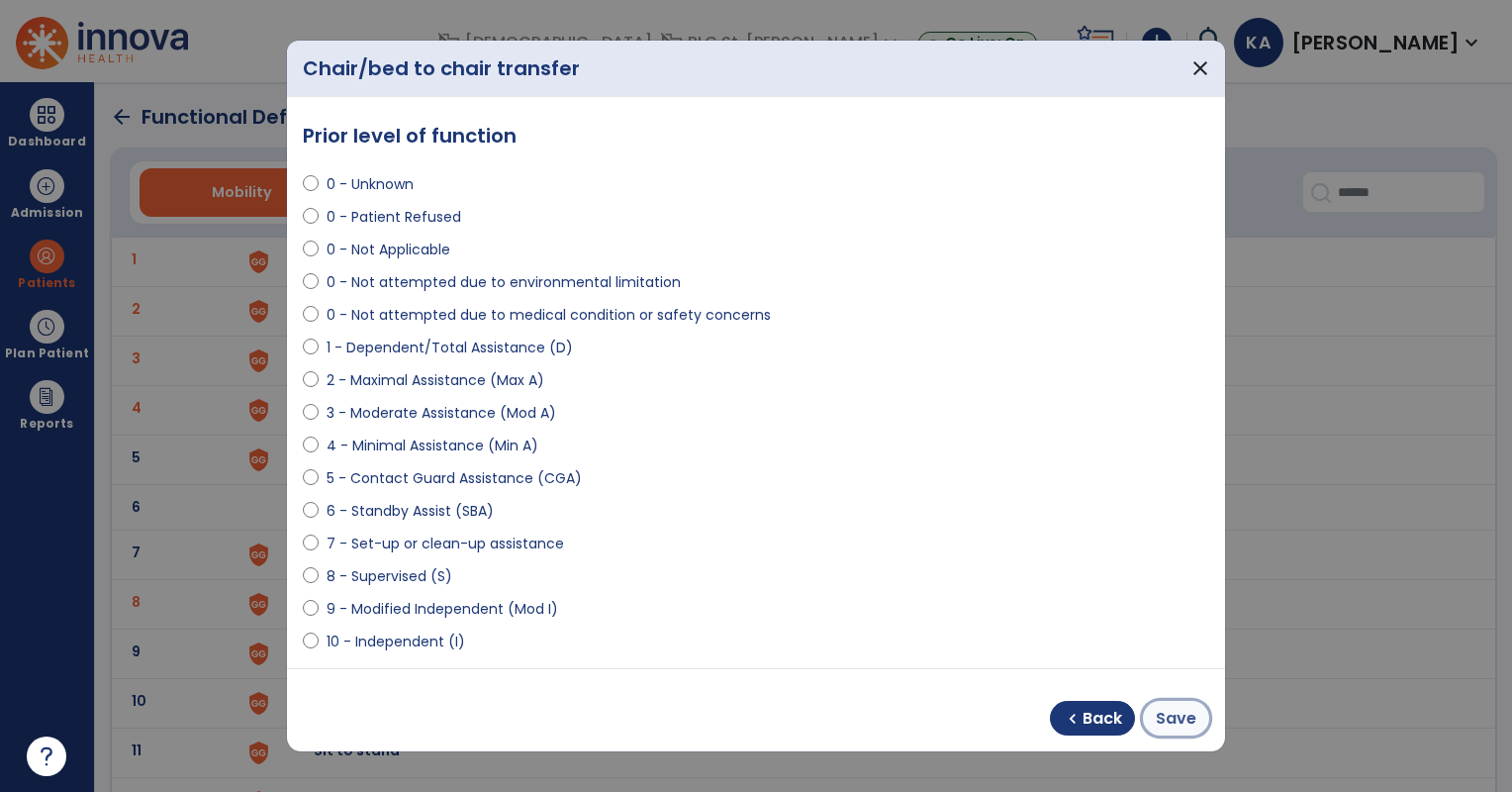 click on "Save" at bounding box center (1176, 719) 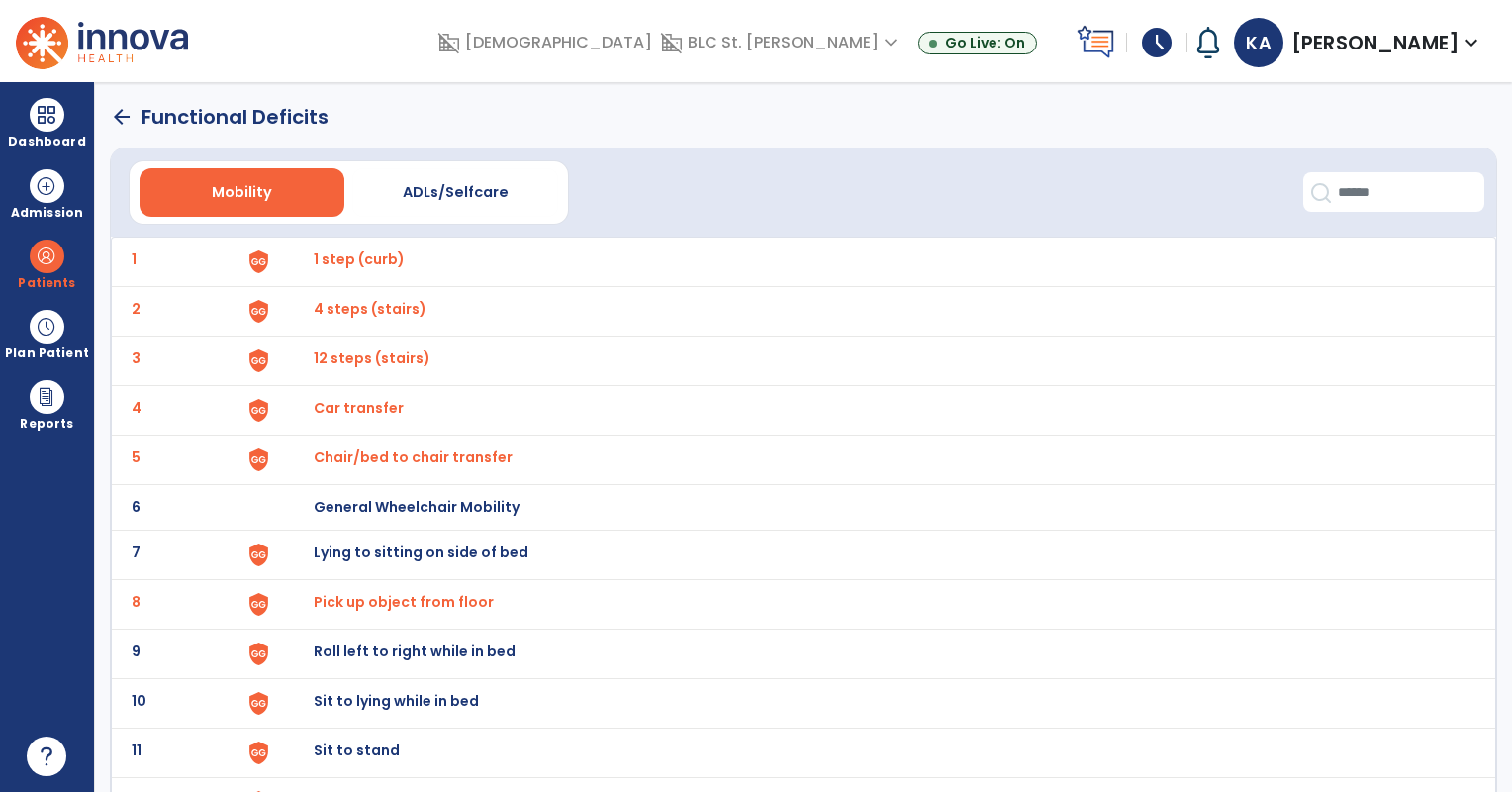 click on "Lying to sitting on side of bed" at bounding box center (359, 259) 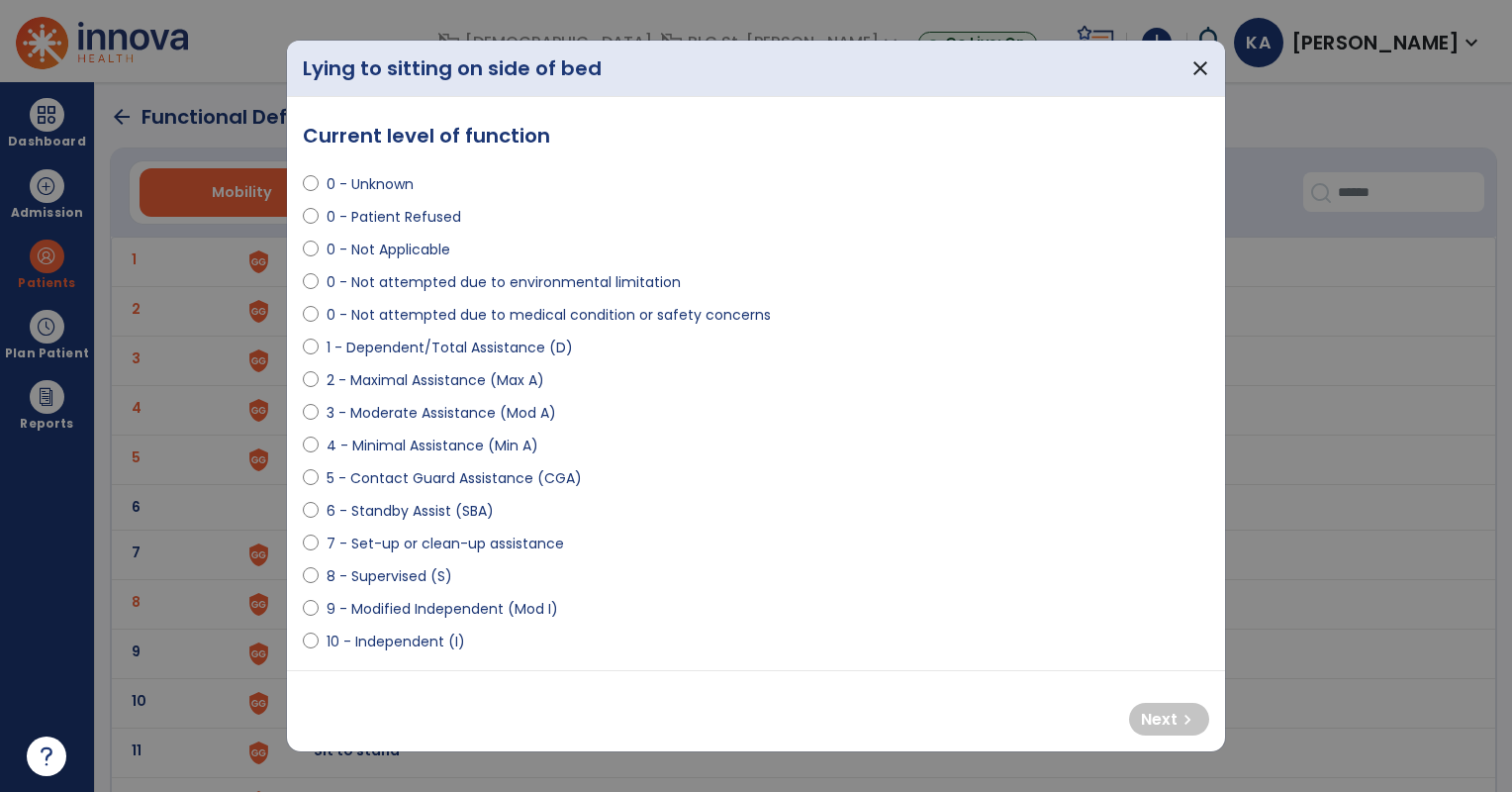 select on "**********" 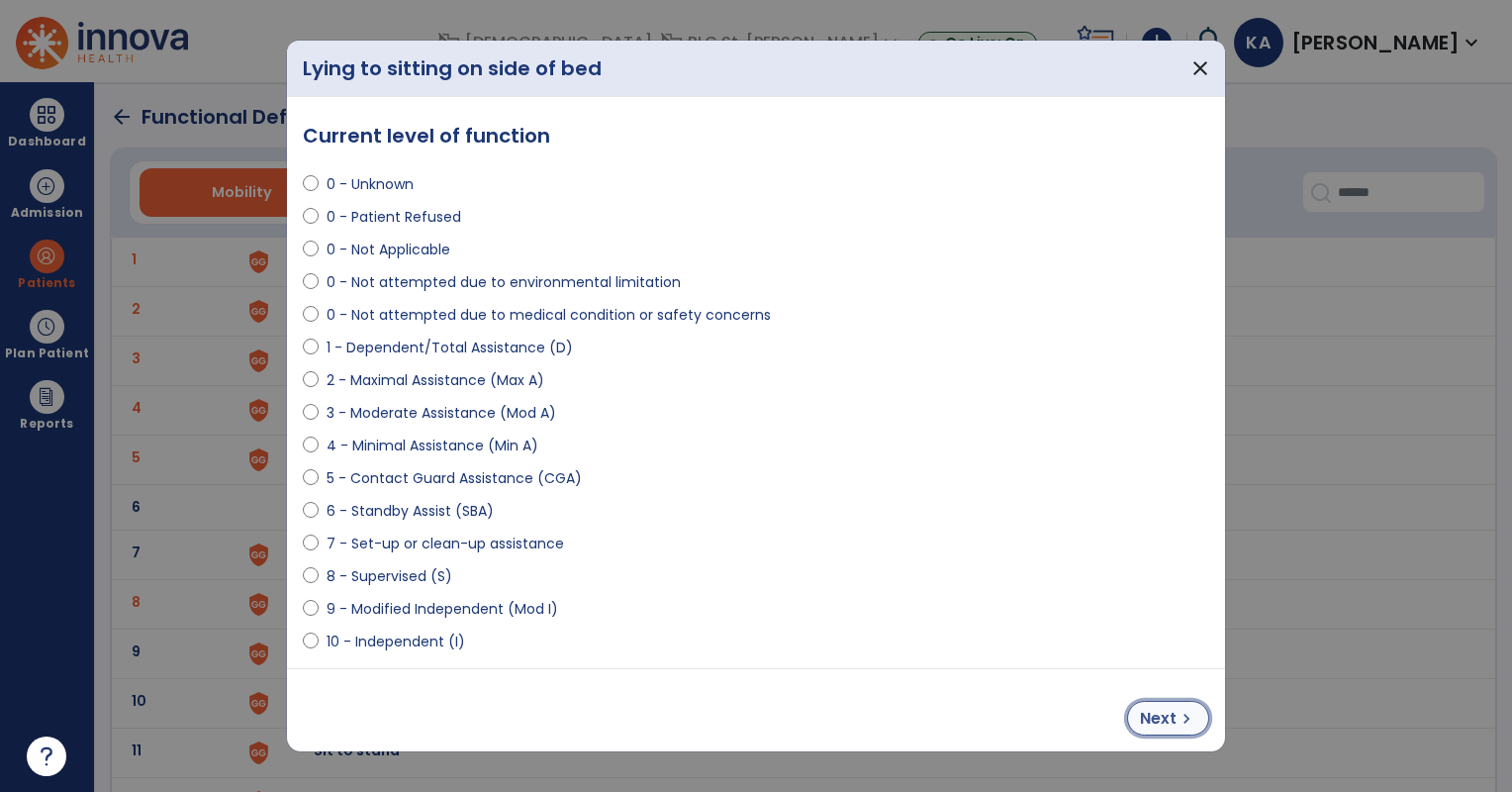 click on "chevron_right" at bounding box center (1186, 719) 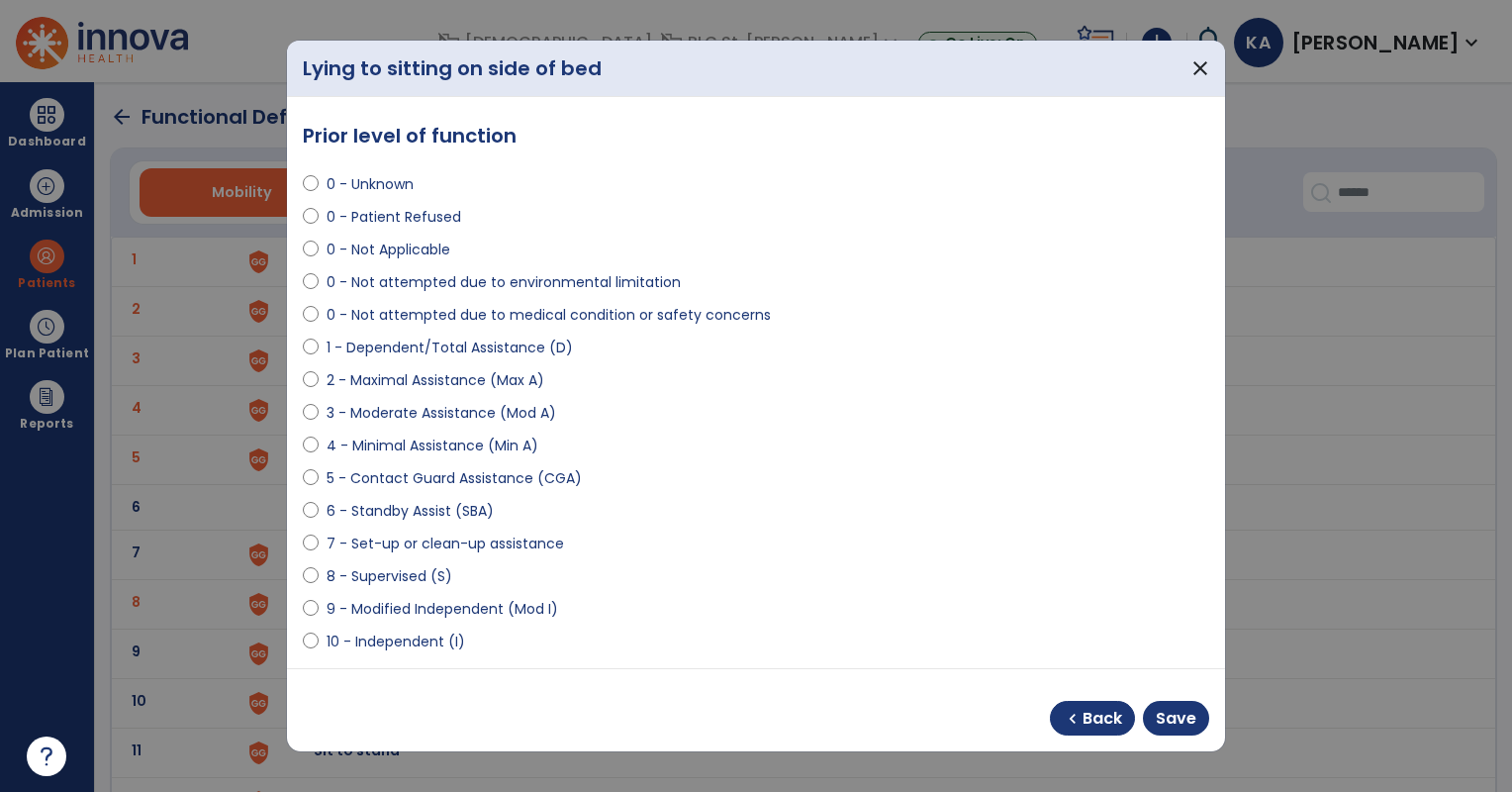 select on "**********" 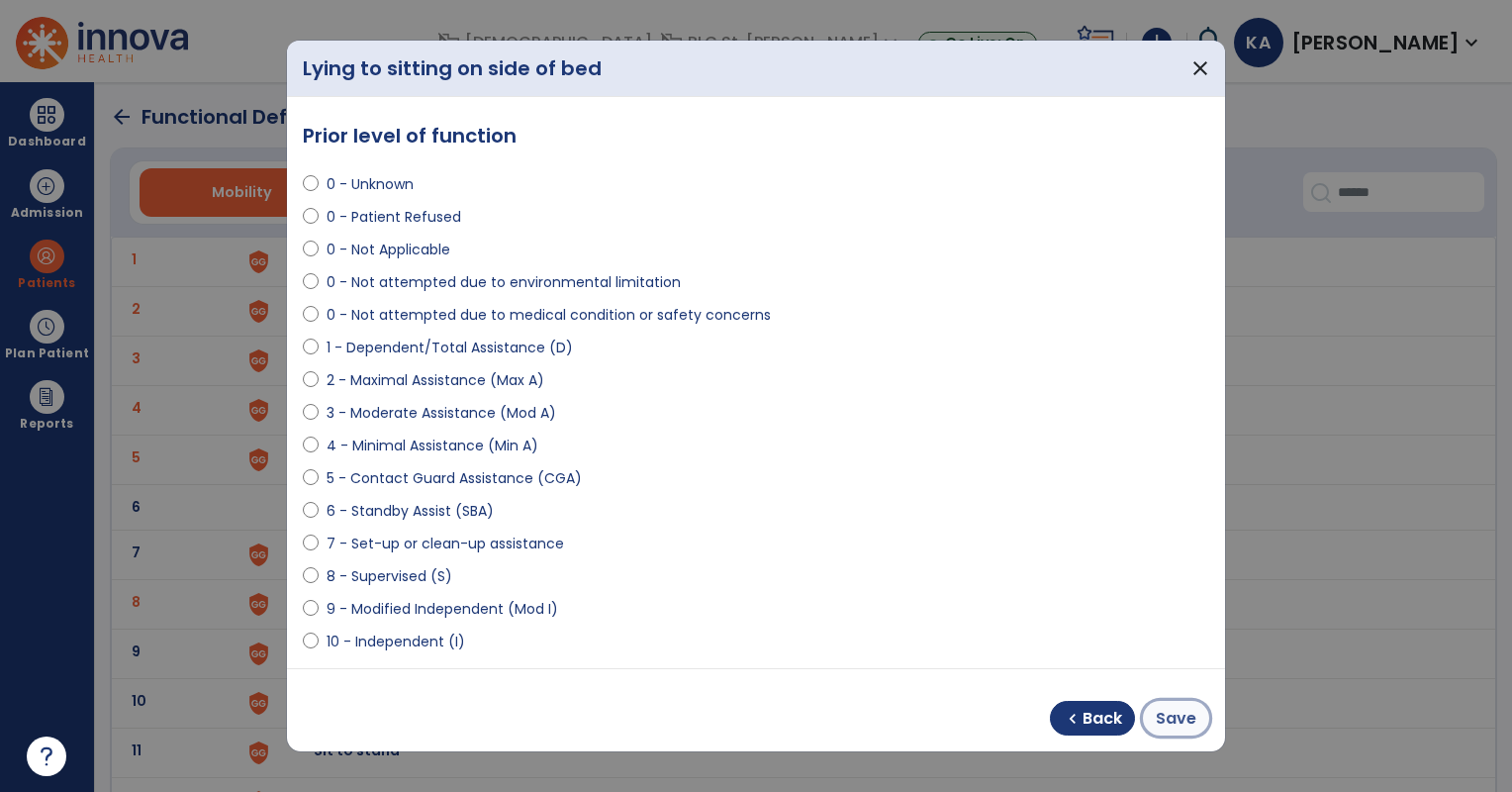 click on "Save" at bounding box center (1176, 719) 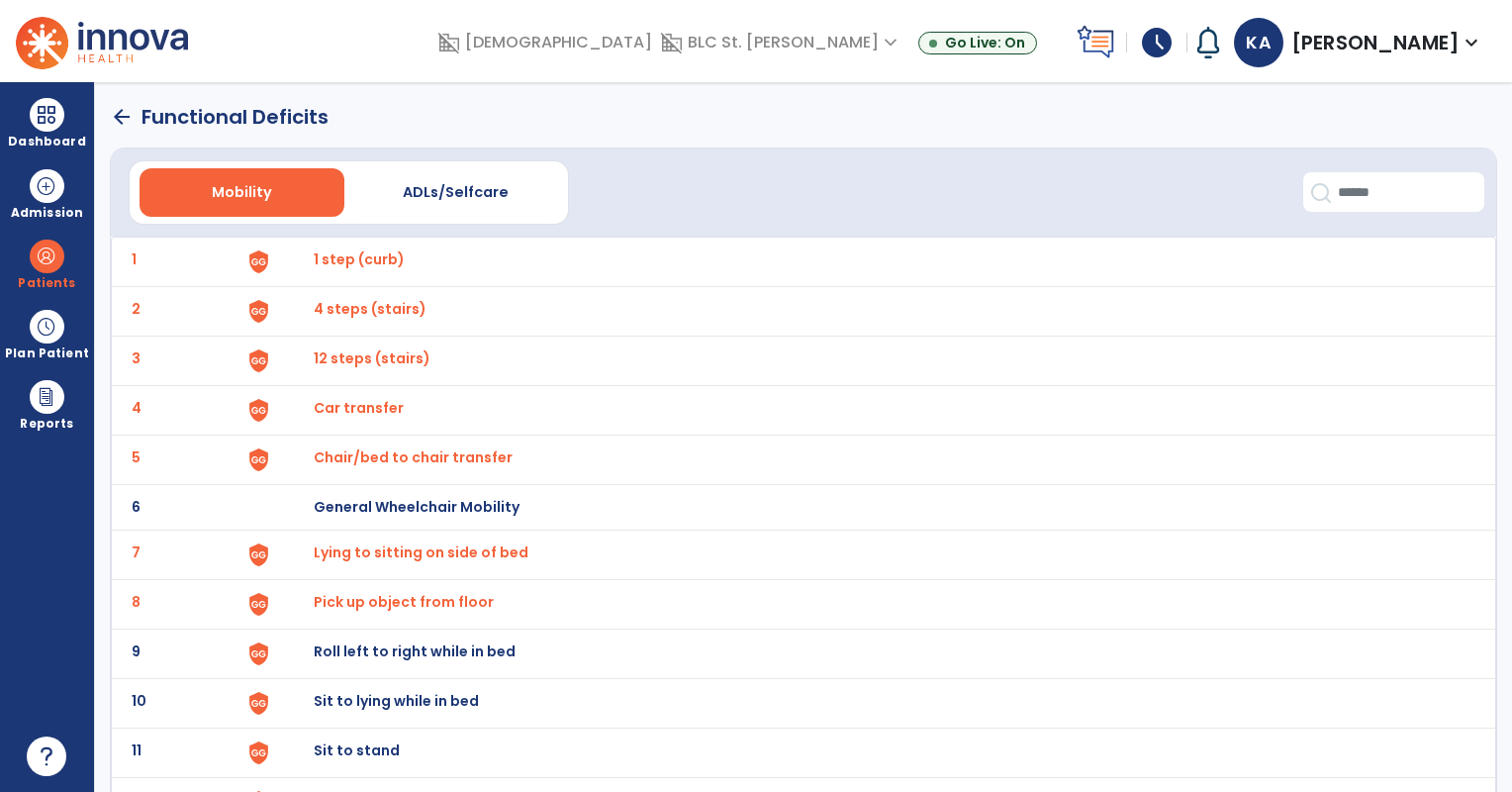 click on "Roll left to right while in bed" at bounding box center [359, 259] 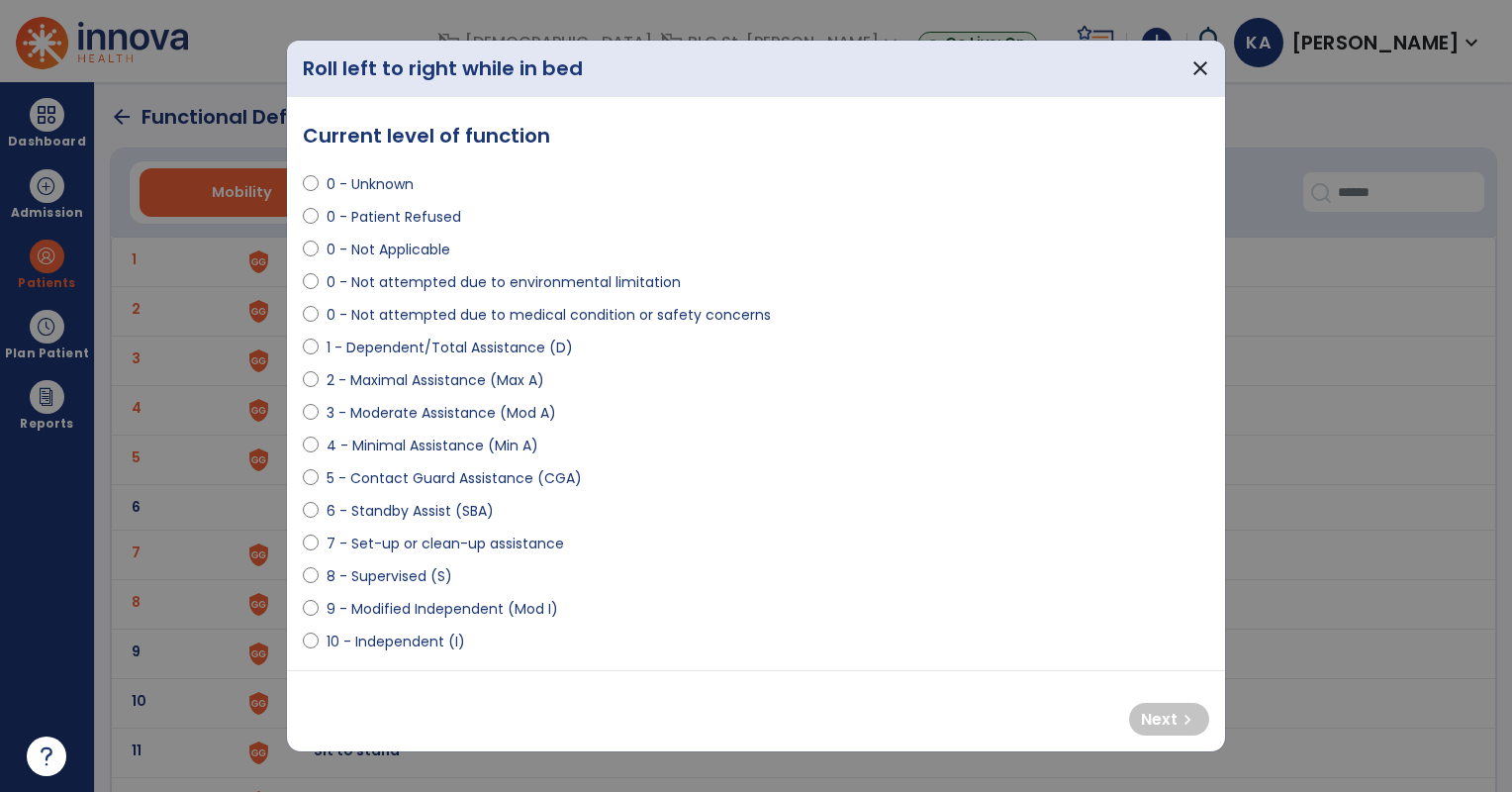 select on "**********" 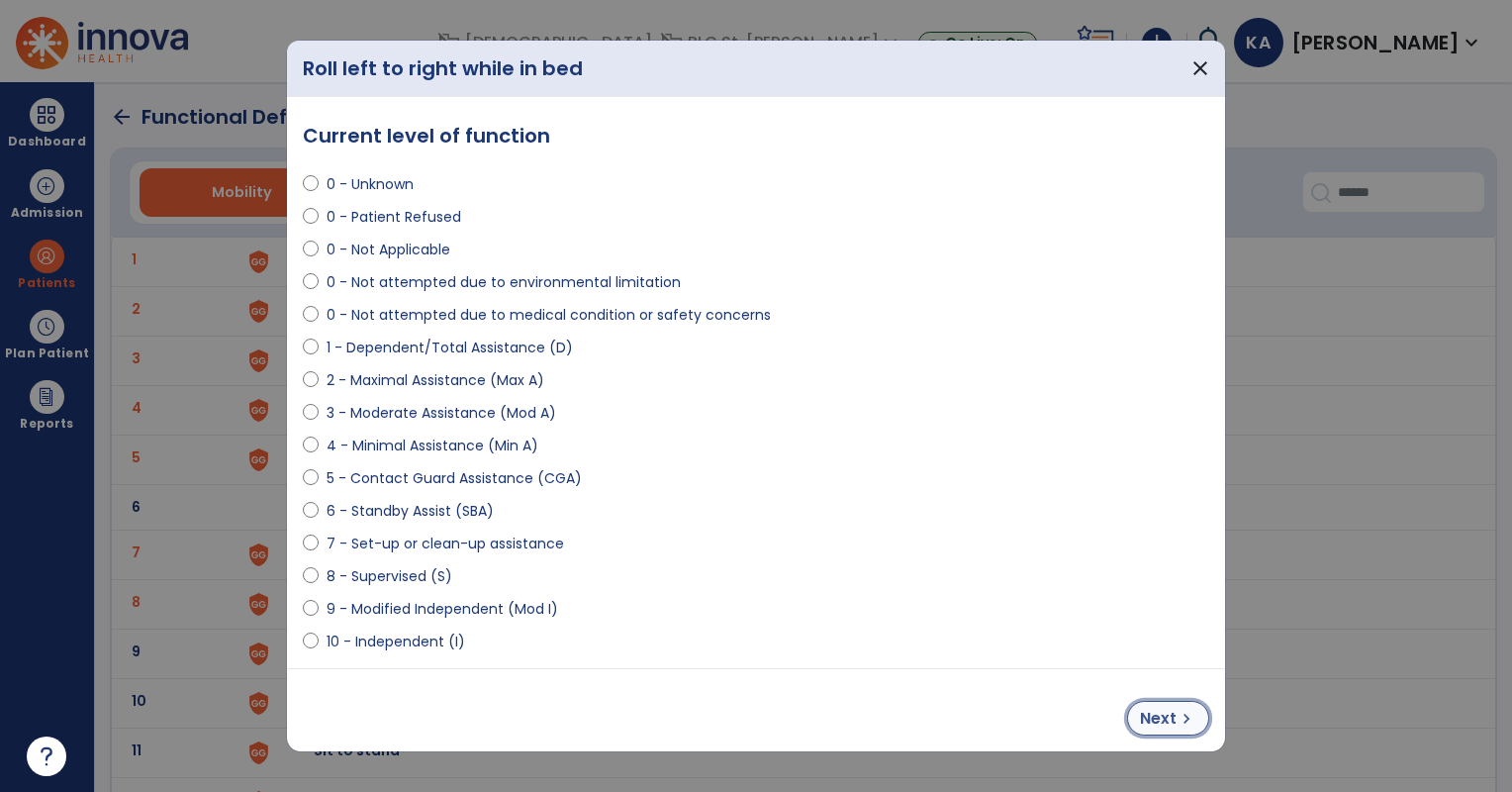 click on "Next" at bounding box center [1158, 719] 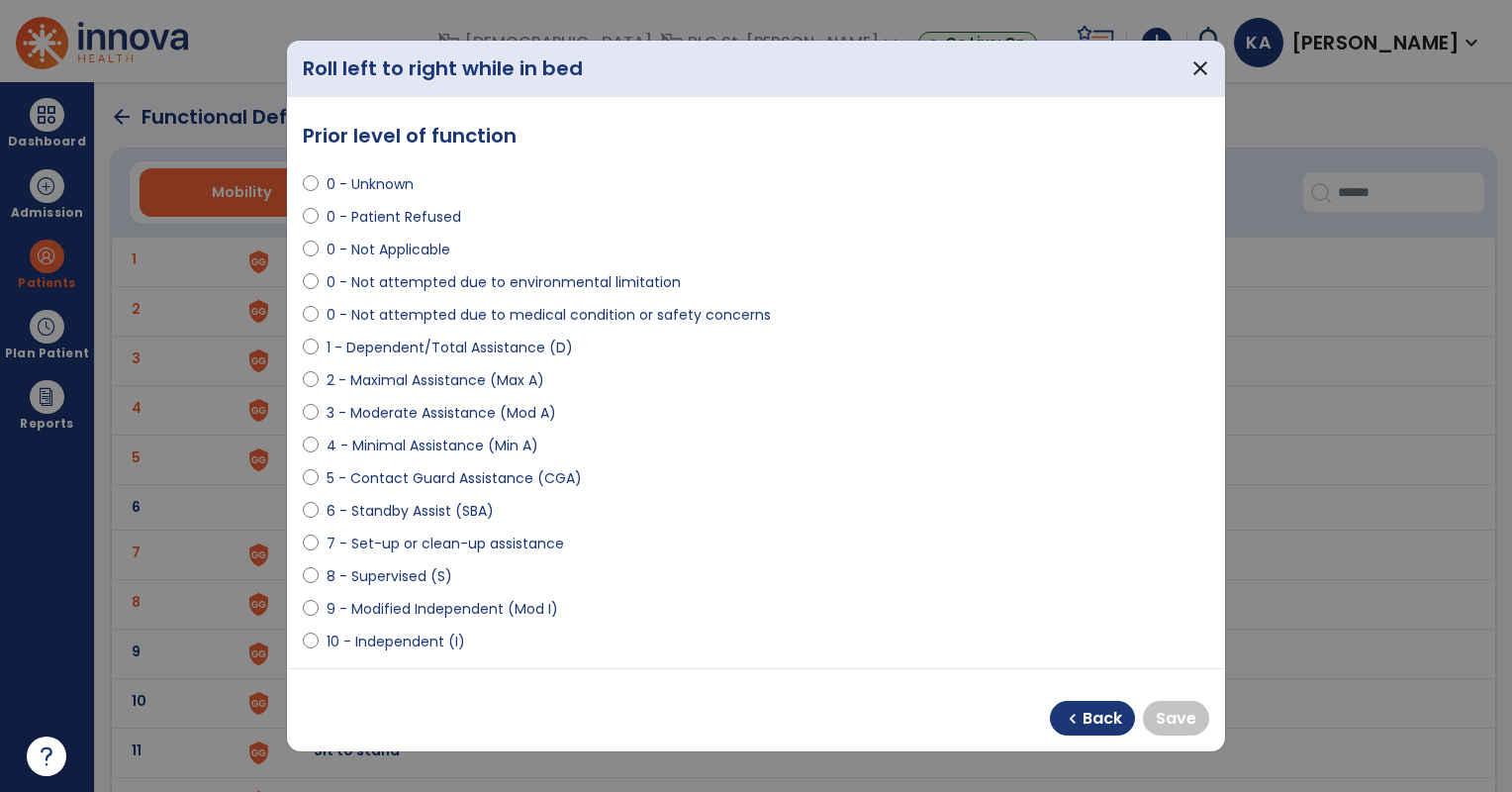 select on "**********" 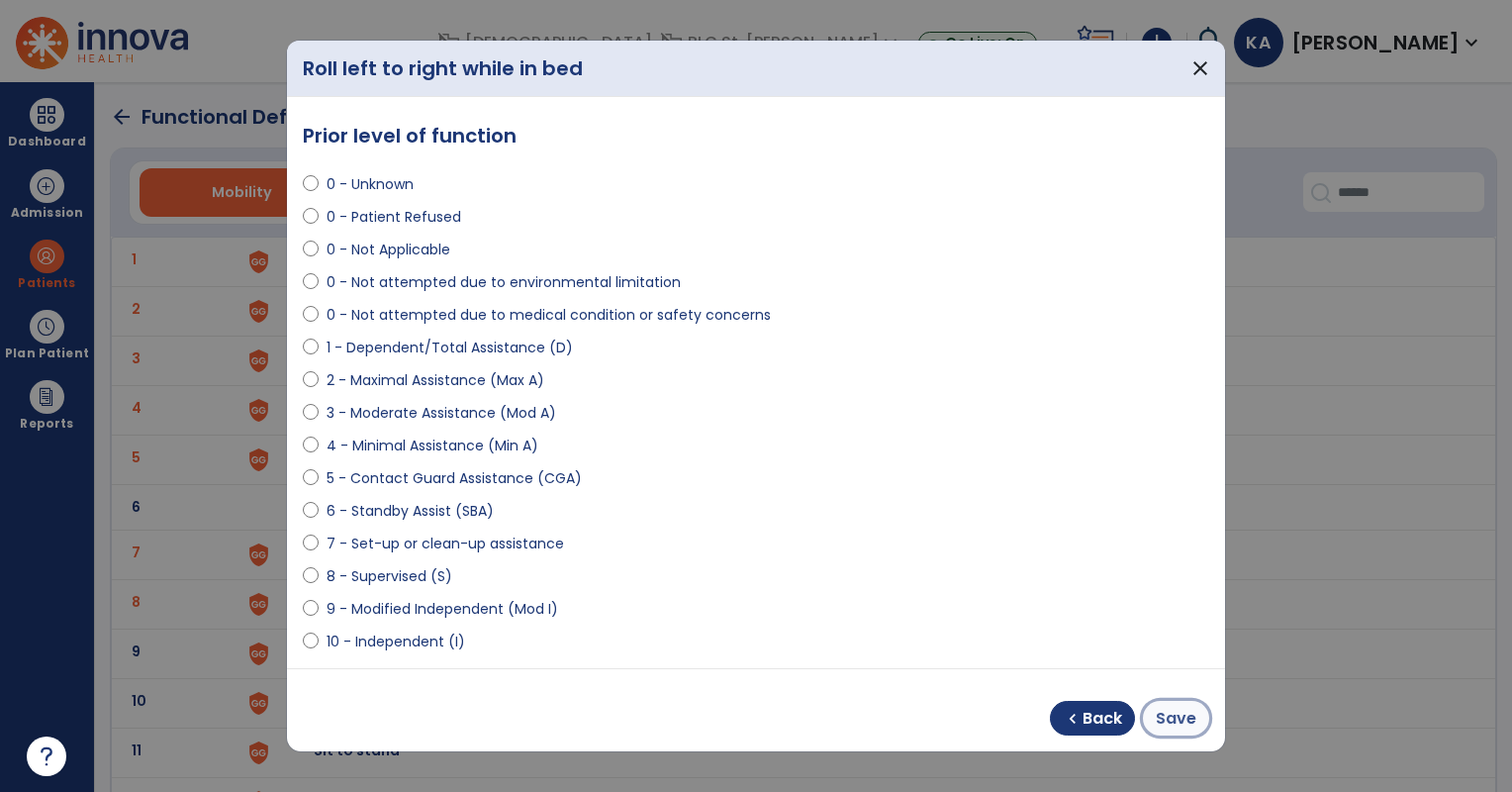 click on "Save" at bounding box center [1176, 719] 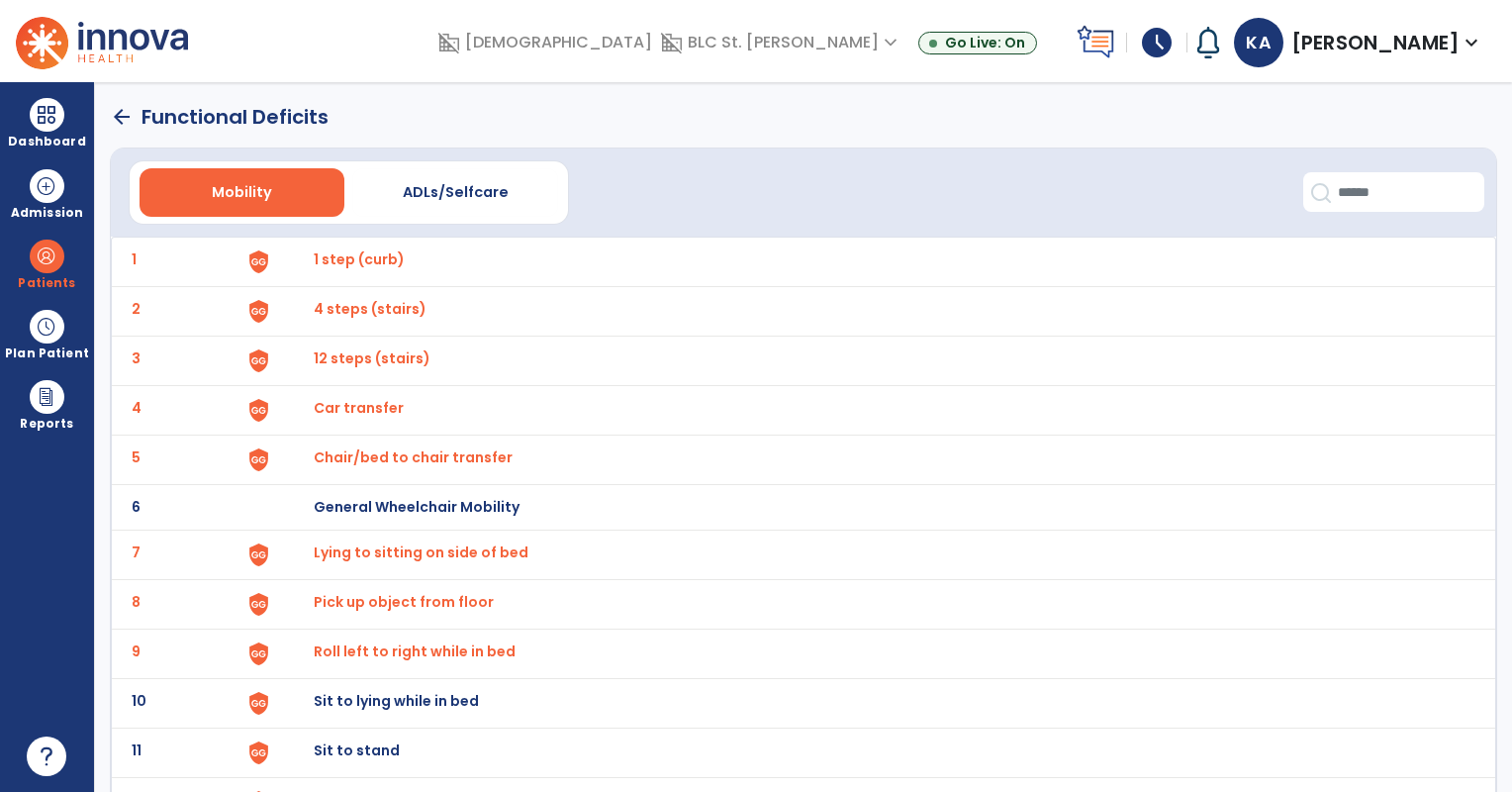 click on "Sit to lying while in bed" at bounding box center [359, 259] 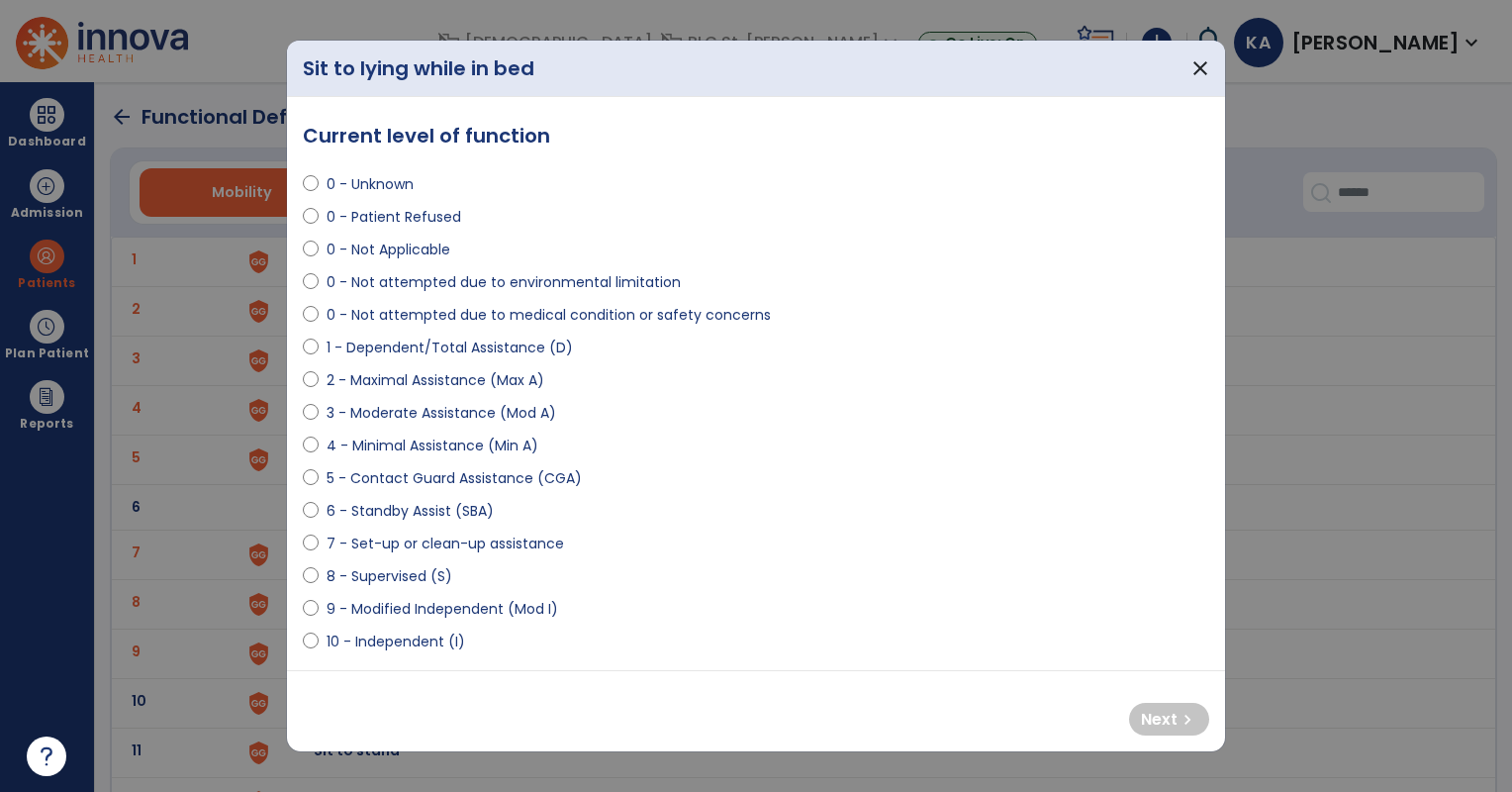 select on "**********" 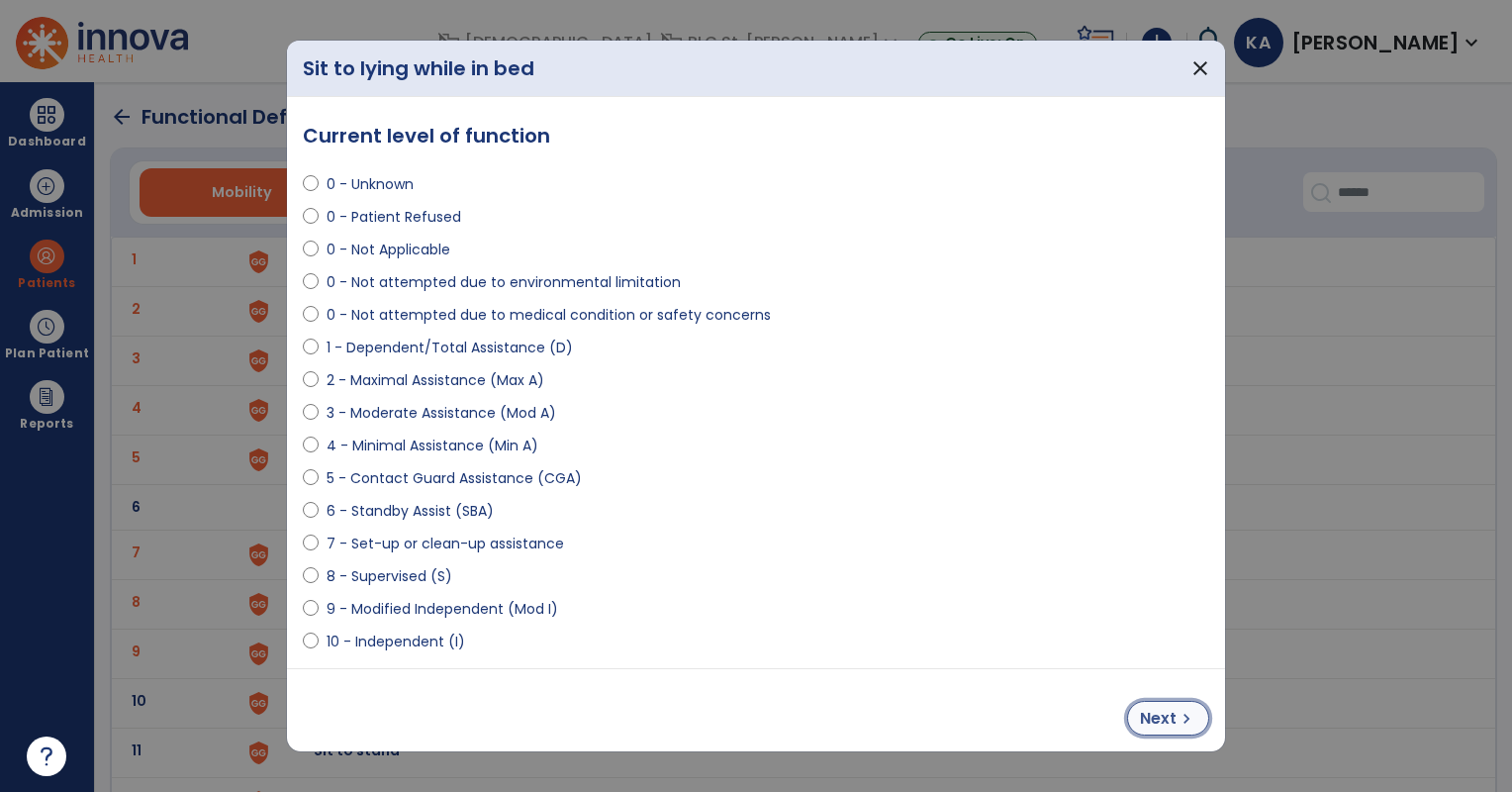 click on "Next" at bounding box center [1158, 719] 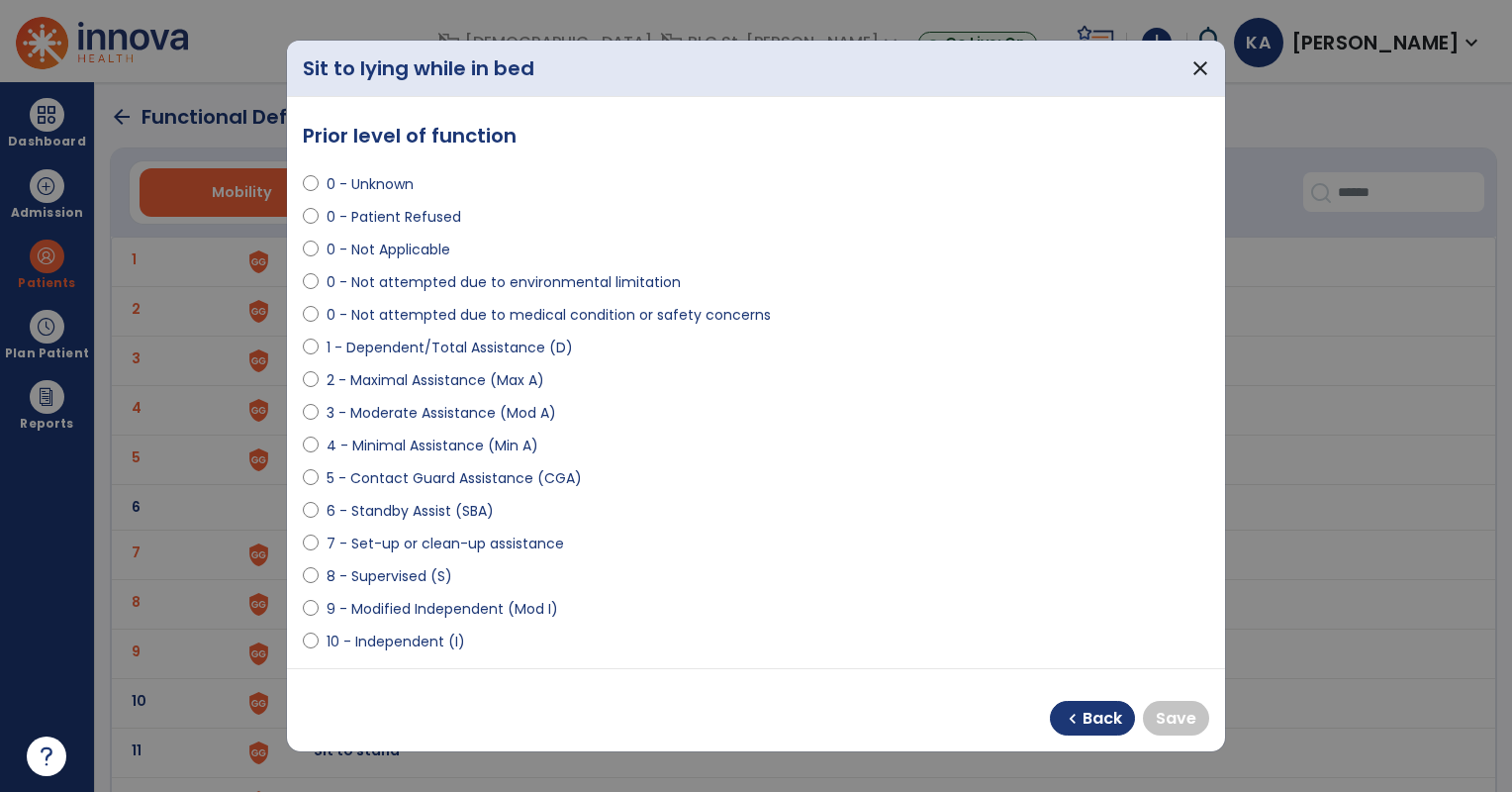 select on "**********" 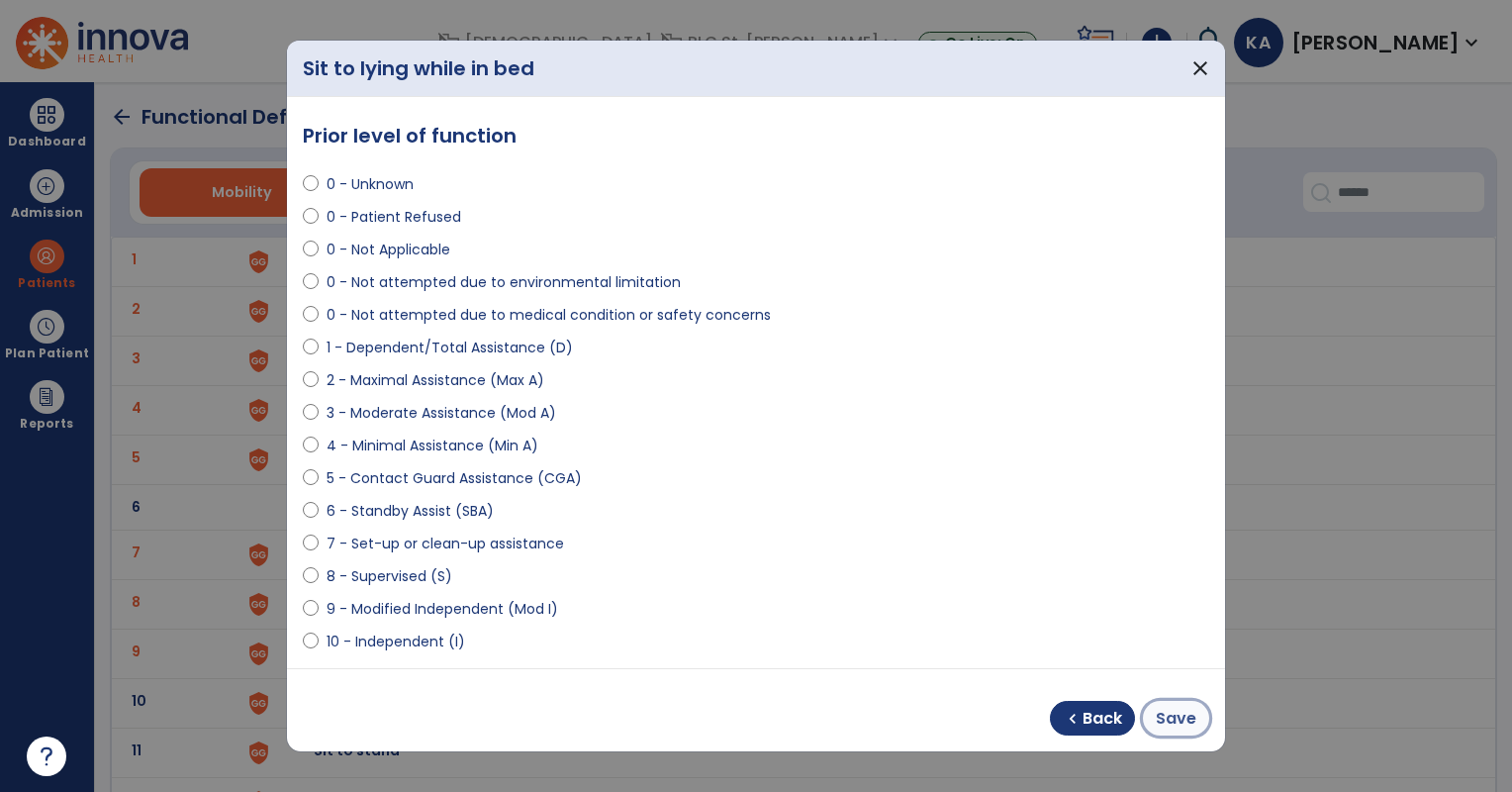 click on "Save" at bounding box center (1176, 719) 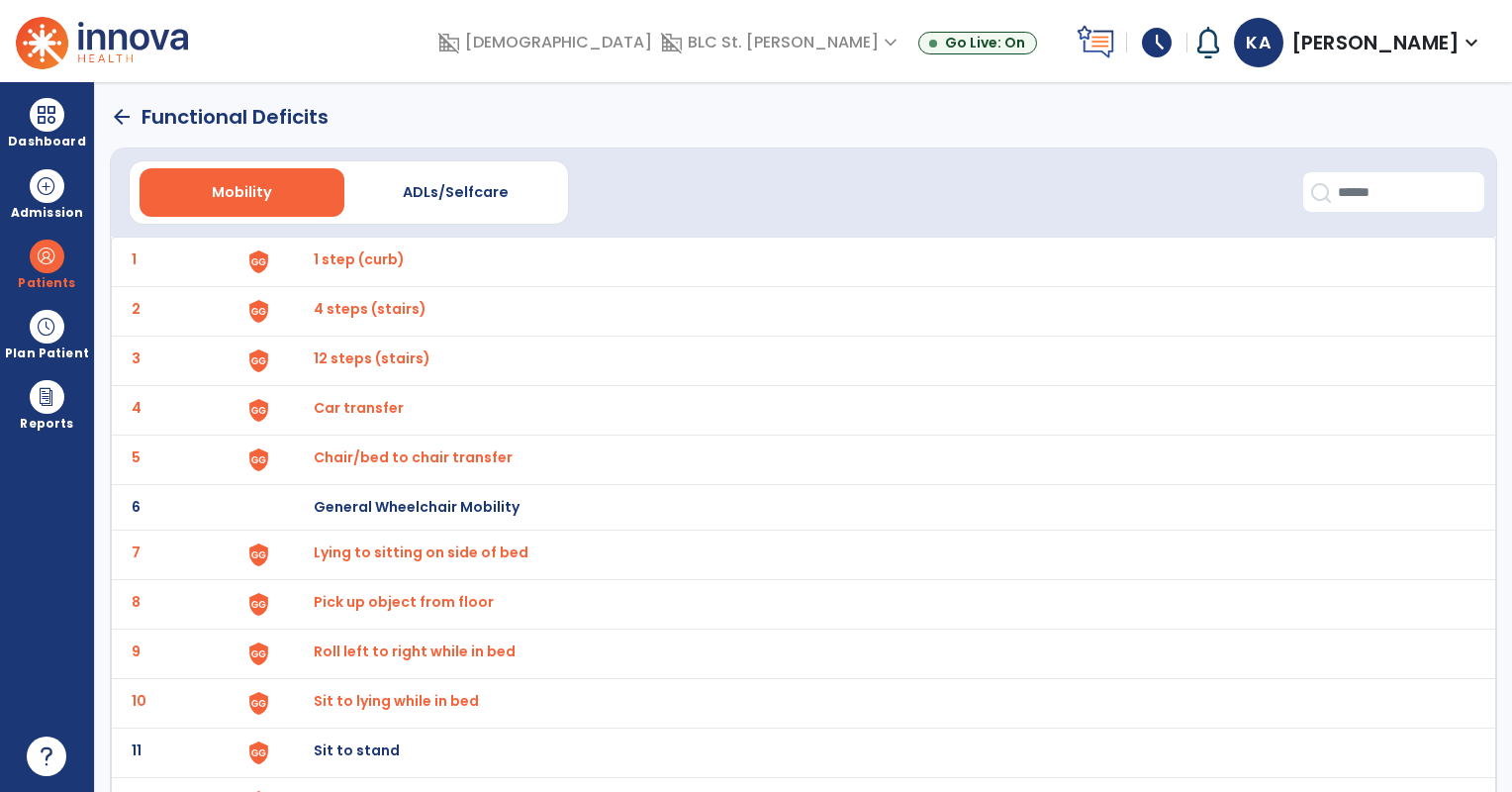 click on "Sit to stand" at bounding box center [359, 259] 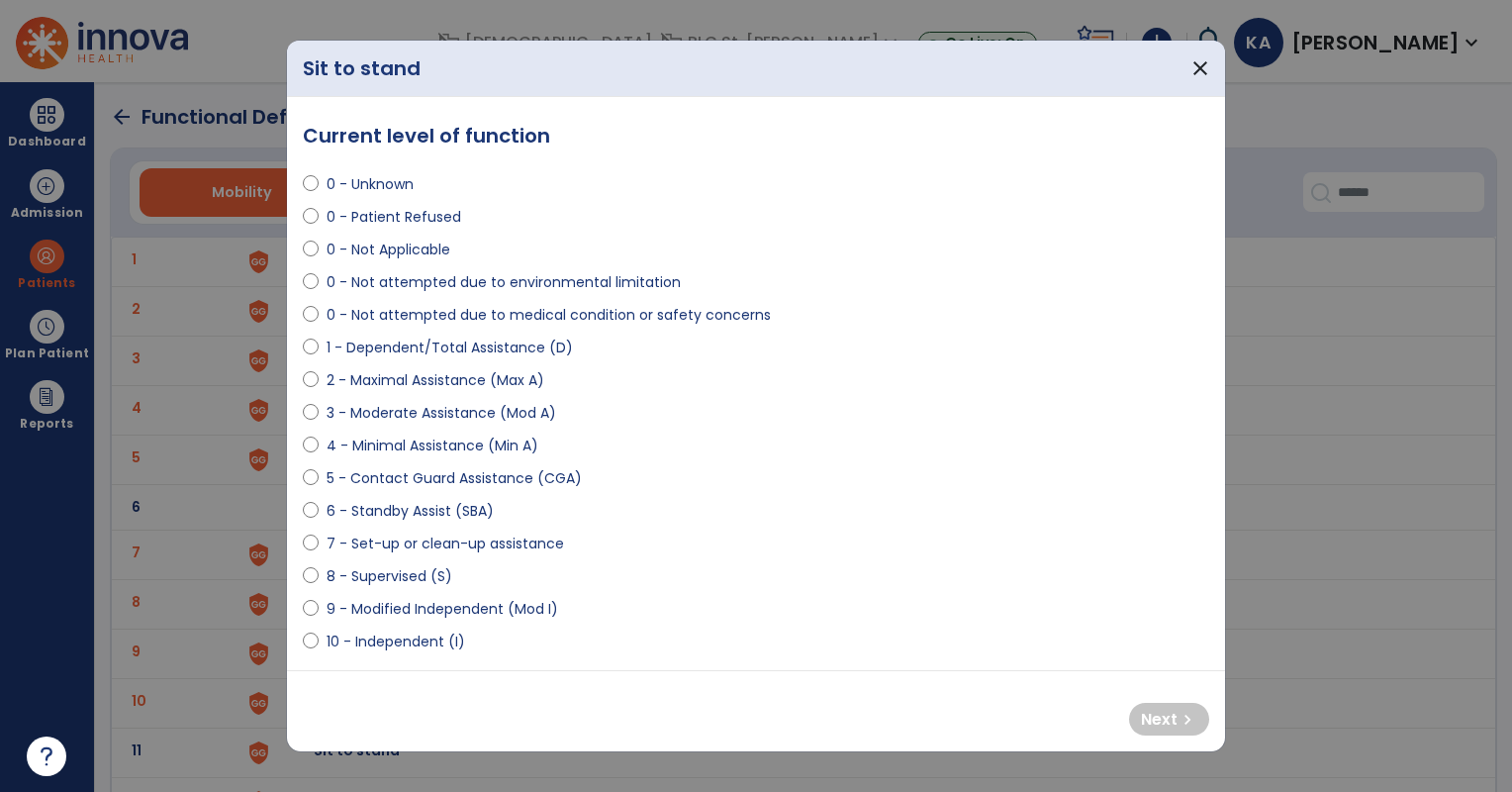 select on "**********" 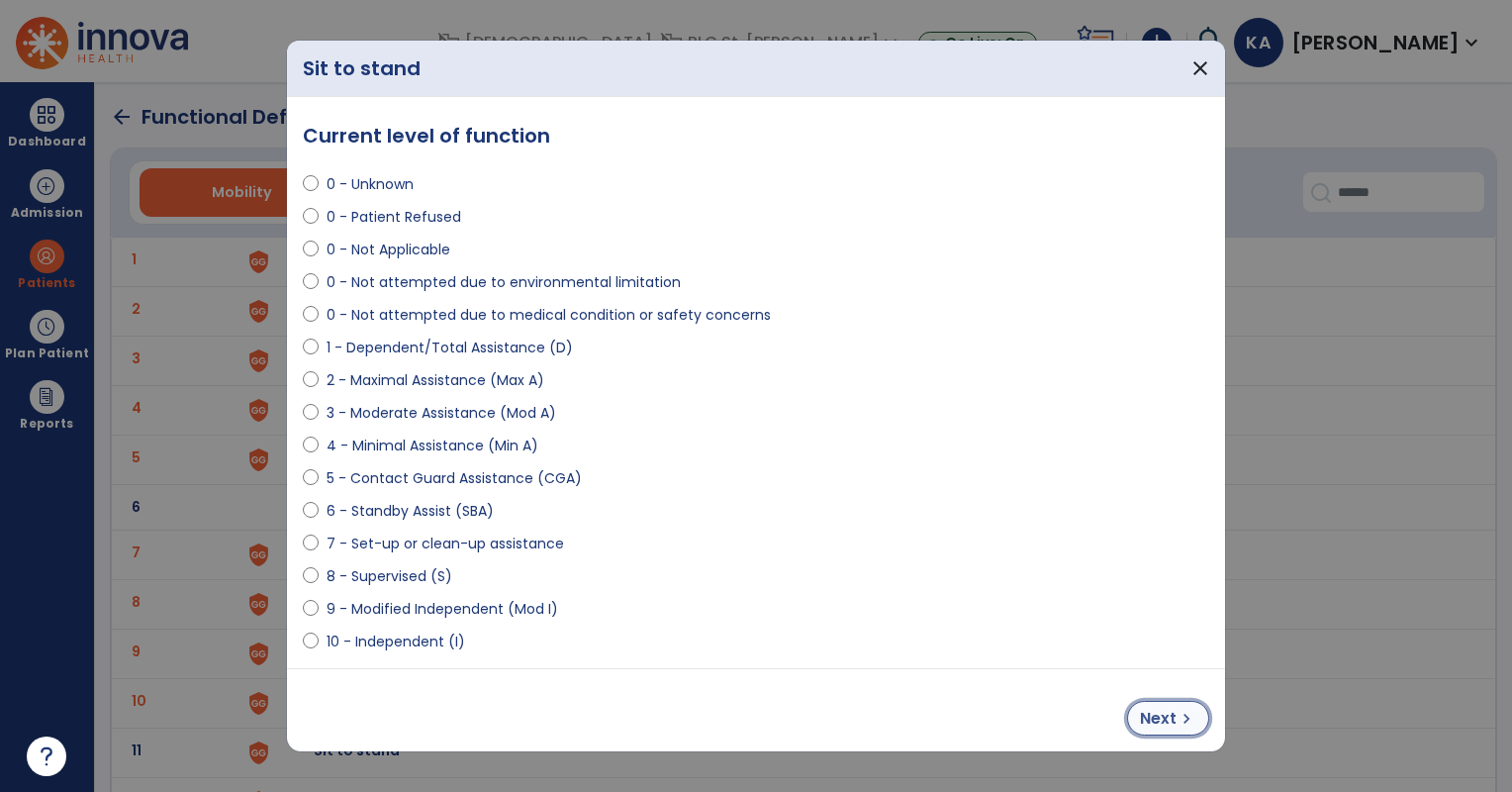 click on "Next  chevron_right" at bounding box center (1168, 718) 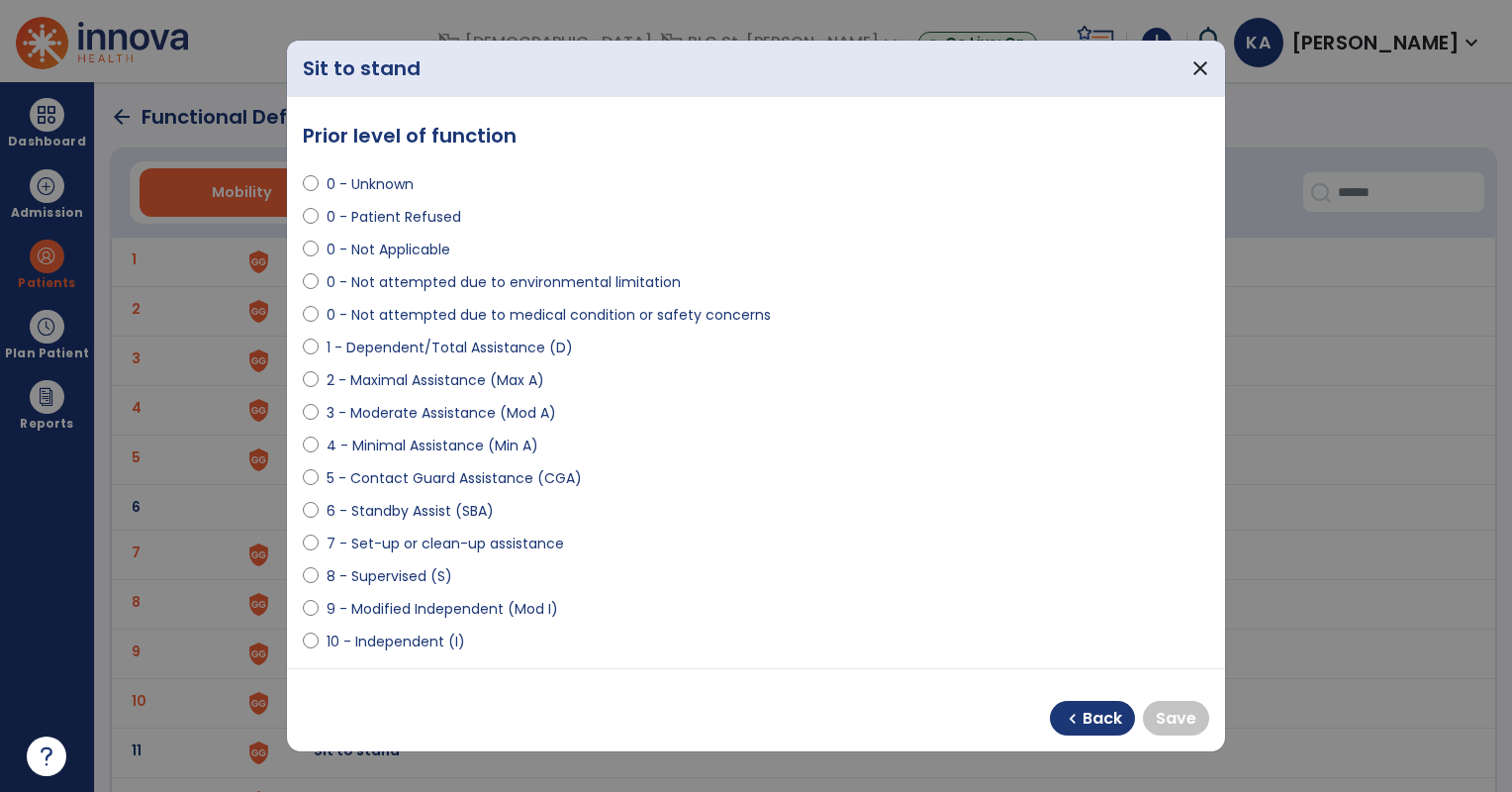 select on "**********" 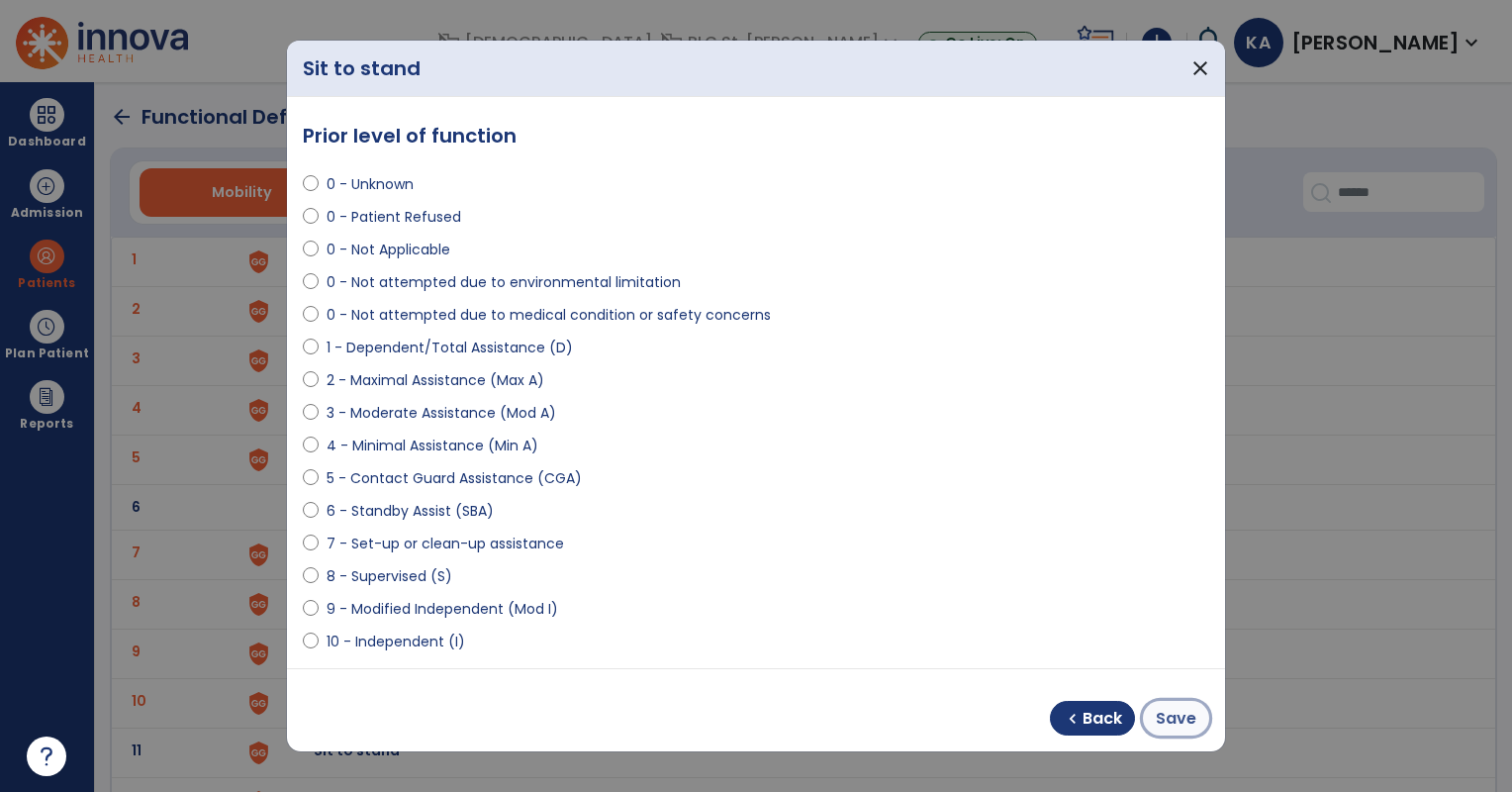 click on "Save" at bounding box center [1176, 719] 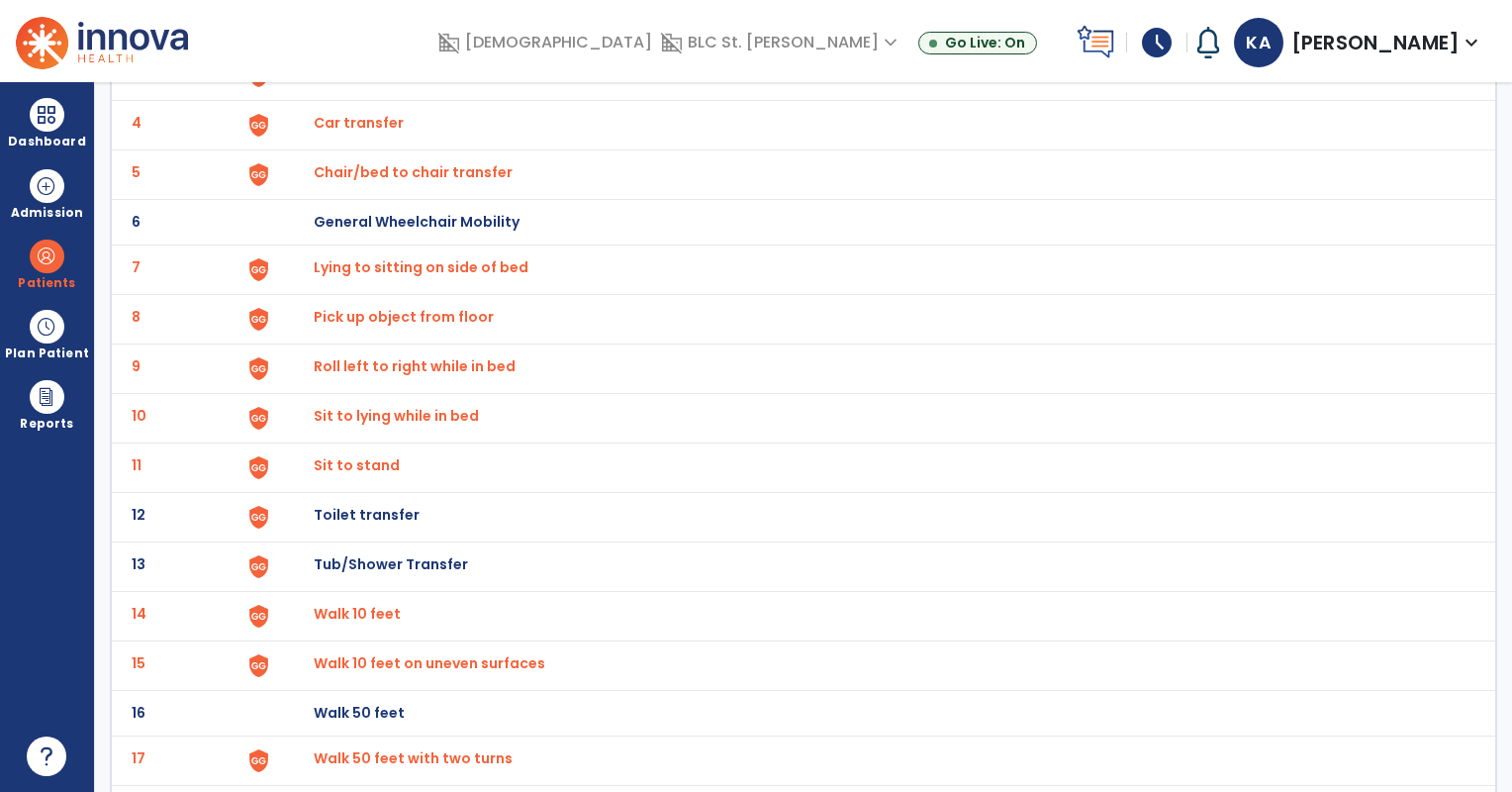 scroll, scrollTop: 322, scrollLeft: 0, axis: vertical 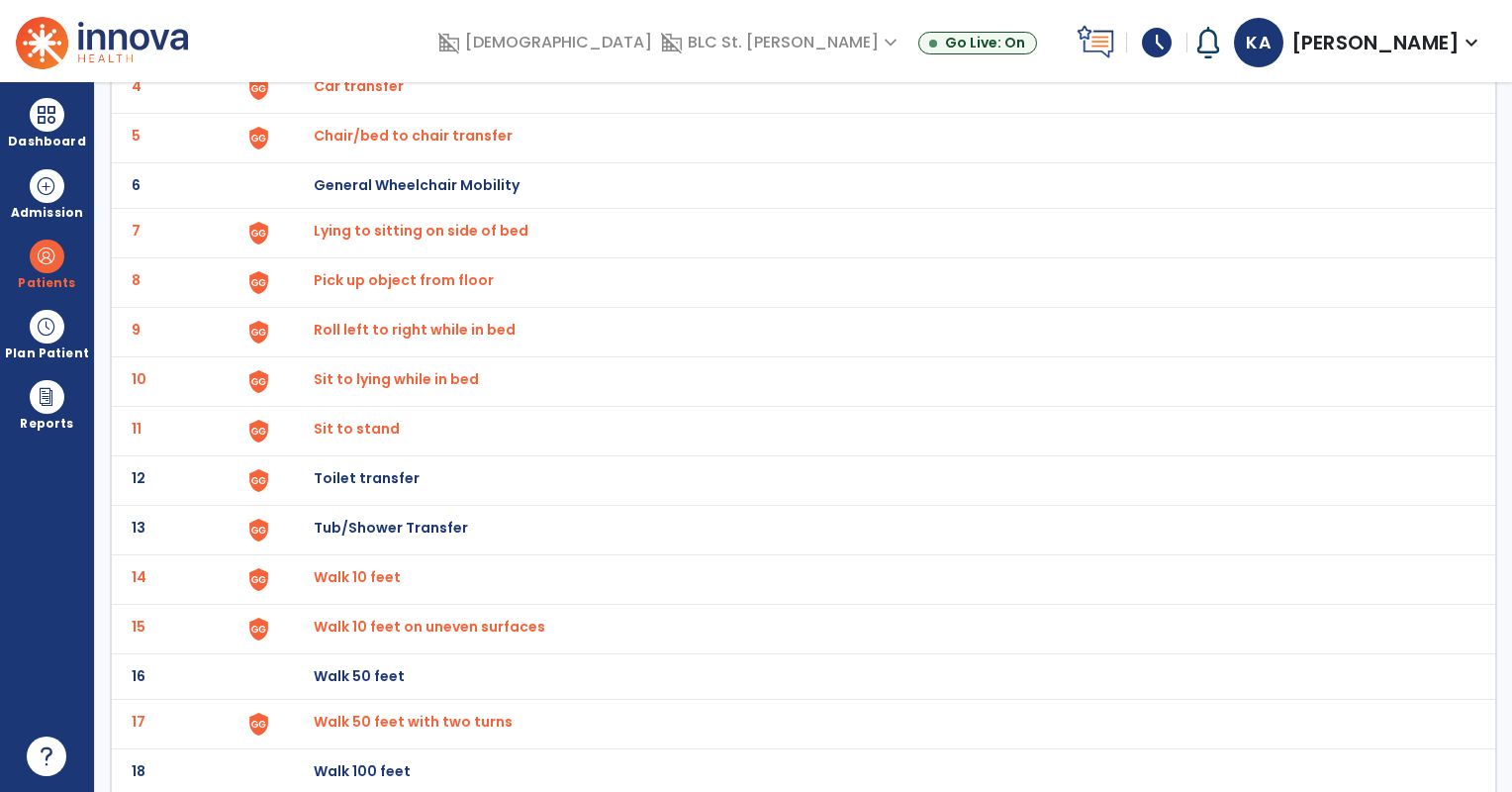 click on "Toilet transfer" at bounding box center (359, -62) 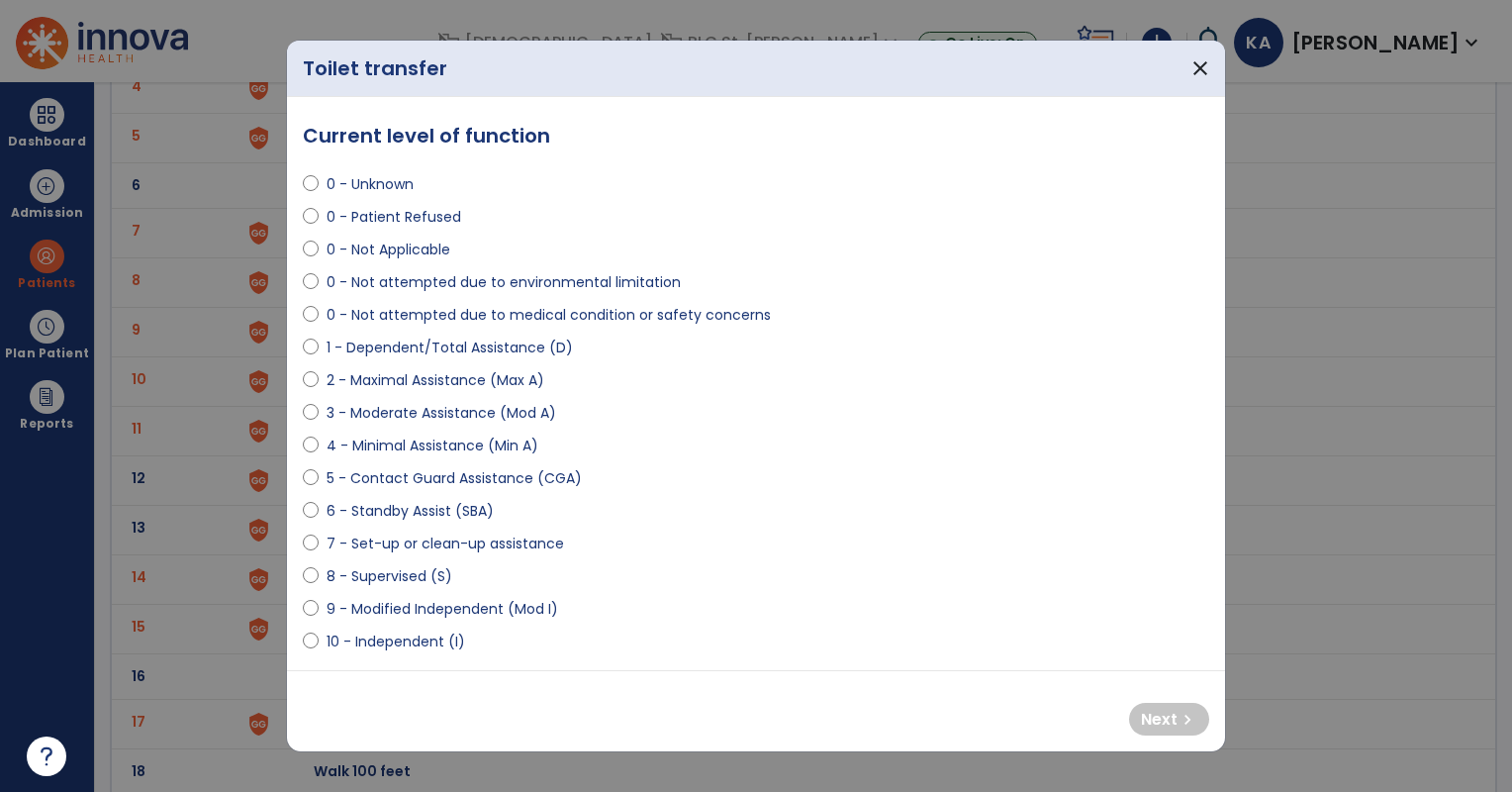 select on "**********" 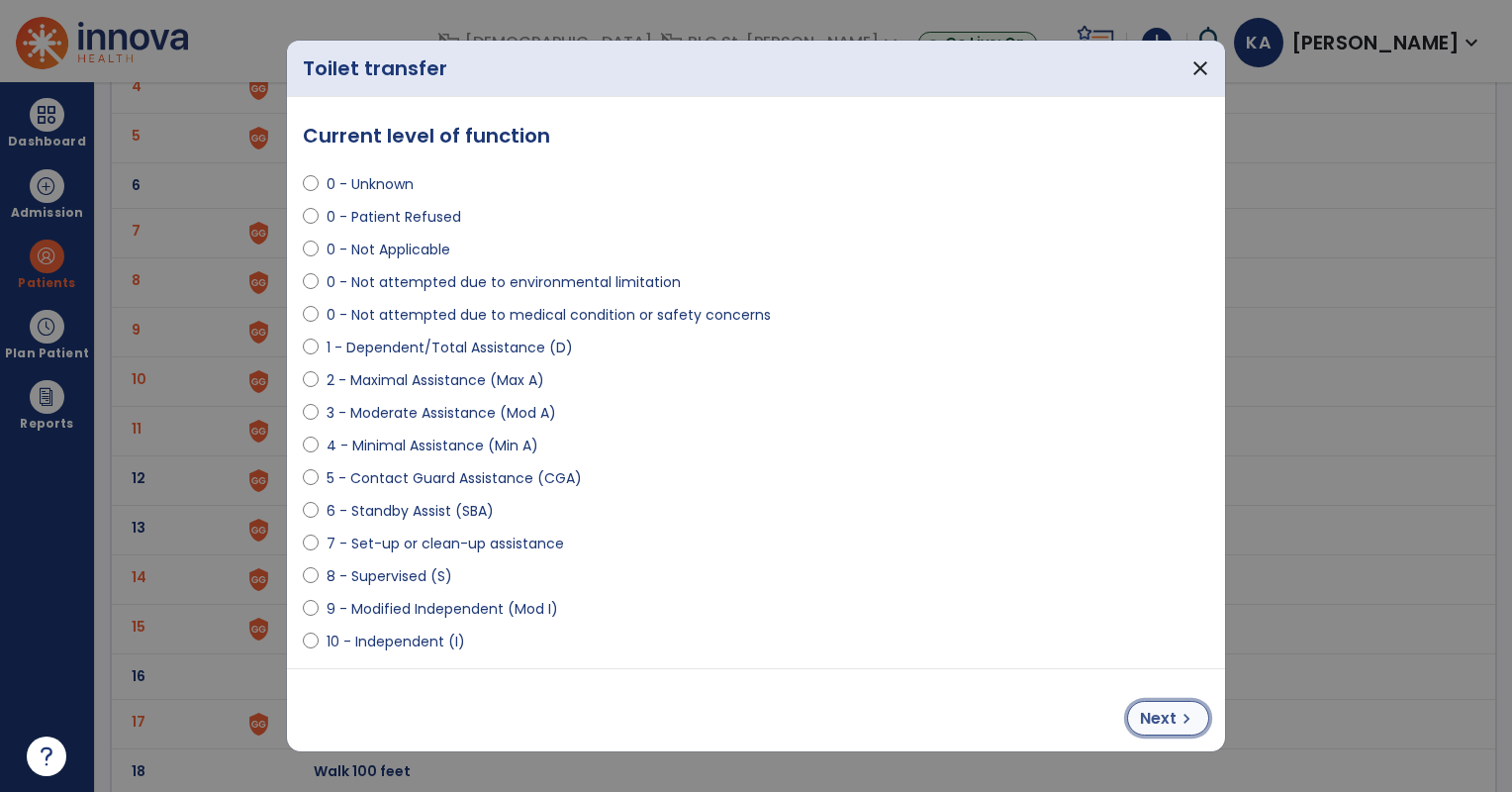 click on "Next" at bounding box center [1158, 719] 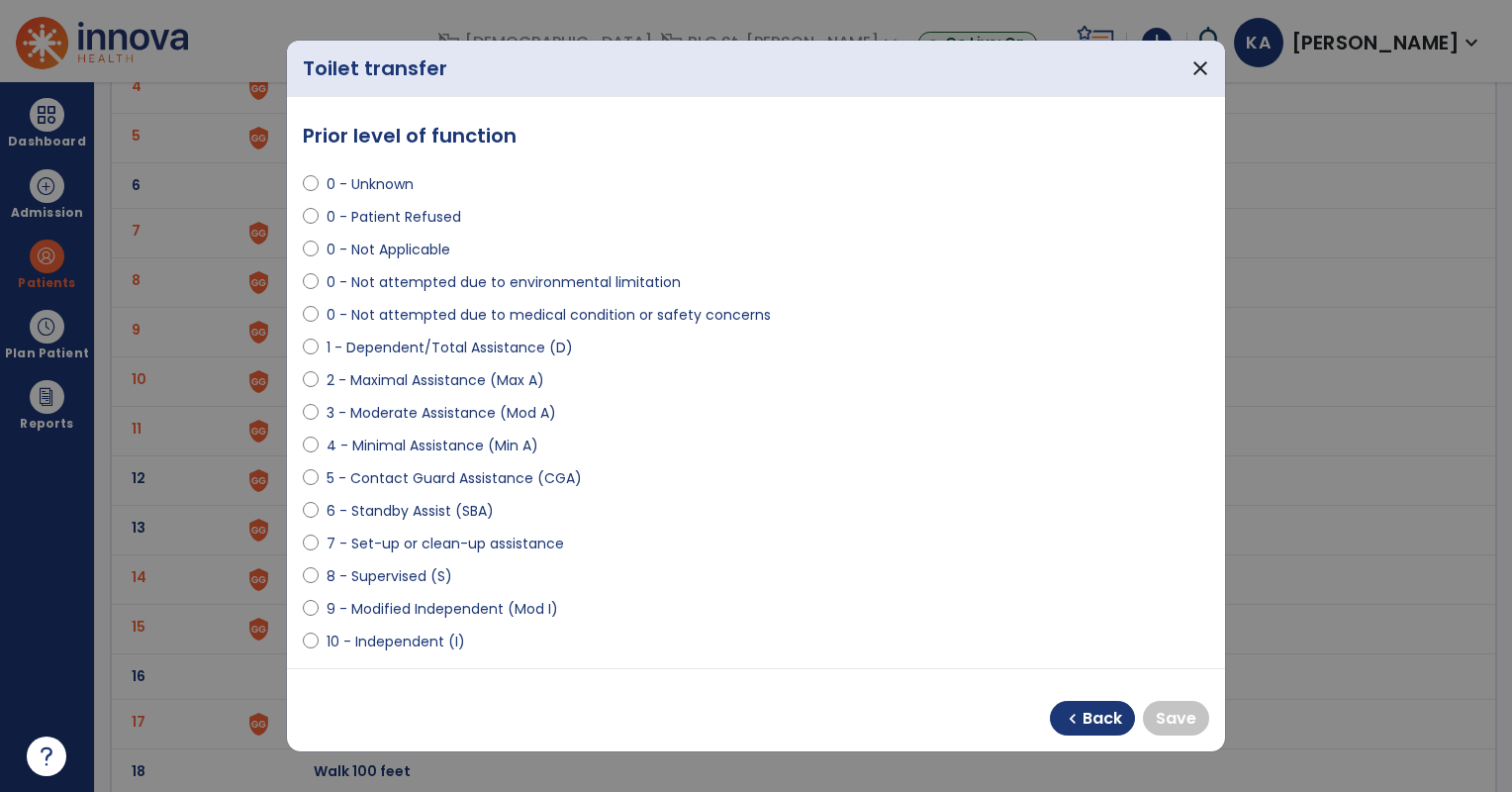 select on "**********" 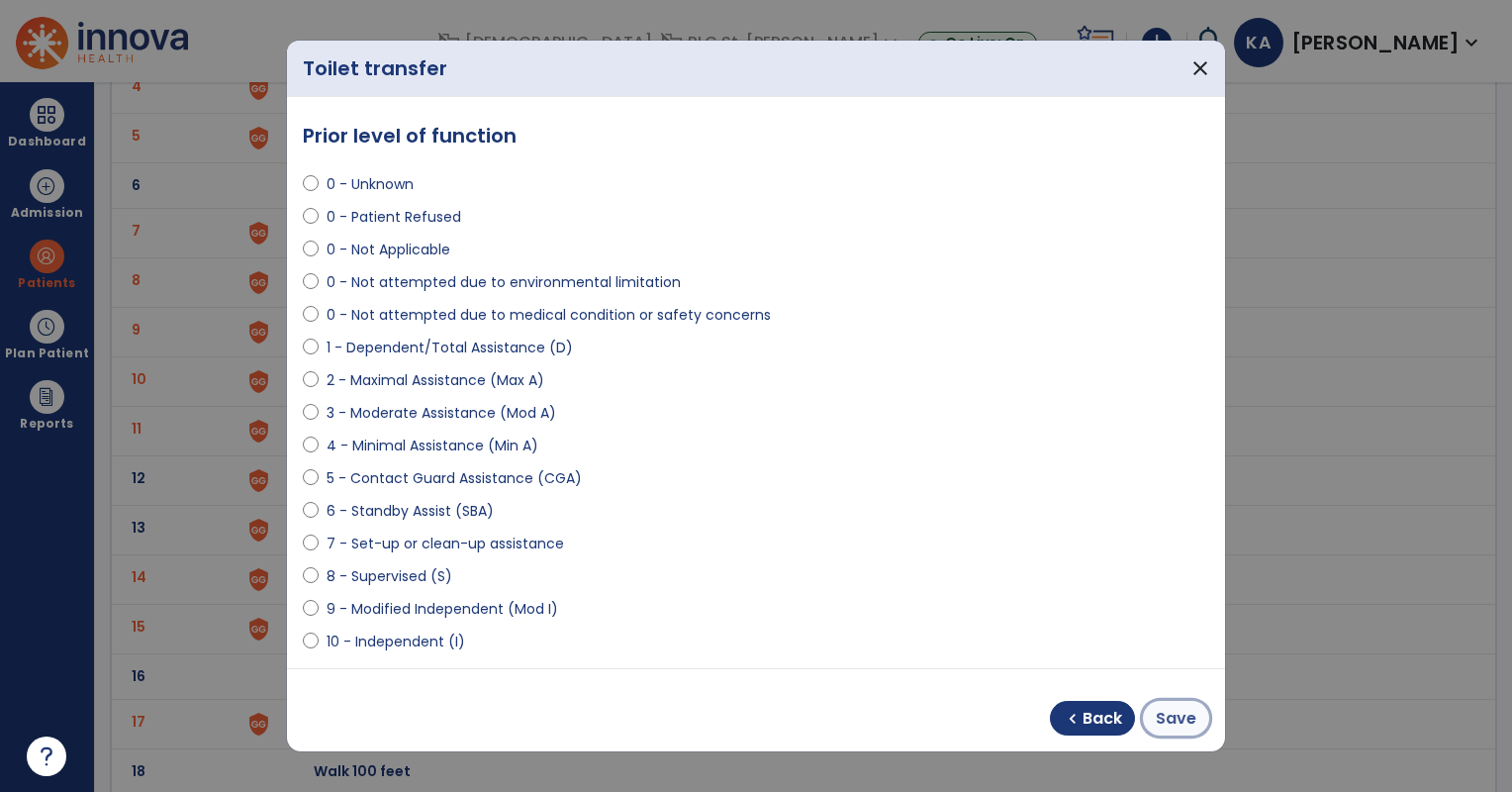 click on "Save" at bounding box center [1176, 719] 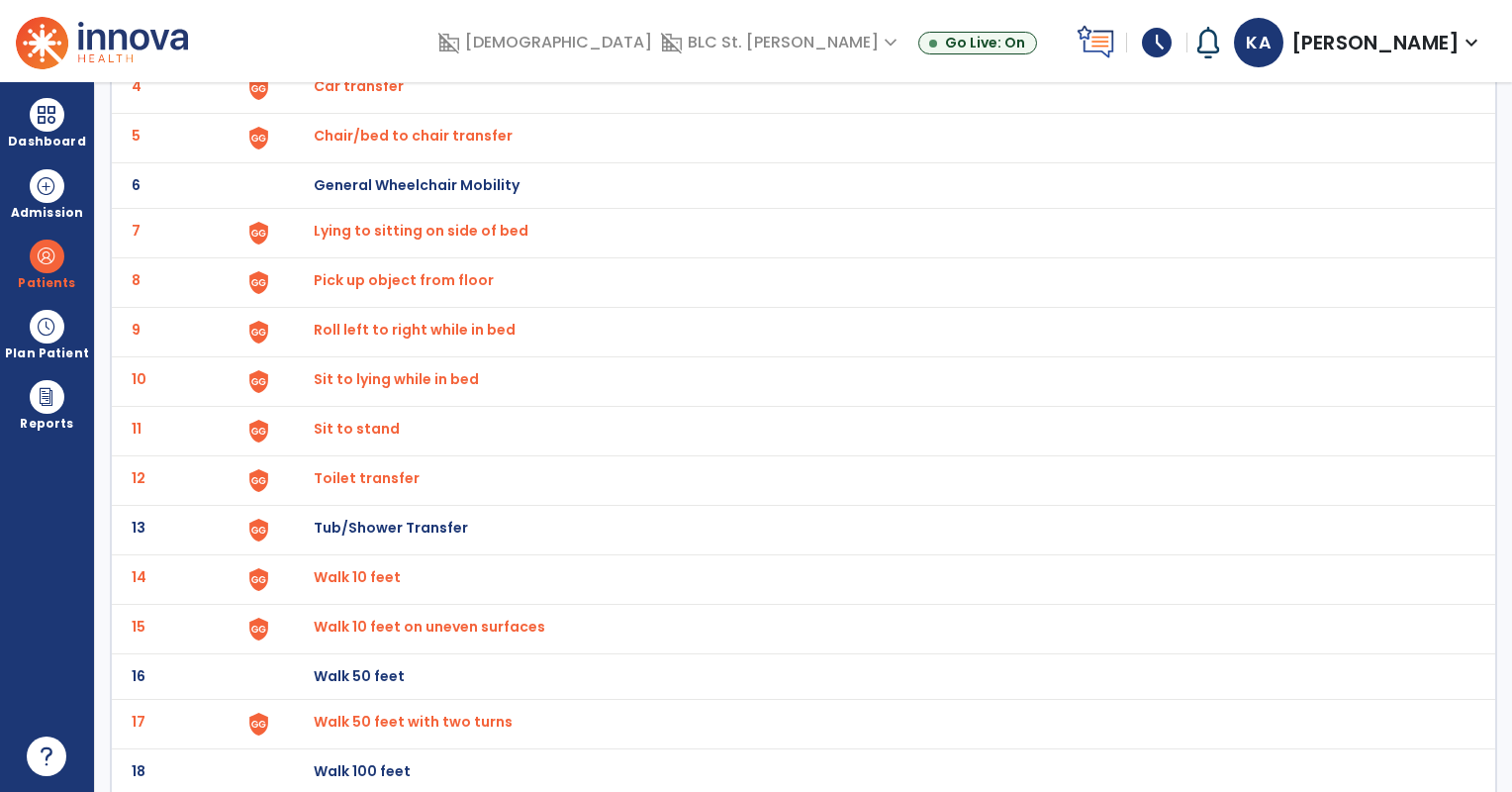 click on "Tub/Shower Transfer" at bounding box center (359, -62) 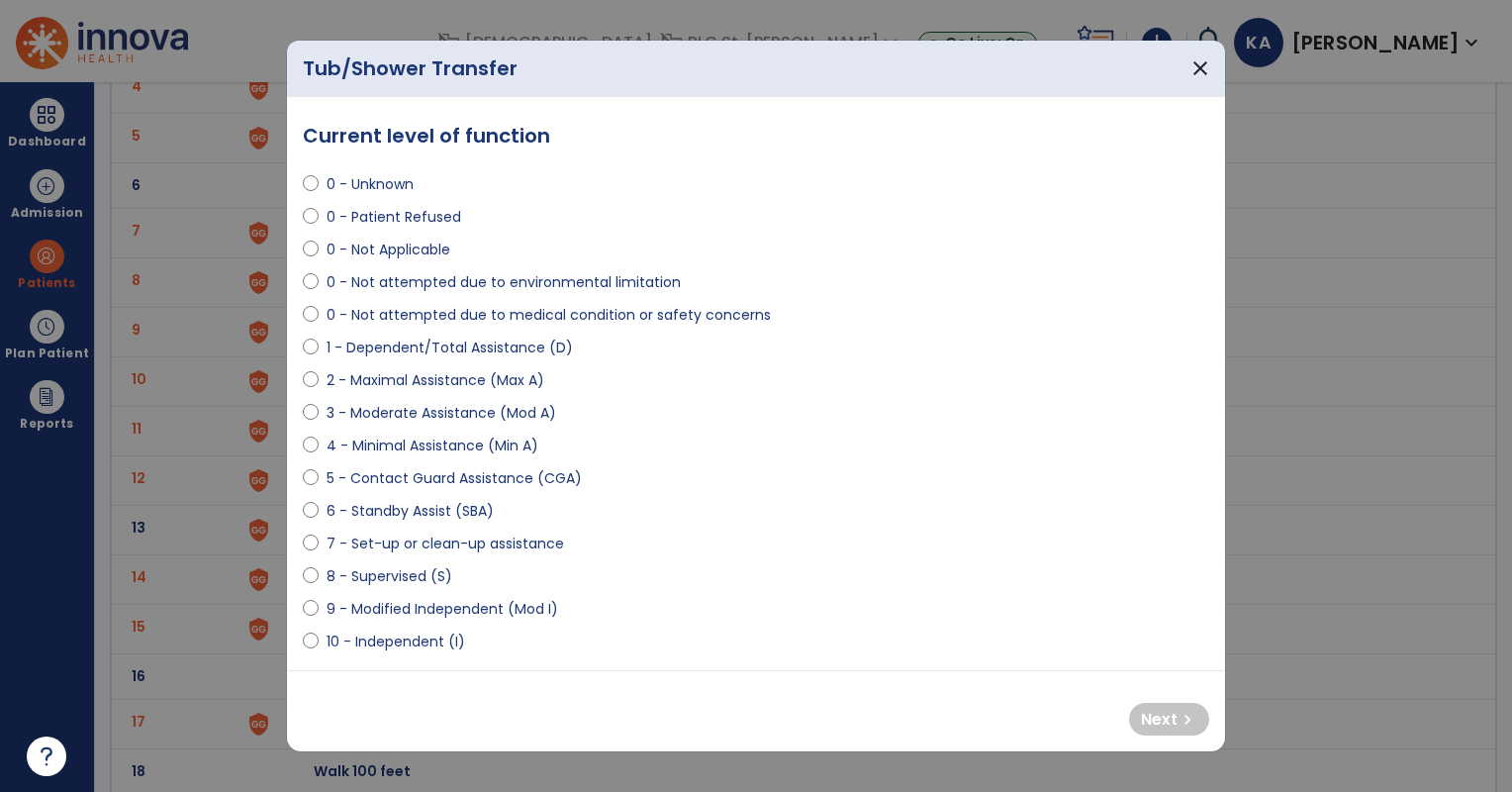 select on "**********" 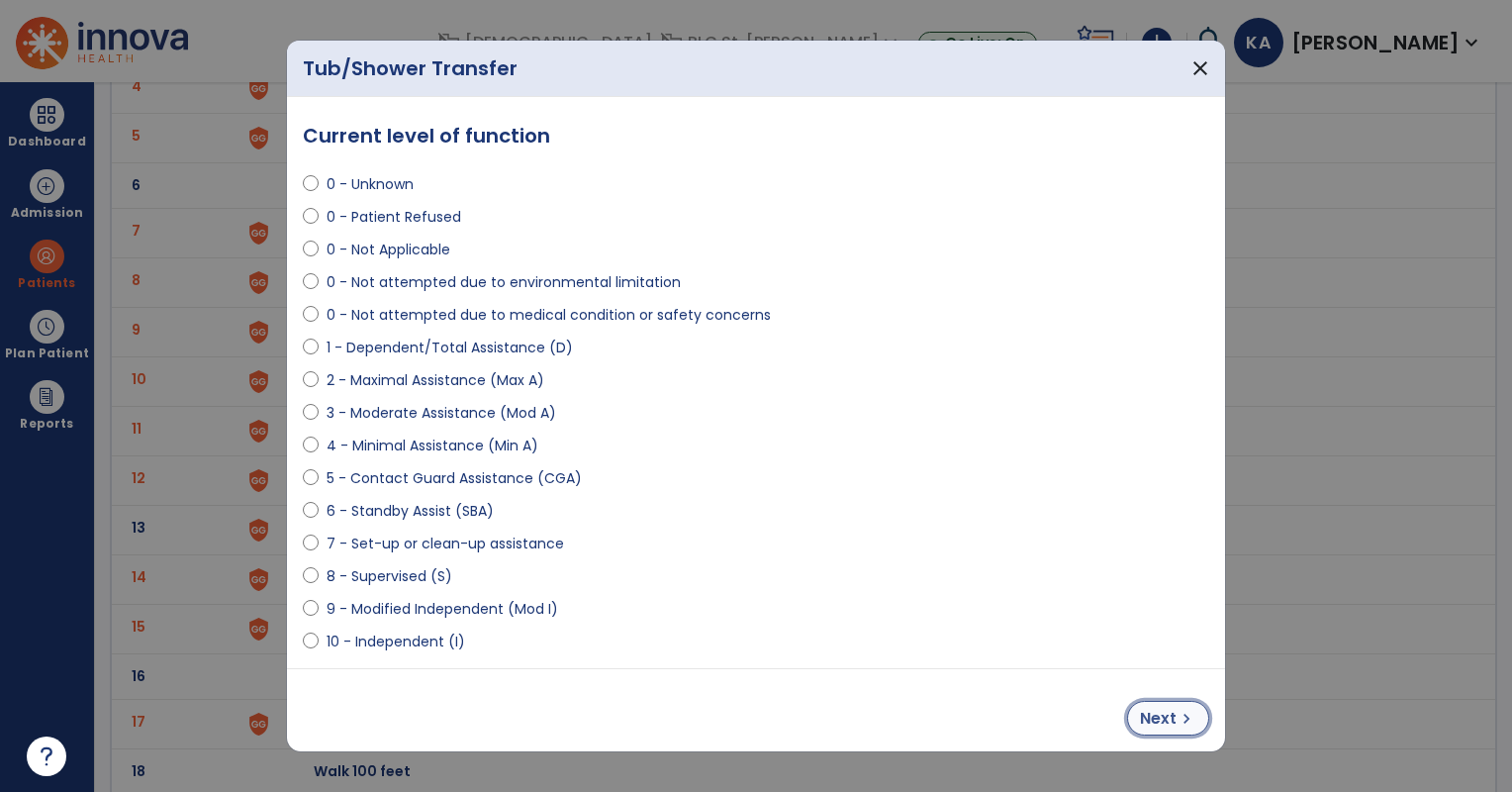 click on "chevron_right" at bounding box center [1186, 719] 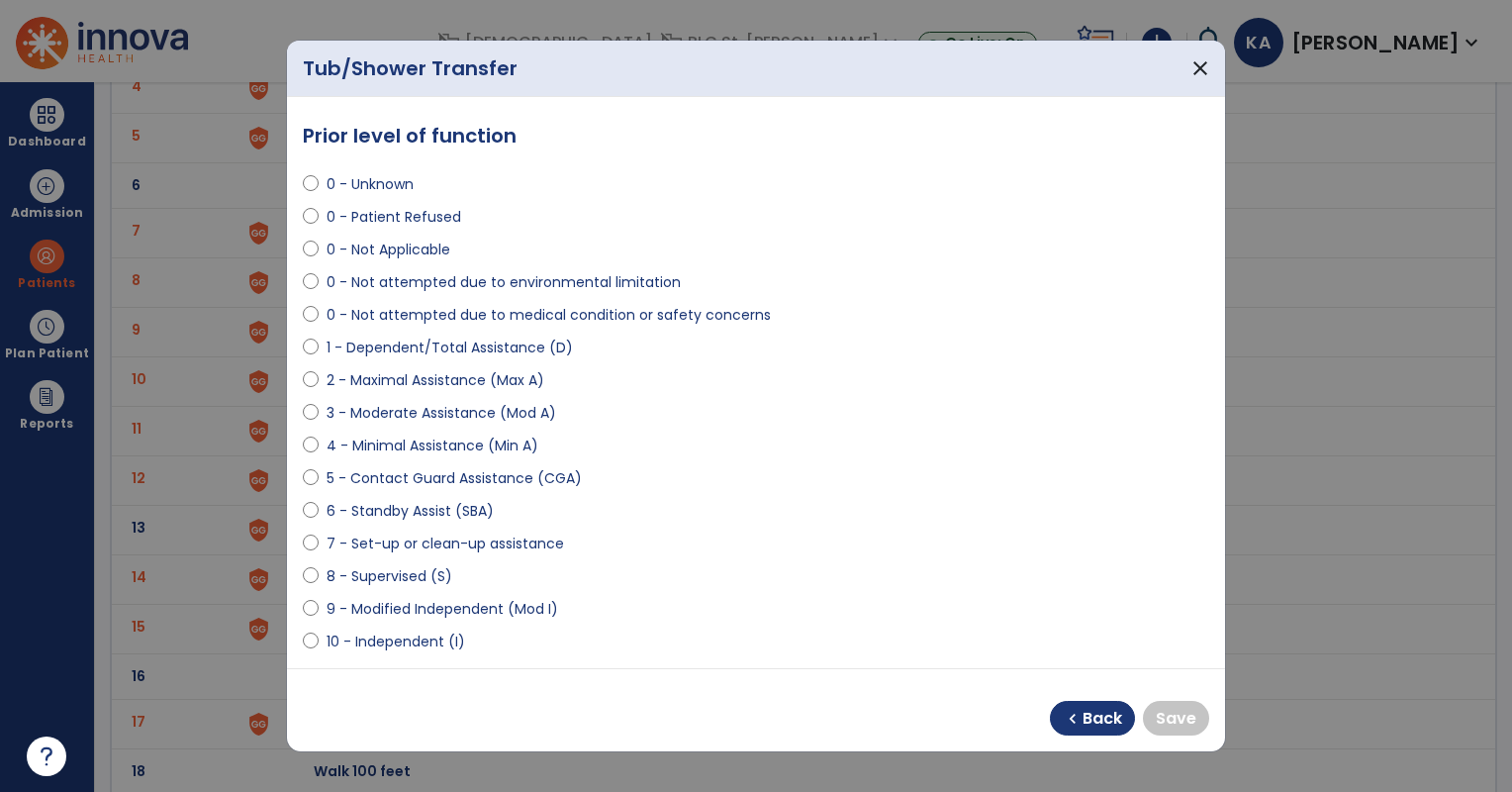 select on "**********" 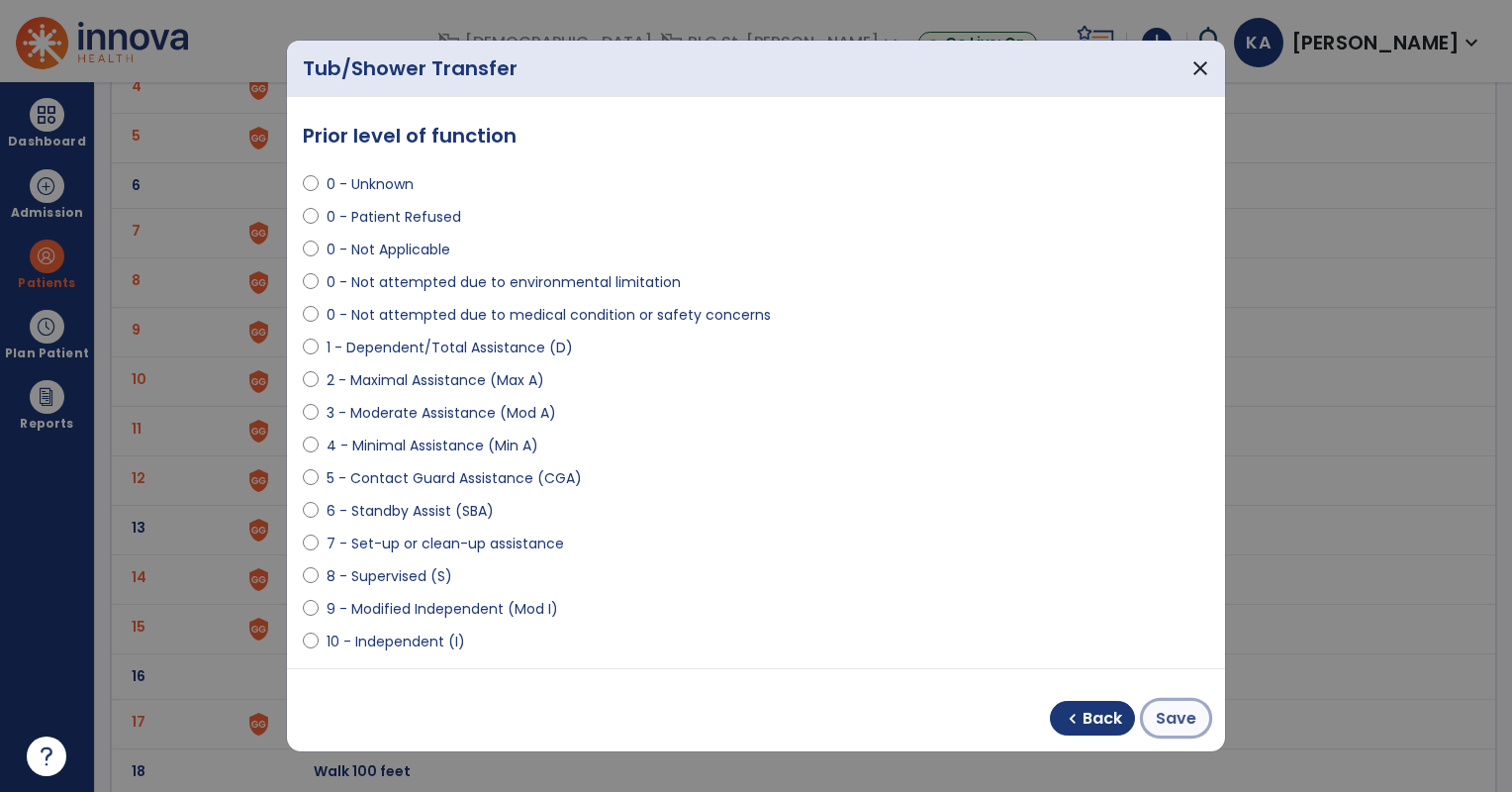 click on "Save" at bounding box center [1176, 719] 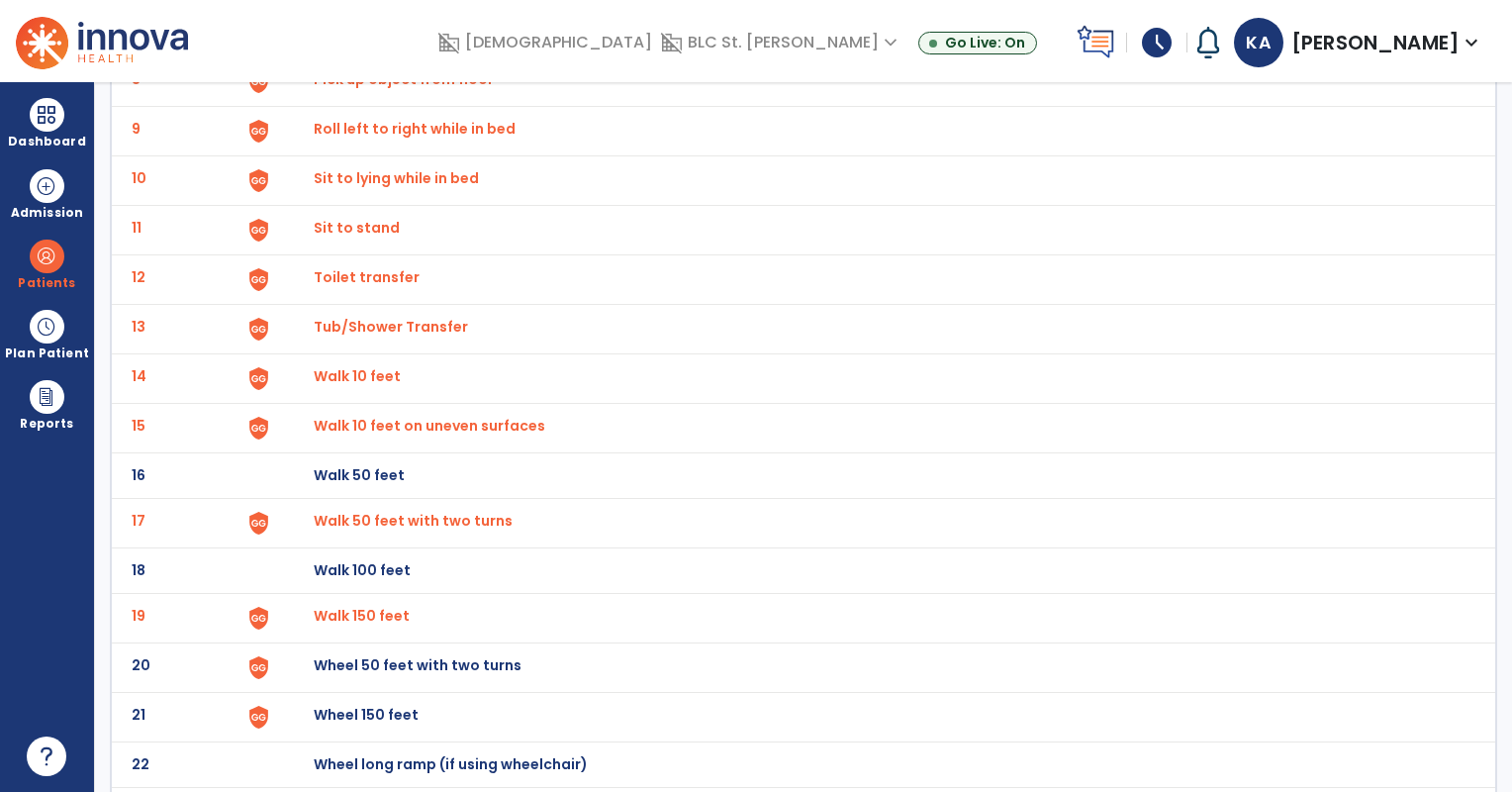 scroll, scrollTop: 559, scrollLeft: 0, axis: vertical 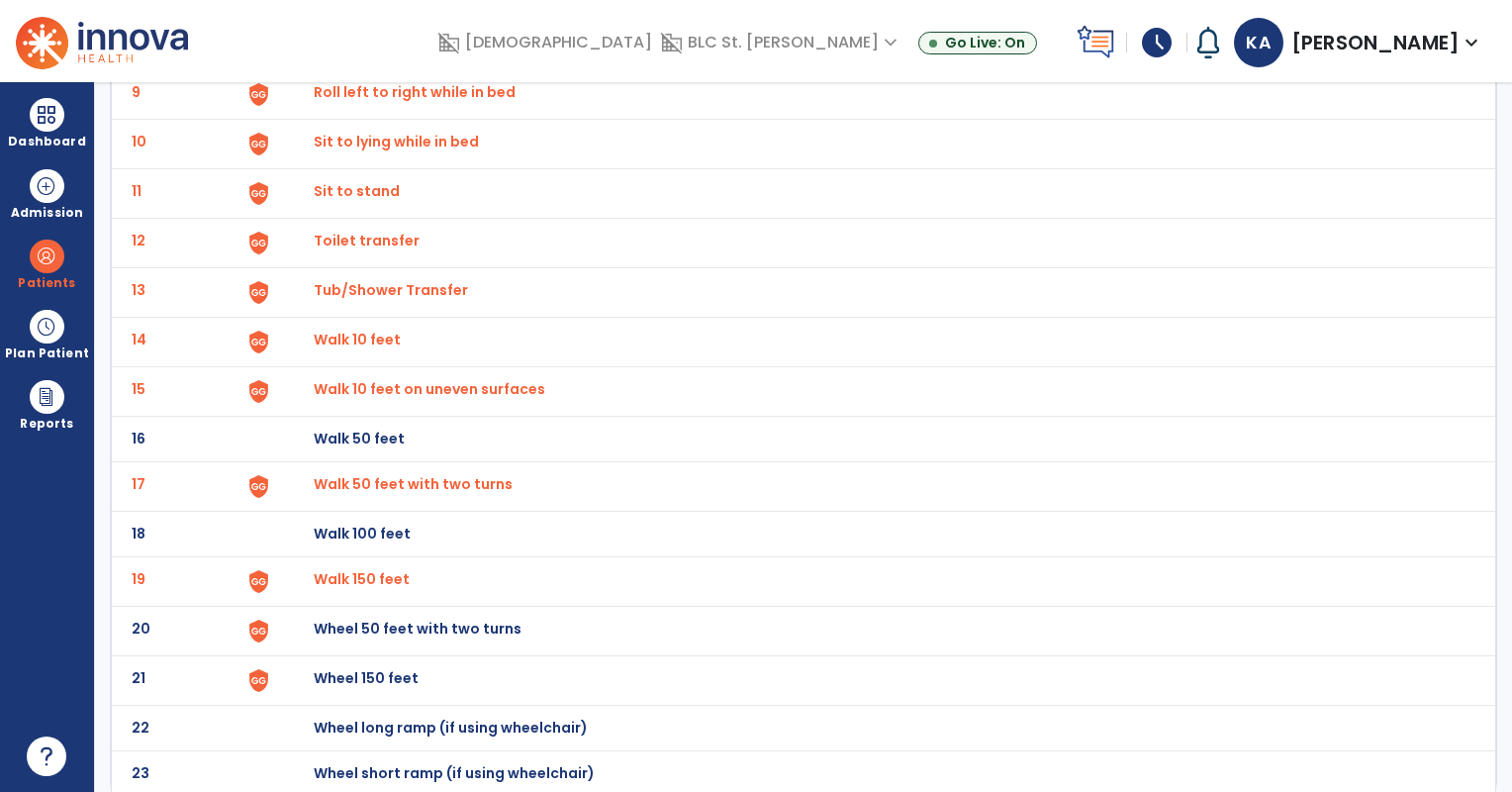click on "Wheel 50 feet with two turns" at bounding box center (359, -300) 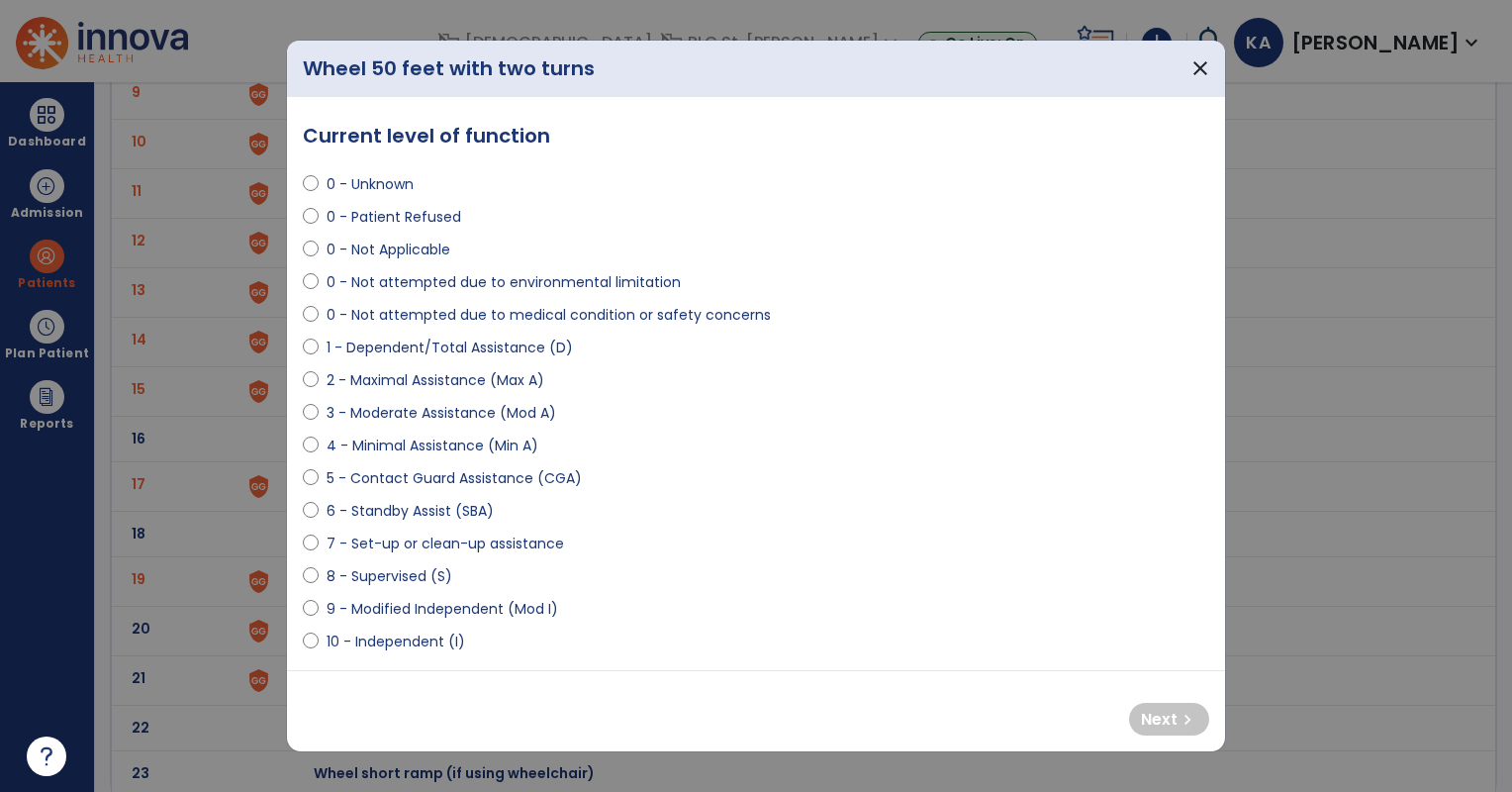 select on "**********" 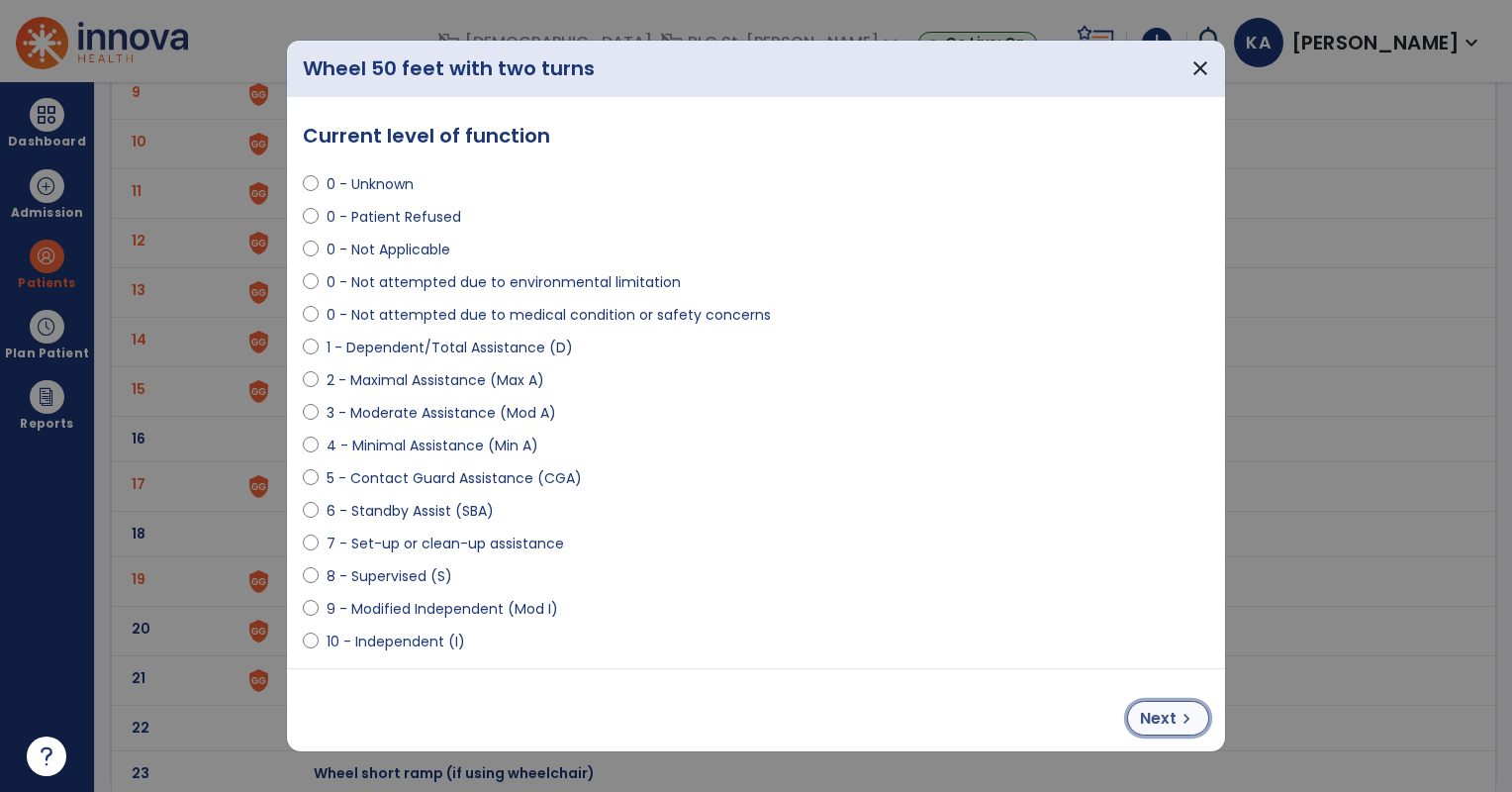 click on "Next" at bounding box center [1158, 719] 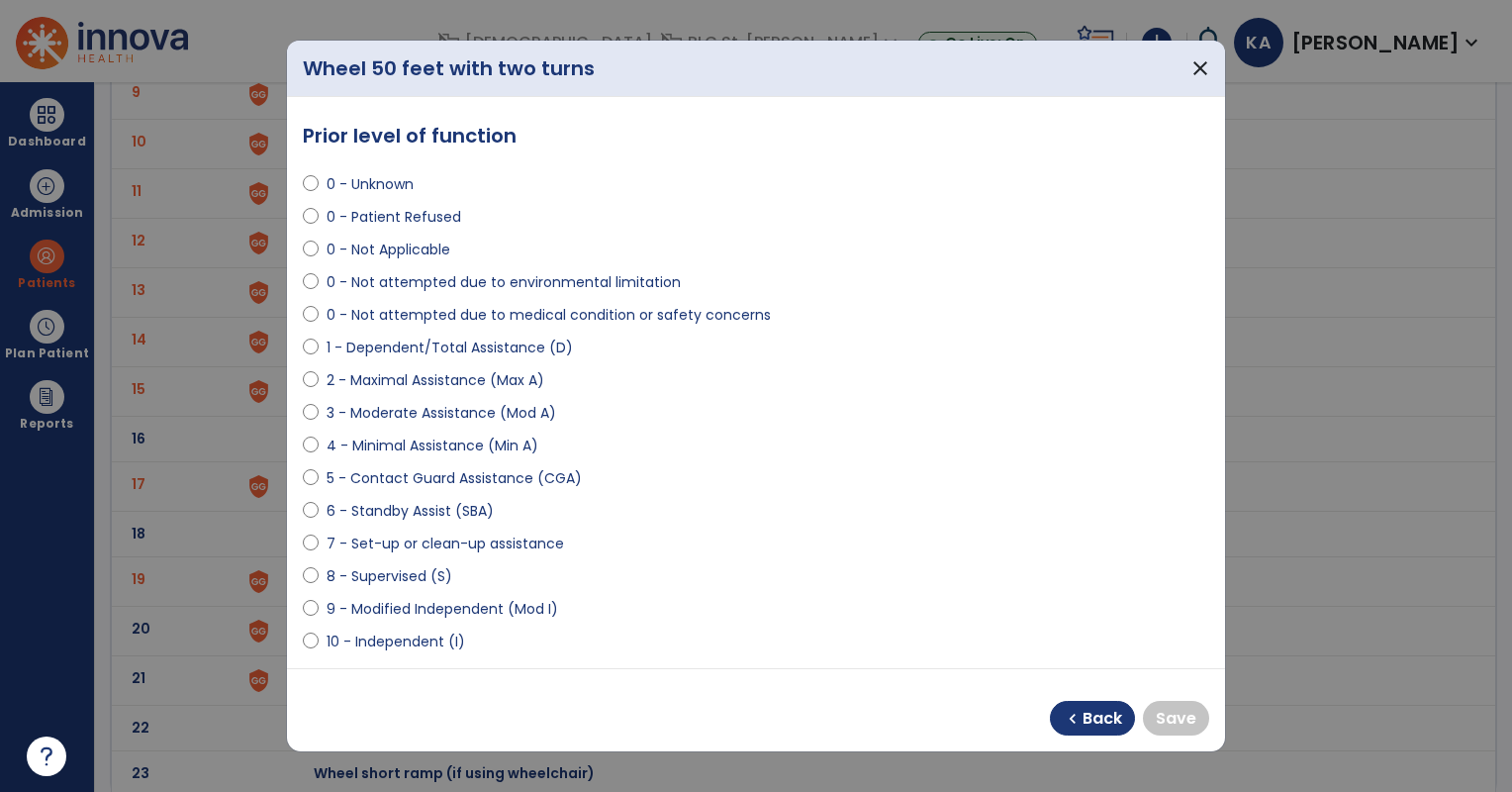 select on "**********" 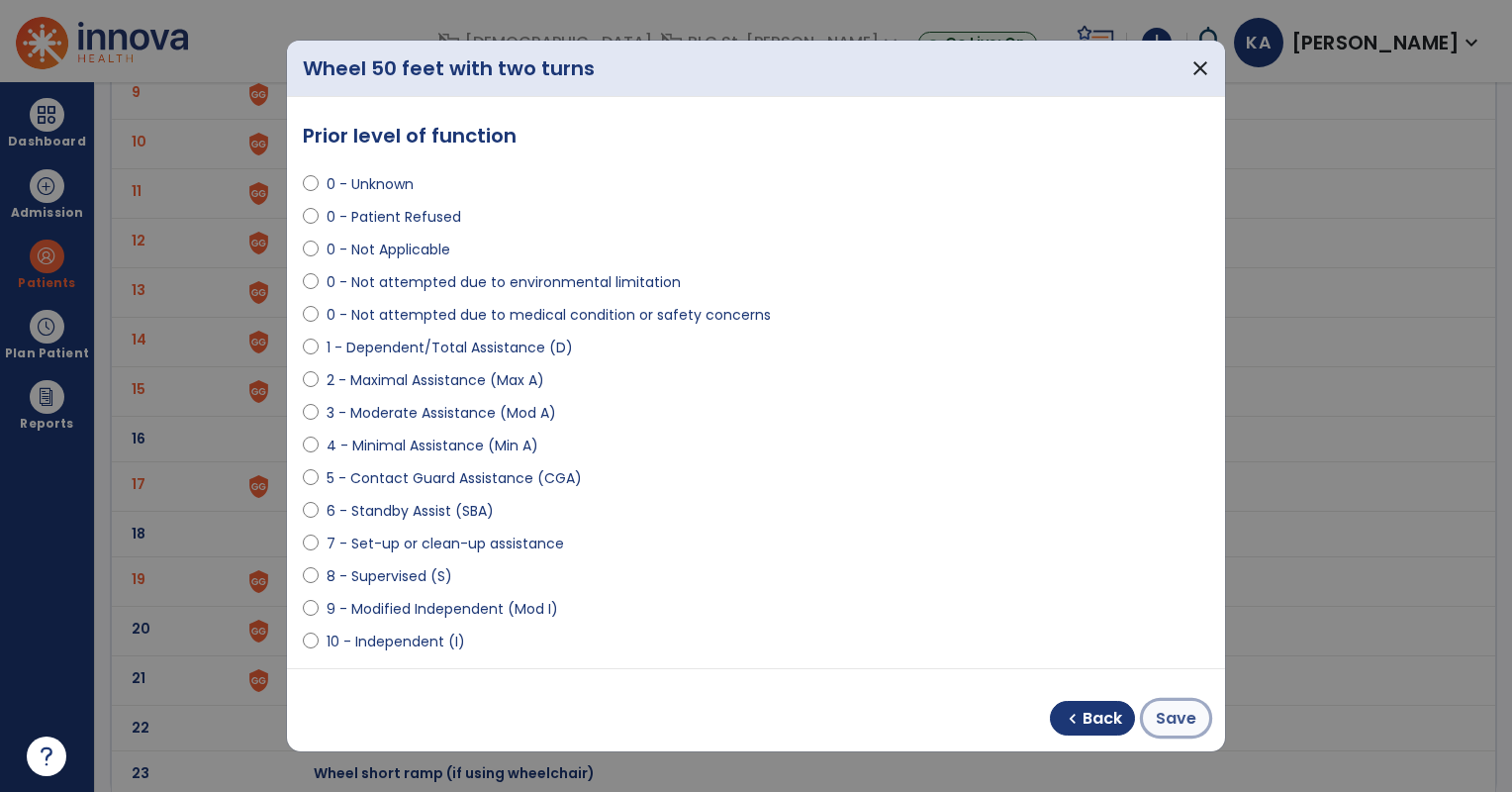 click on "Save" at bounding box center [1176, 718] 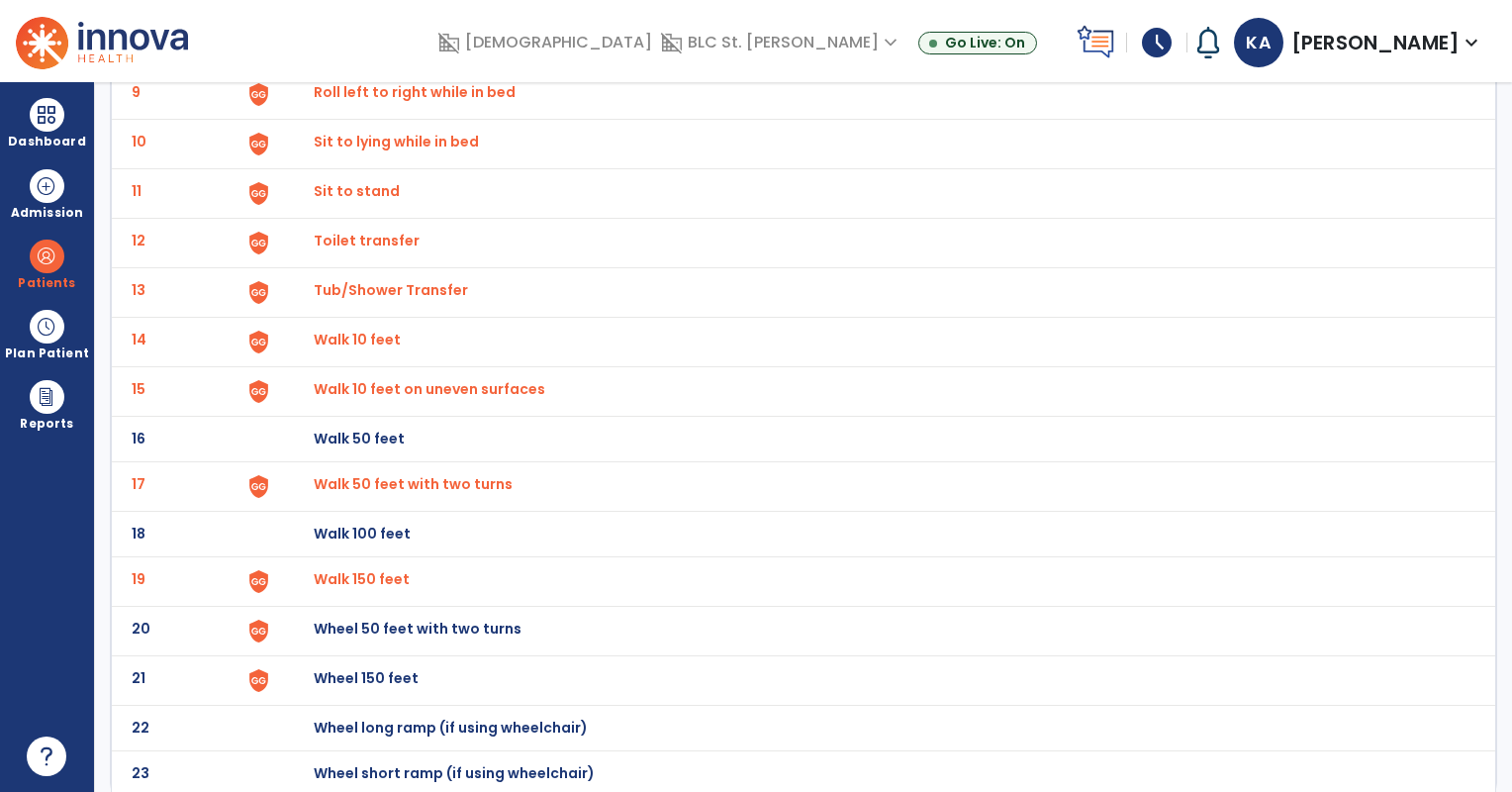 click on "22 Wheel long ramp (if using wheelchair)" 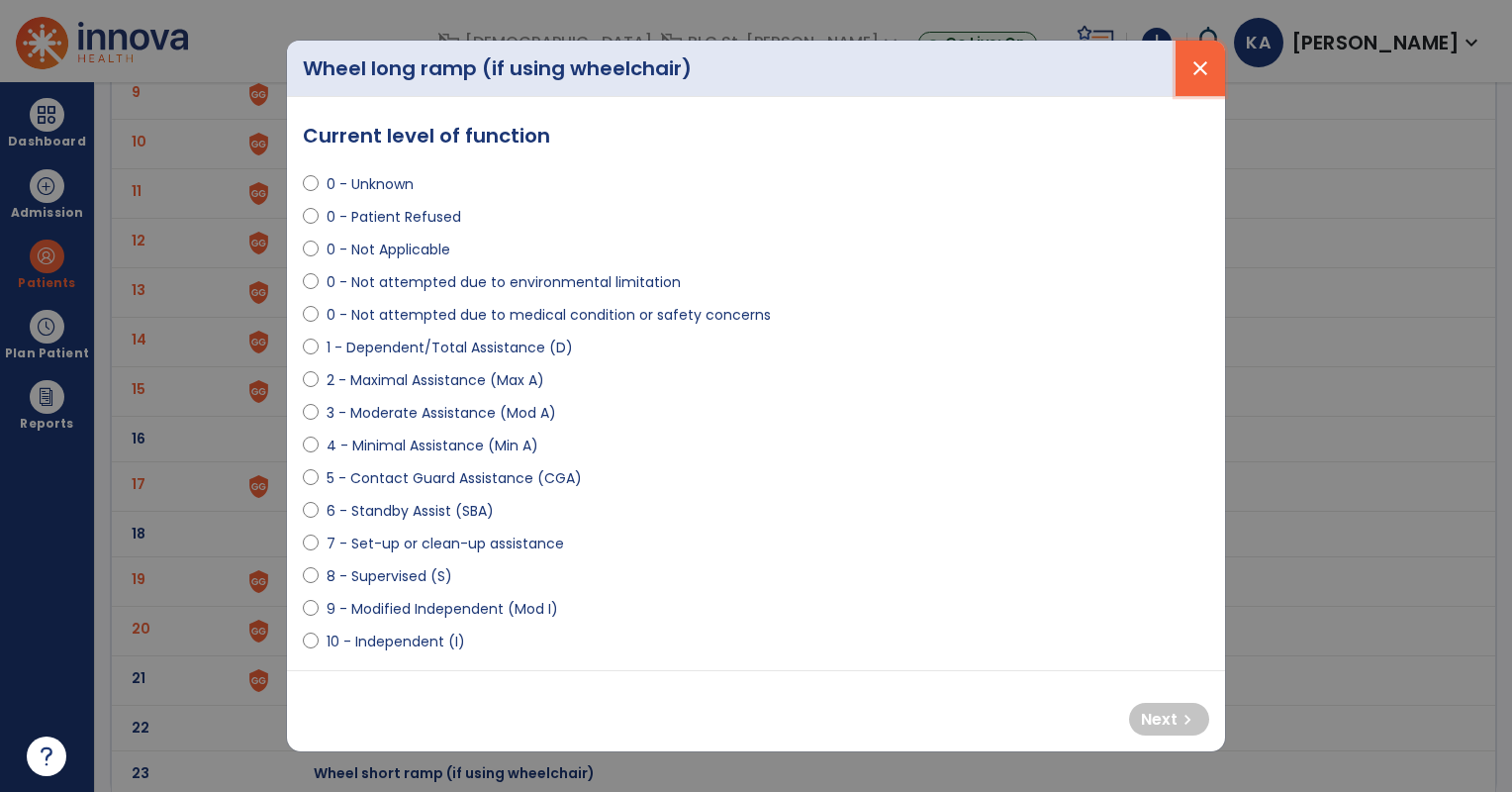 click on "close" at bounding box center (1200, 68) 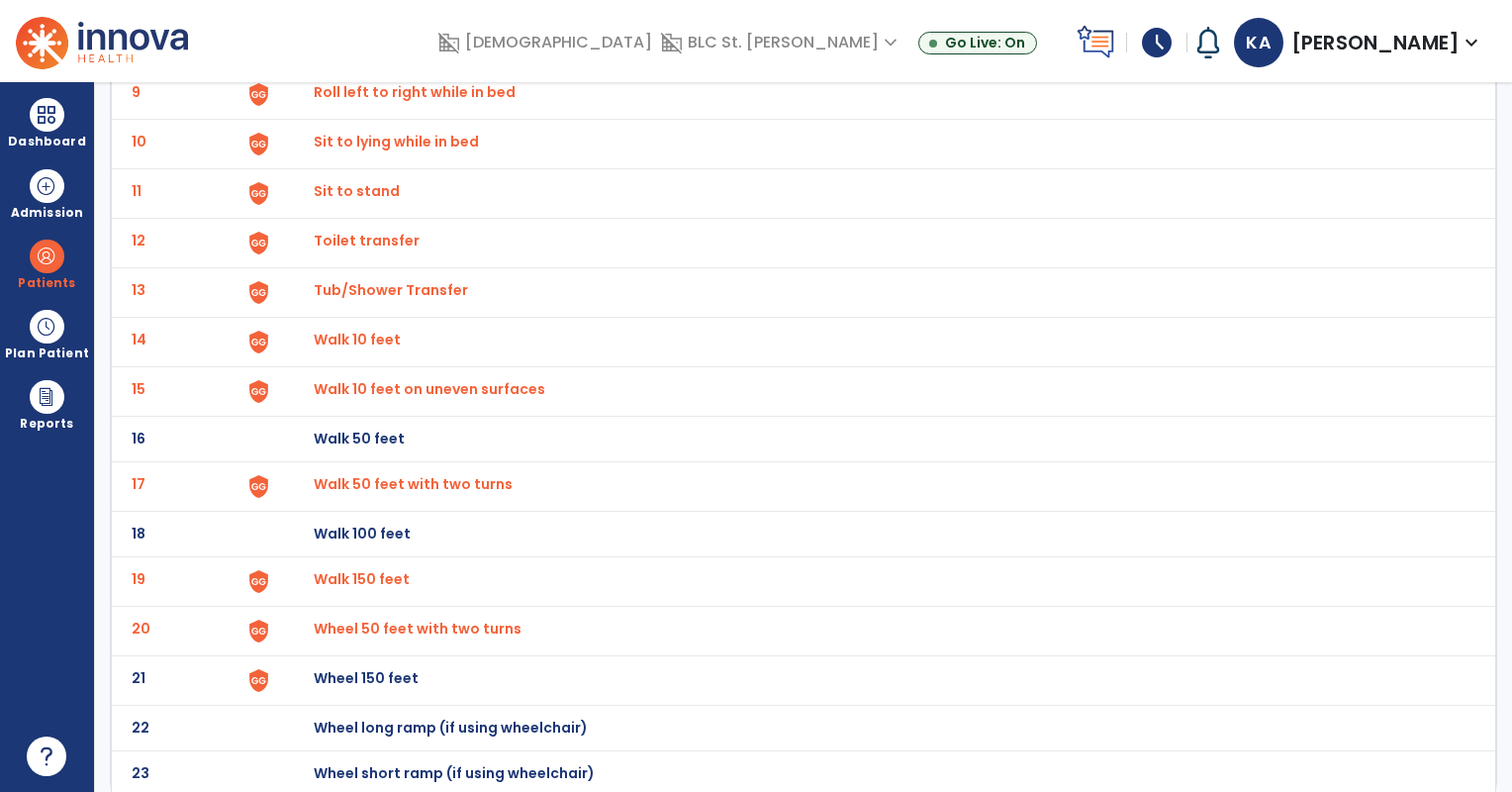 click on "Wheel 150 feet" at bounding box center [359, -300] 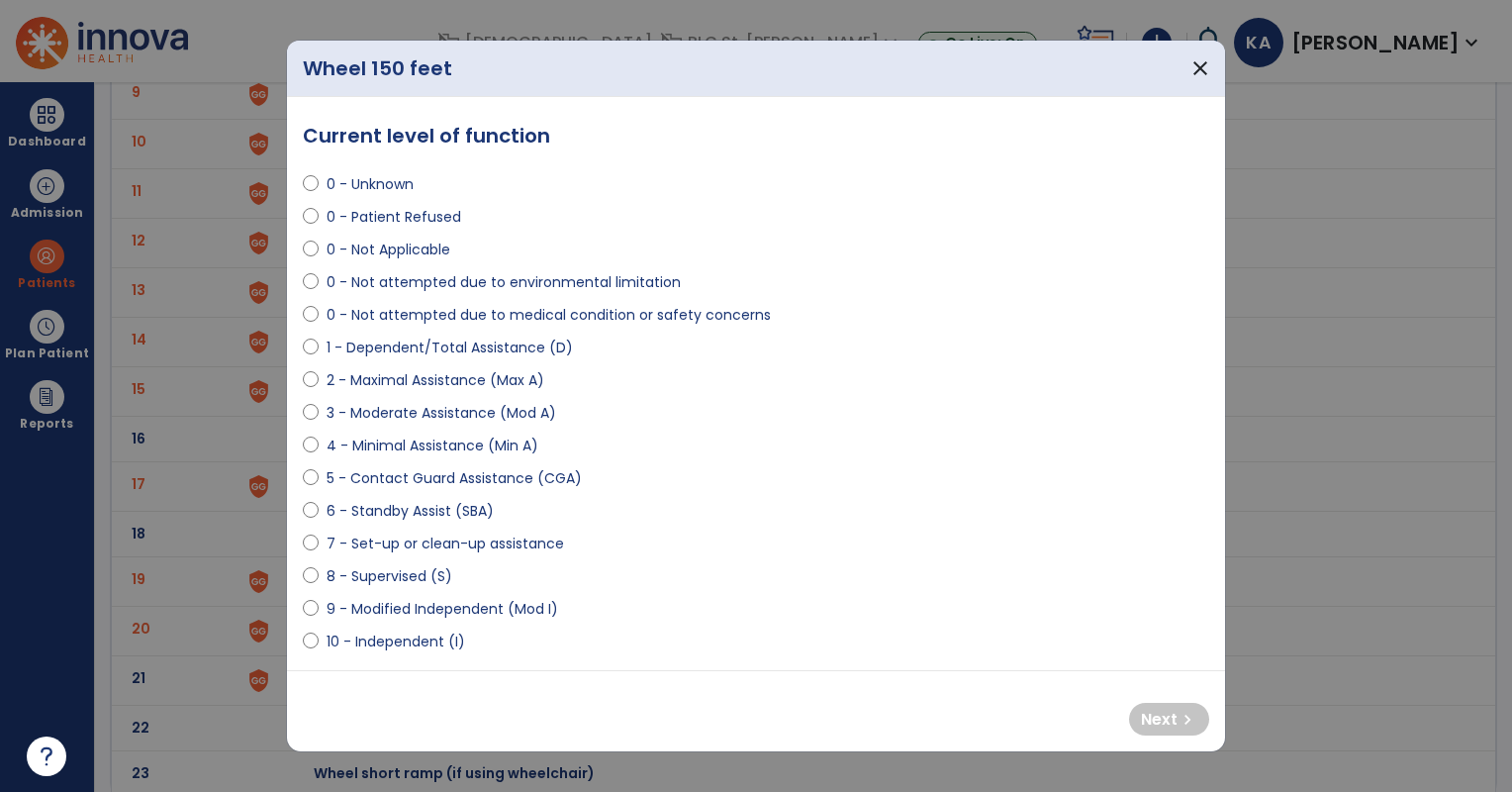select on "**********" 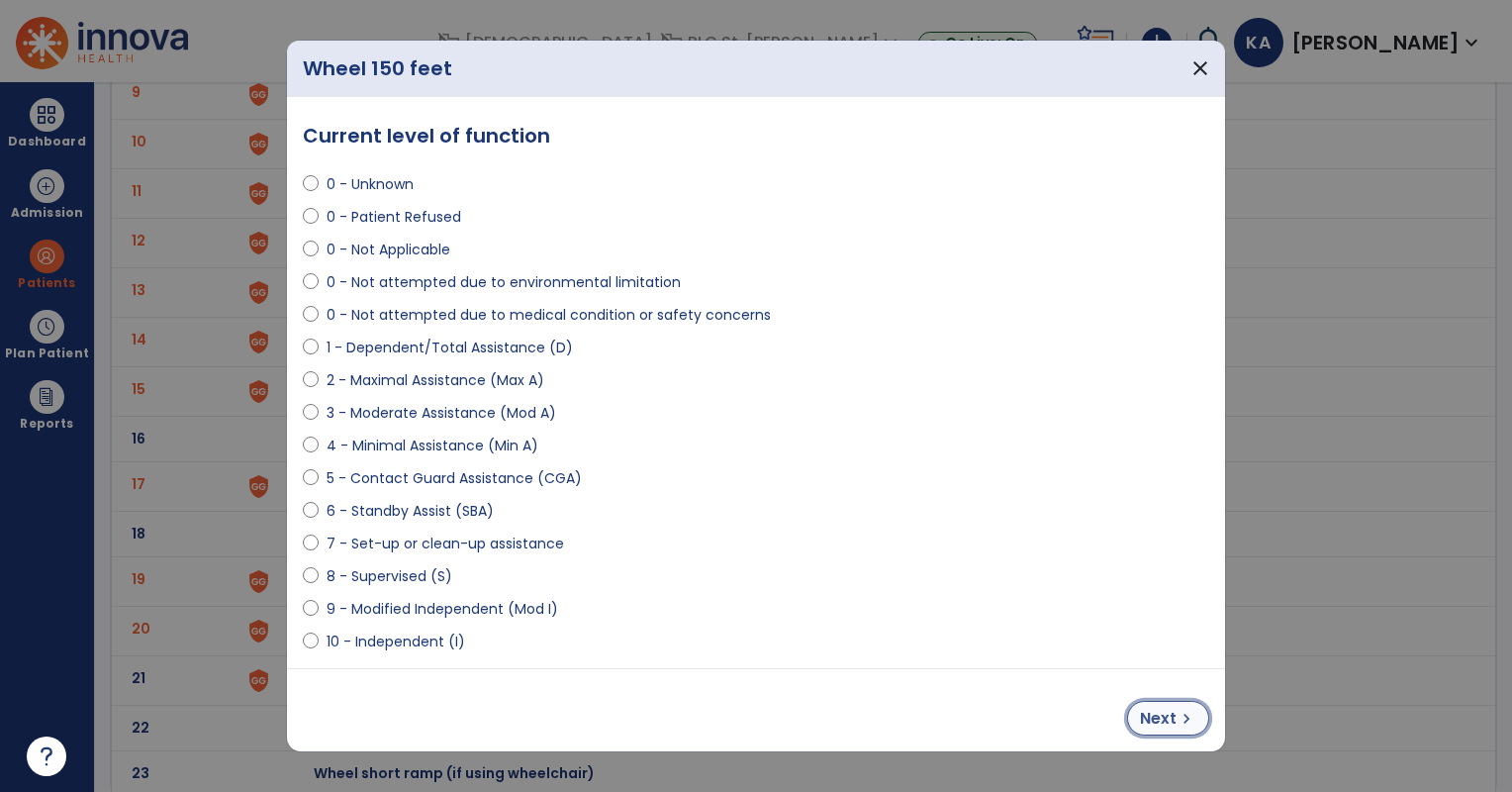 click on "Next" at bounding box center [1158, 719] 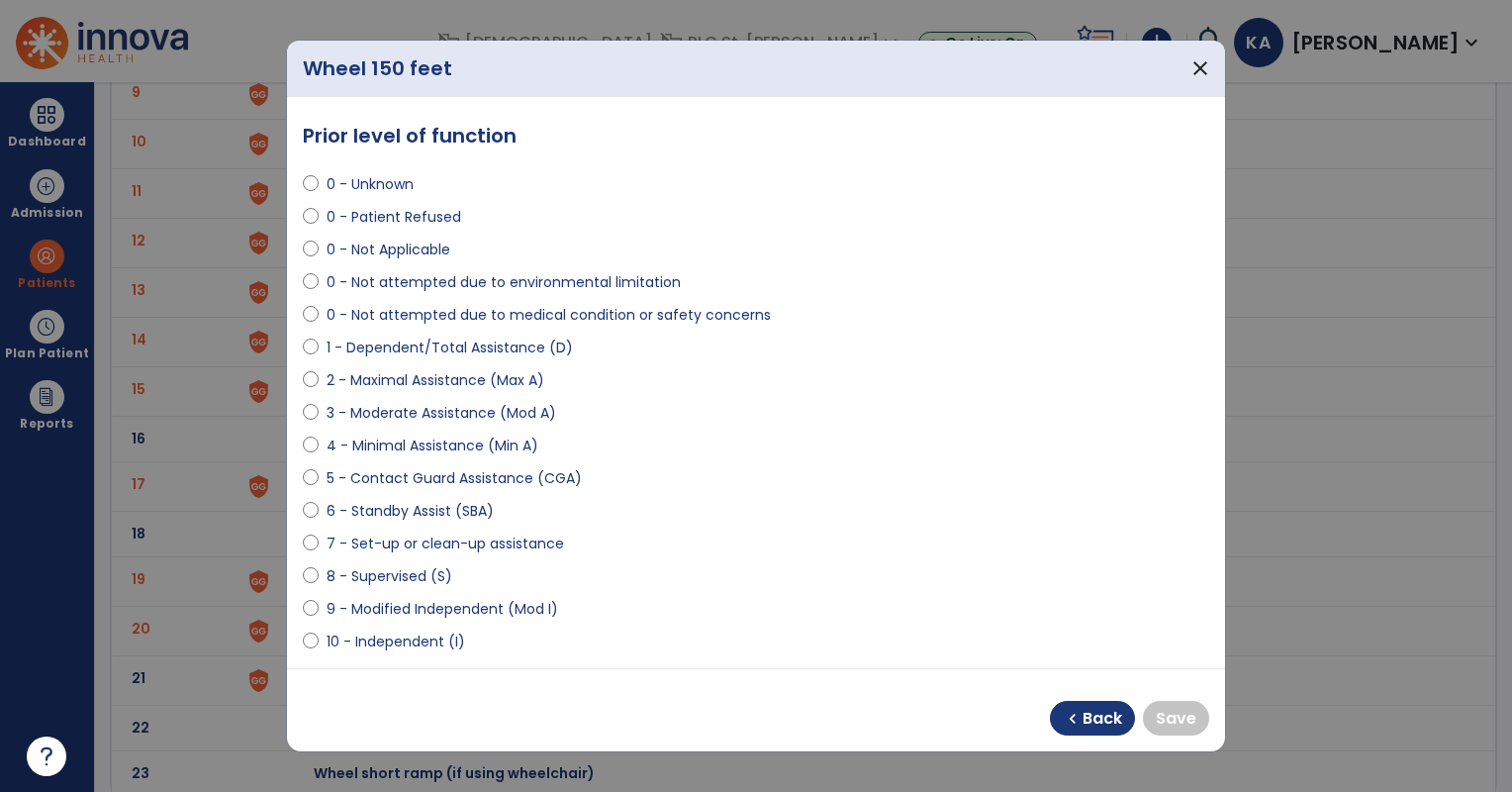 select on "**********" 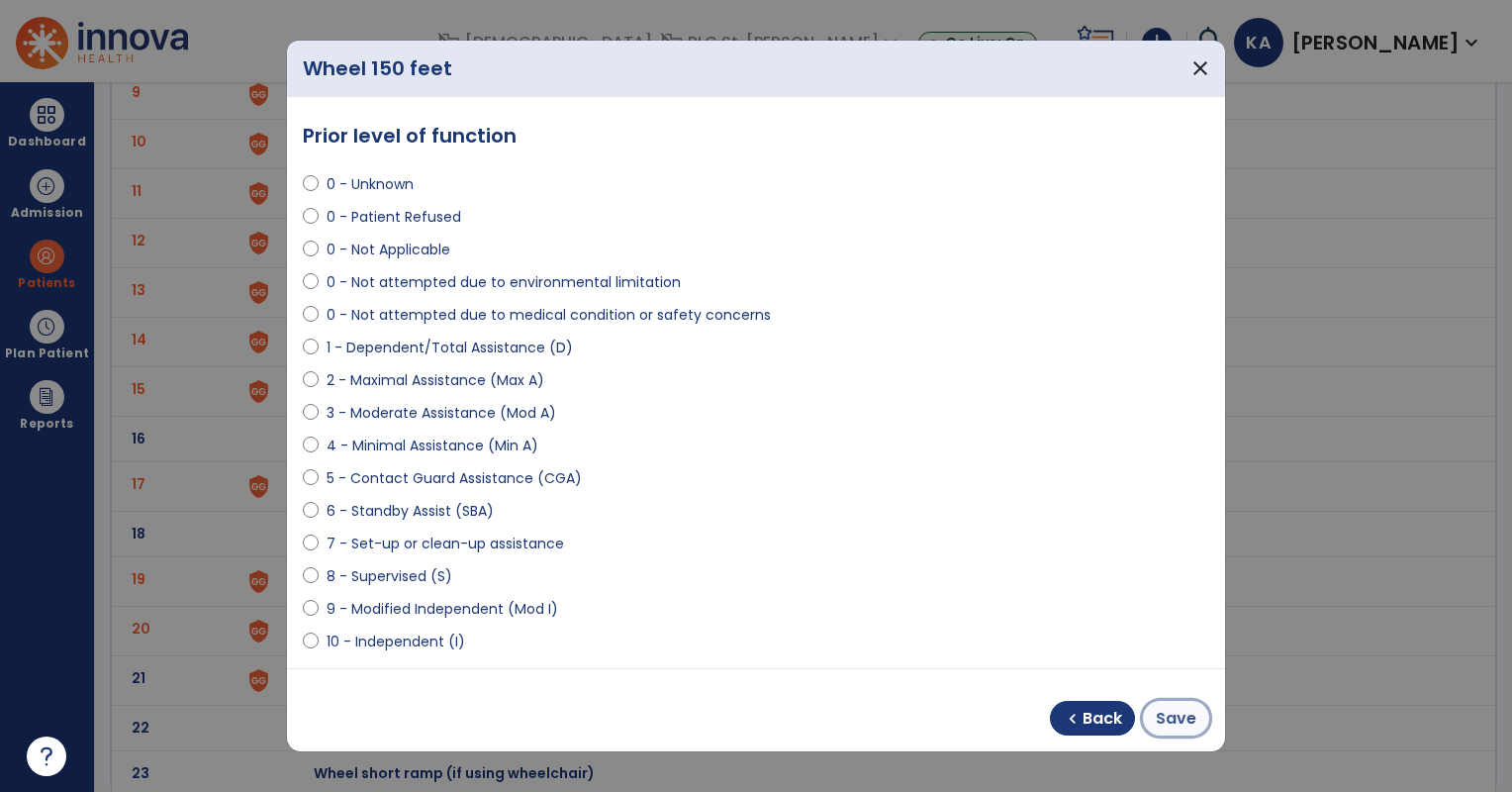 click on "Save" at bounding box center [1176, 719] 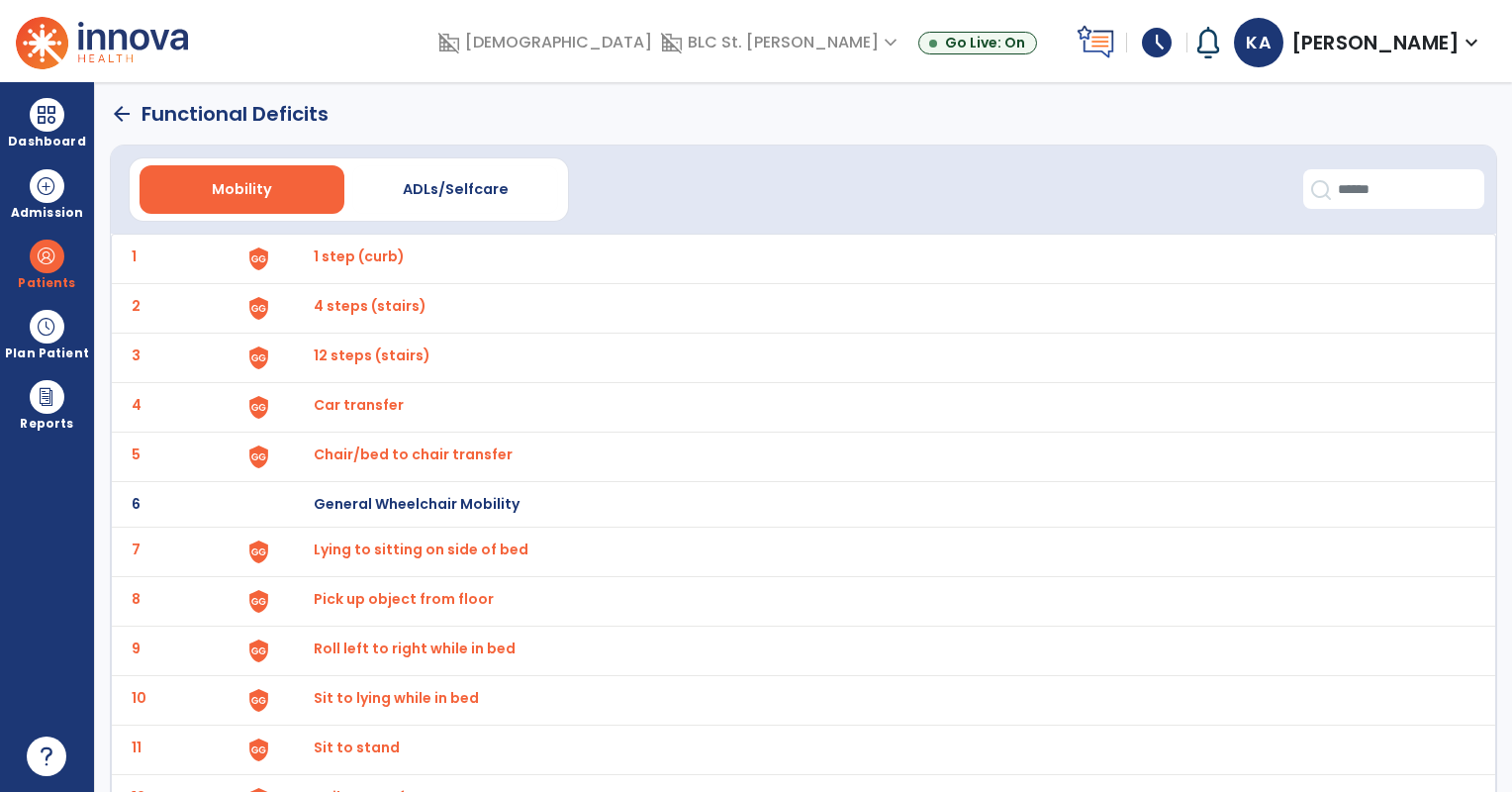 scroll, scrollTop: 0, scrollLeft: 0, axis: both 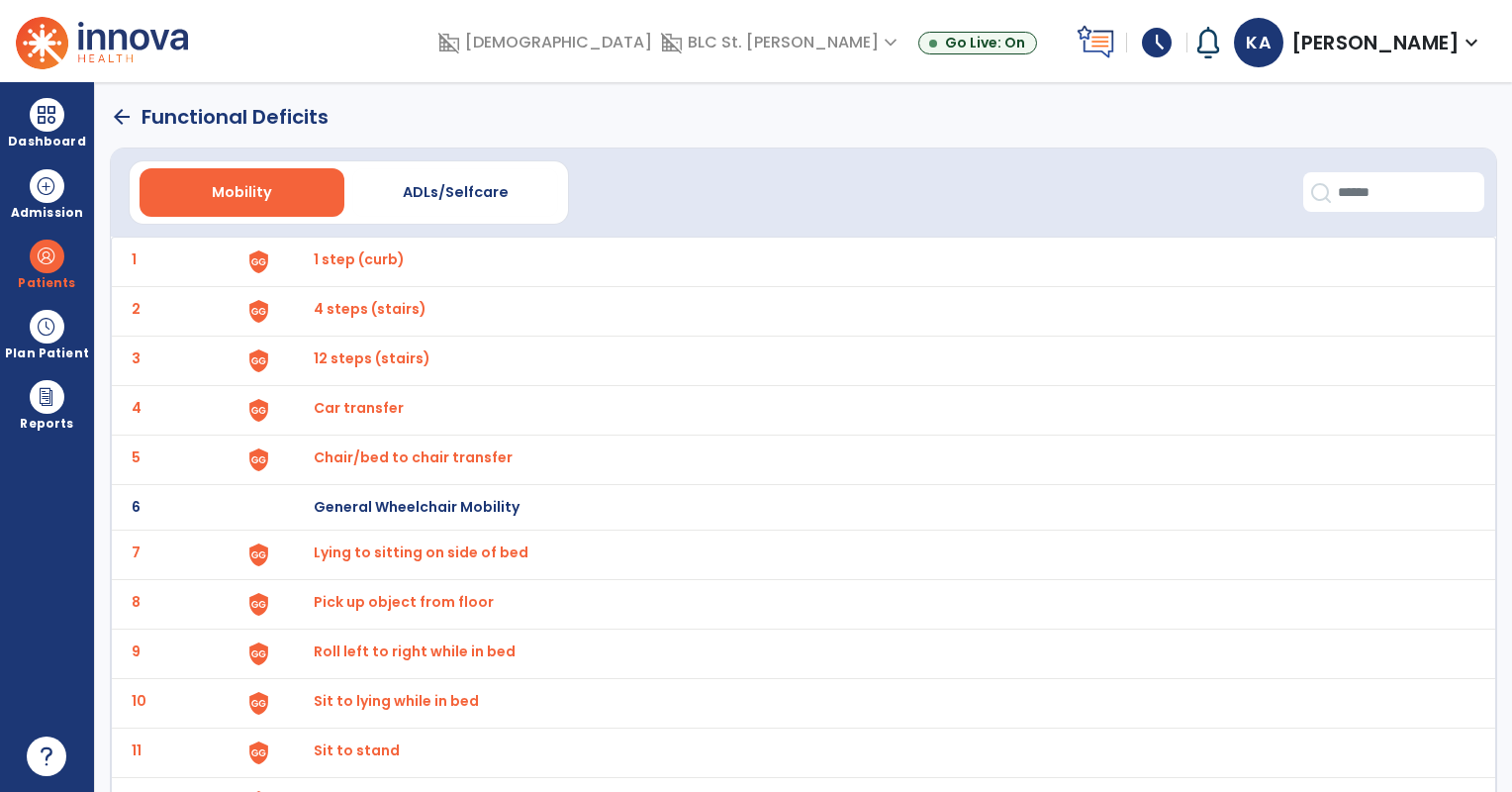 click on "arrow_back" 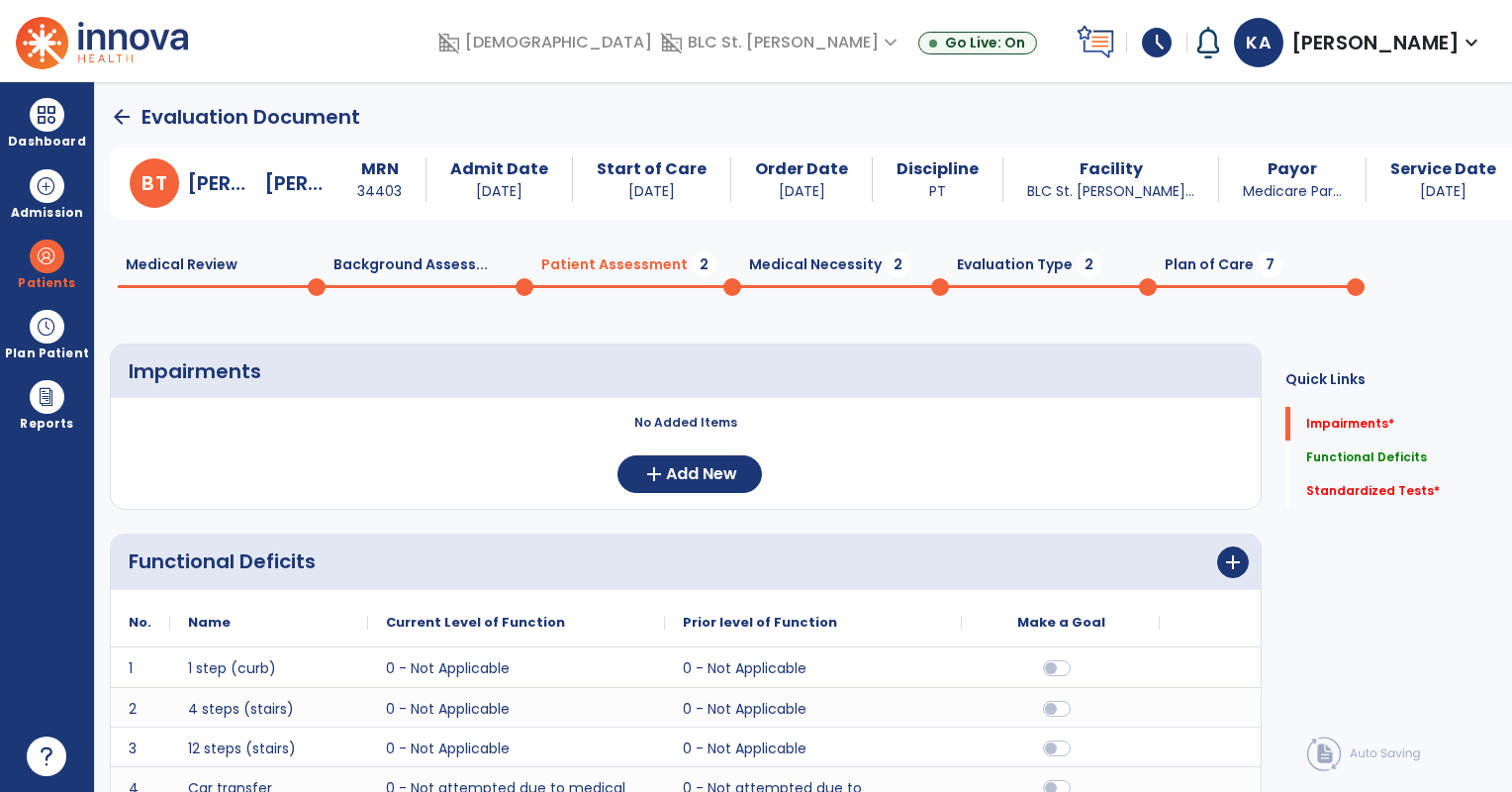 scroll, scrollTop: 0, scrollLeft: 0, axis: both 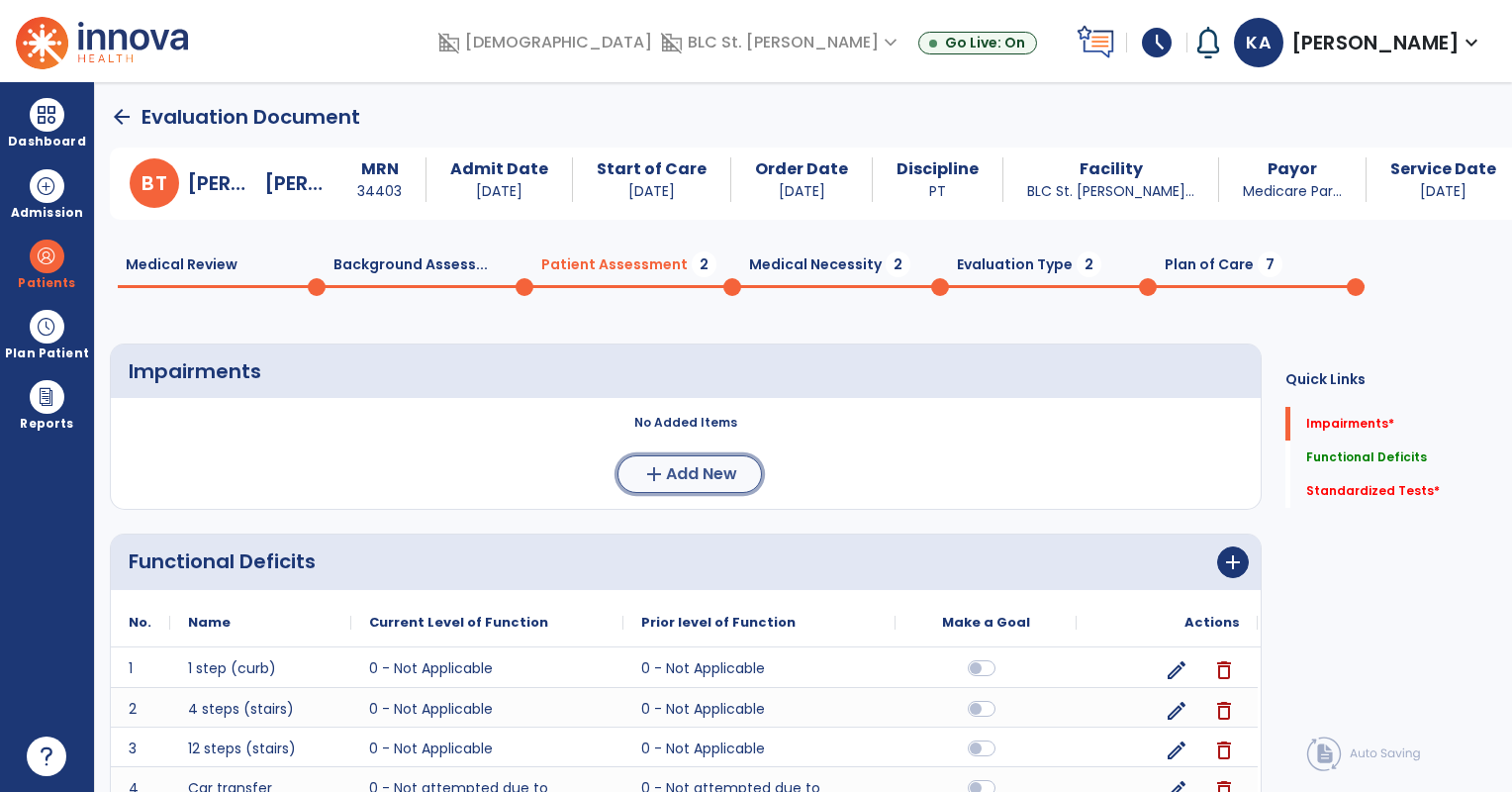 click on "add" 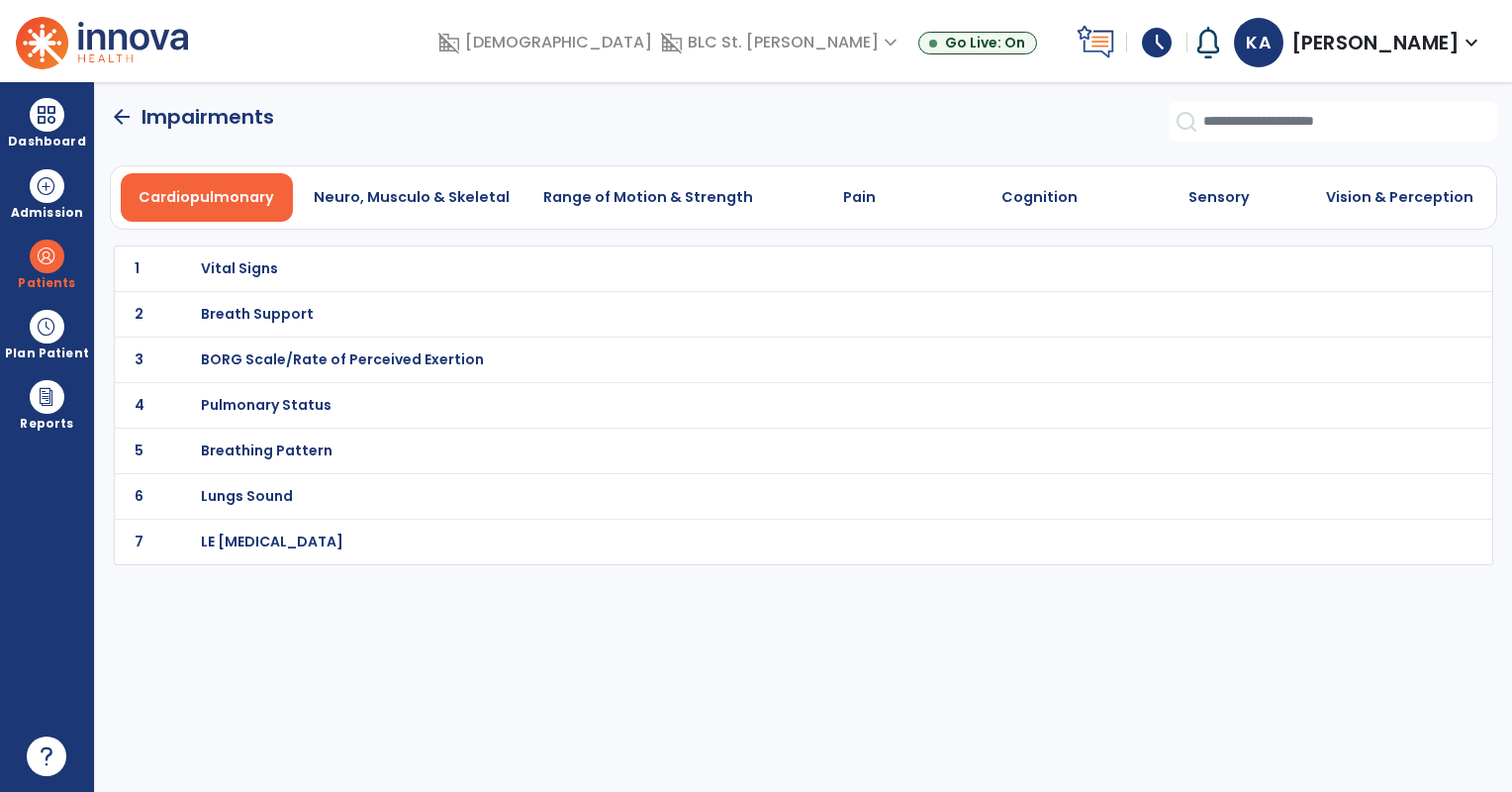 scroll, scrollTop: 0, scrollLeft: 0, axis: both 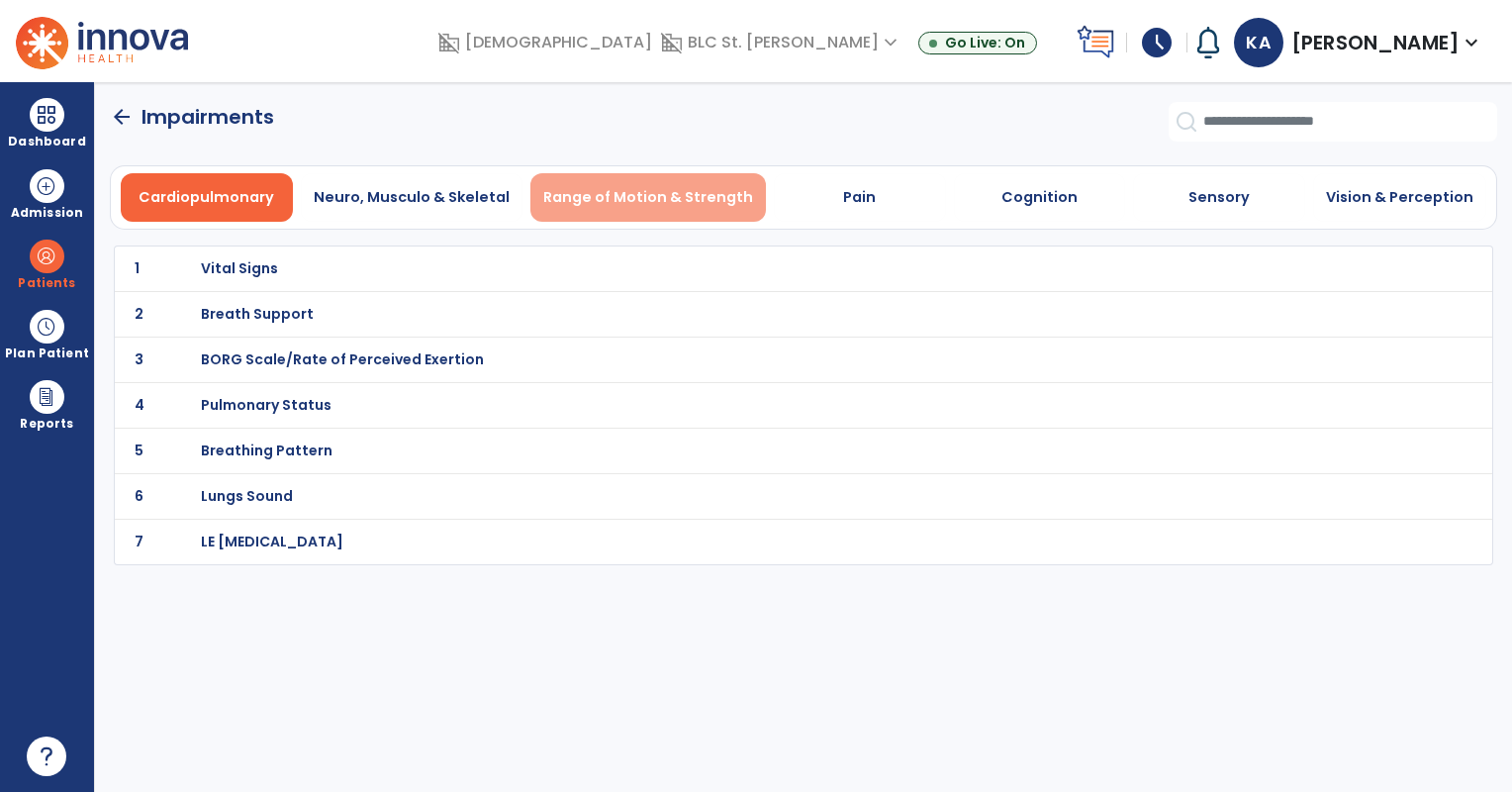 click on "Range of Motion & Strength" at bounding box center [648, 197] 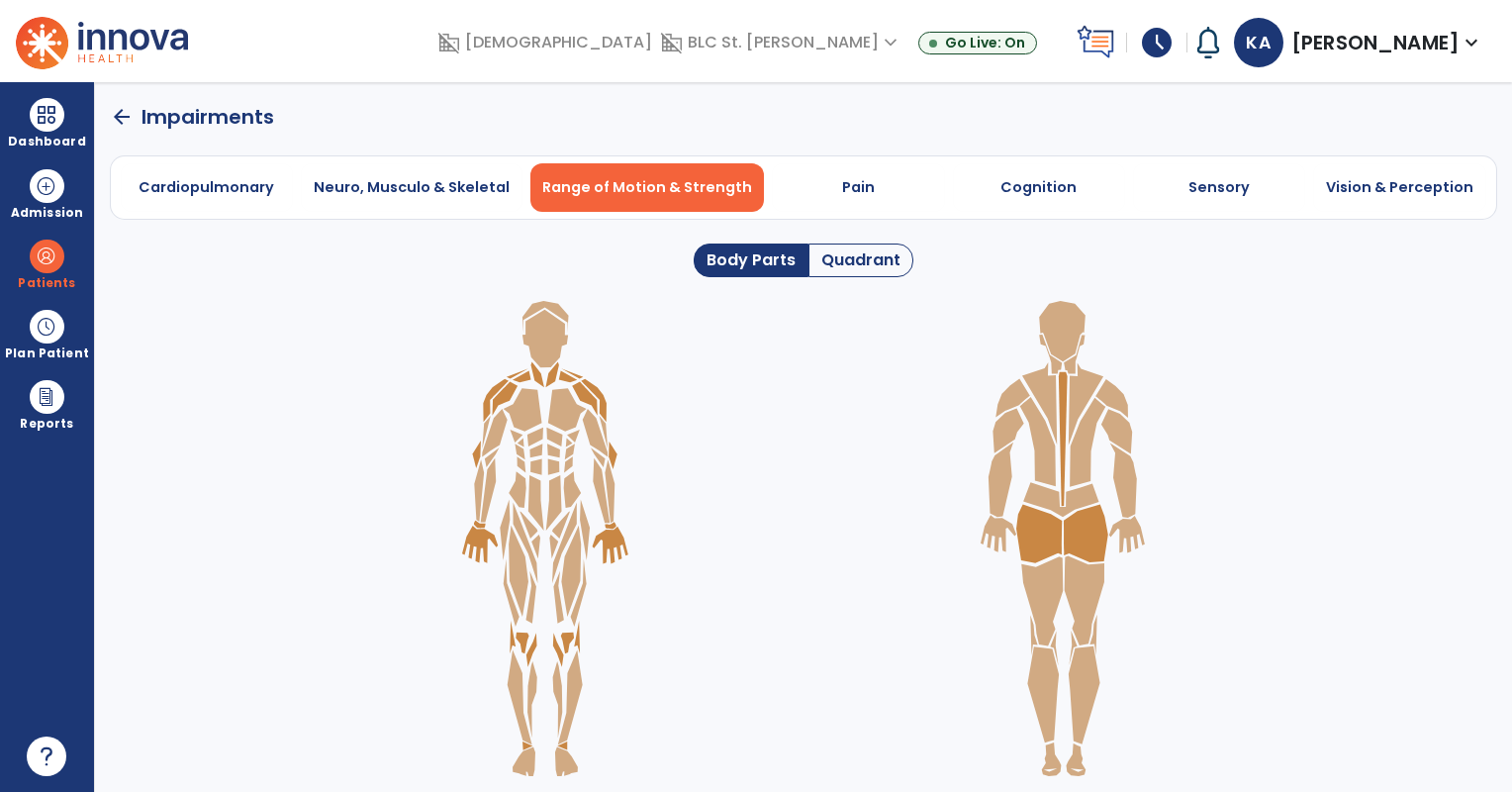 click on "Quadrant" 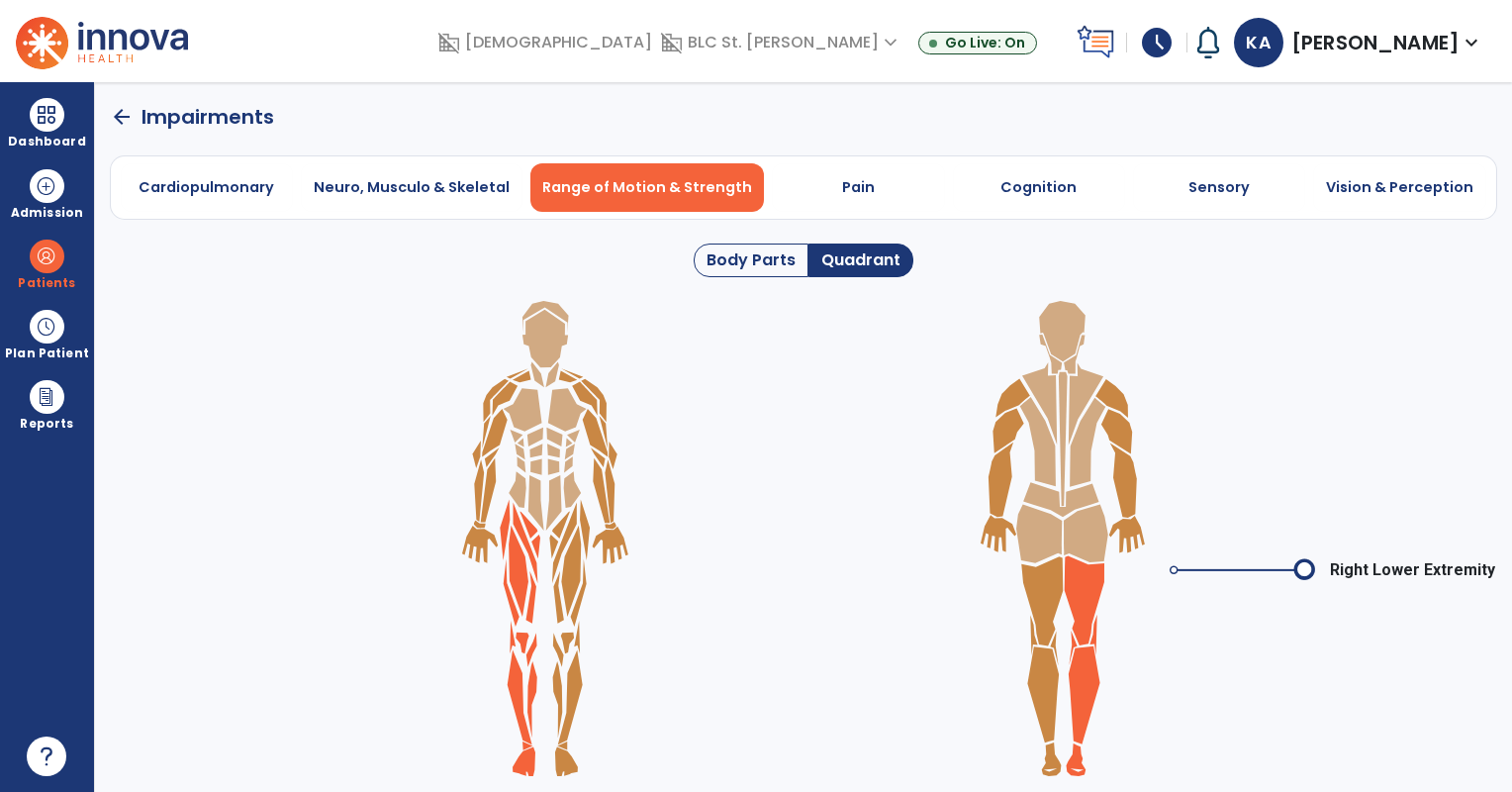 click 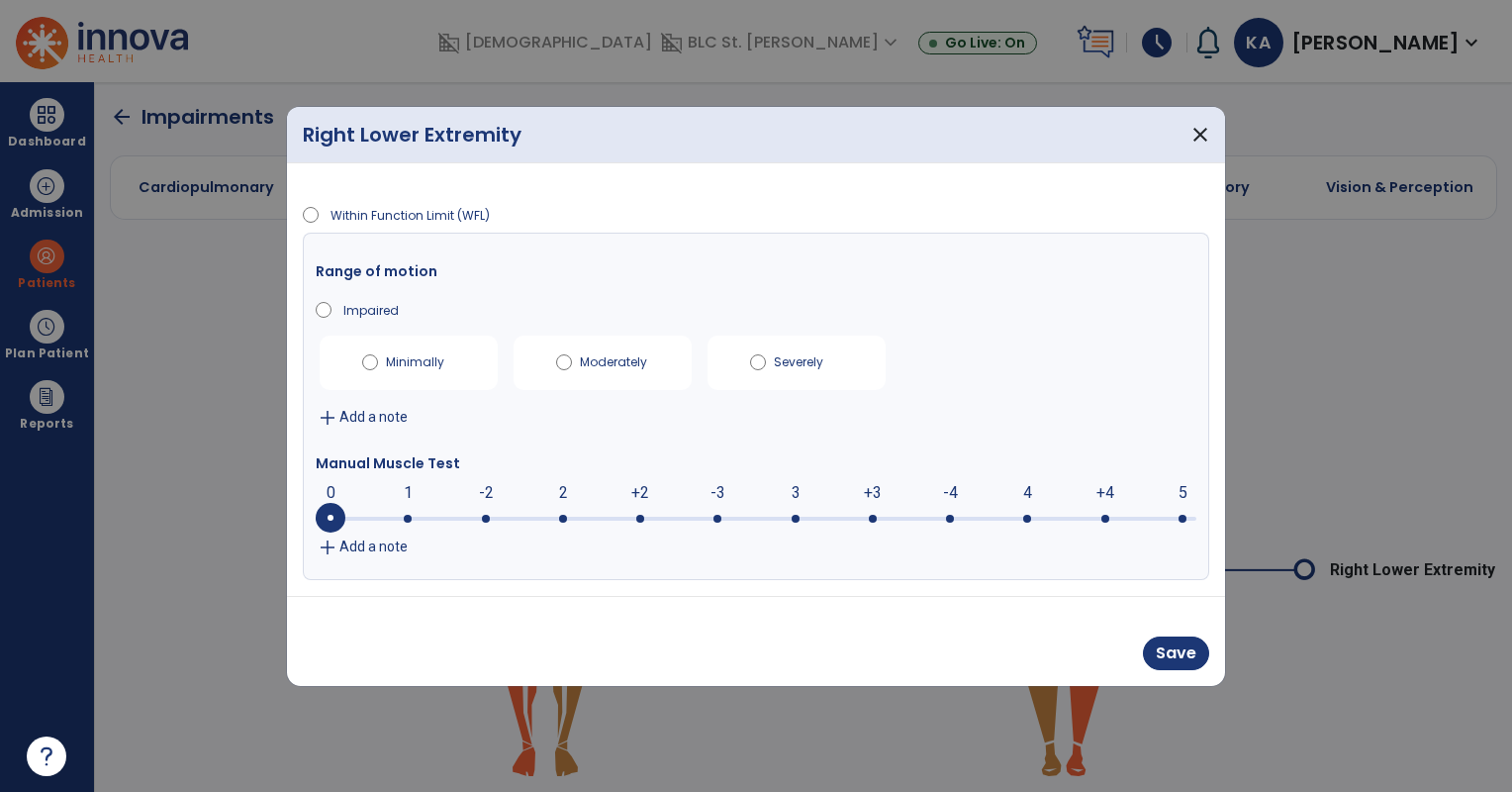 click at bounding box center [1027, 519] 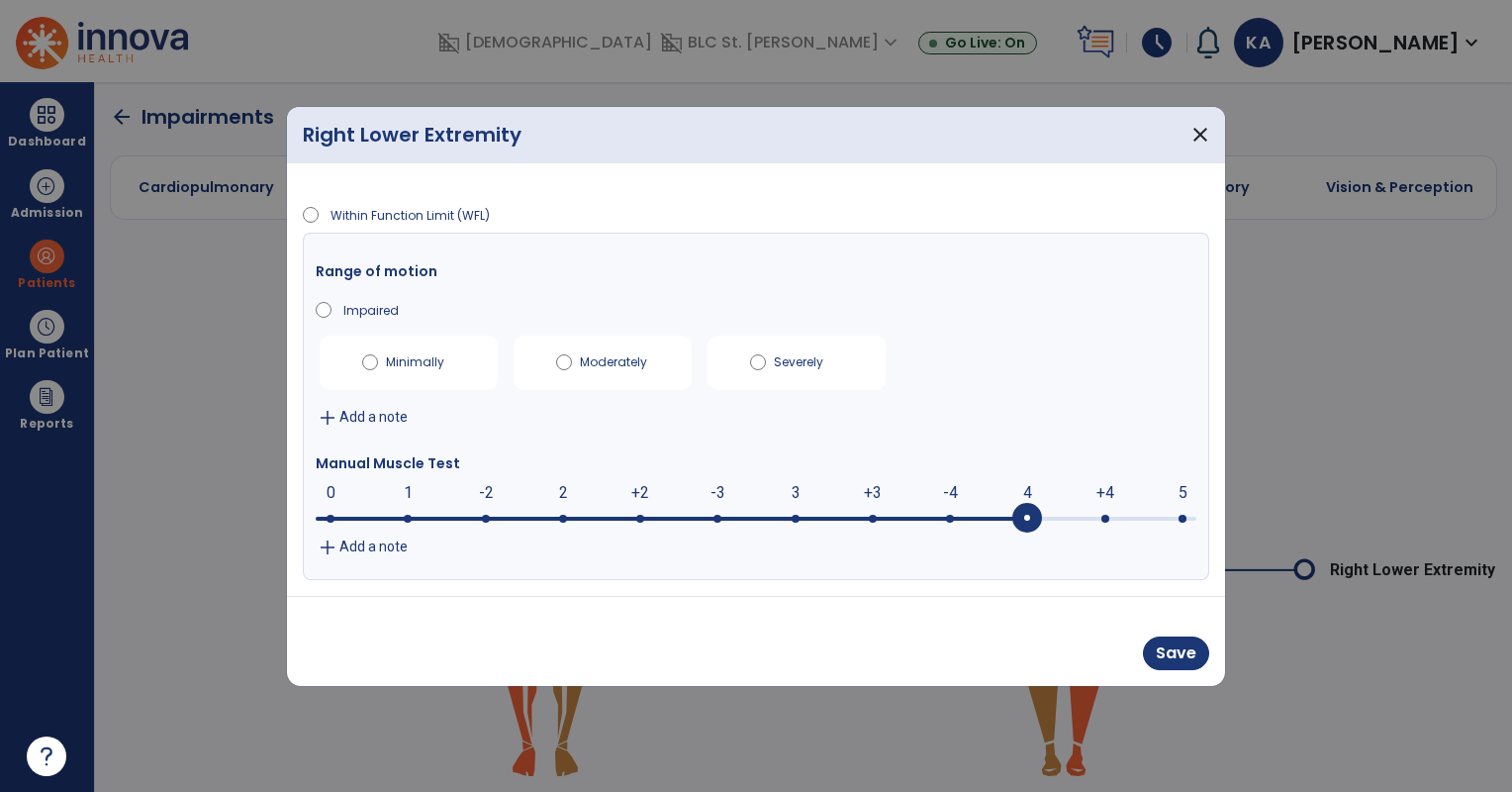 click on "Save" at bounding box center [756, 641] 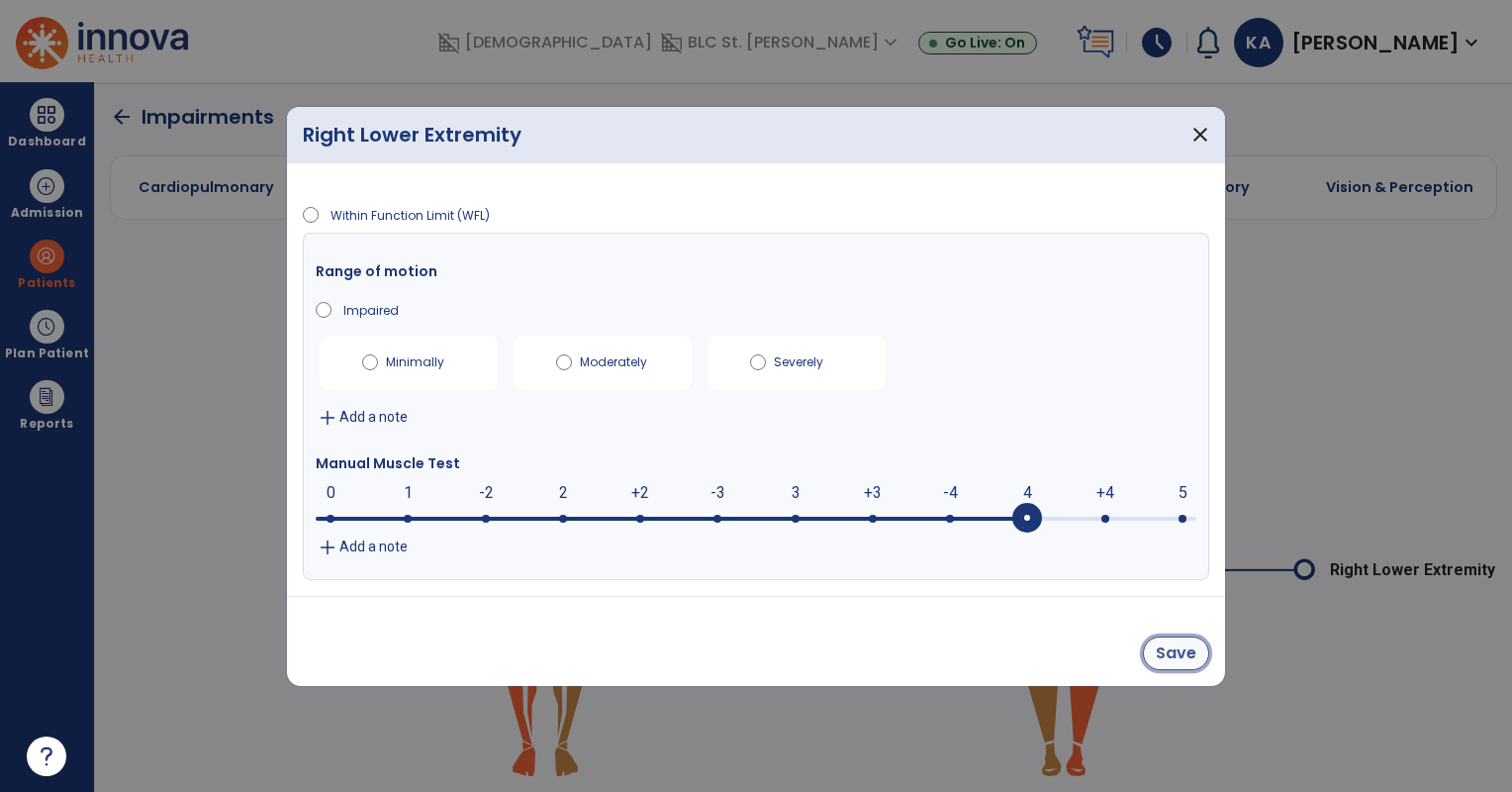 click on "Save" at bounding box center (1176, 653) 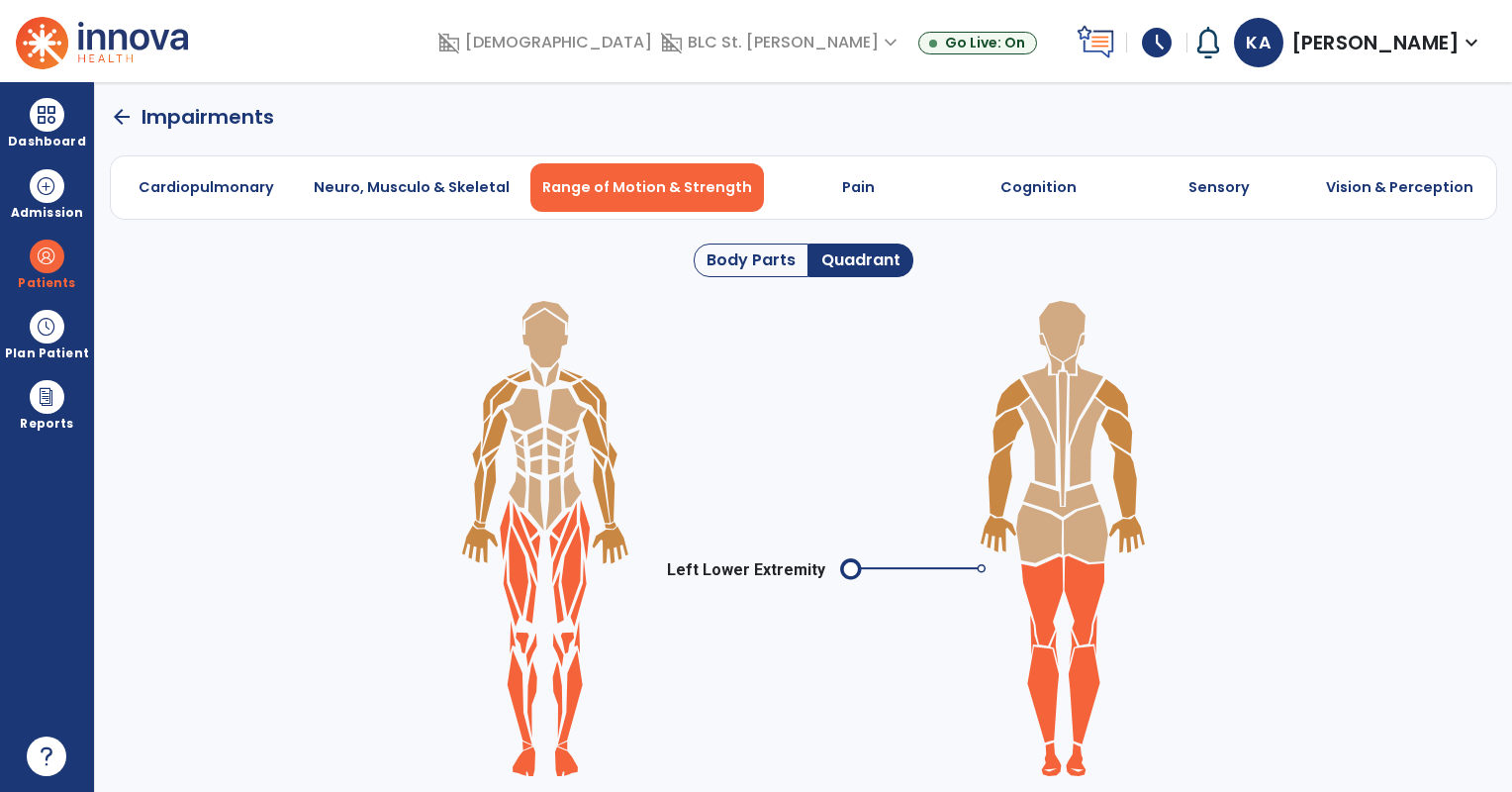 click 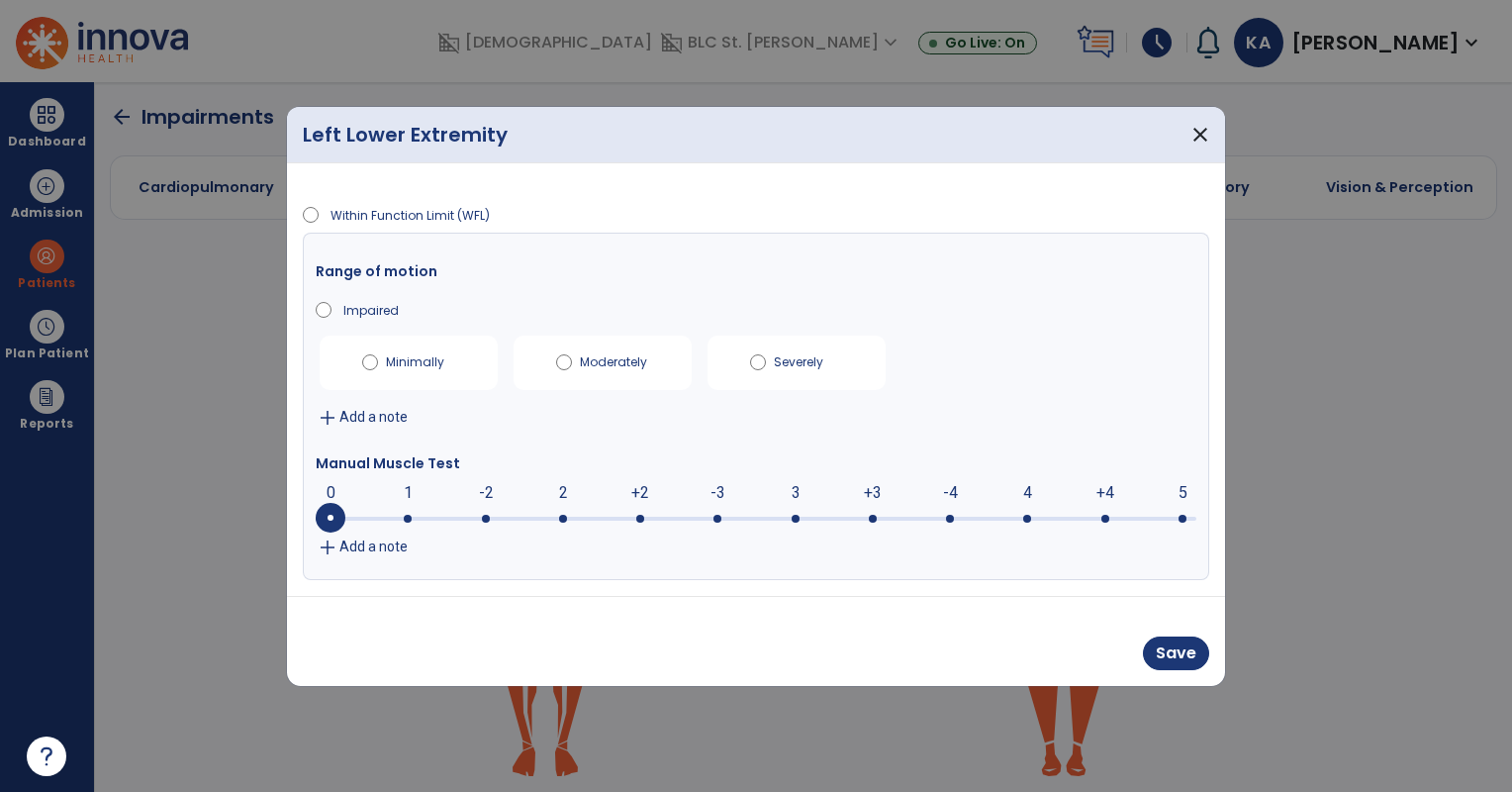 click at bounding box center [1027, 519] 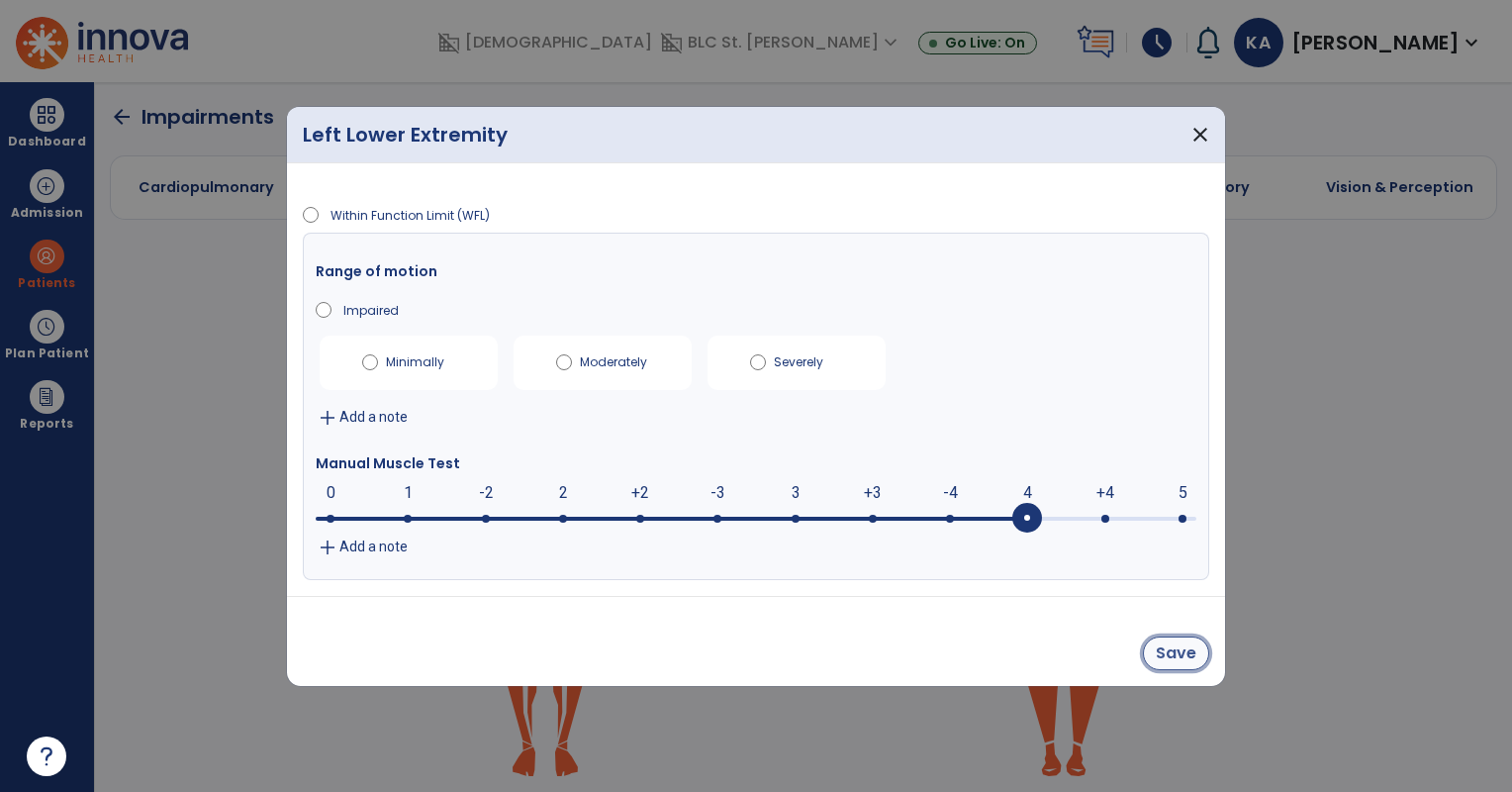 click on "Save" at bounding box center (1176, 653) 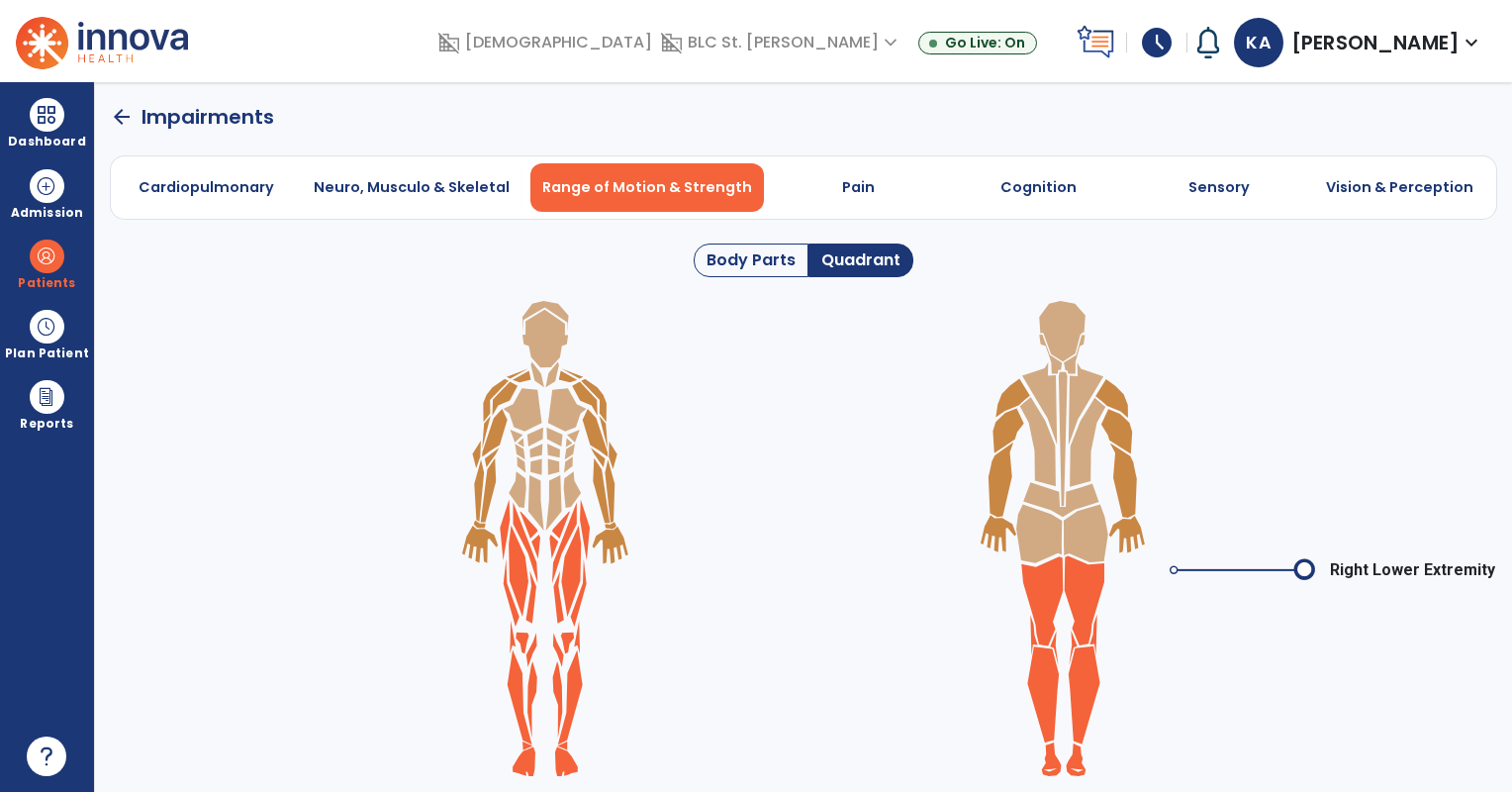 click 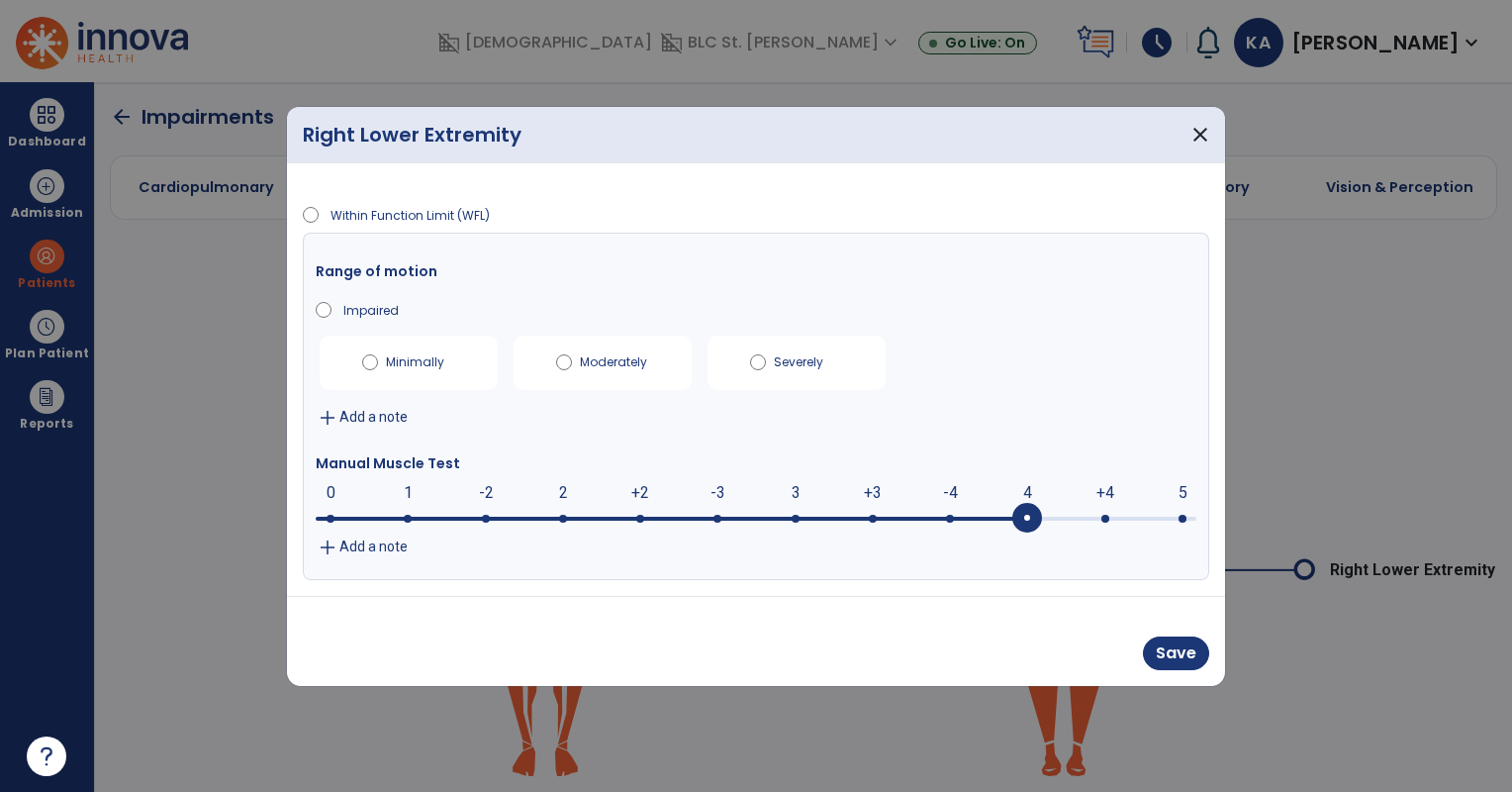 click on "add" at bounding box center [328, 547] 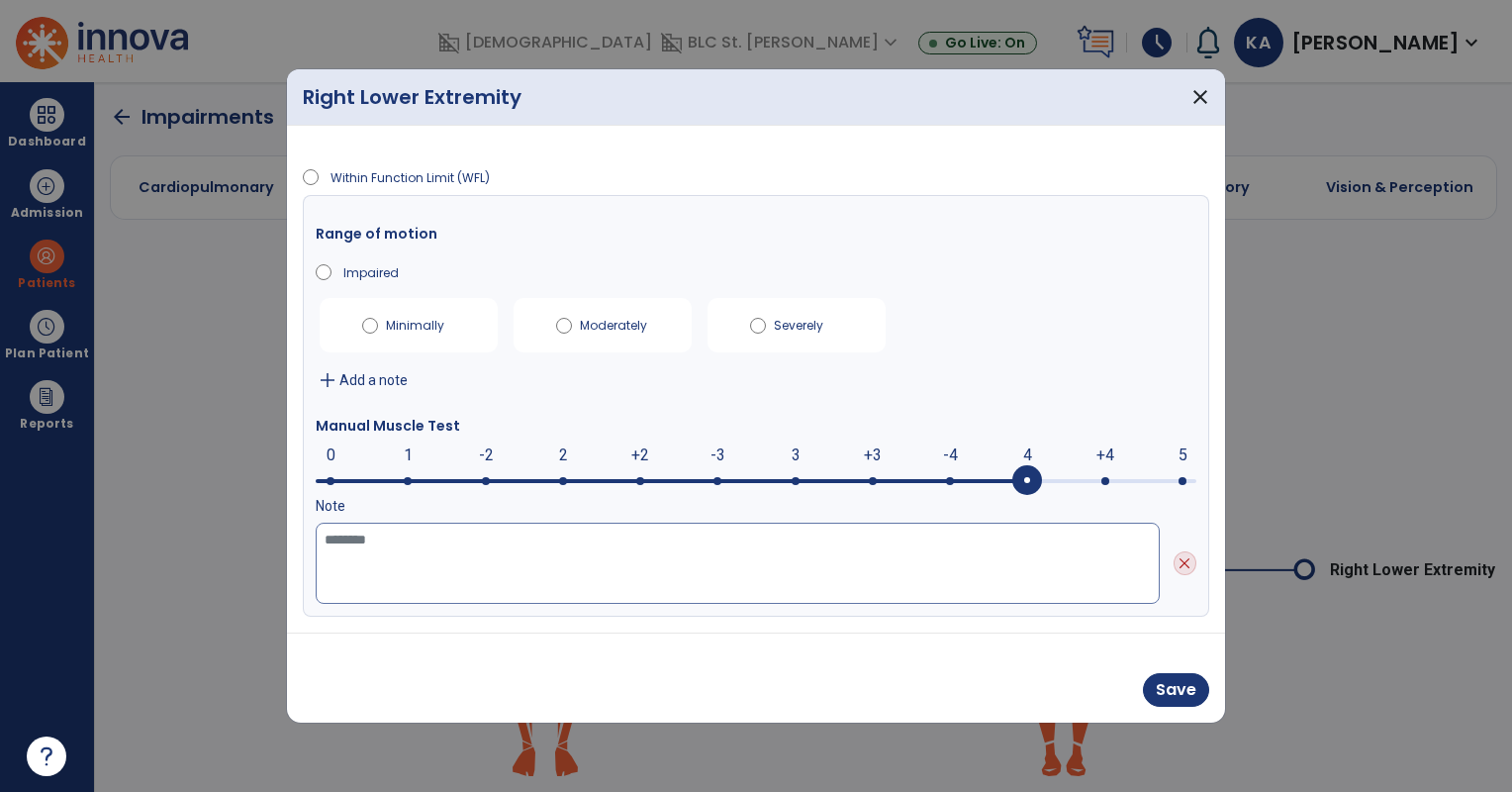 click at bounding box center (737, 563) 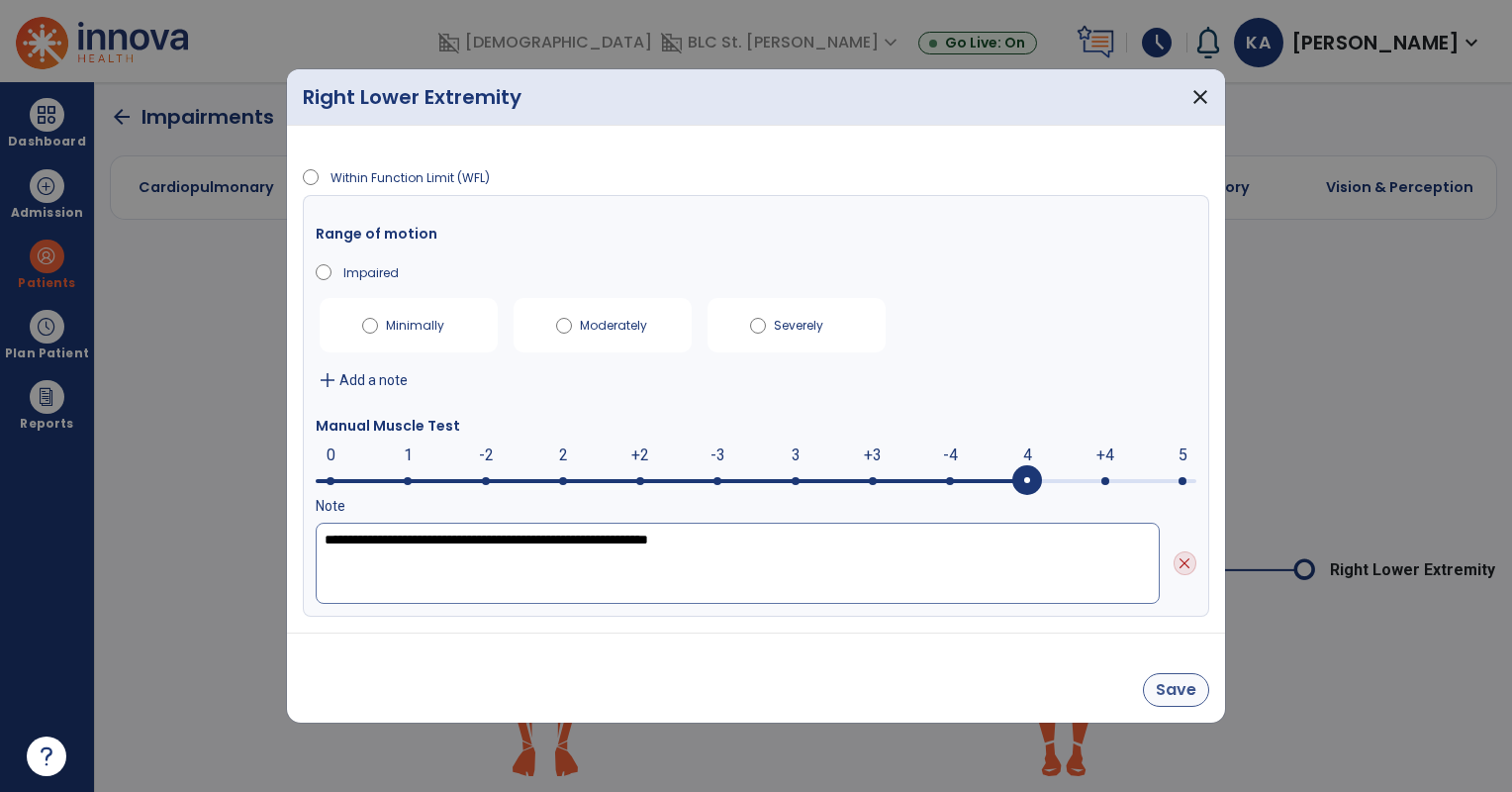 type on "**********" 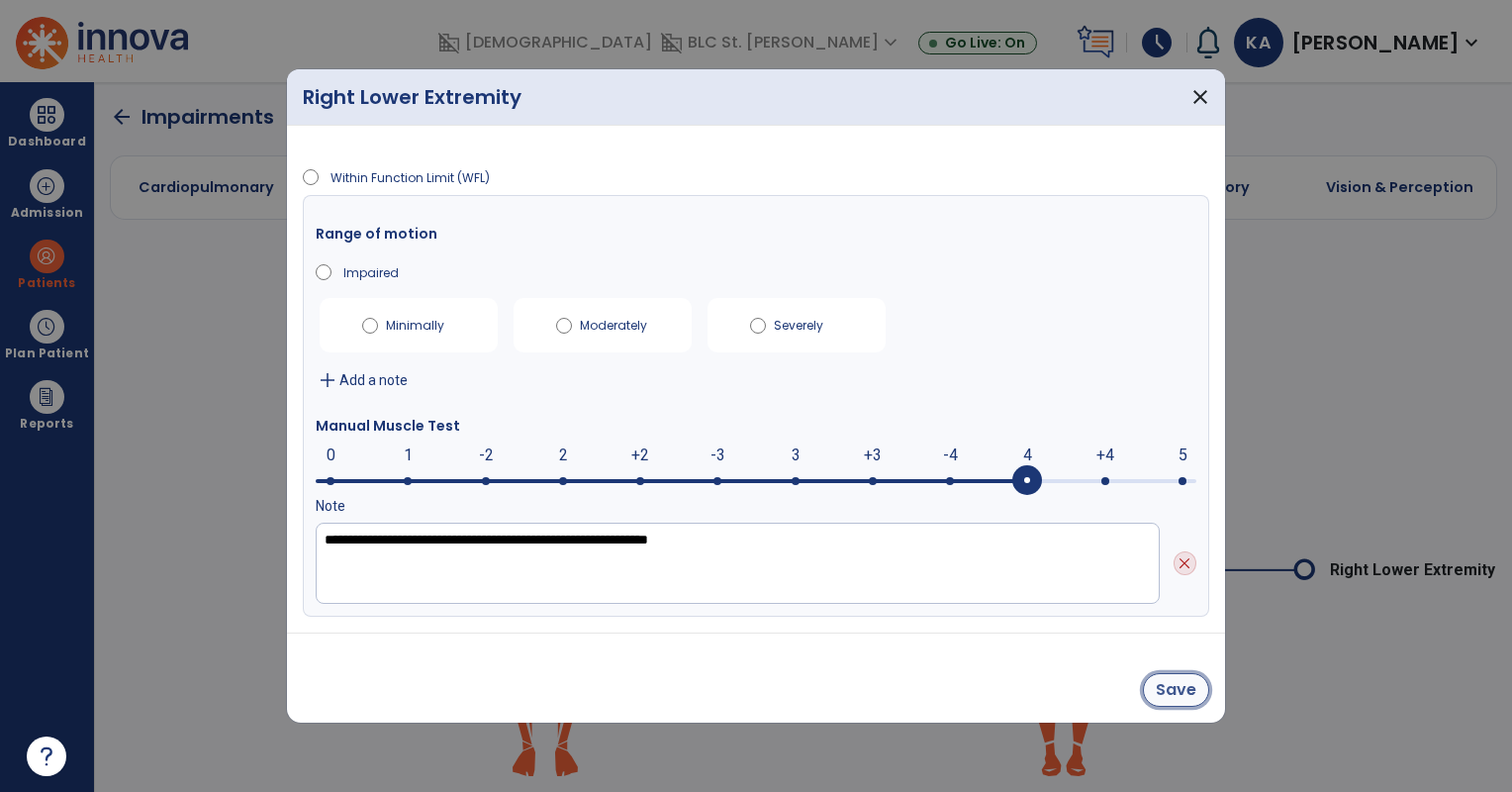 click on "Save" at bounding box center [1176, 690] 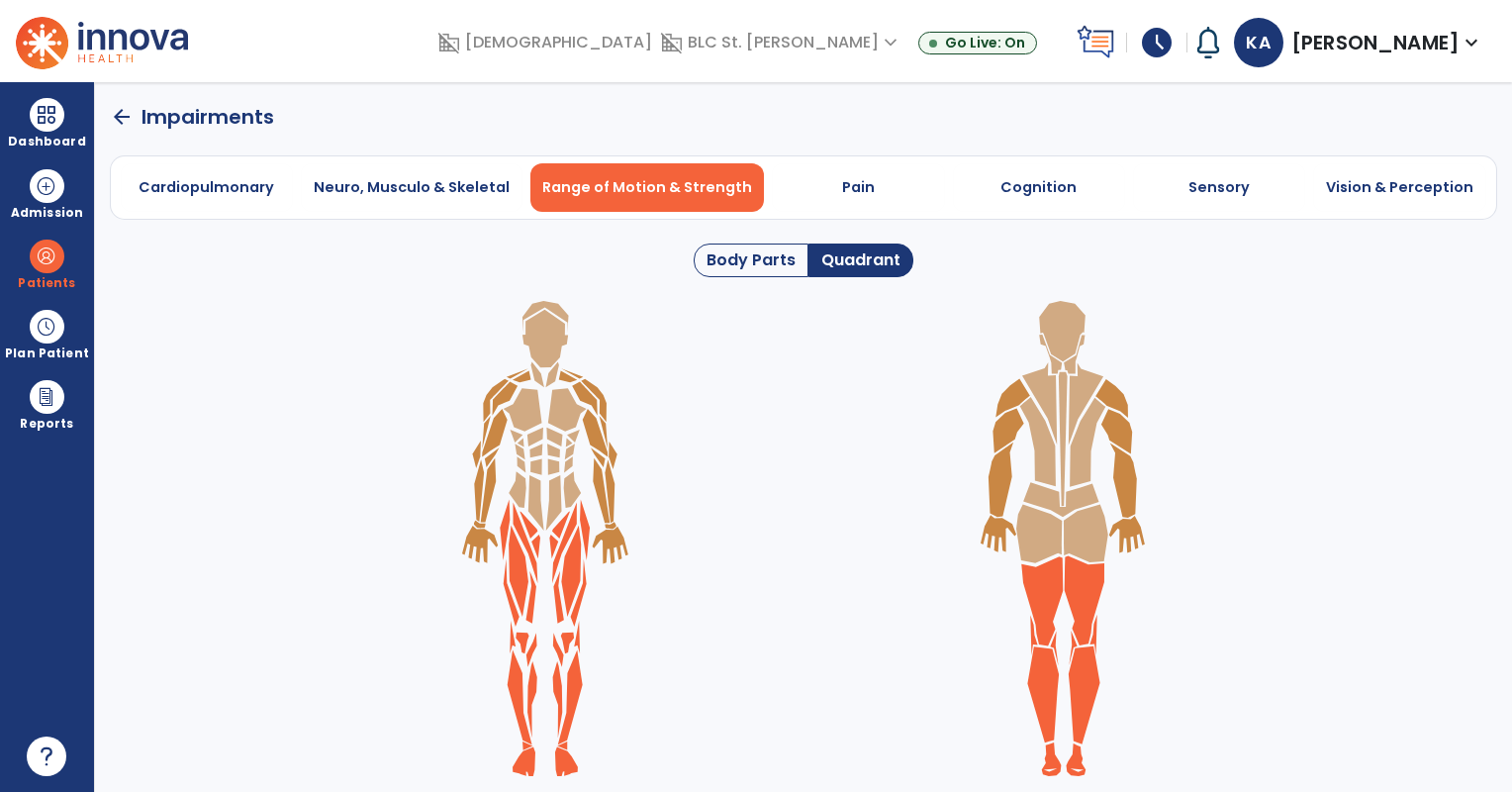 click 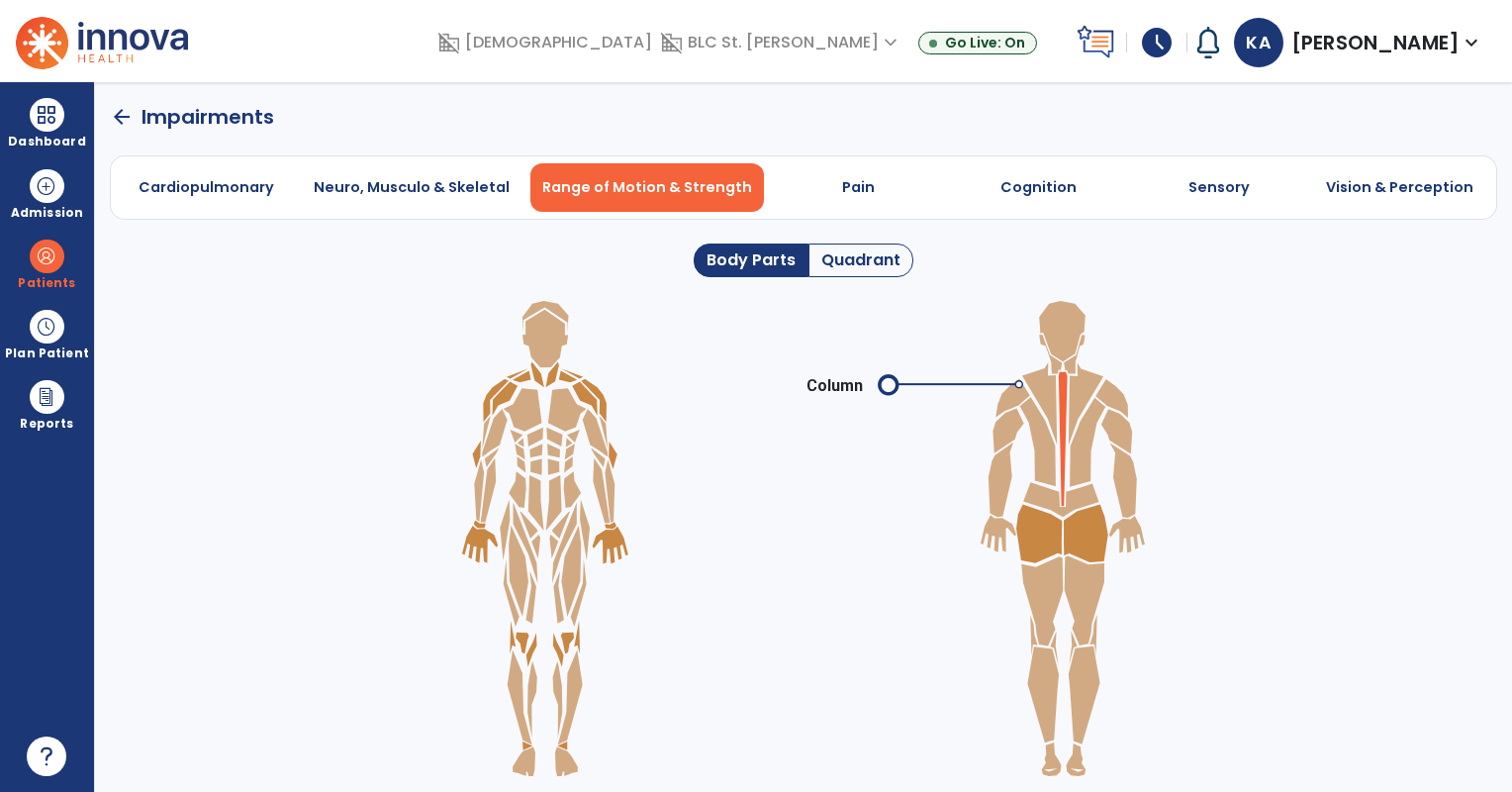 click 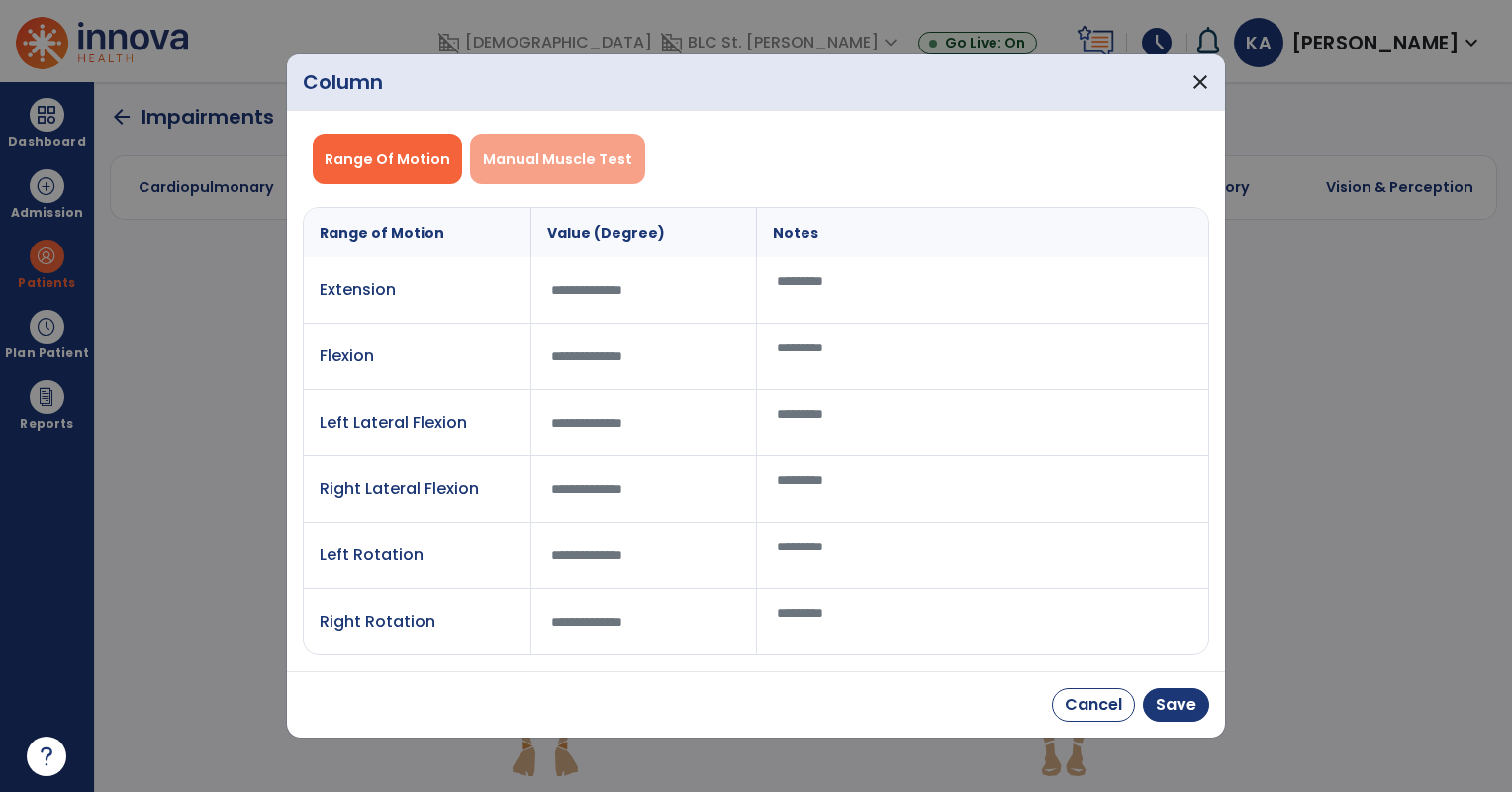 click on "Manual Muscle Test" at bounding box center [557, 159] 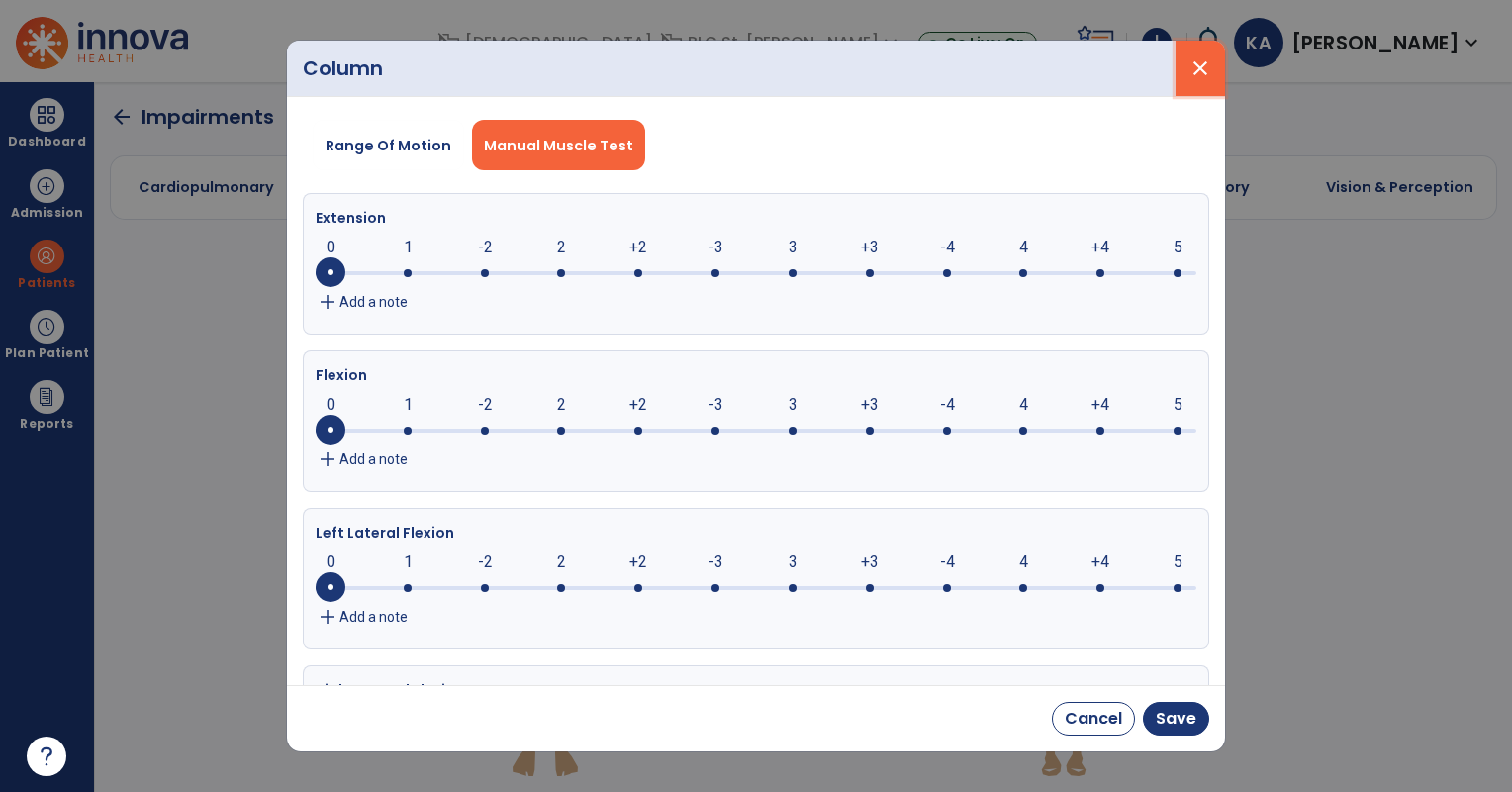 click on "close" at bounding box center (1200, 68) 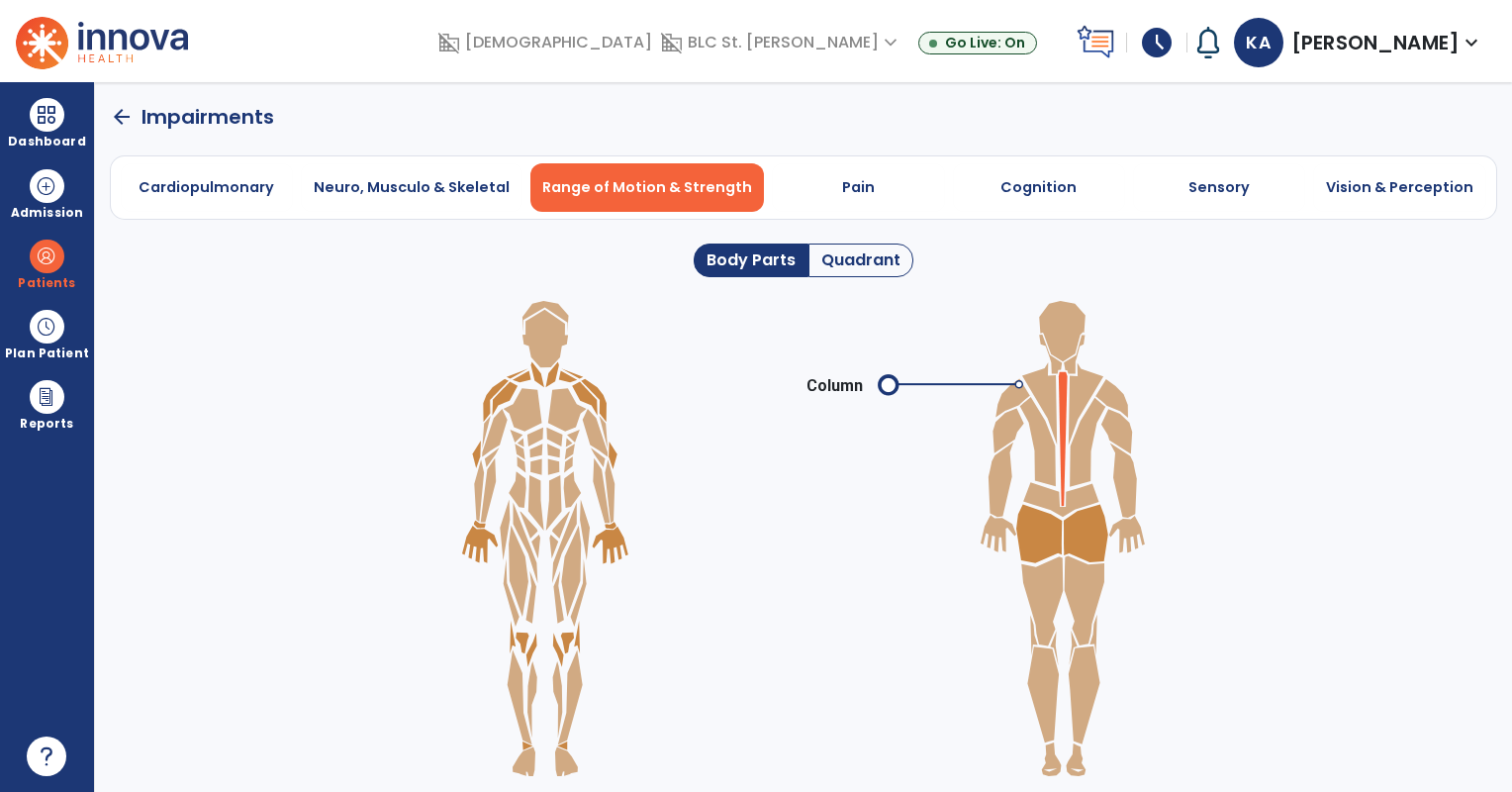 click 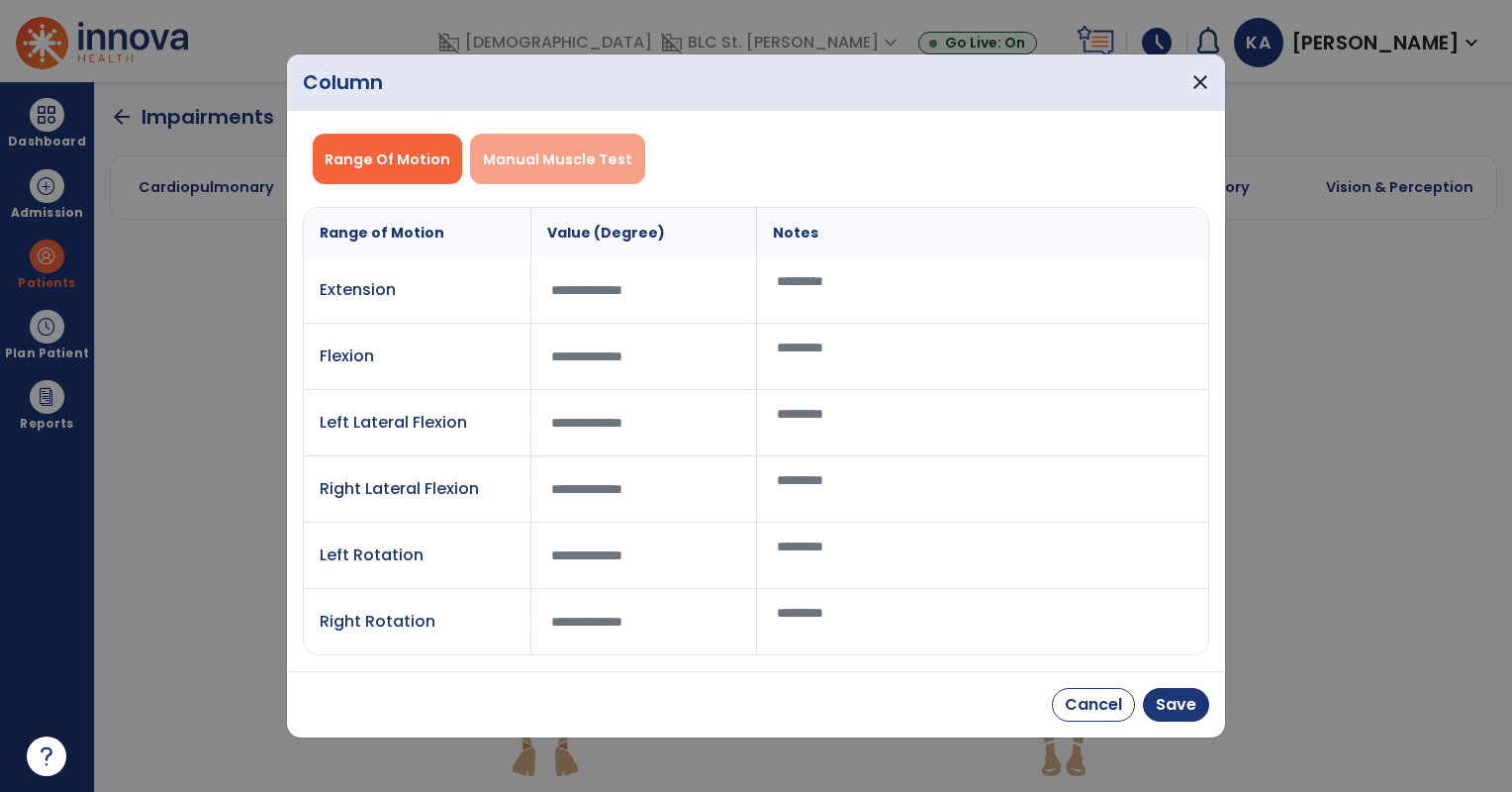 click on "Manual Muscle Test" at bounding box center [557, 159] 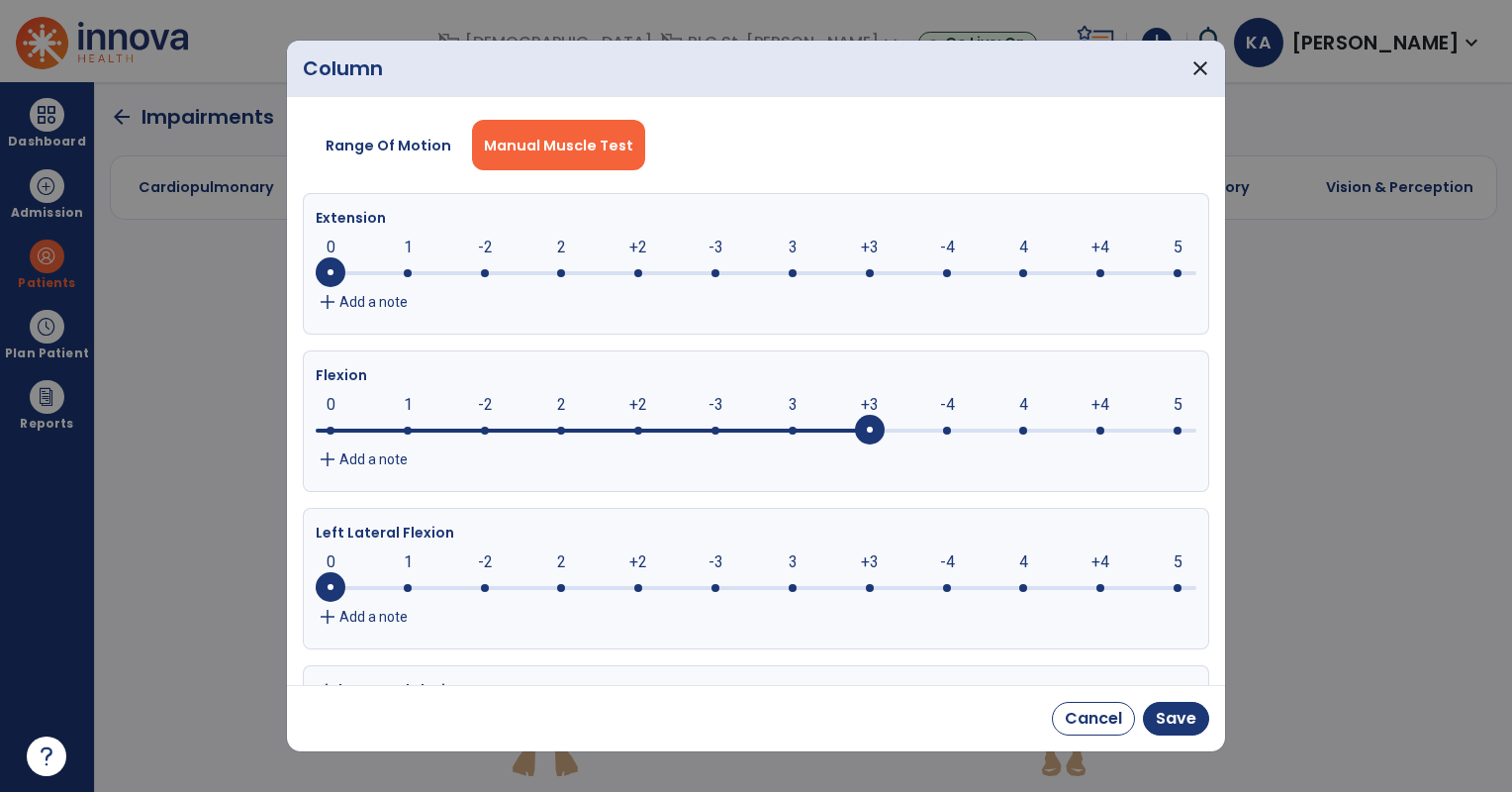 click 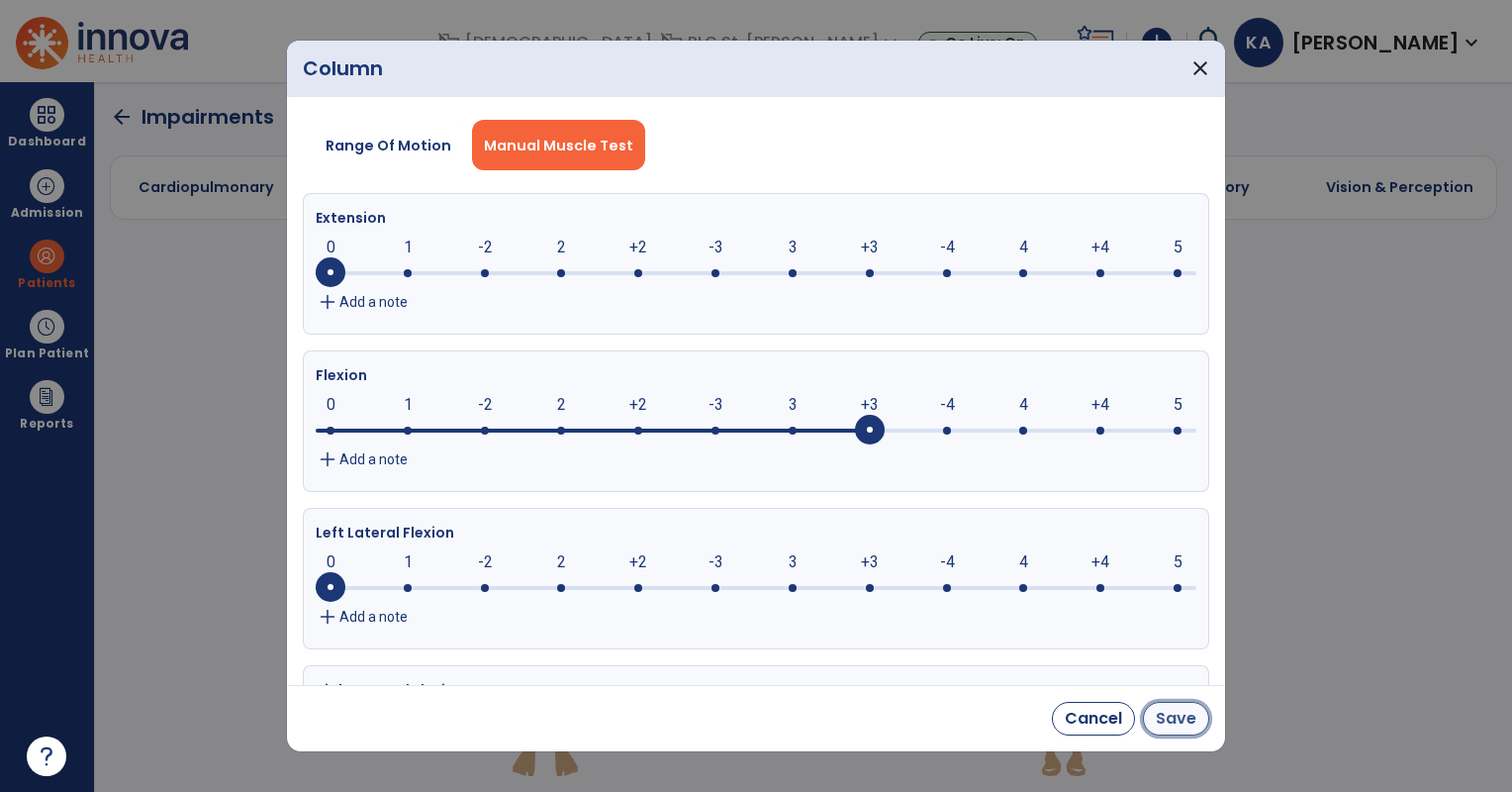 click on "Save" at bounding box center (1176, 719) 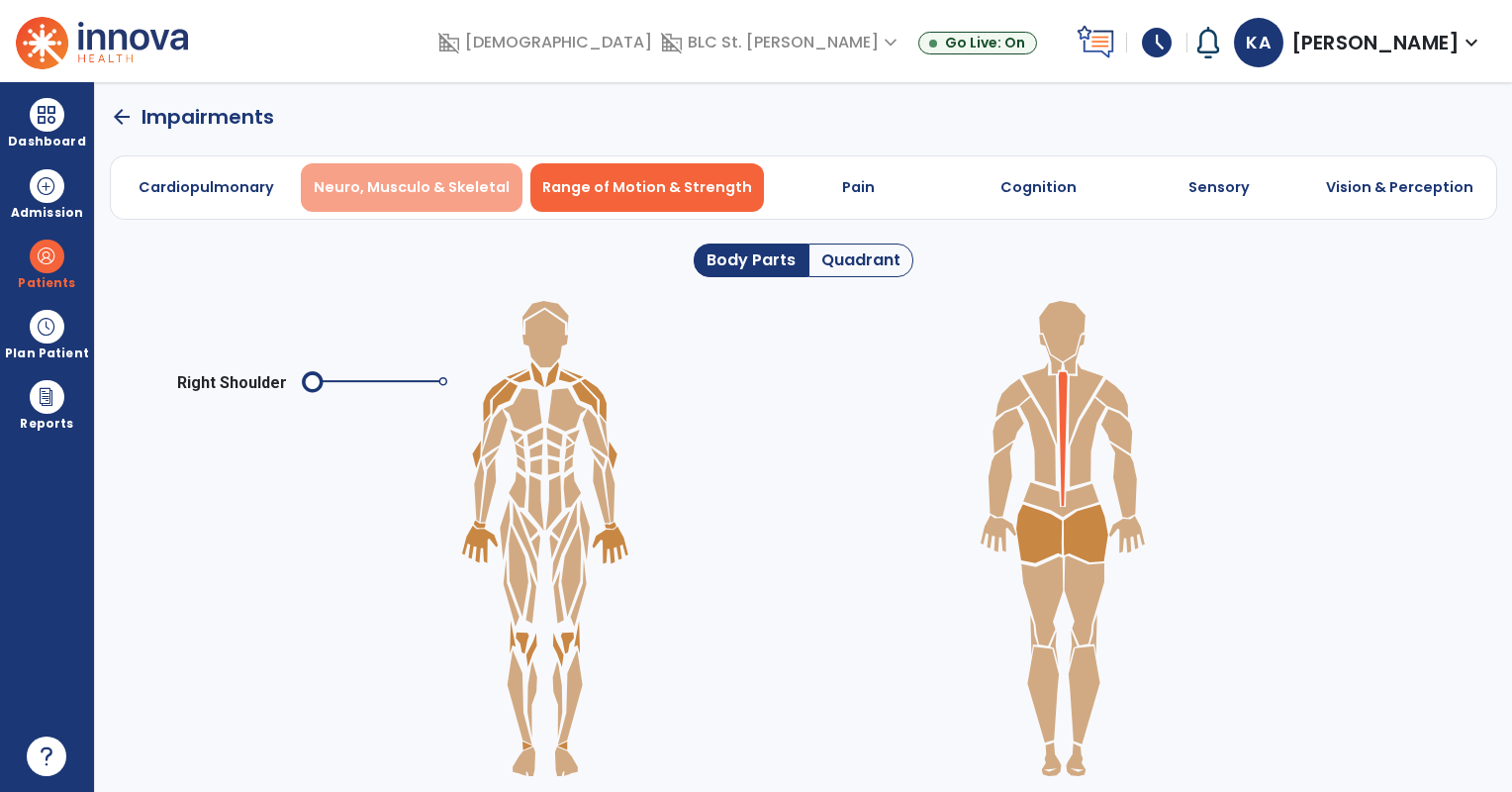 click on "Neuro, Musculo & Skeletal" at bounding box center (412, 187) 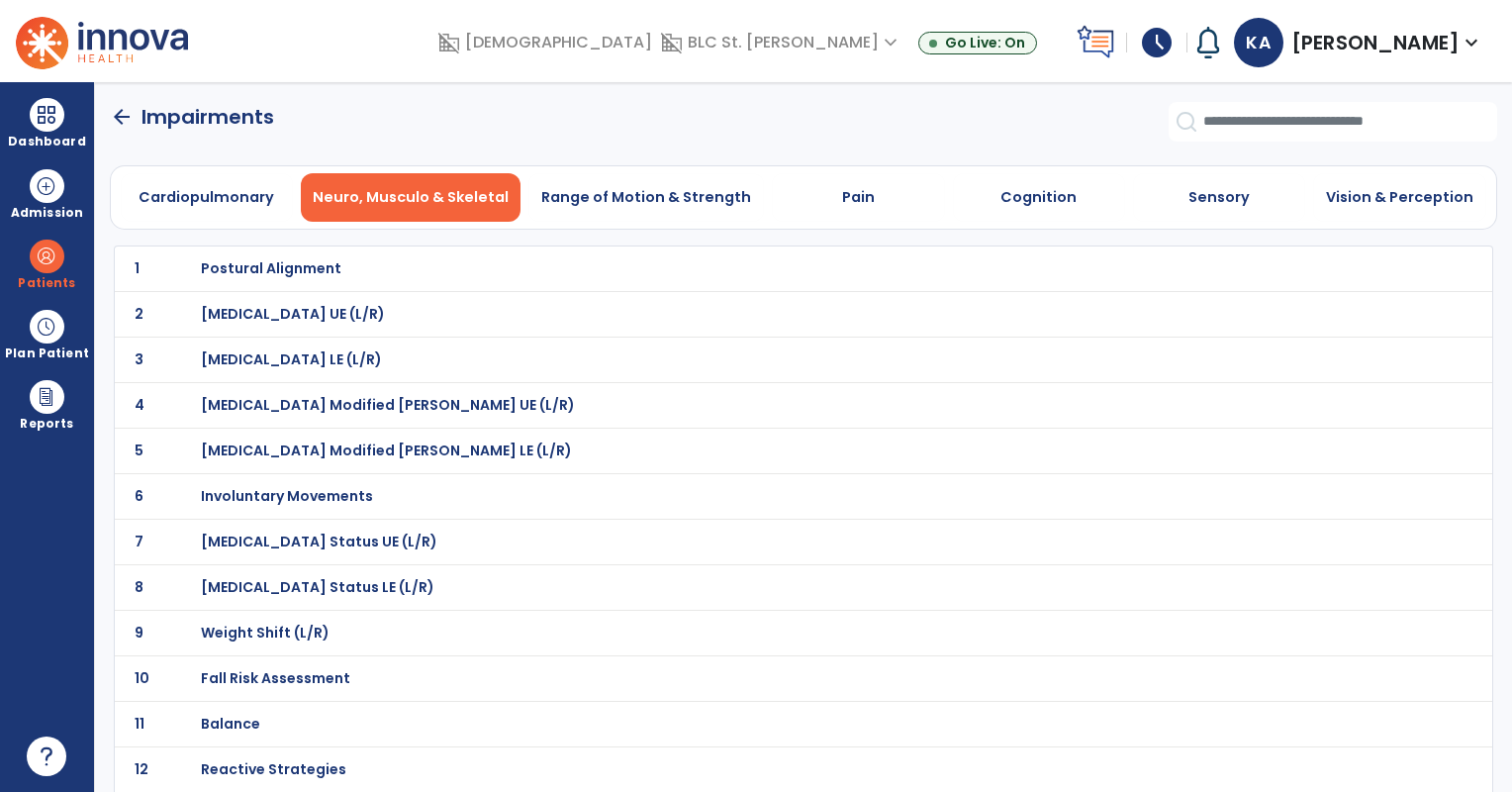 click on "Balance" at bounding box center (271, 268) 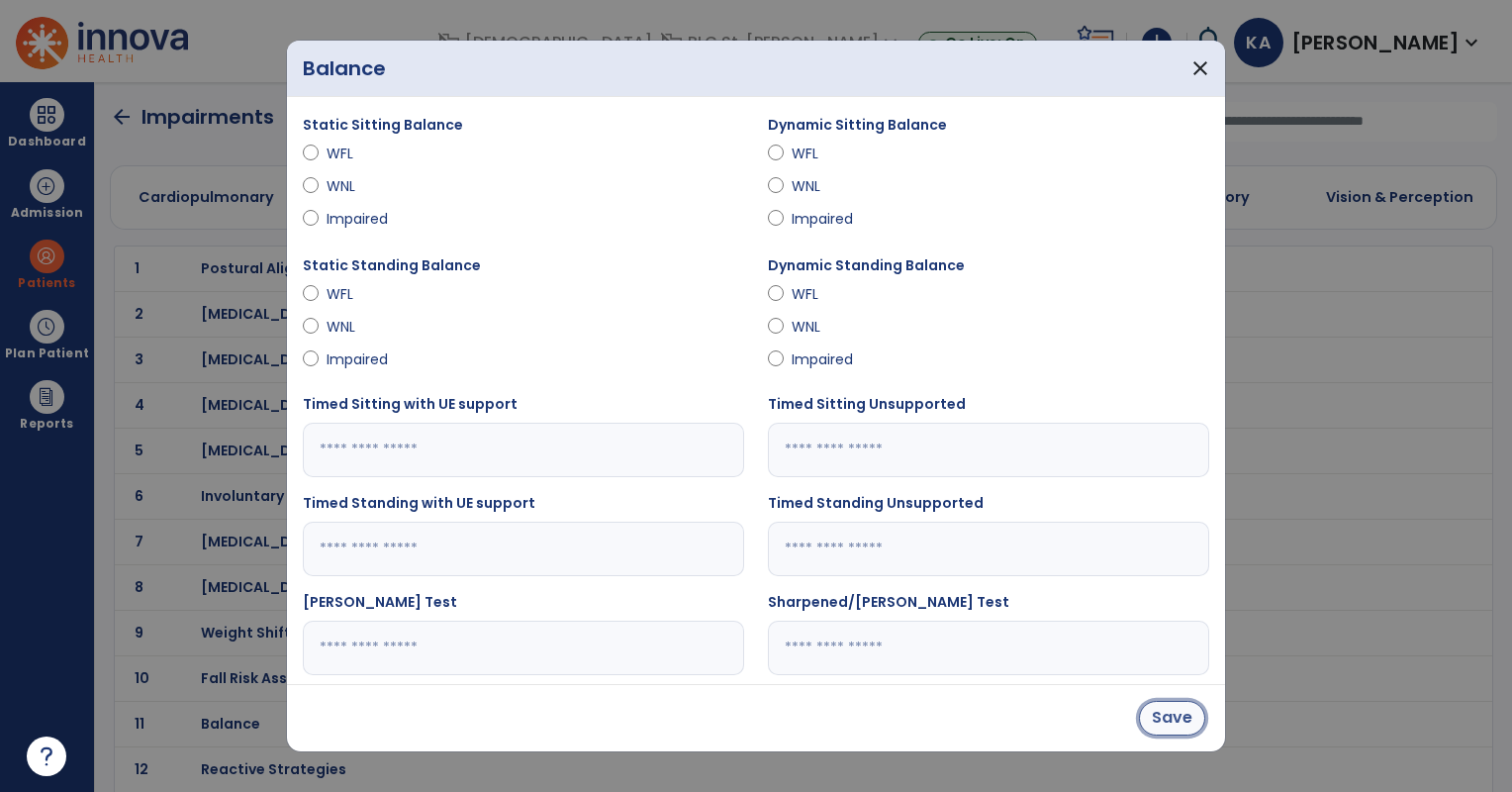 click on "Save" at bounding box center [1172, 718] 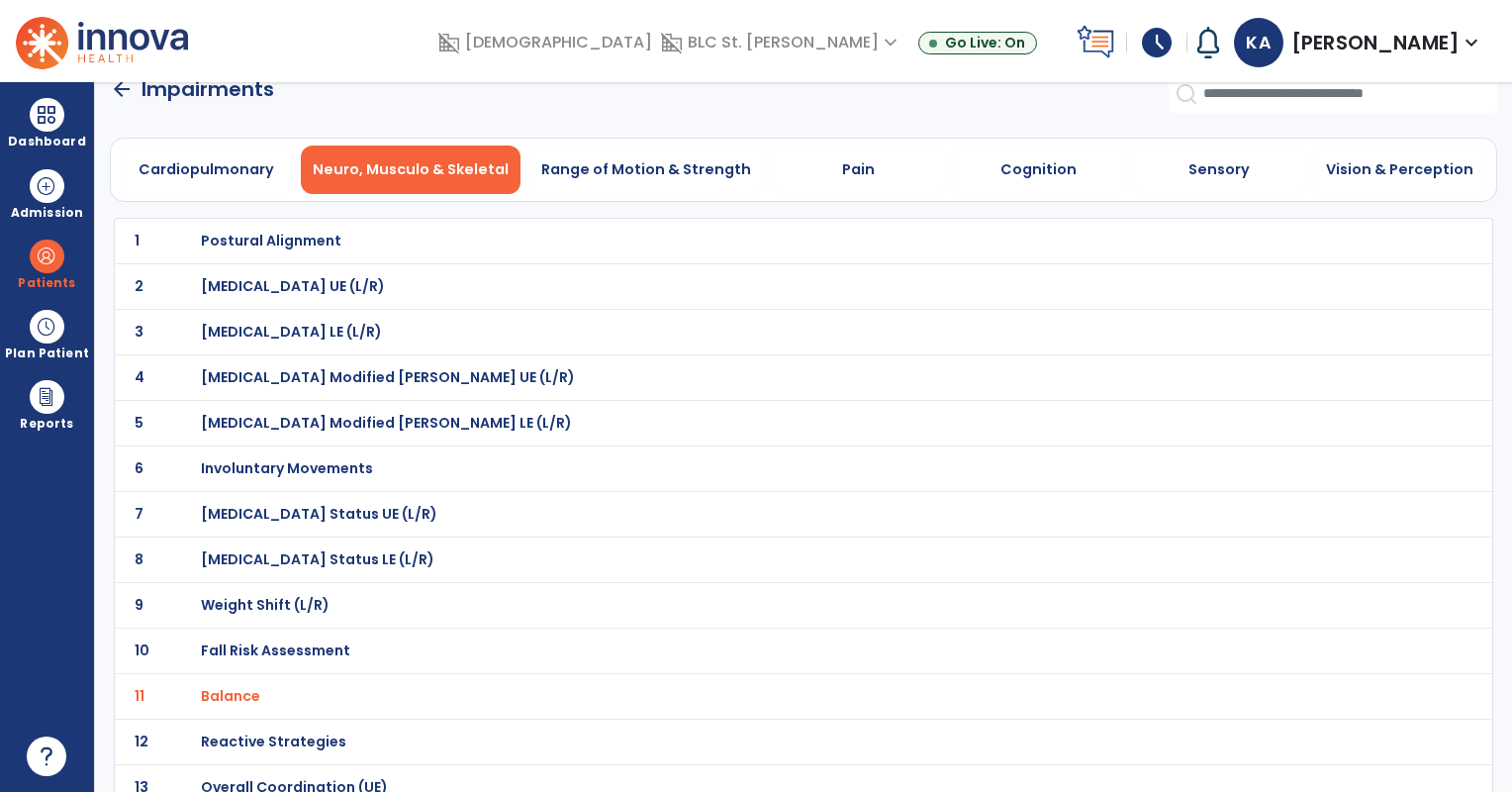 scroll, scrollTop: 0, scrollLeft: 0, axis: both 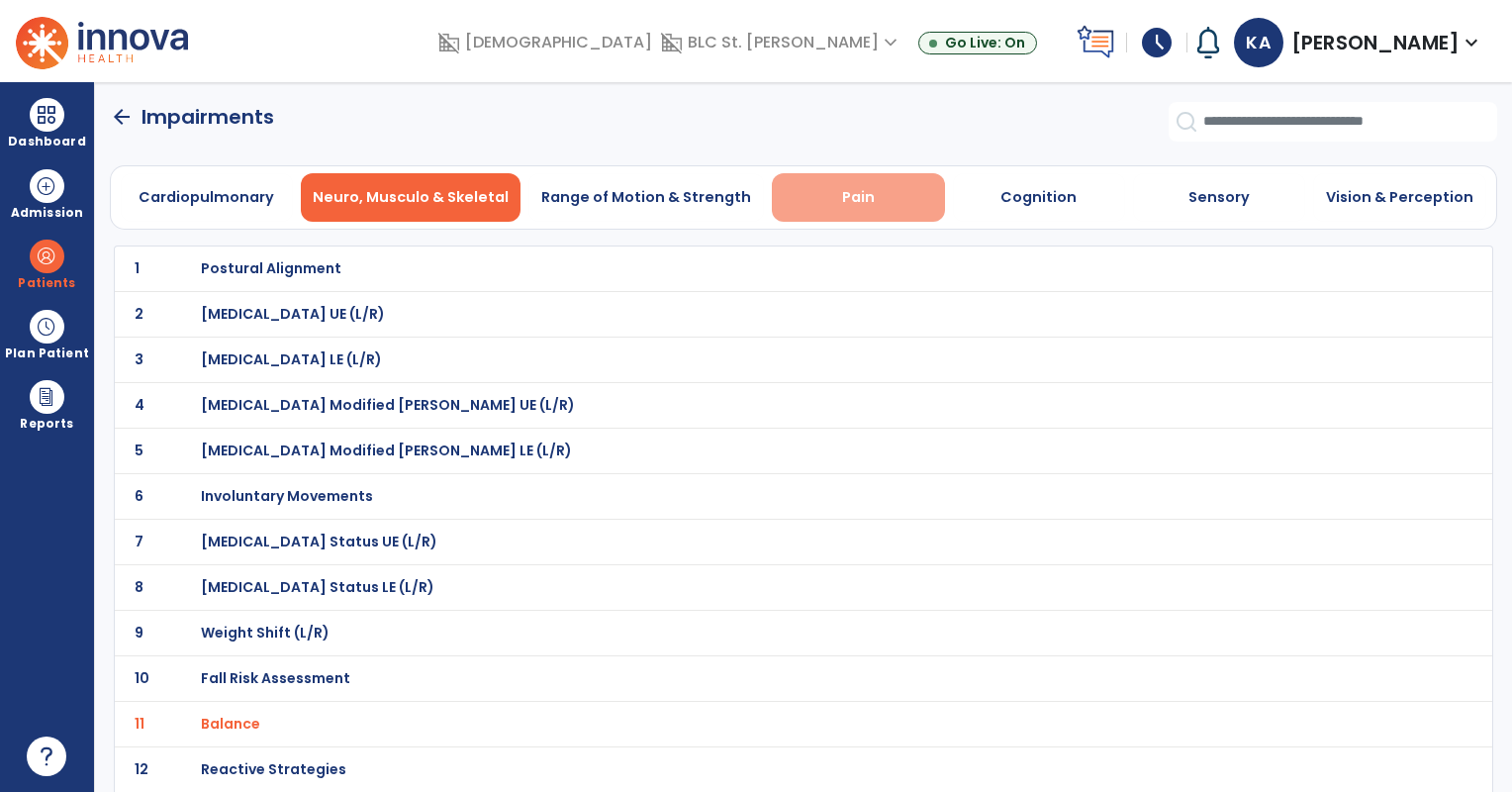 click on "Pain" at bounding box center (858, 197) 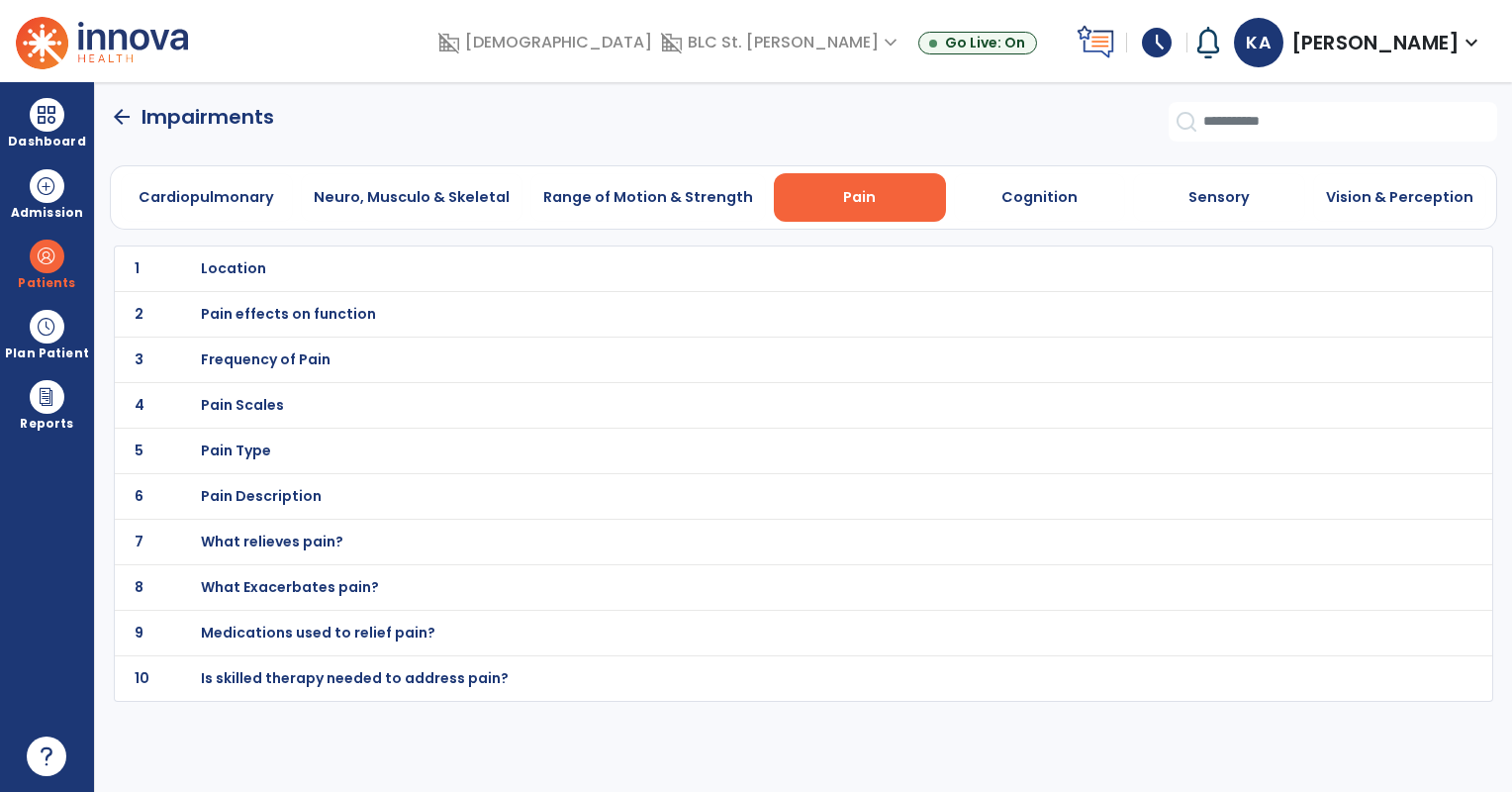 click on "Location" at bounding box center [234, 268] 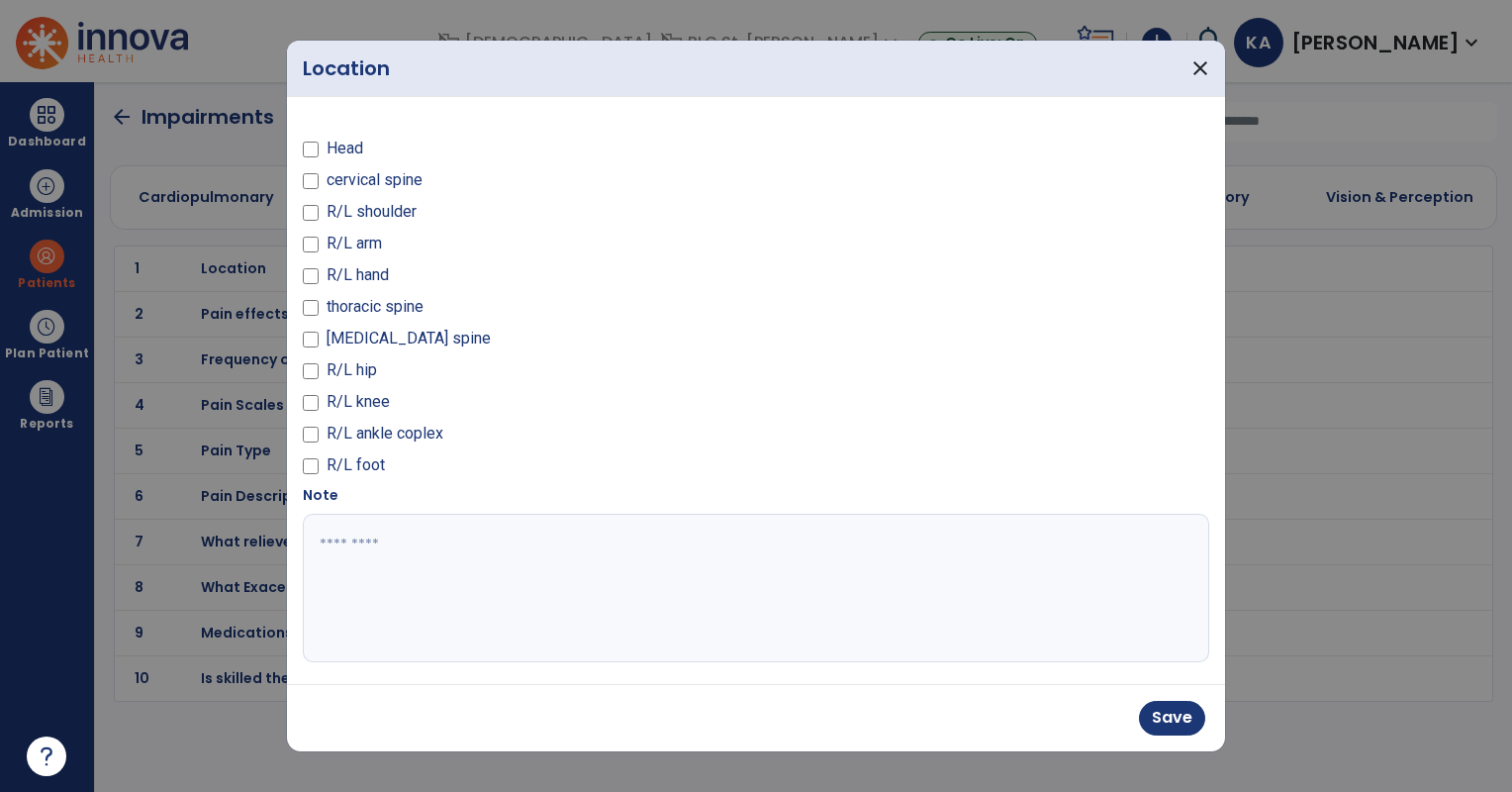click at bounding box center [754, 588] 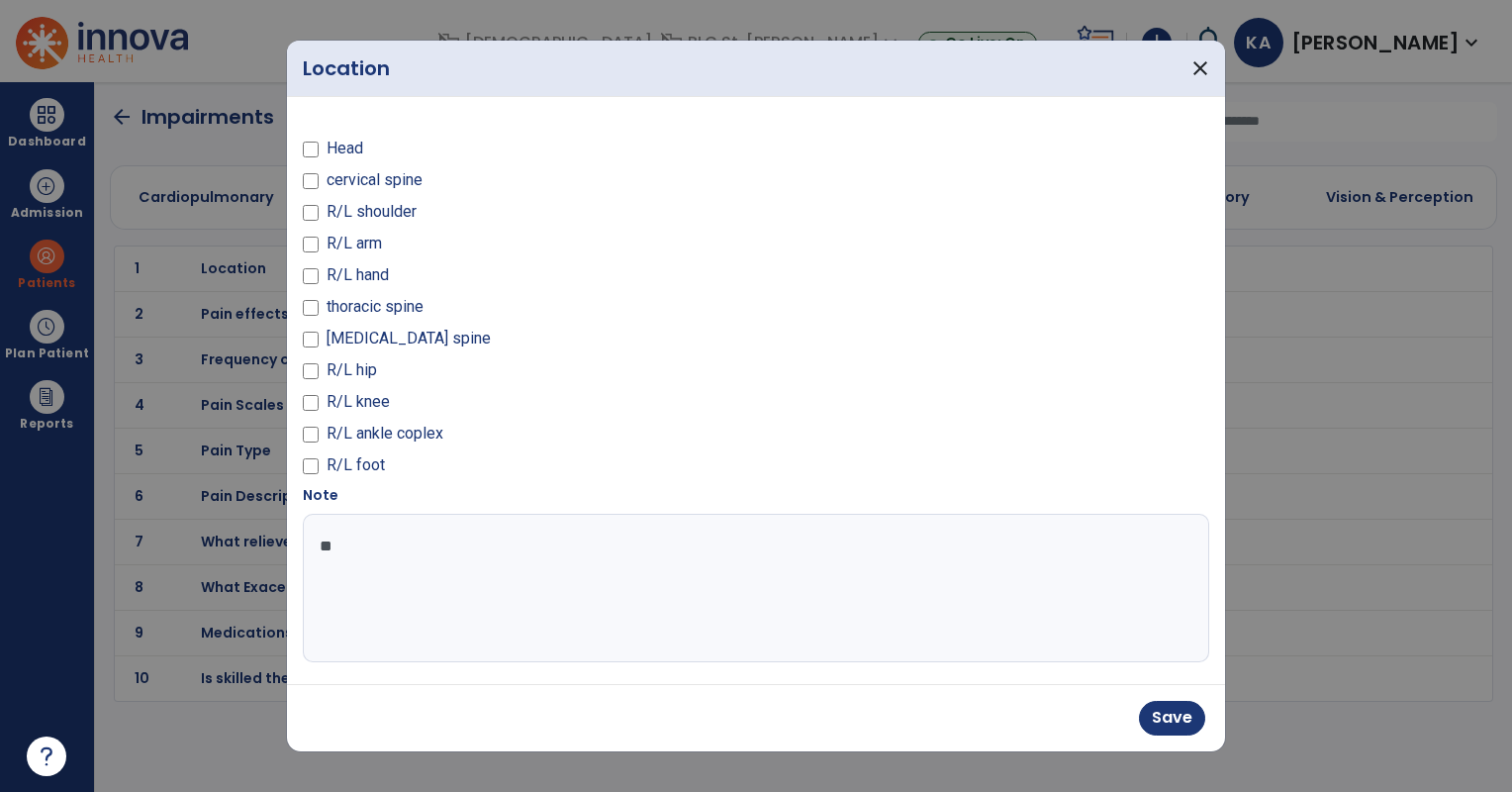 click on "**" at bounding box center [754, 588] 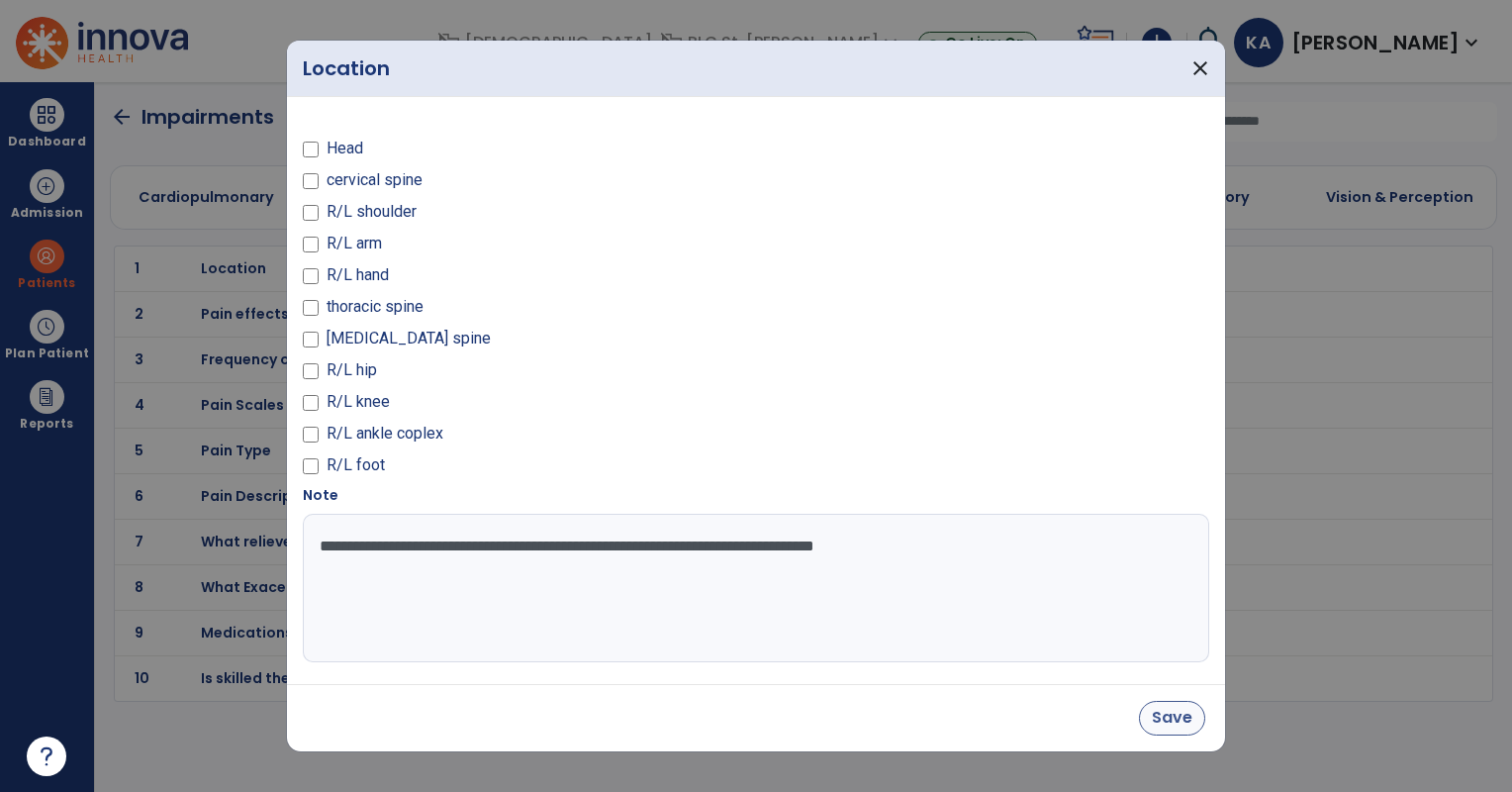 type on "**********" 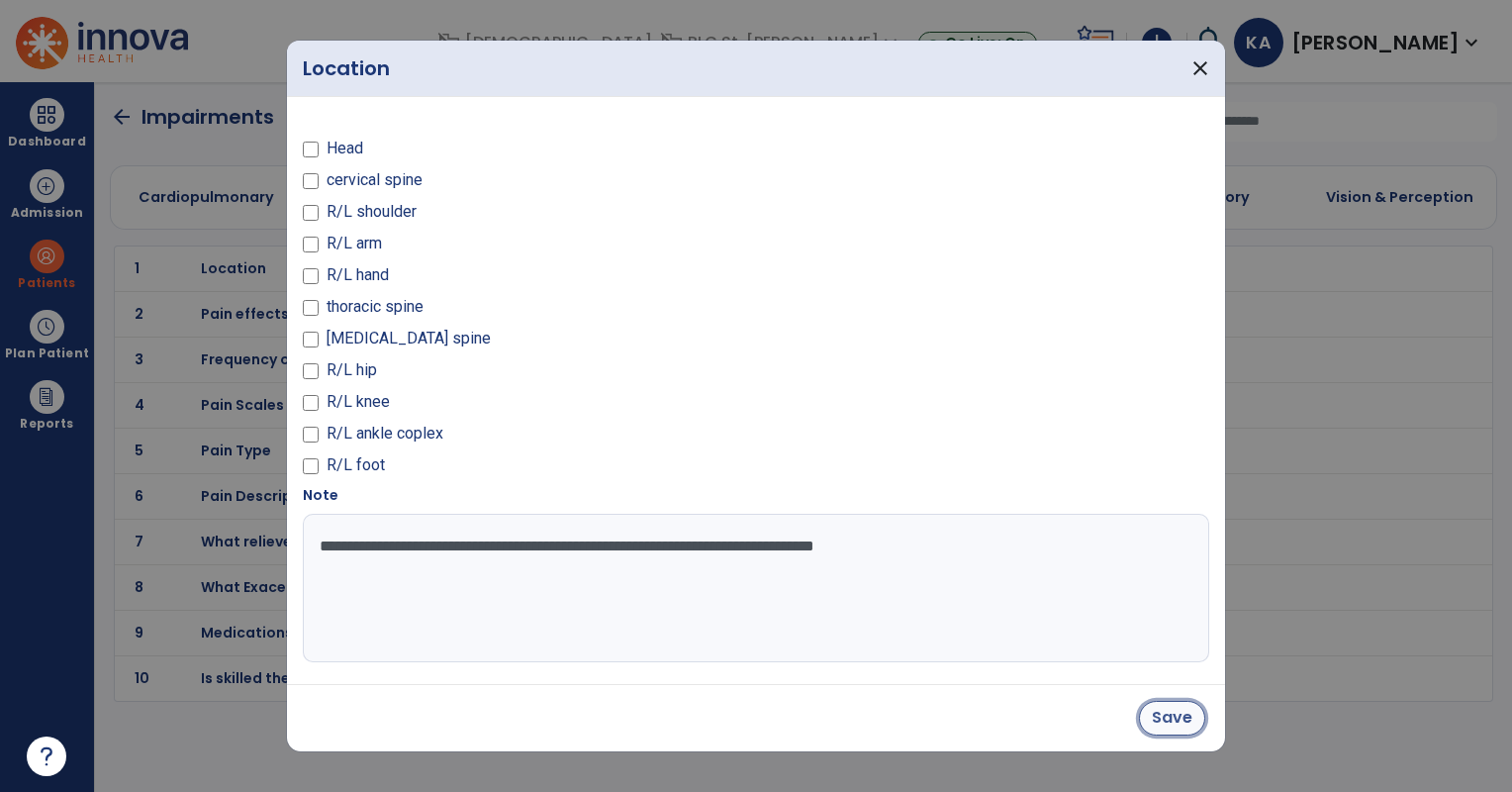 click on "Save" at bounding box center [1172, 718] 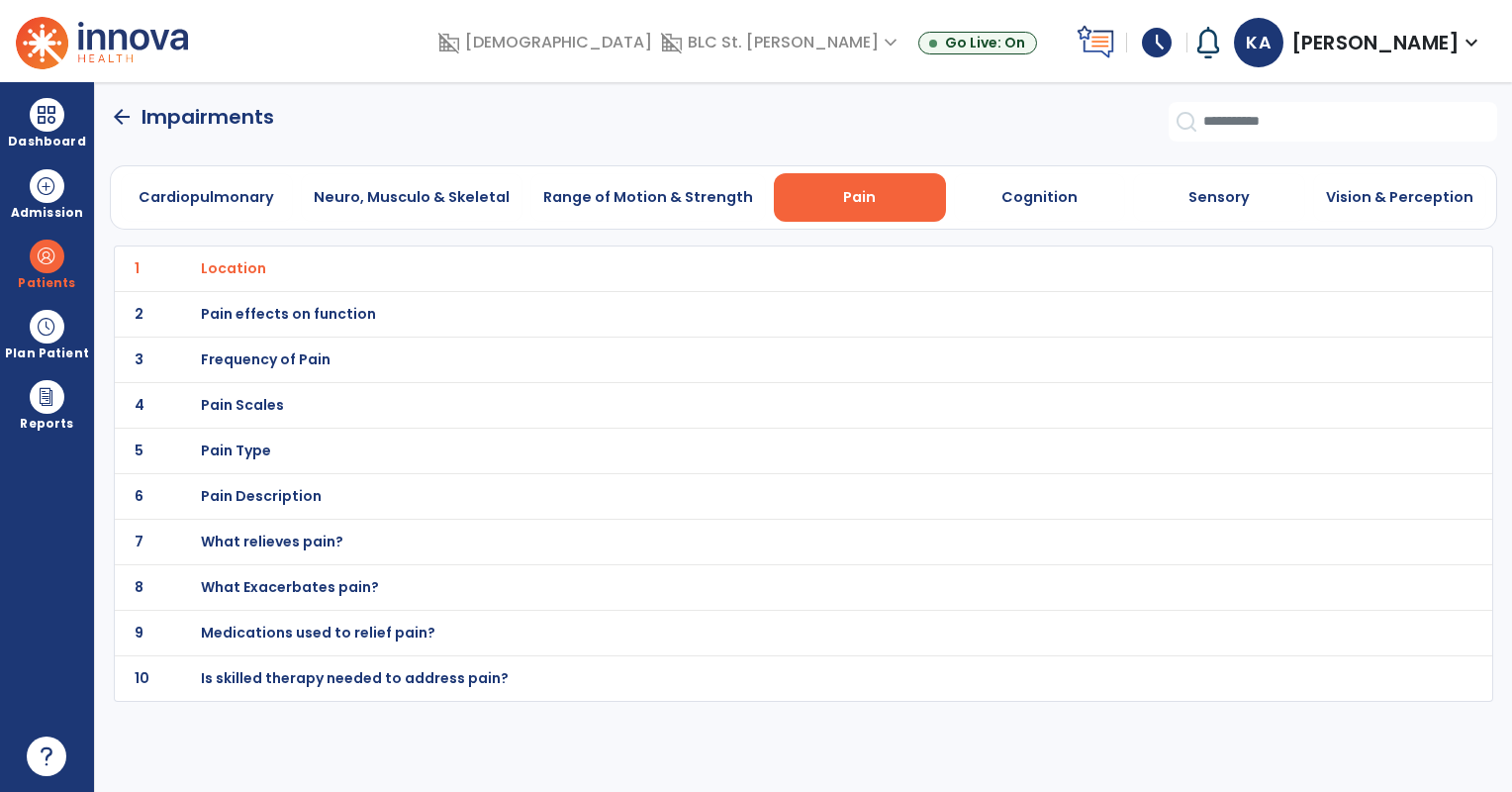 click on "arrow_back" 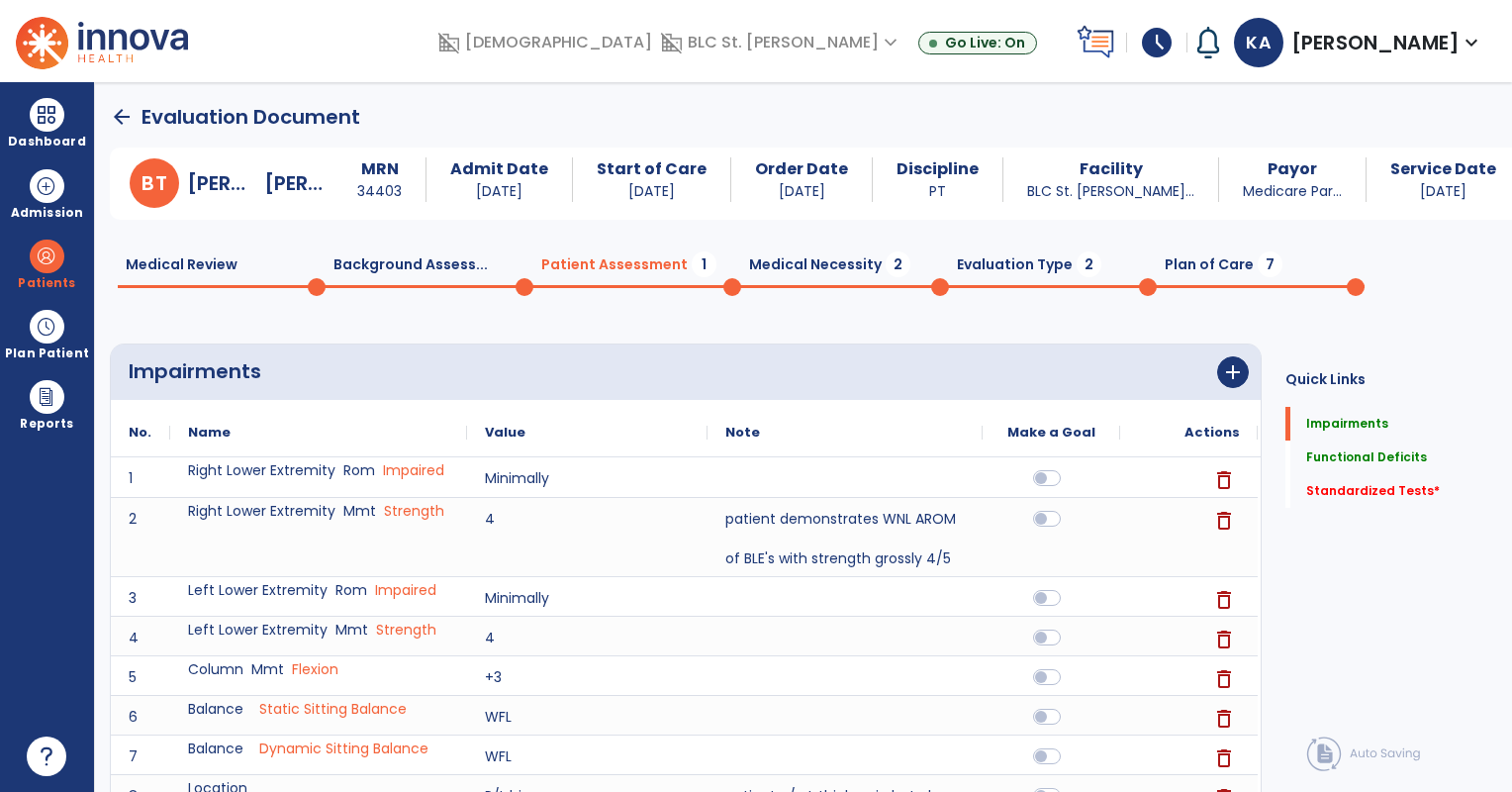 click on "Medical Necessity  2" 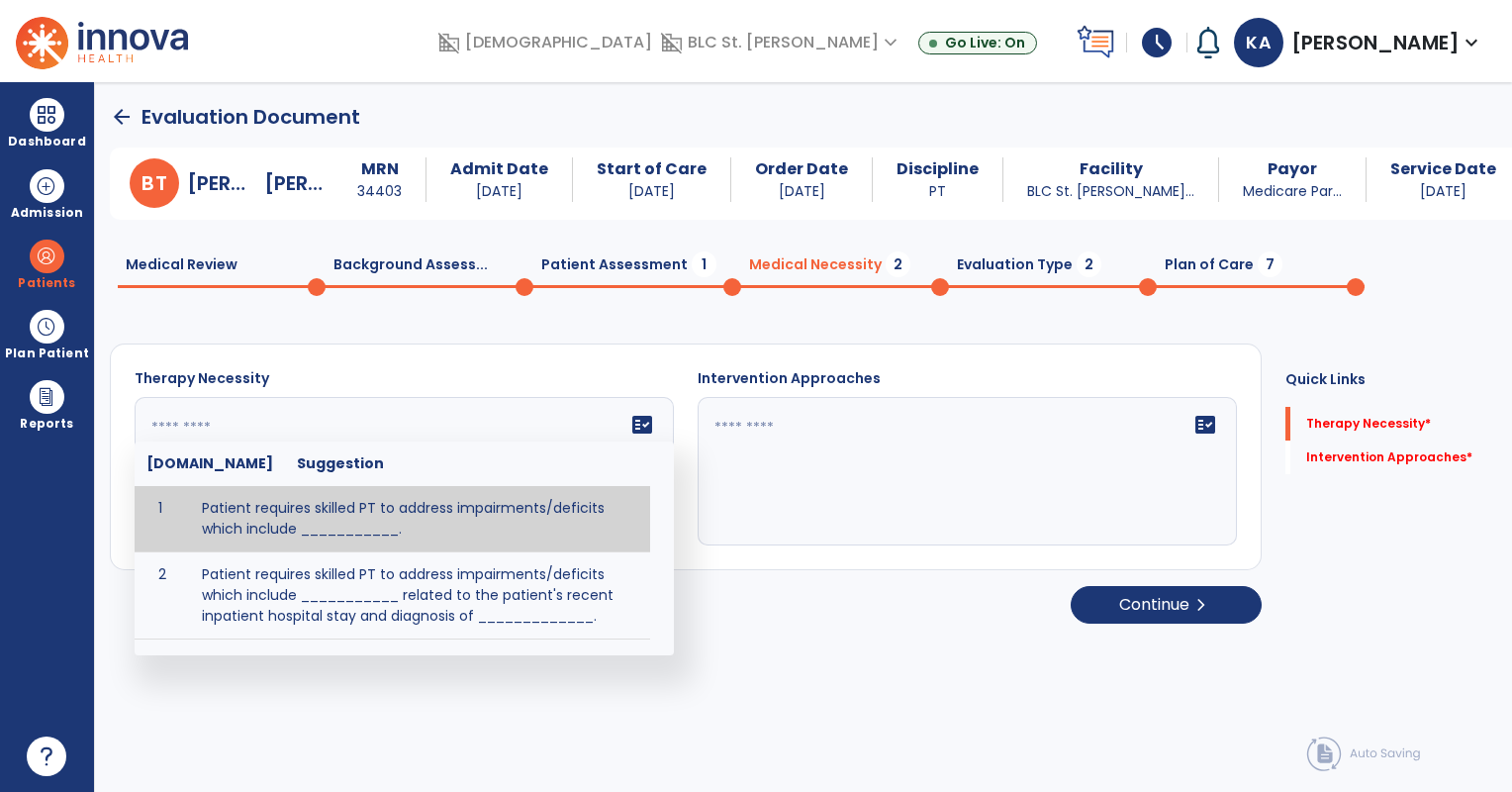 click on "fact_check  [DOMAIN_NAME] Suggestion 1 Patient requires skilled PT to address impairments/deficits which include ___________. 2 Patient requires skilled PT to address impairments/deficits which include ___________ related to the patient's recent inpatient hospital stay and diagnosis of _____________." 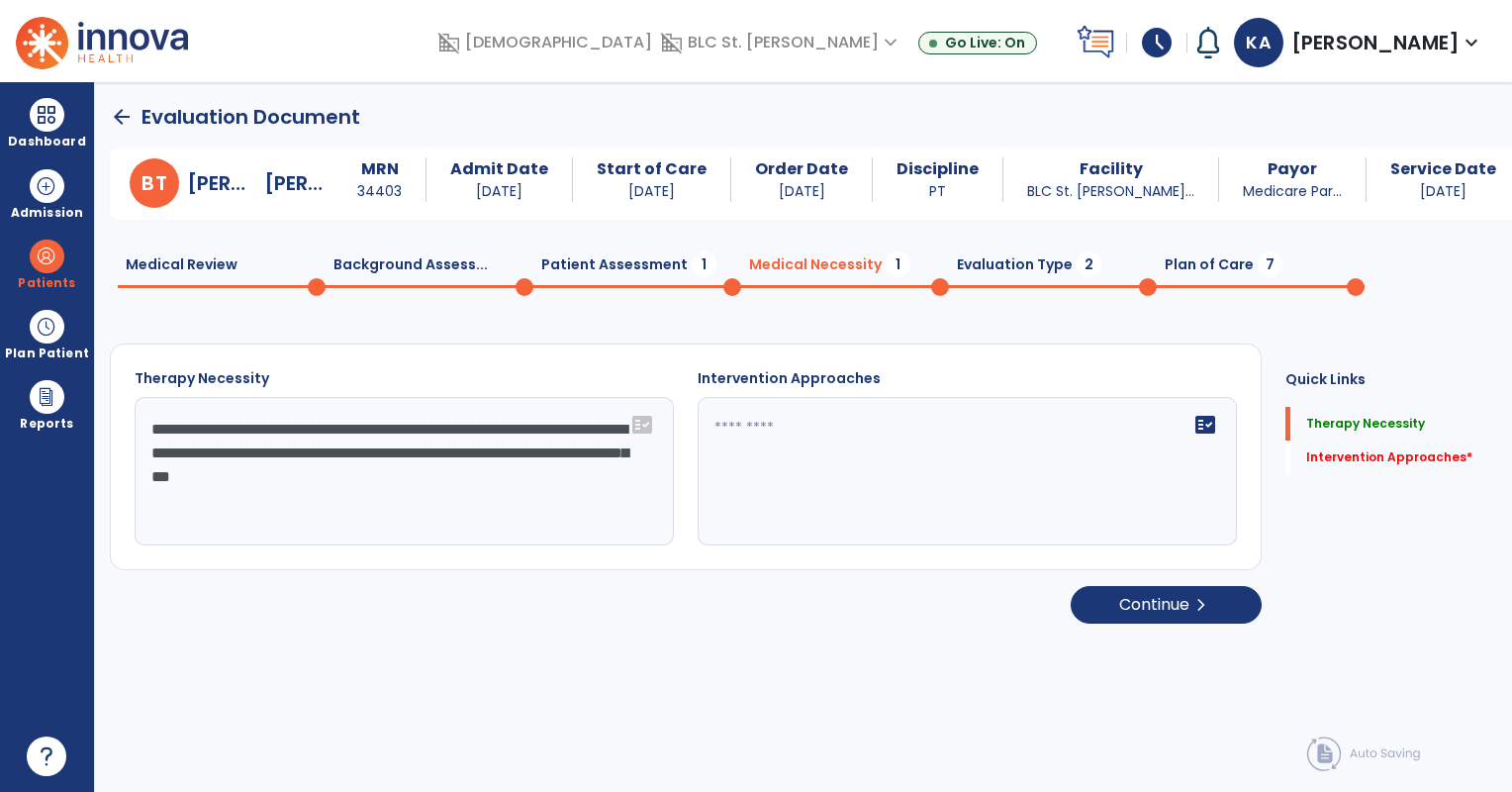 type on "**********" 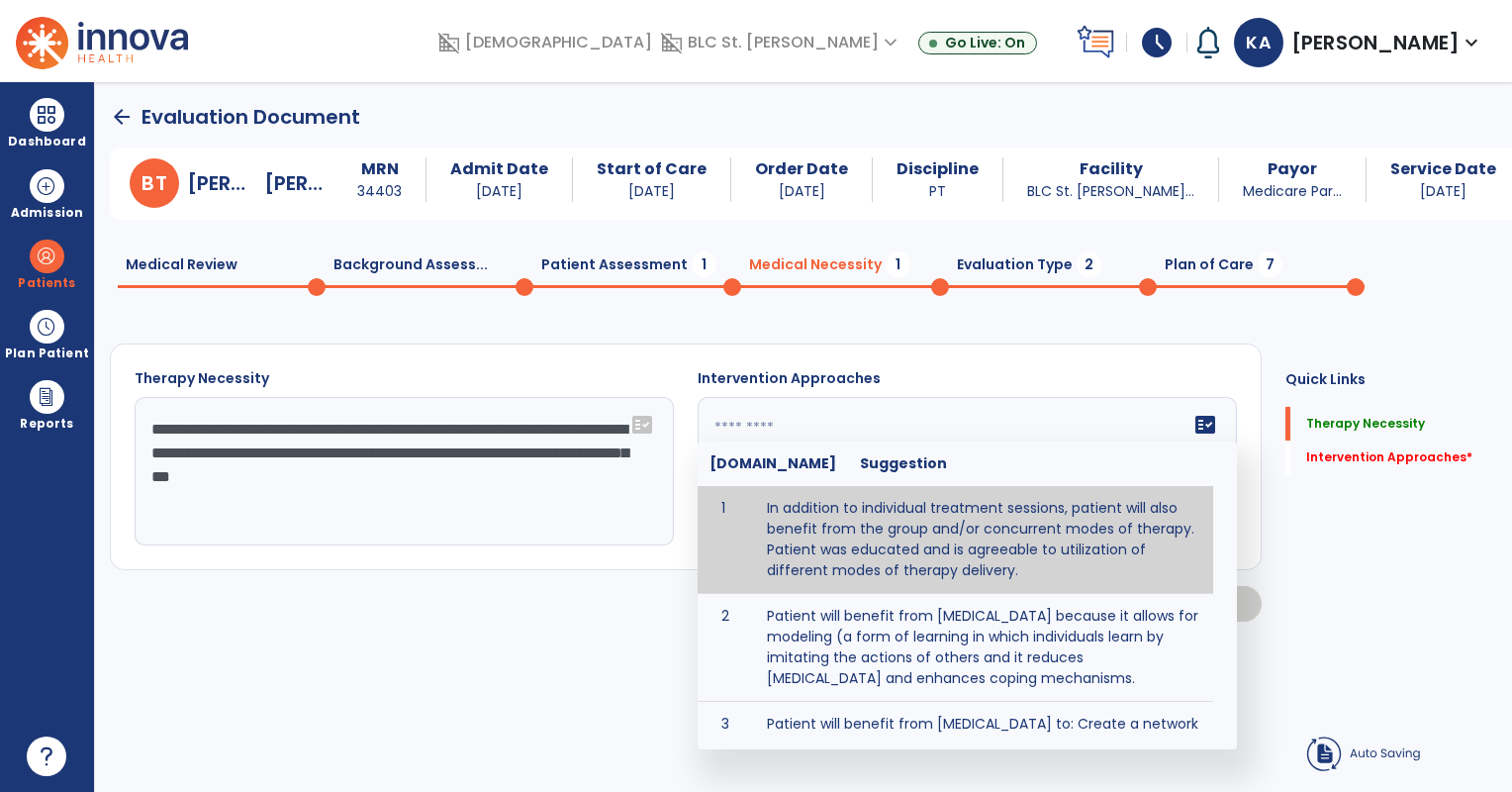 click 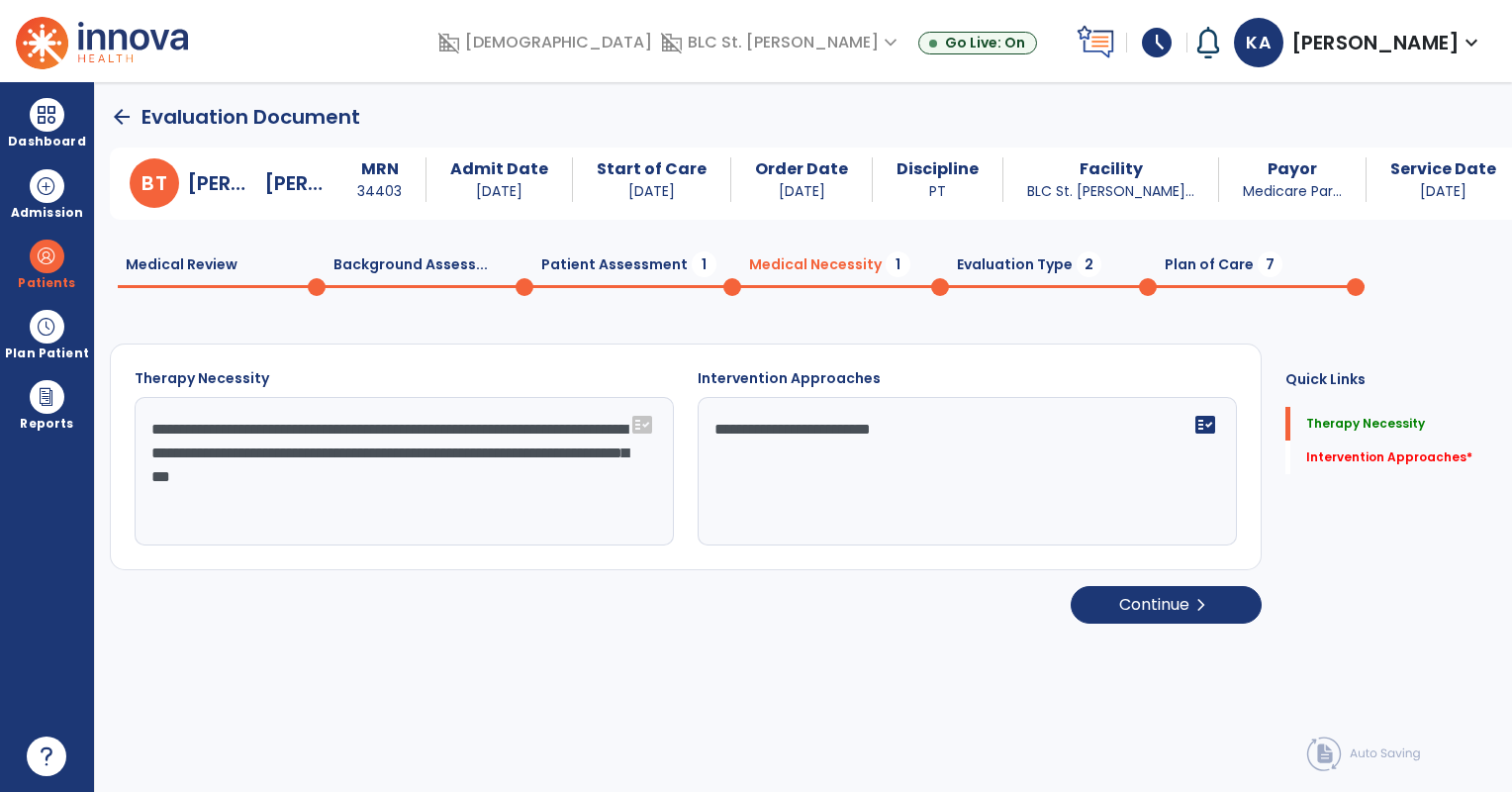 type on "**********" 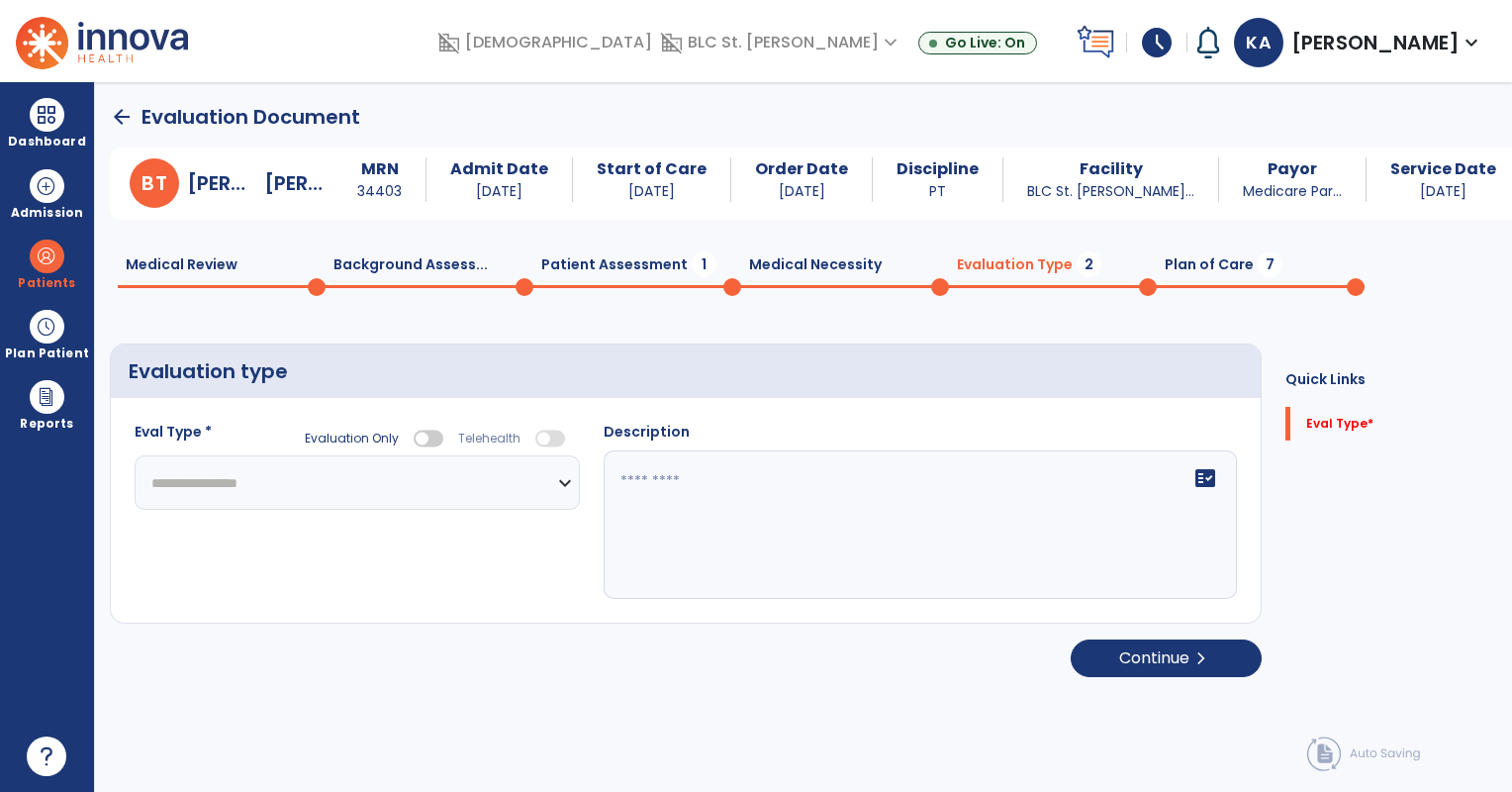 click 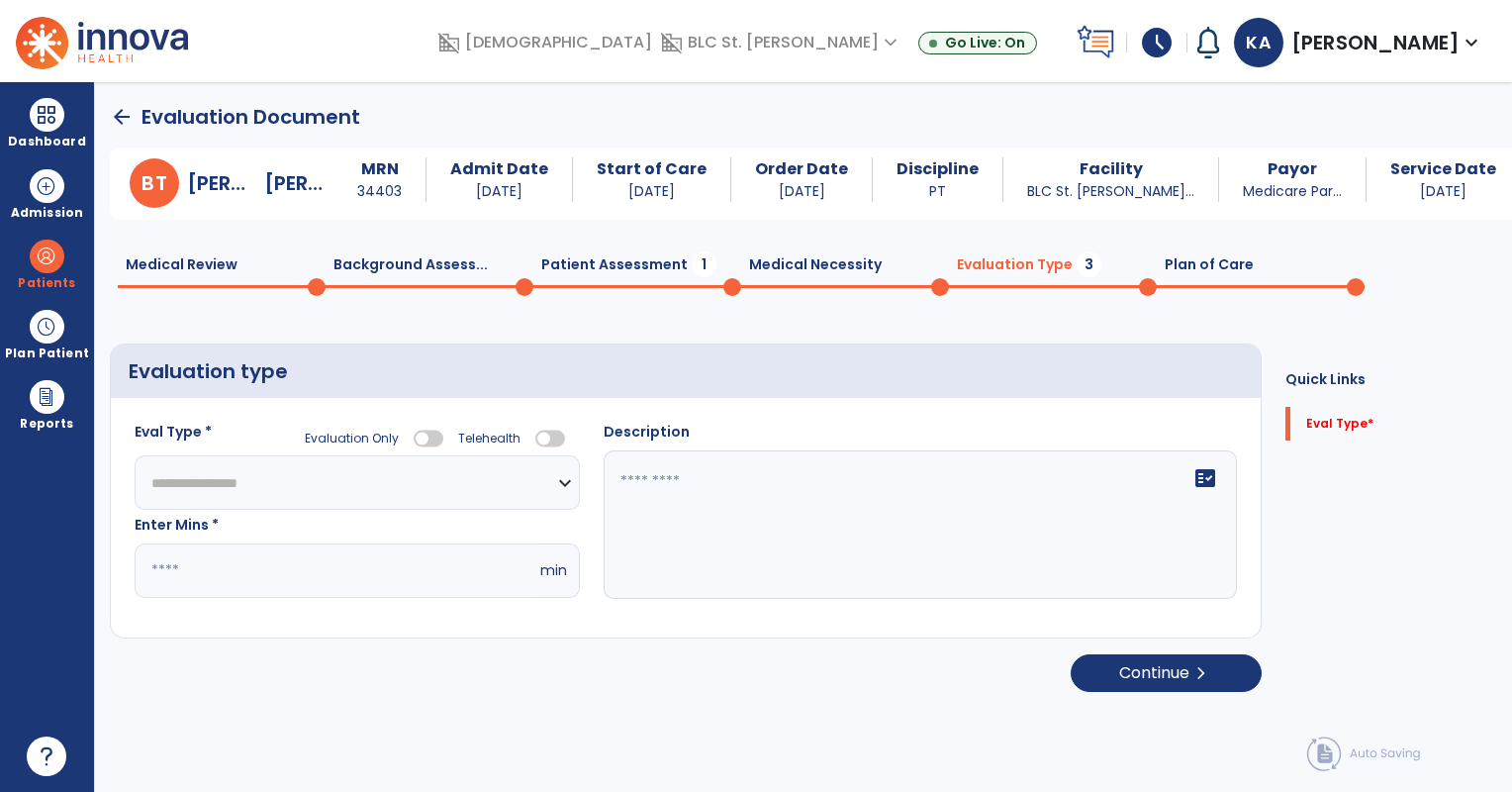 click on "**********" 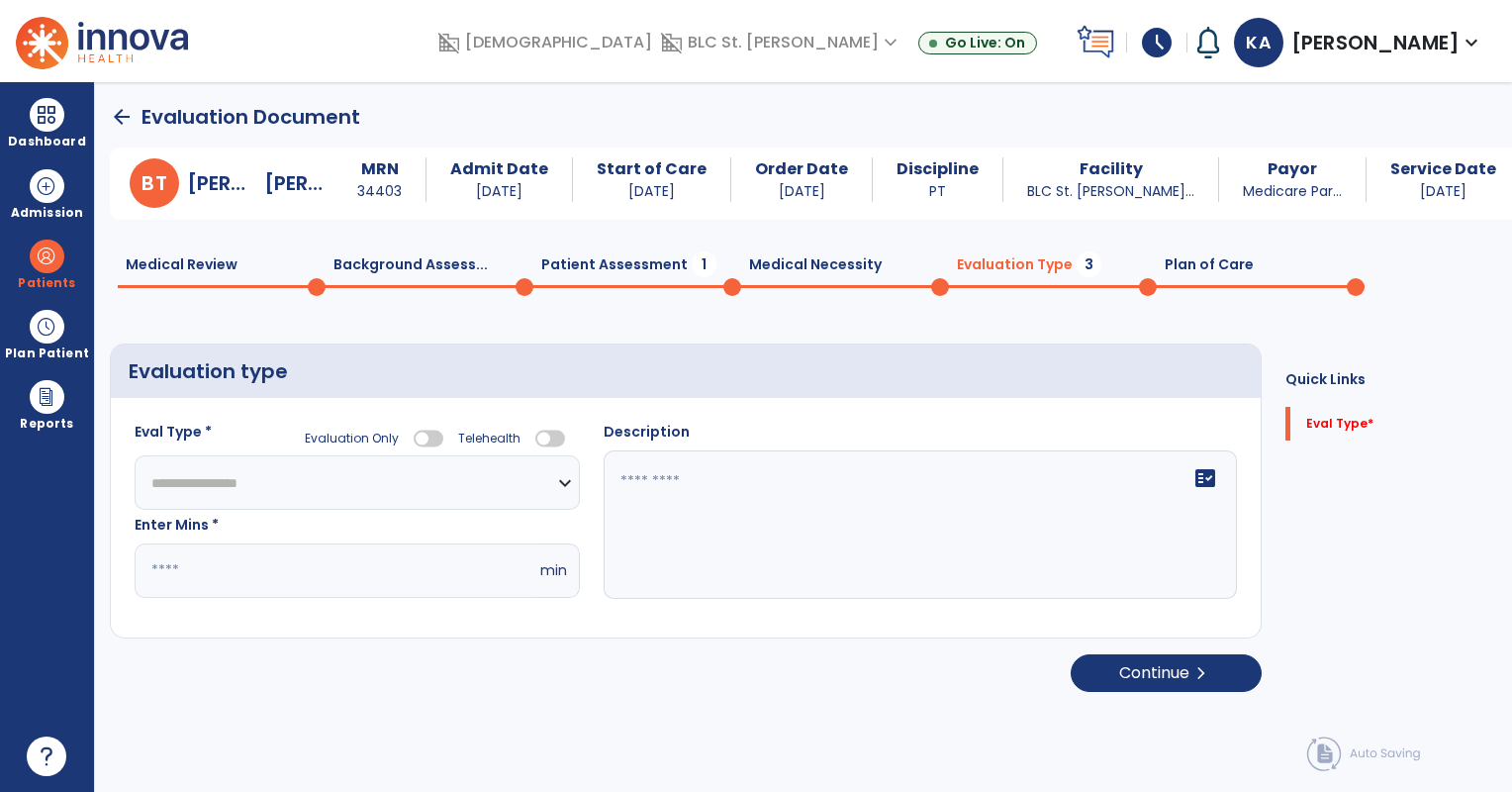 select on "**********" 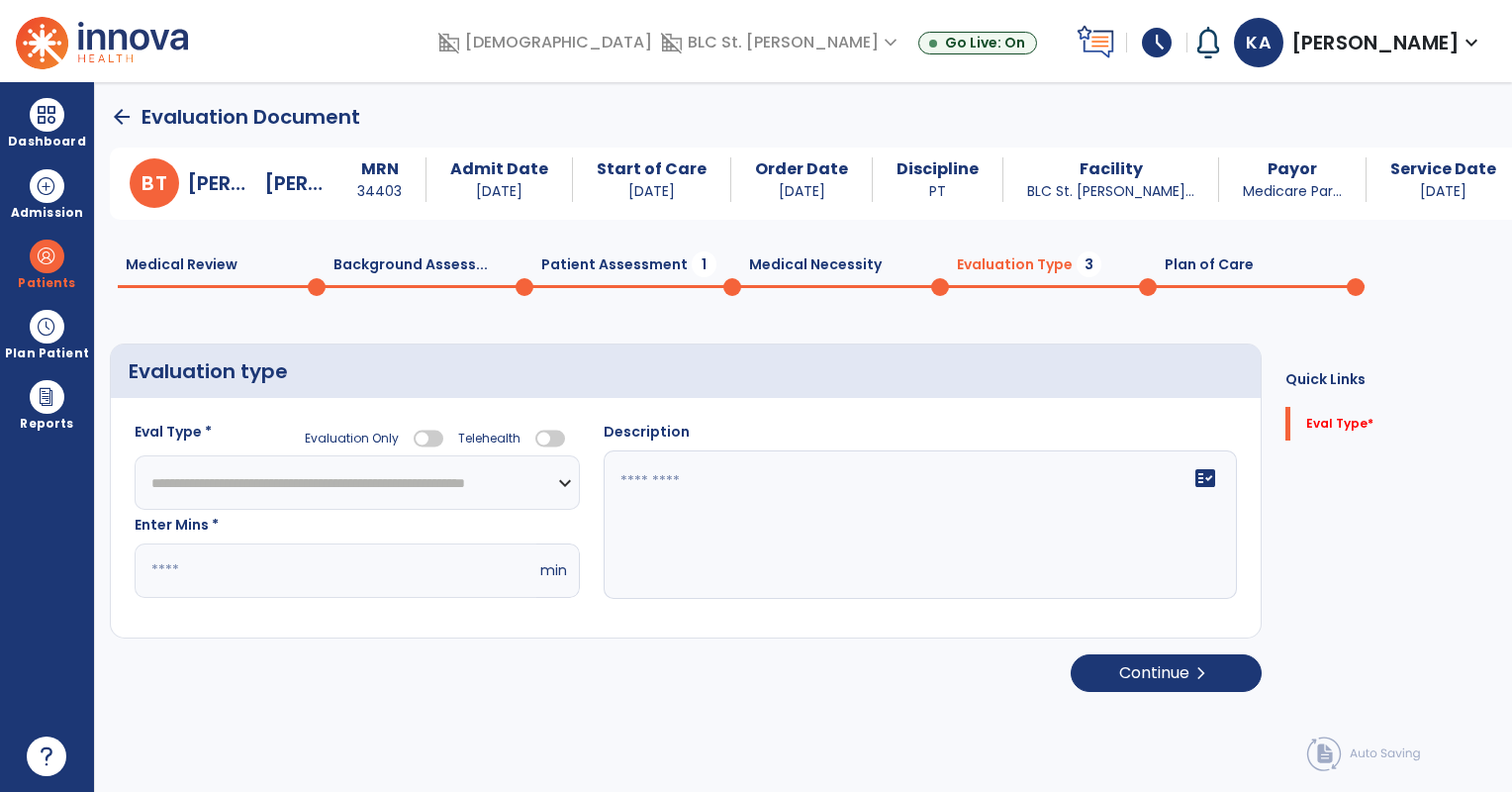 click on "**********" 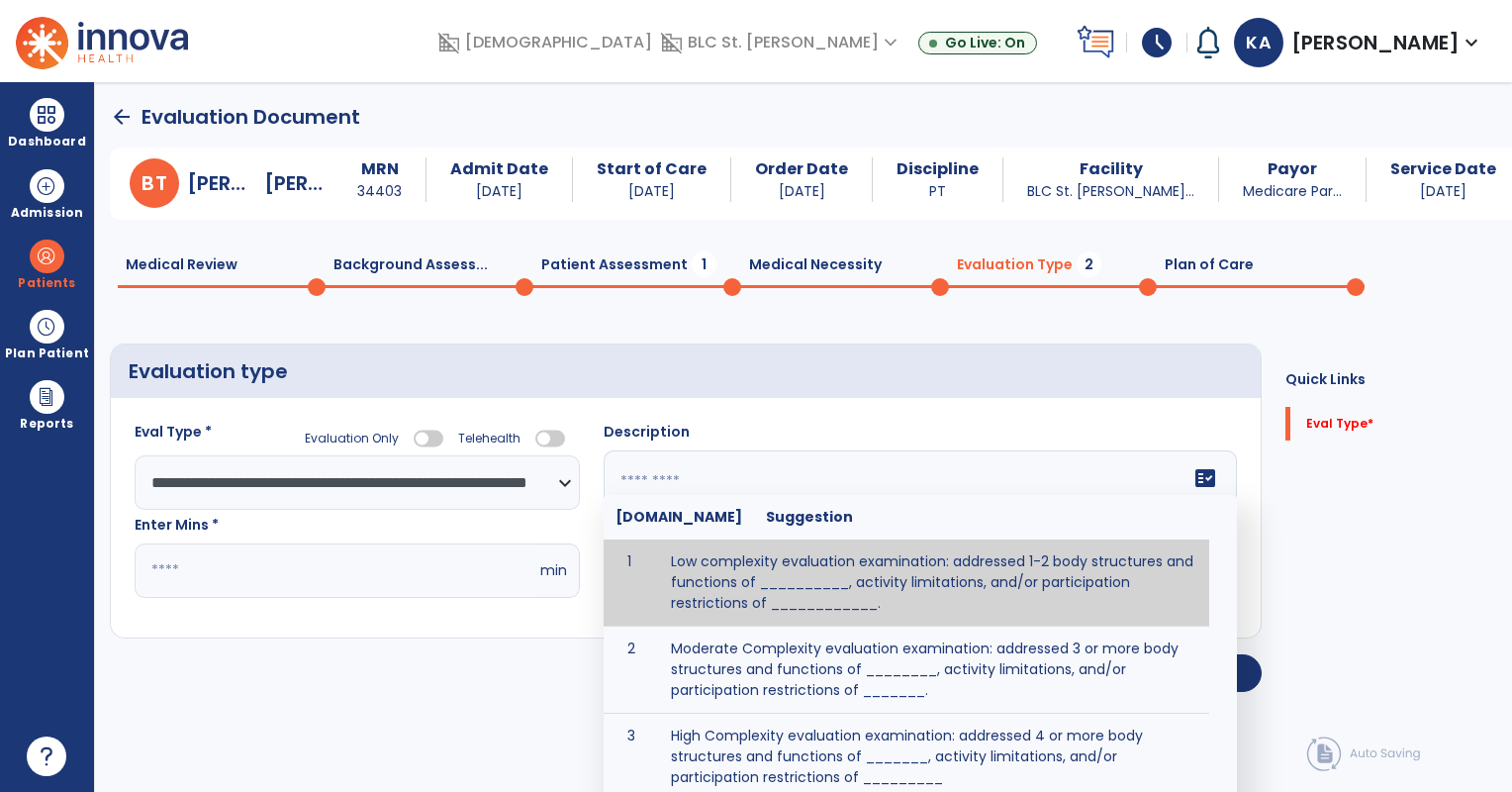 click 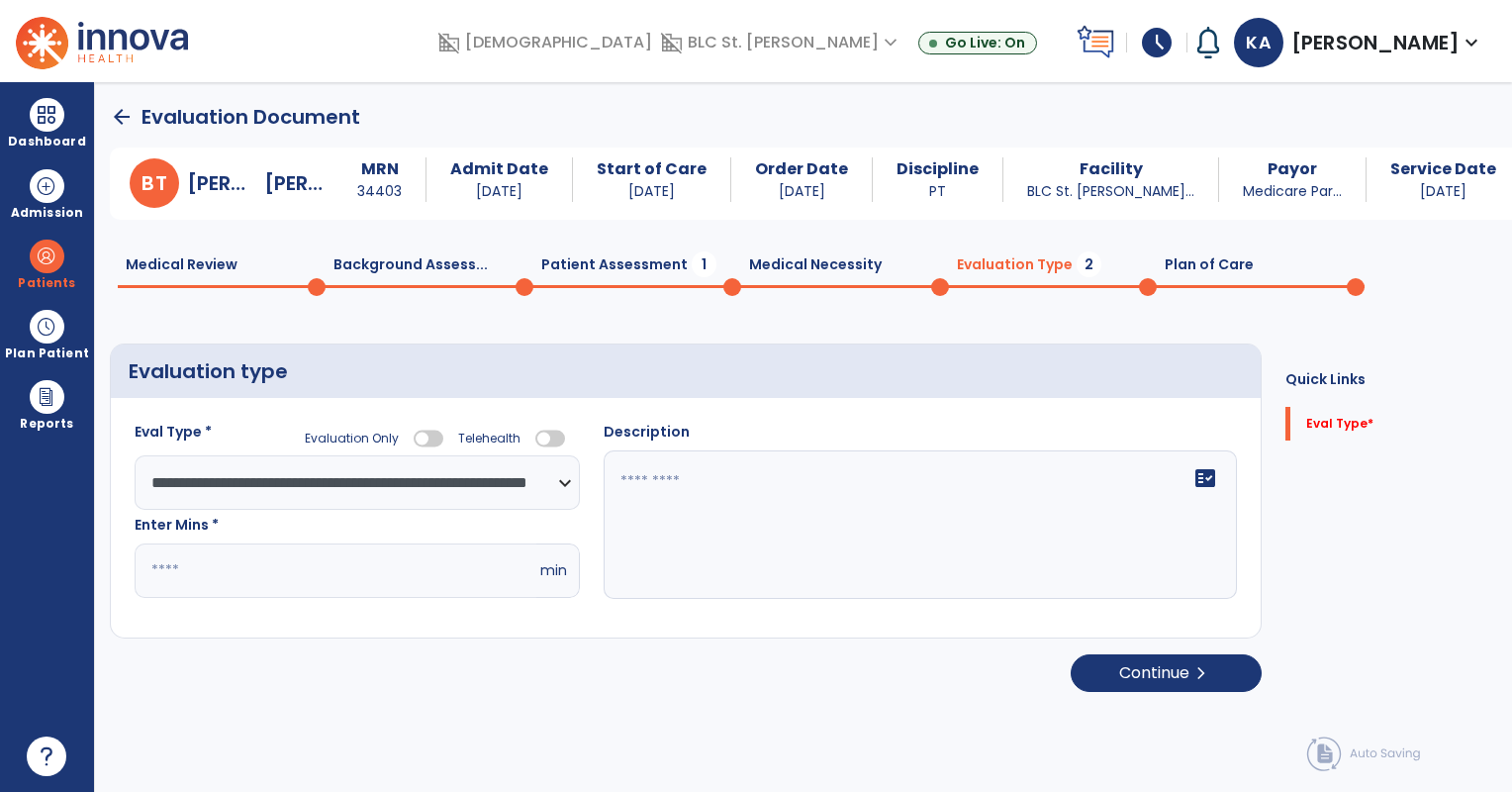 click on "Plan of Care  0" 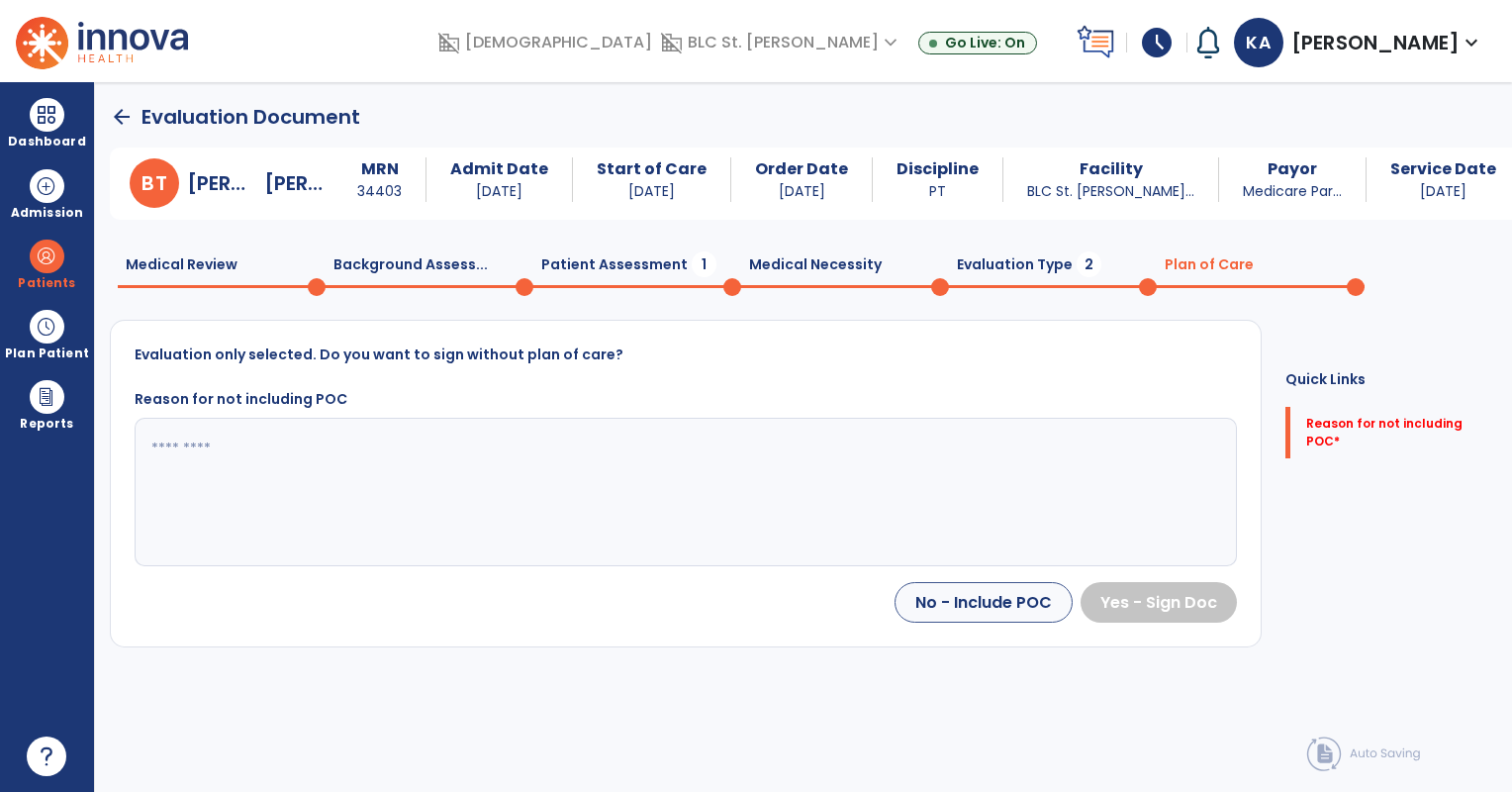 click on "Medical Necessity  0" 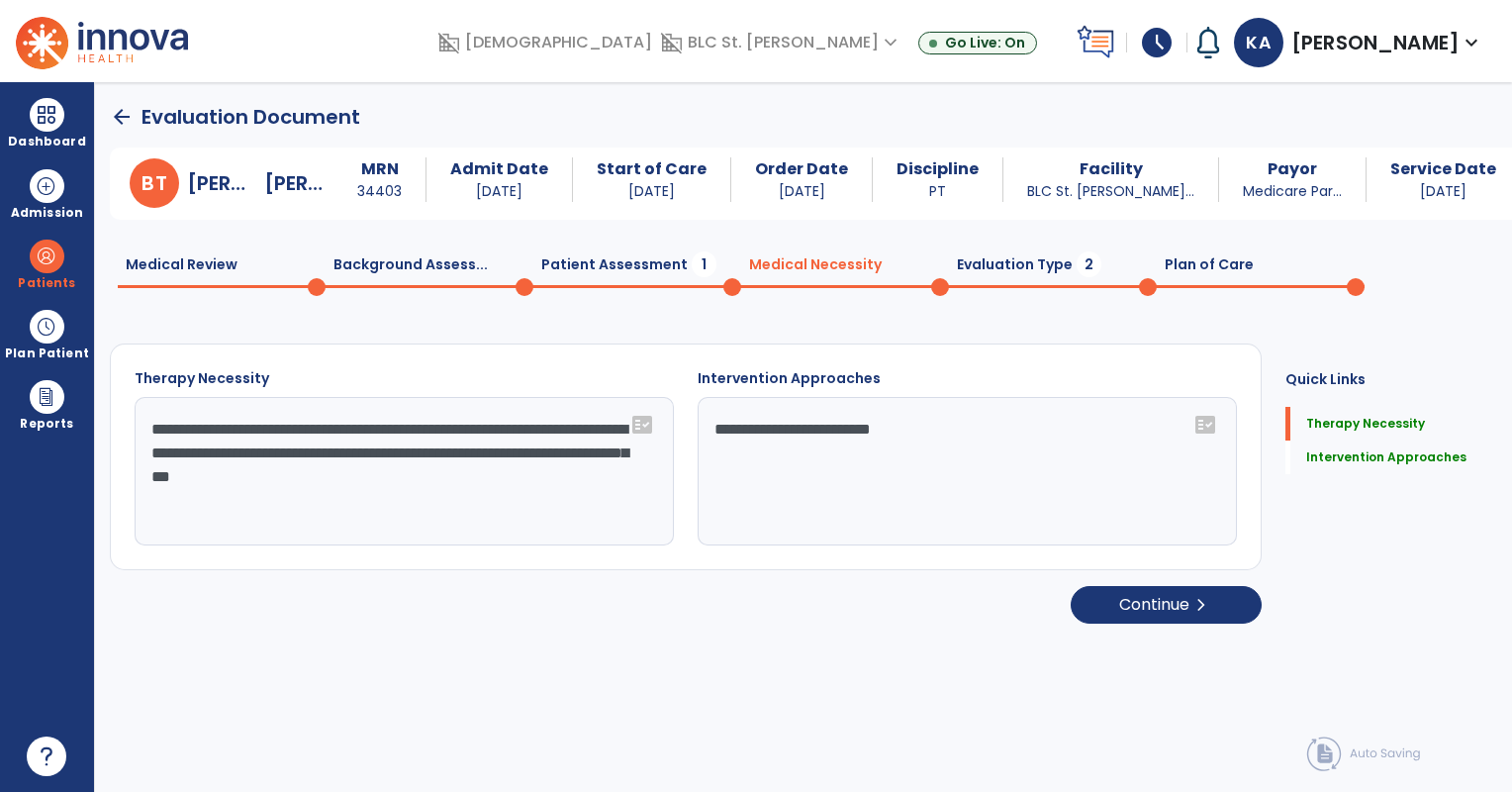 drag, startPoint x: 146, startPoint y: 432, endPoint x: 590, endPoint y: 499, distance: 449.02673 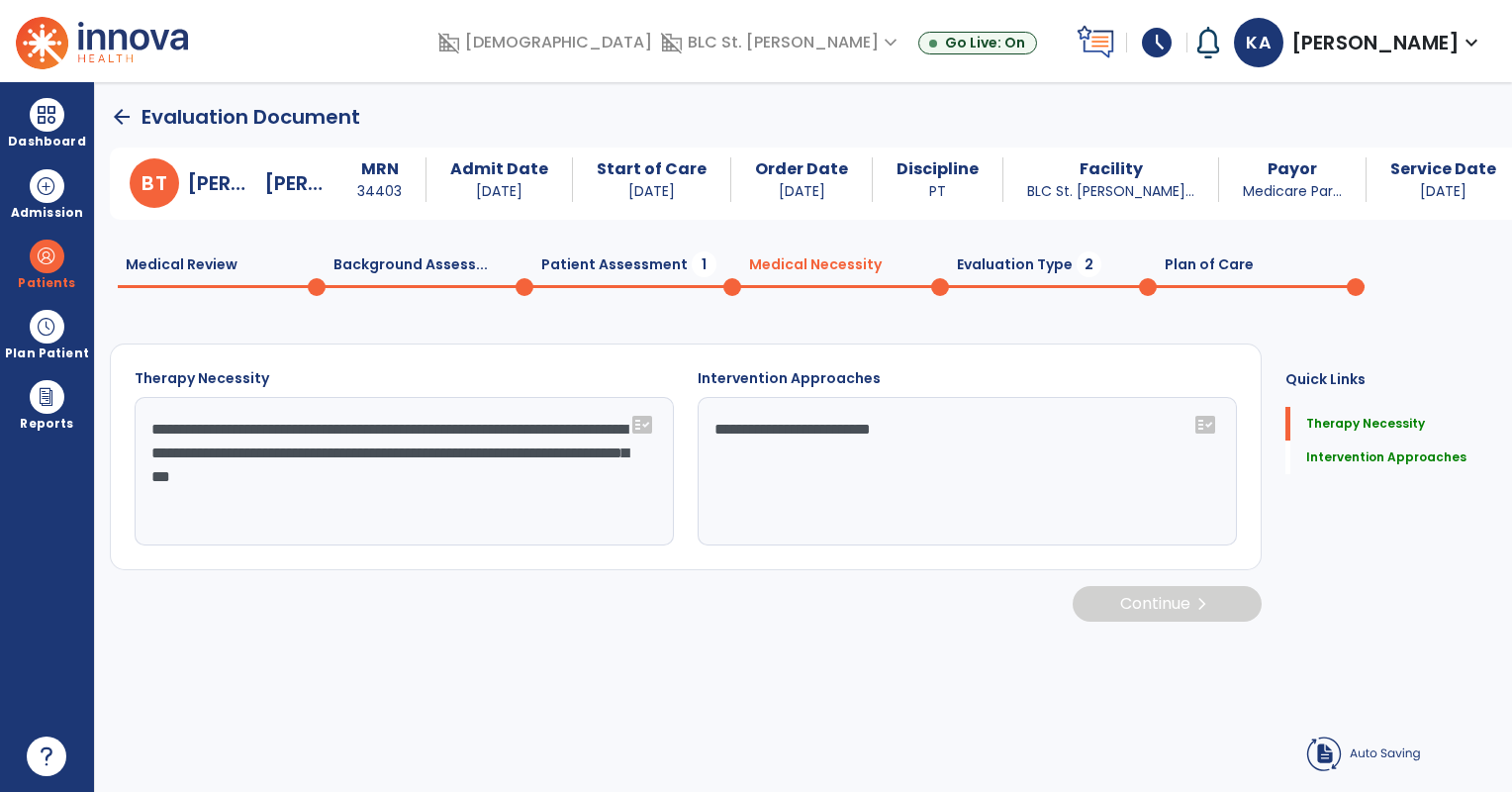 click on "Plan of Care  0" 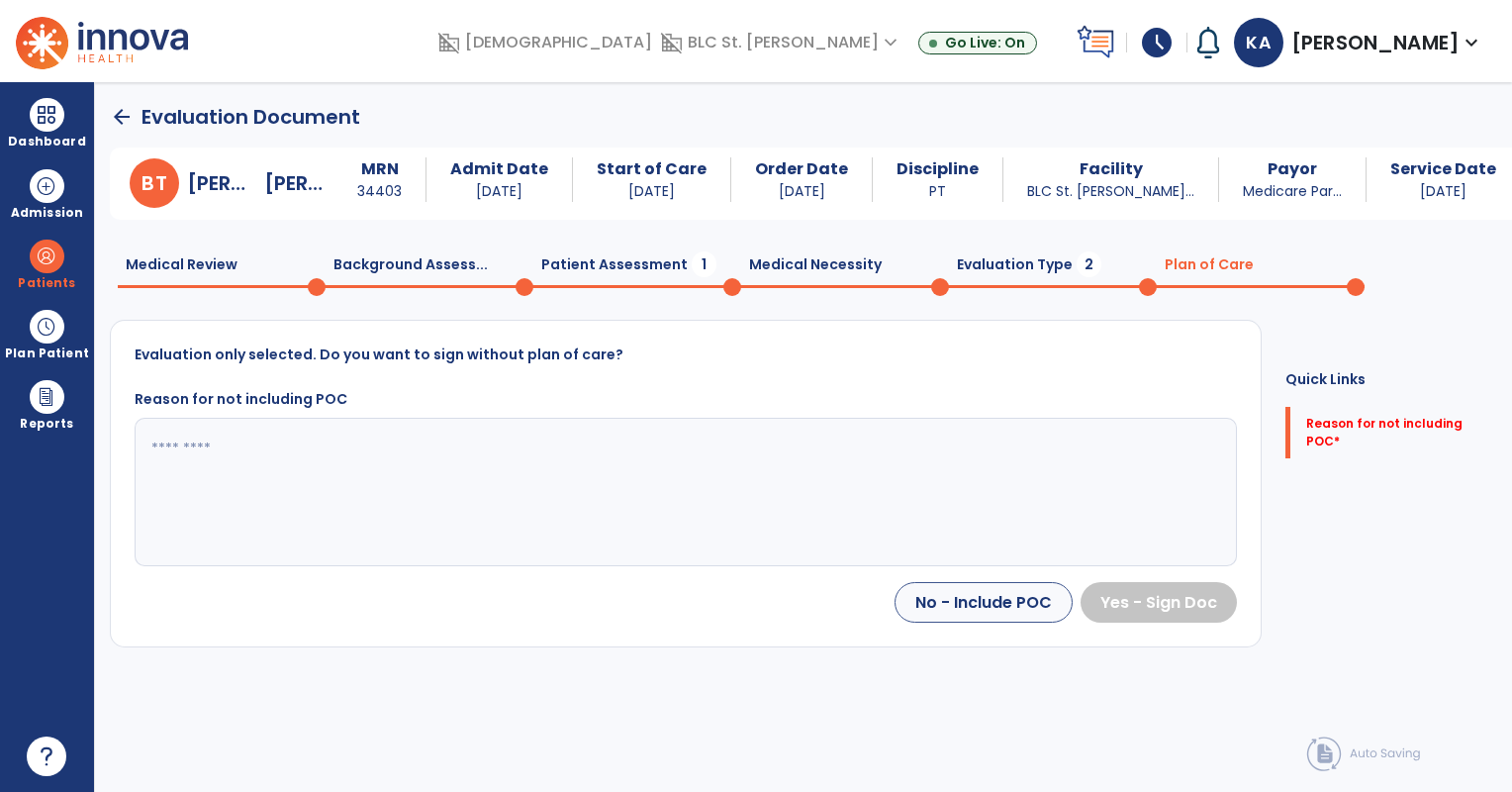 click 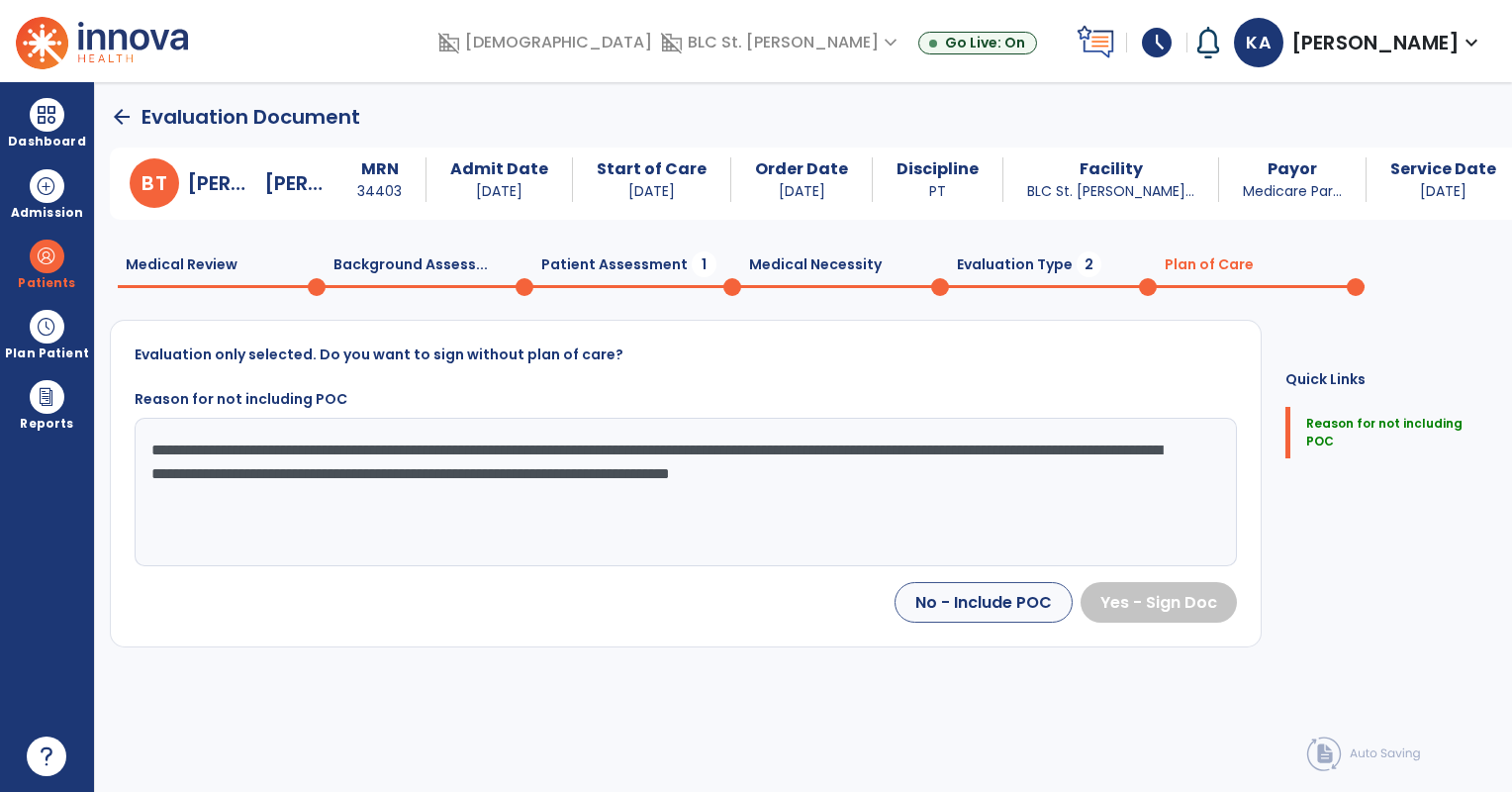 type on "**********" 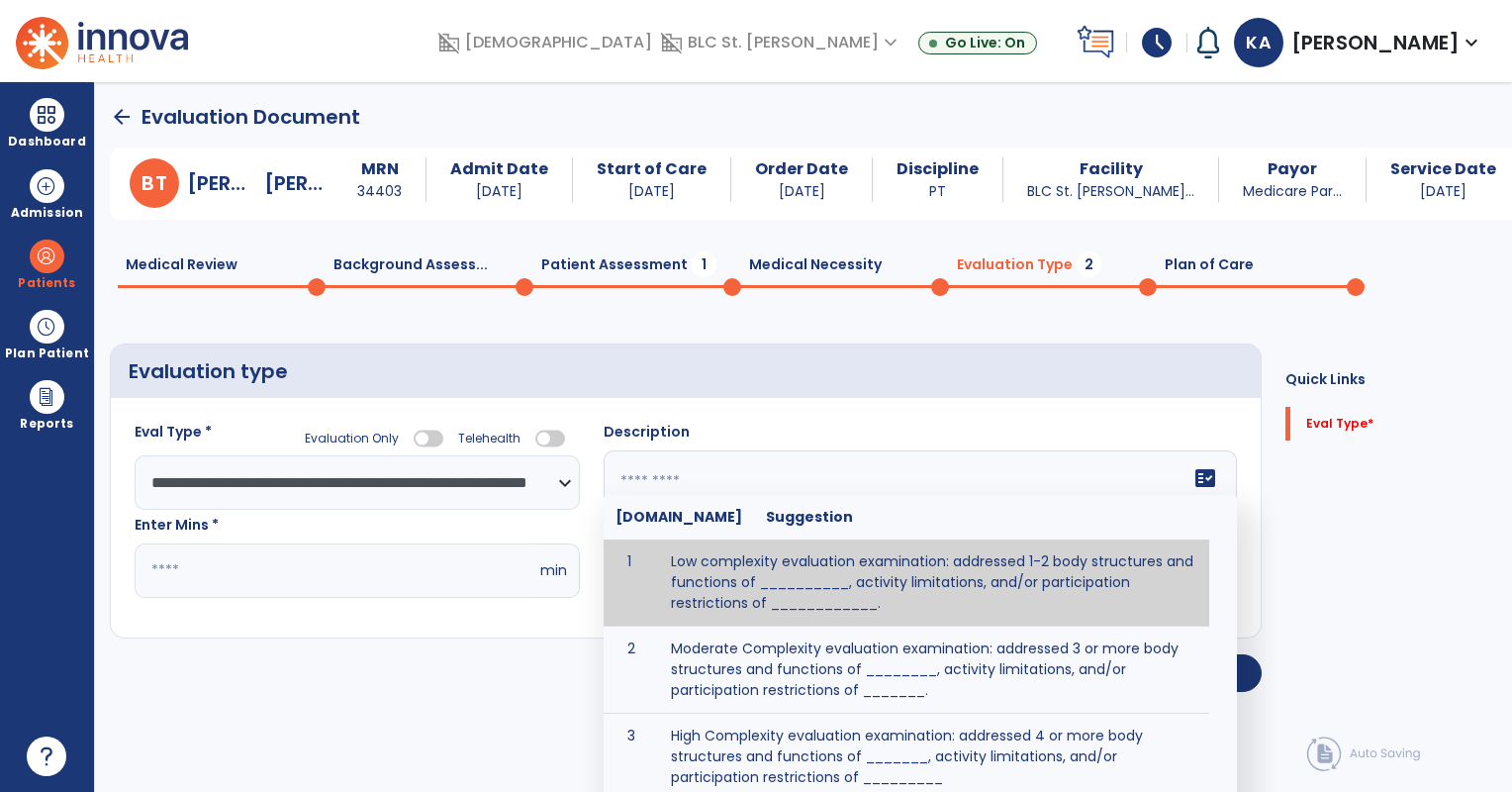 click 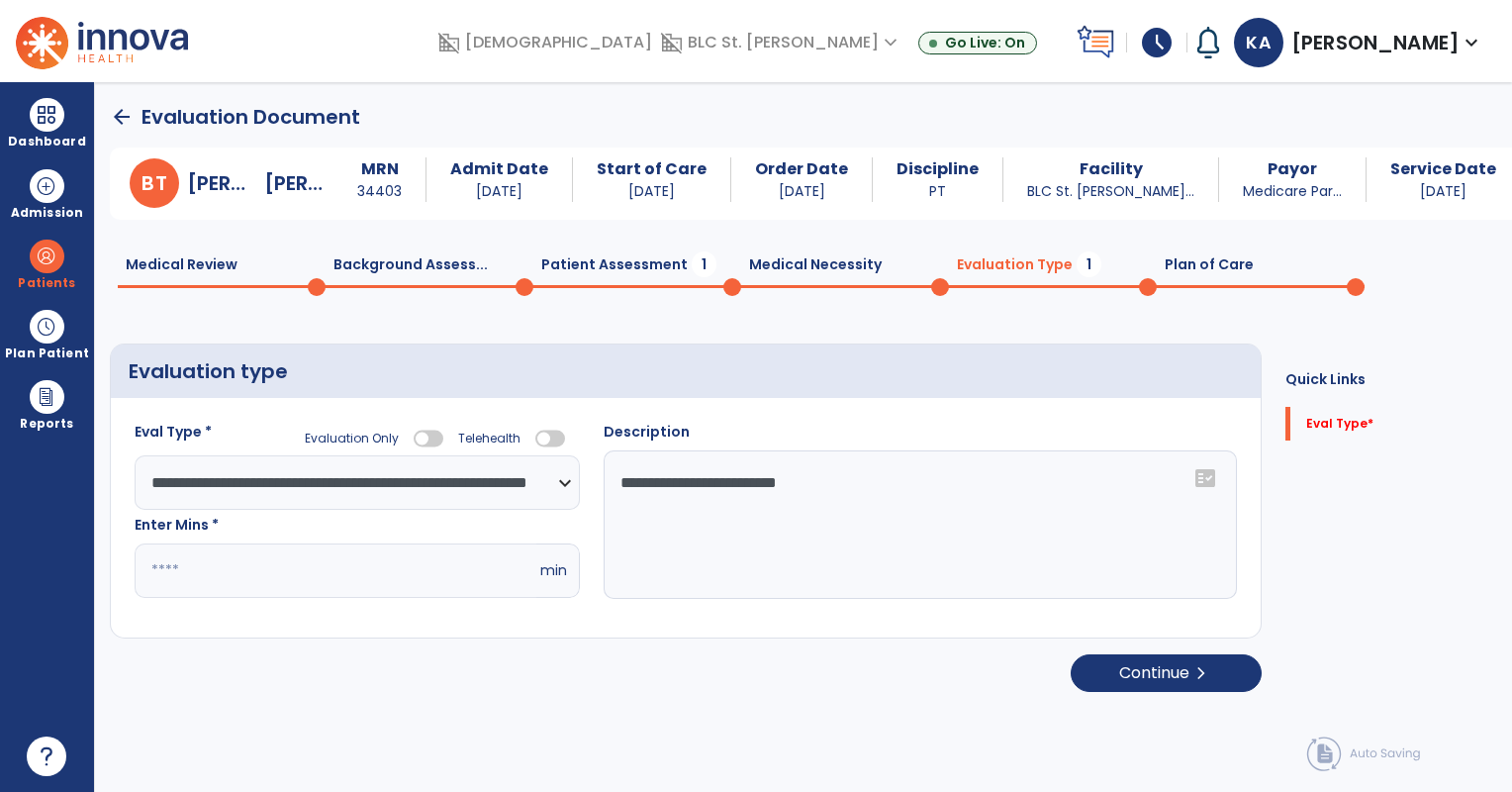 type on "**********" 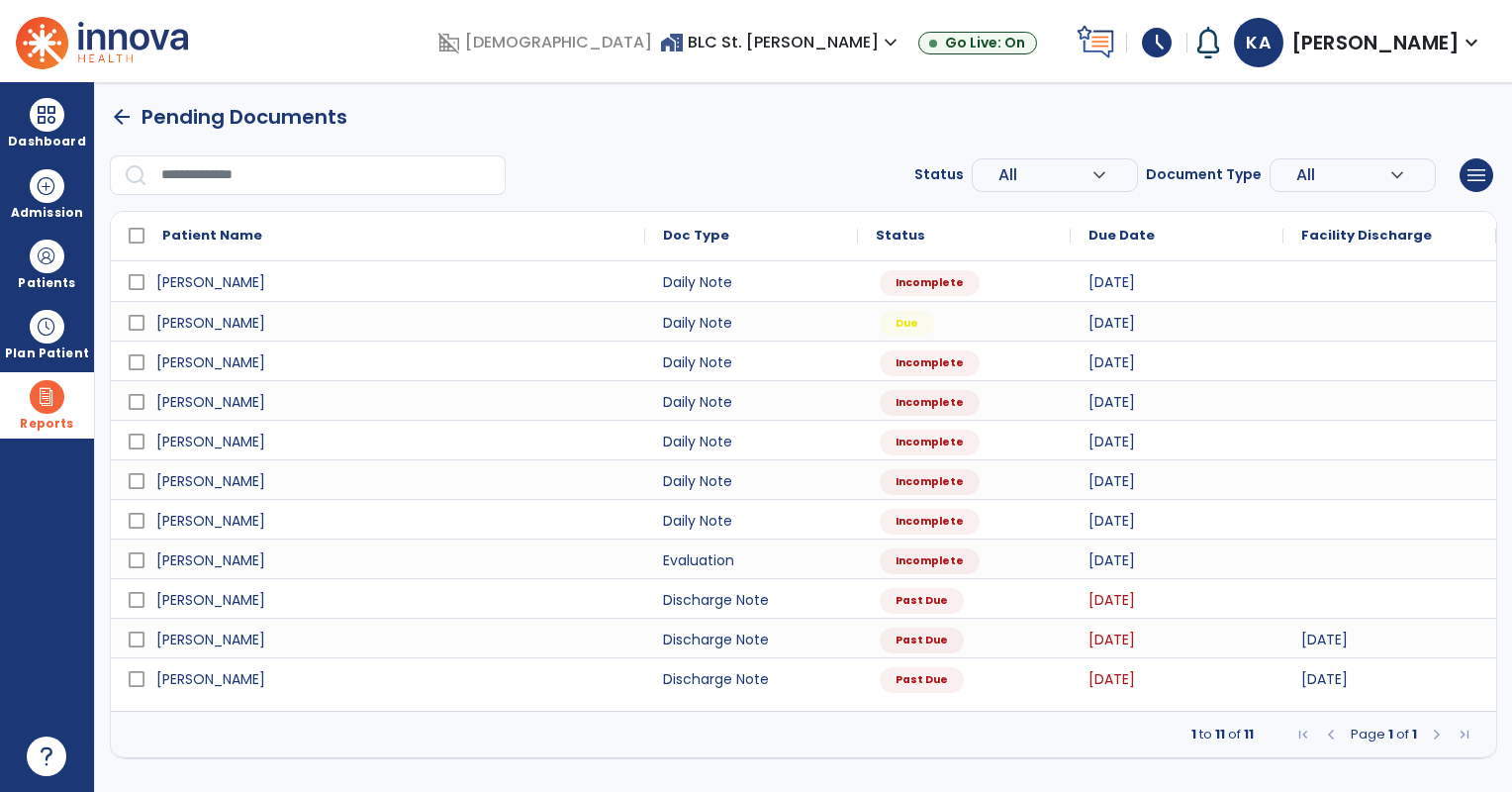 click at bounding box center (47, 397) 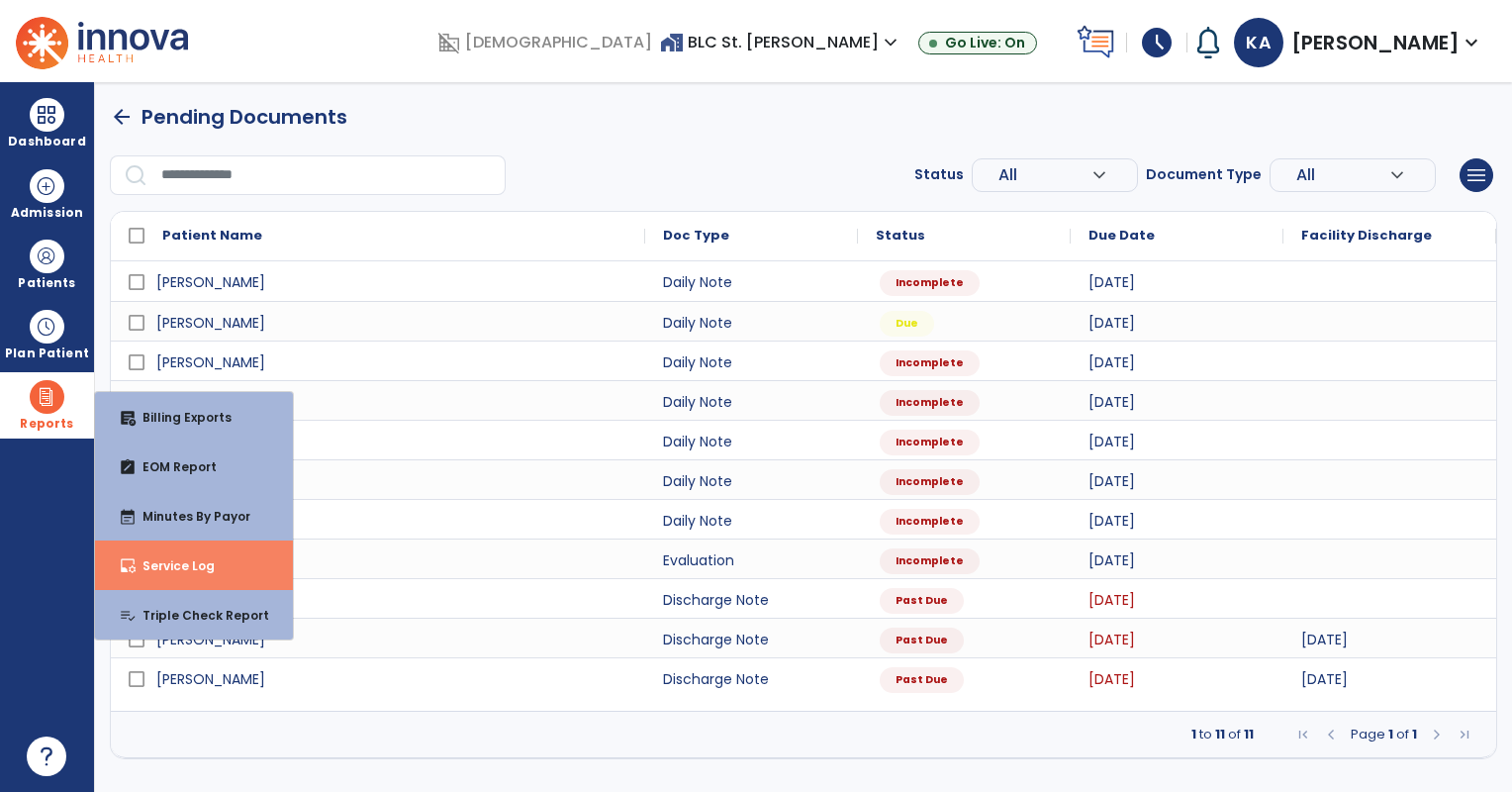 click on "Service Log" at bounding box center [170, 565] 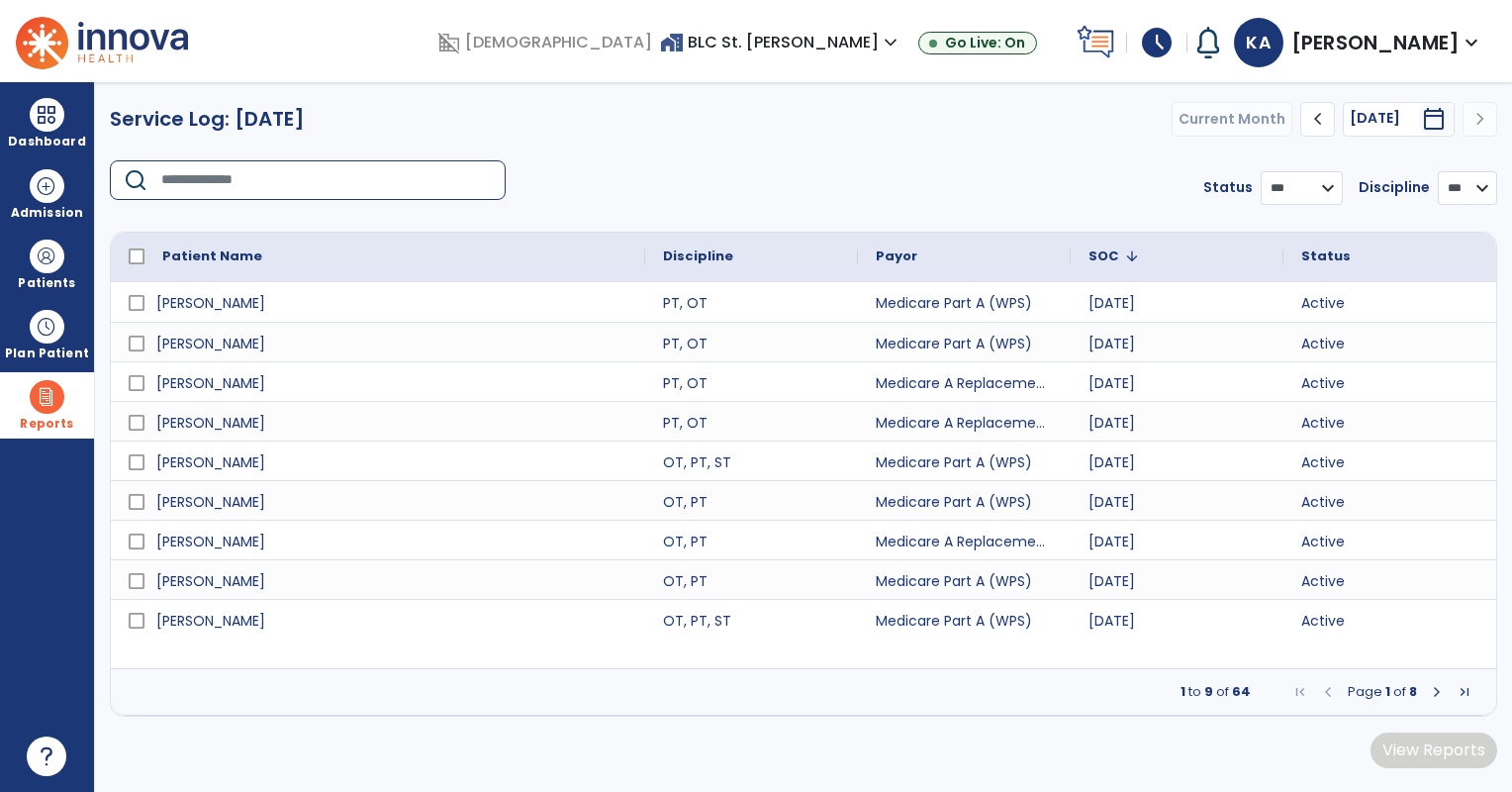 click at bounding box center [327, 180] 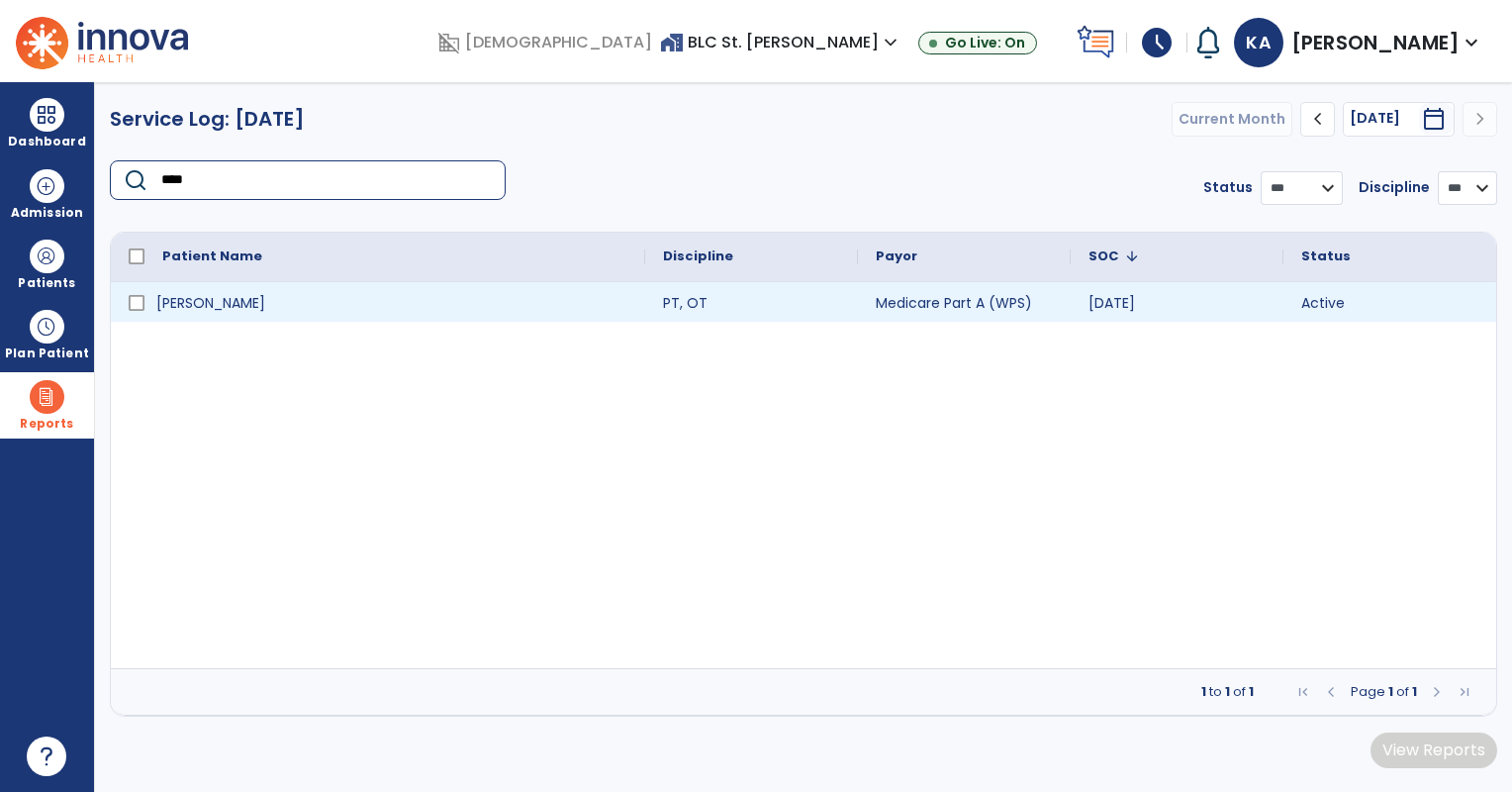 type on "****" 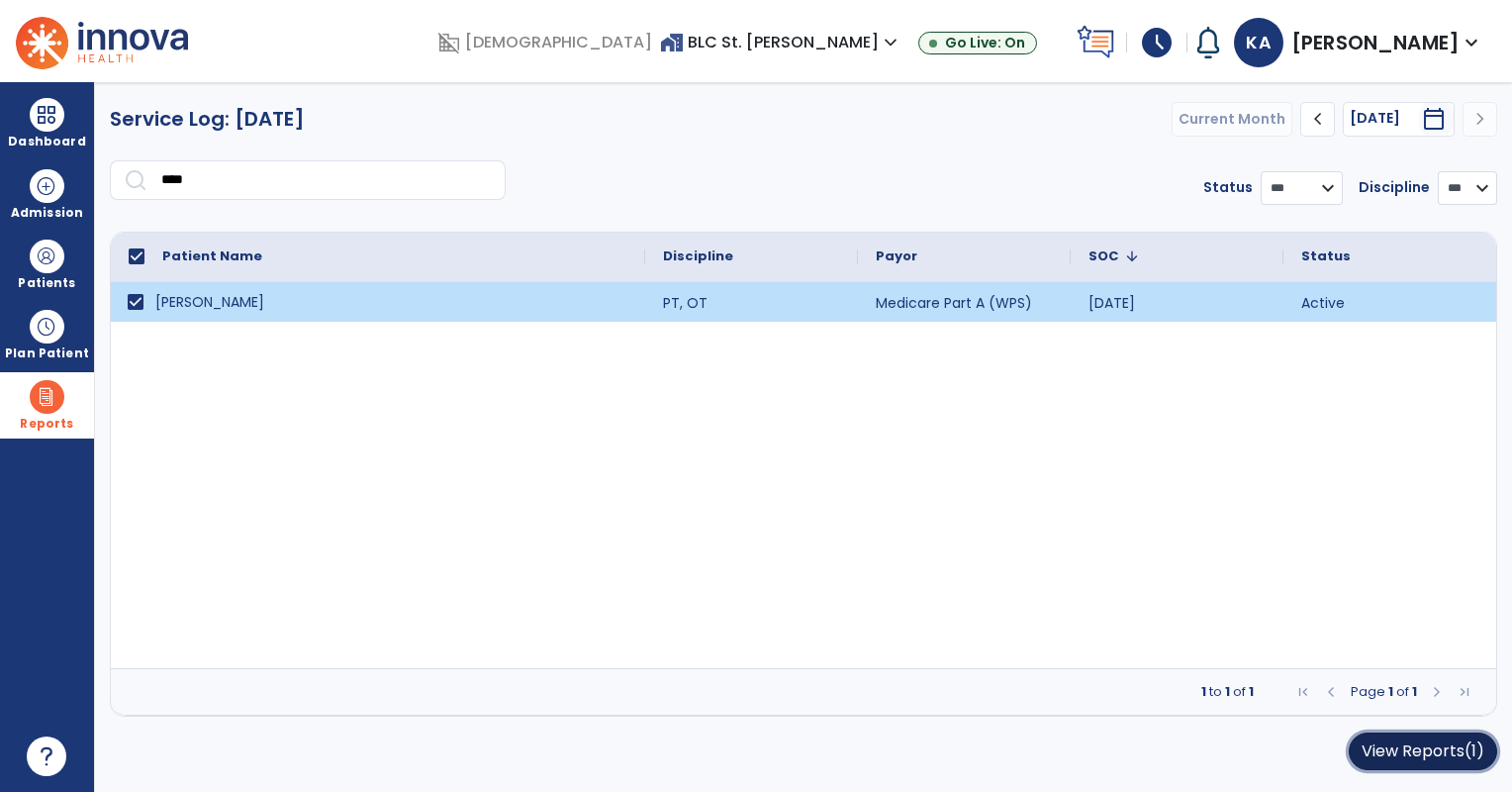 click on "View Reports   (1)" 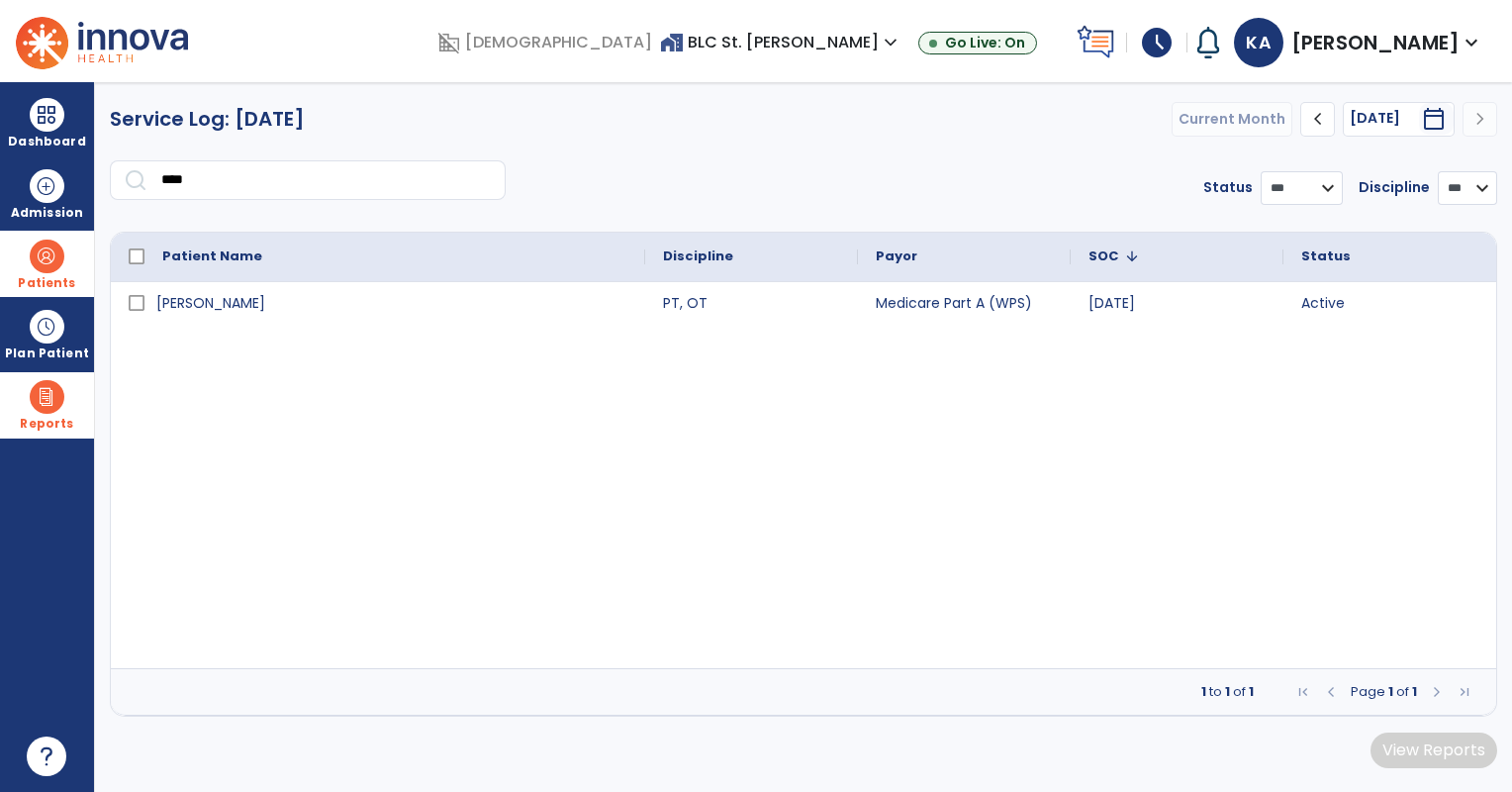 click at bounding box center (47, 256) 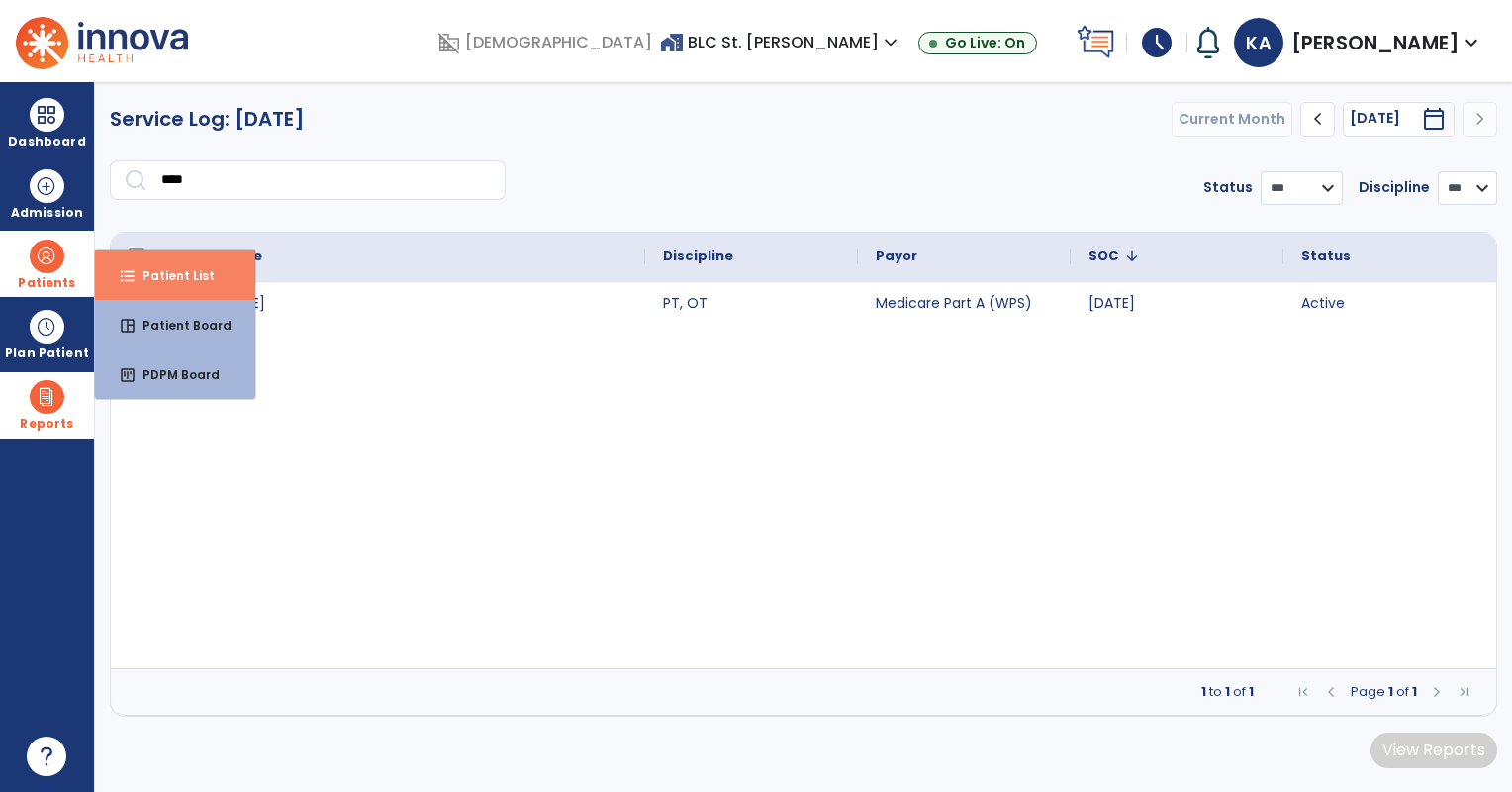 click on "format_list_bulleted  Patient List" at bounding box center [175, 275] 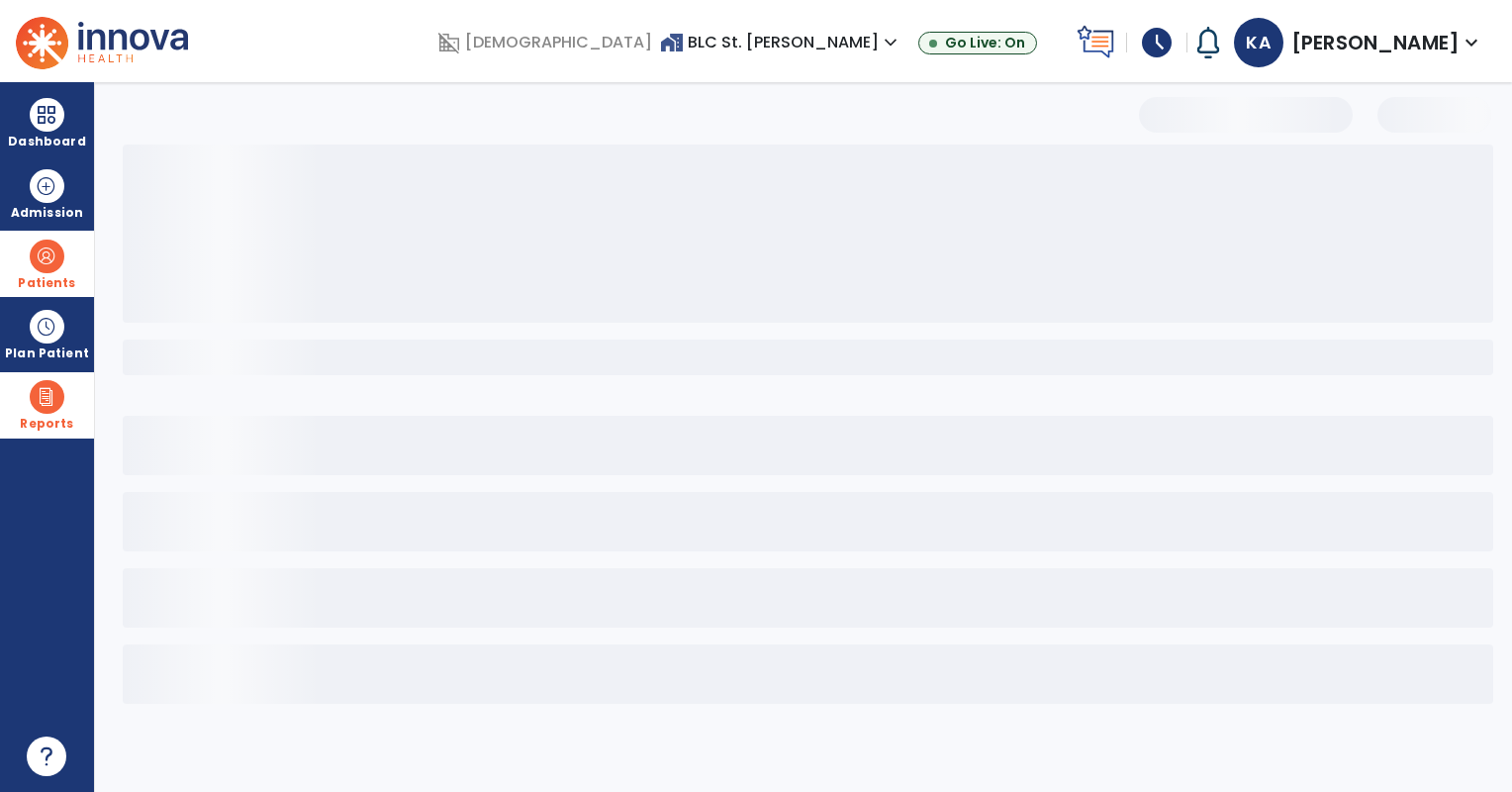 click at bounding box center [807, 234] 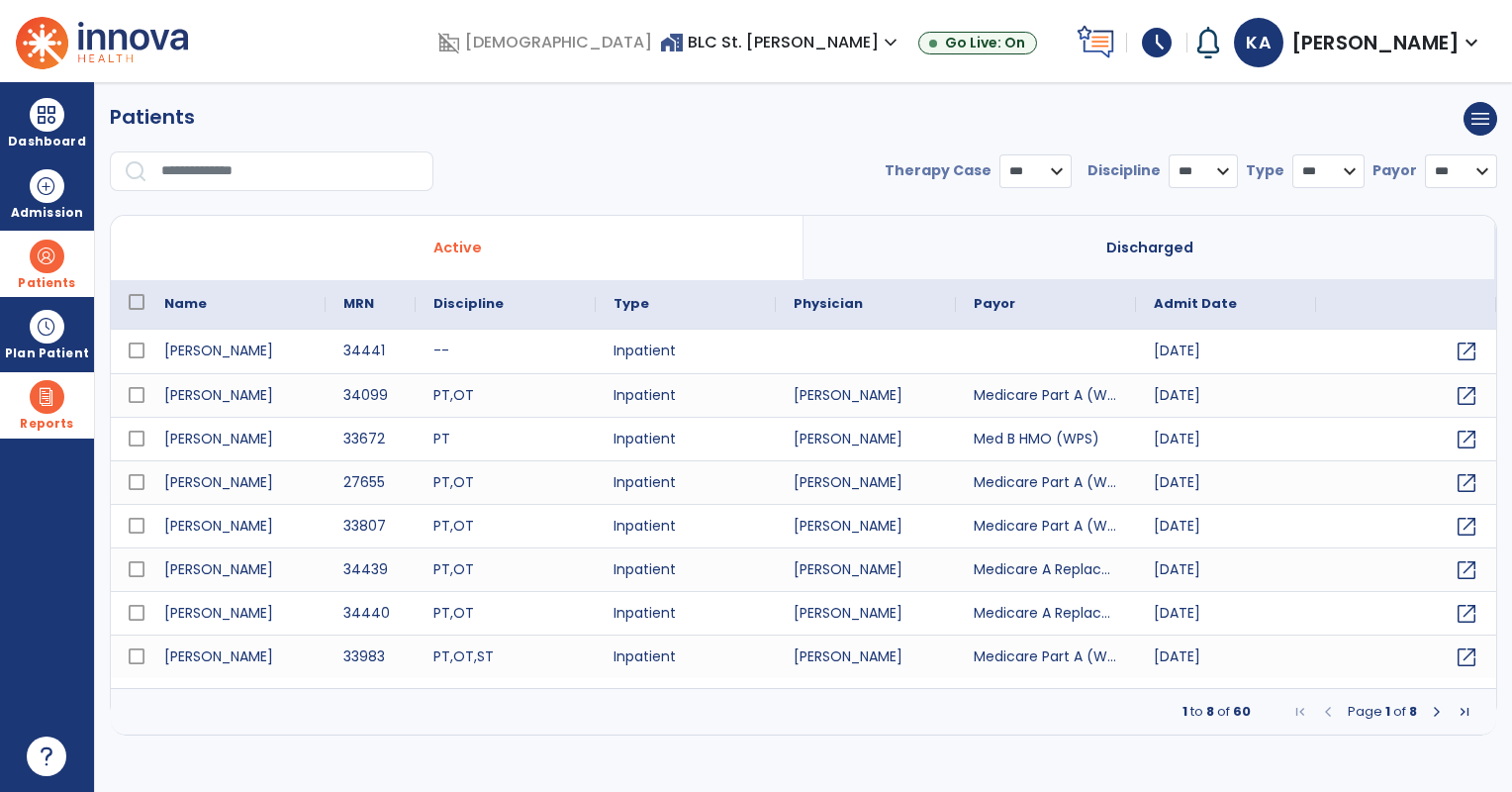 select on "***" 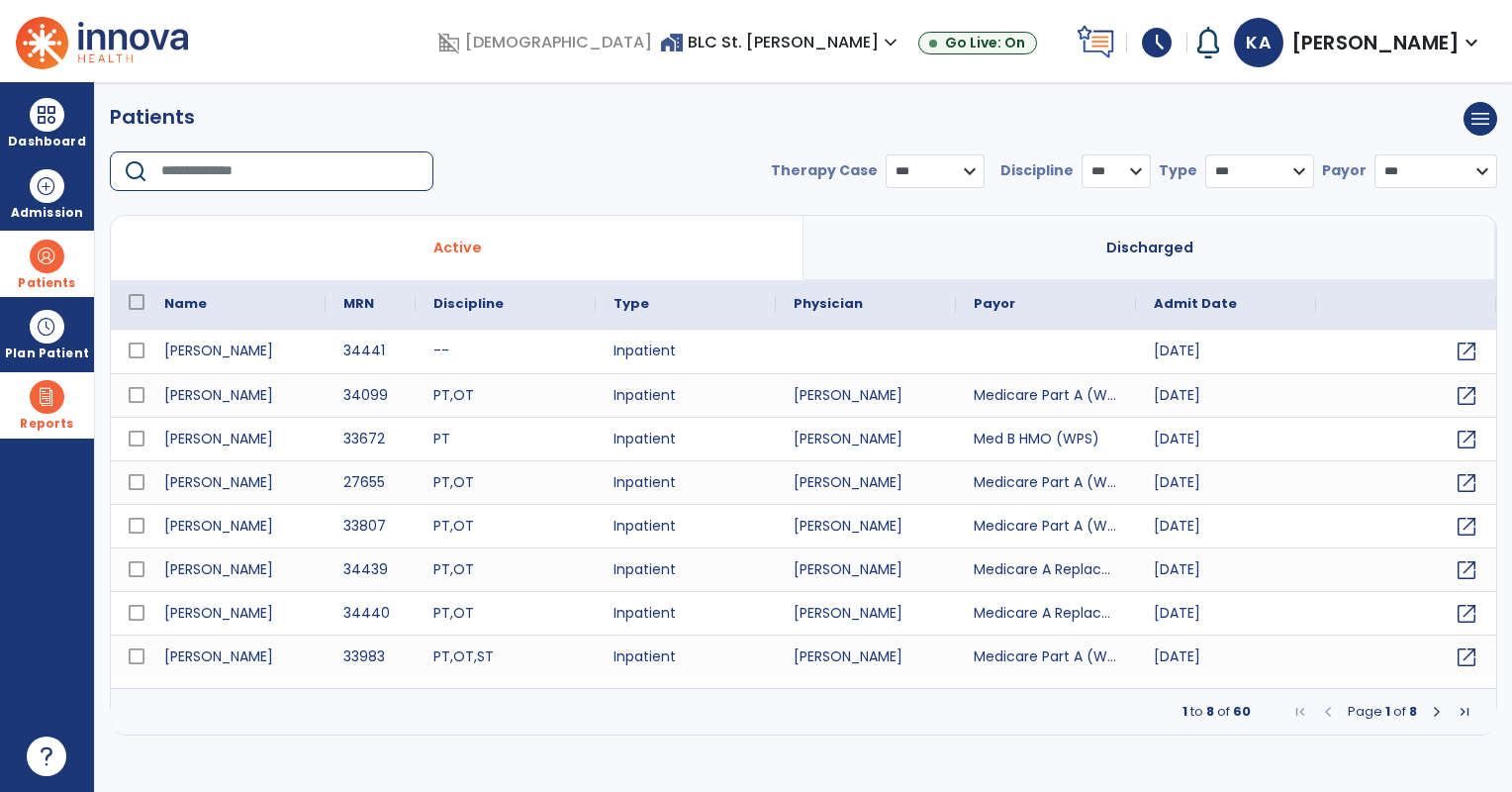 click at bounding box center (290, 171) 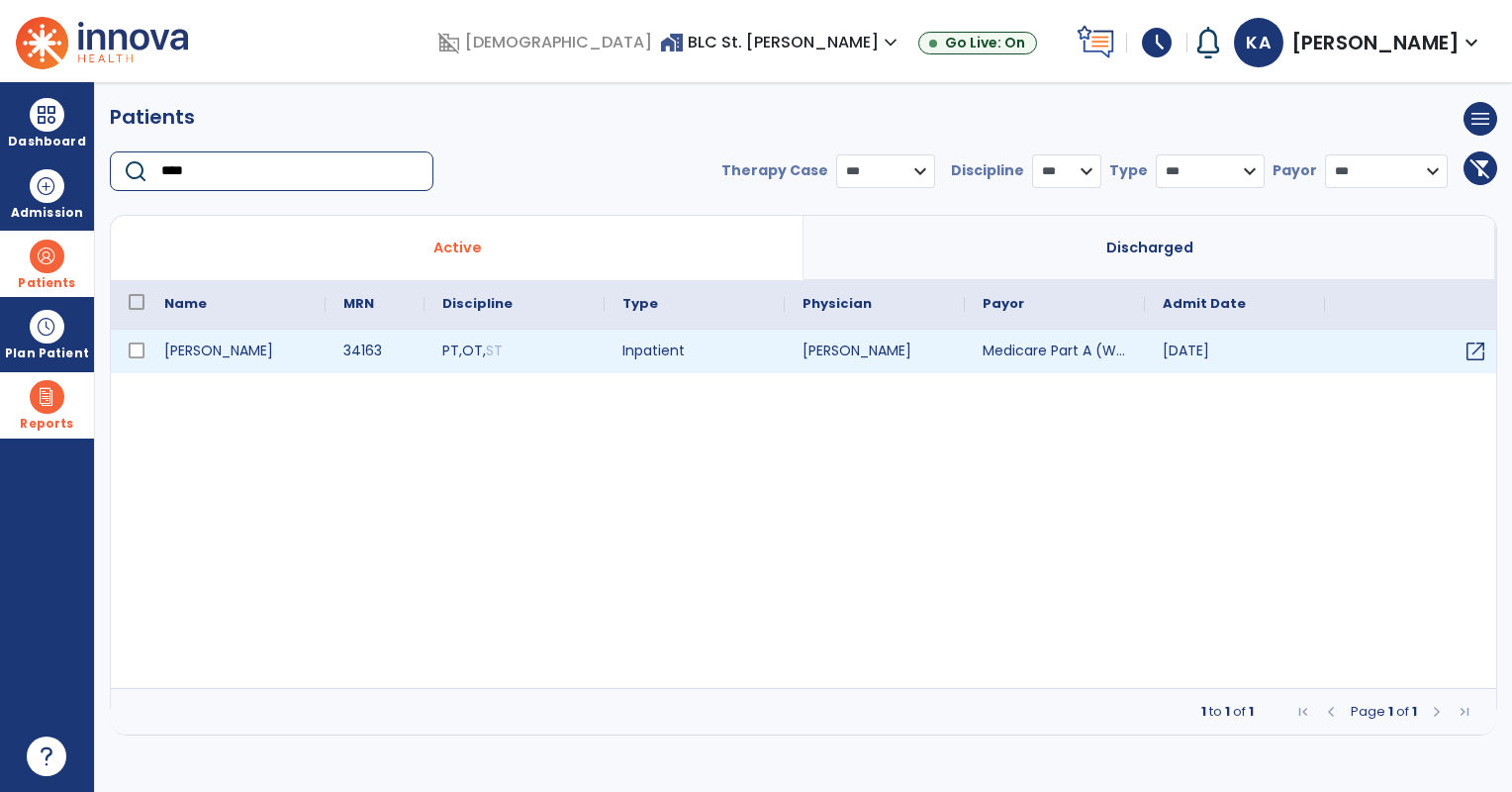 type on "****" 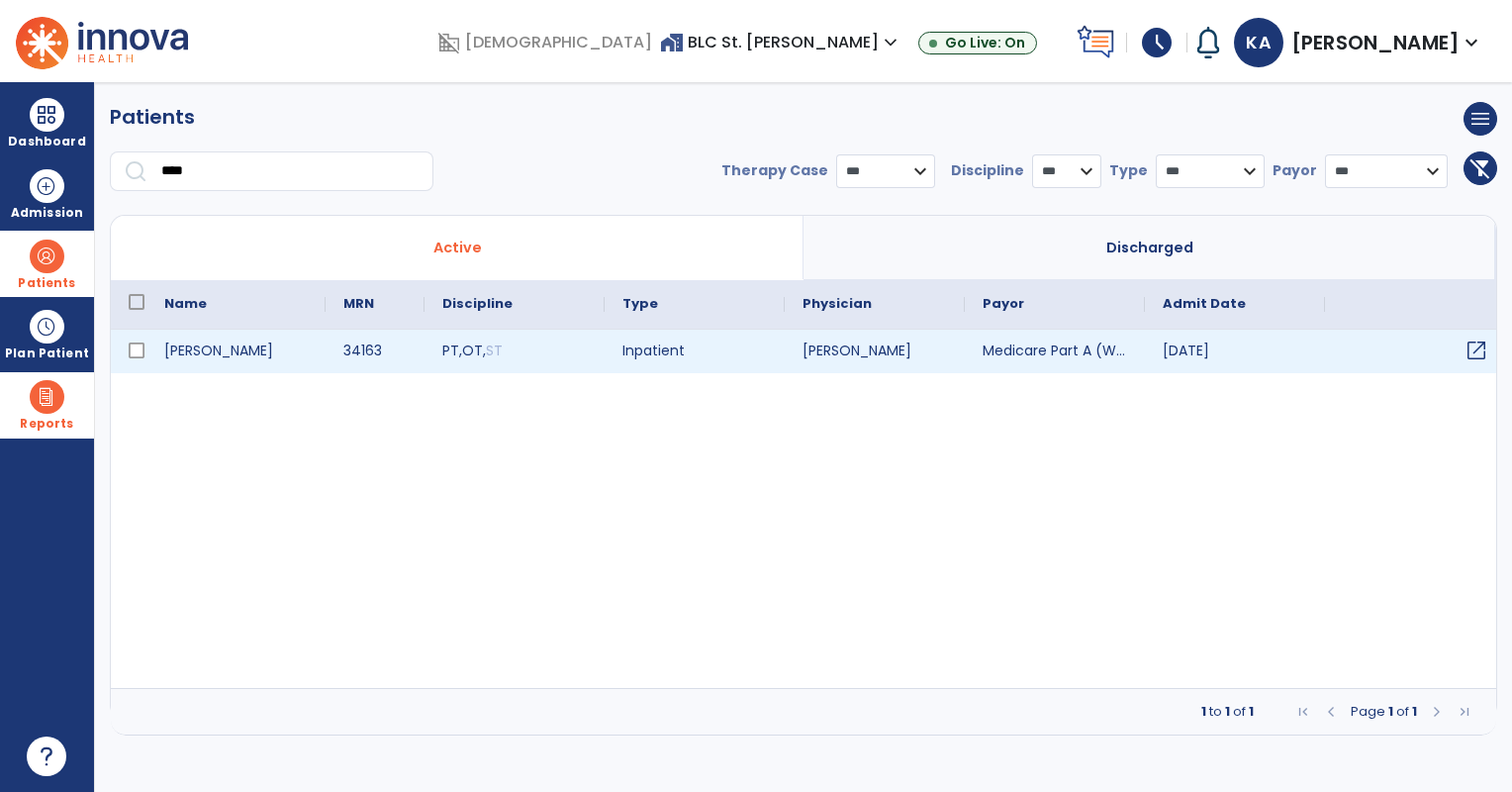 click on "open_in_new" at bounding box center (1476, 350) 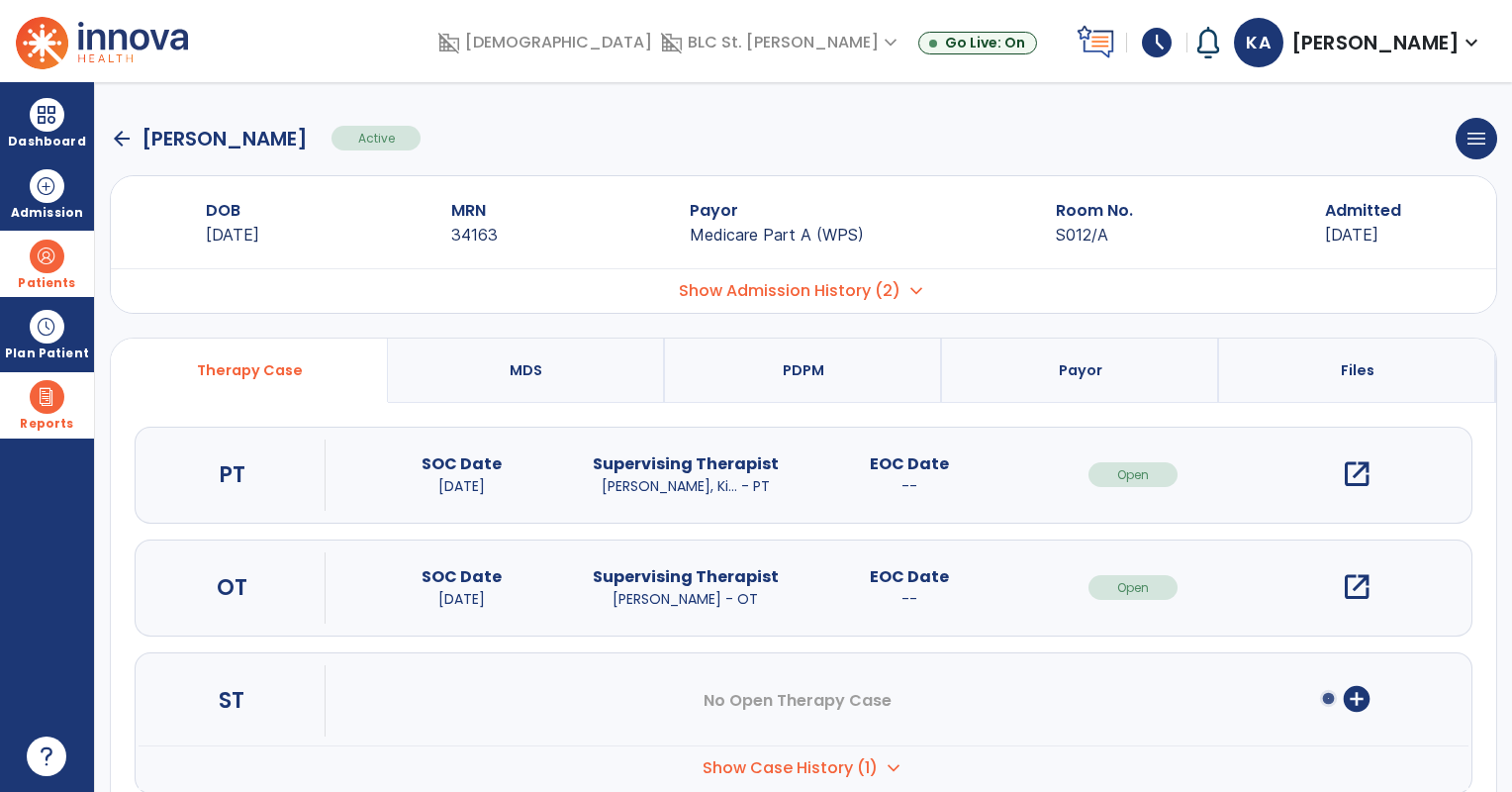 click on "open_in_new" at bounding box center [1357, 587] 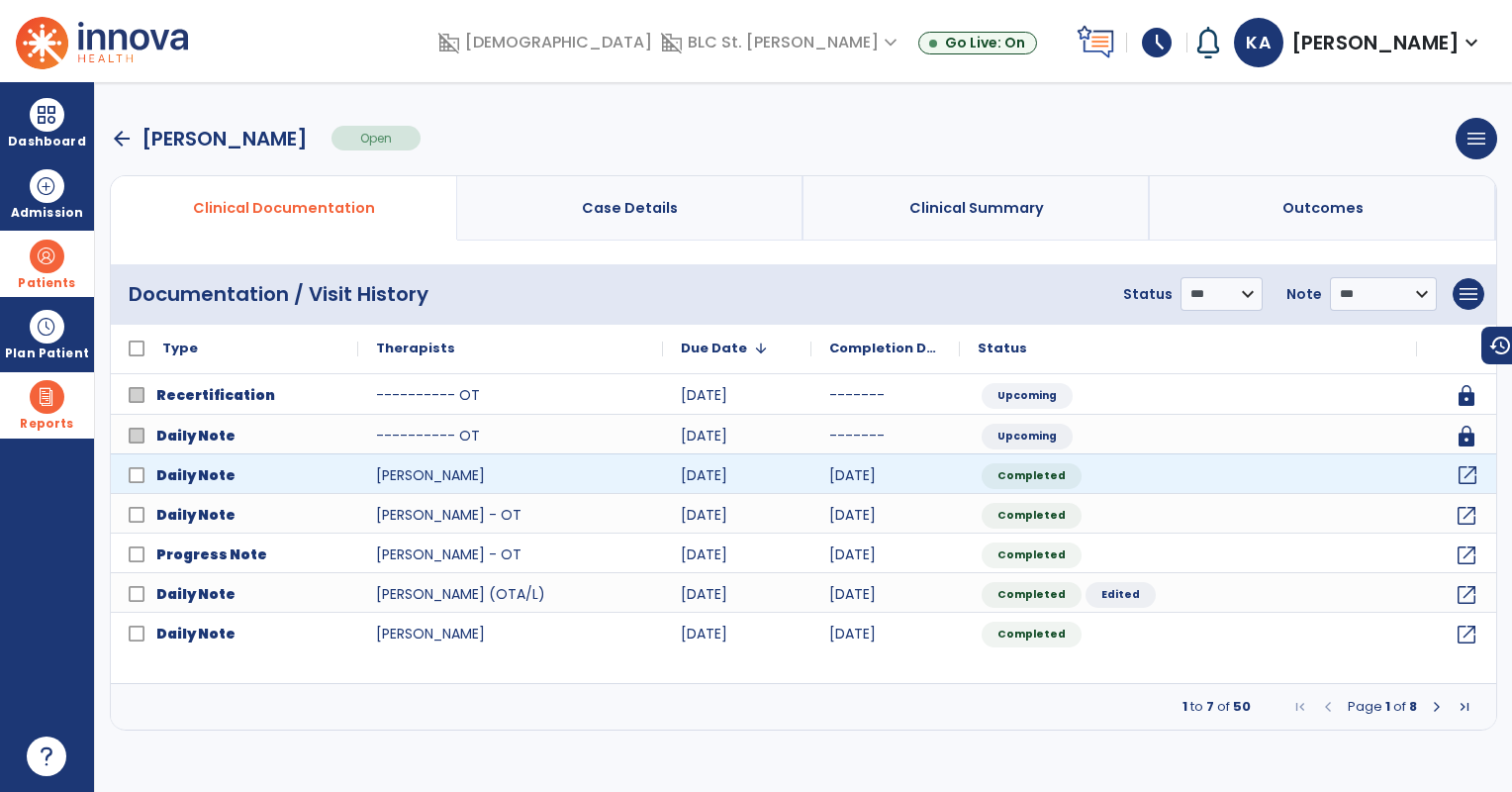 click on "open_in_new" 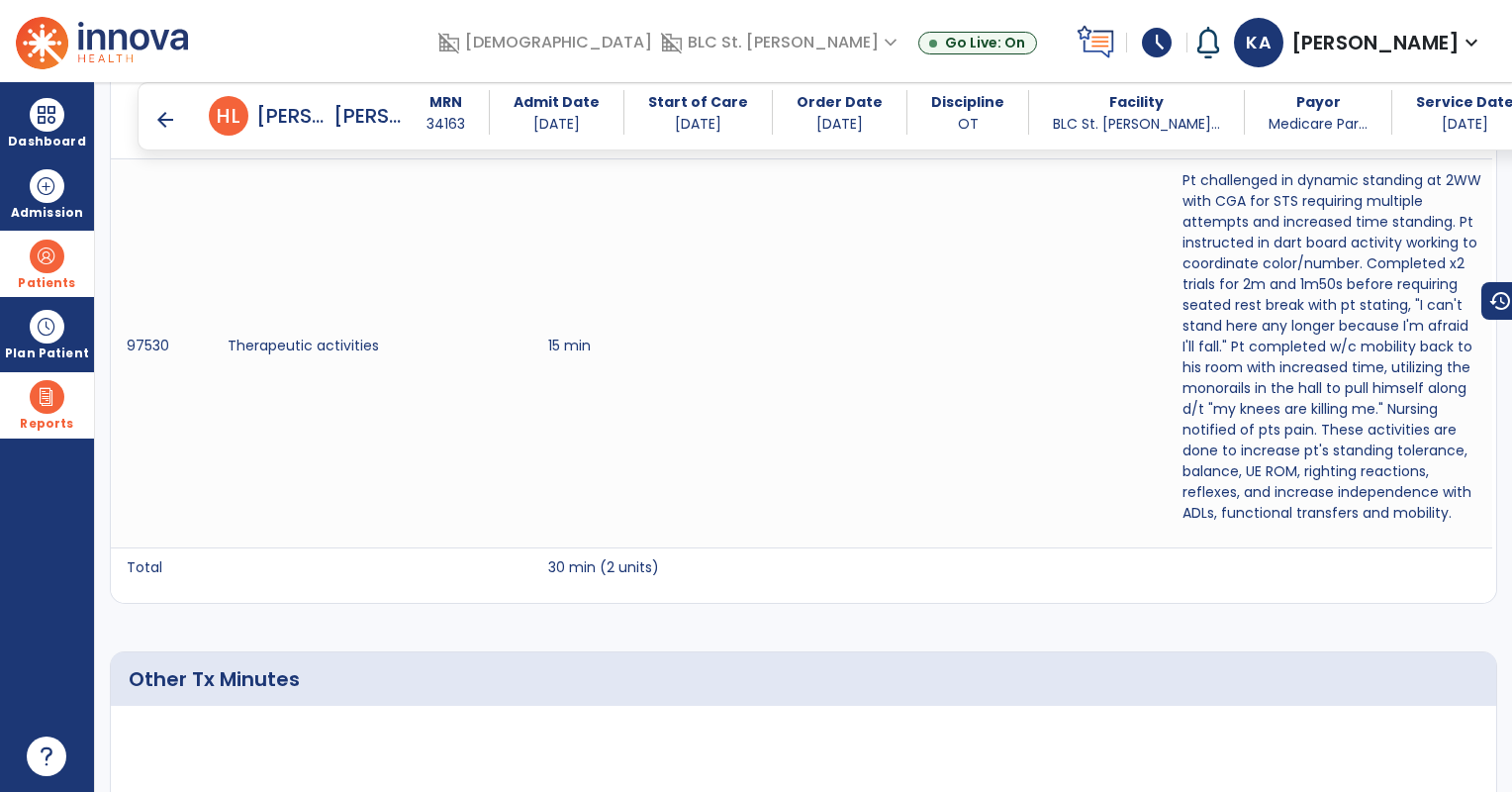 scroll, scrollTop: 214, scrollLeft: 0, axis: vertical 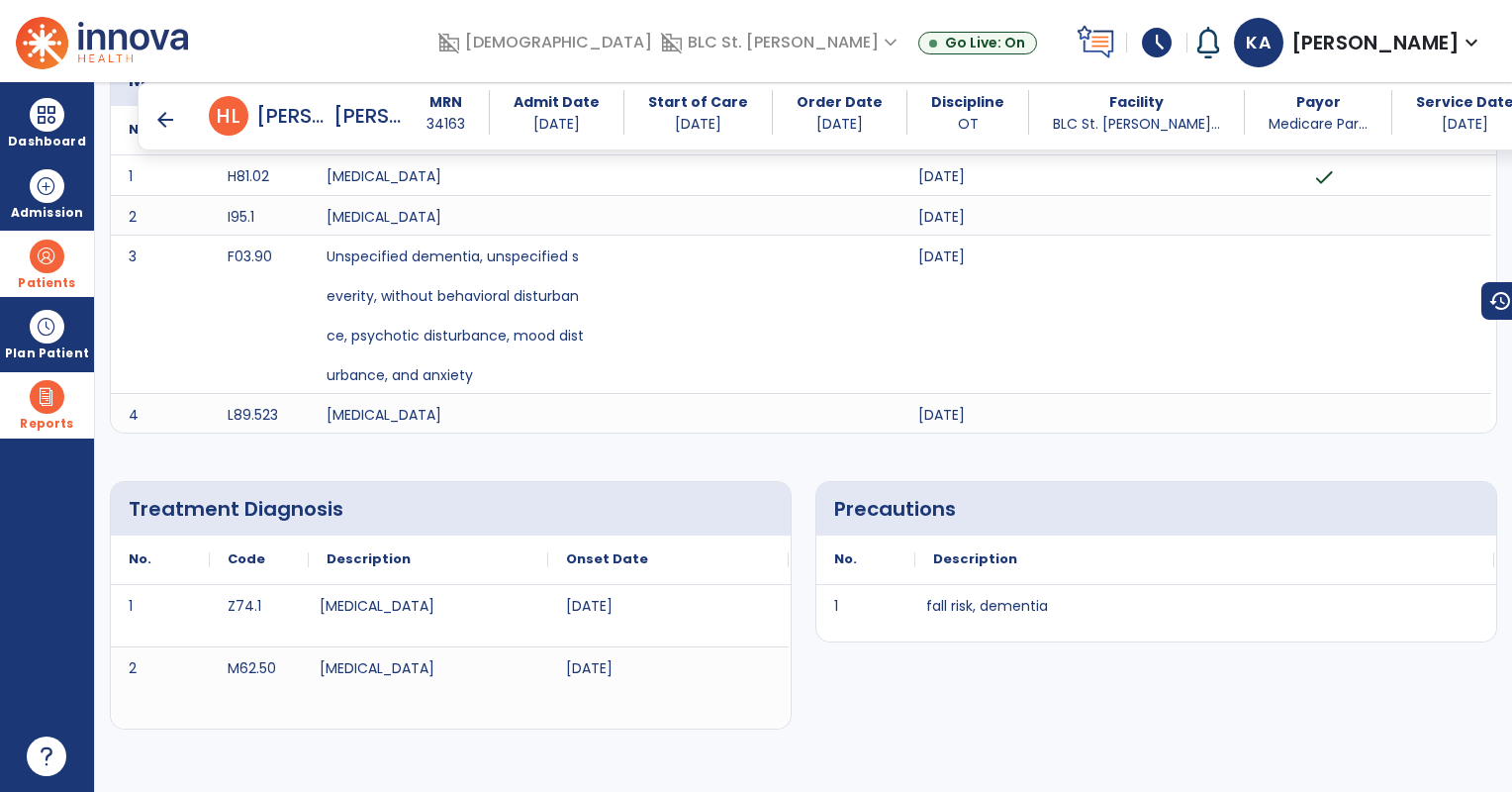 click on "arrow_back" at bounding box center [165, 120] 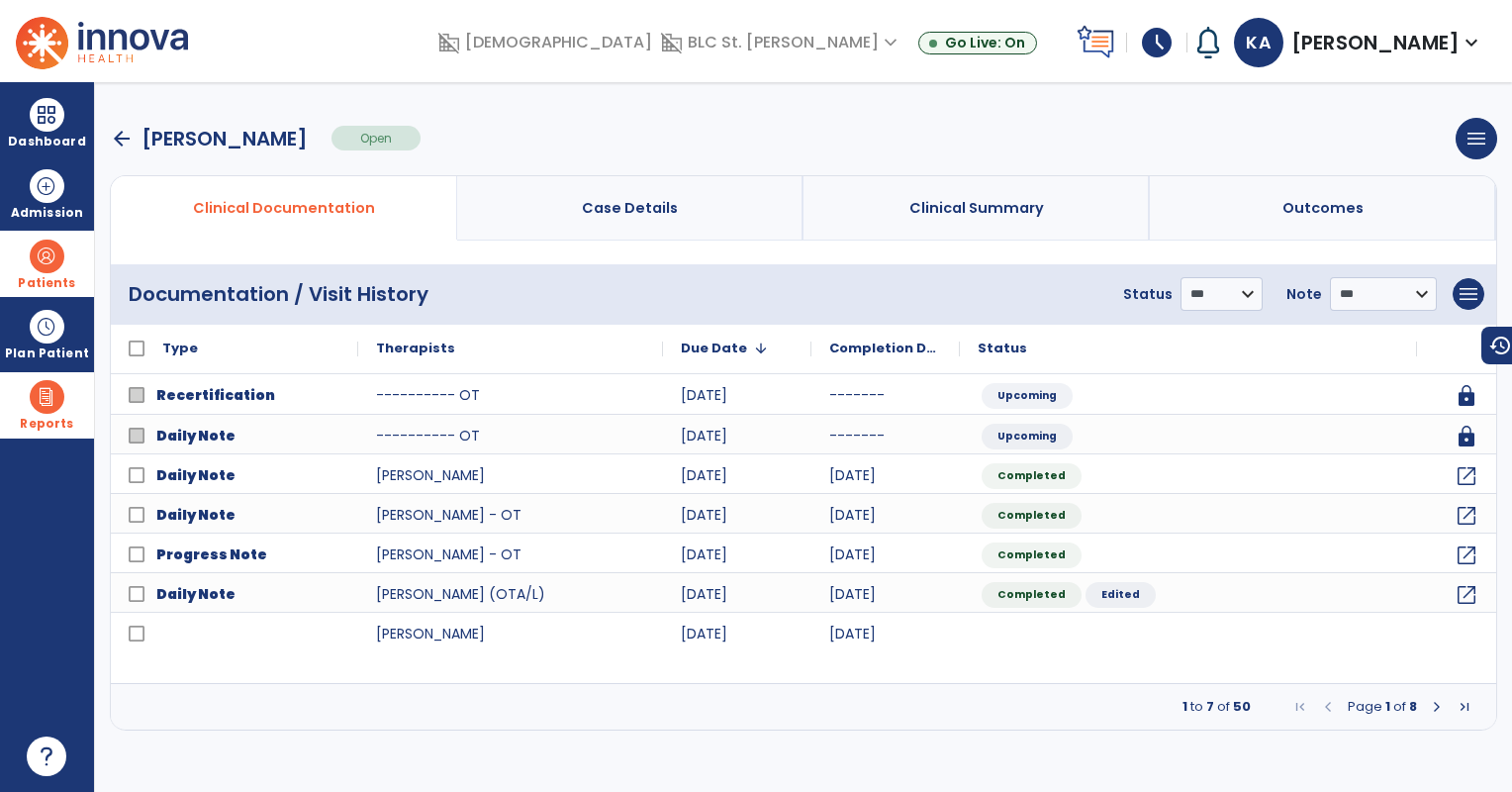 scroll, scrollTop: 0, scrollLeft: 0, axis: both 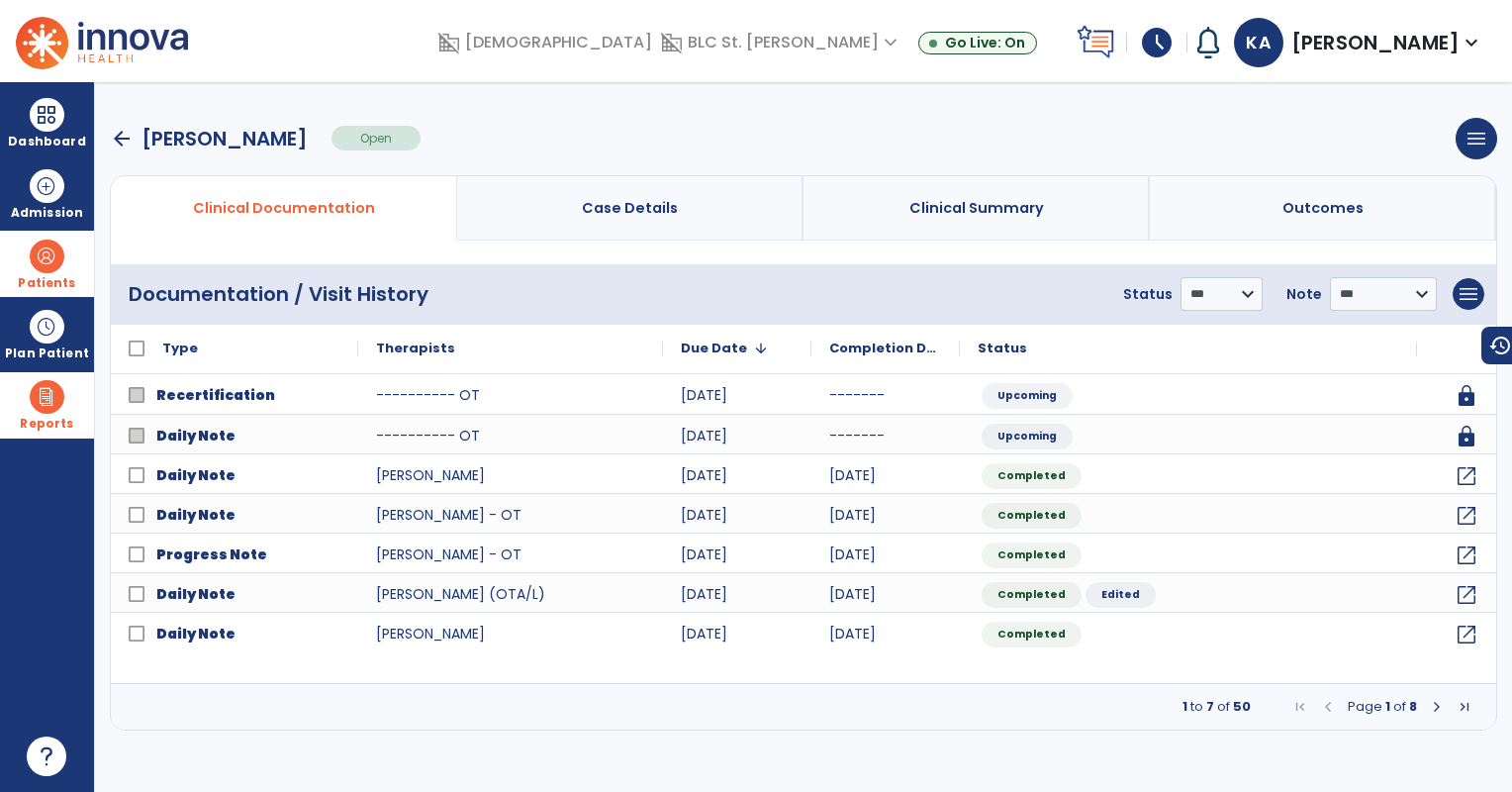 click on "arrow_back" at bounding box center [122, 139] 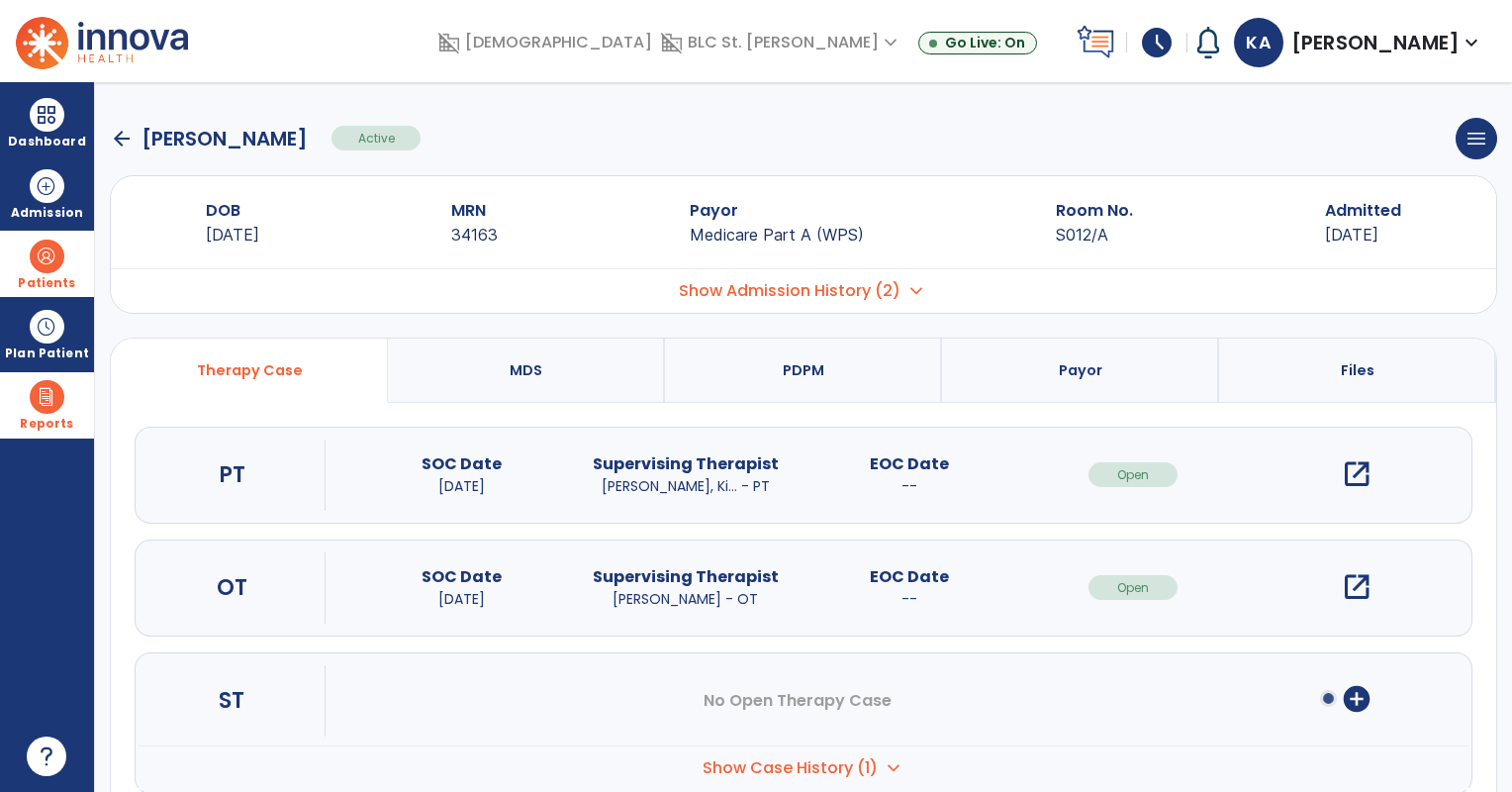 click on "open_in_new" at bounding box center (1357, 474) 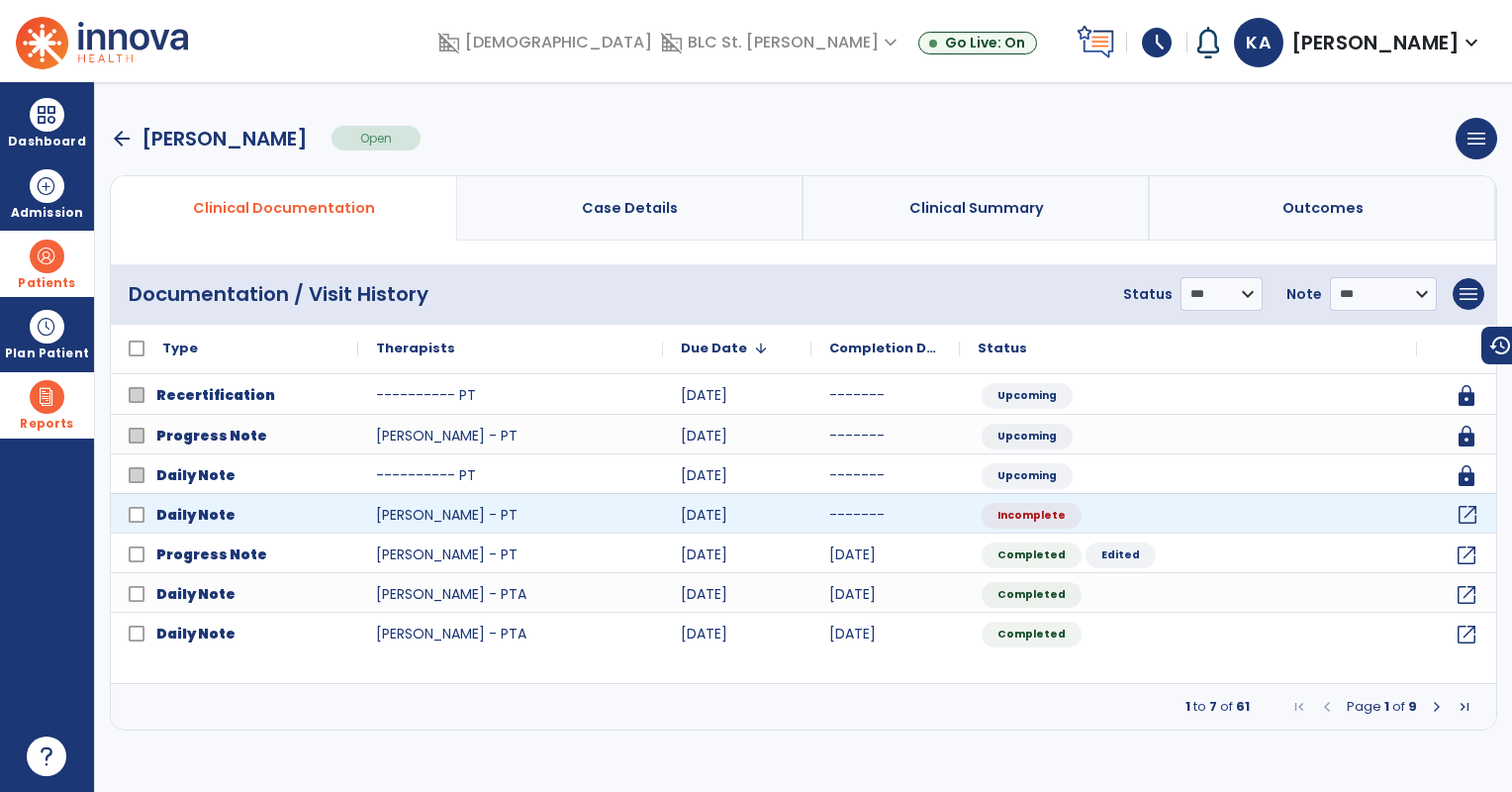 click on "open_in_new" 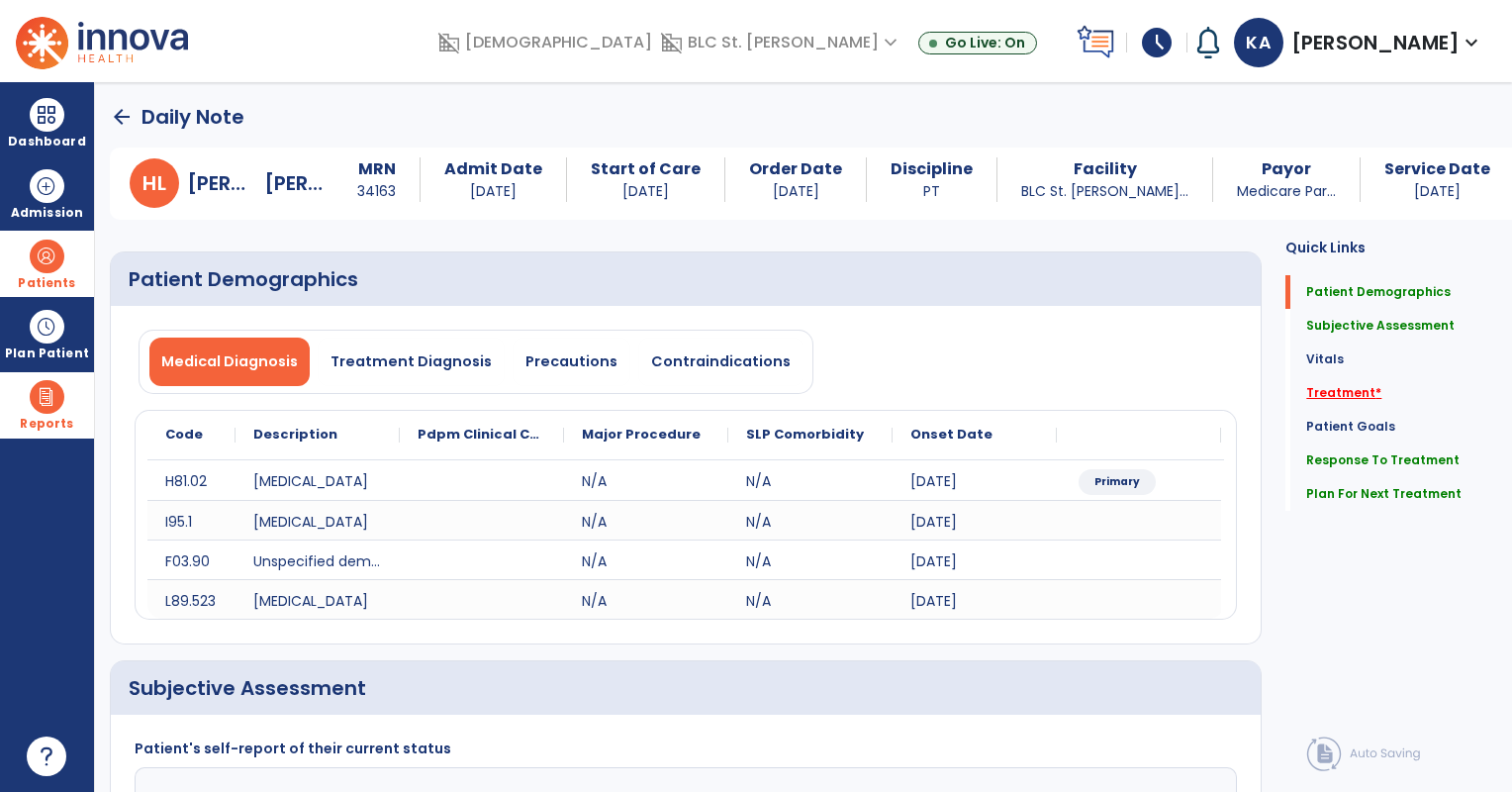 click on "Treatment   *" 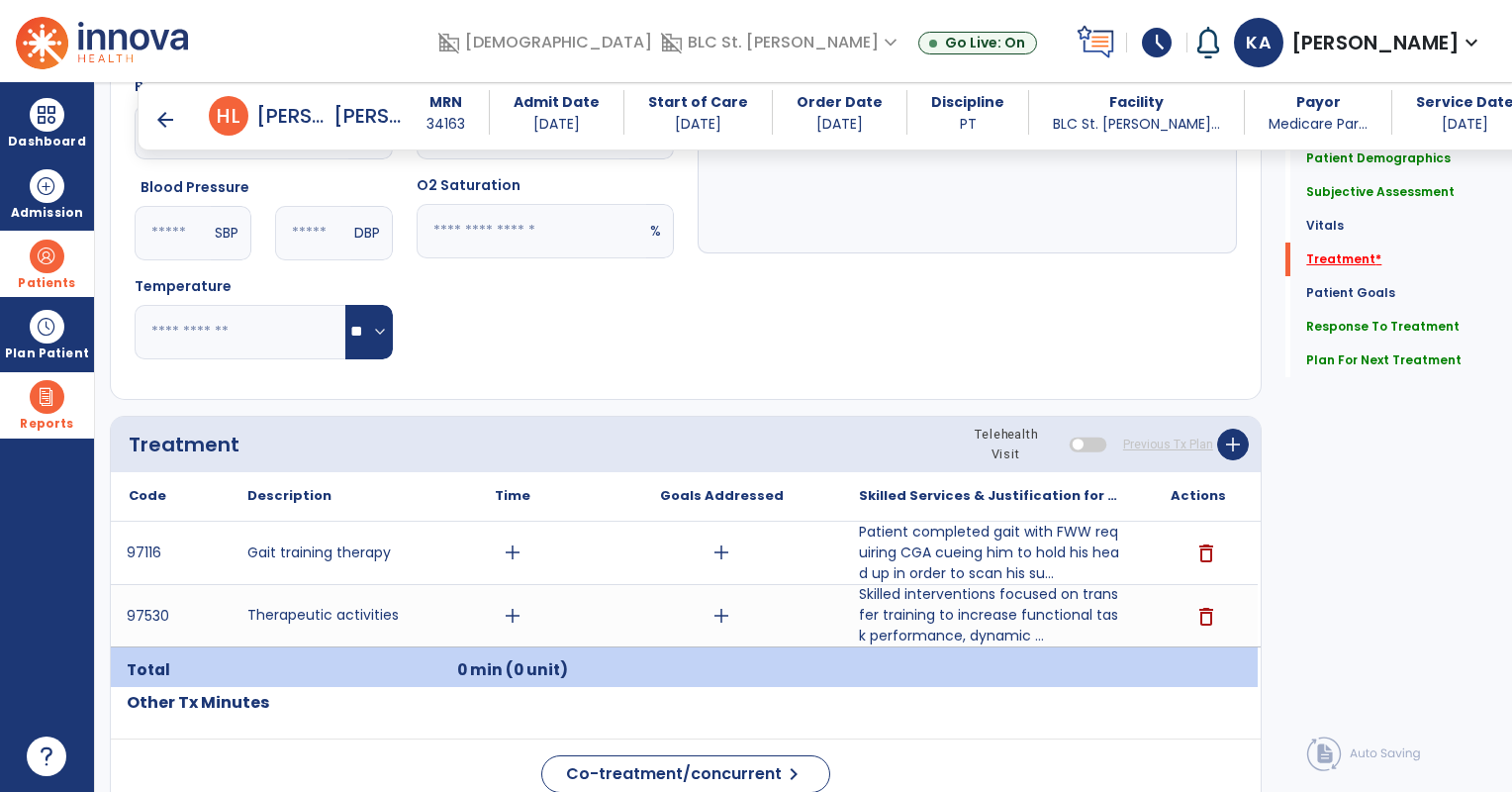 scroll, scrollTop: 1133, scrollLeft: 0, axis: vertical 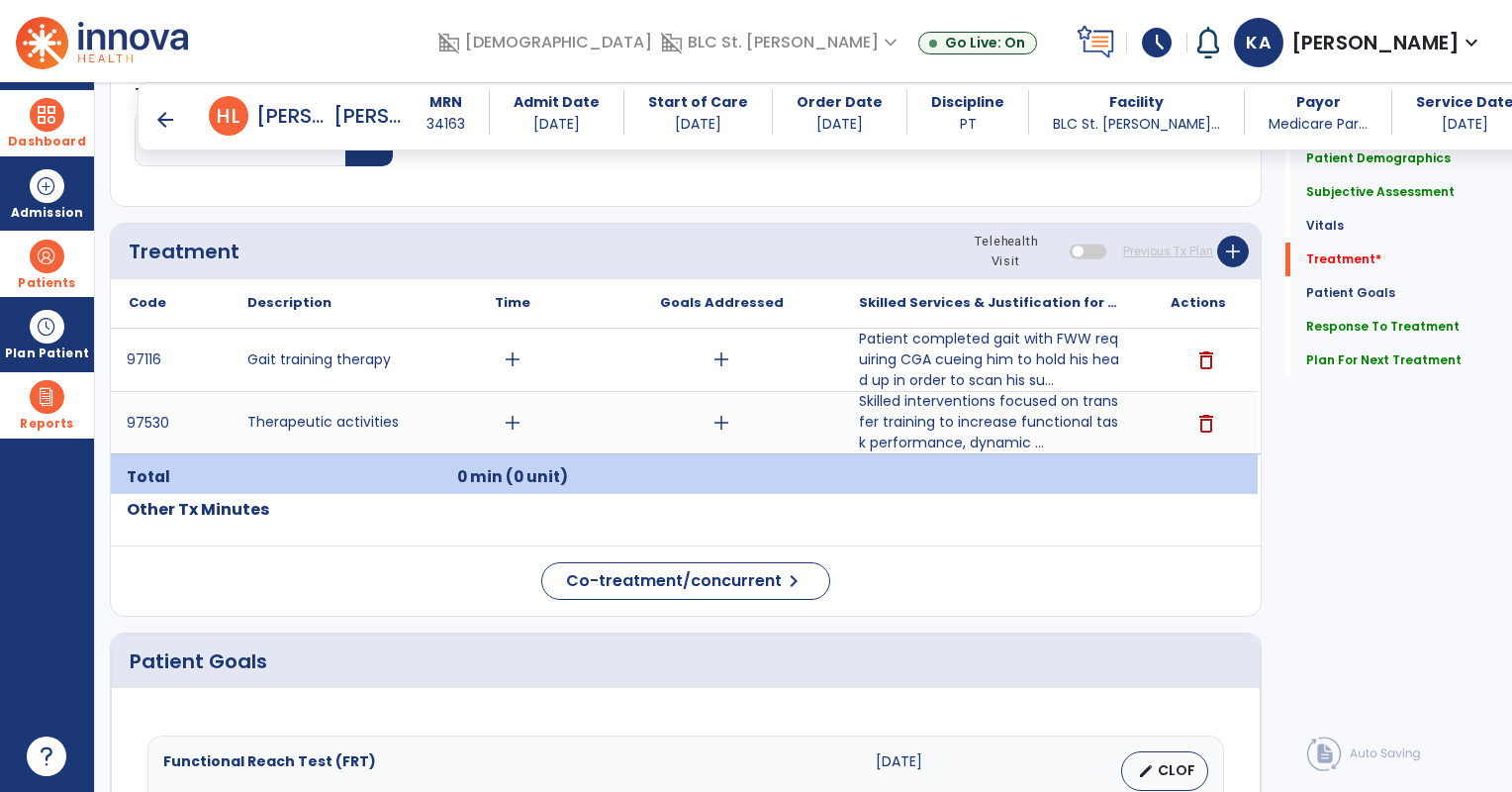 click at bounding box center [47, 115] 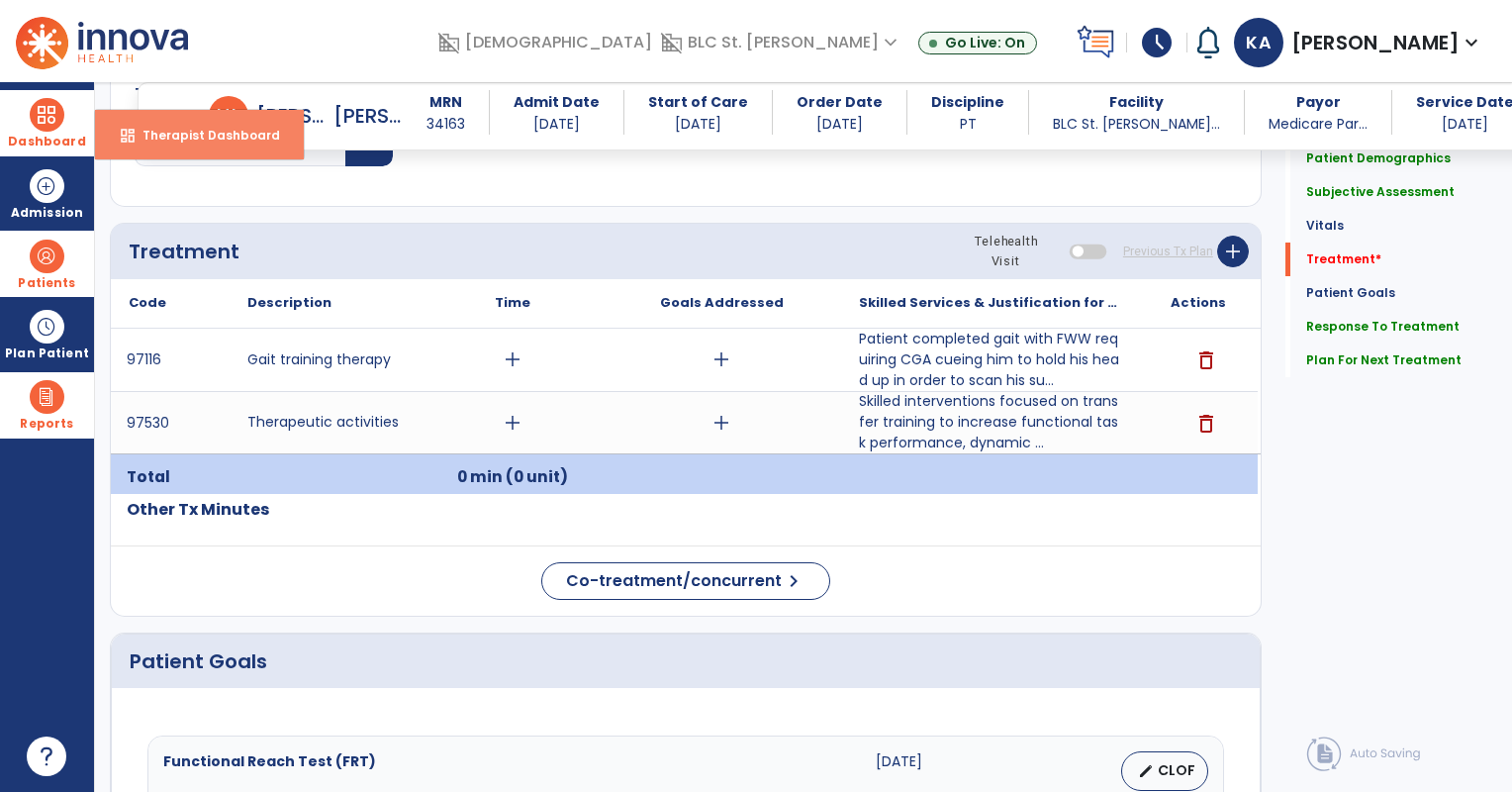click on "dashboard  Therapist Dashboard" at bounding box center (199, 135) 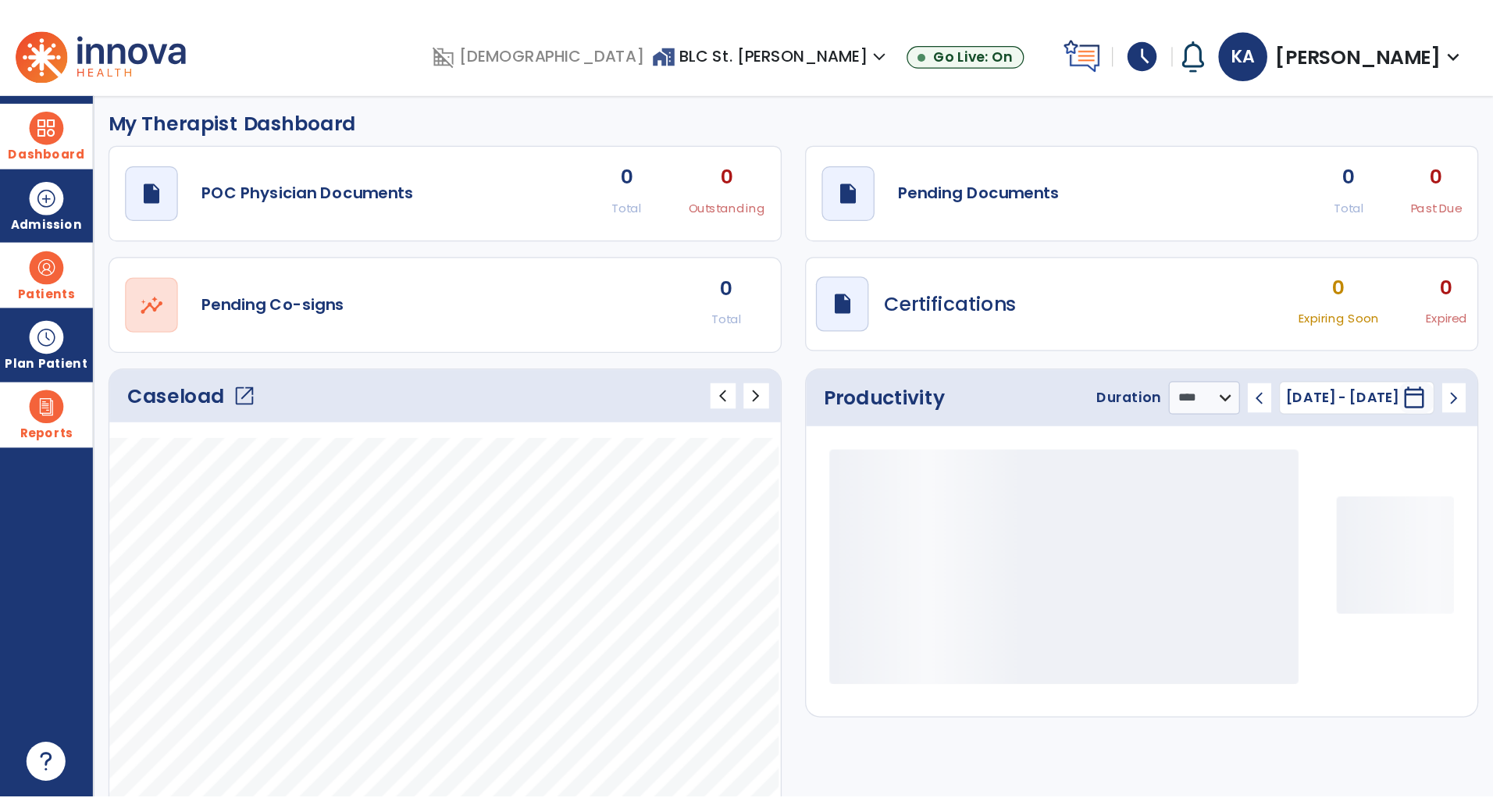 scroll, scrollTop: 0, scrollLeft: 0, axis: both 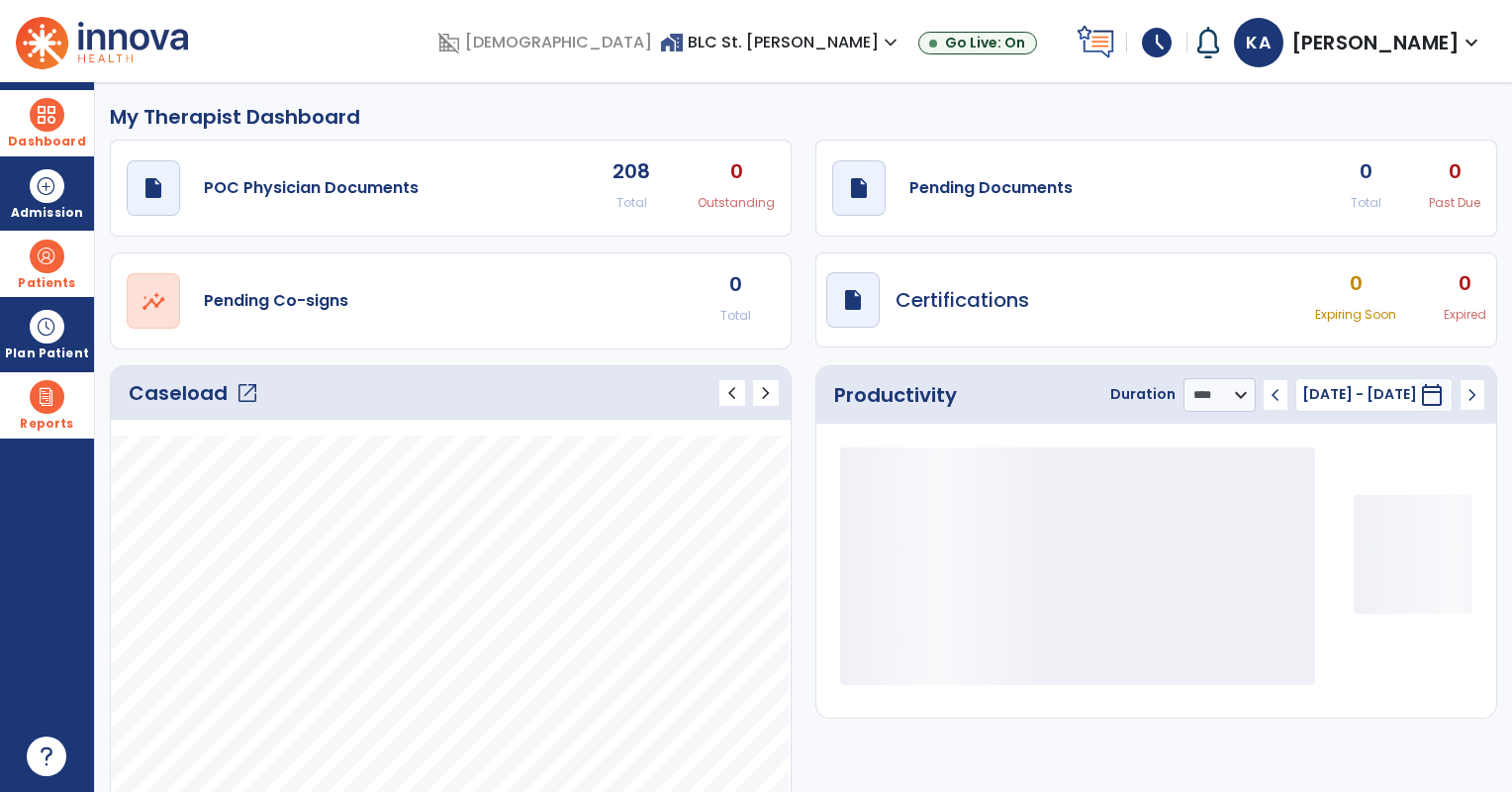 click at bounding box center [47, 397] 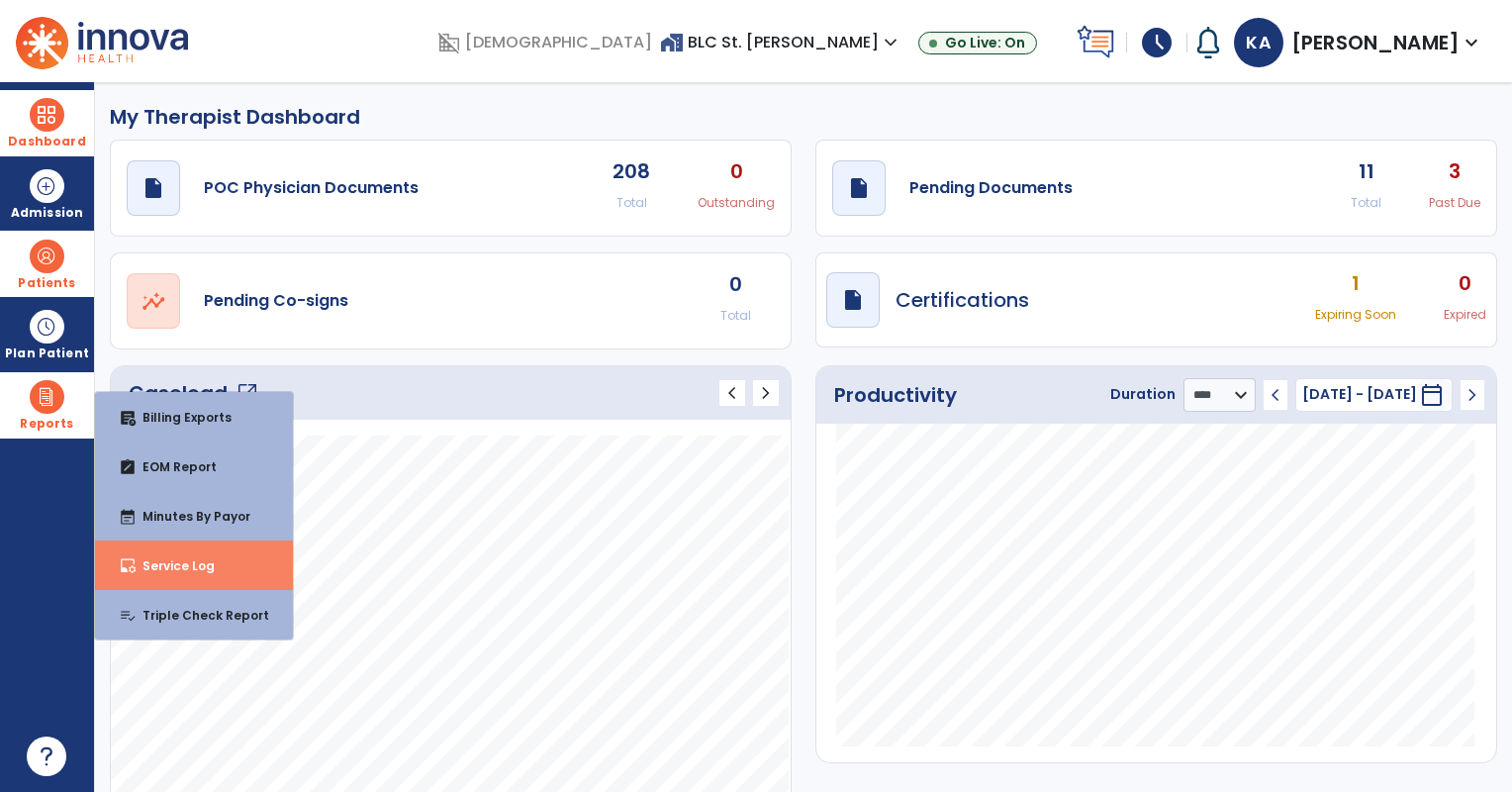 click on "Service Log" at bounding box center [170, 565] 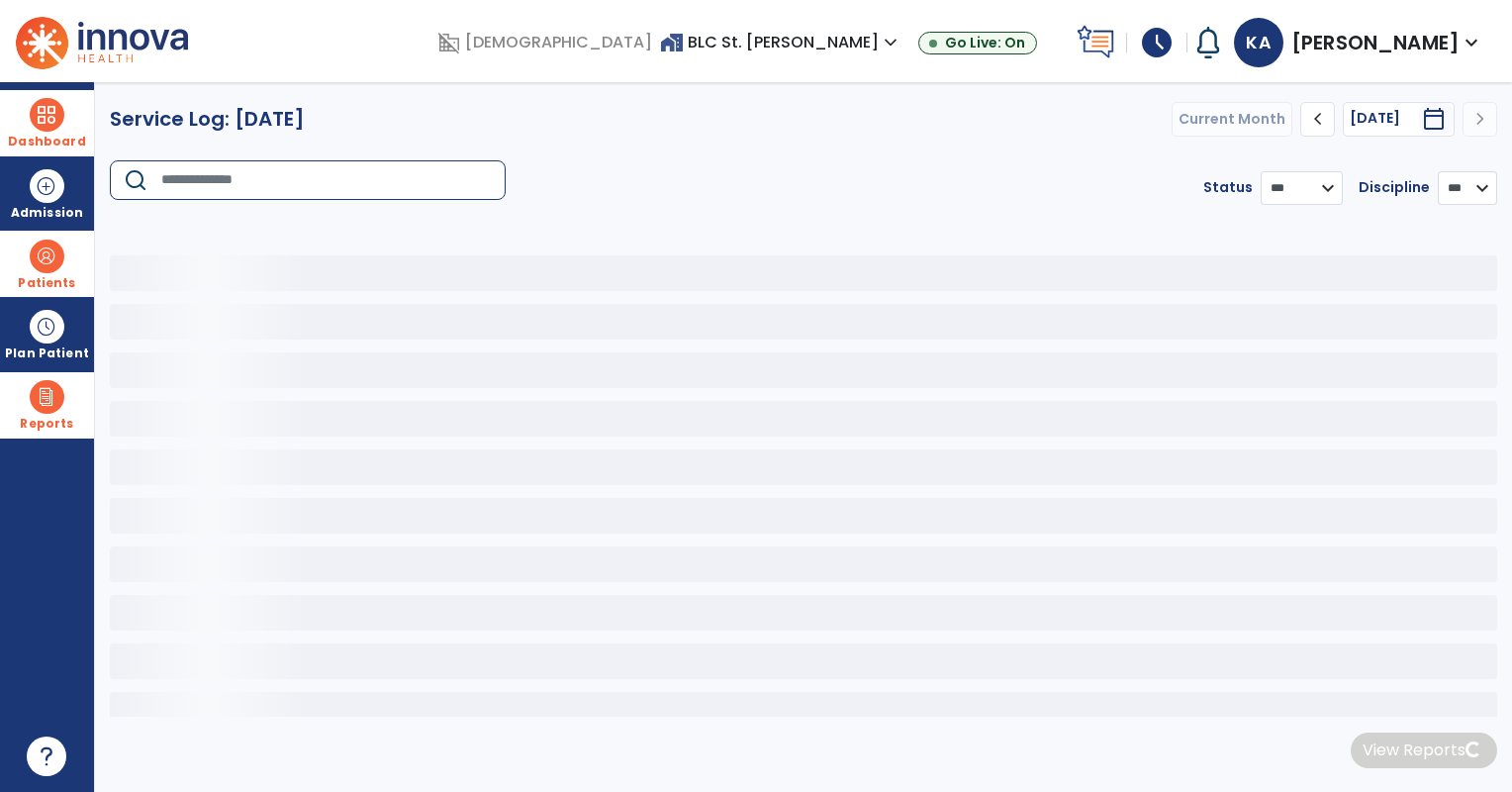 click at bounding box center (327, 180) 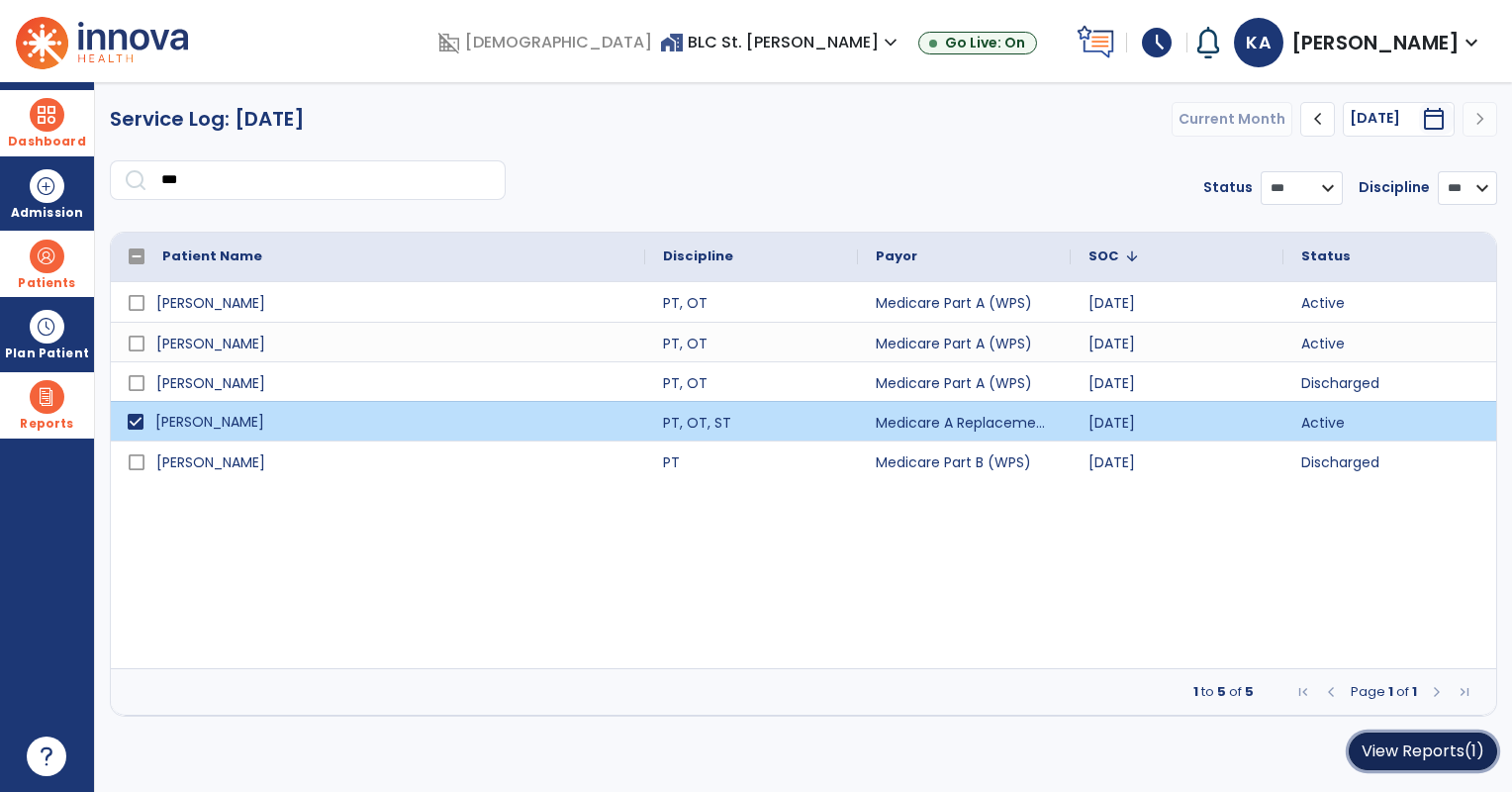 click on "View Reports   (1)" 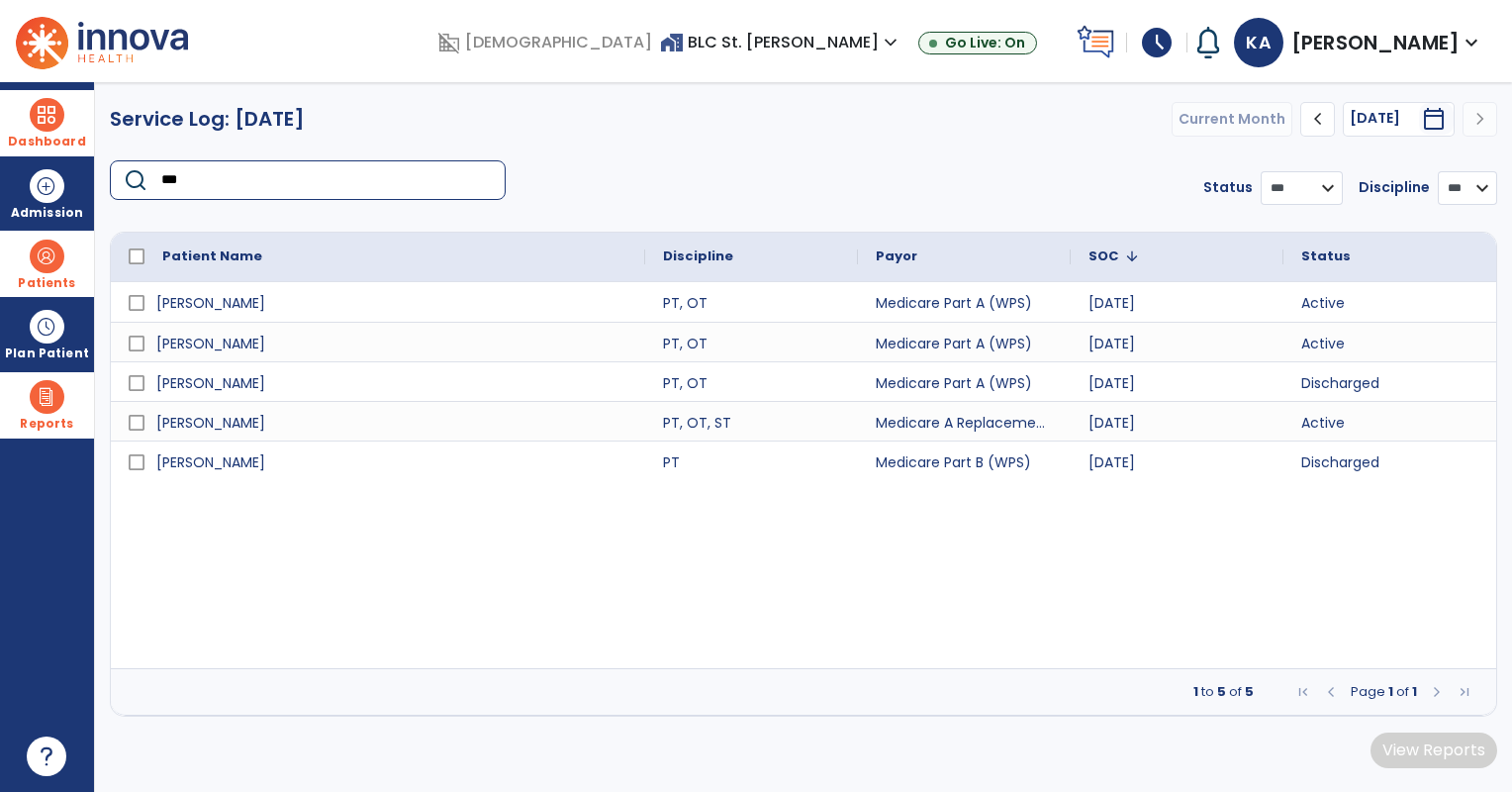 click on "***" at bounding box center [327, 180] 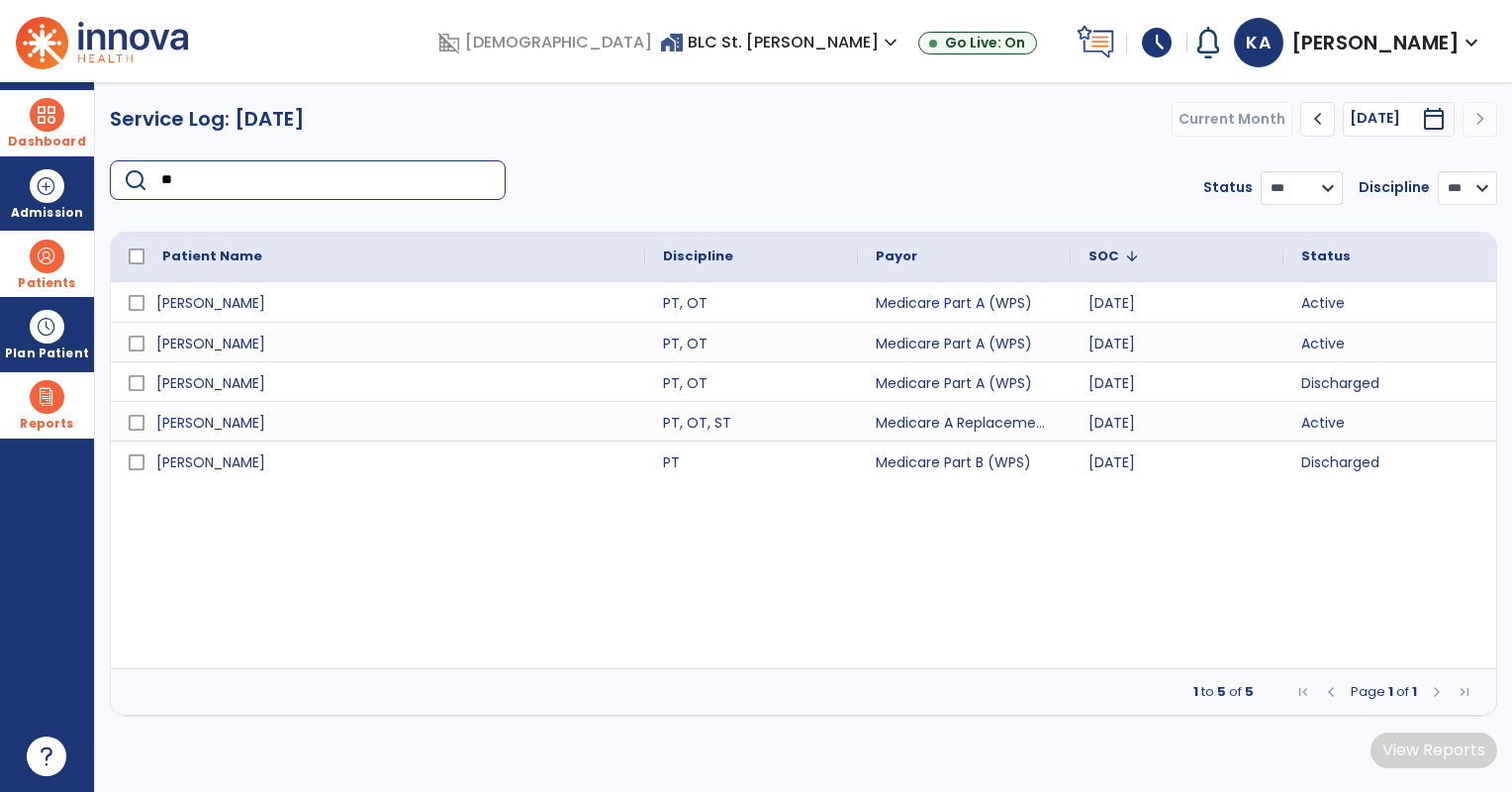 type on "*" 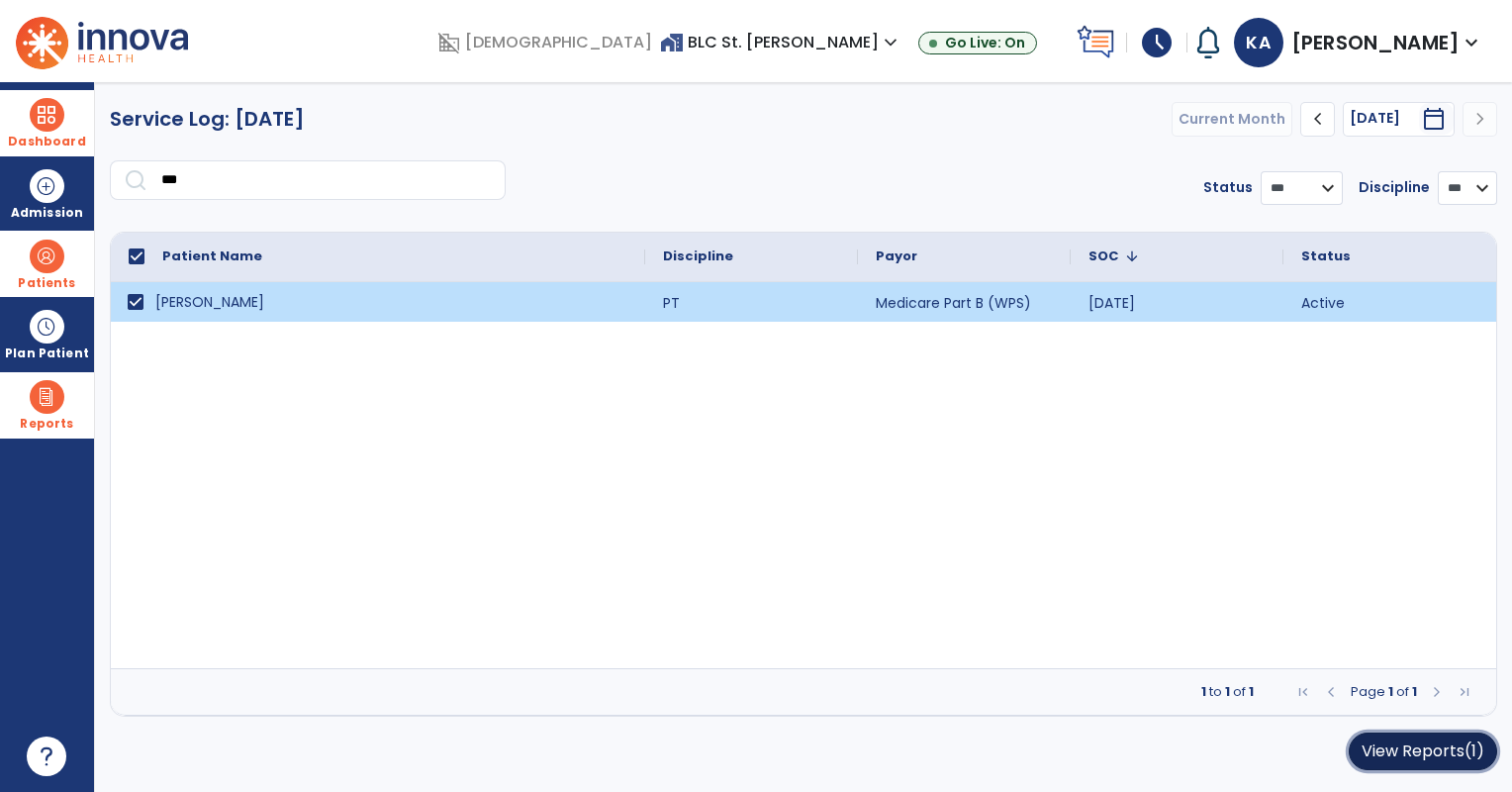 click on "View Reports   (1)" 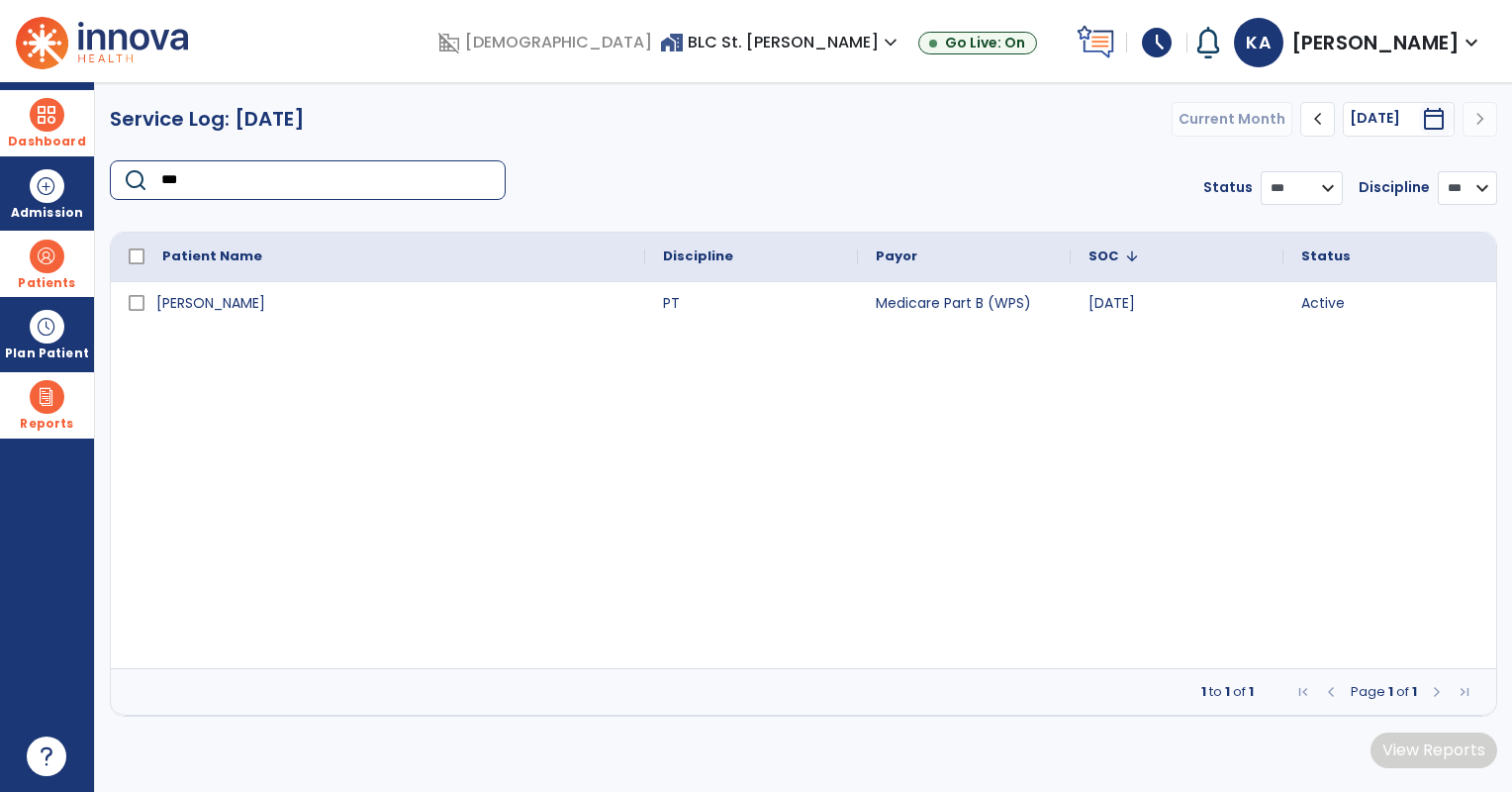 click on "***" at bounding box center [327, 180] 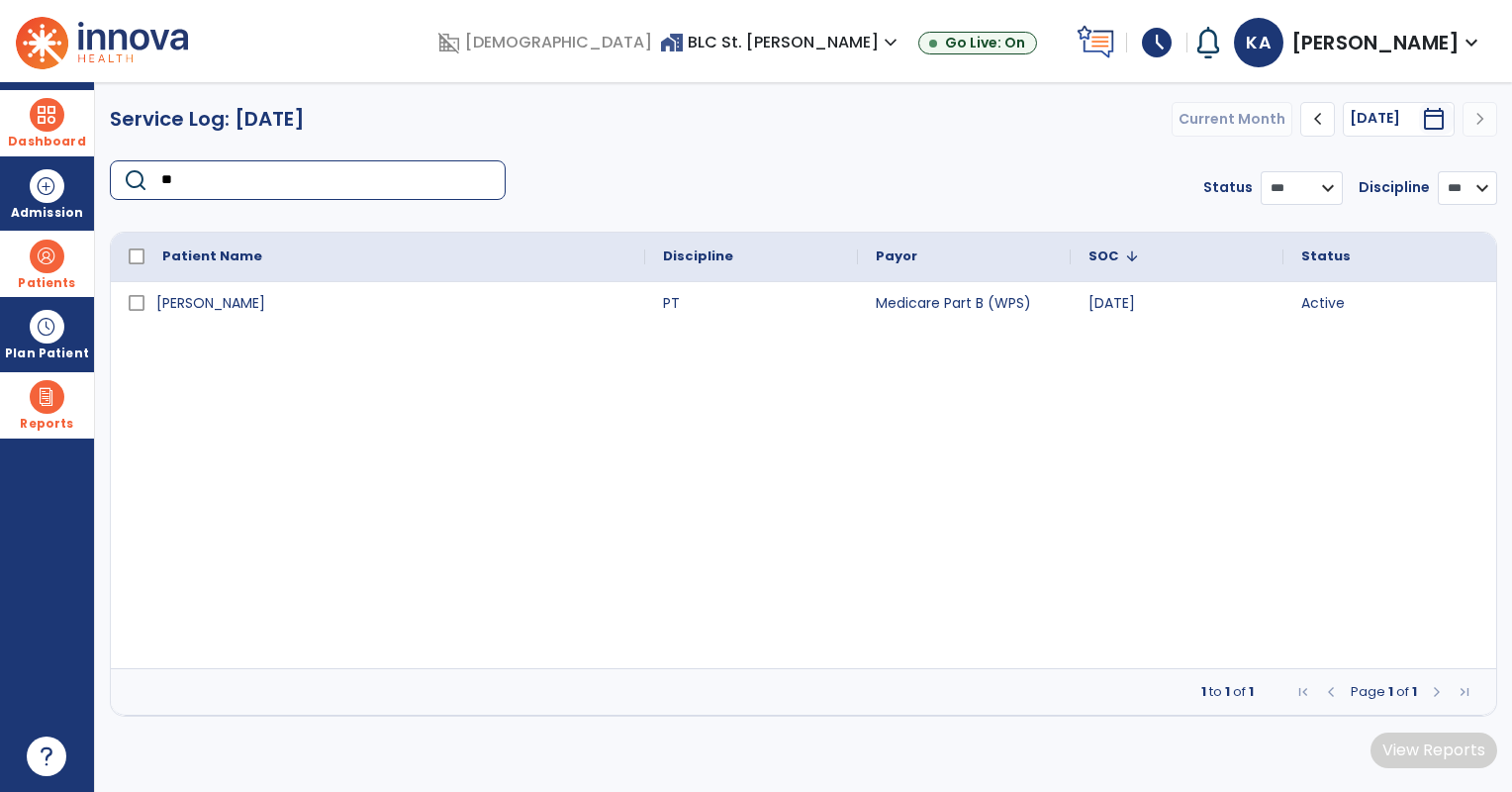 type on "*" 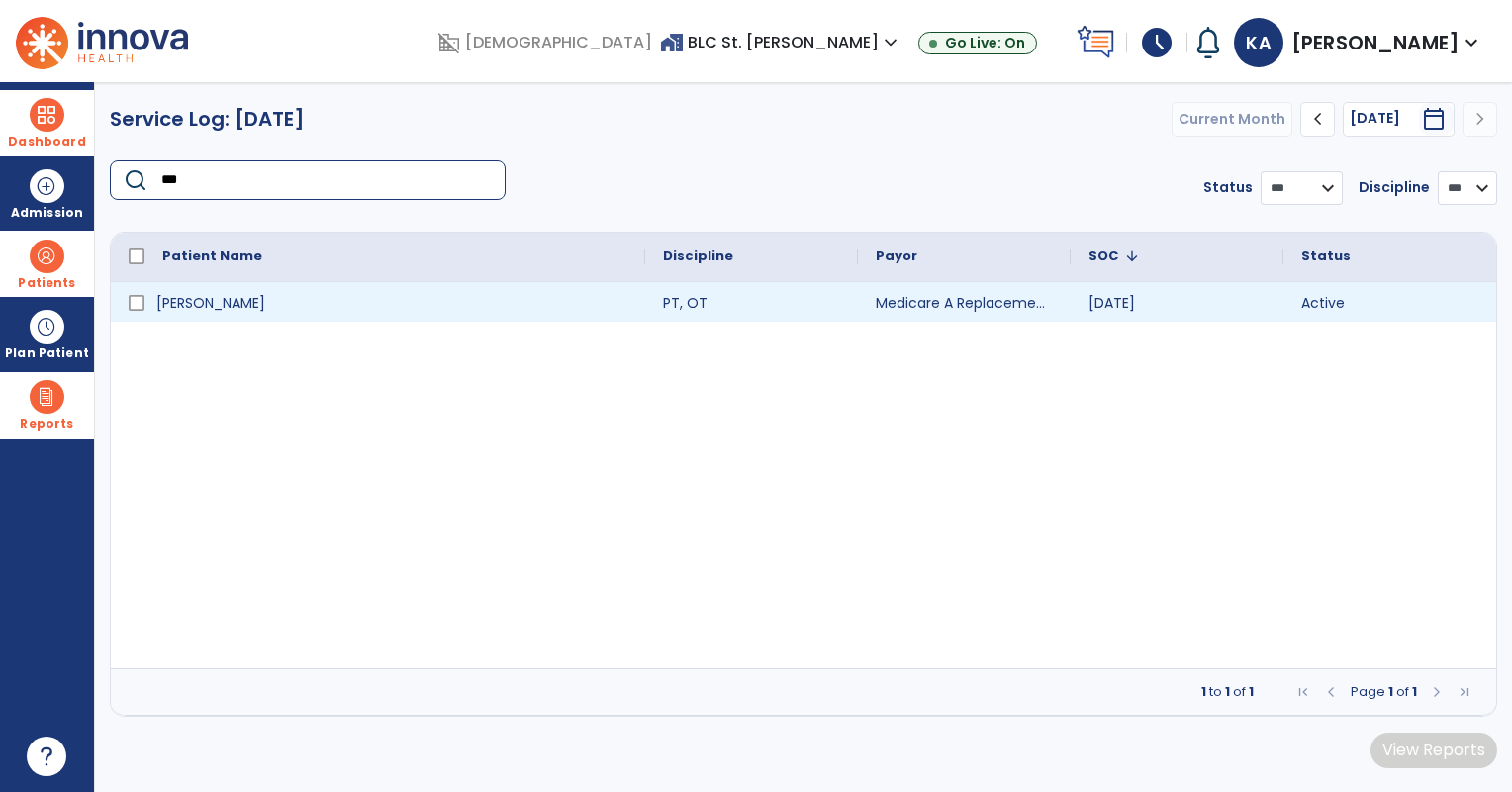 type on "***" 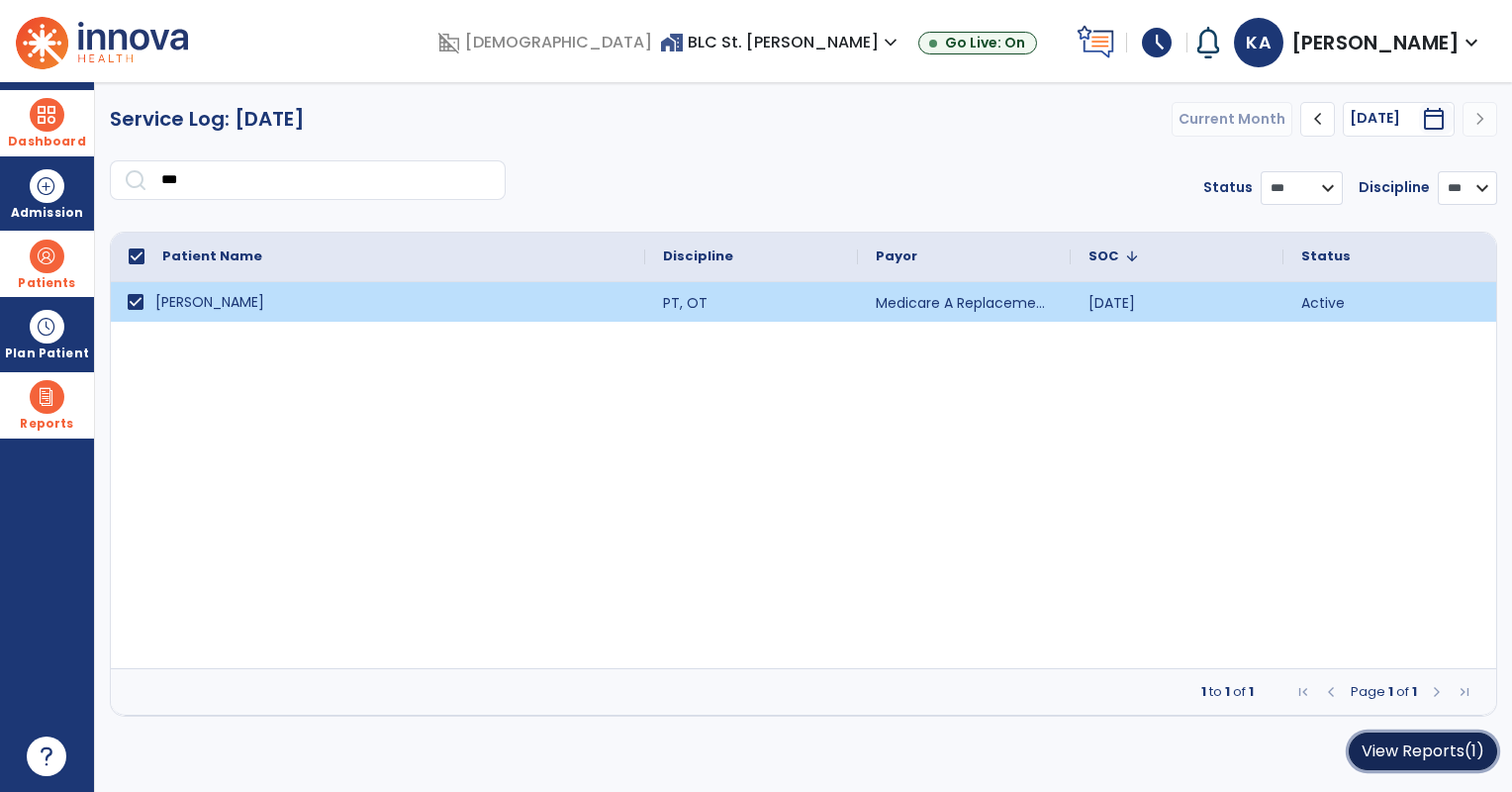 click on "View Reports   (1)" 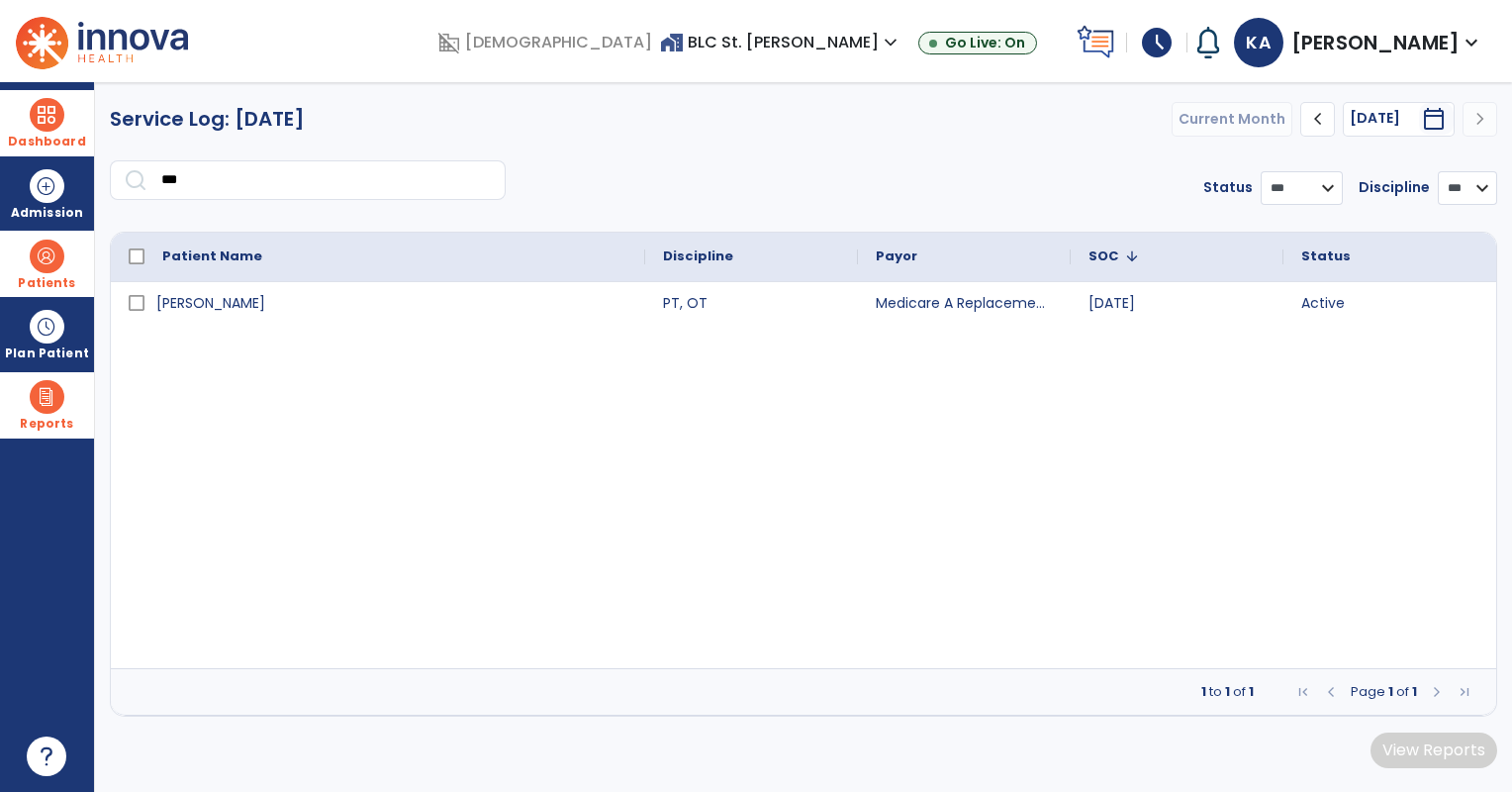click on "Patients" at bounding box center [47, 263] 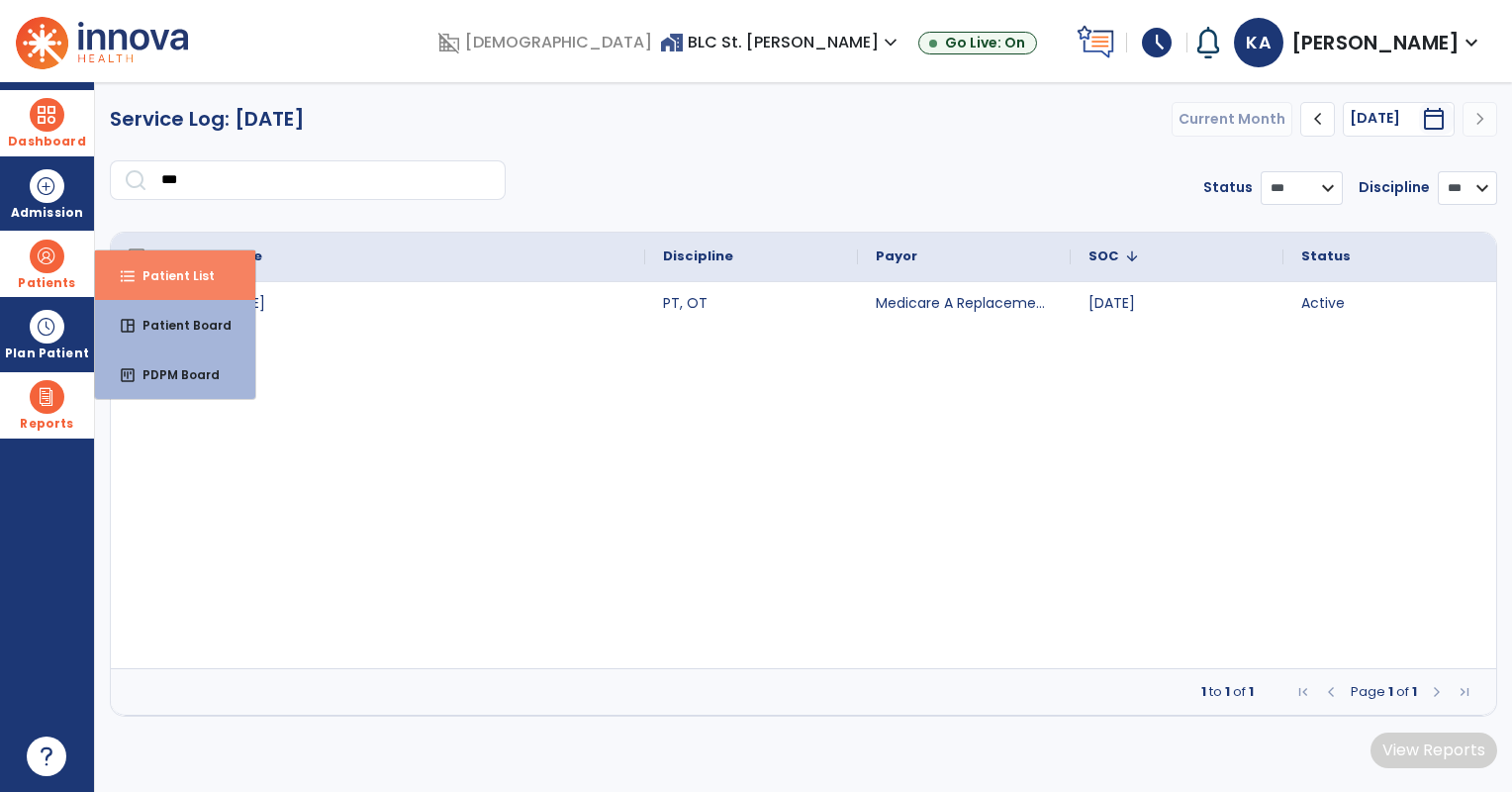 click on "Patient List" at bounding box center [170, 275] 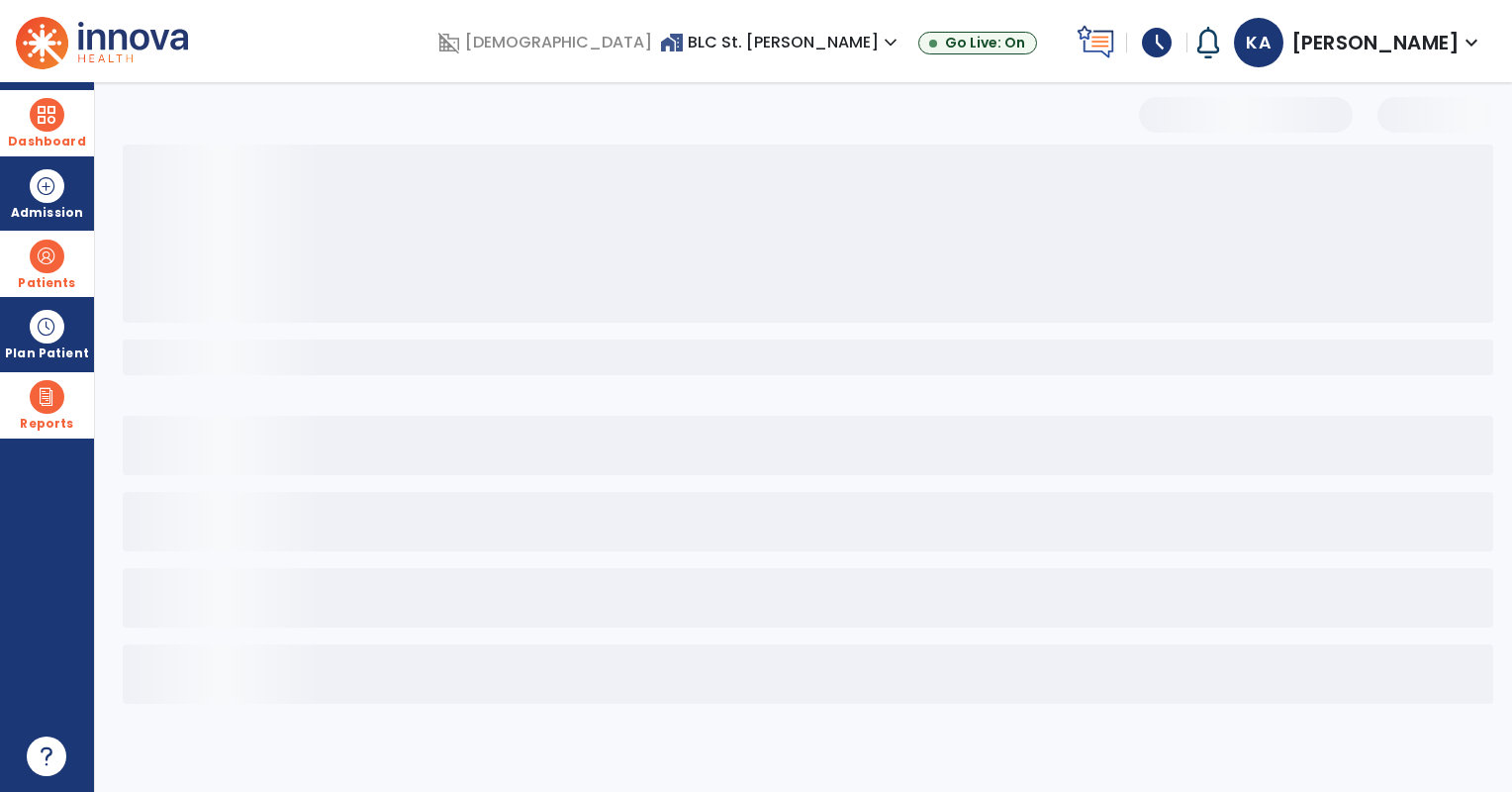 select on "***" 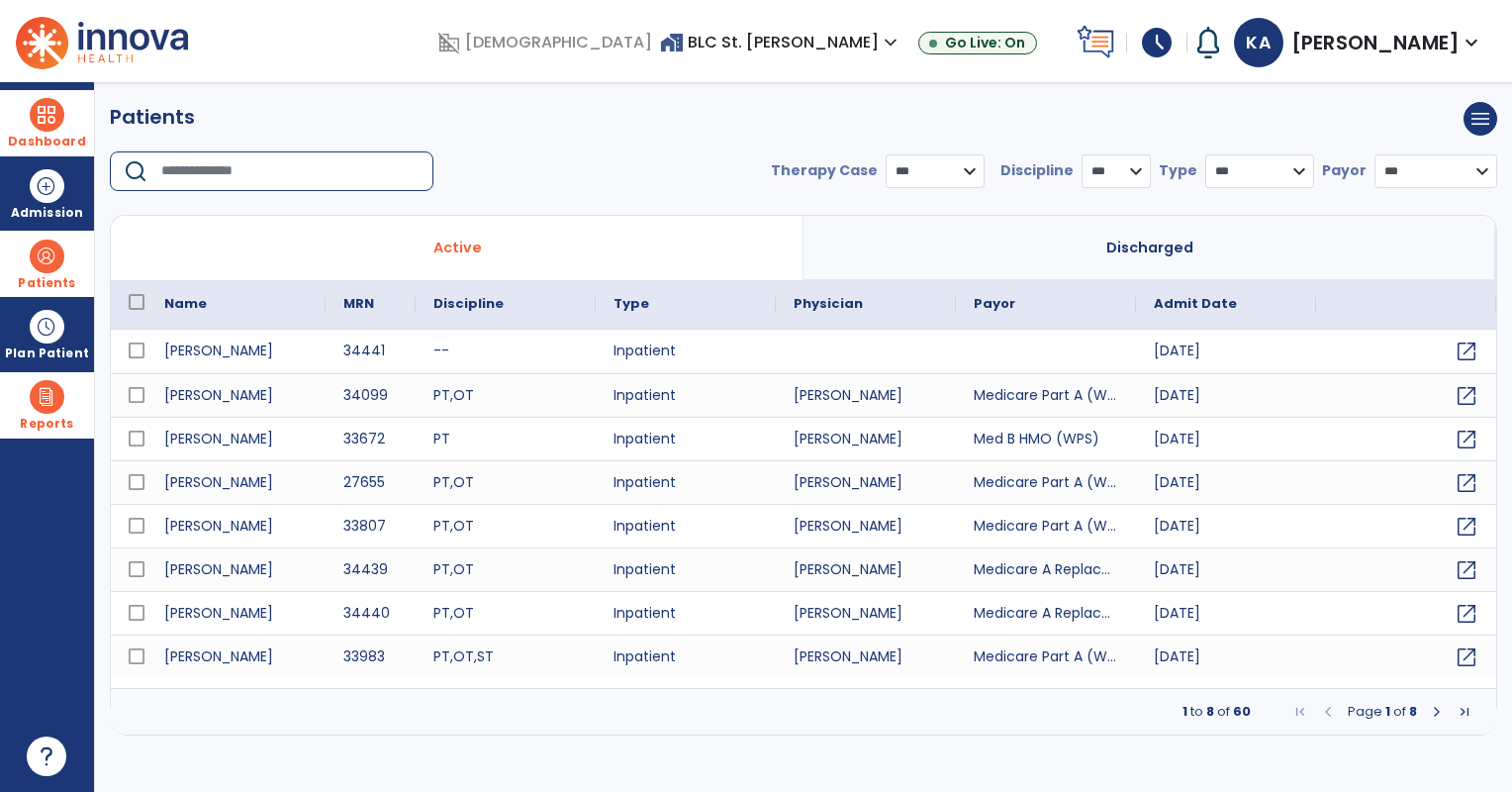 click at bounding box center (290, 171) 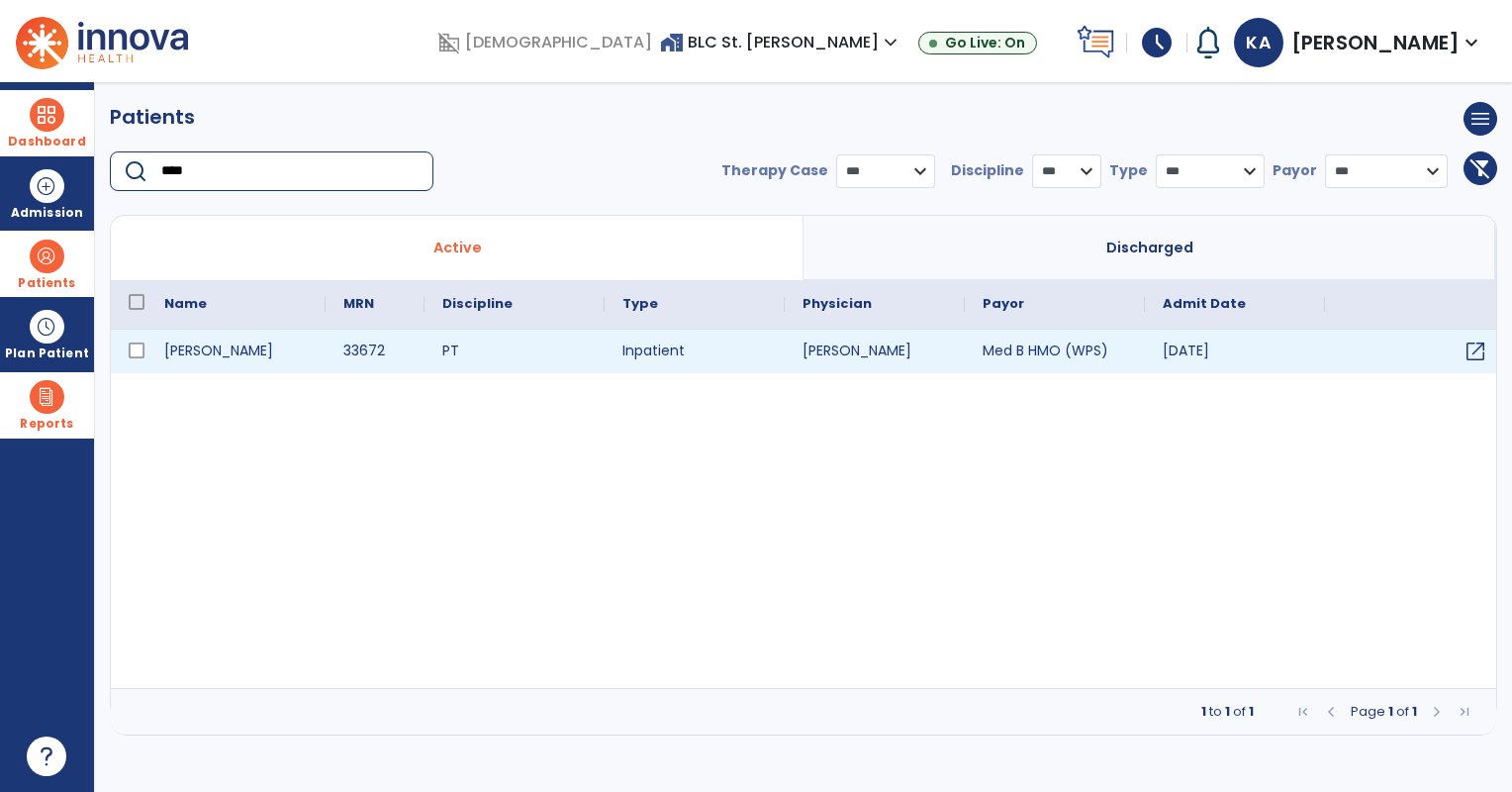 type on "****" 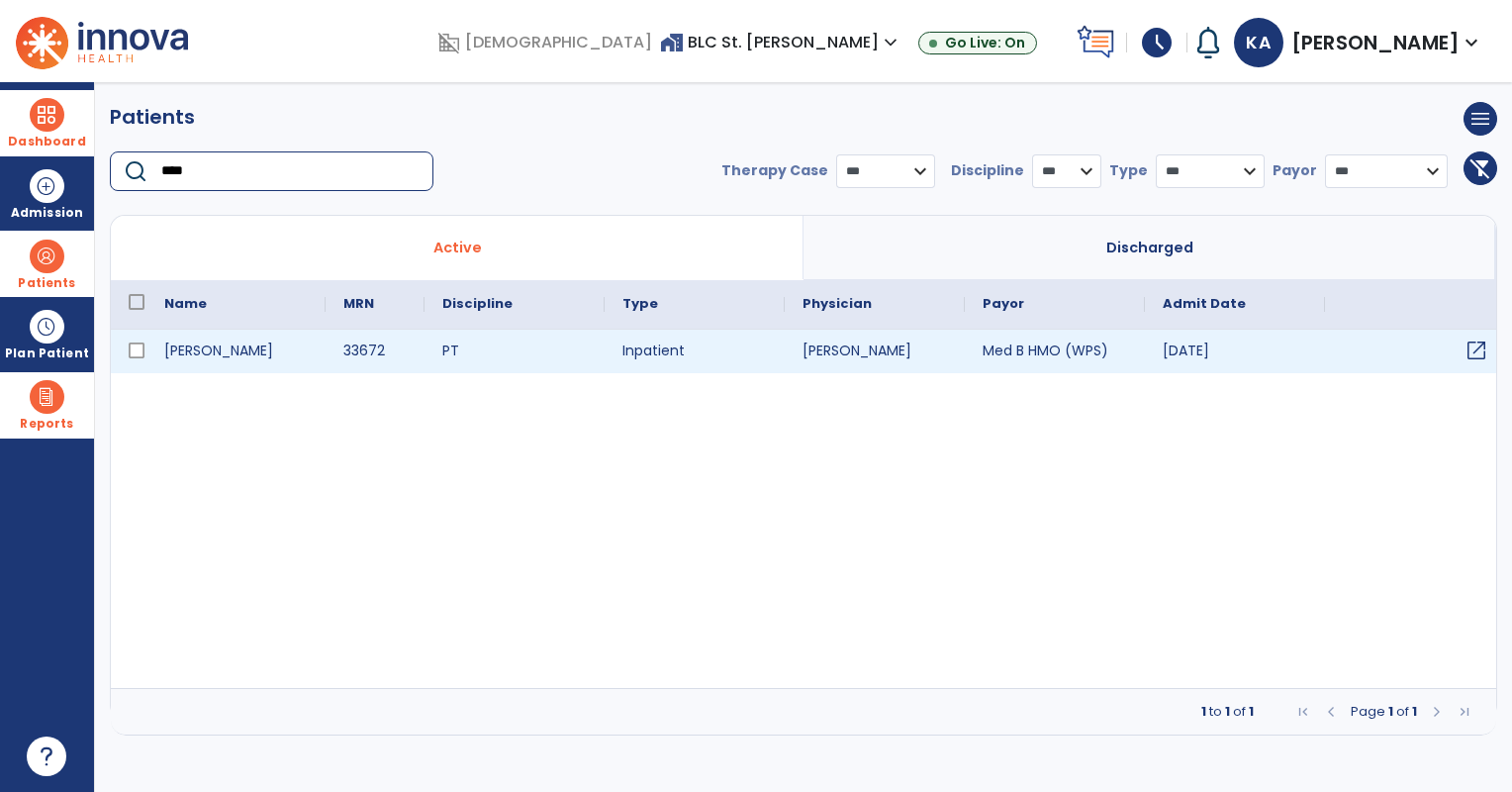 click on "open_in_new" at bounding box center (1476, 350) 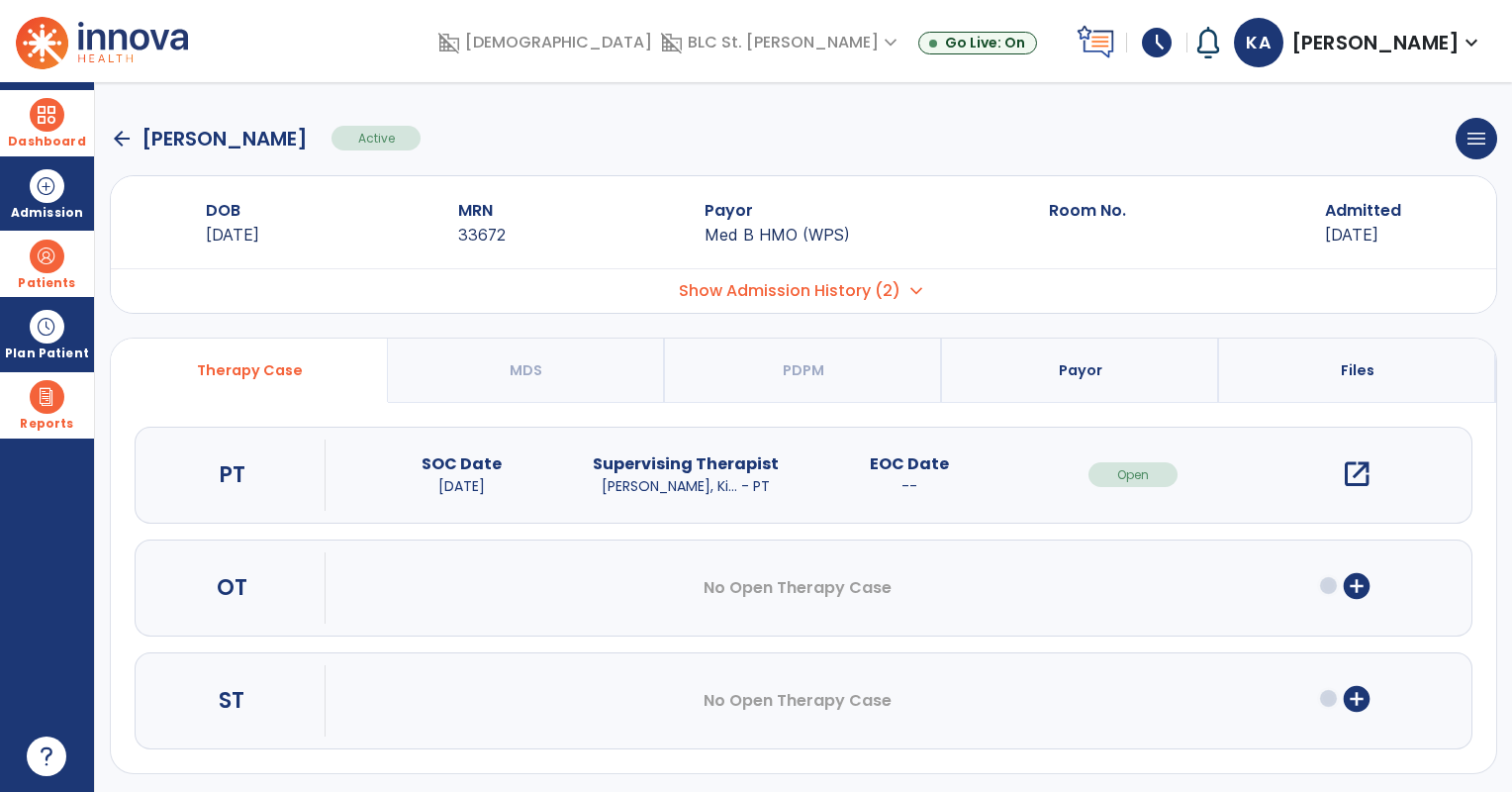 click on "expand_more" at bounding box center (916, 291) 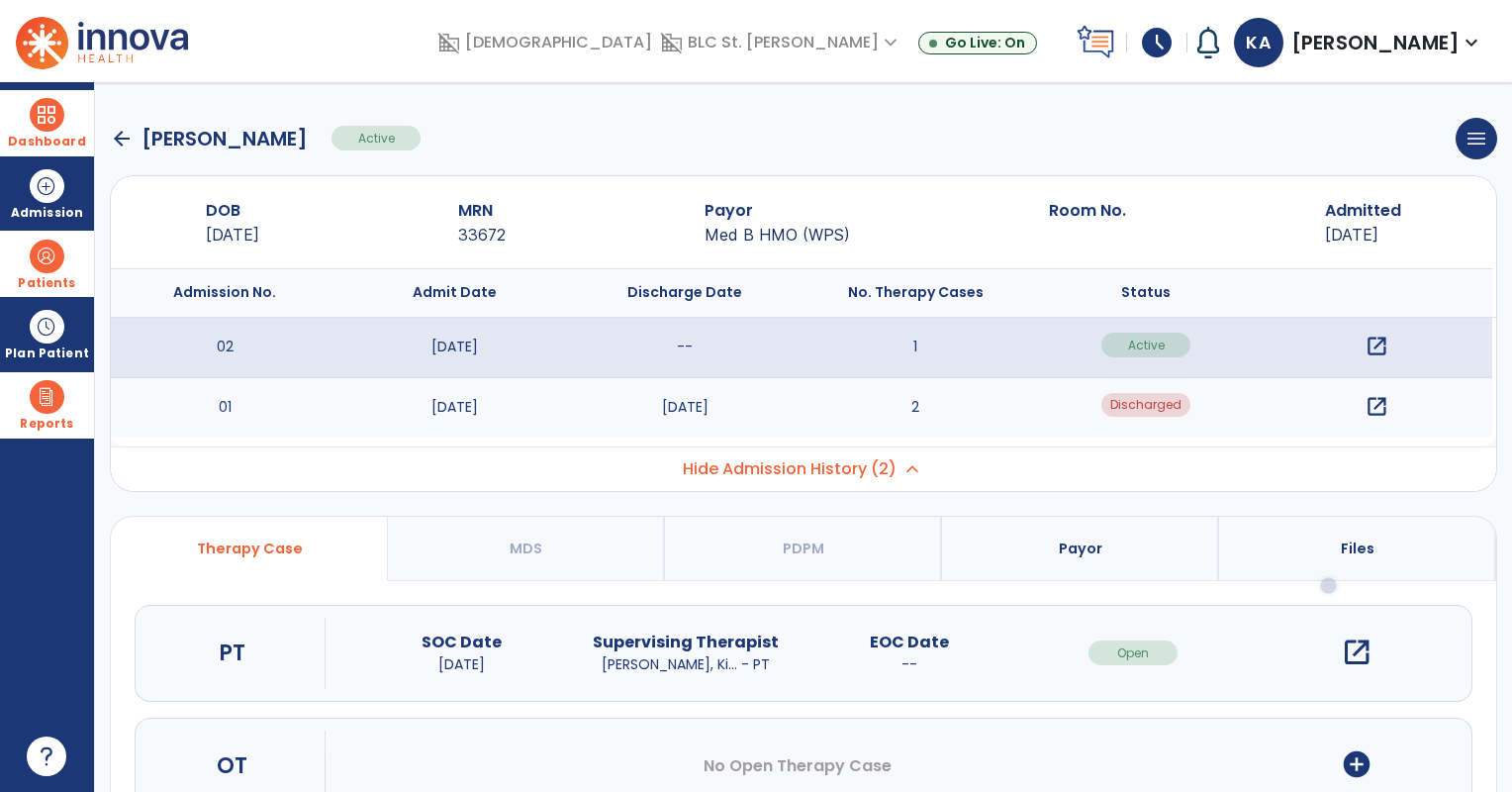 click on "open_in_new" at bounding box center (1376, 407) 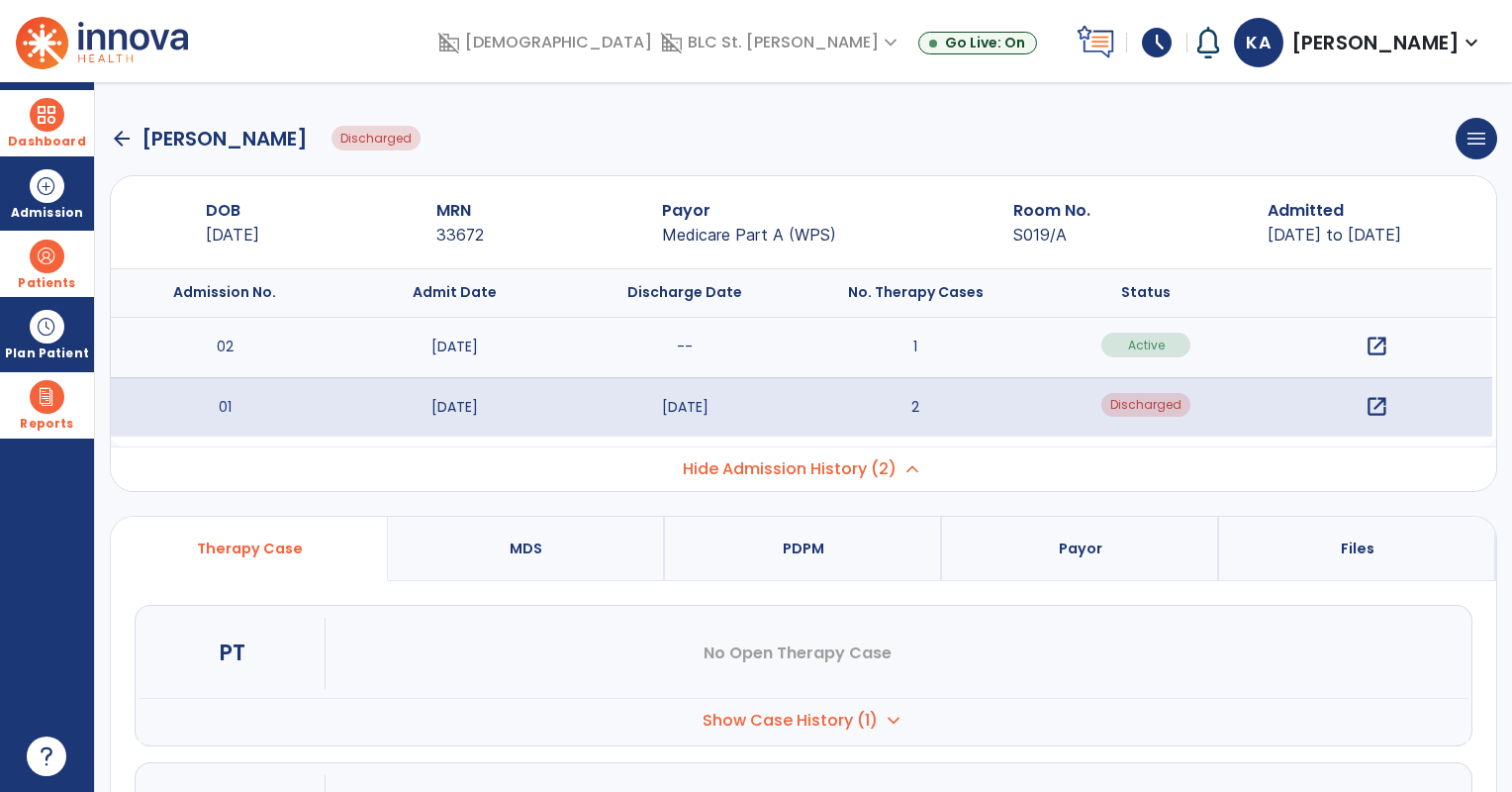 click on "expand_more" at bounding box center (894, 721) 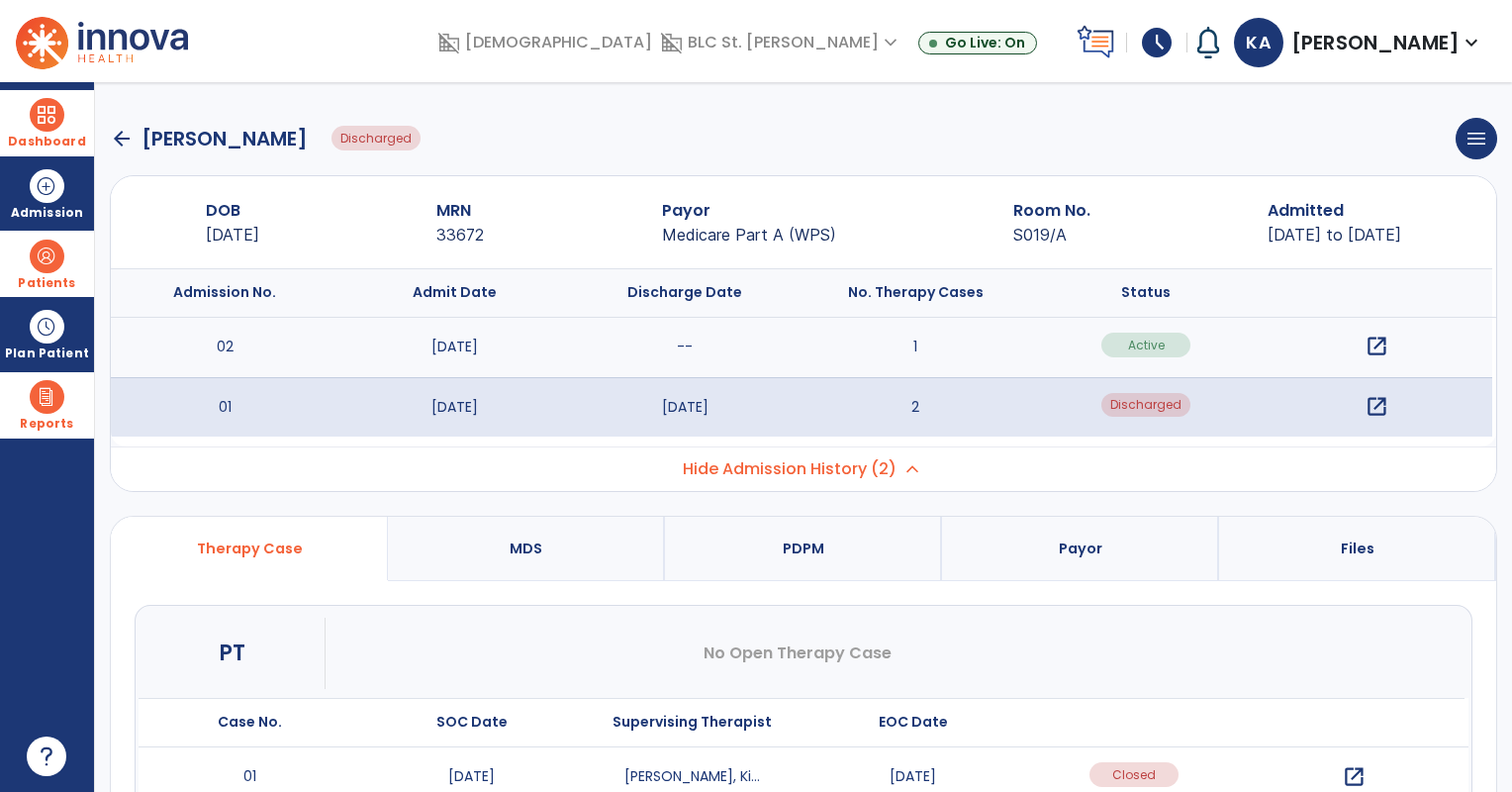 click on "open_in_new" at bounding box center (1354, 777) 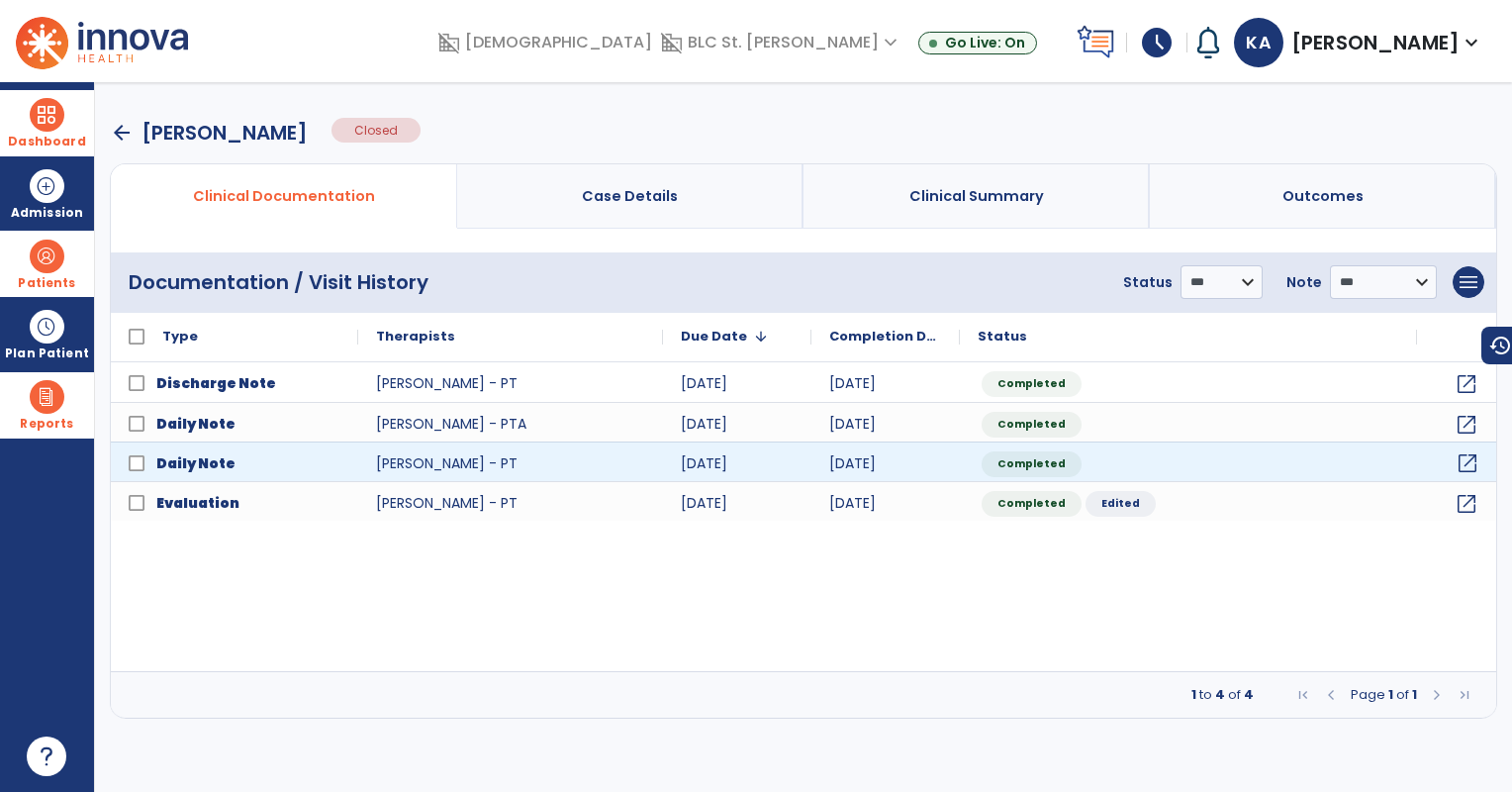 click on "open_in_new" 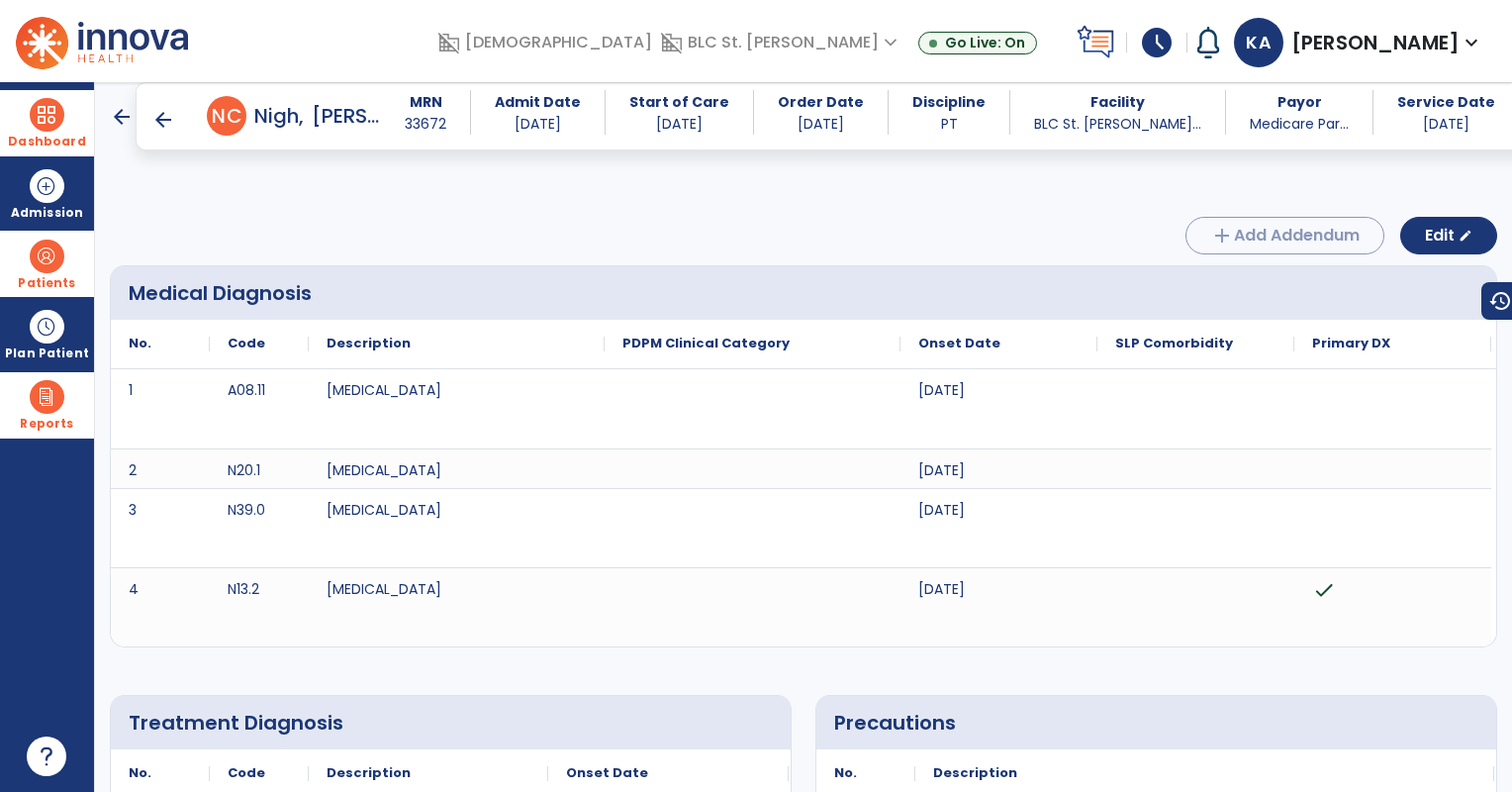 click at bounding box center (47, 115) 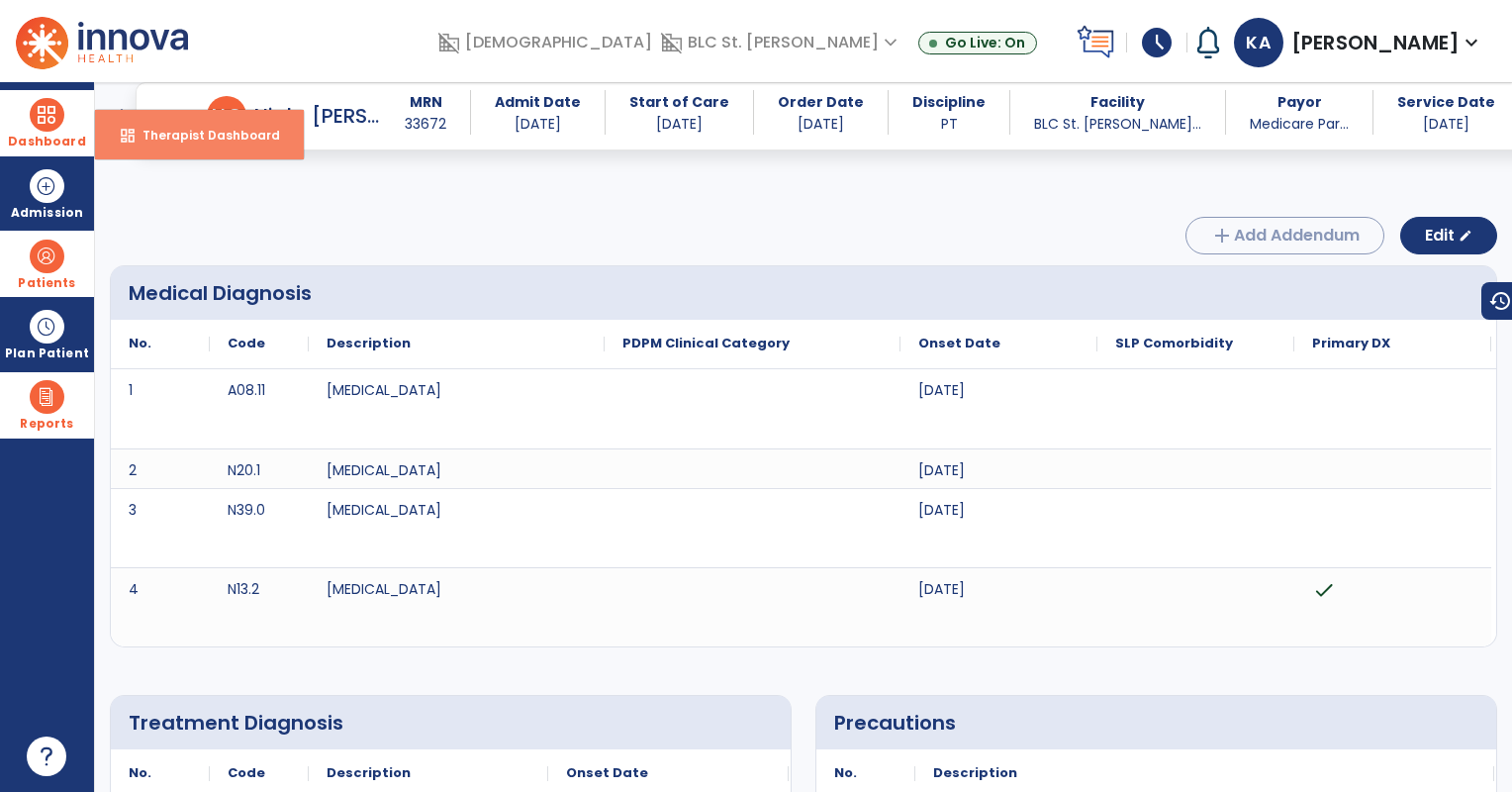 click on "Therapist Dashboard" at bounding box center [203, 135] 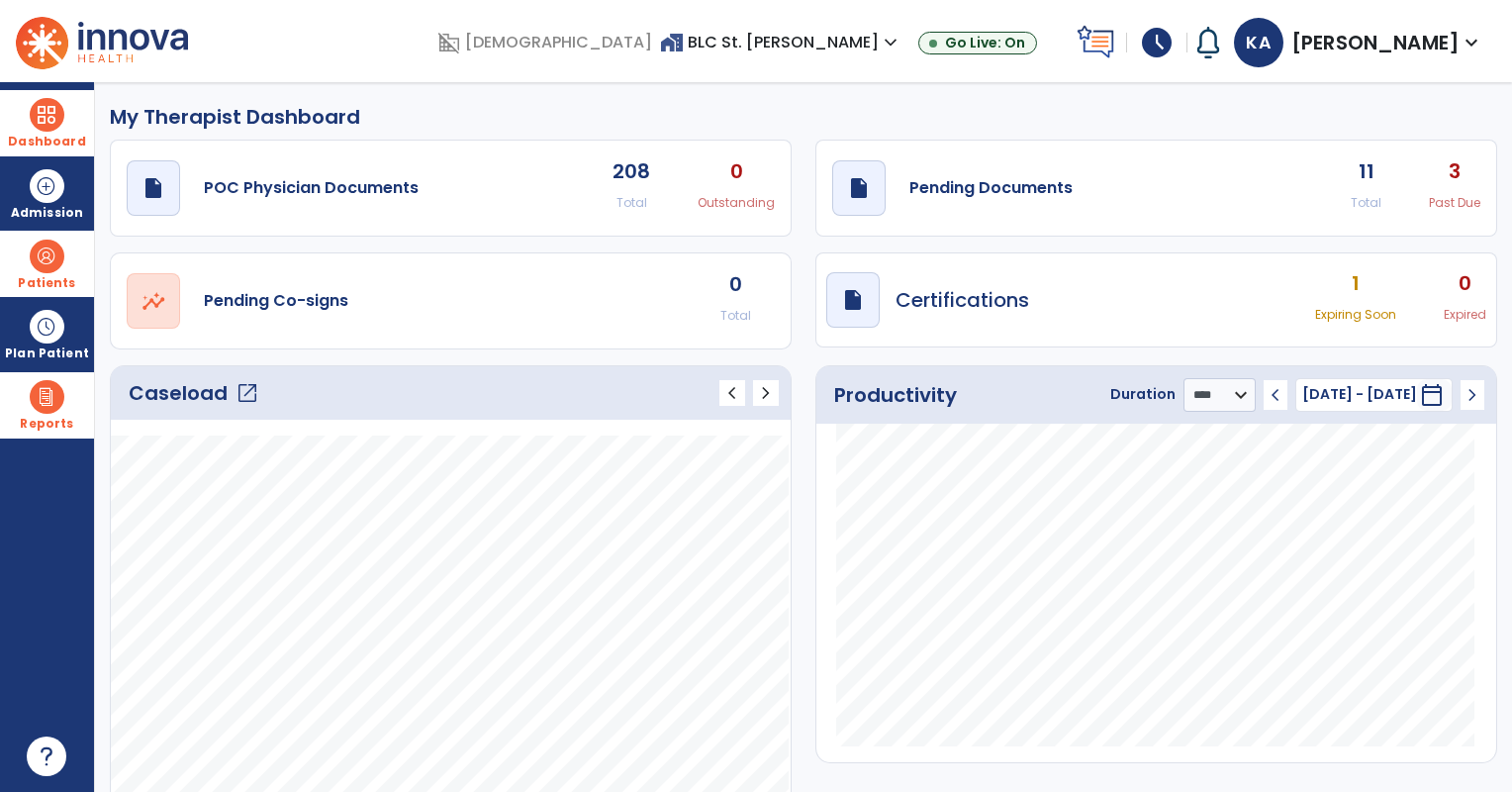click at bounding box center [47, 397] 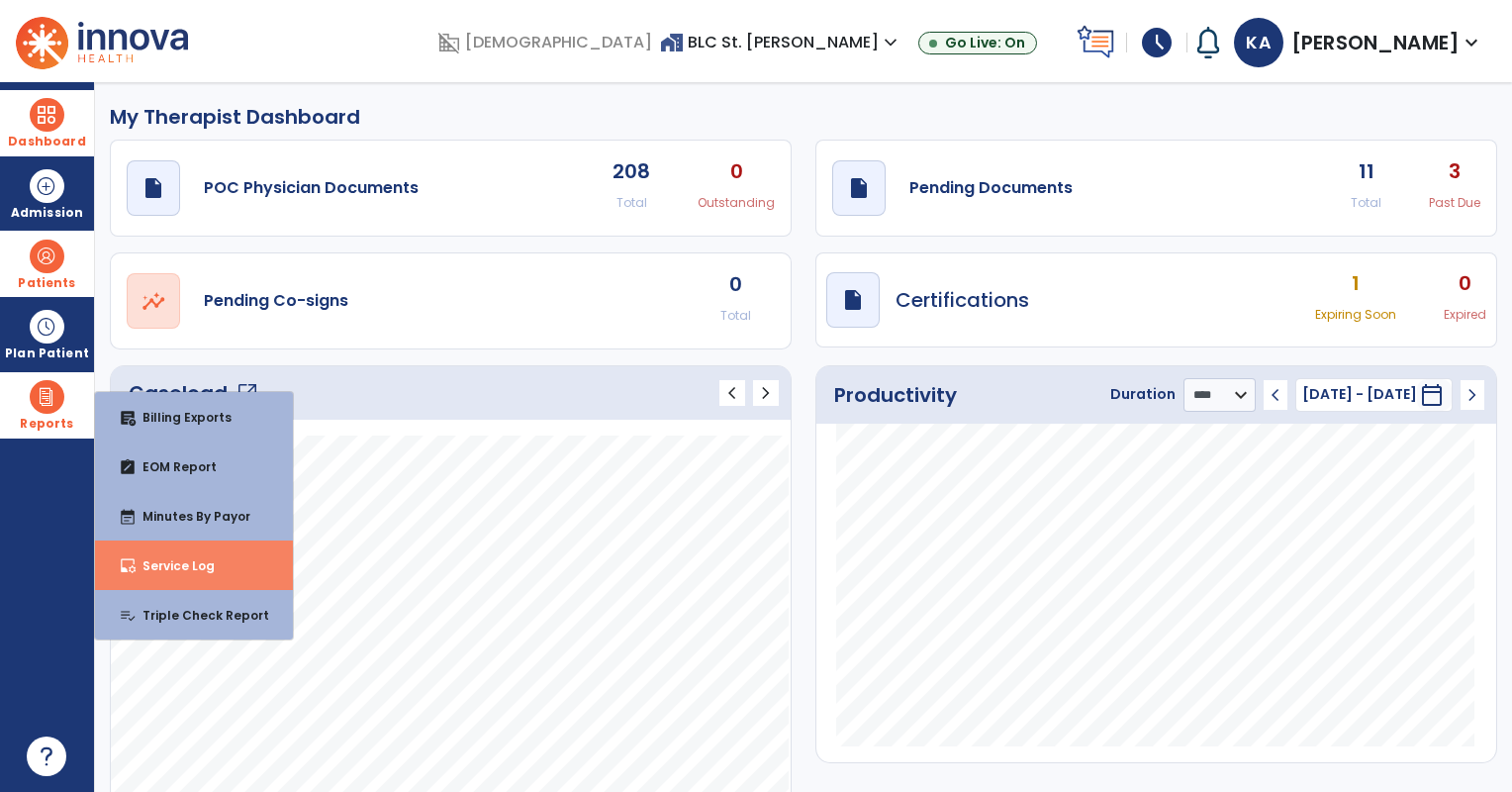 click on "Service Log" at bounding box center [170, 565] 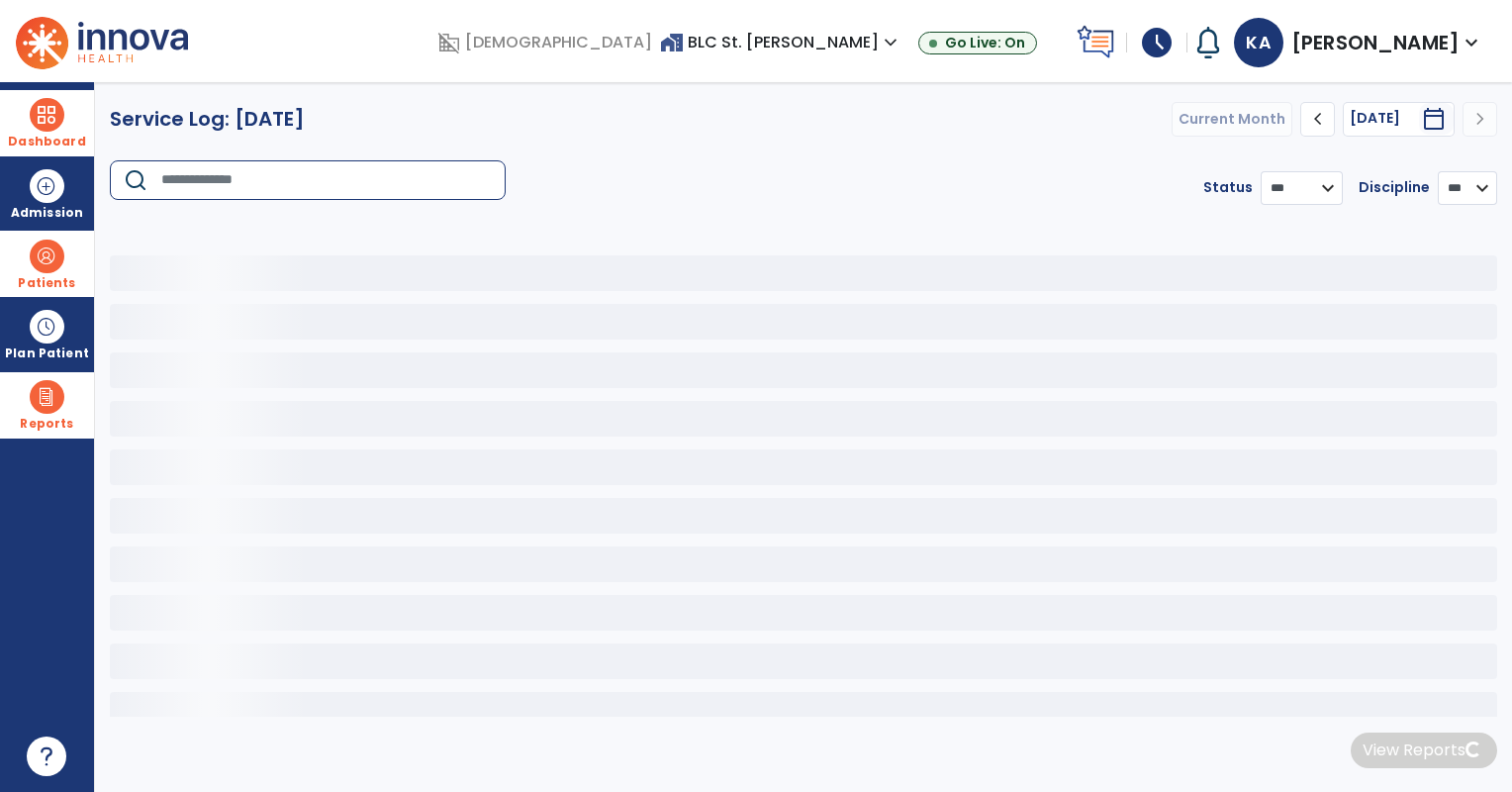 click at bounding box center (327, 180) 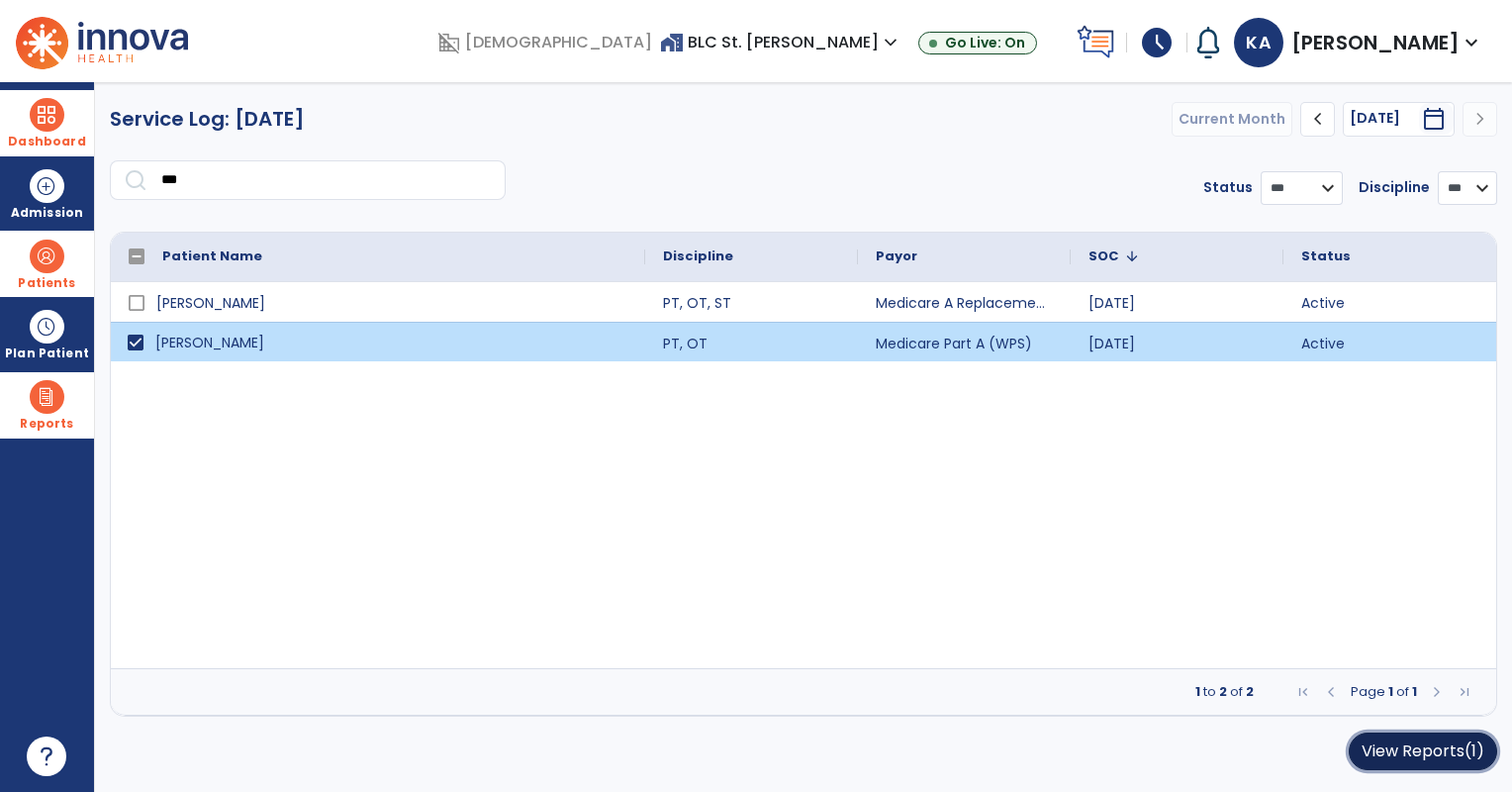 click on "View Reports   (1)" 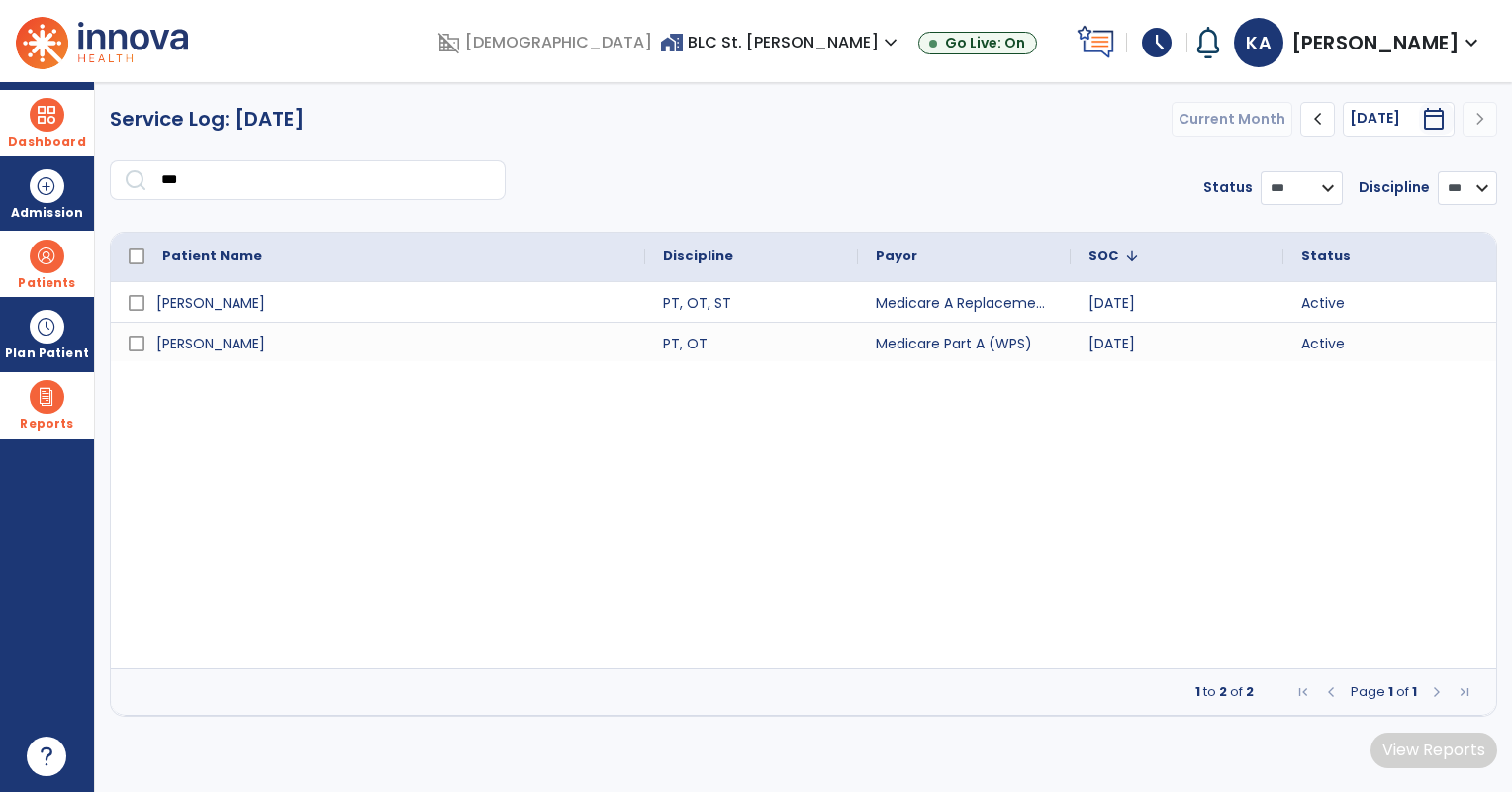 click on "***" at bounding box center [327, 180] 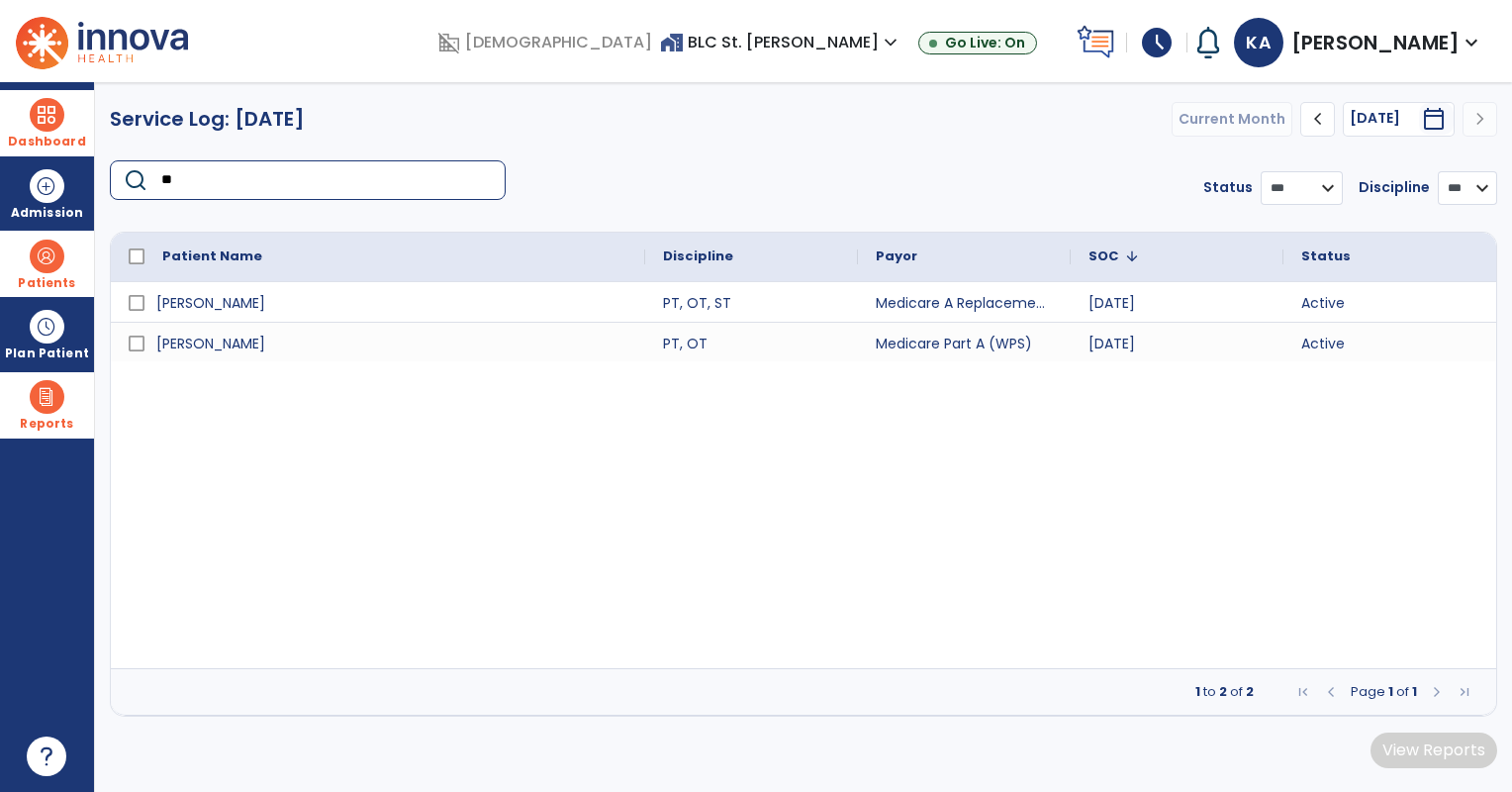 type on "*" 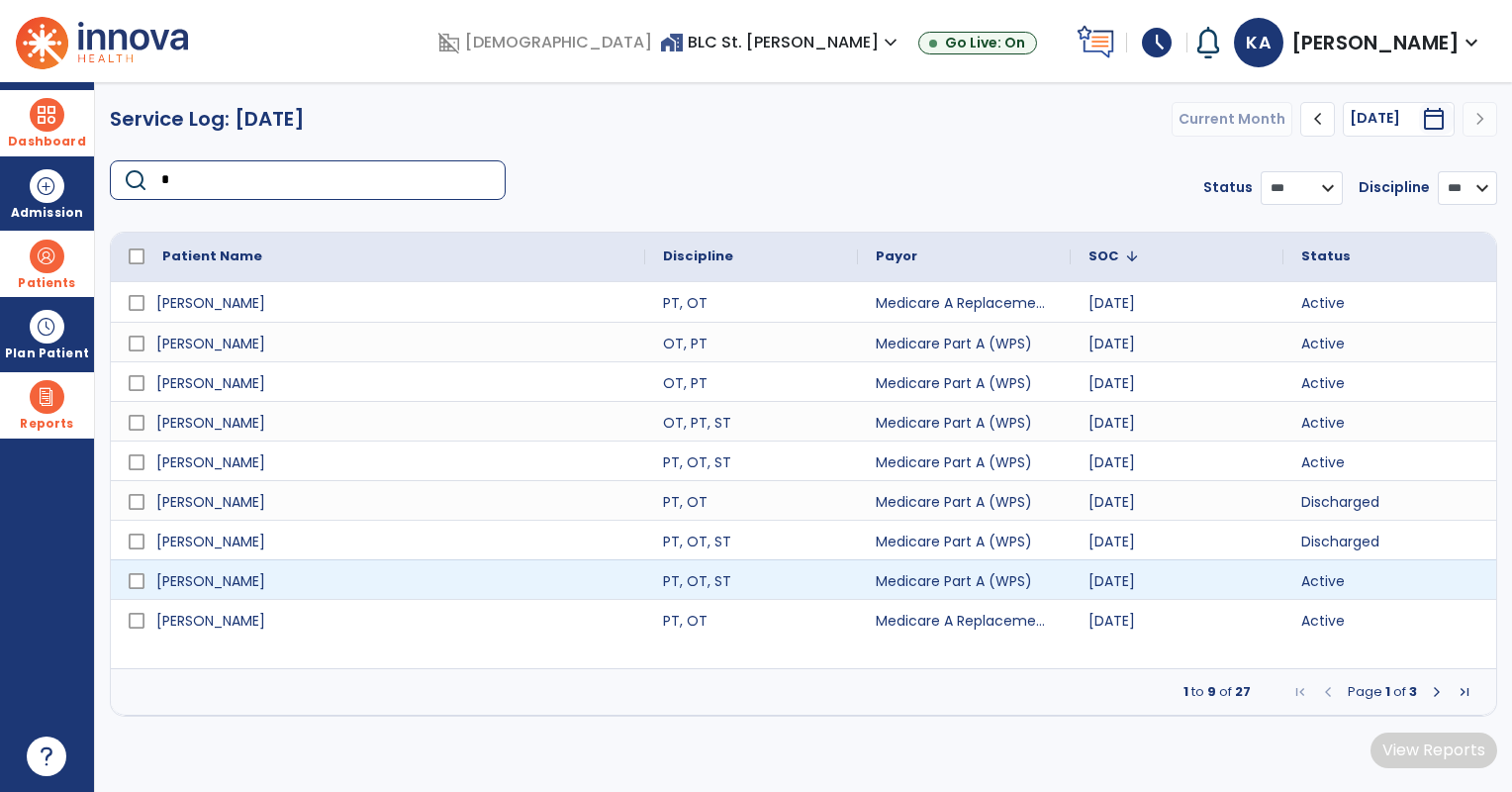 type on "*" 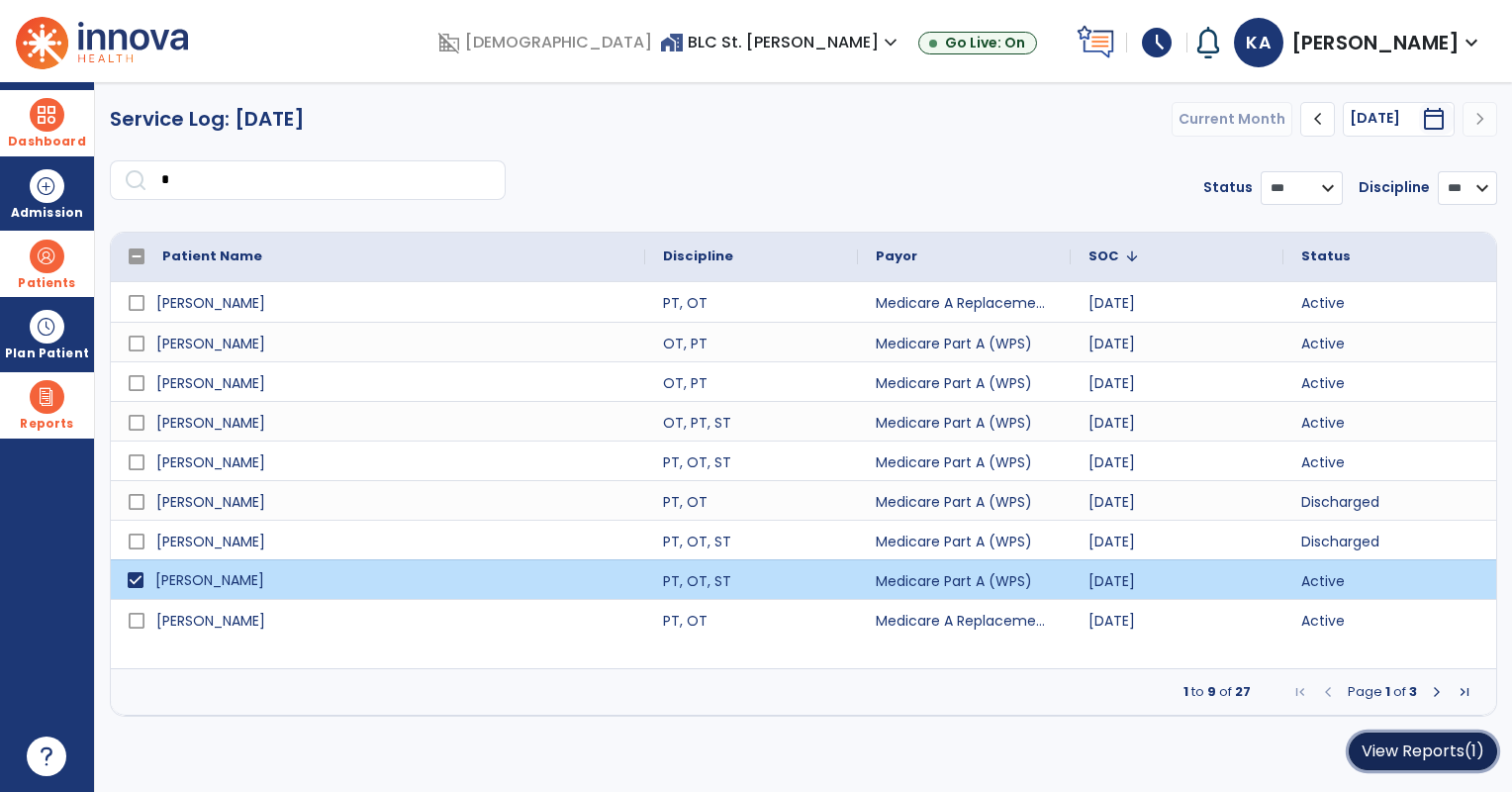click on "View Reports   (1)" 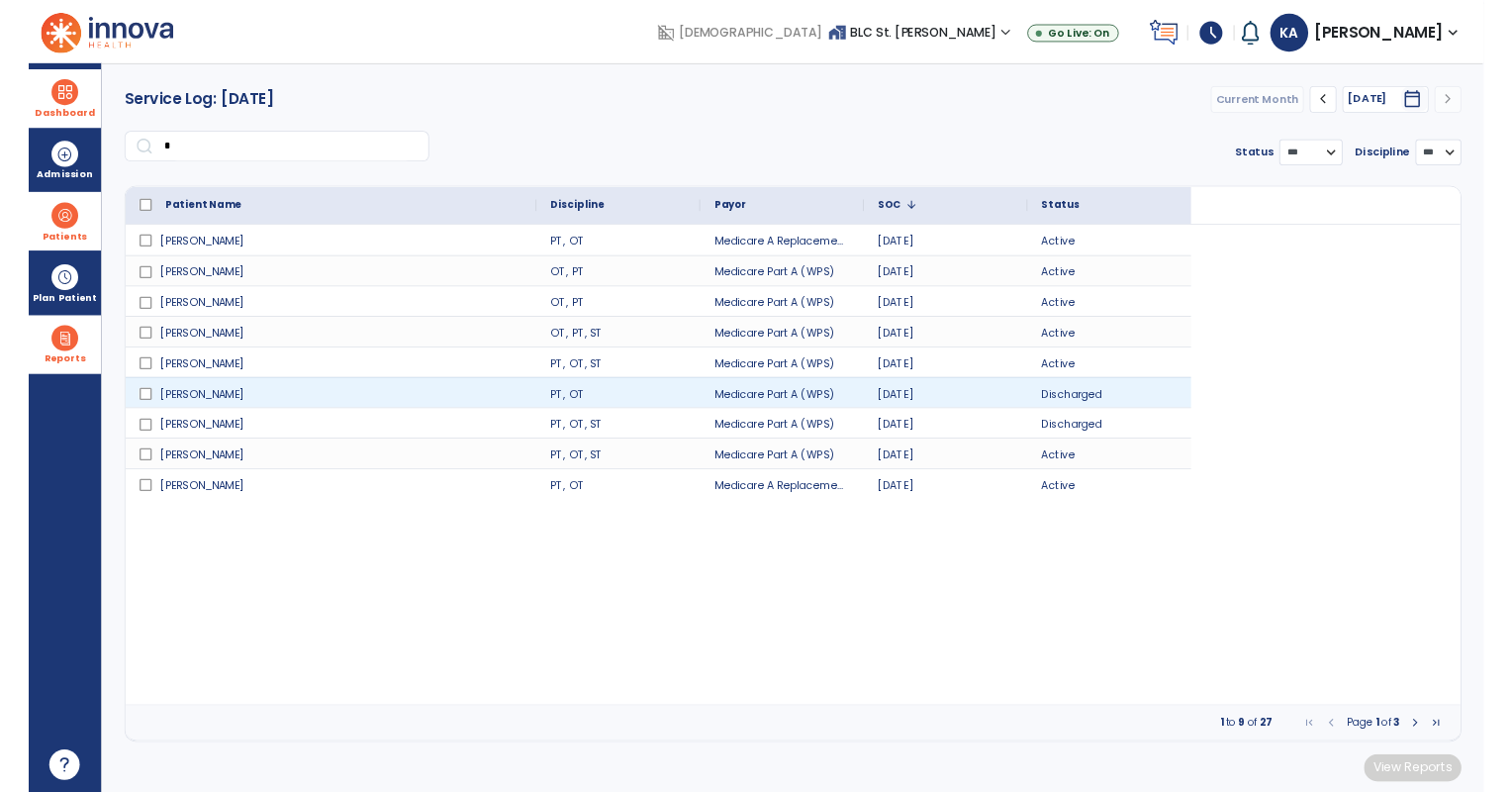 scroll, scrollTop: 0, scrollLeft: 0, axis: both 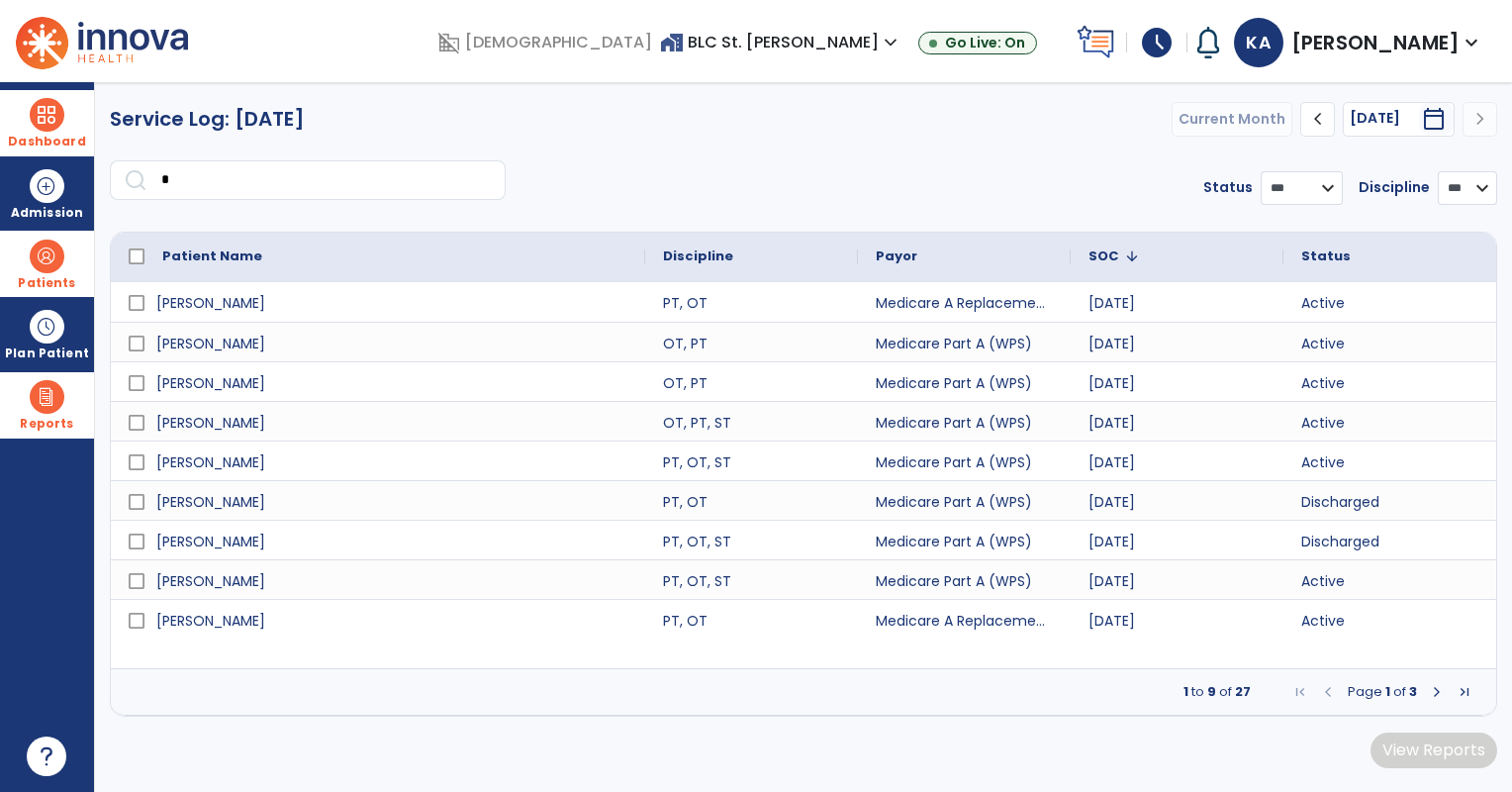 click on "Dashboard" at bounding box center [47, 142] 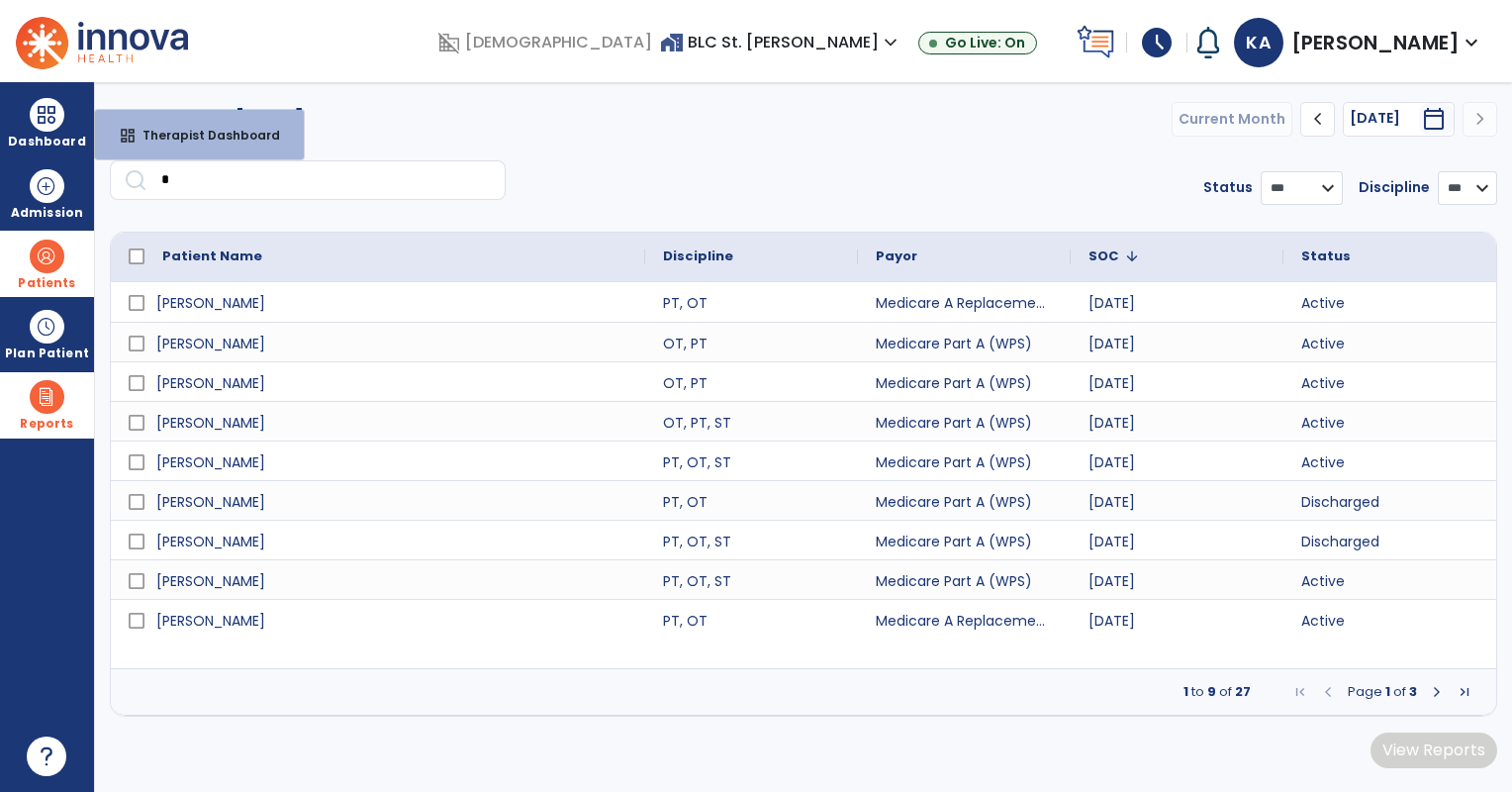 click at bounding box center (47, 256) 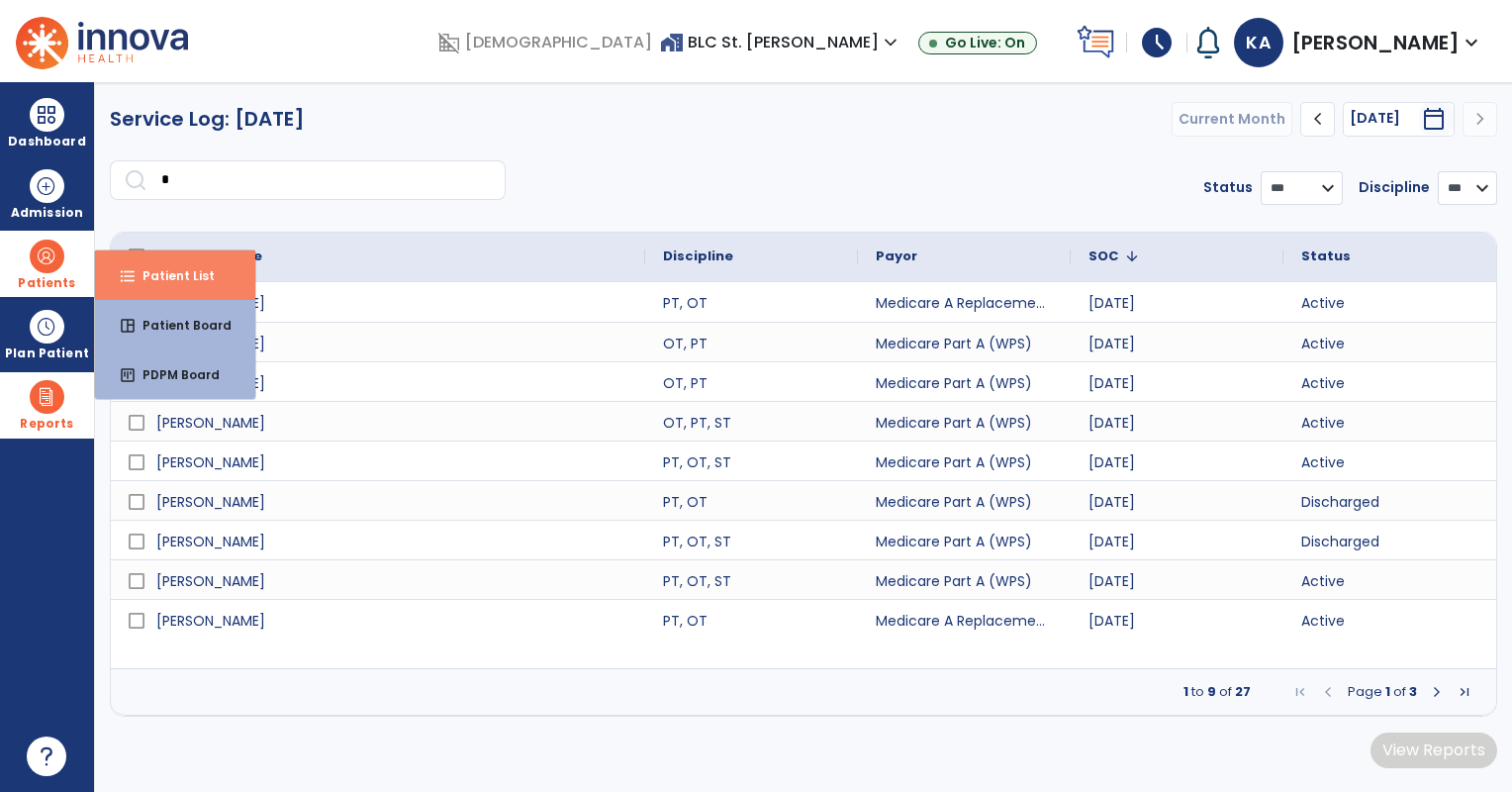 click on "format_list_bulleted  Patient List" at bounding box center [175, 275] 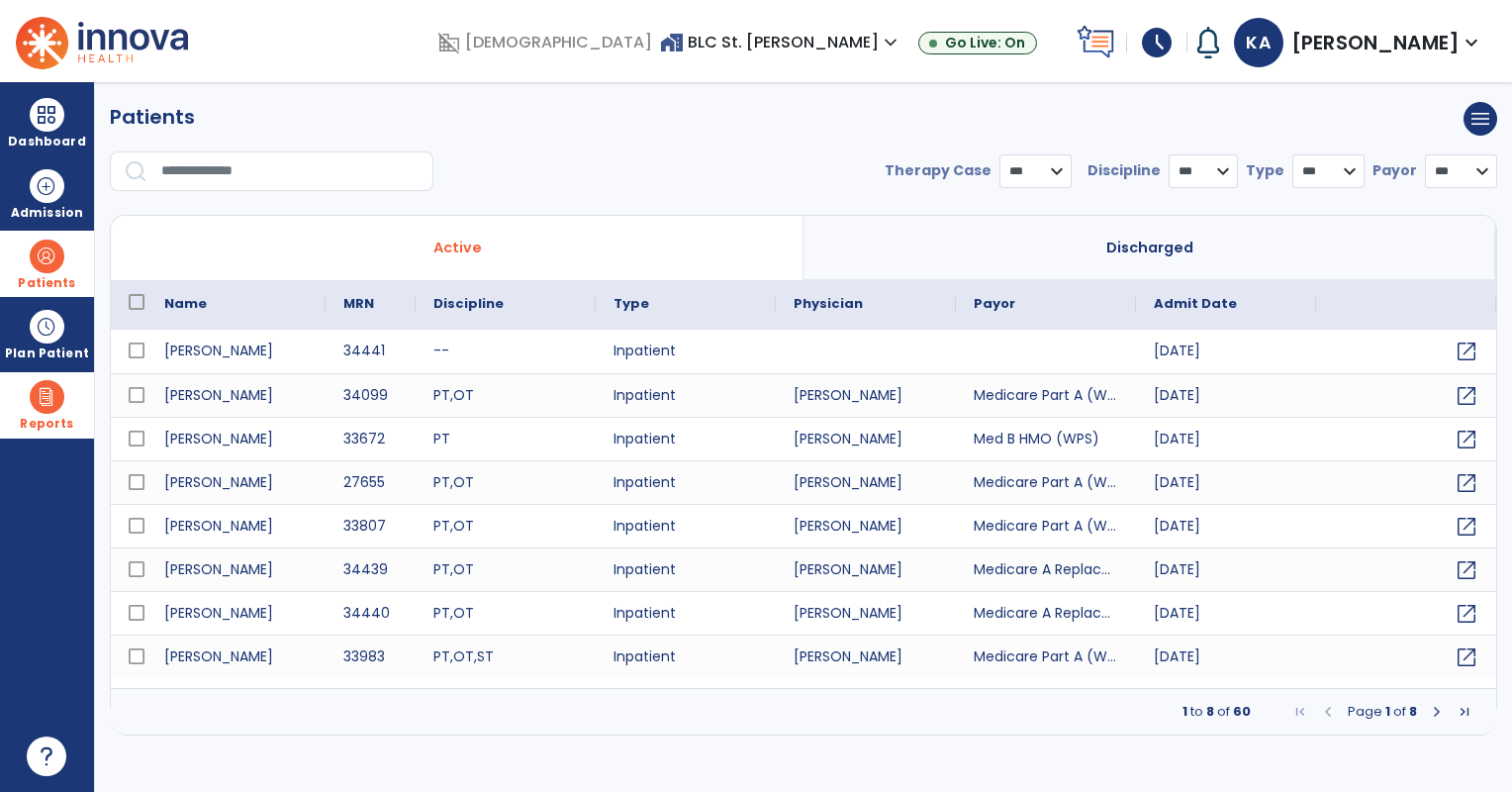 select on "***" 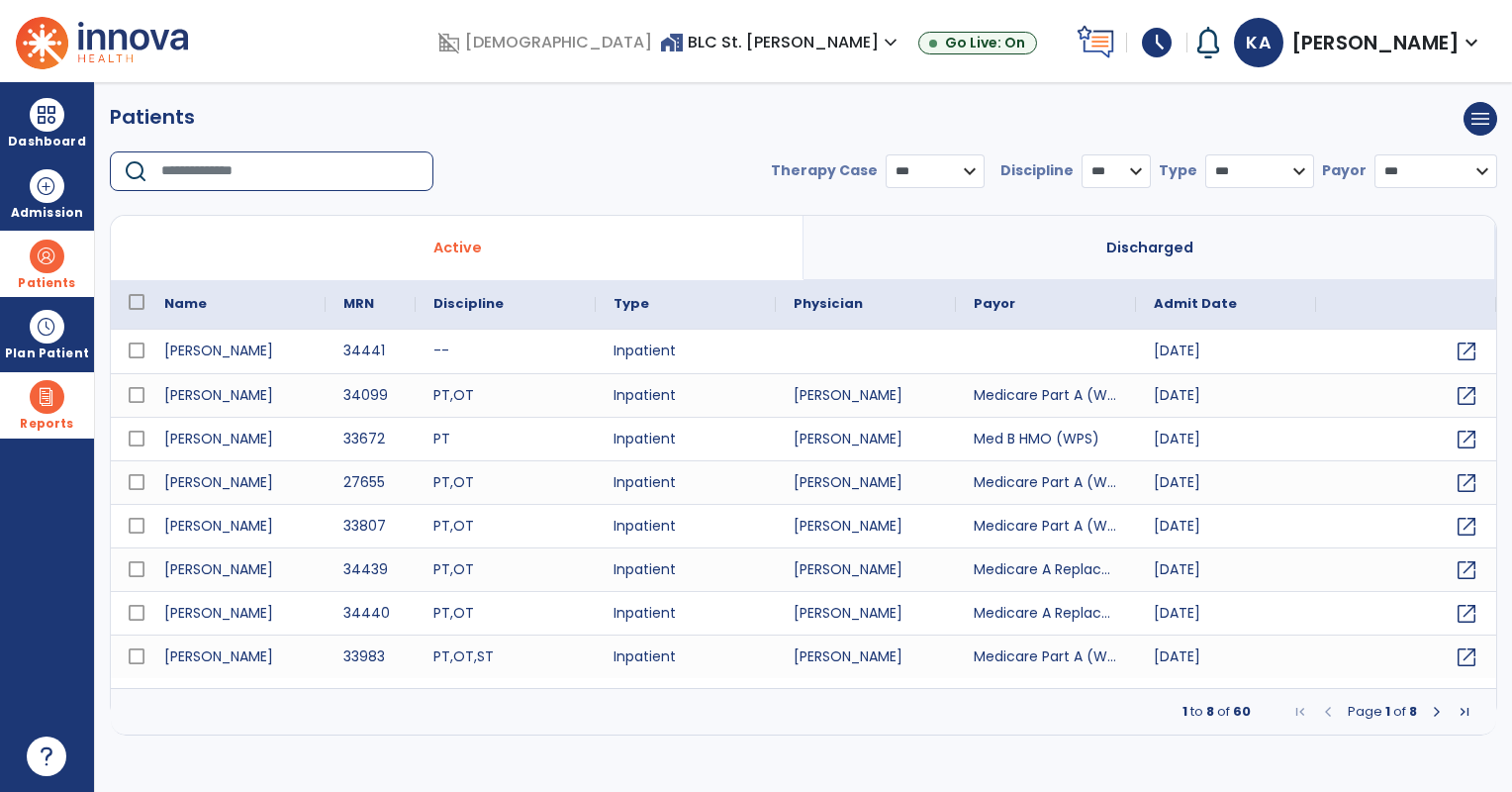 click at bounding box center (290, 171) 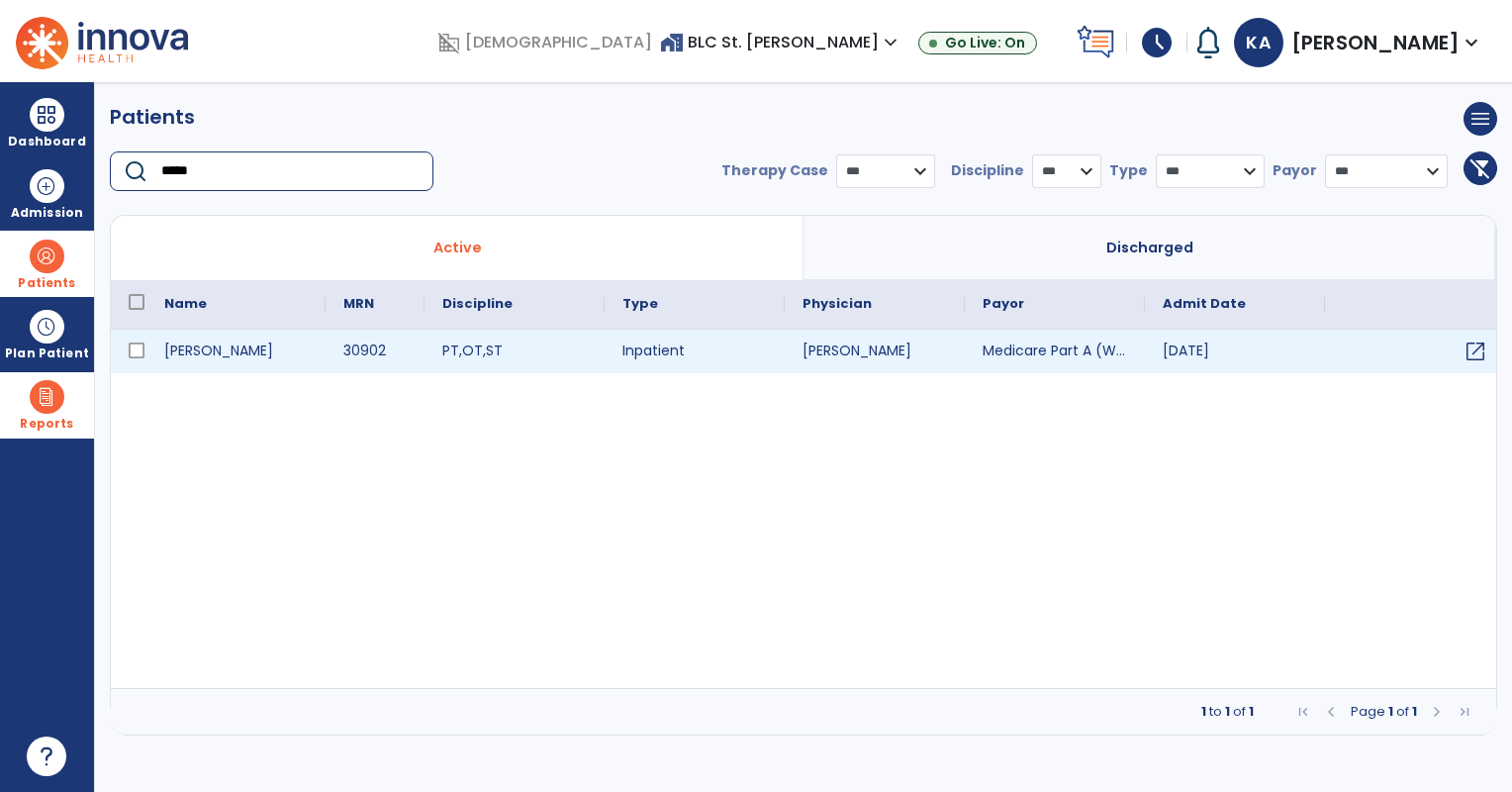 type on "*****" 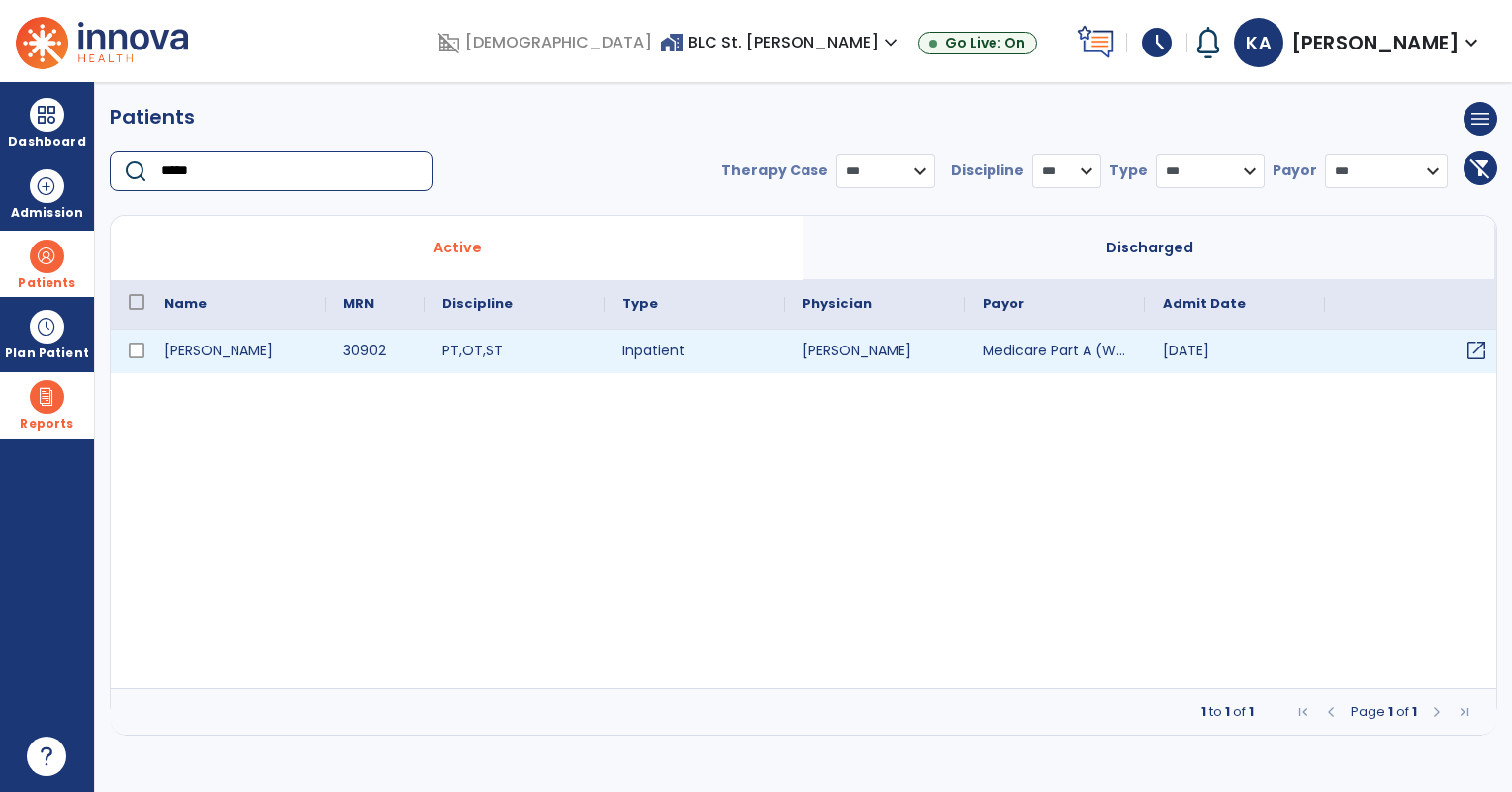 click on "open_in_new" at bounding box center [1476, 350] 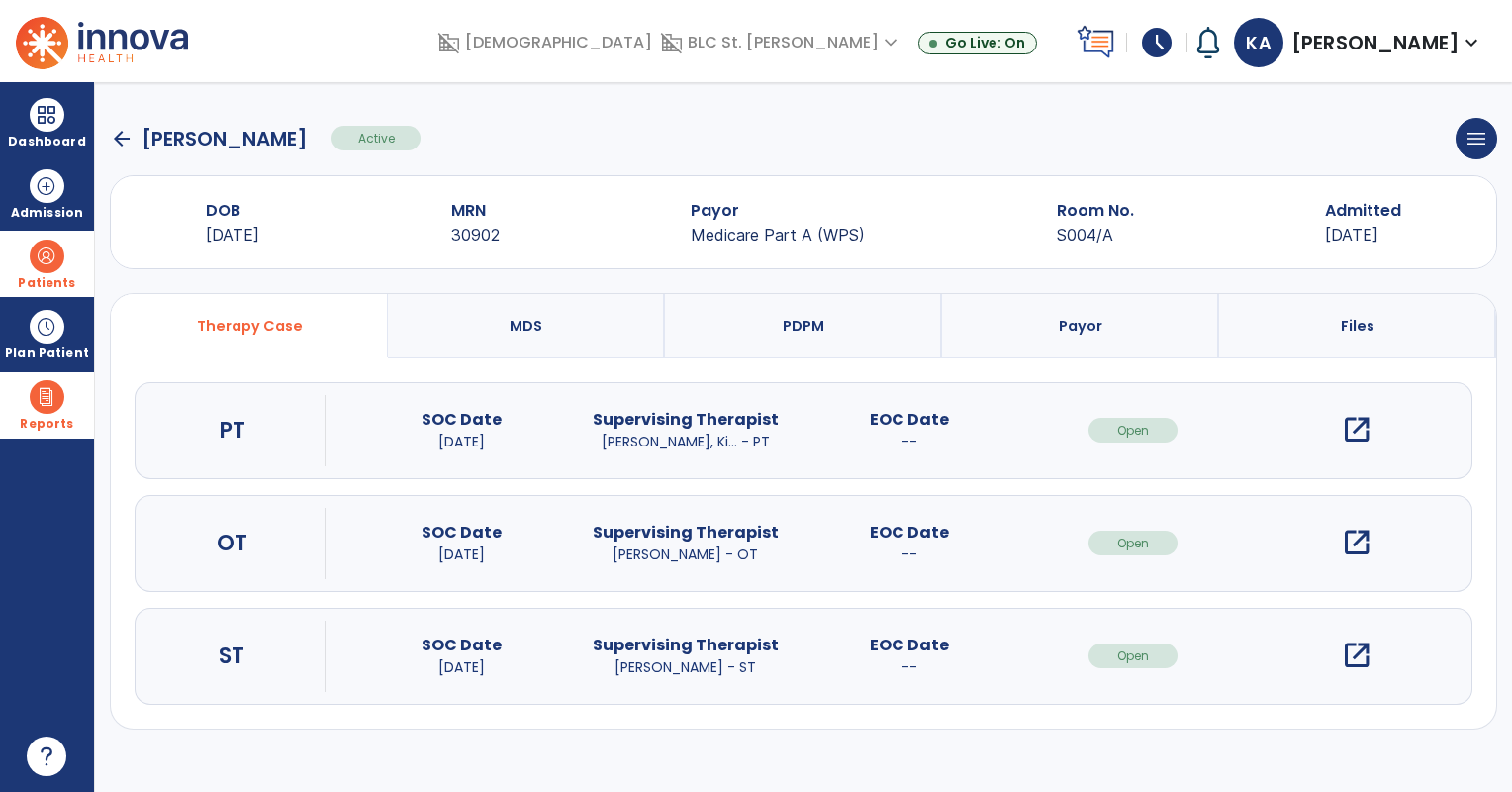 click on "open_in_new" at bounding box center [1357, 430] 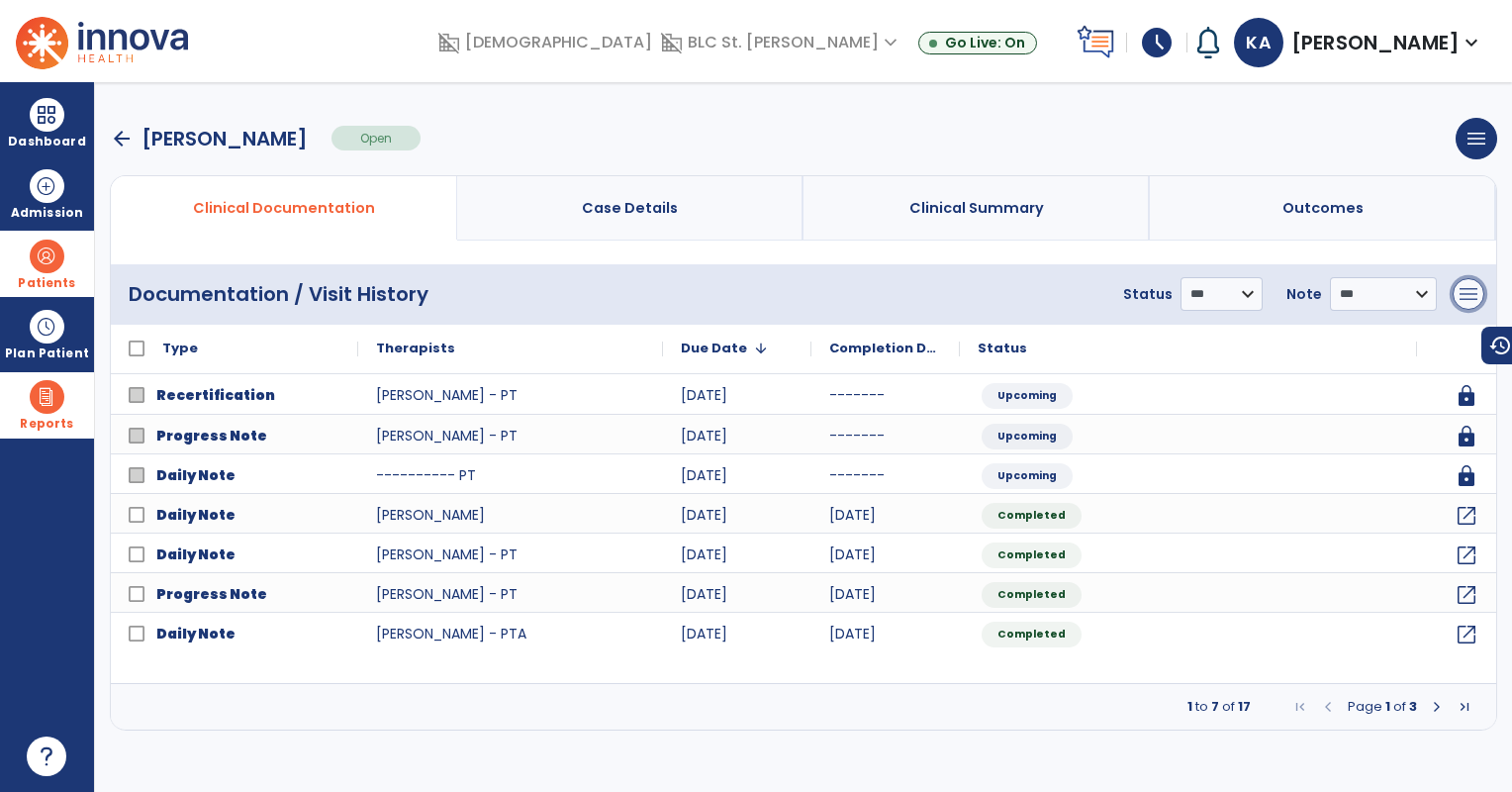 click on "menu" at bounding box center (1468, 294) 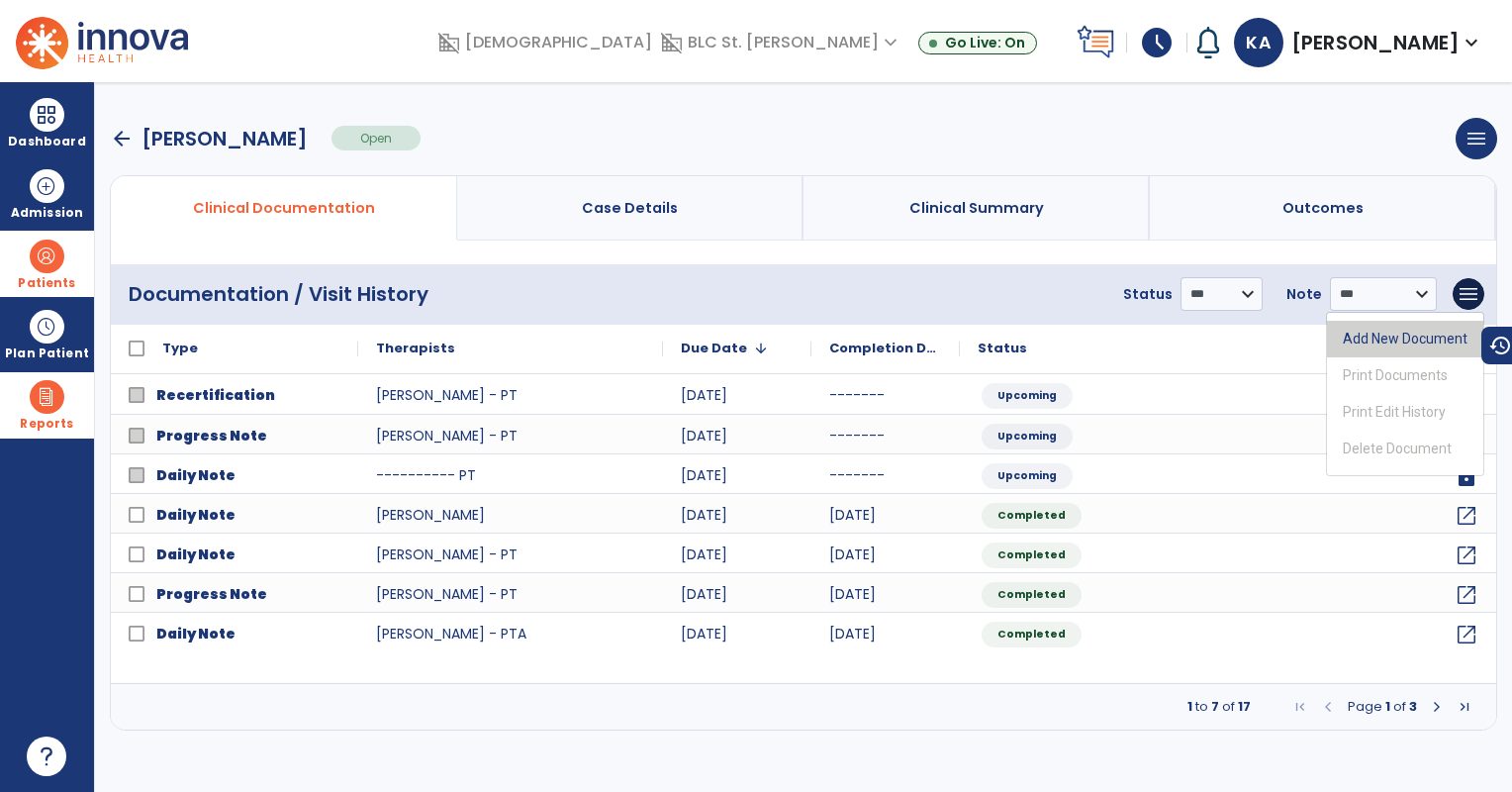 click on "Add New Document" at bounding box center [1405, 339] 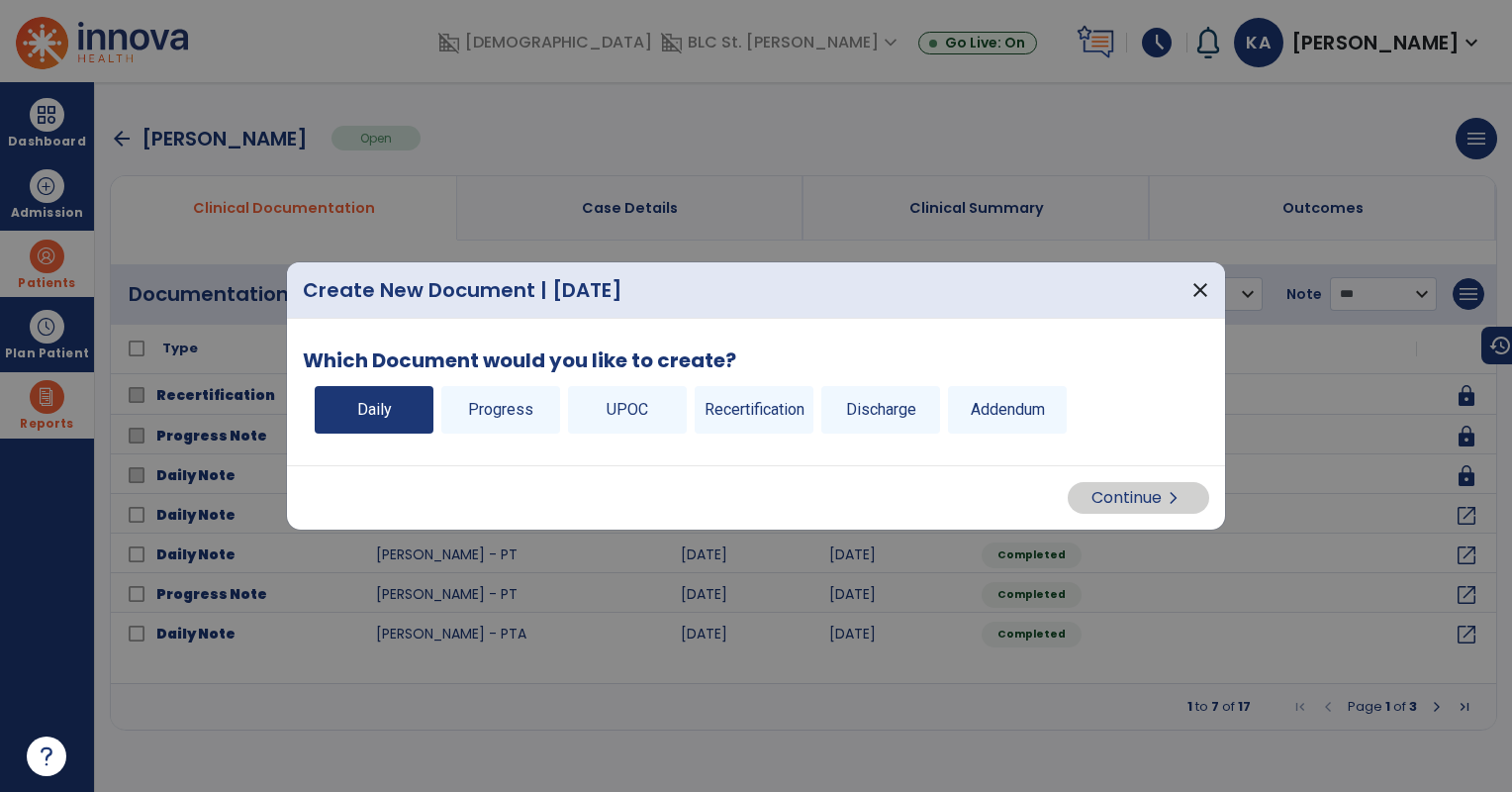 click on "Daily" at bounding box center (374, 410) 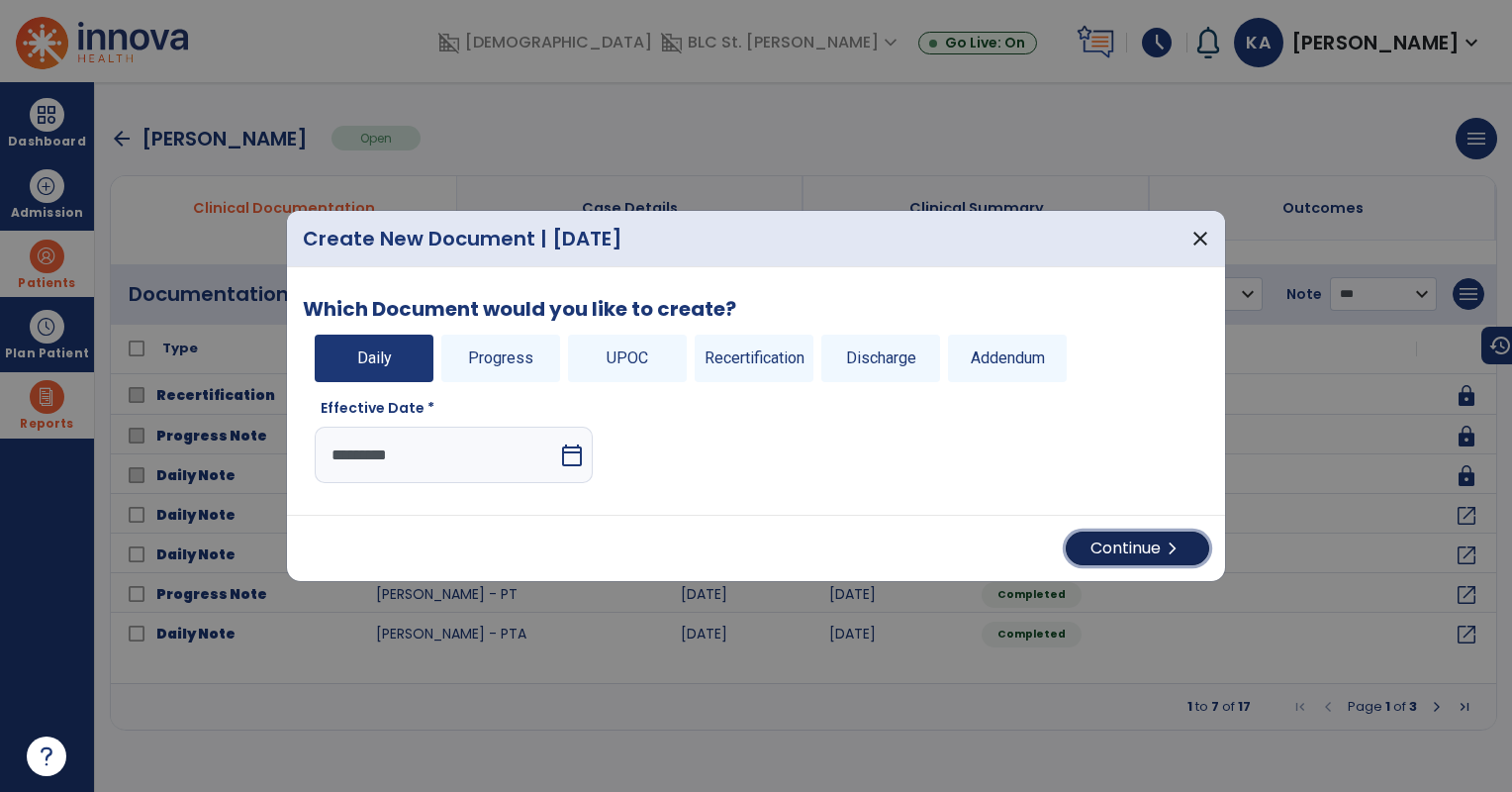 click on "Continue   chevron_right" at bounding box center (1137, 548) 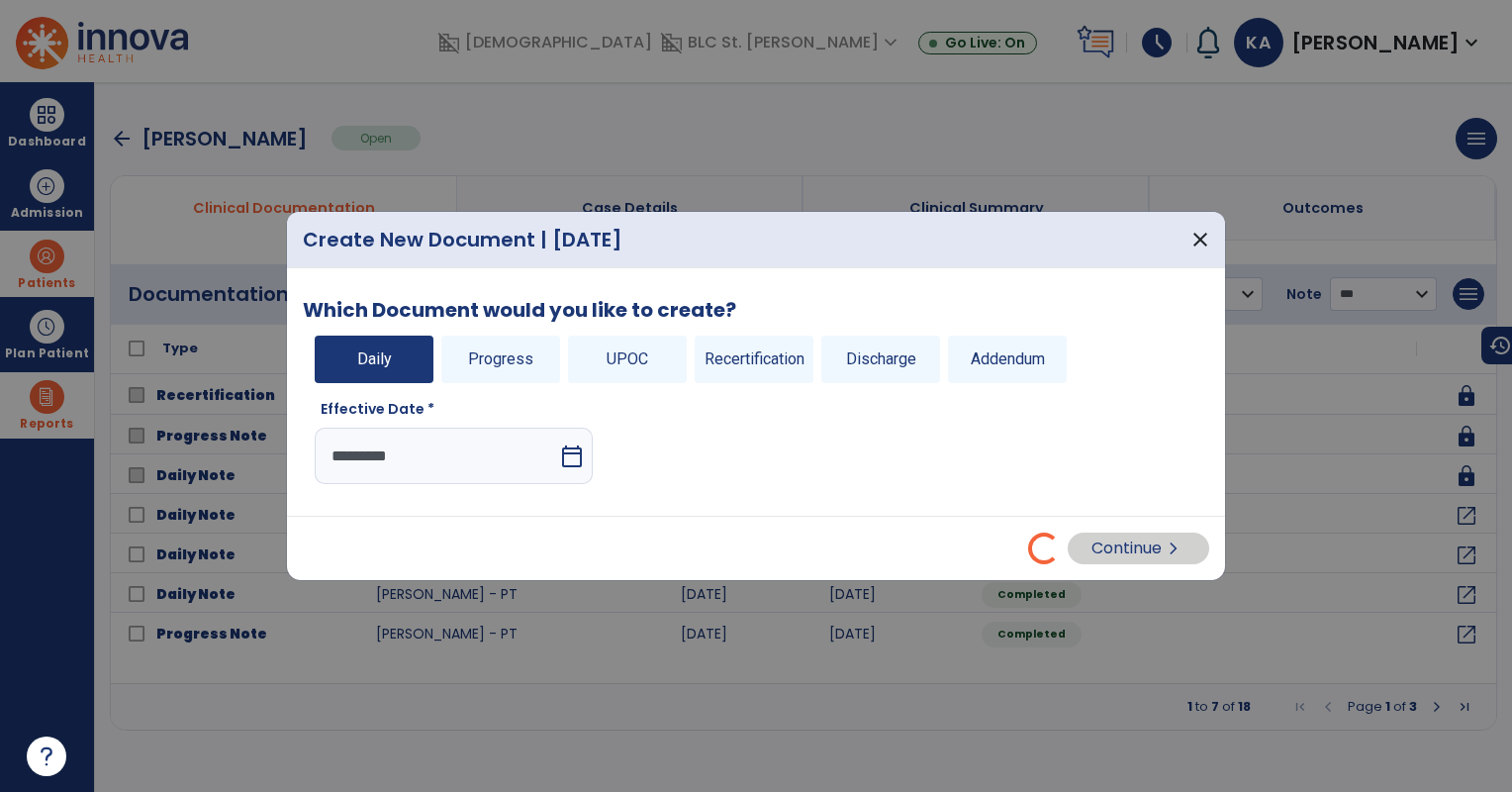 select on "*" 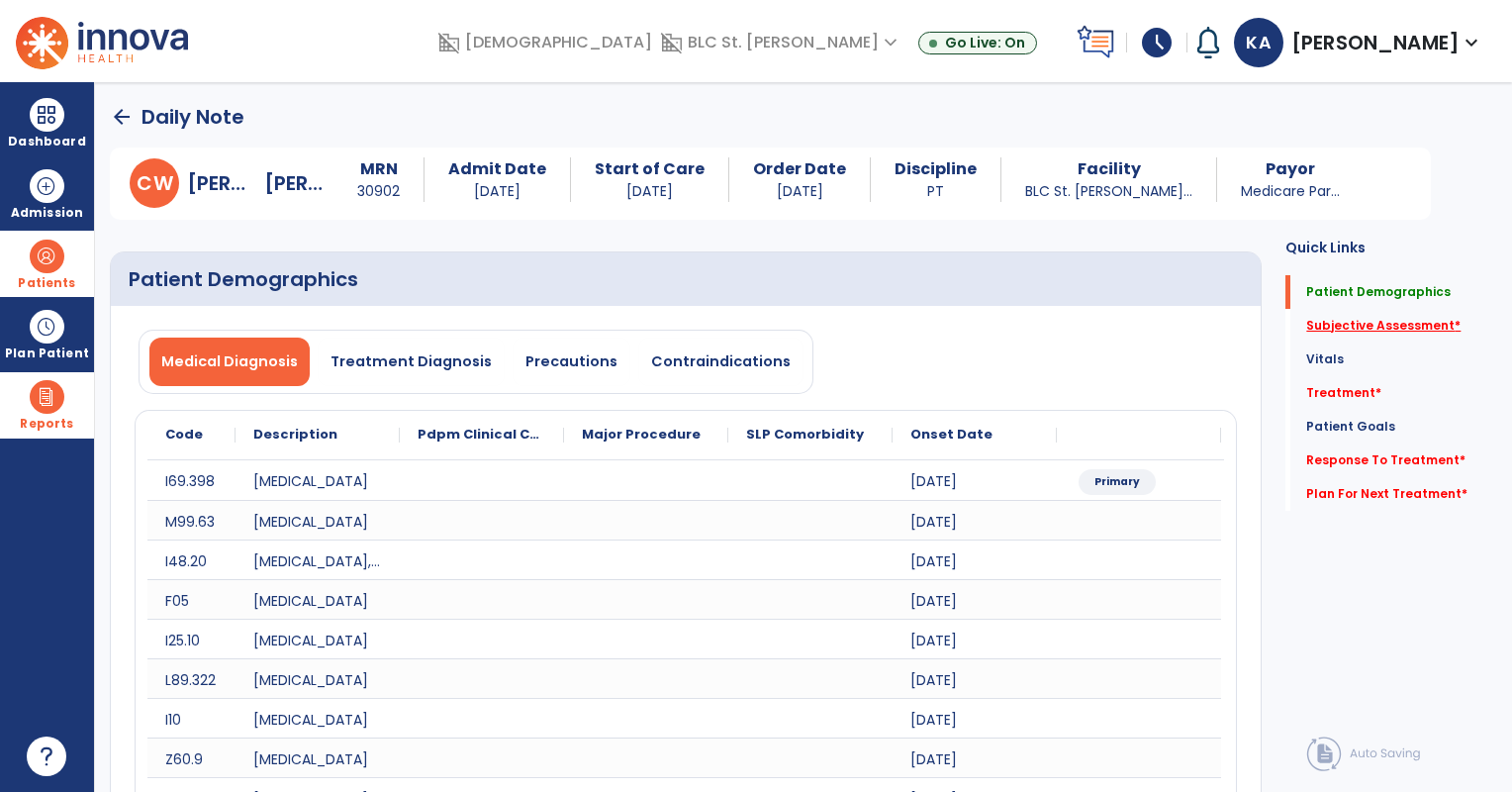 click on "Subjective Assessment   *" 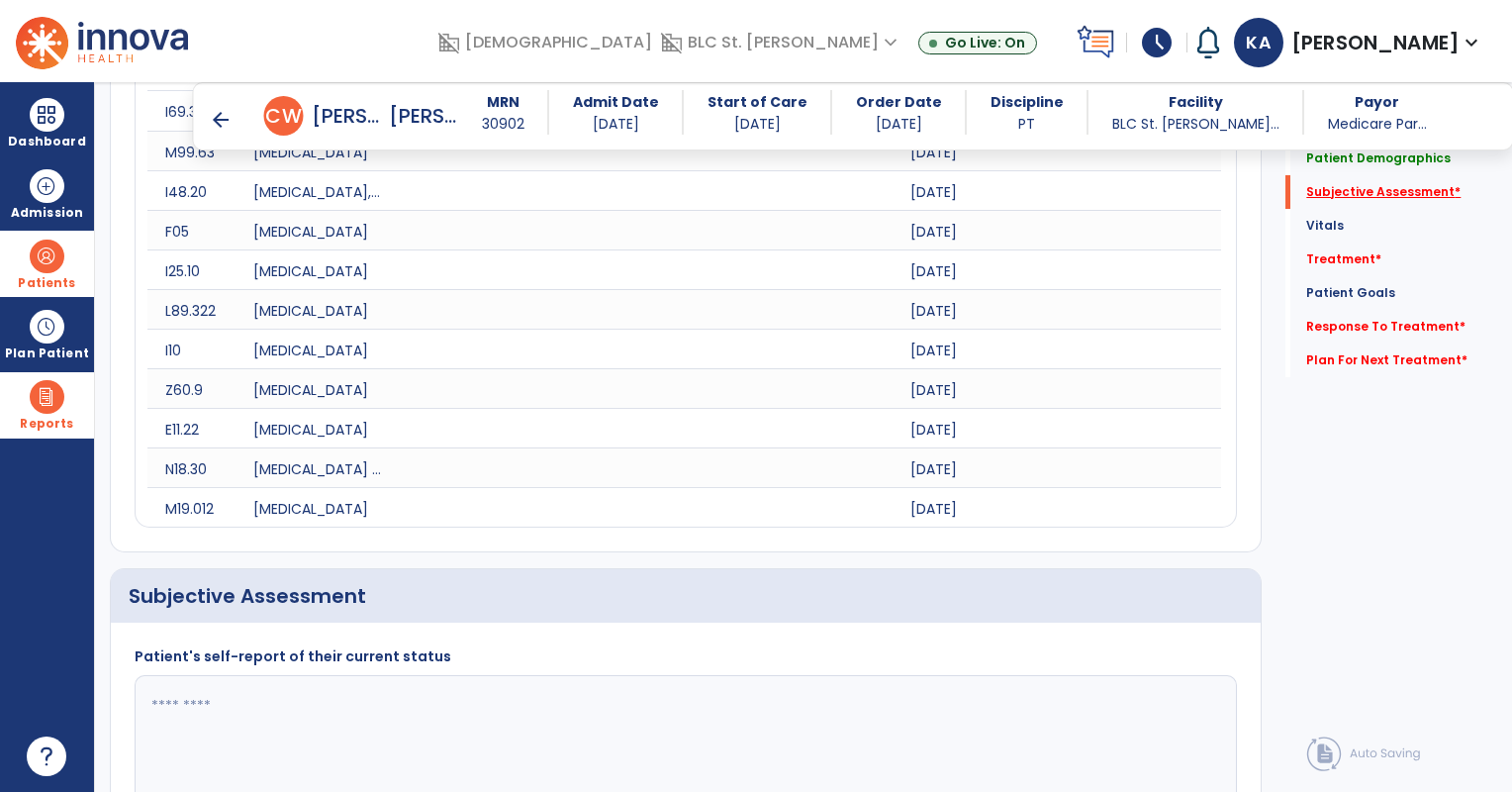 scroll, scrollTop: 639, scrollLeft: 0, axis: vertical 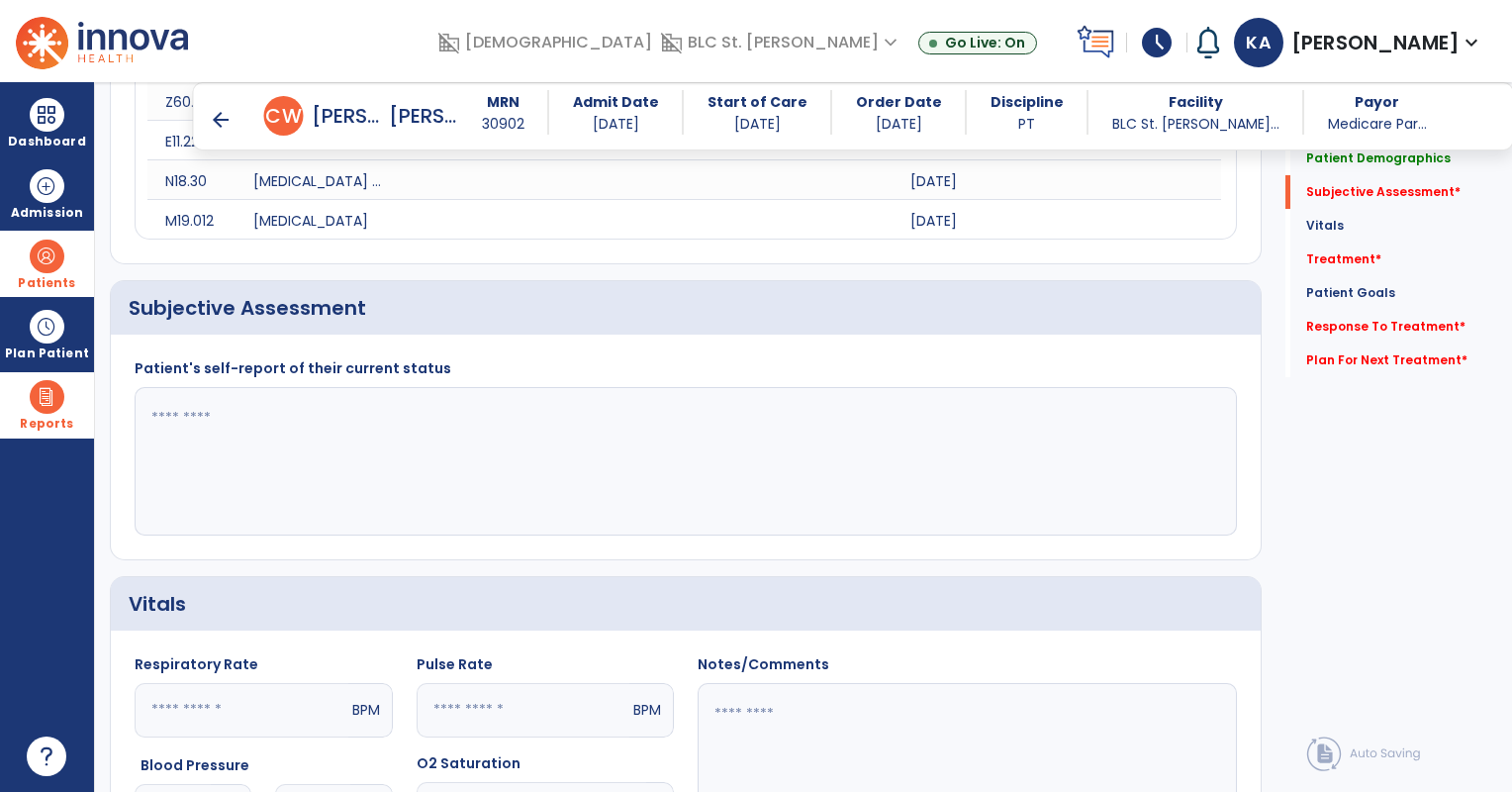 click 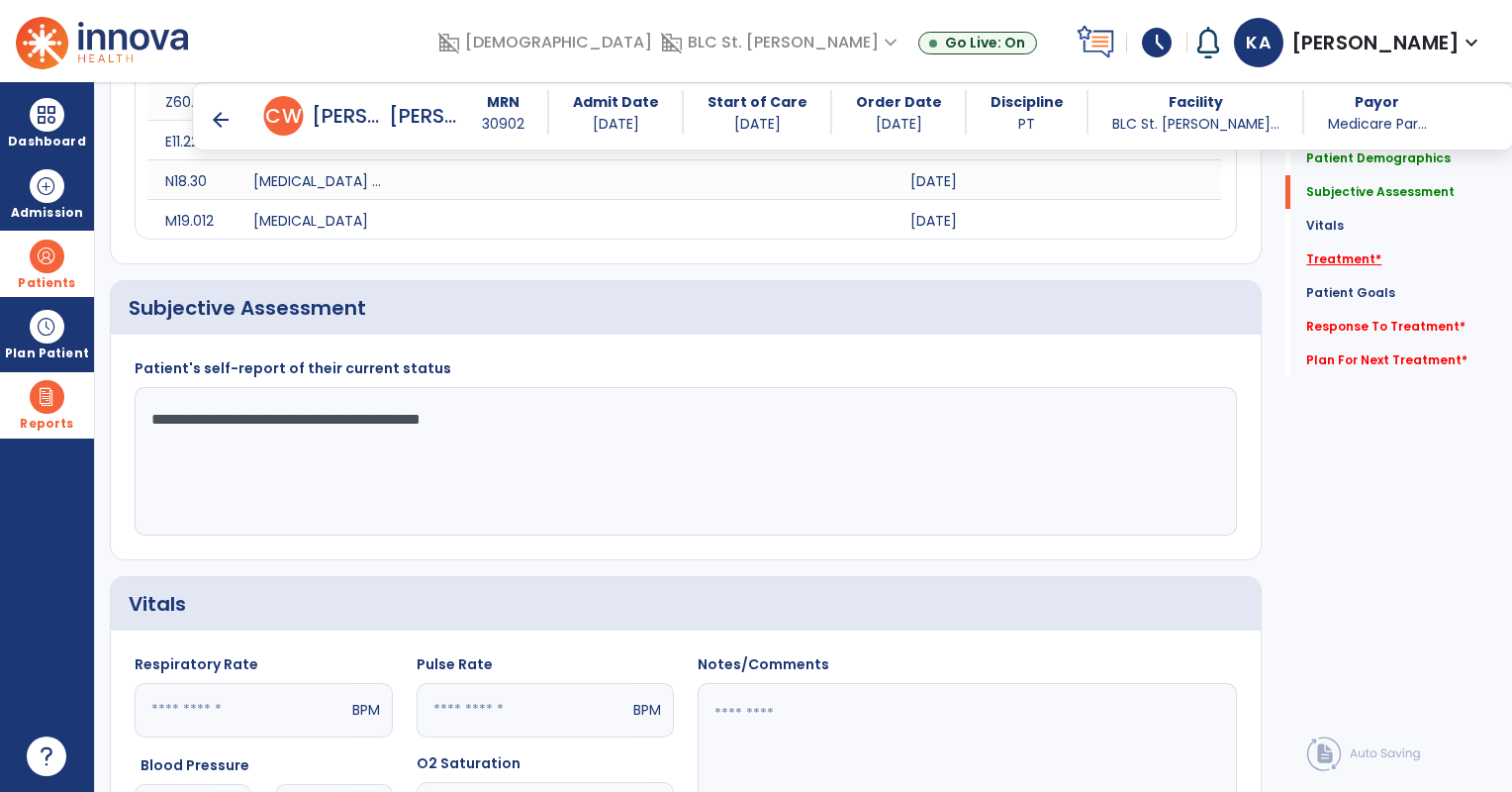 type on "**********" 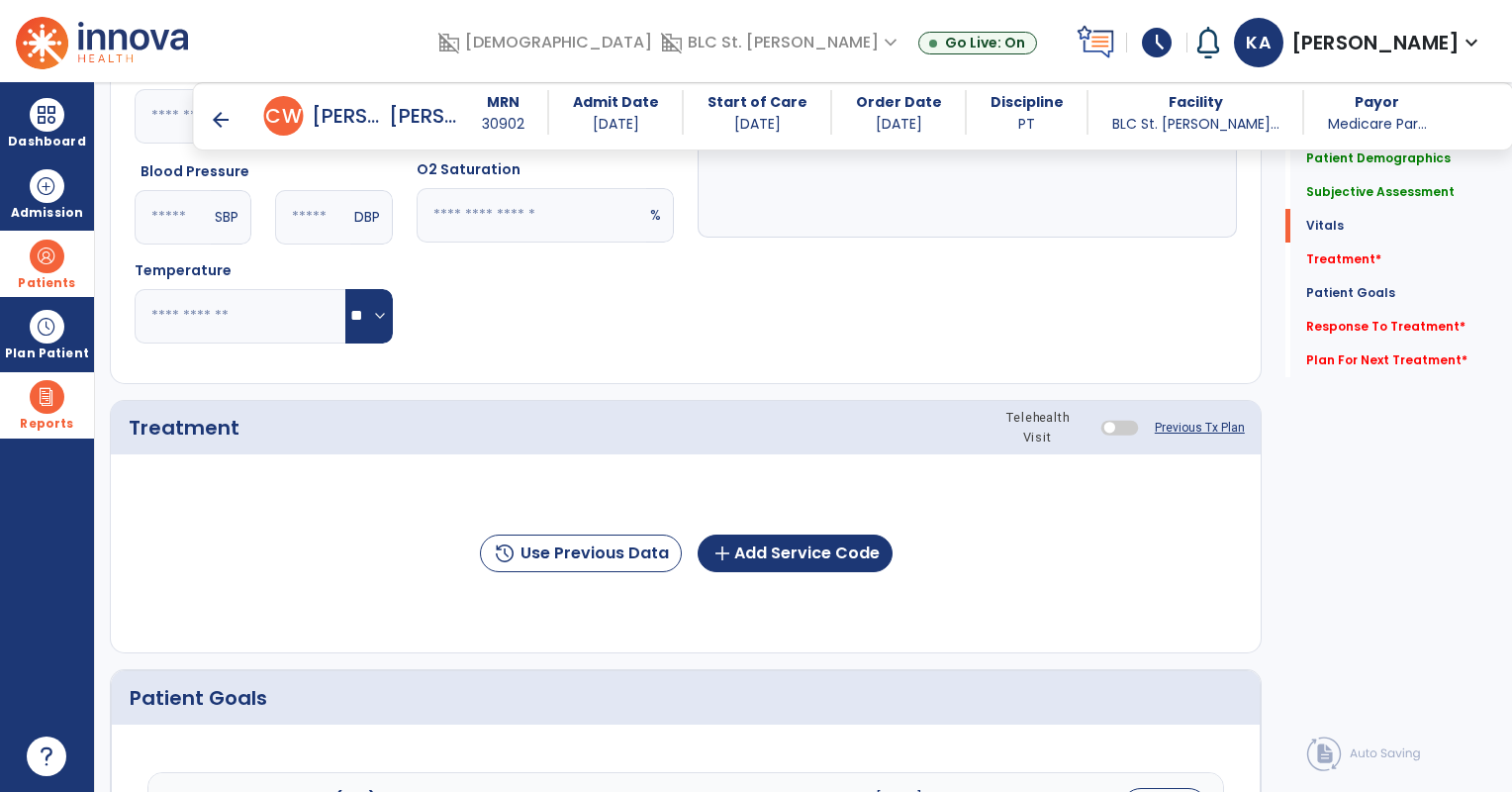 scroll, scrollTop: 1321, scrollLeft: 0, axis: vertical 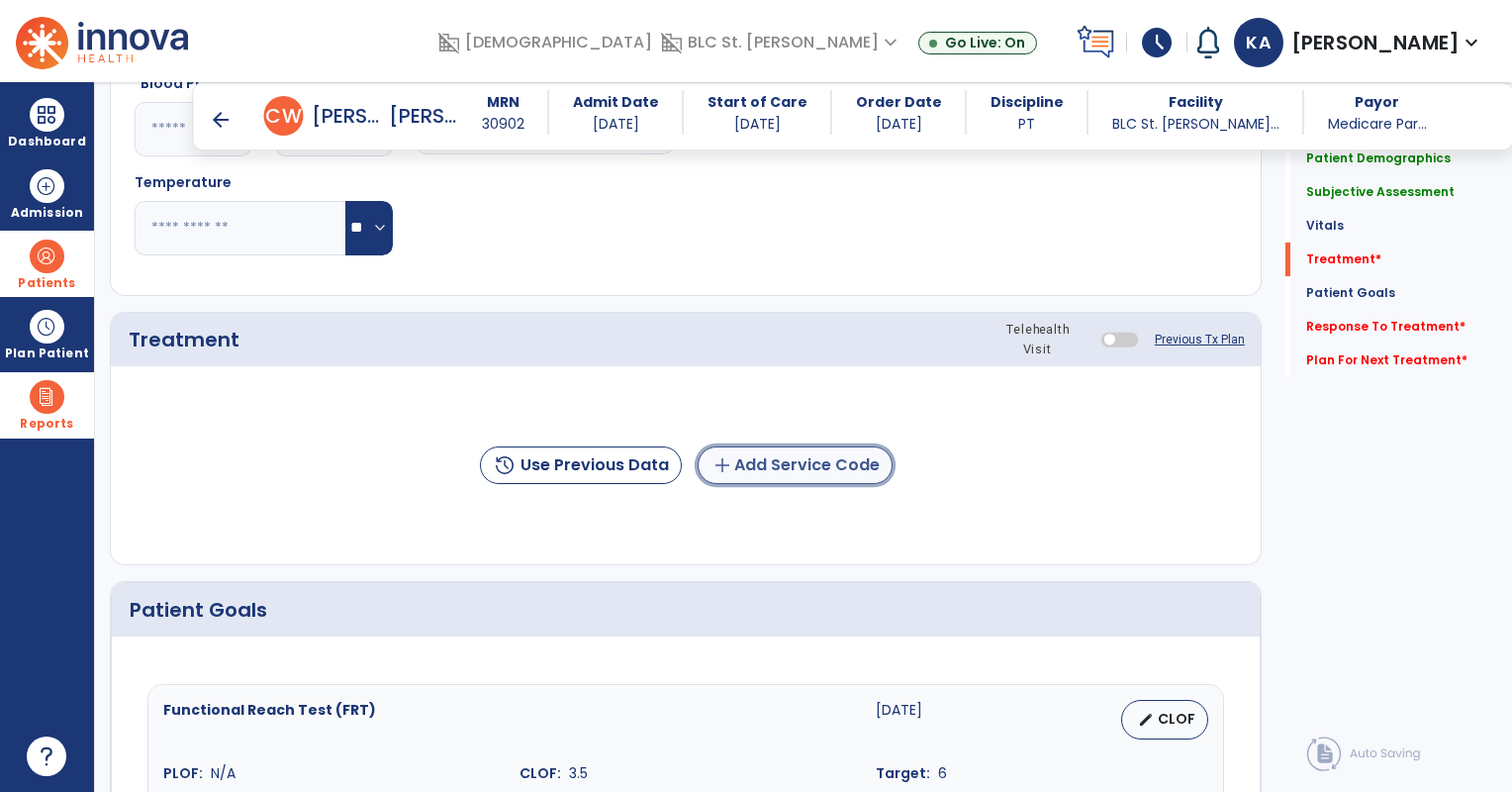 click on "add  Add Service Code" 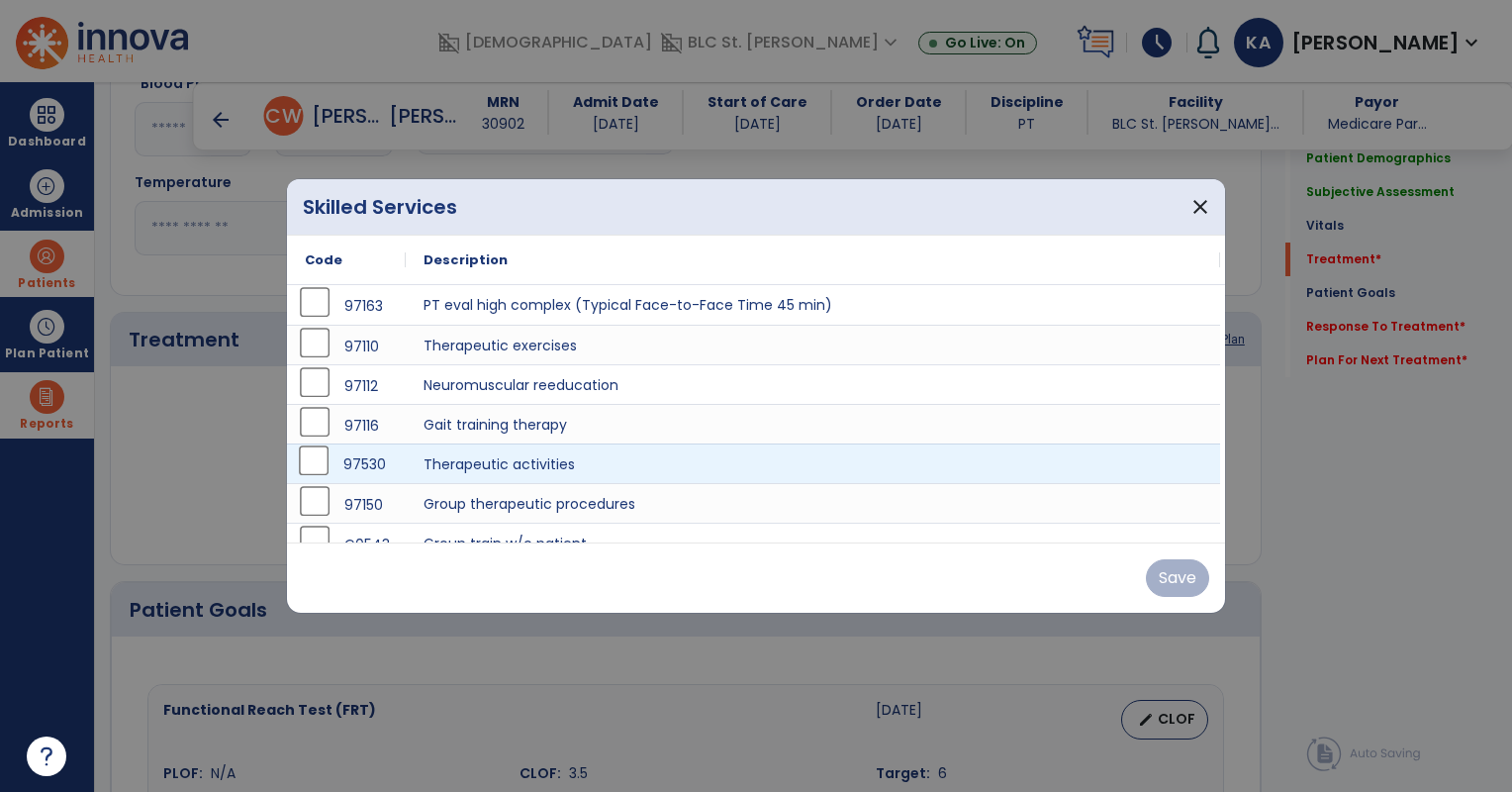 click on "97530" at bounding box center (346, 464) 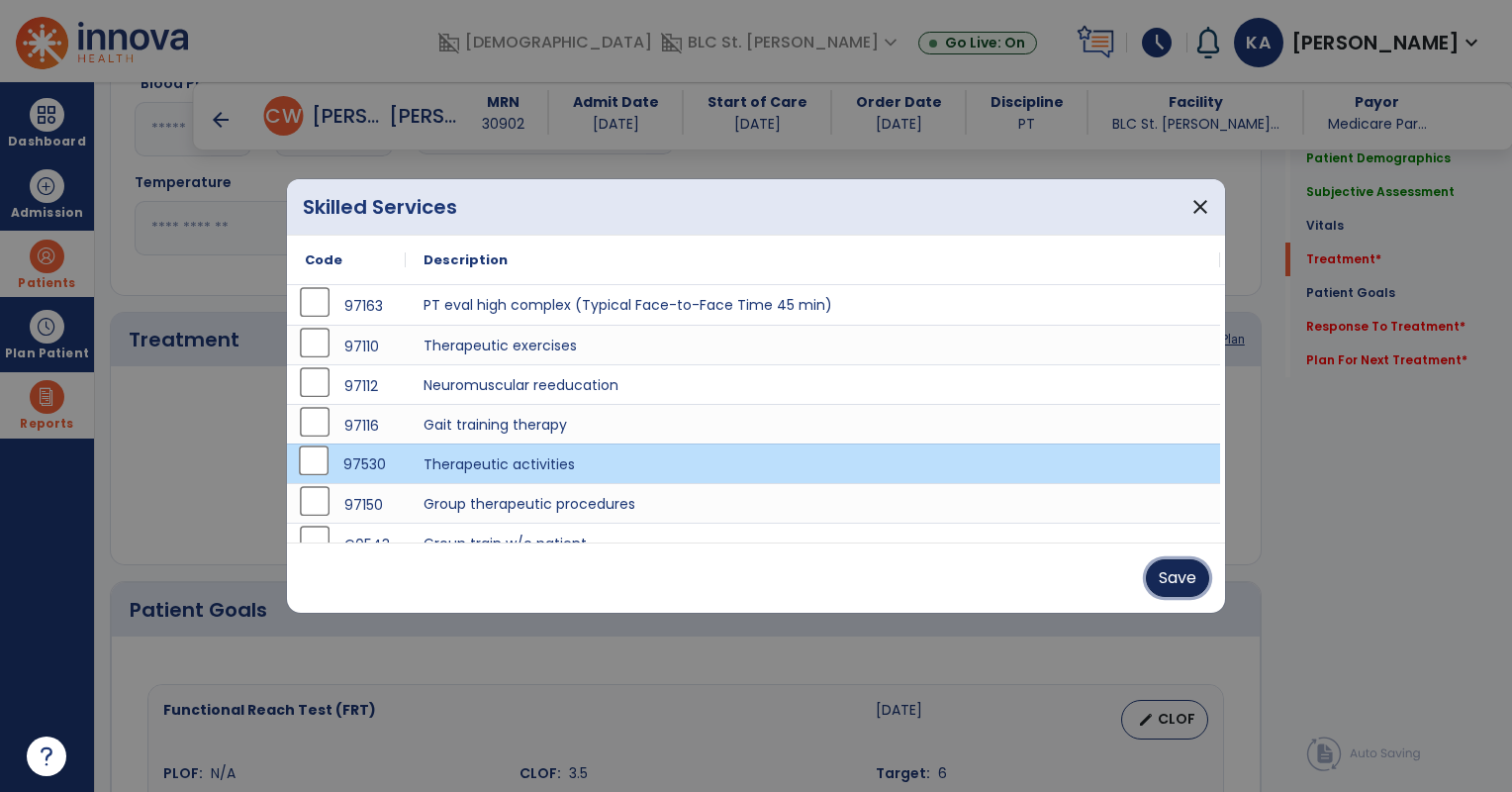 click on "Save" at bounding box center [1178, 578] 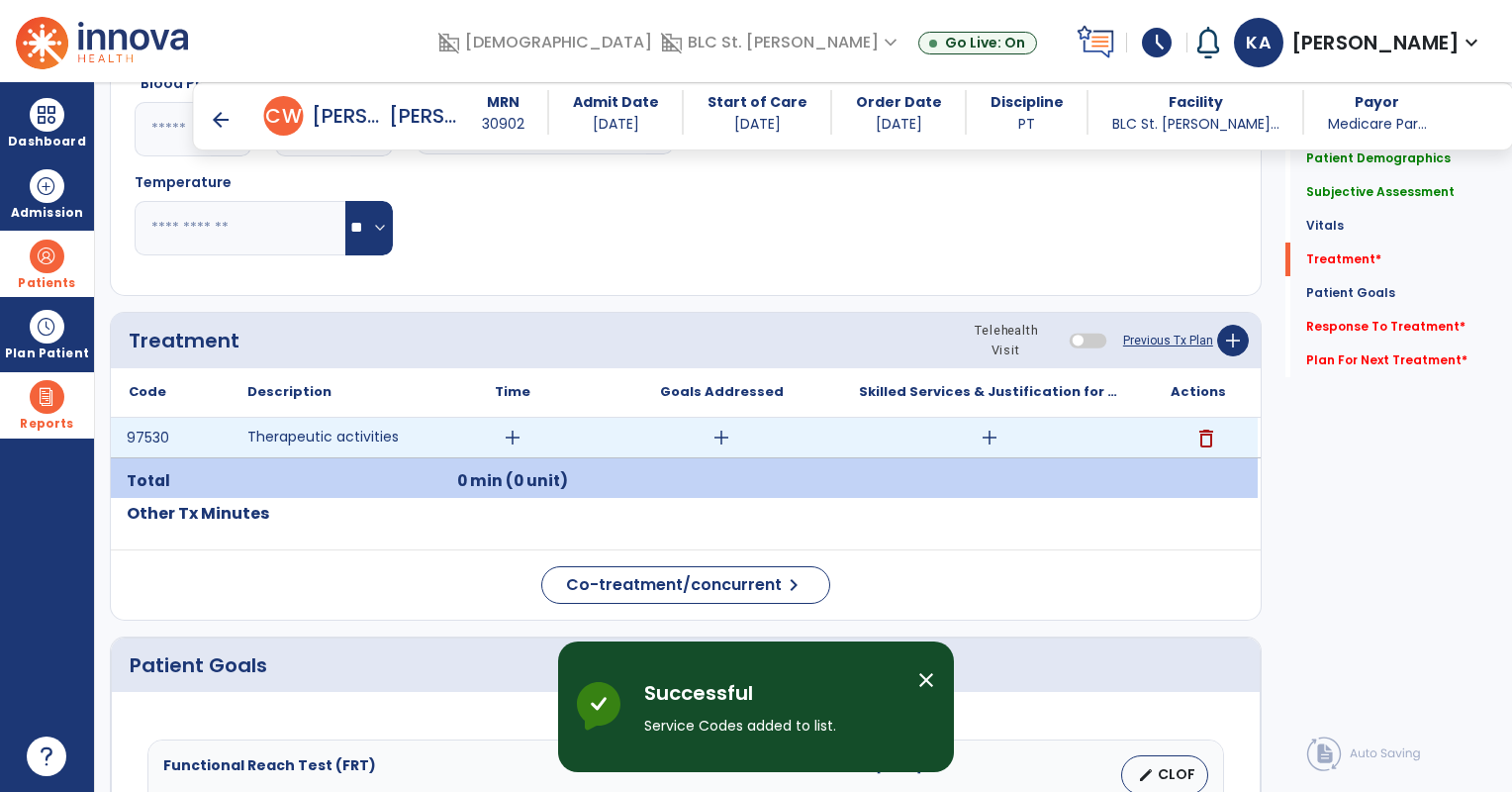 click on "add" at bounding box center (990, 438) 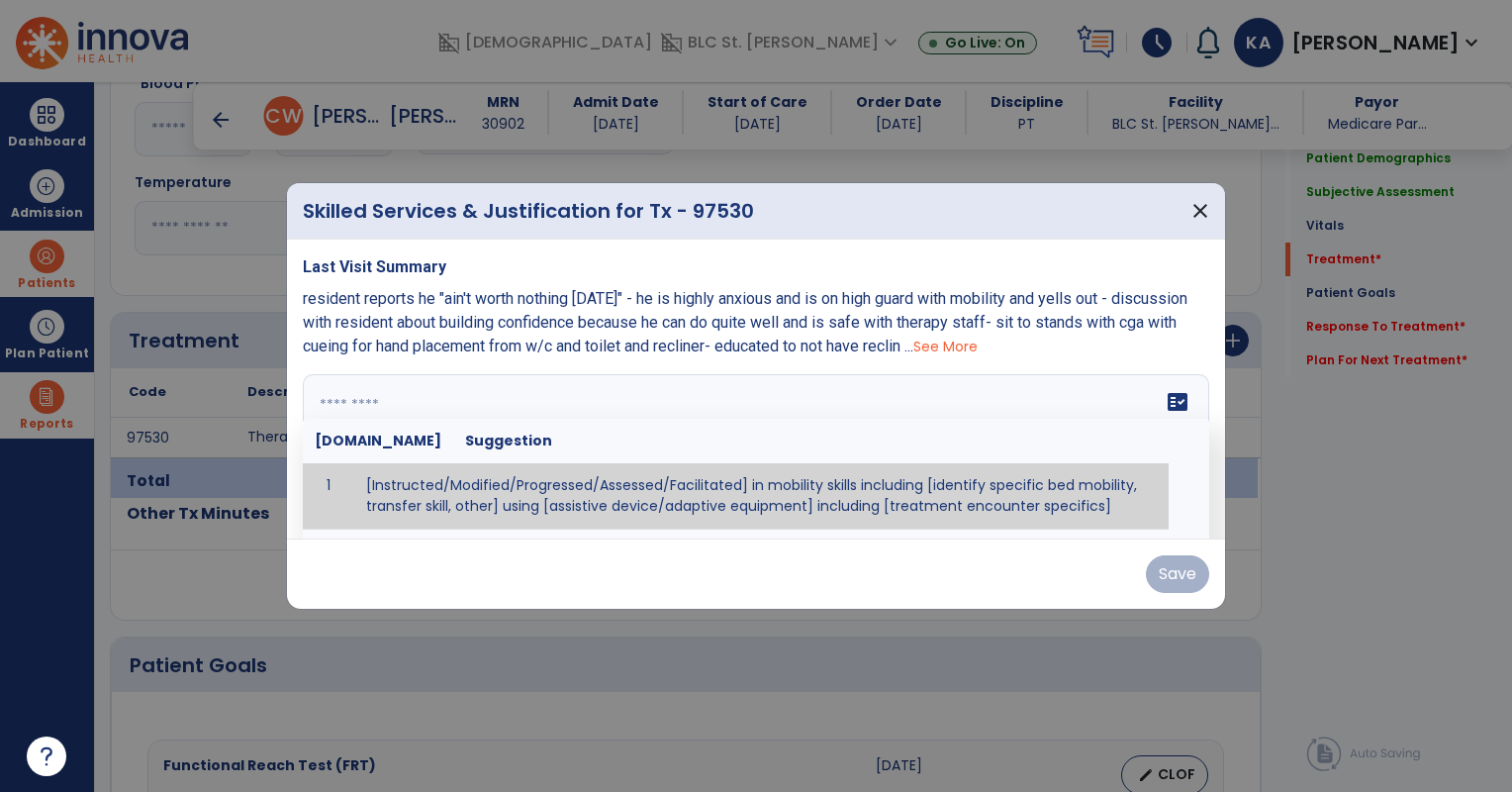 click on "fact_check  [DOMAIN_NAME] Suggestion 1 [Instructed/Modified/Progressed/Assessed/Facilitated] in mobility skills including [identify specific bed mobility, transfer skill, other] using [assistive device/adaptive equipment] including [treatment encounter specifics]" at bounding box center (756, 448) 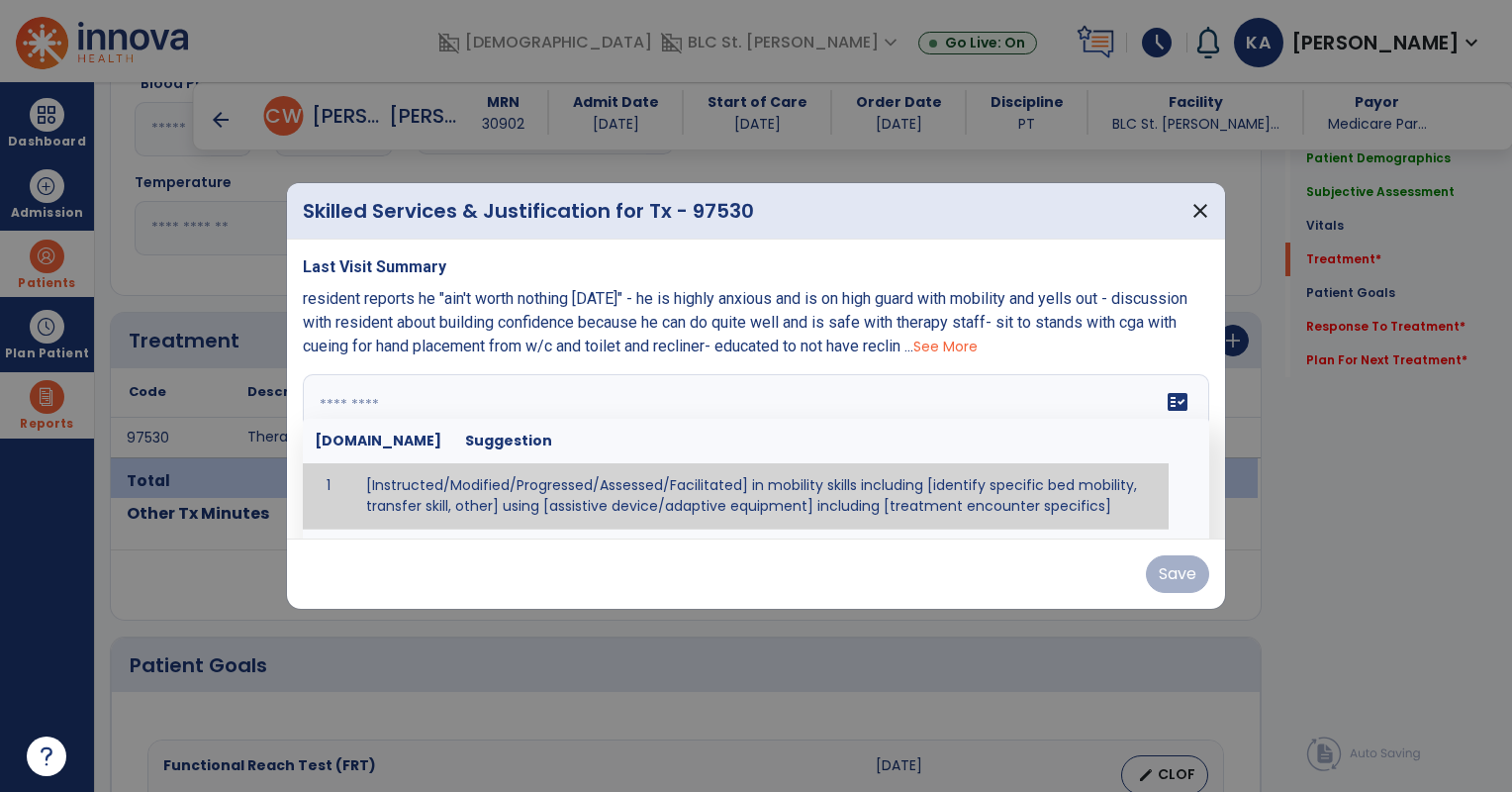 type on "*" 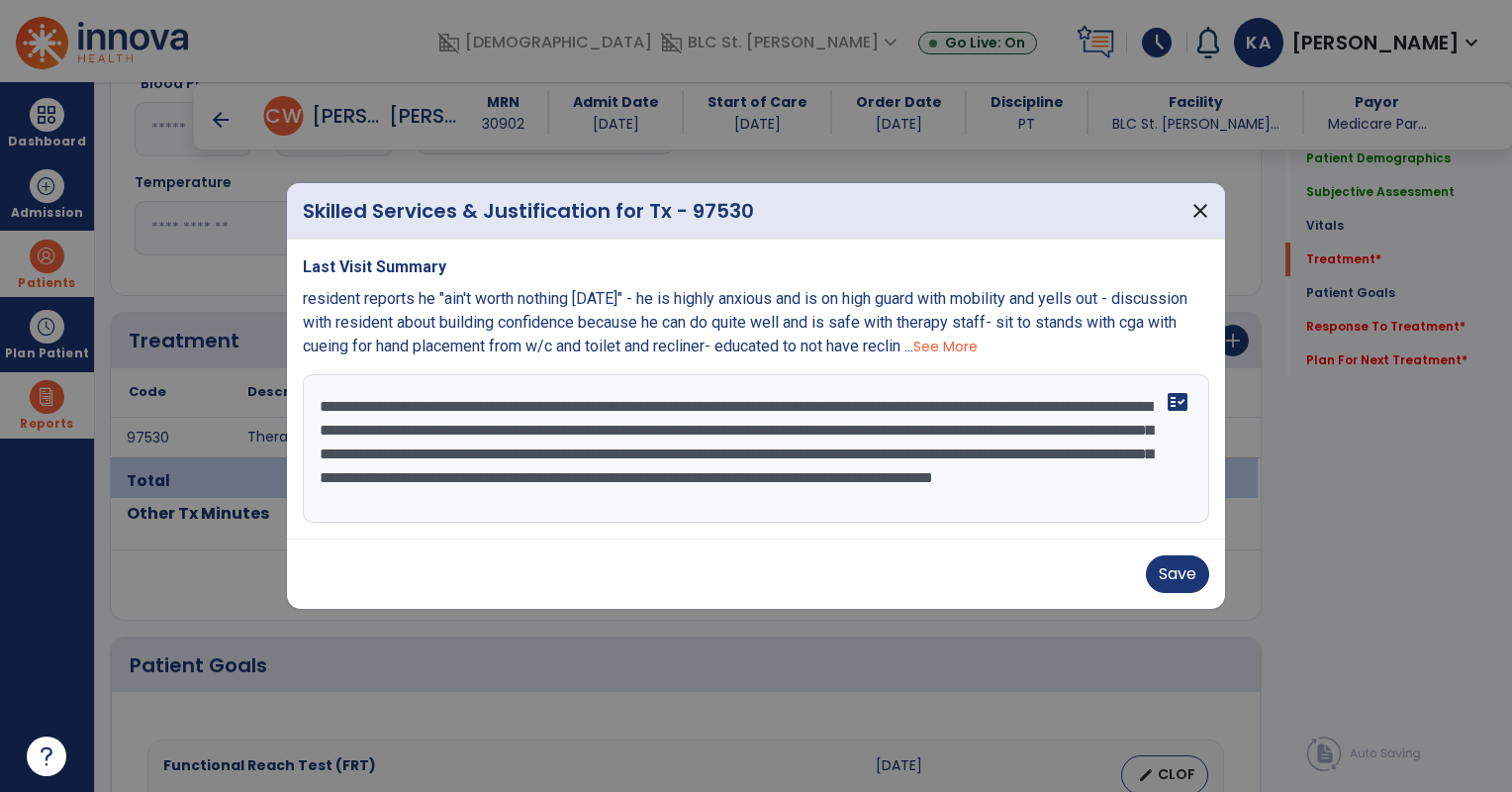 scroll, scrollTop: 16, scrollLeft: 0, axis: vertical 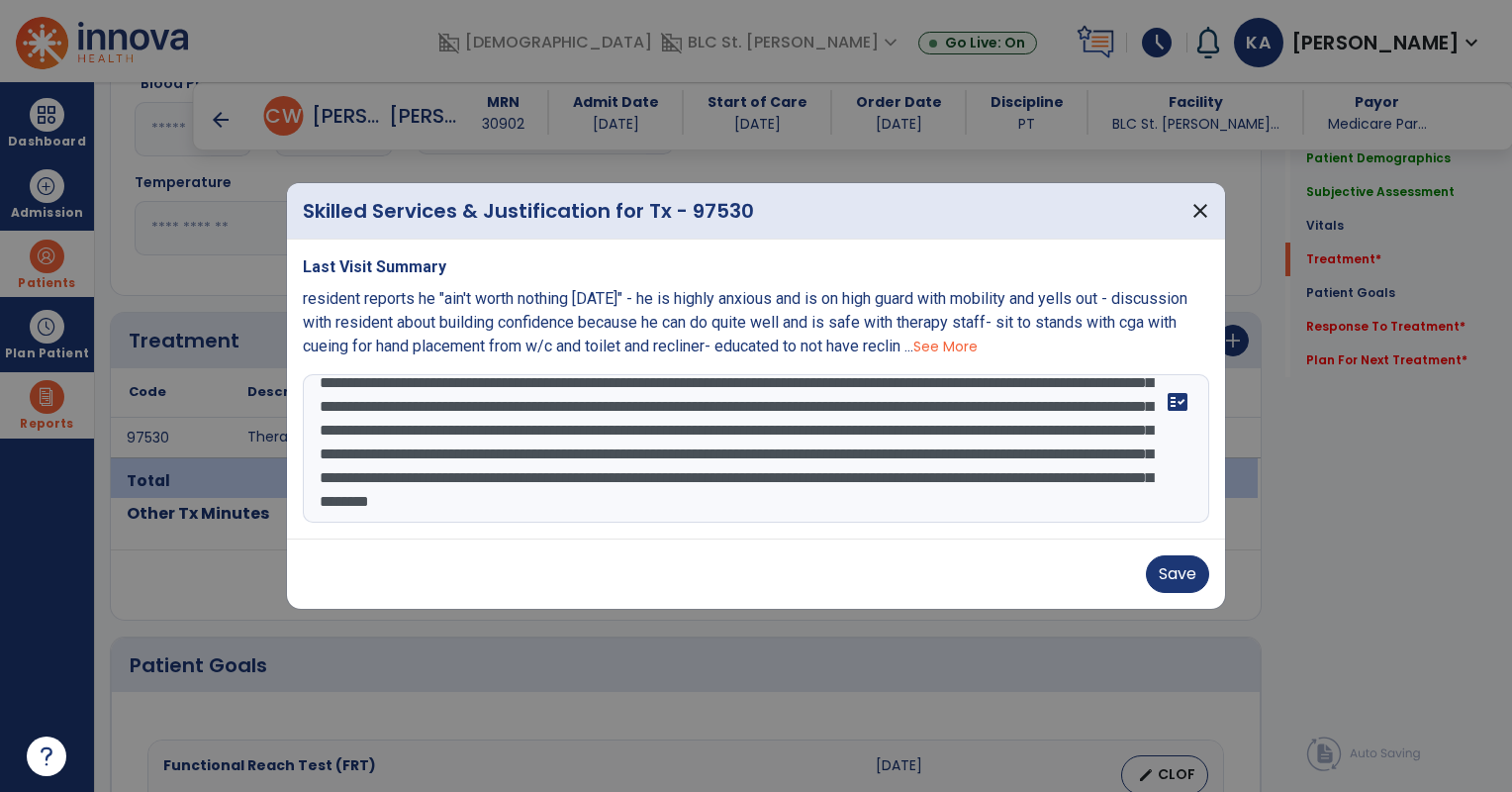 type on "**********" 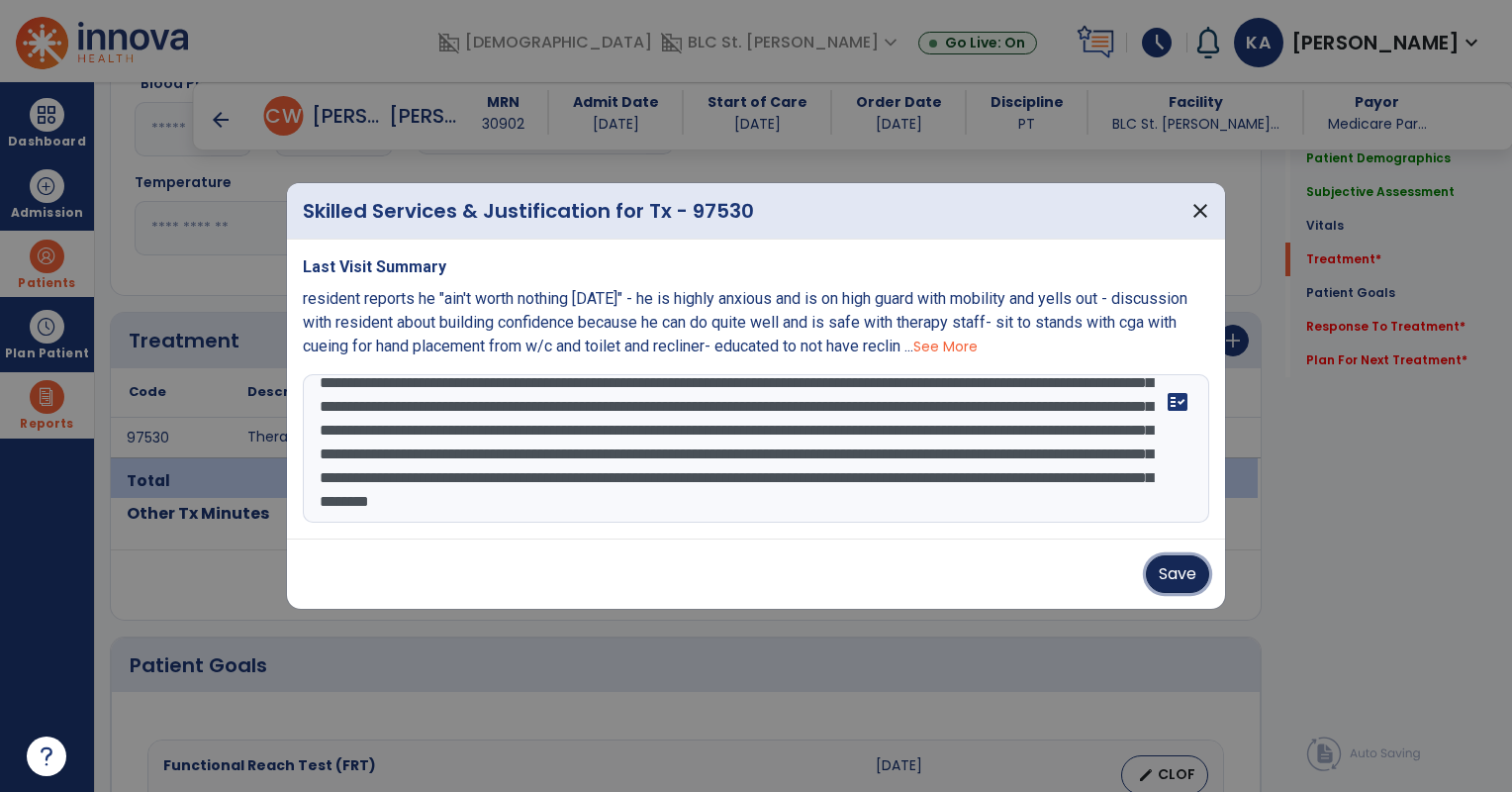click on "Save" at bounding box center (1178, 574) 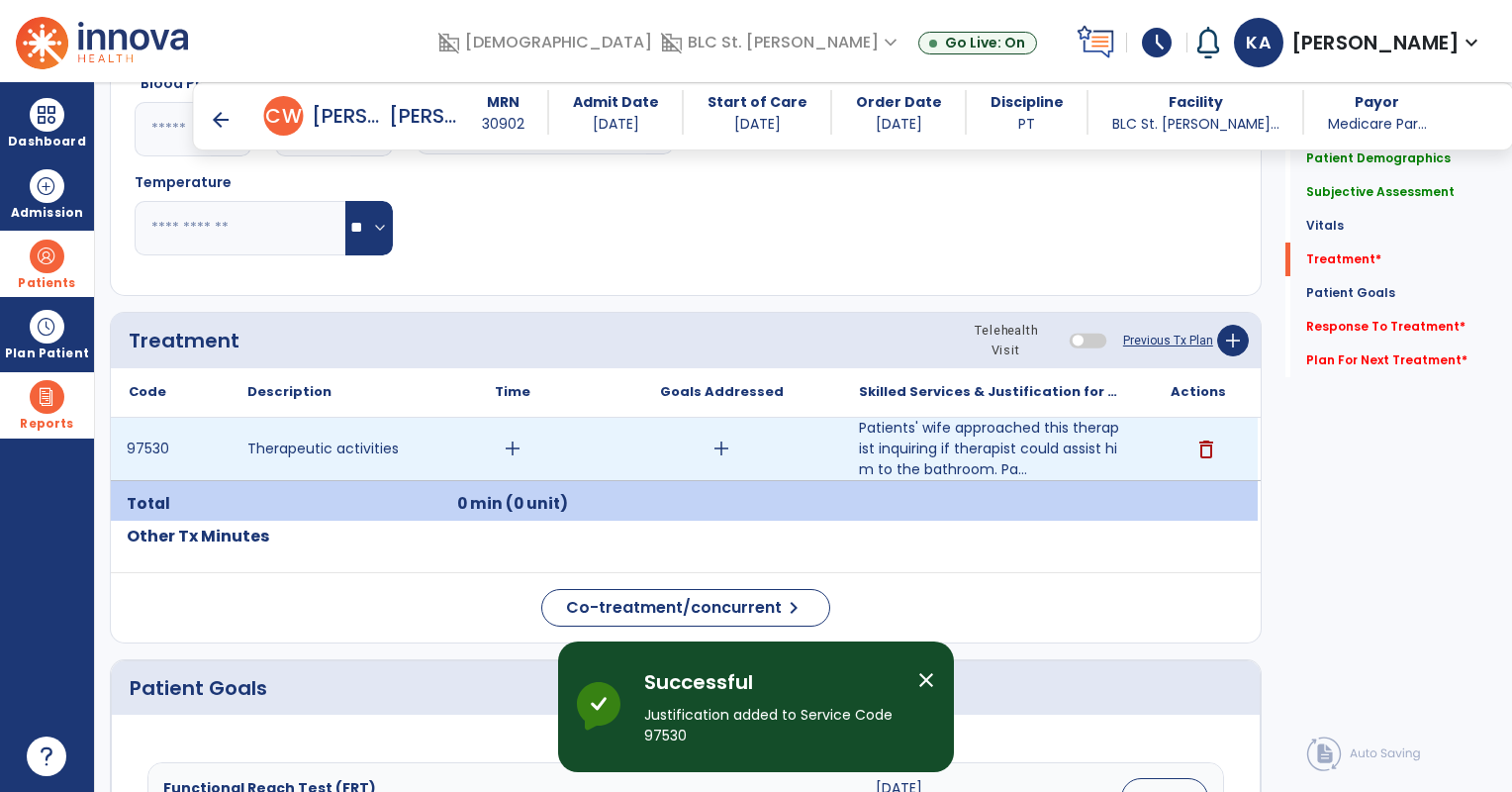 click on "add" at bounding box center [513, 448] 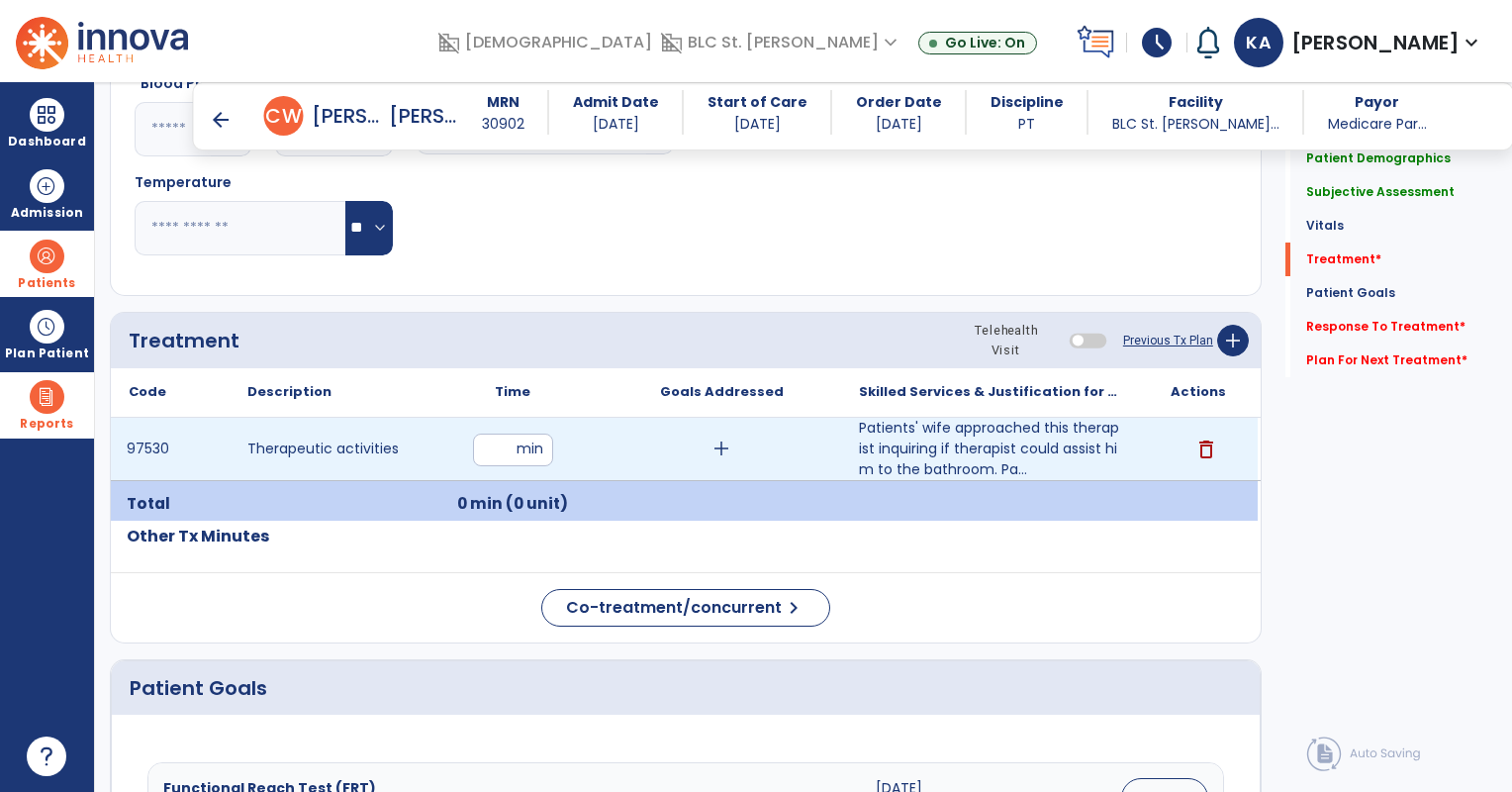 type on "**" 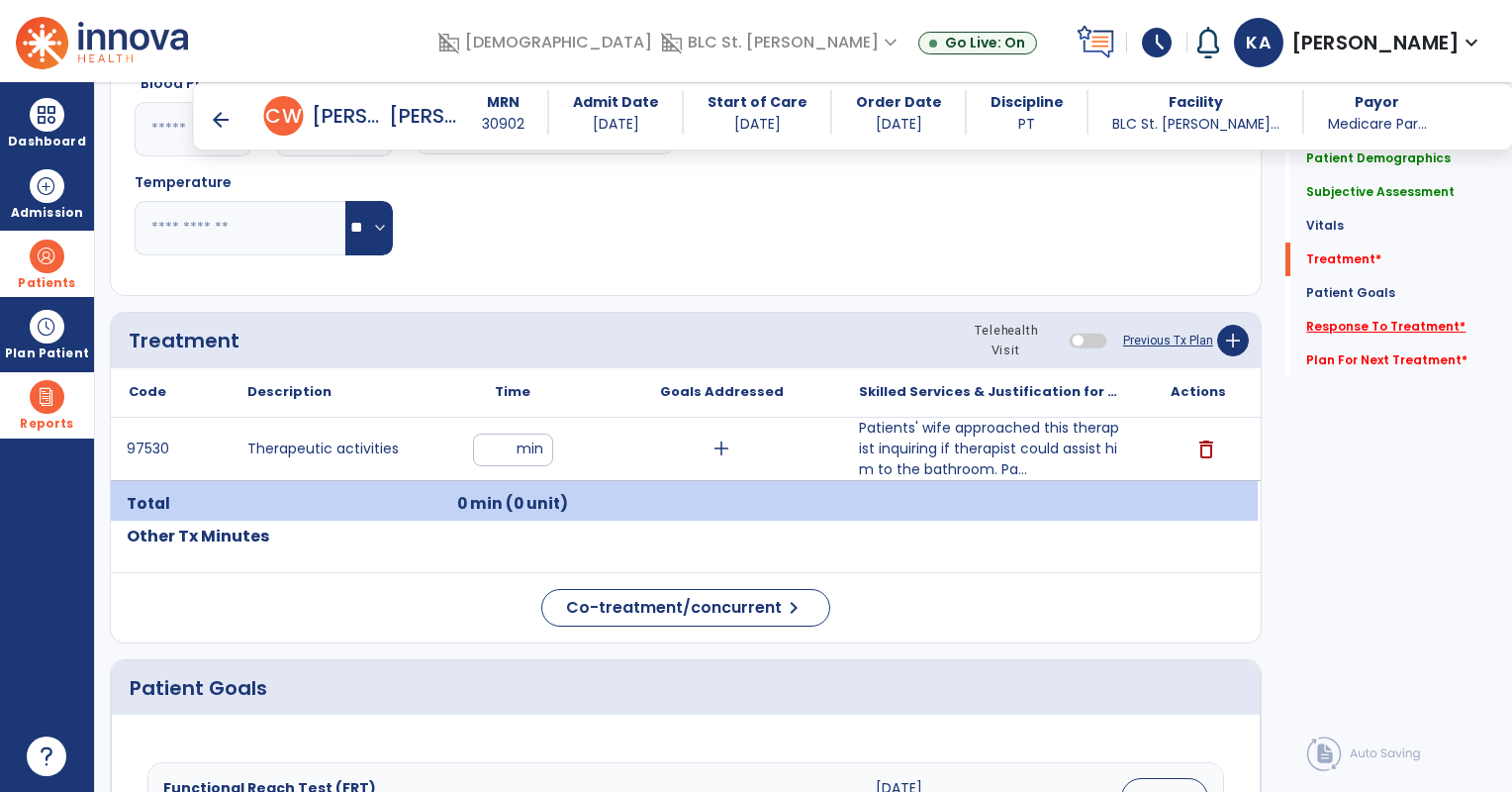 click on "Response To Treatment   *" 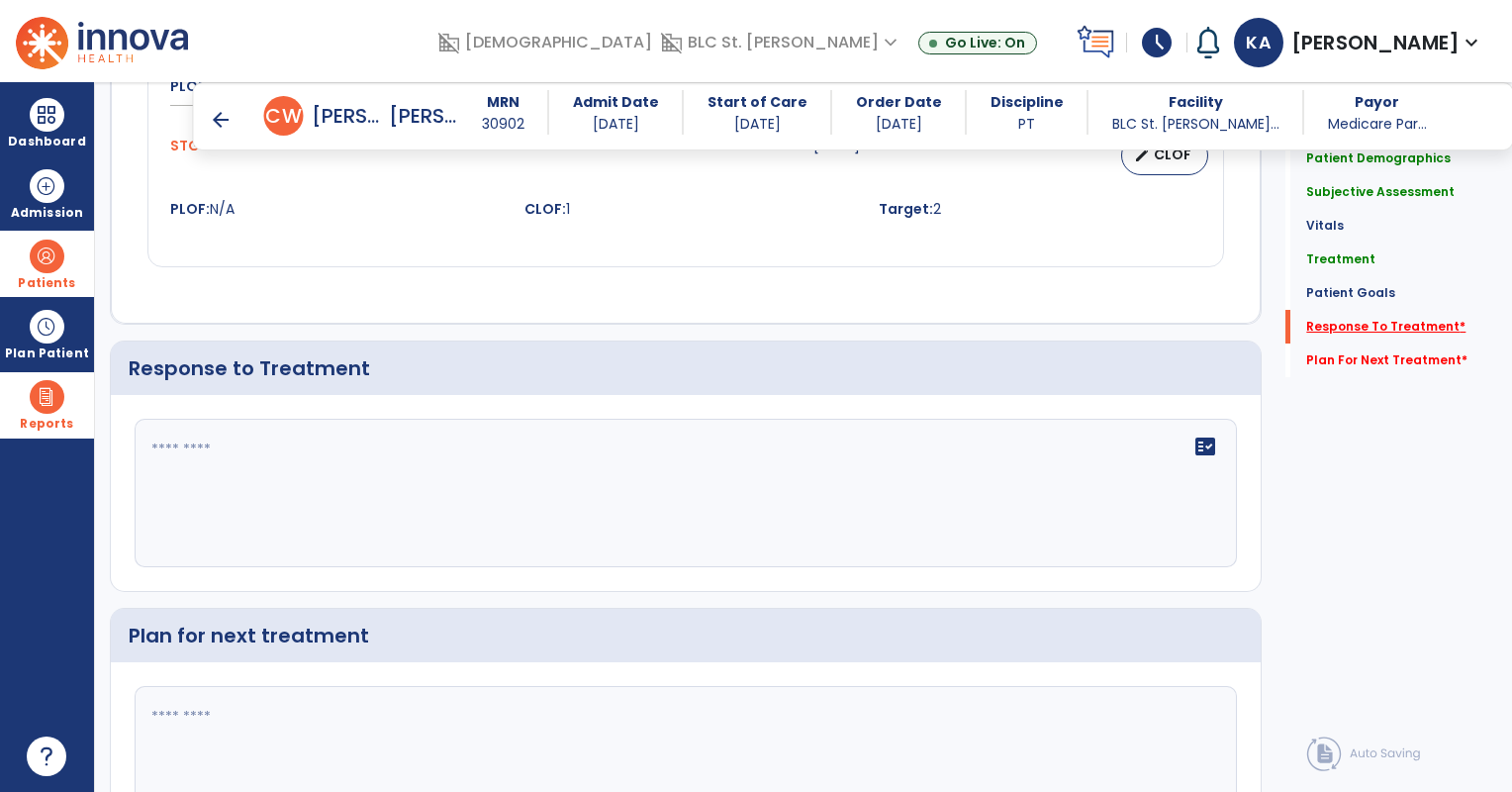 scroll, scrollTop: 2967, scrollLeft: 0, axis: vertical 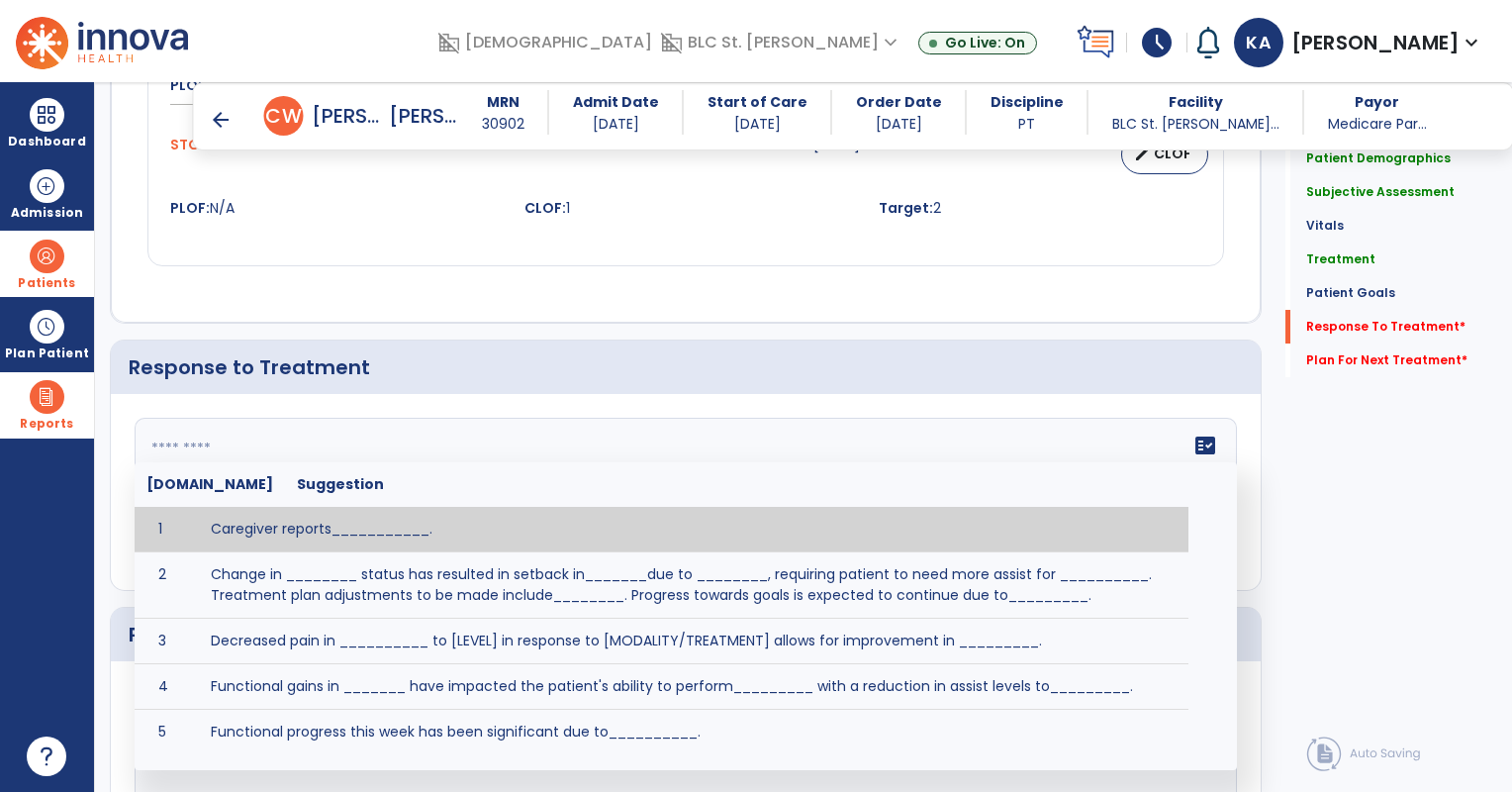 click on "fact_check  [DOMAIN_NAME] Suggestion 1 Caregiver reports___________. 2 Change in ________ status has resulted in setback in_______due to ________, requiring patient to need more assist for __________.   Treatment plan adjustments to be made include________.  Progress towards goals is expected to continue due to_________. 3 Decreased pain in __________ to [LEVEL] in response to [MODALITY/TREATMENT] allows for improvement in _________. 4 Functional gains in _______ have impacted the patient's ability to perform_________ with a reduction in assist levels to_________. 5 Functional progress this week has been significant due to__________. 6 Gains in ________ have improved the patient's ability to perform ______with decreased levels of assist to___________. 7 Improvement in ________allows patient to tolerate higher levels of challenges in_________. 8 Pain in [AREA] has decreased to [LEVEL] in response to [TREATMENT/MODALITY], allowing fore ease in completing__________. 9 10 11 12 13 14 15 16 17 18 19 20 21" 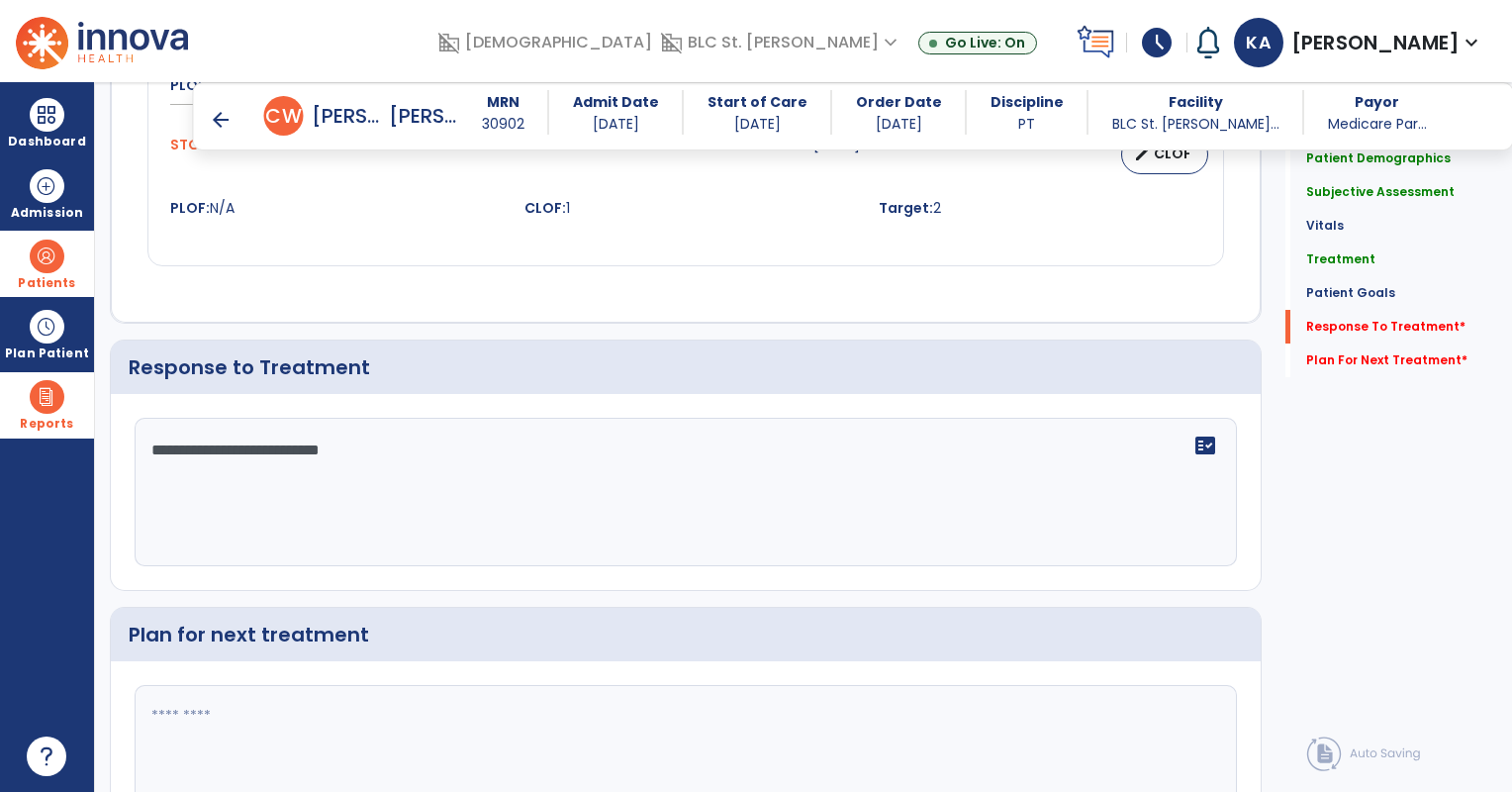 type on "**********" 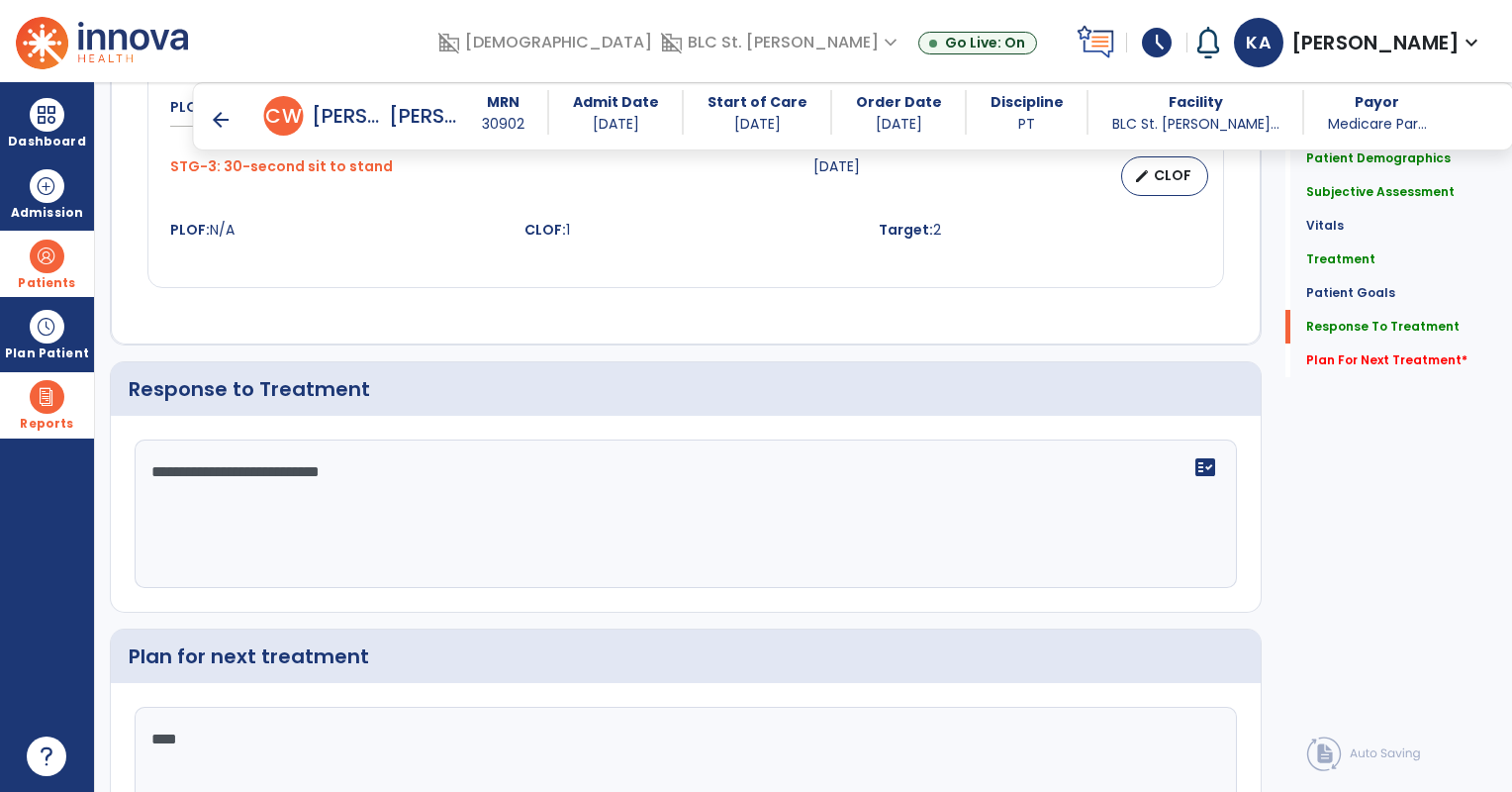scroll, scrollTop: 2968, scrollLeft: 0, axis: vertical 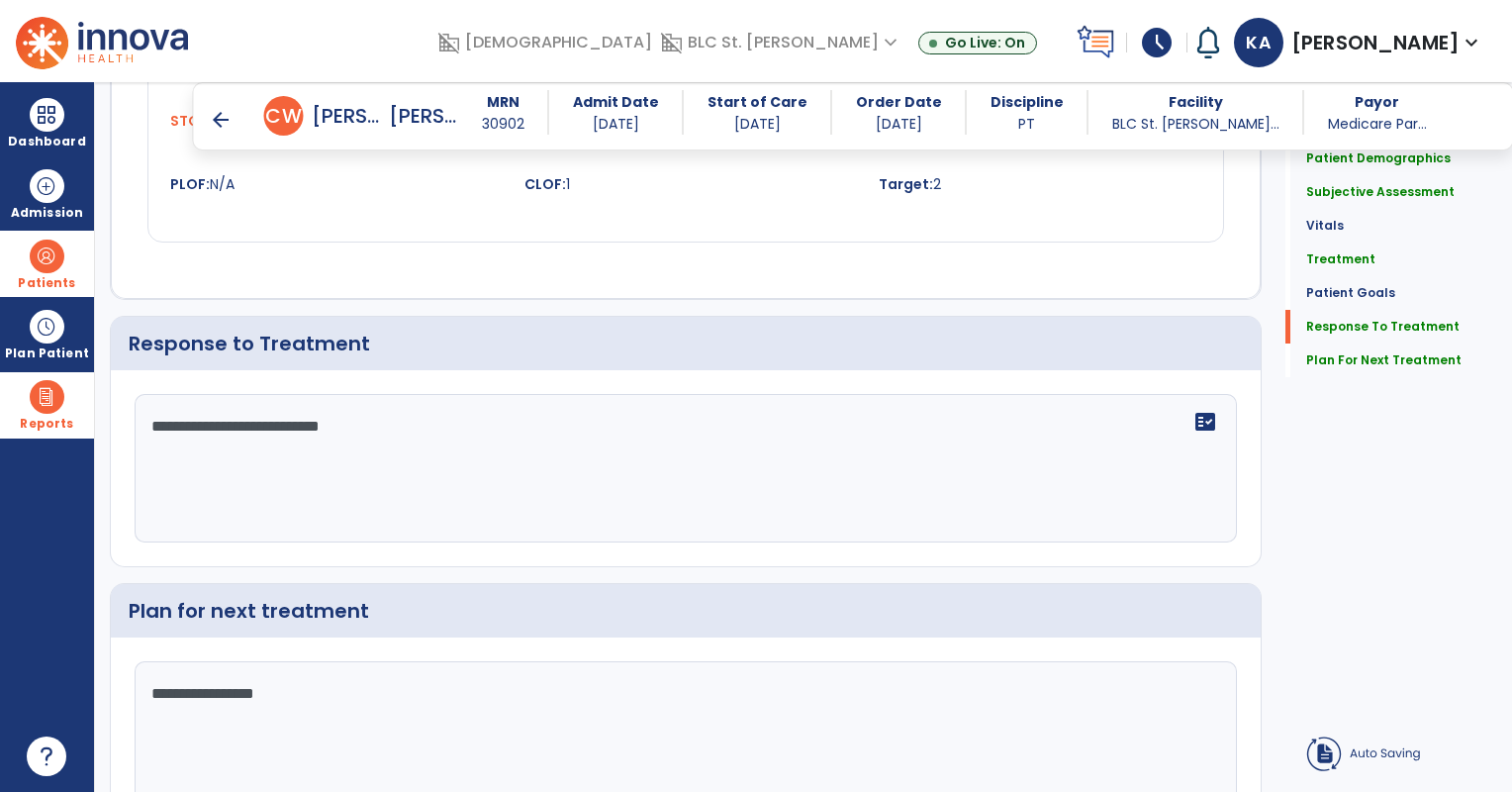type on "**********" 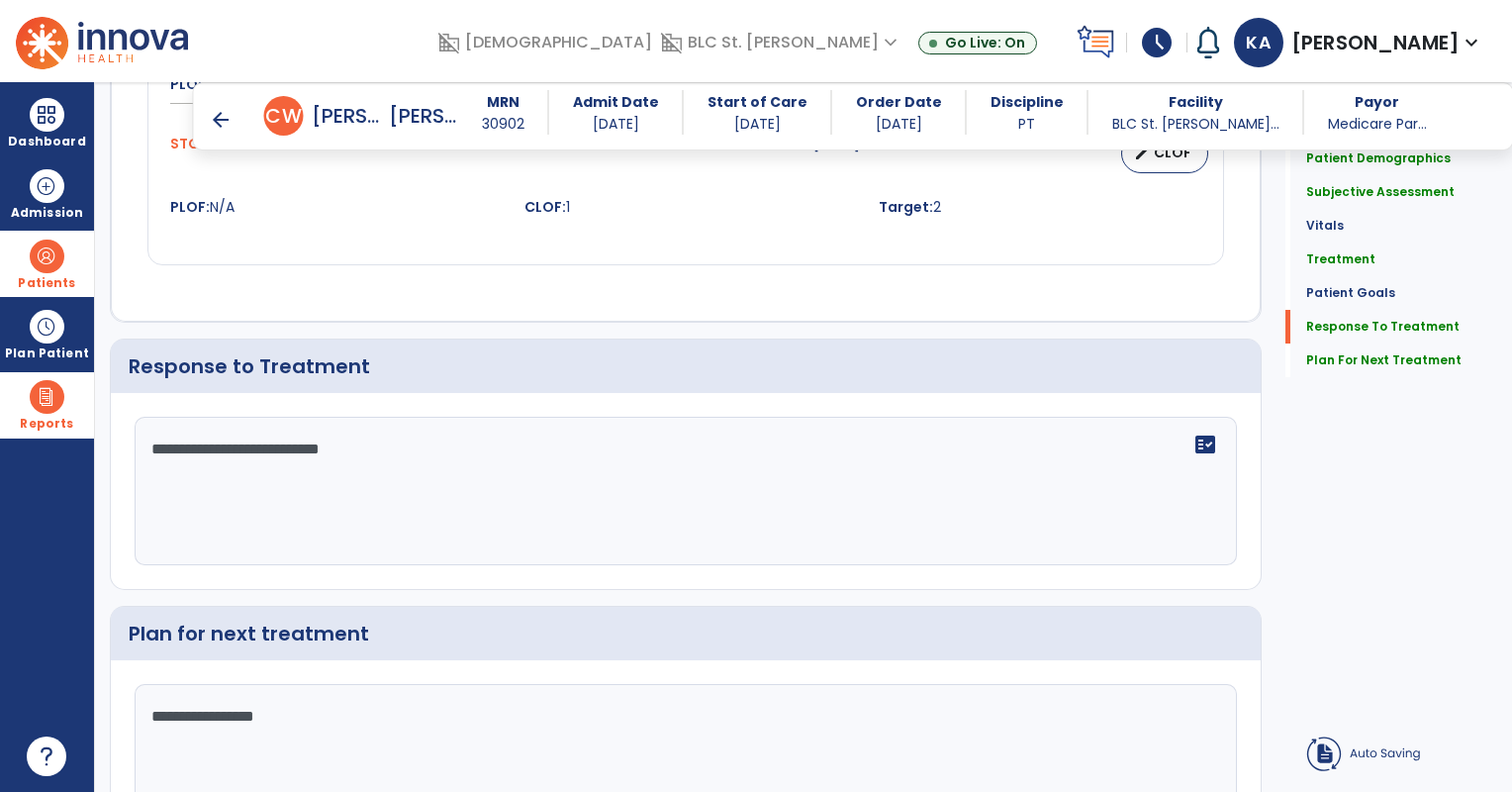 click on "Quick Links  Patient Demographics   Patient Demographics   Subjective Assessment   Subjective Assessment   Vitals   Vitals   Treatment   Treatment   Patient Goals   Patient Goals   Response To Treatment   Response To Treatment   Plan For Next Treatment   Plan For Next Treatment" 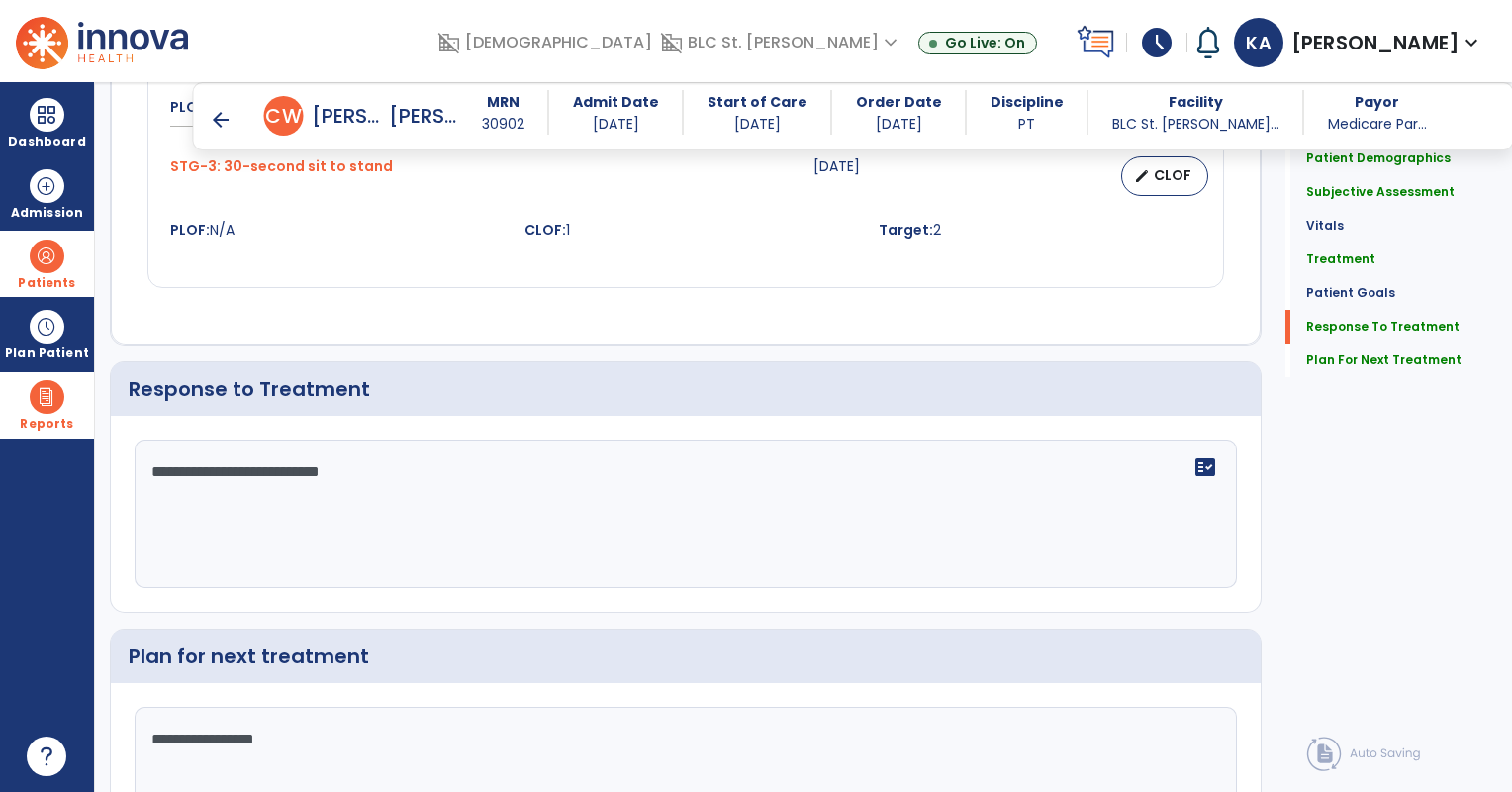 scroll, scrollTop: 2968, scrollLeft: 0, axis: vertical 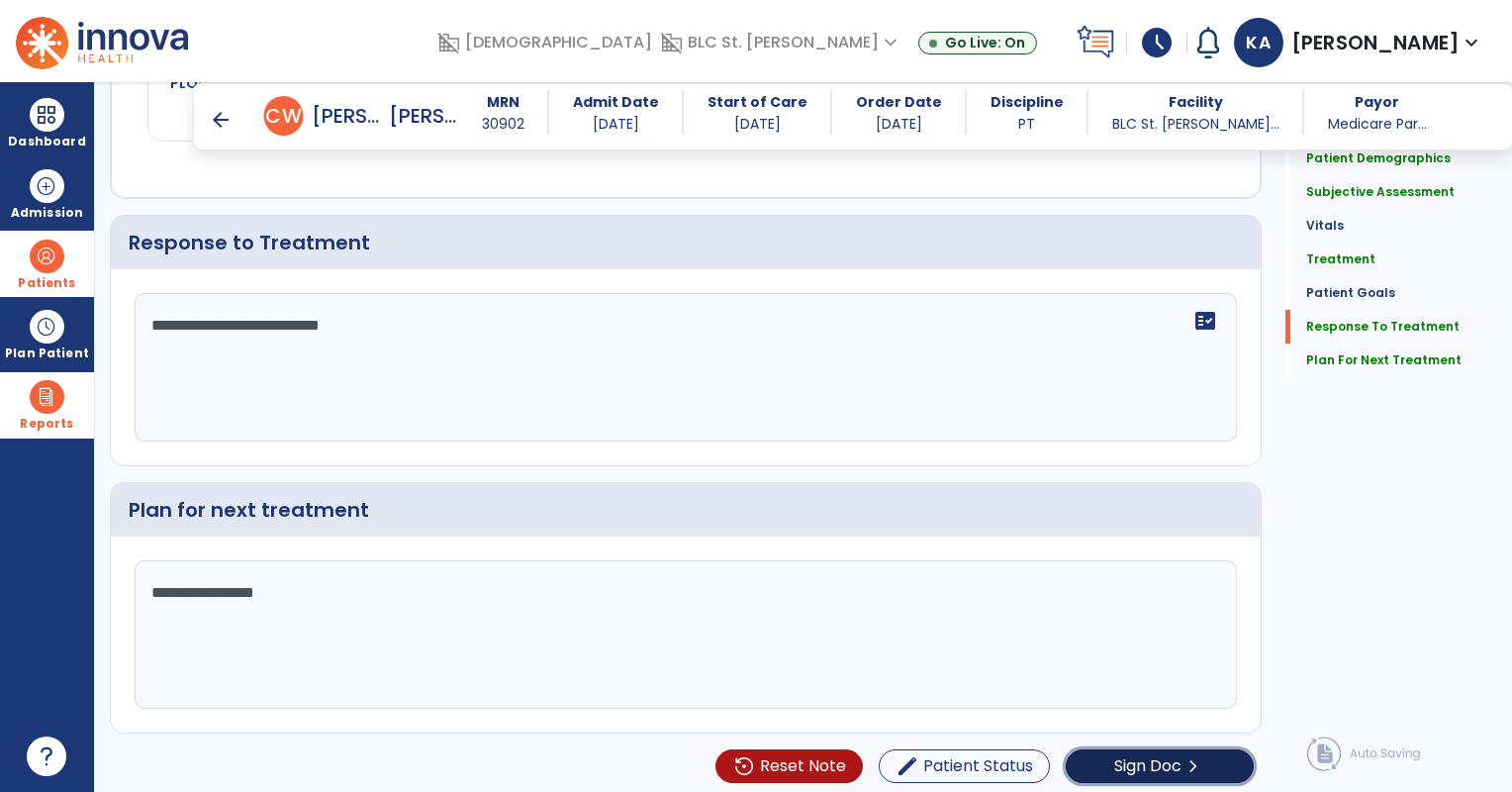 click on "Sign Doc  chevron_right" 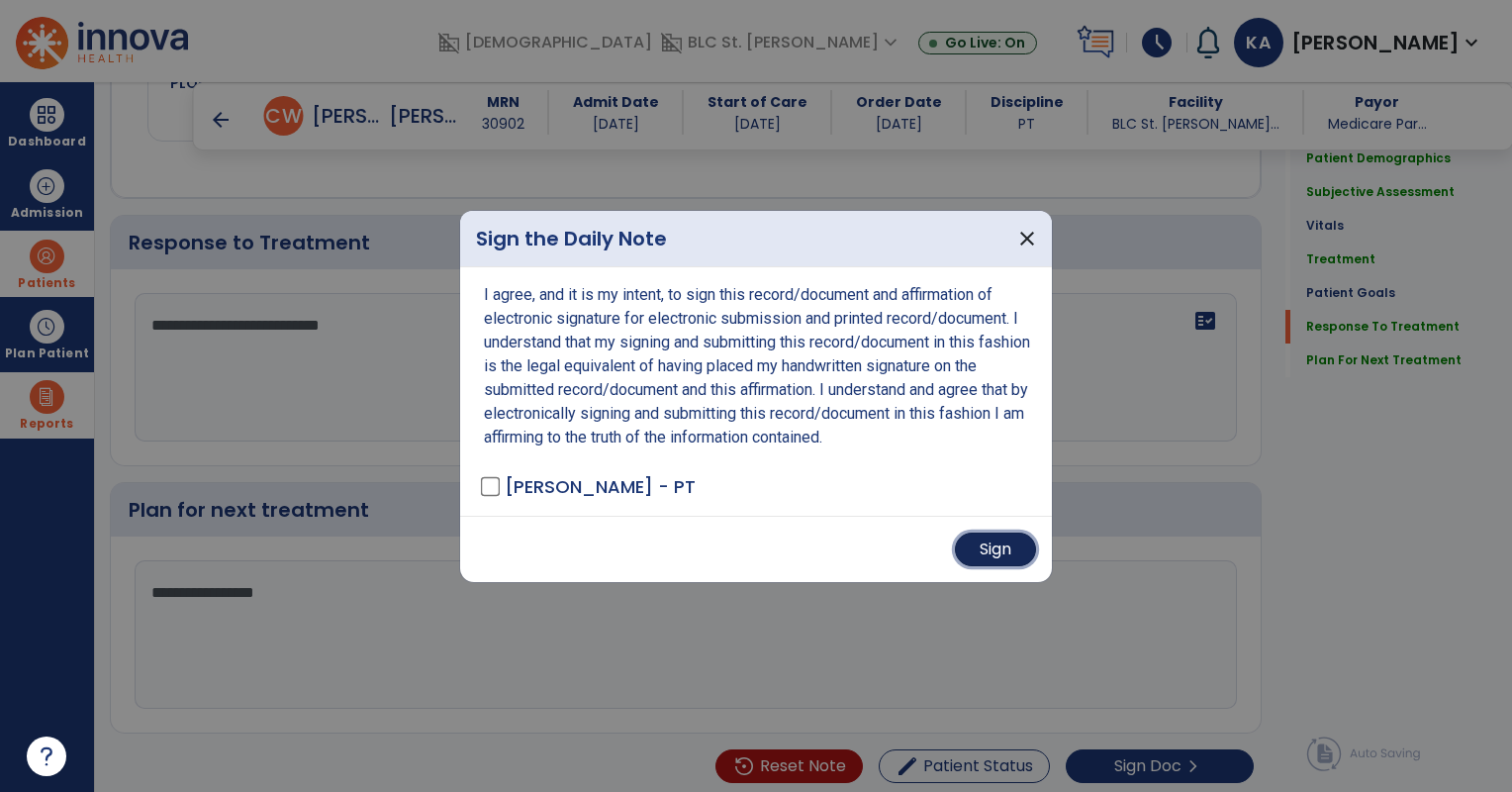 click on "Sign" at bounding box center (995, 549) 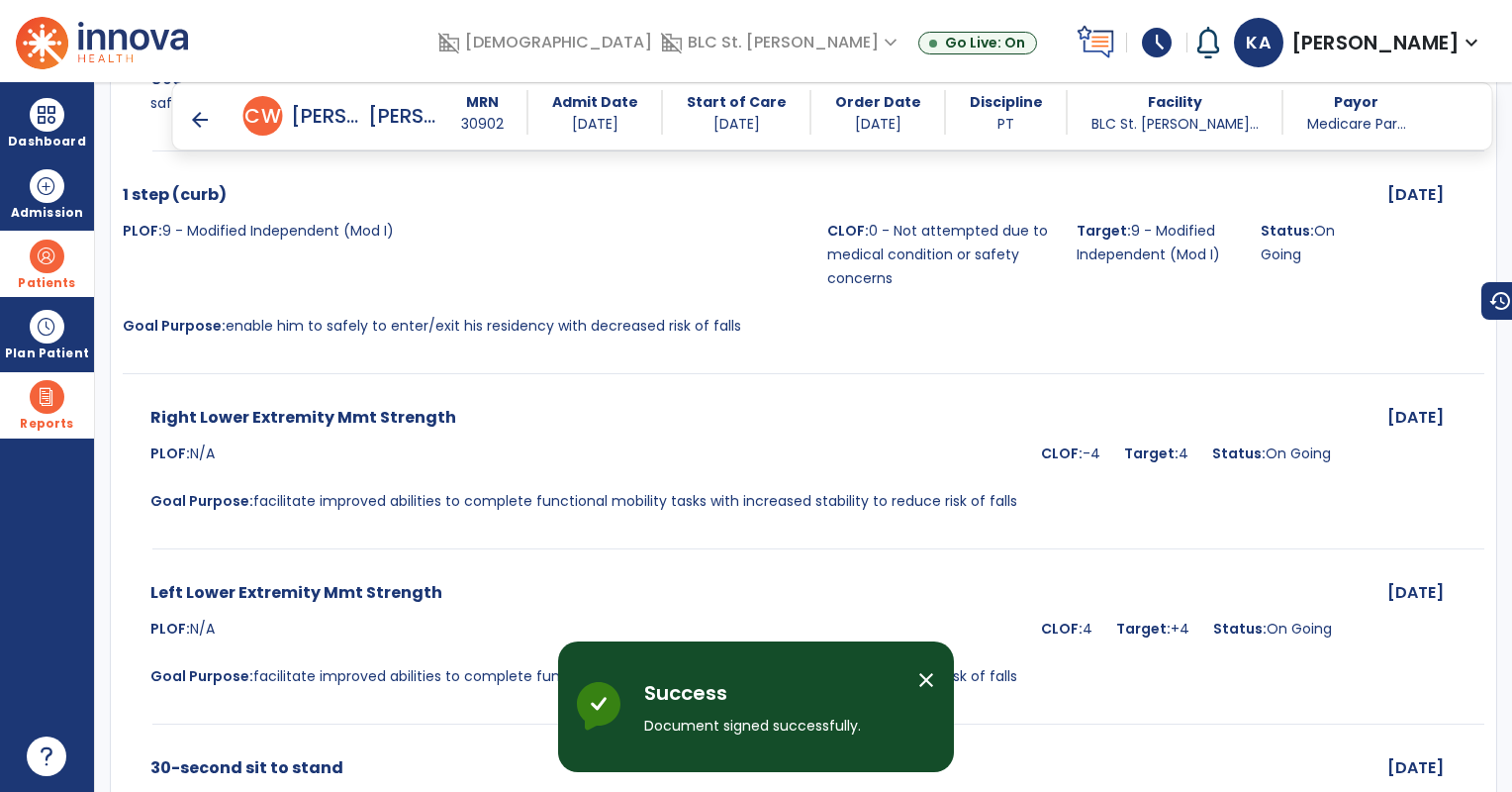scroll, scrollTop: 4875, scrollLeft: 0, axis: vertical 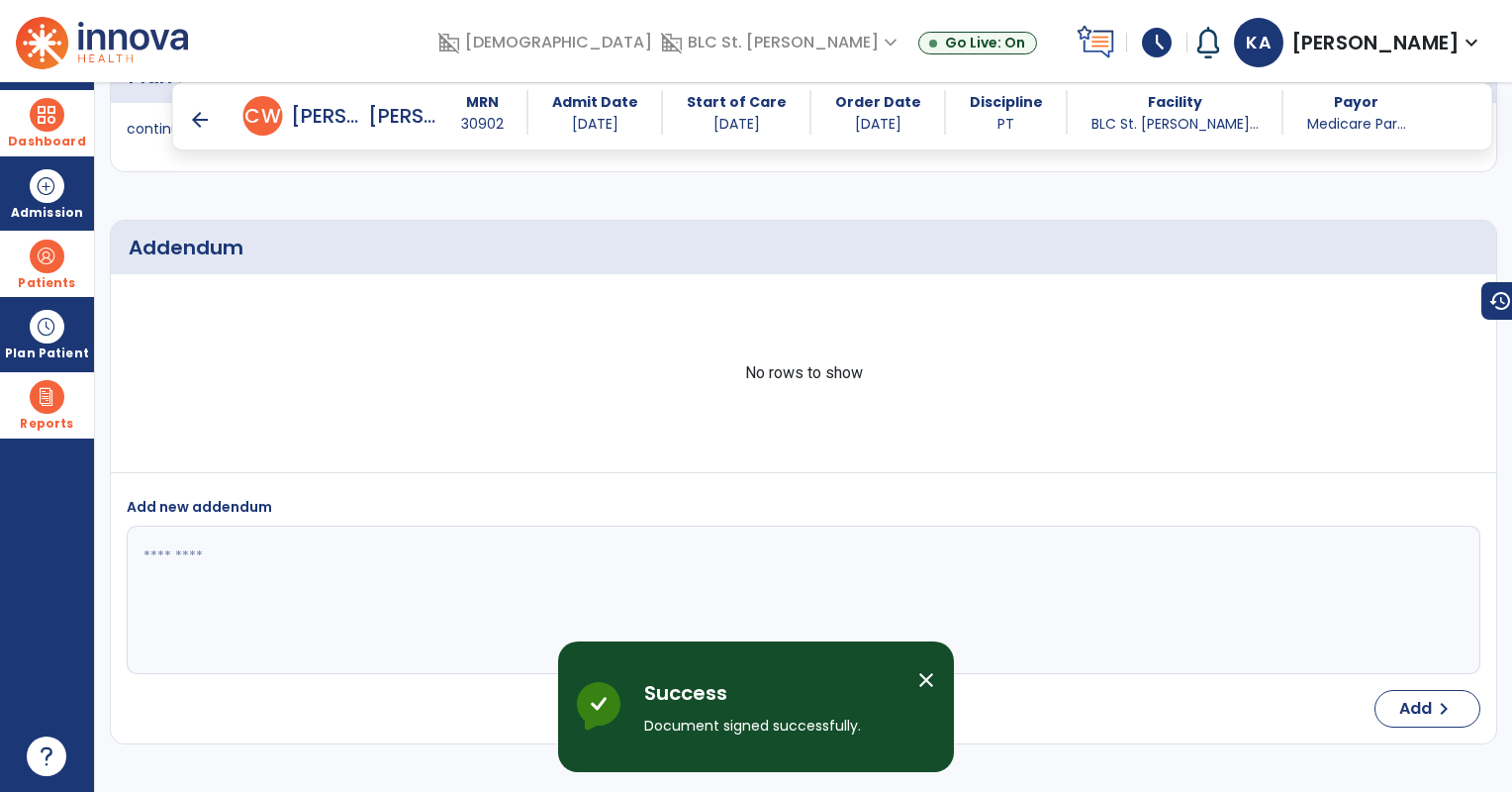 click on "Dashboard" at bounding box center (47, 123) 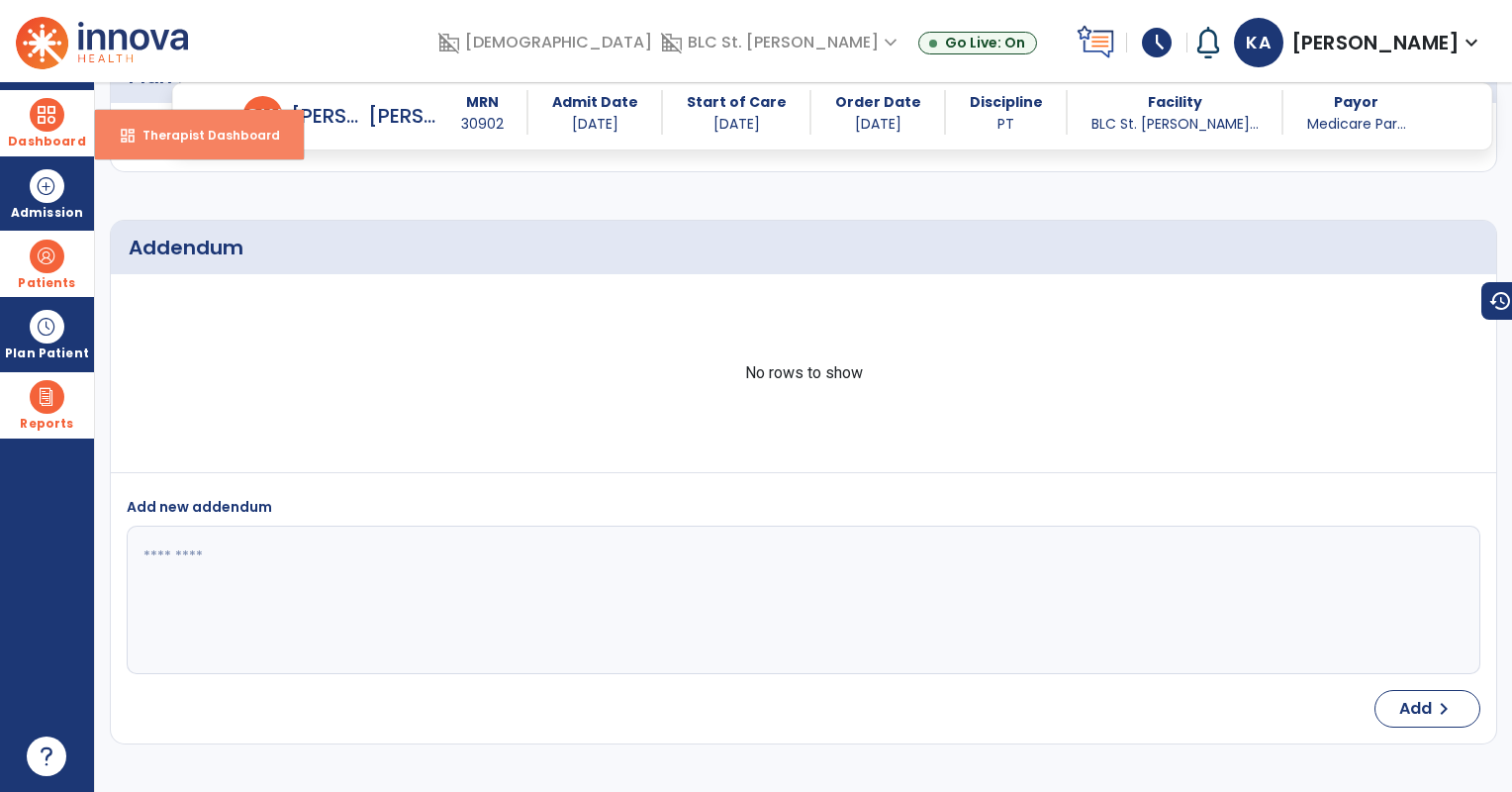 click on "Therapist Dashboard" at bounding box center (203, 135) 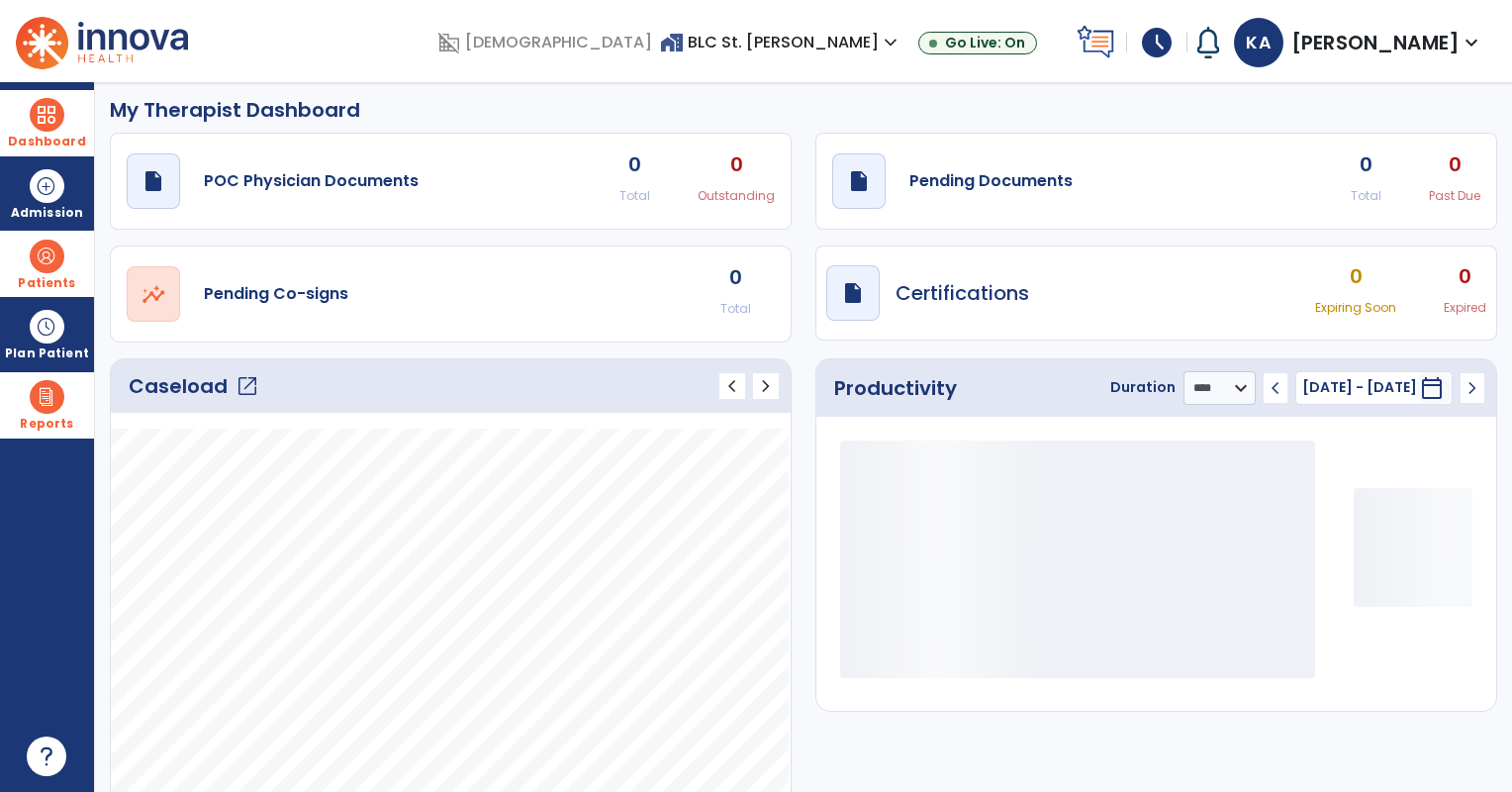 scroll, scrollTop: 0, scrollLeft: 0, axis: both 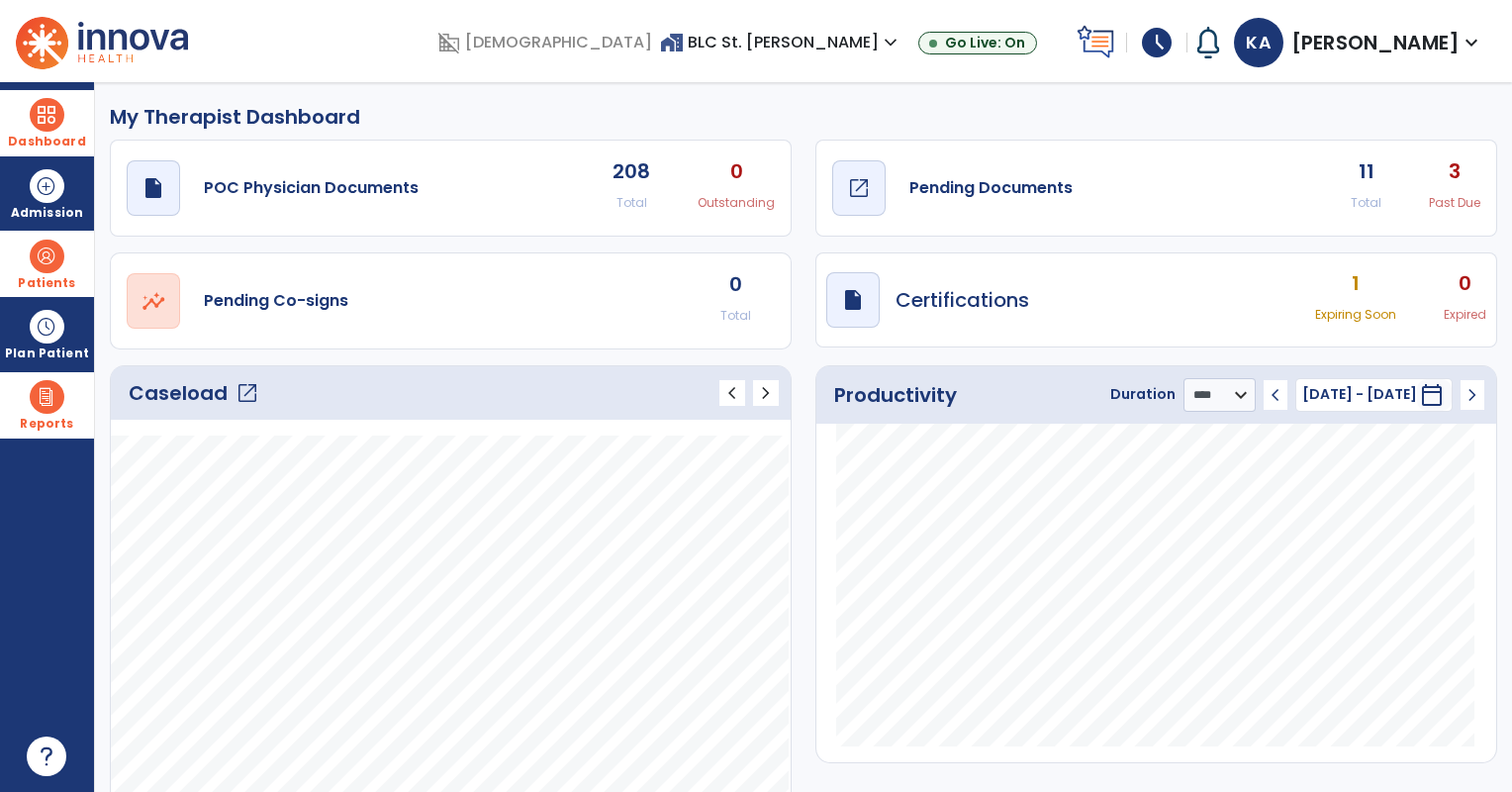 click on "Pending Documents" 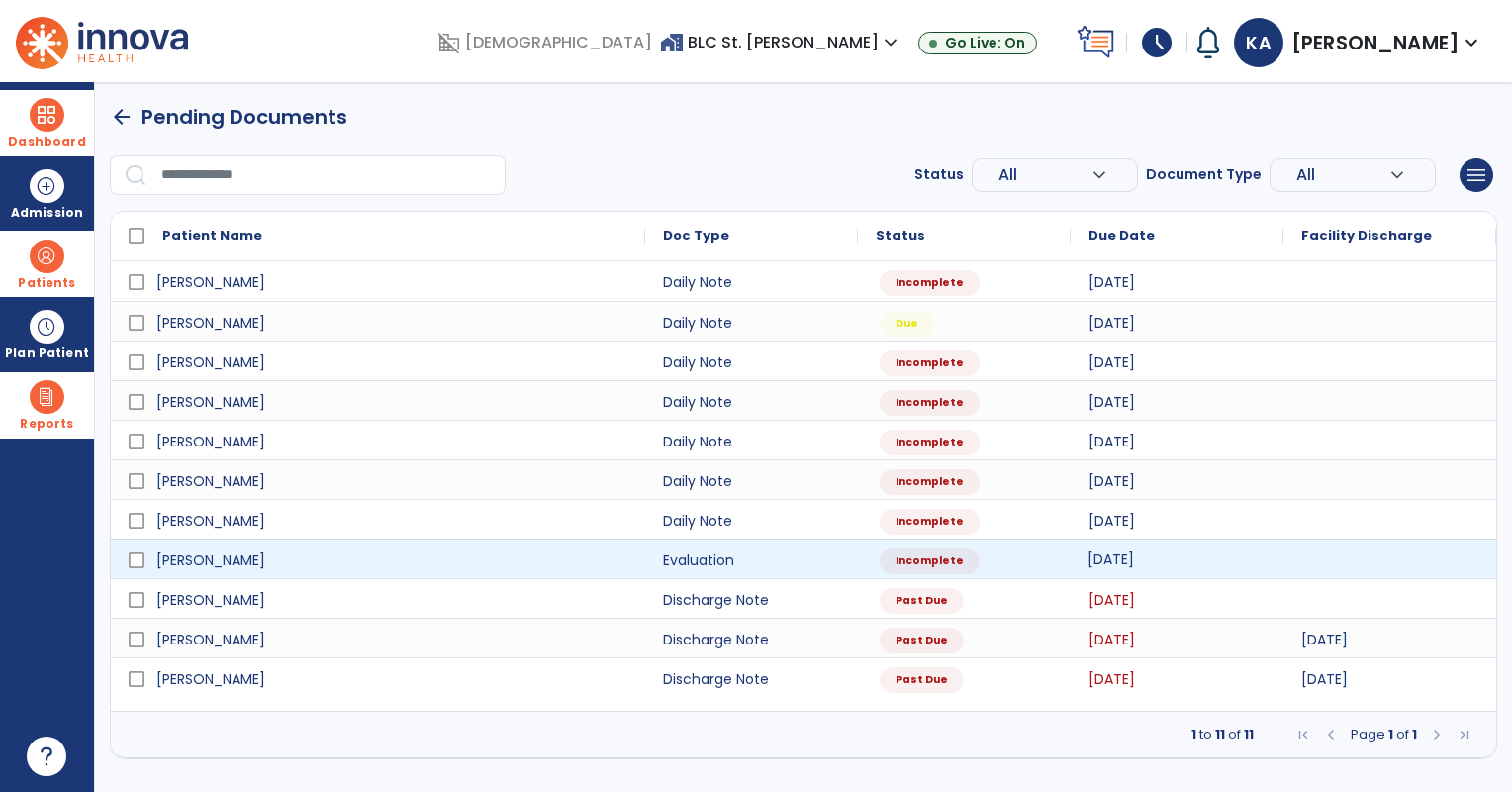 click on "[DATE]" at bounding box center [1110, 559] 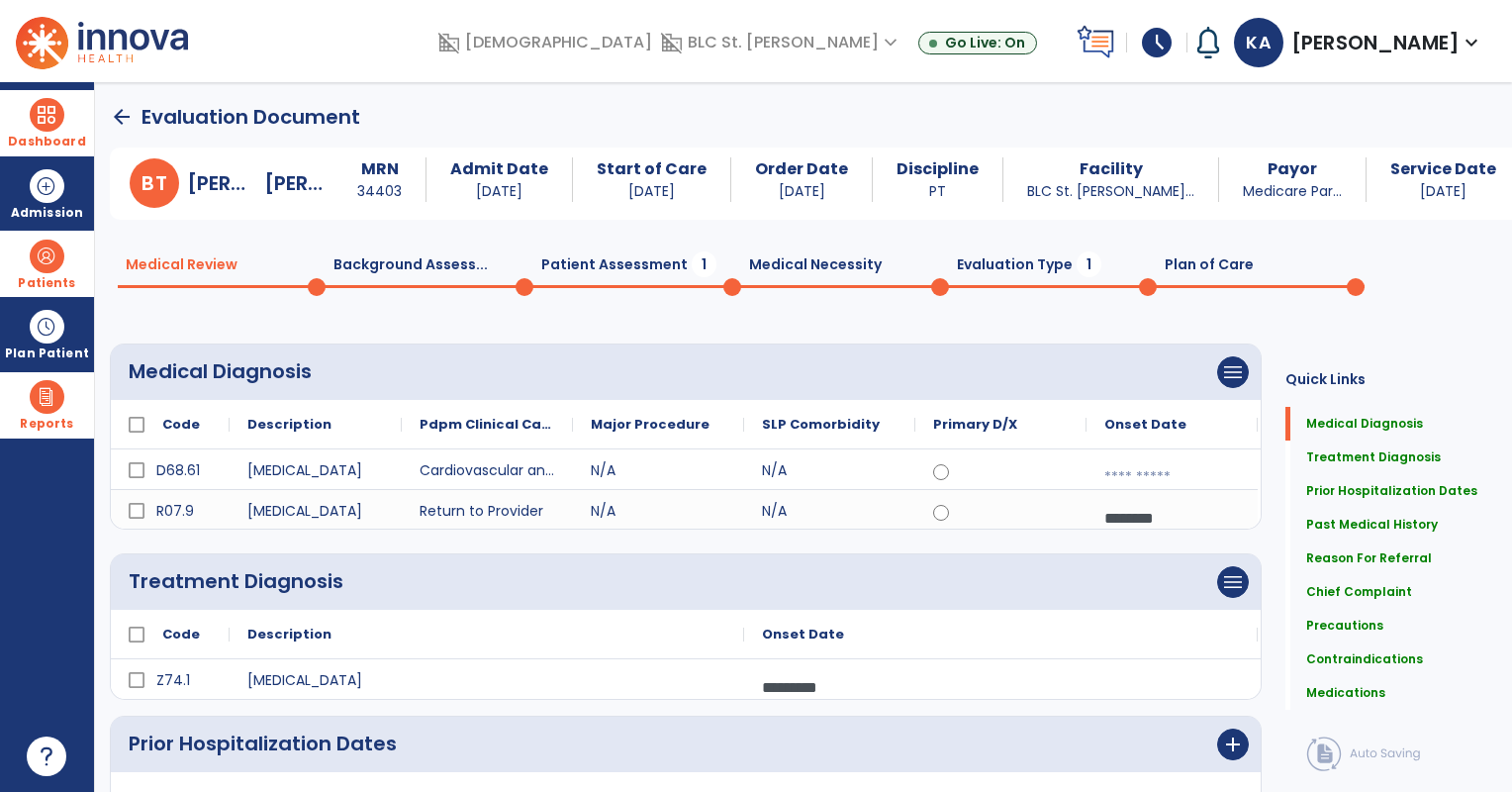 click on "Evaluation Type  1" 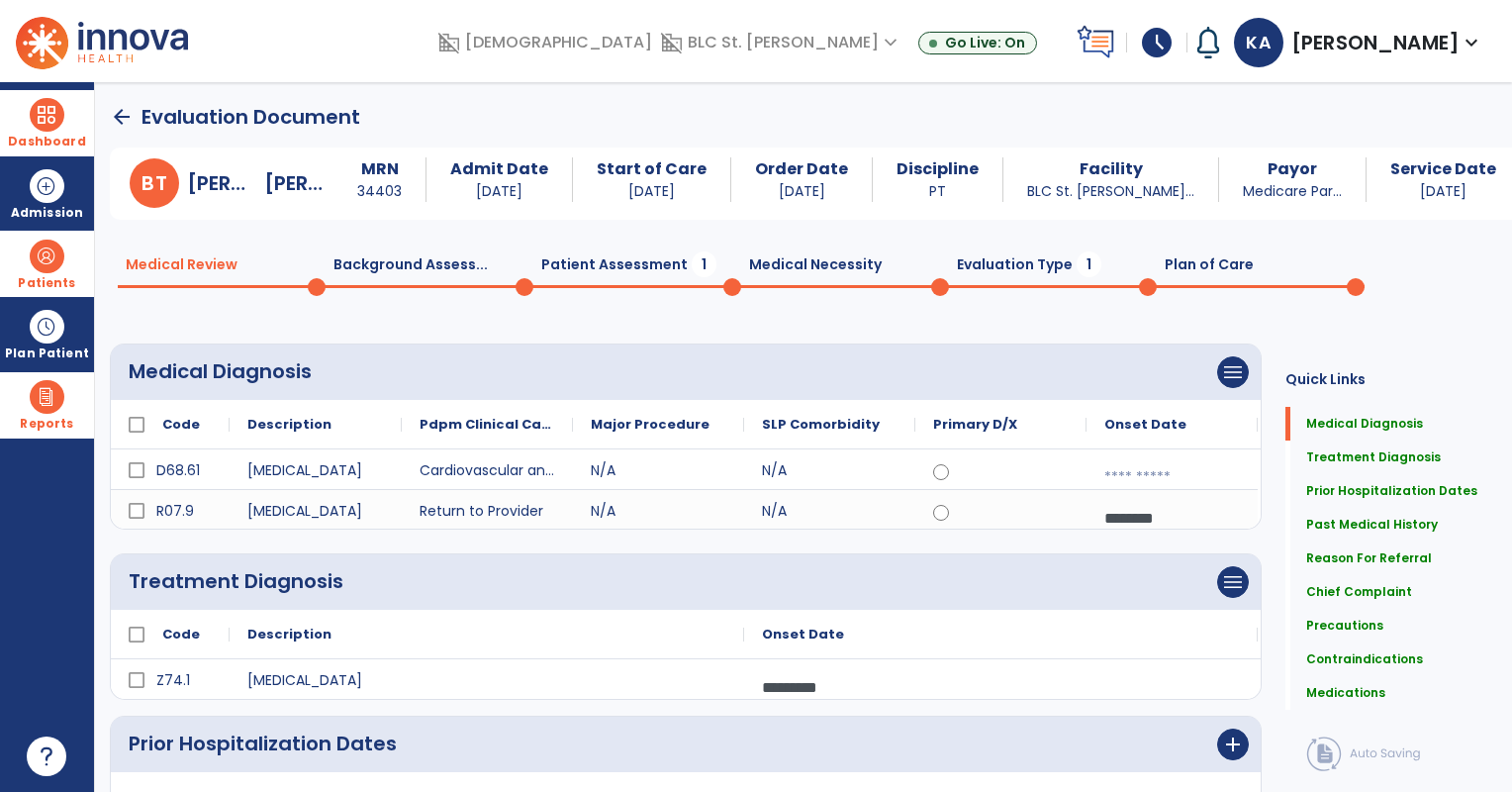 select on "**********" 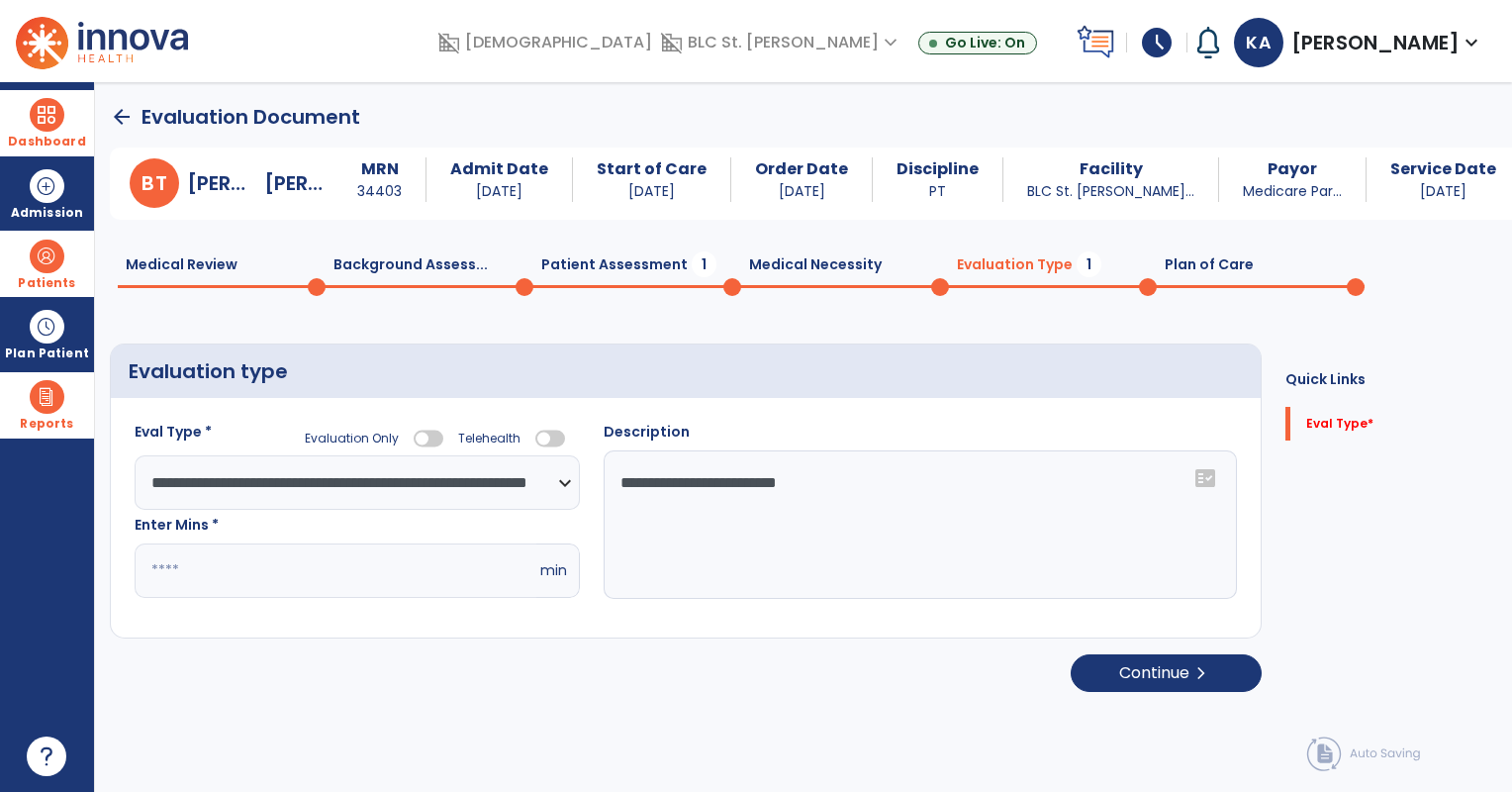 click on "*" 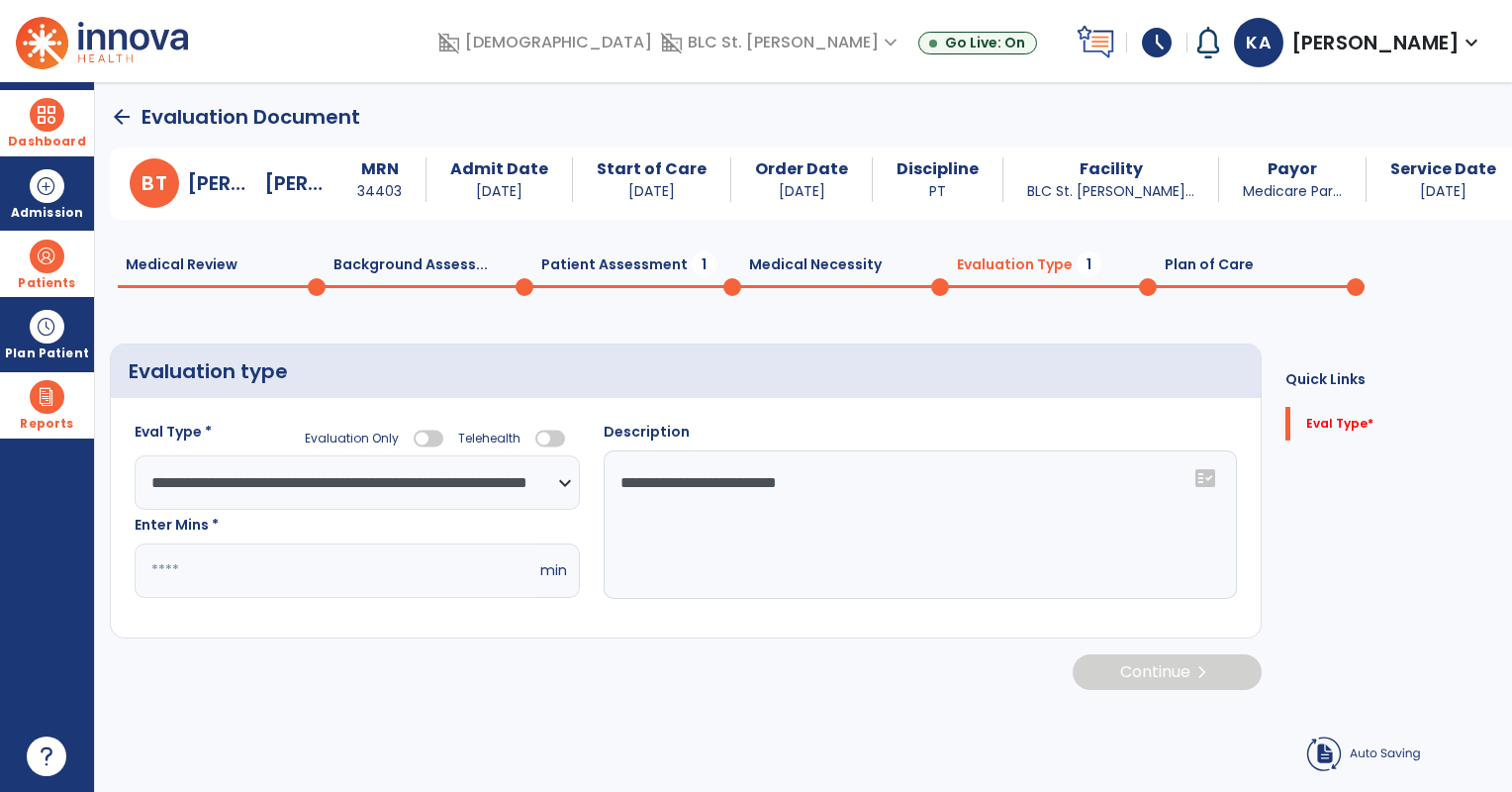 click on "**********" 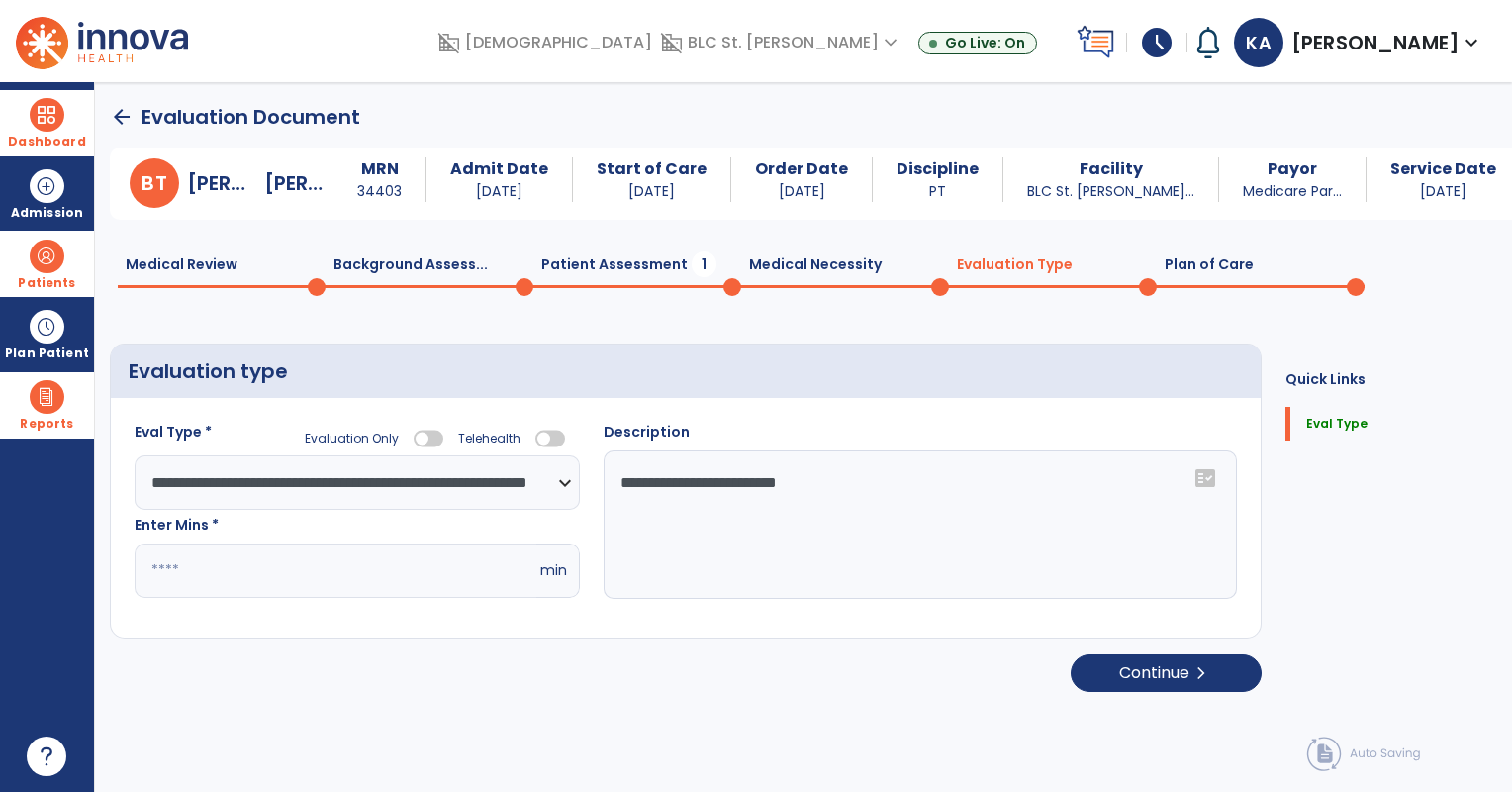 click on "Plan of Care  0" 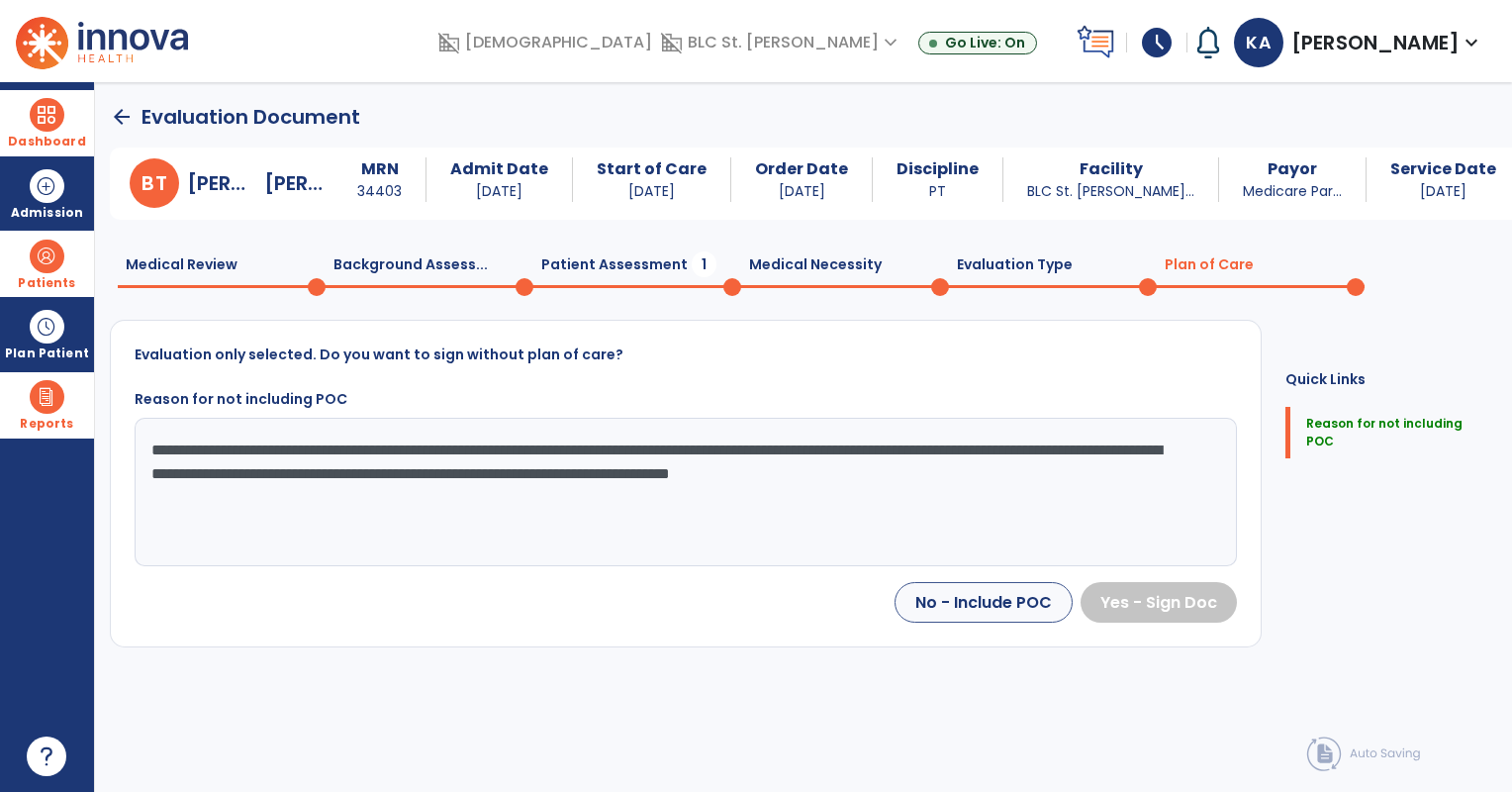 click on "Patient Assessment  1" 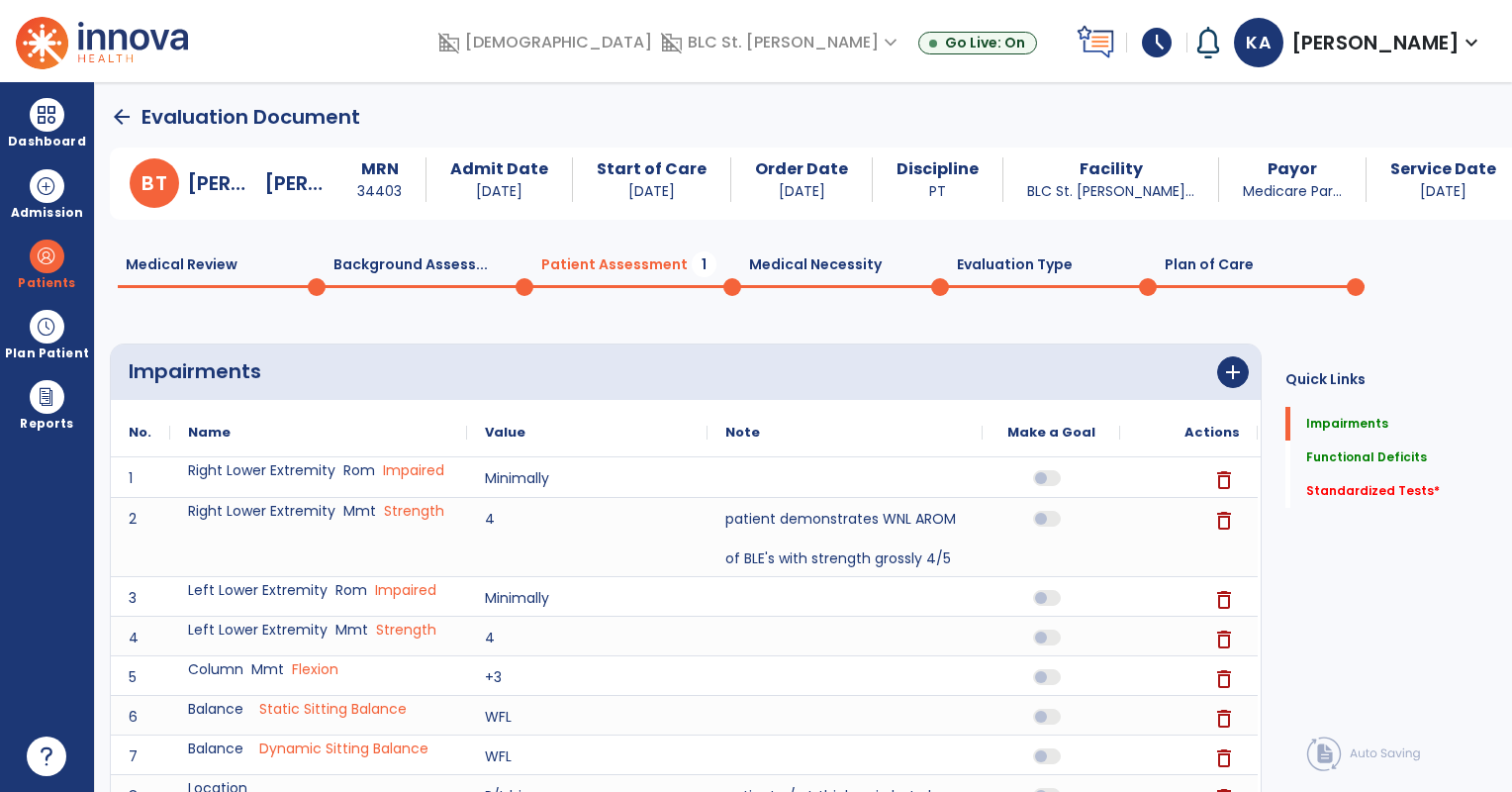scroll, scrollTop: 0, scrollLeft: 0, axis: both 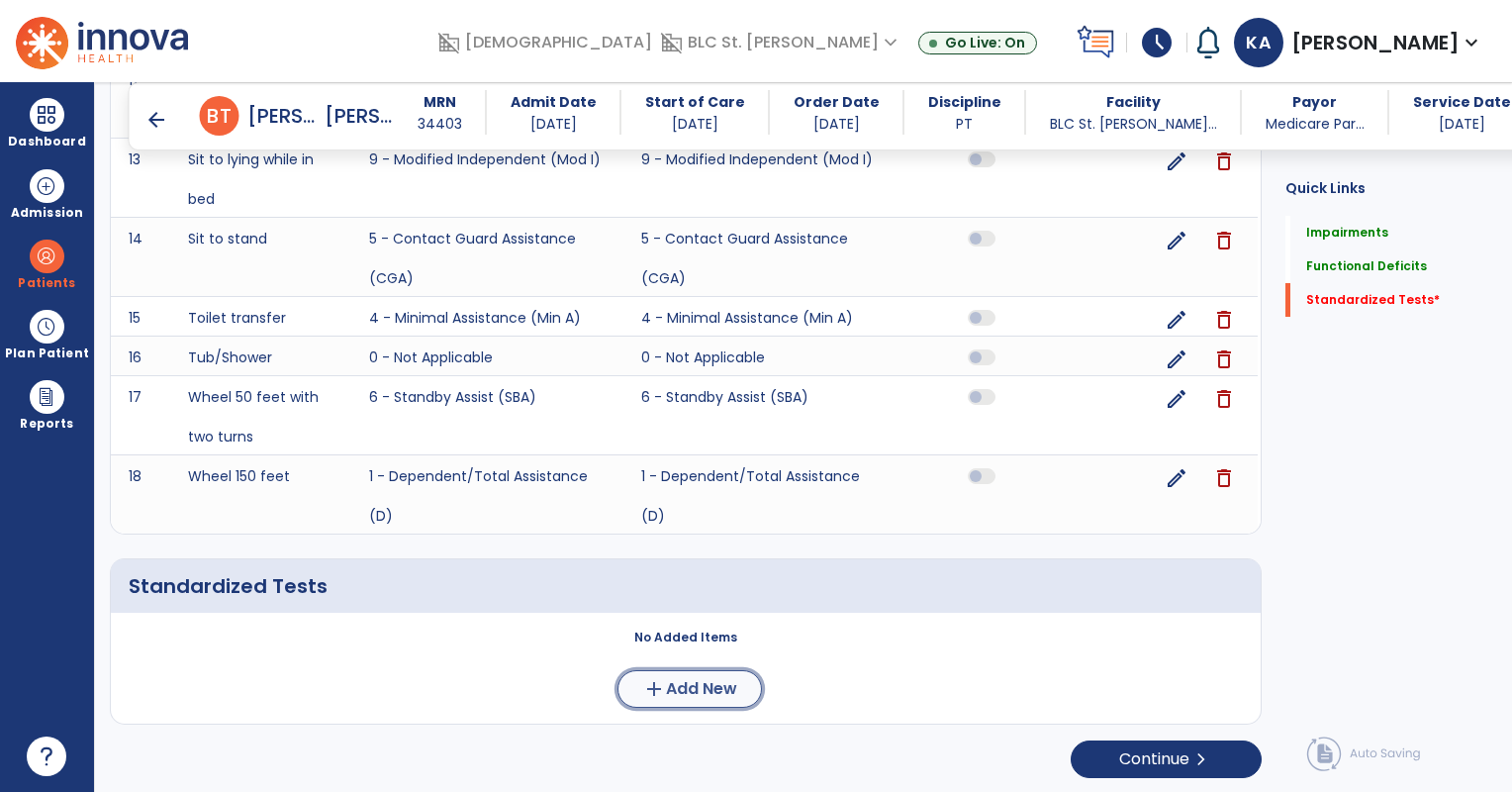 click on "add" 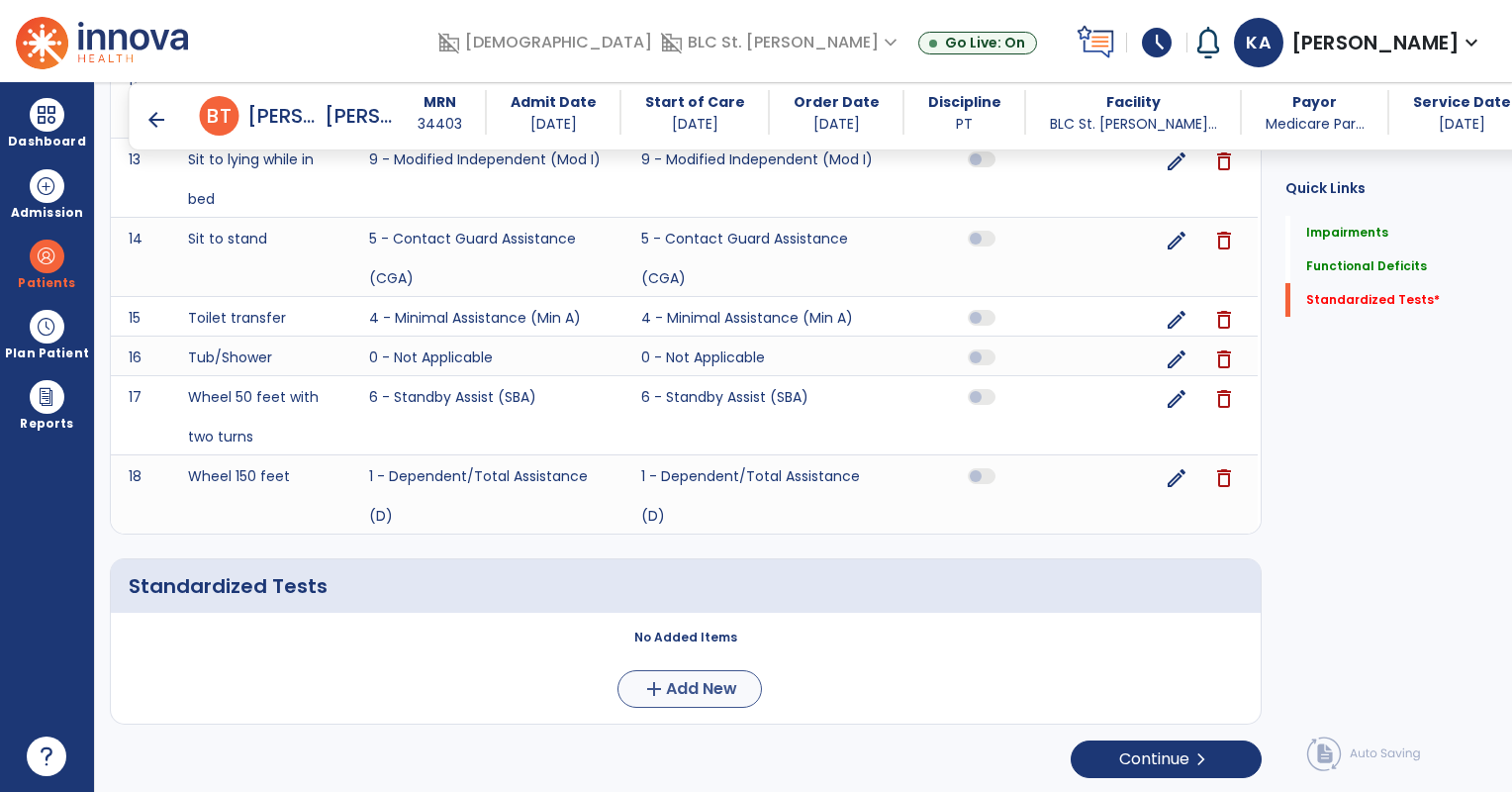 scroll, scrollTop: 0, scrollLeft: 0, axis: both 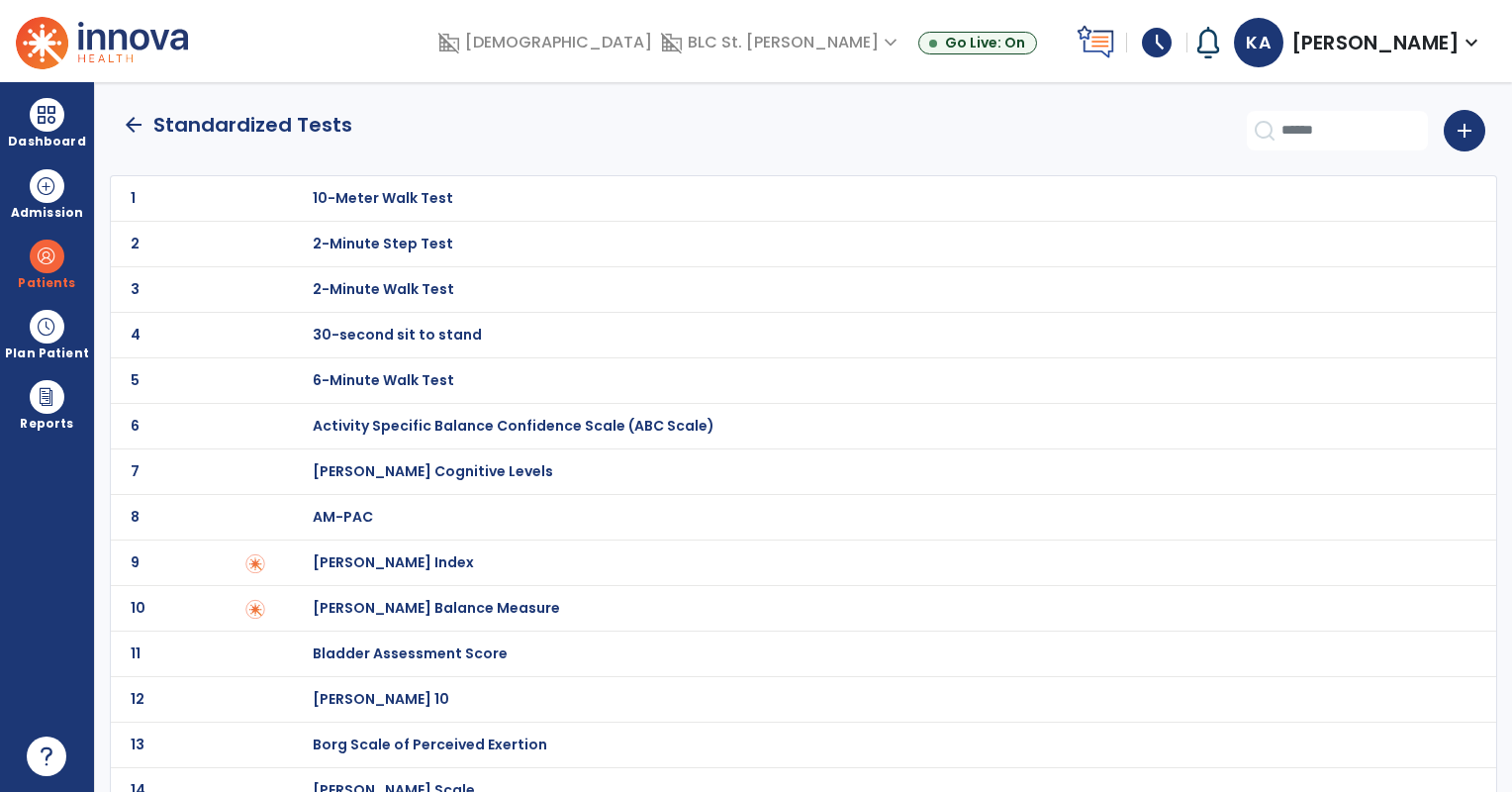 click on "30-second sit to stand" at bounding box center (383, 198) 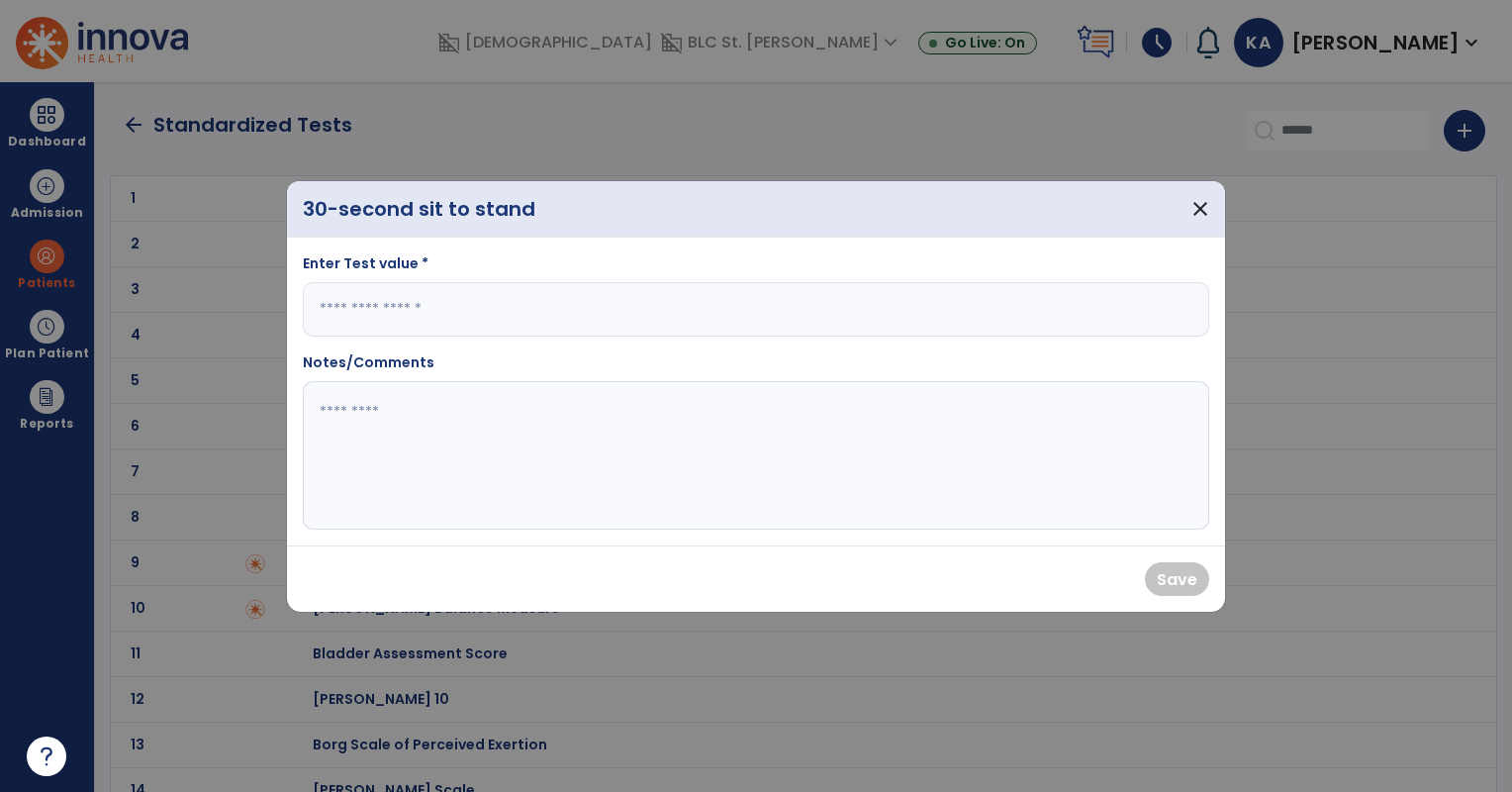 click at bounding box center [756, 309] 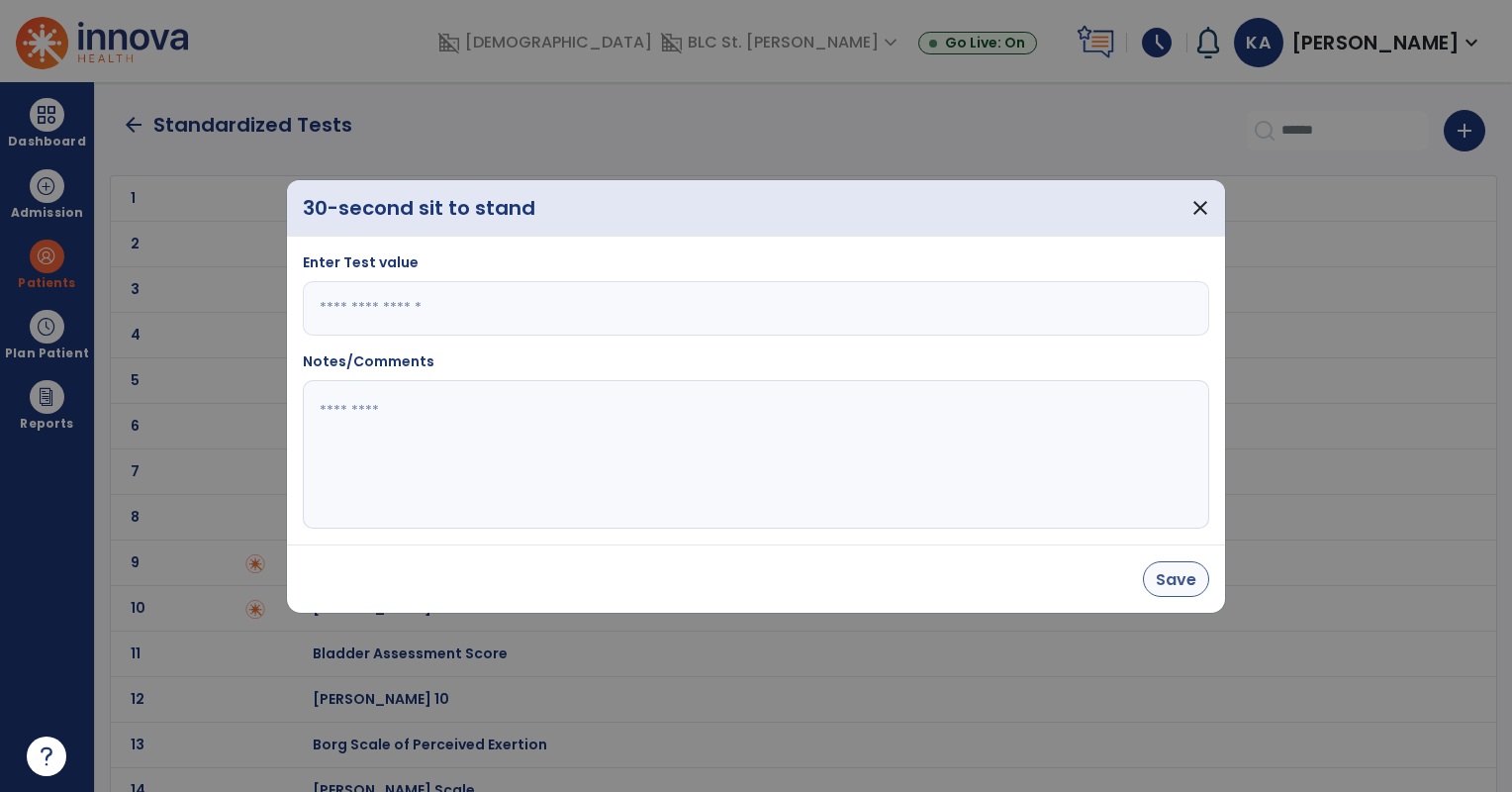 type on "*" 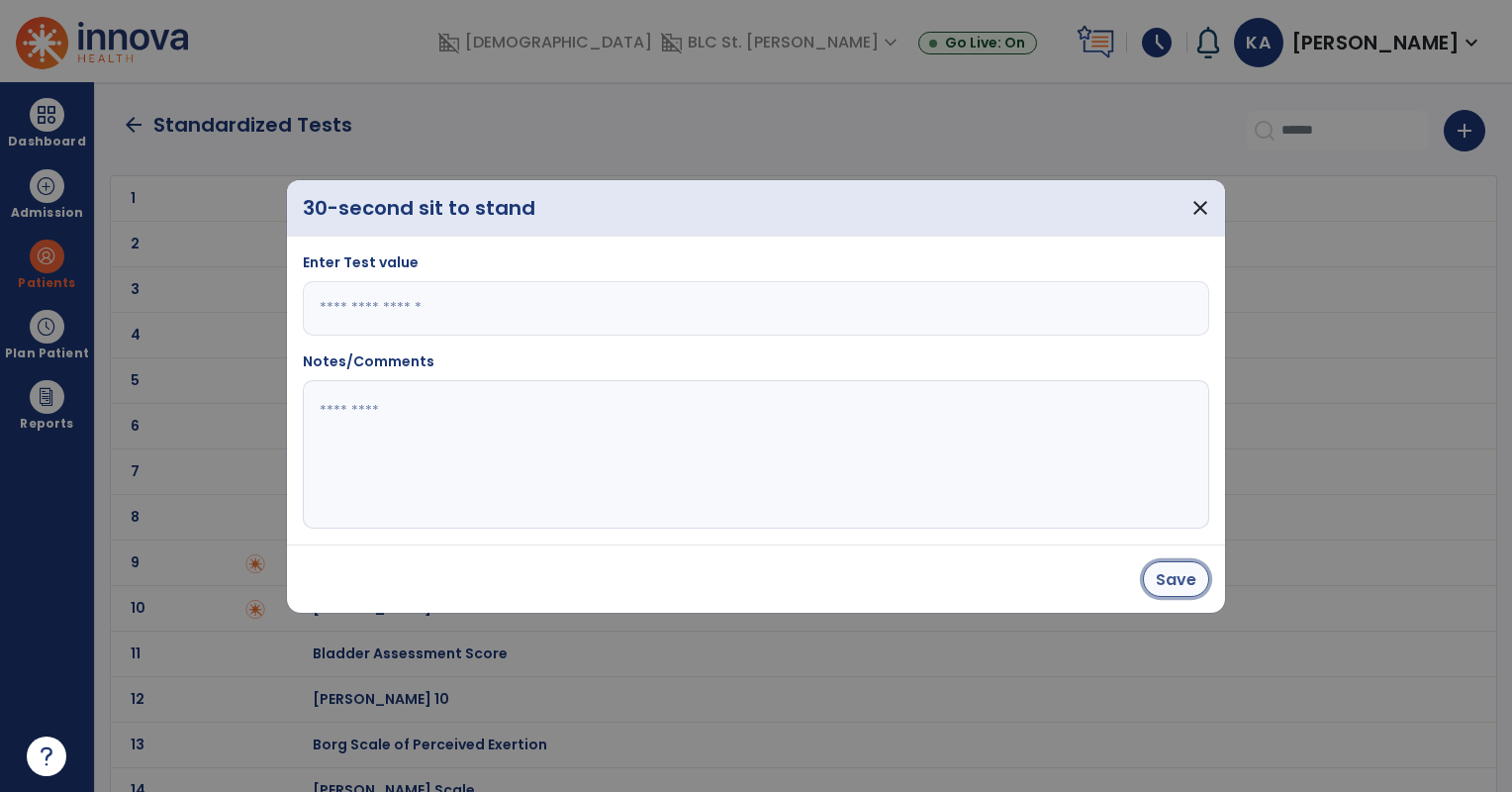click on "Save" at bounding box center (1176, 579) 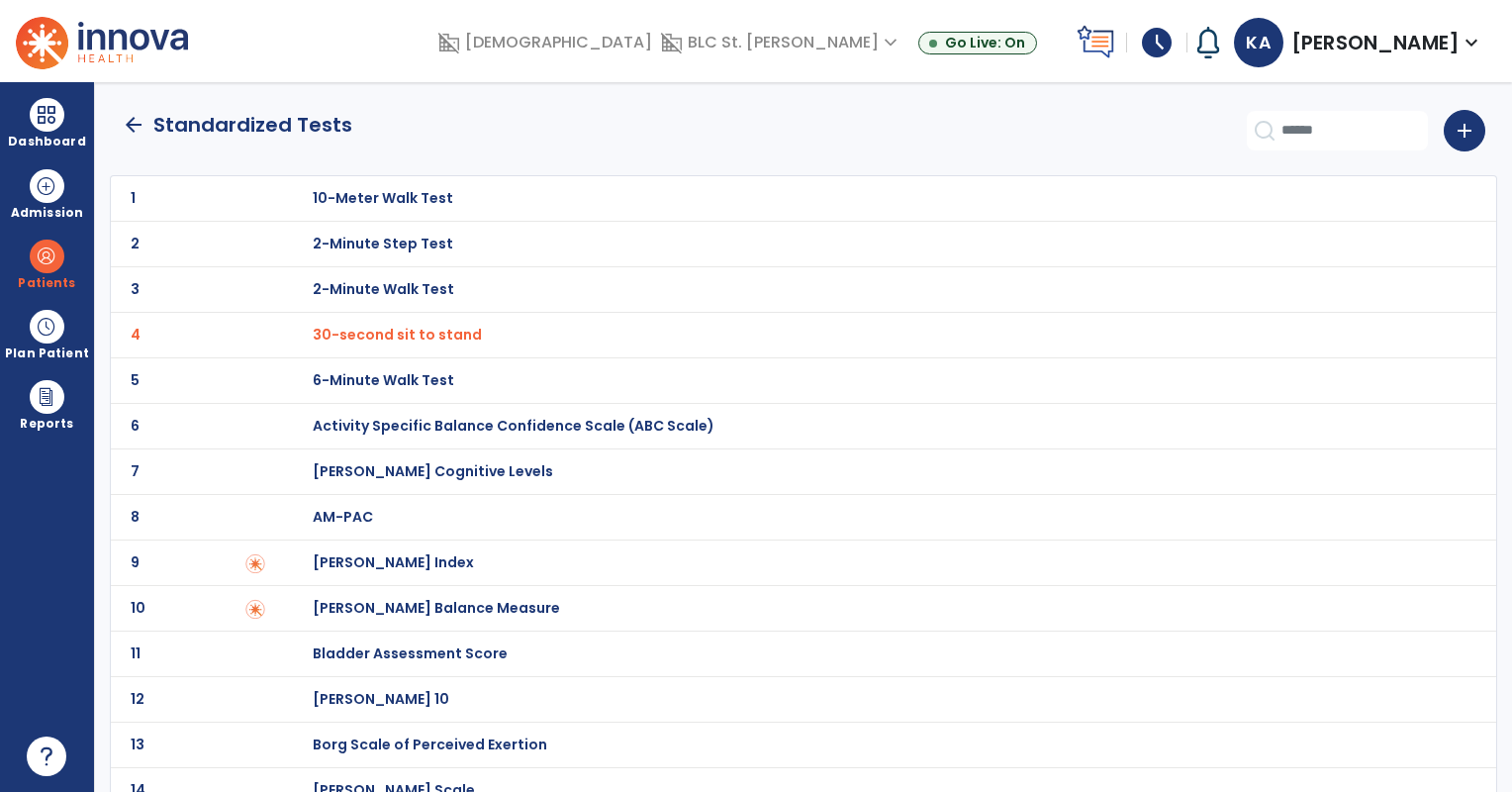 click on "arrow_back" 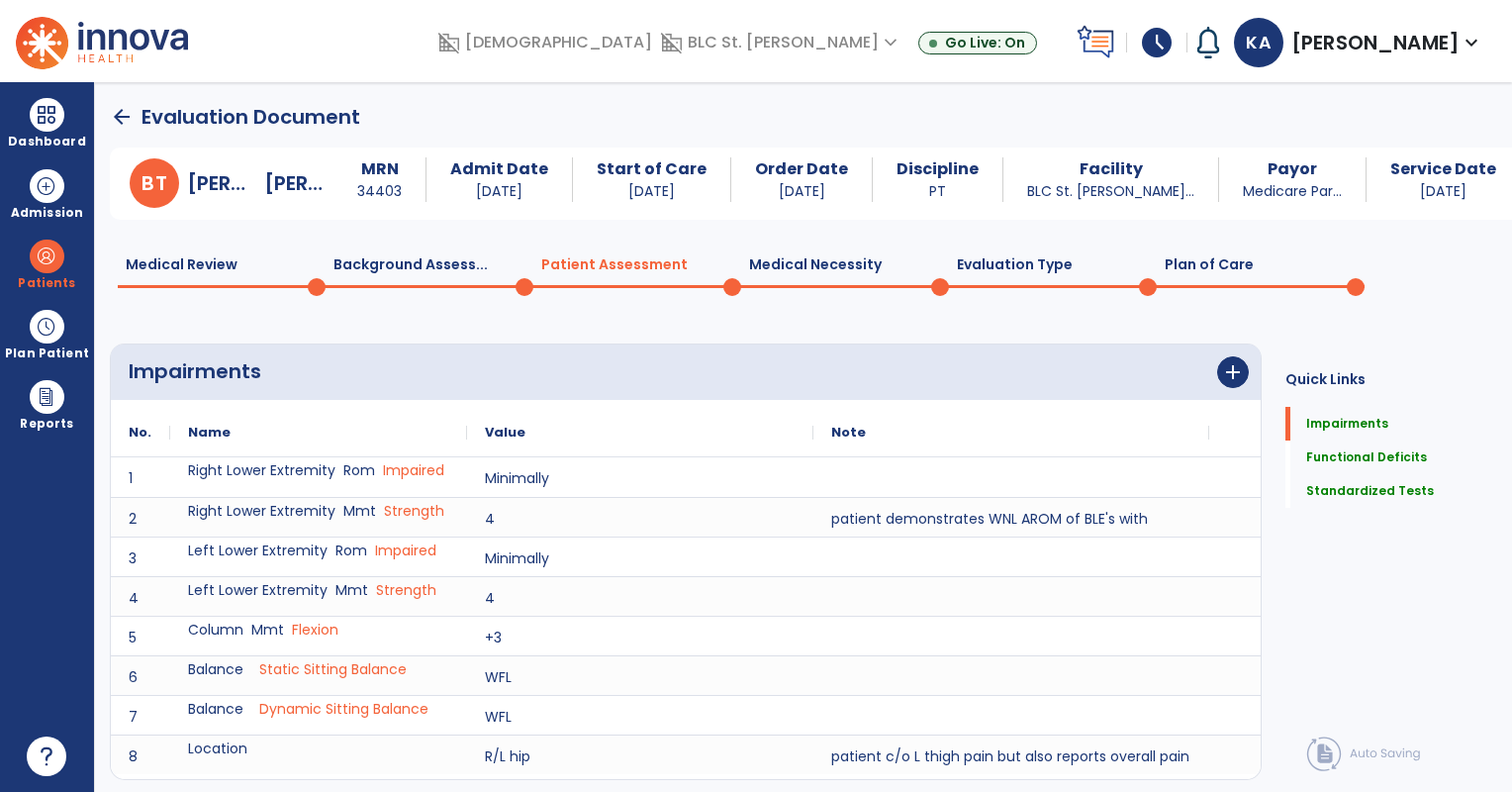 scroll, scrollTop: 0, scrollLeft: 0, axis: both 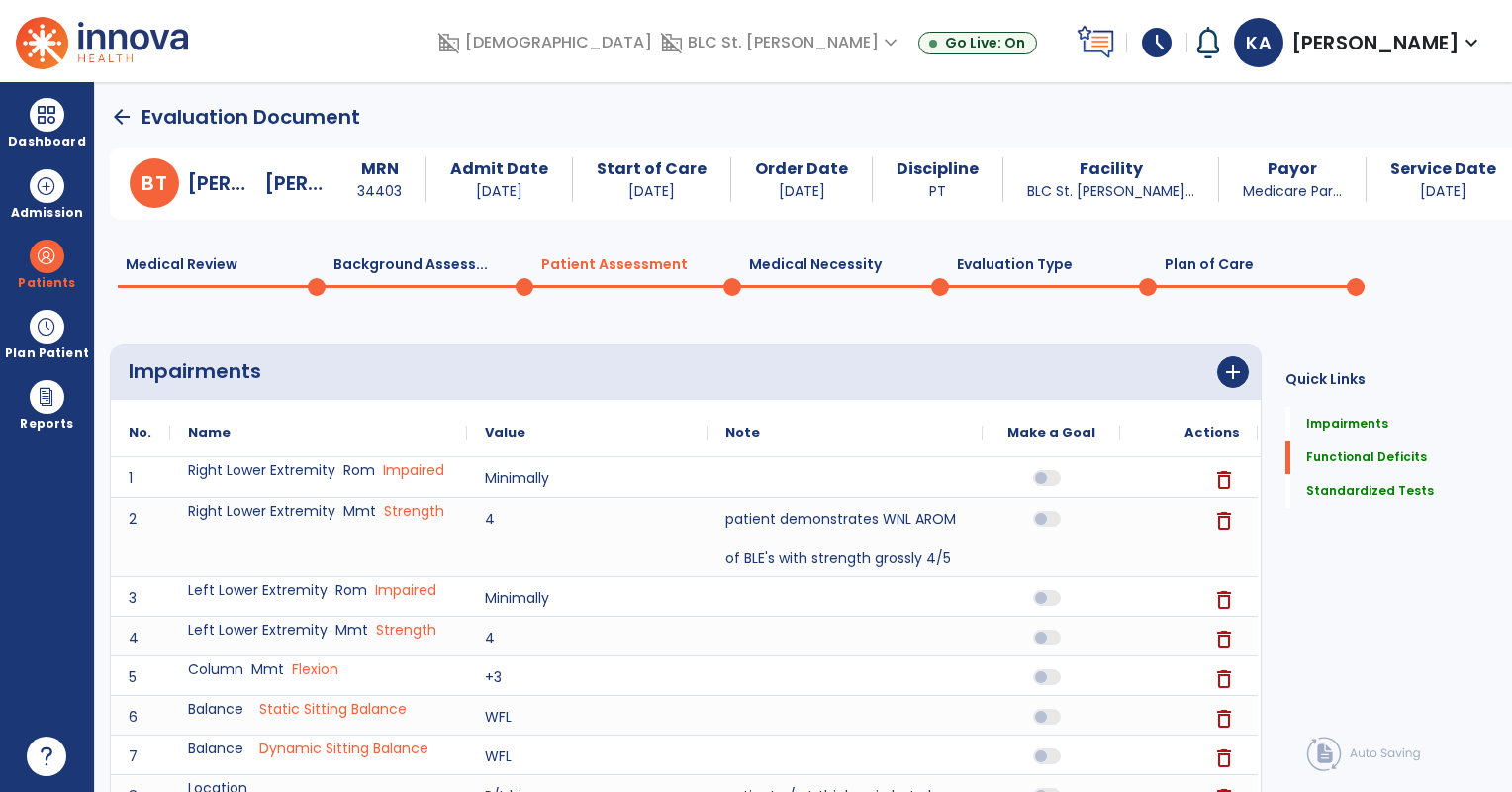 click on "Plan of Care  0" 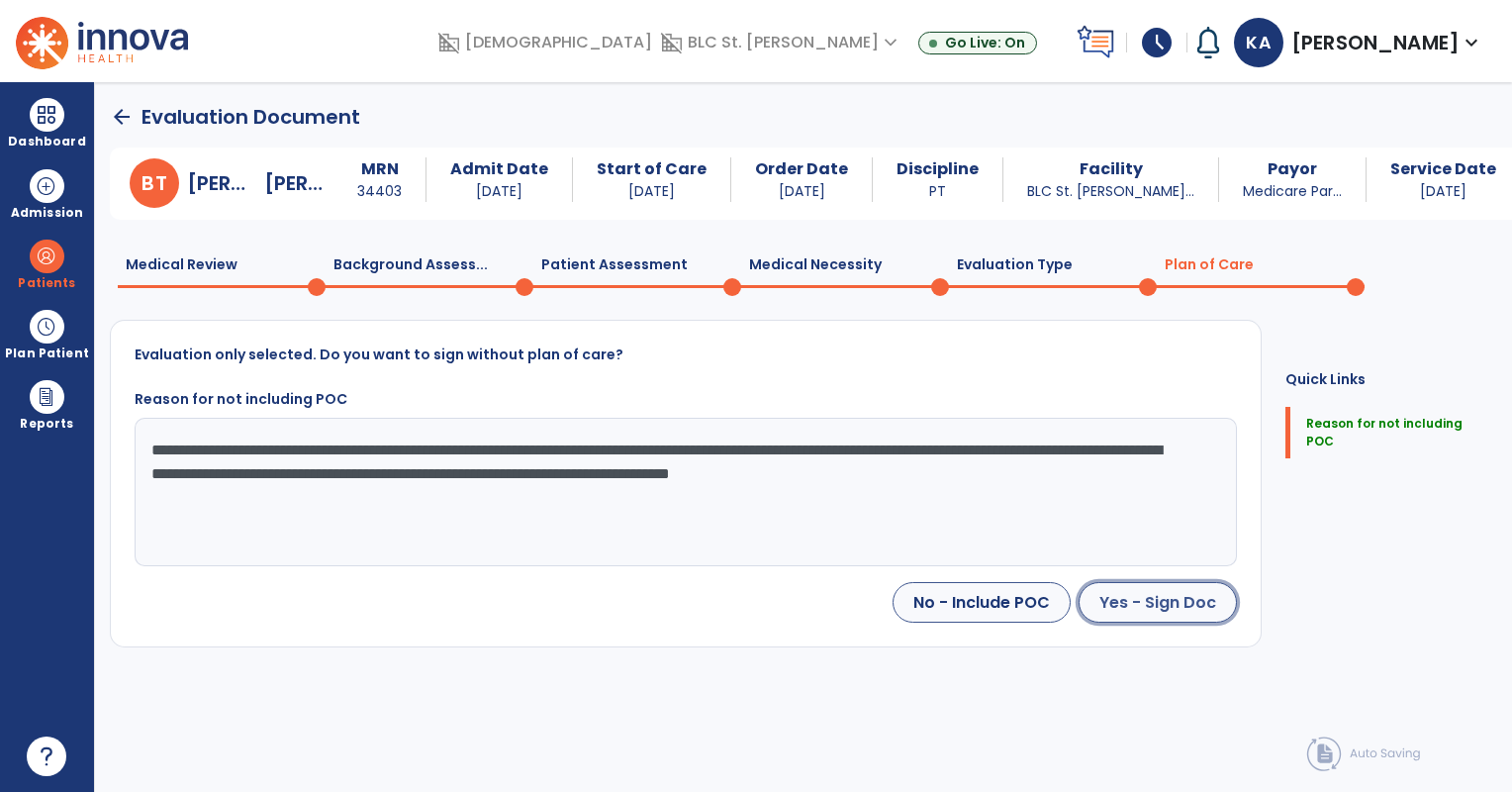 click on "Yes - Sign Doc" 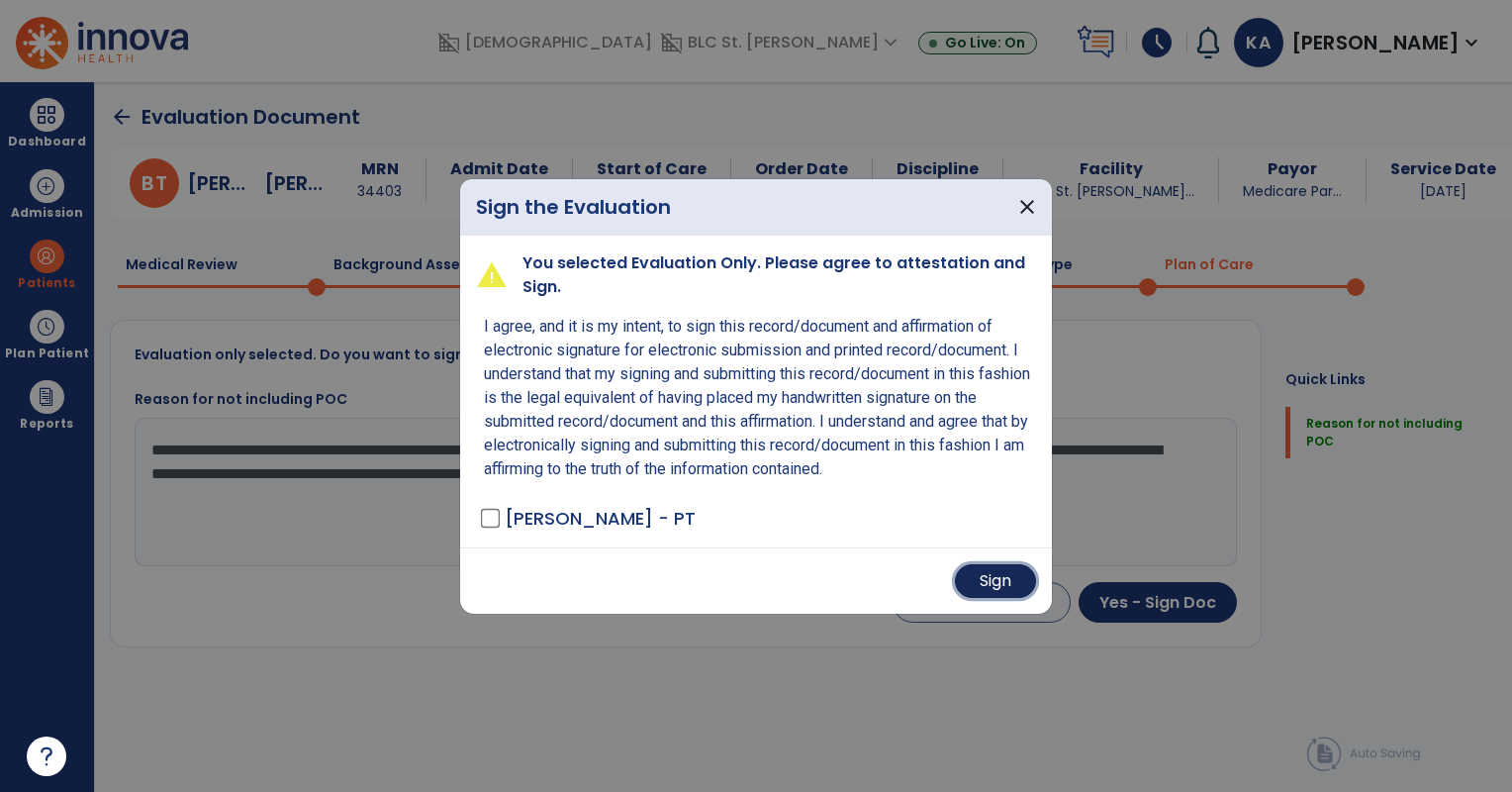 click on "Sign" at bounding box center [995, 581] 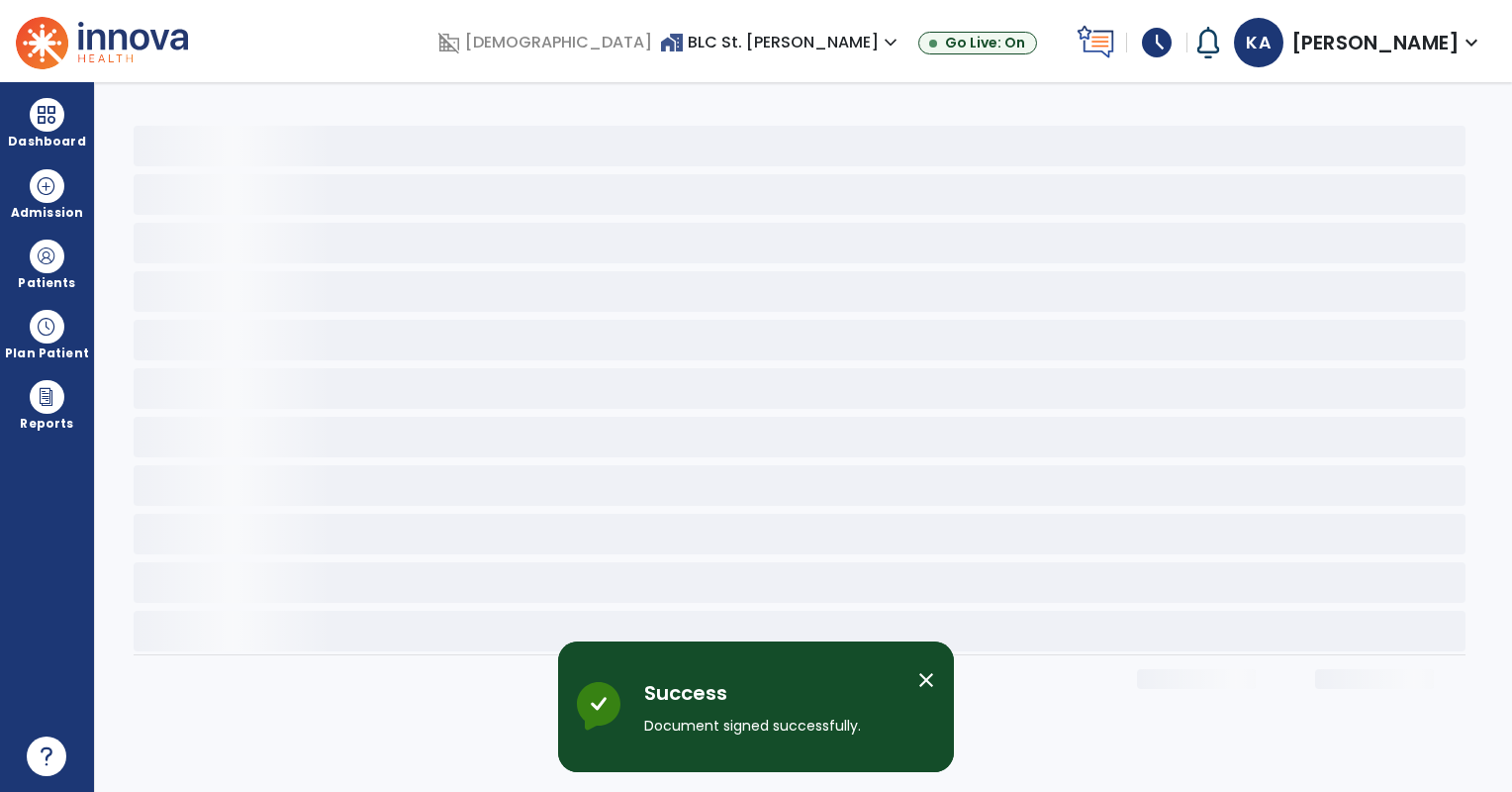 scroll, scrollTop: 0, scrollLeft: 0, axis: both 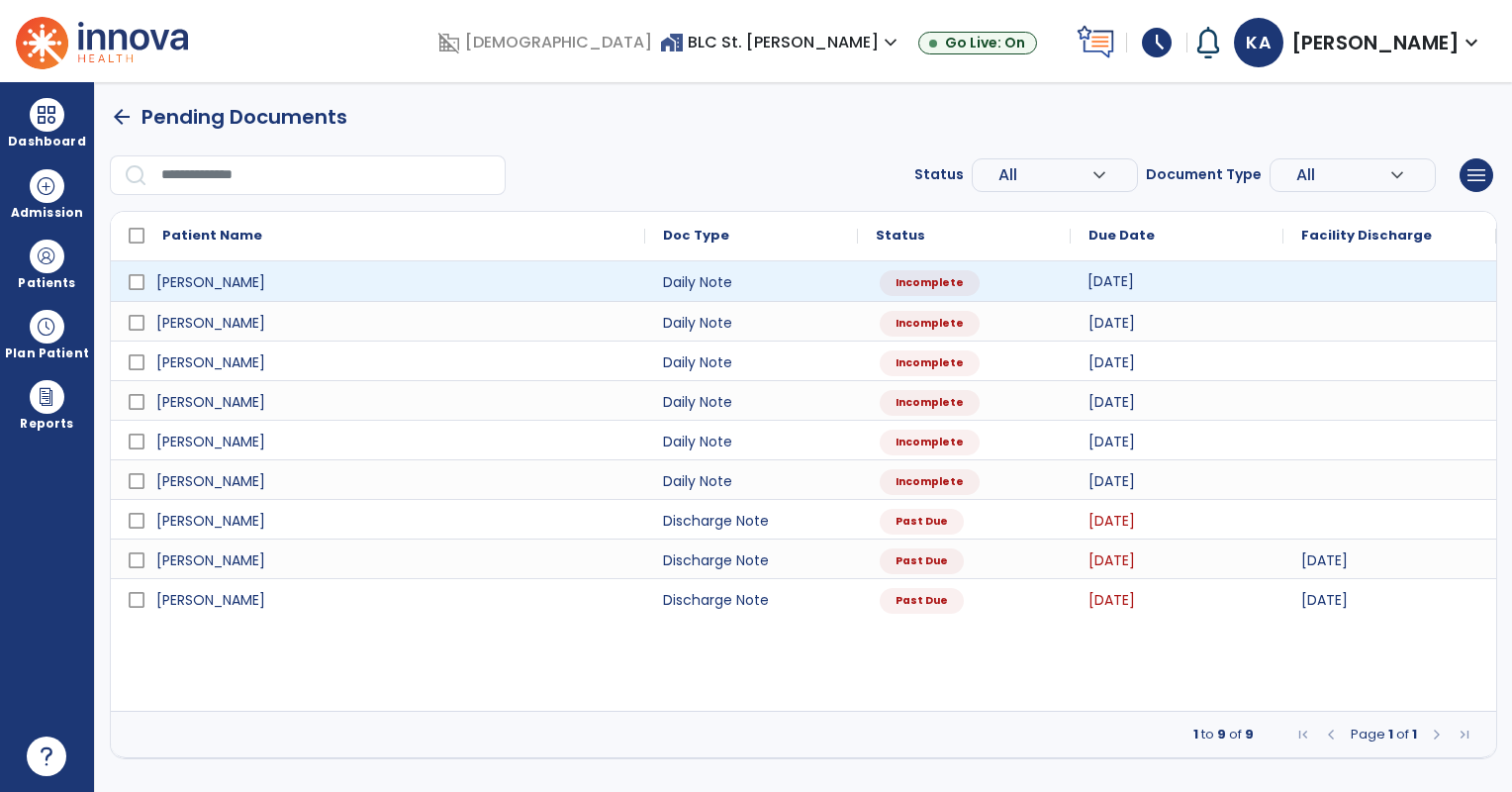 click on "[DATE]" at bounding box center [1177, 281] 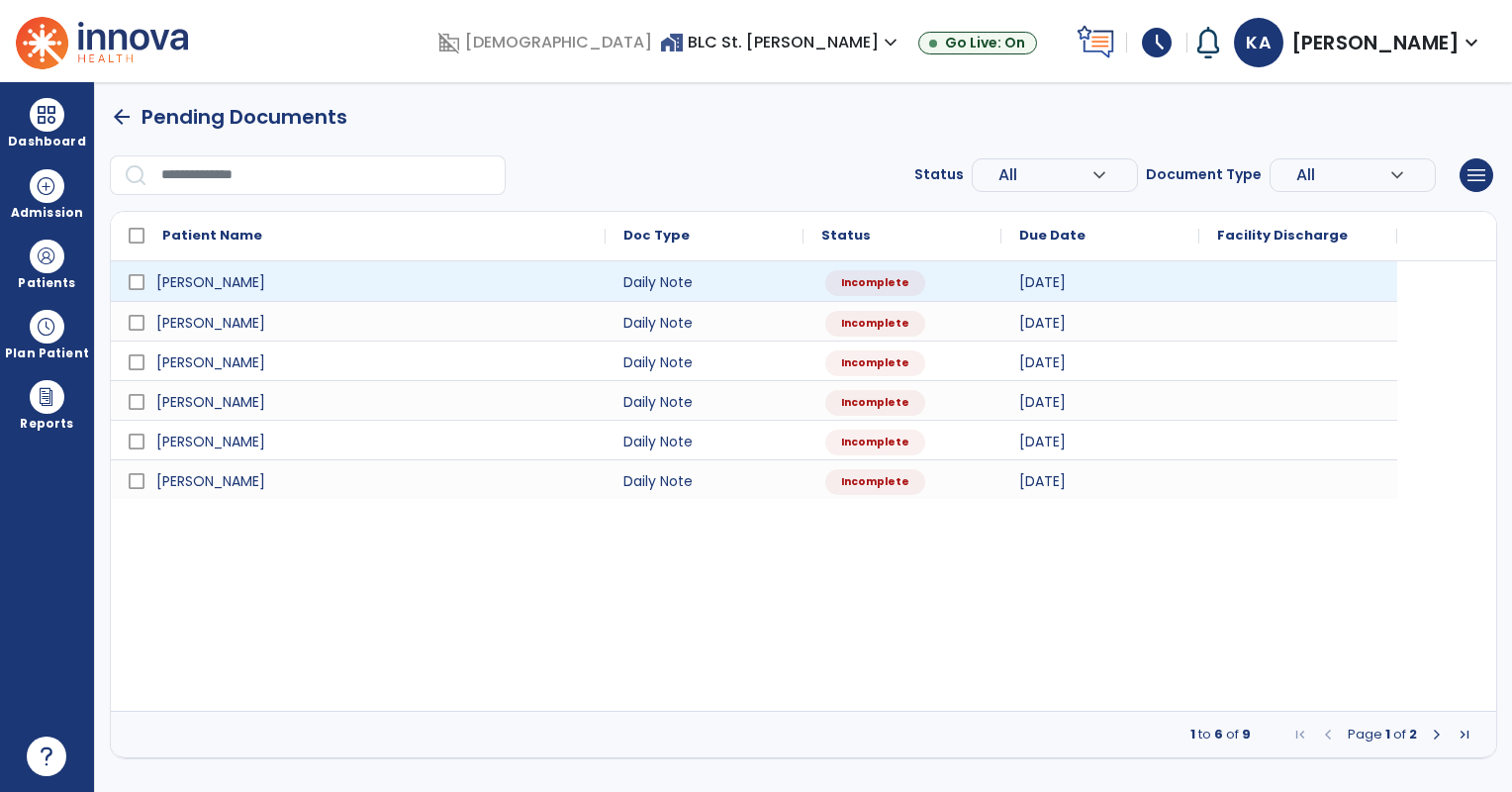 select on "*" 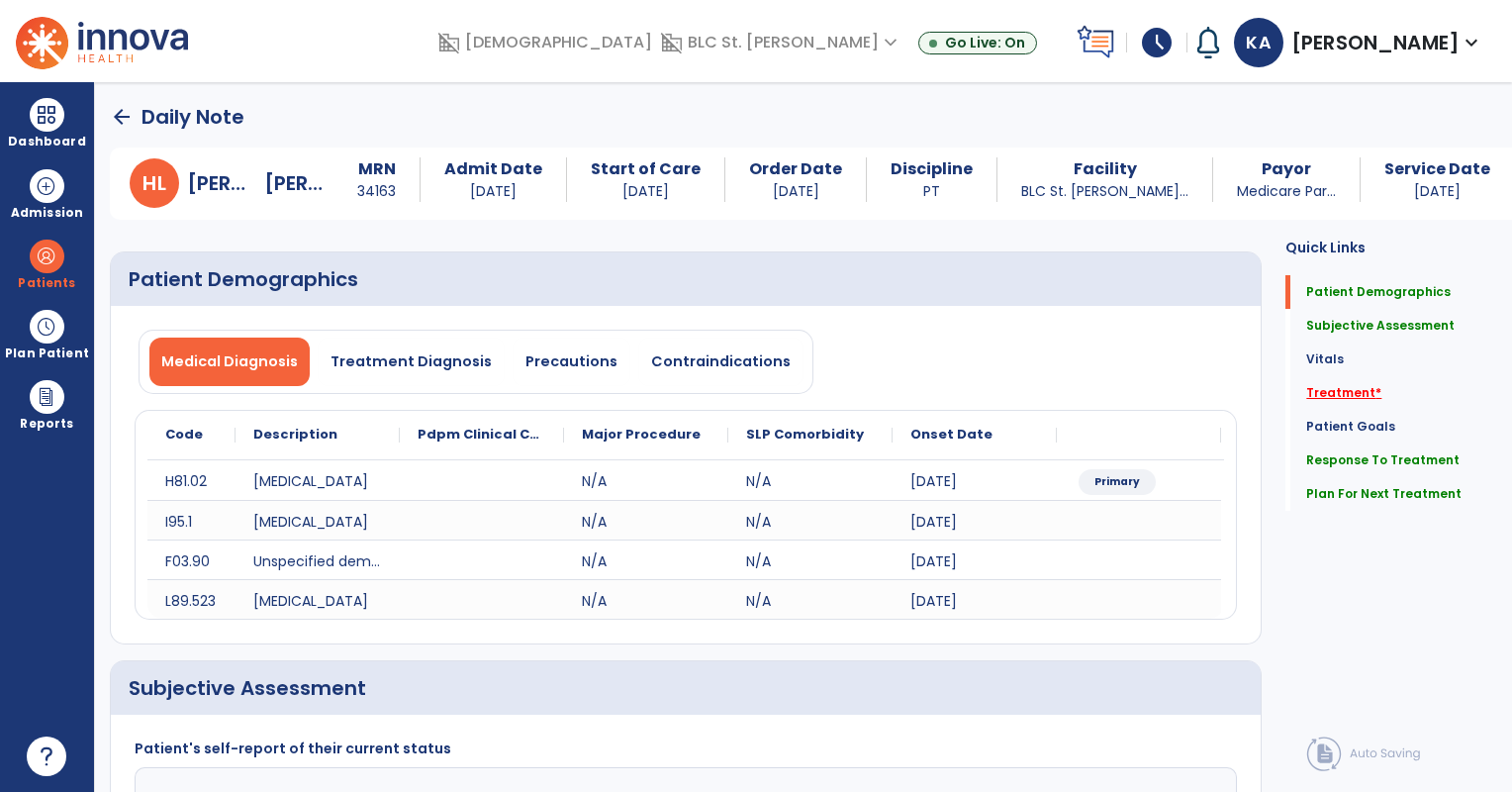 click on "Treatment   *" 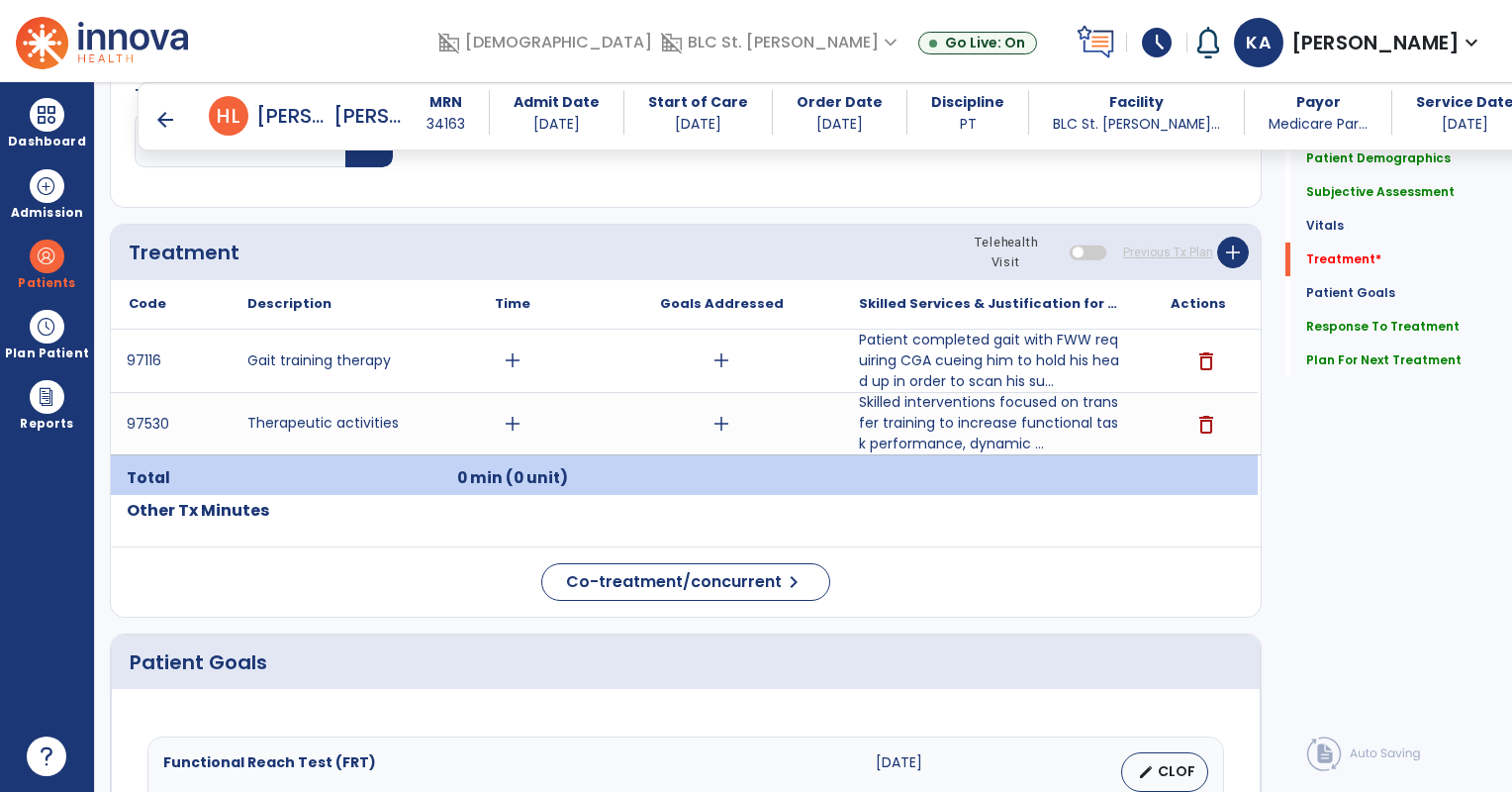 scroll, scrollTop: 1133, scrollLeft: 0, axis: vertical 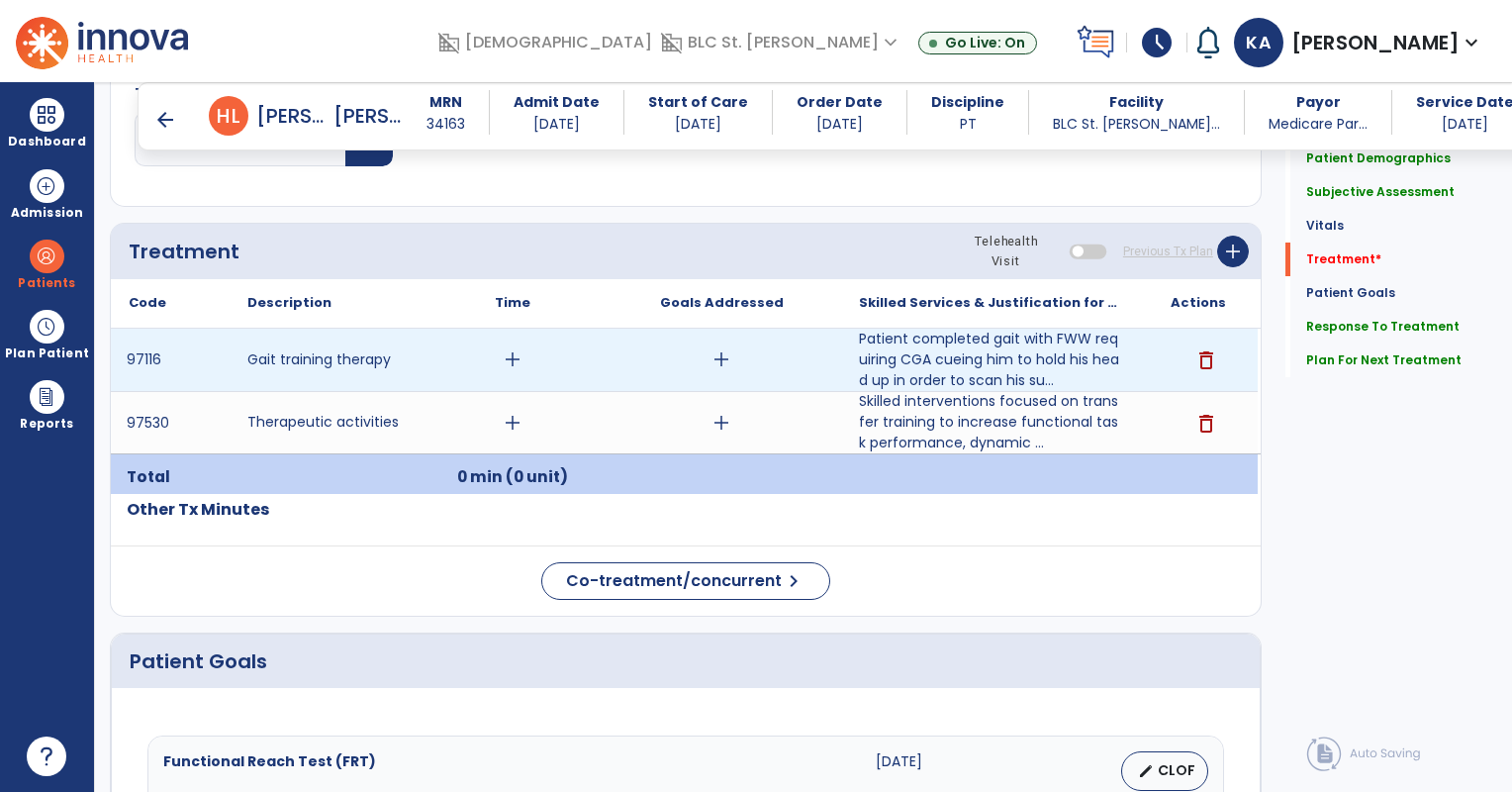 click on "add" at bounding box center [513, 359] 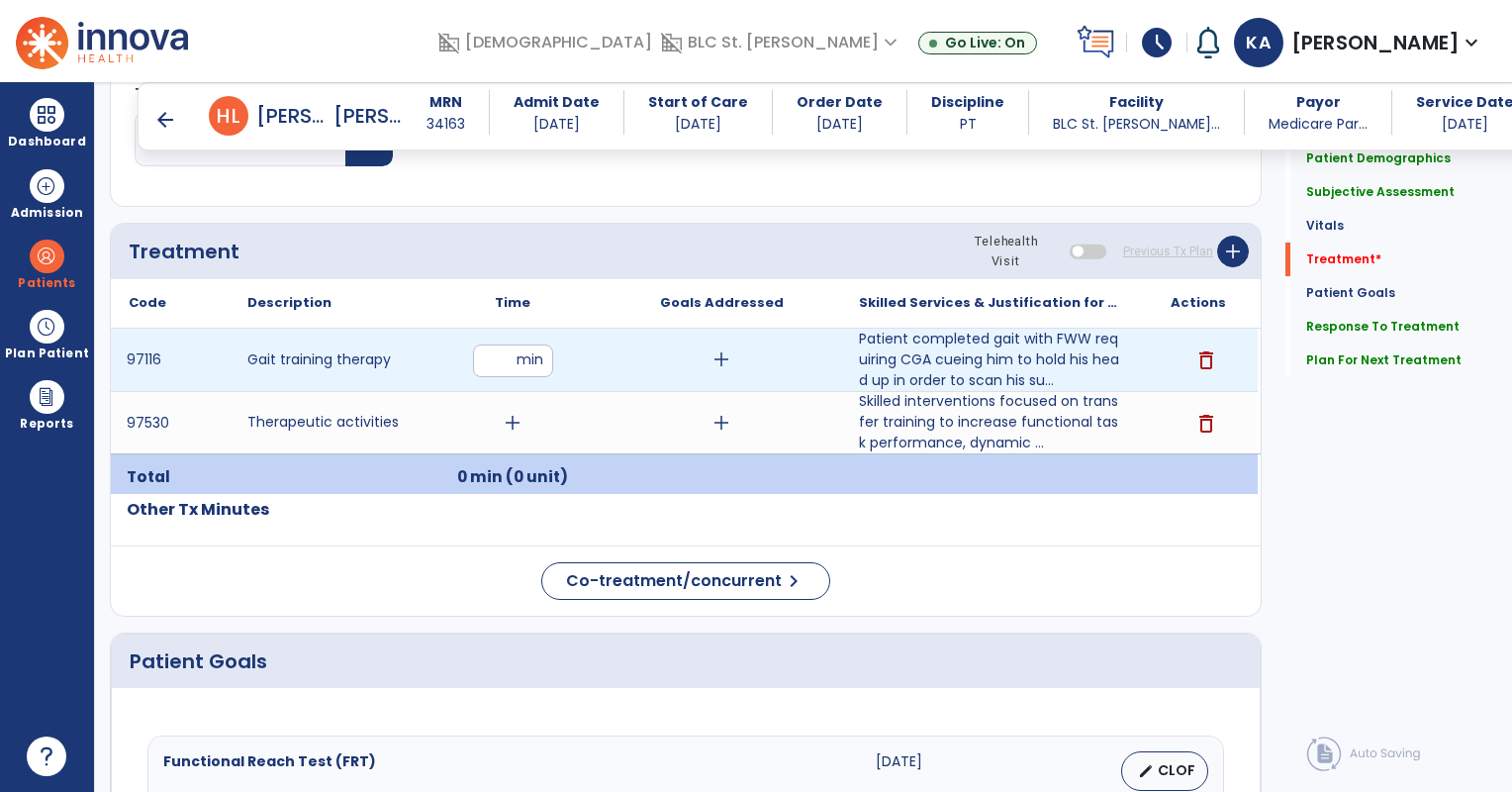 type on "**" 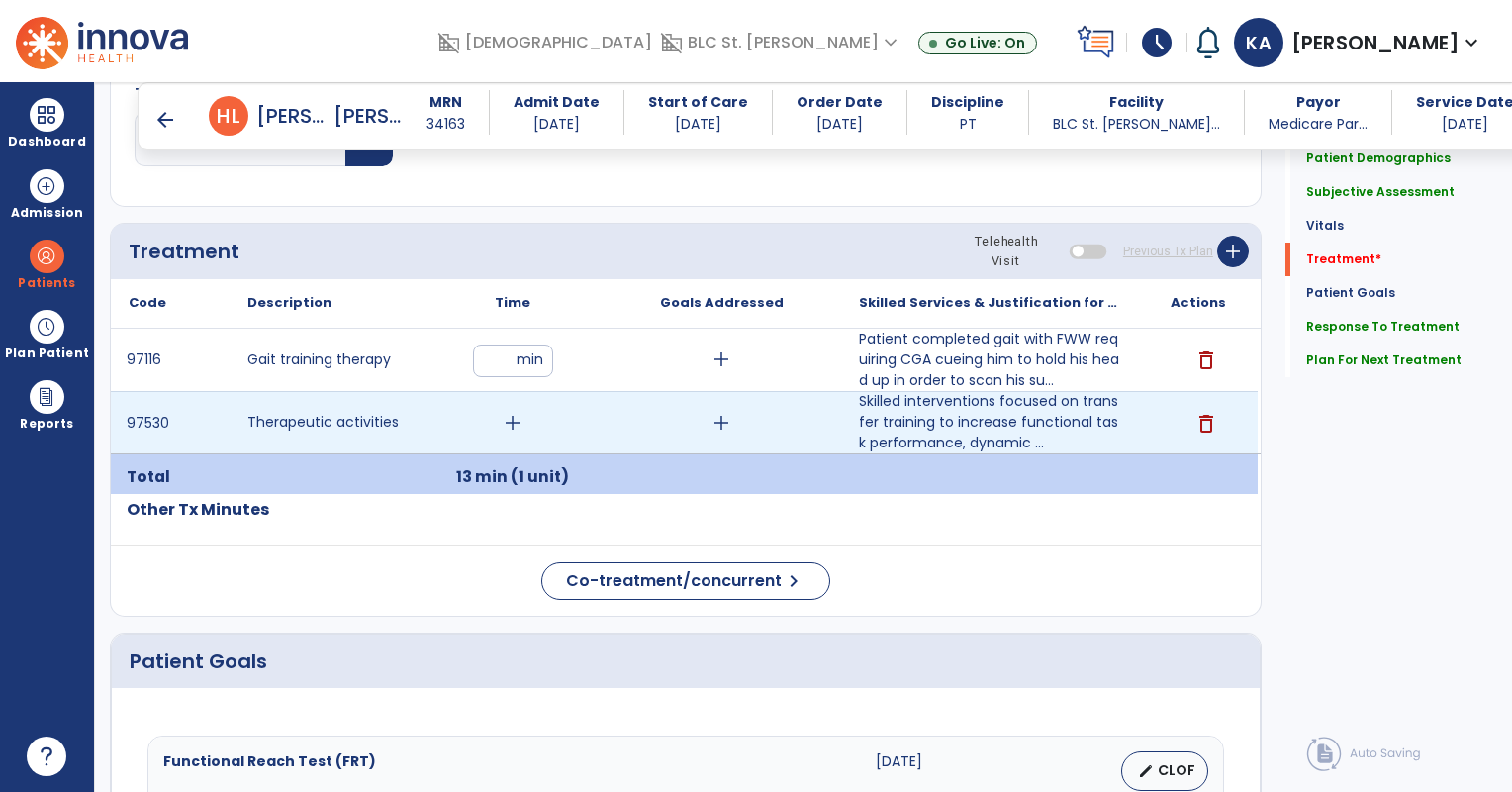 click on "add" at bounding box center [513, 423] 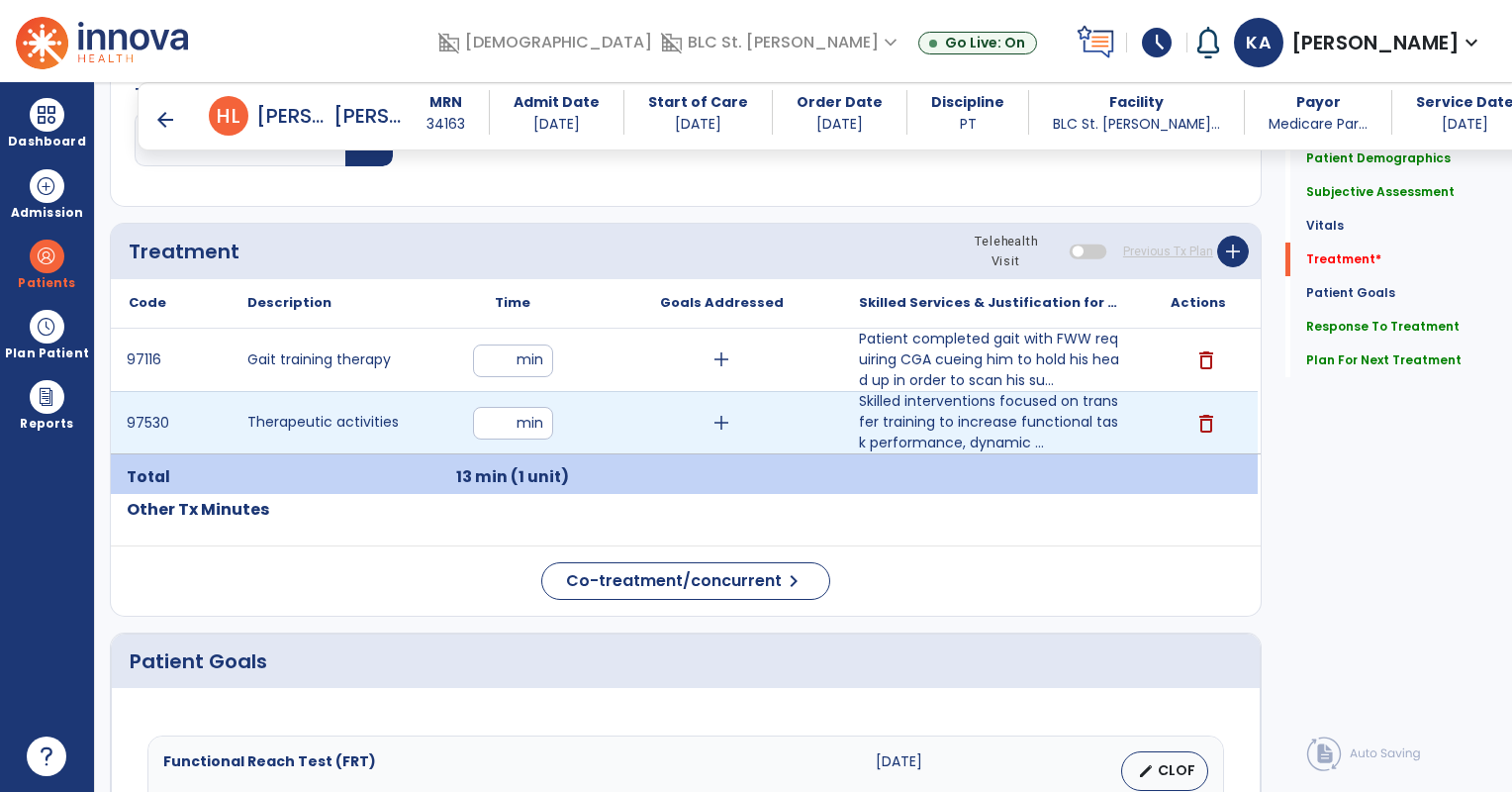 type on "**" 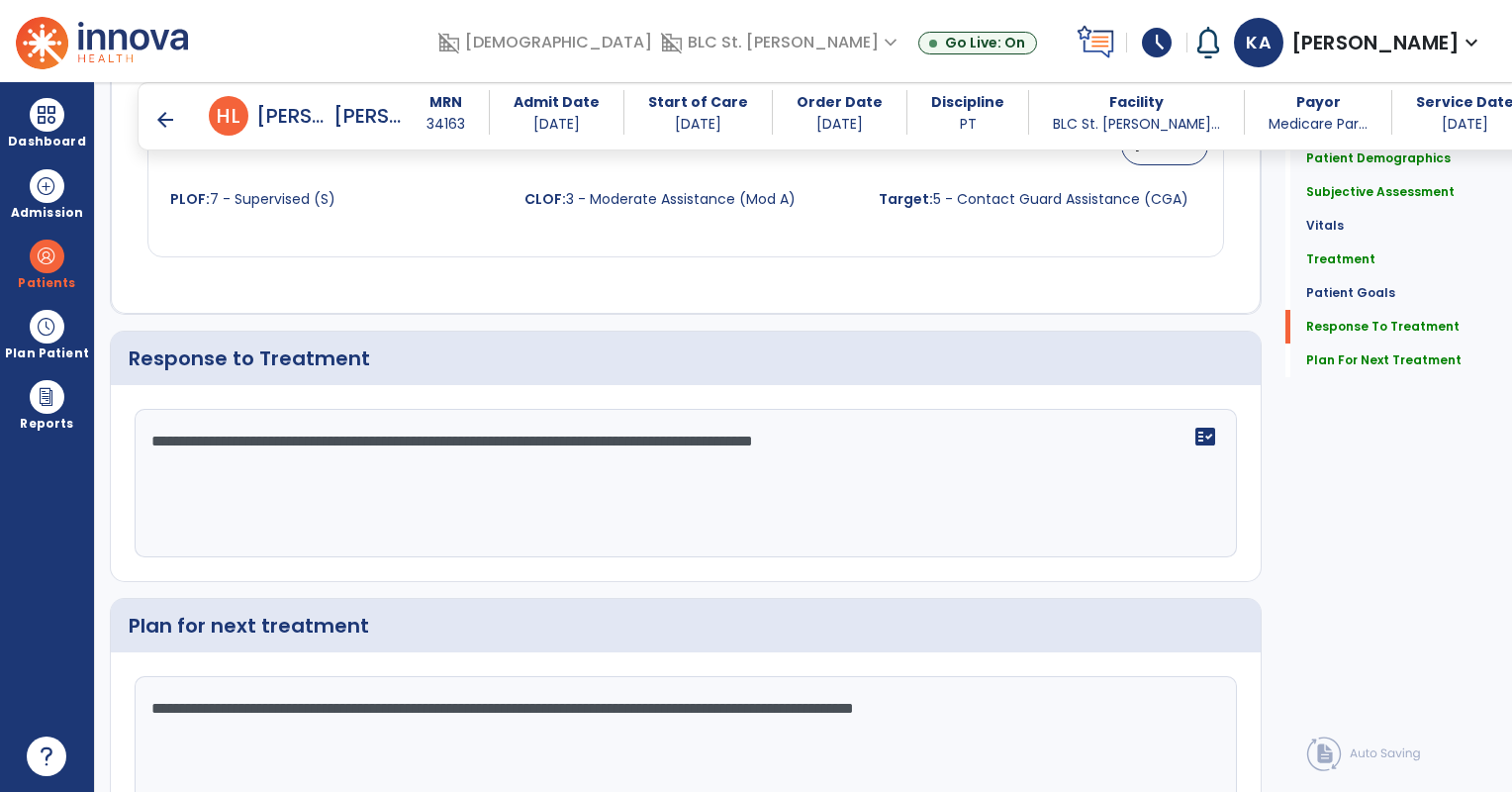 scroll, scrollTop: 2769, scrollLeft: 0, axis: vertical 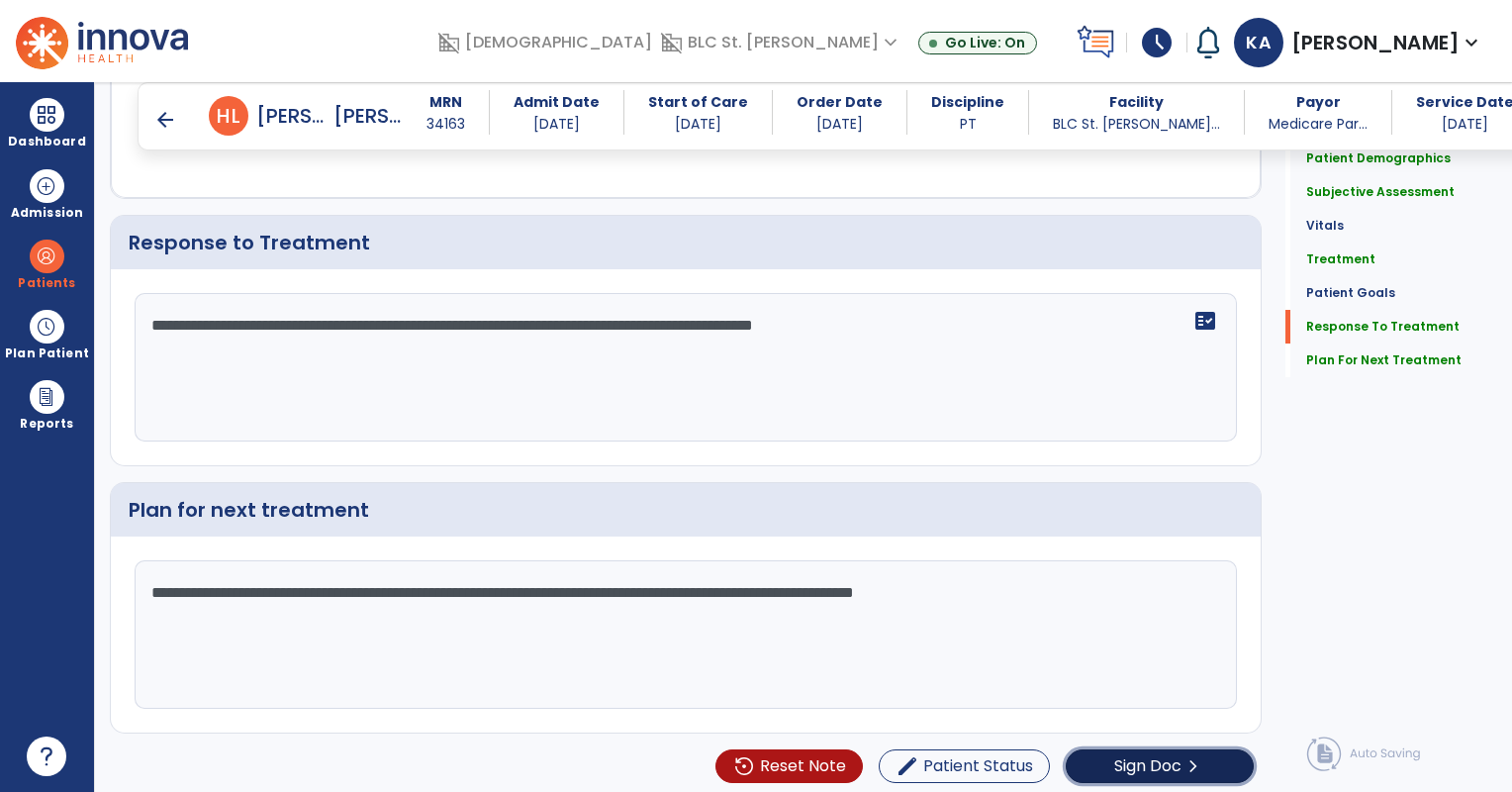 click on "Sign Doc" 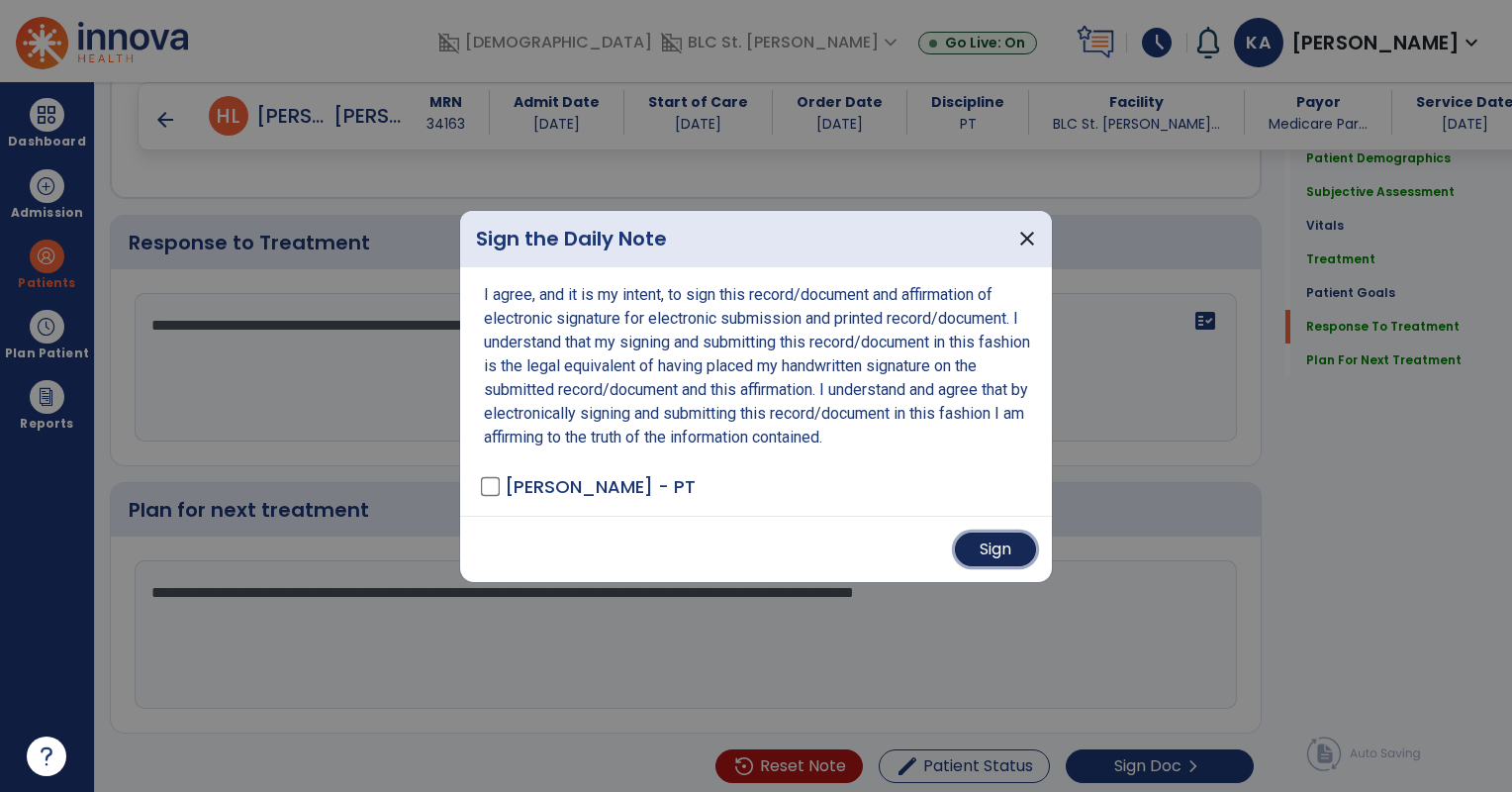 click on "Sign" at bounding box center [995, 549] 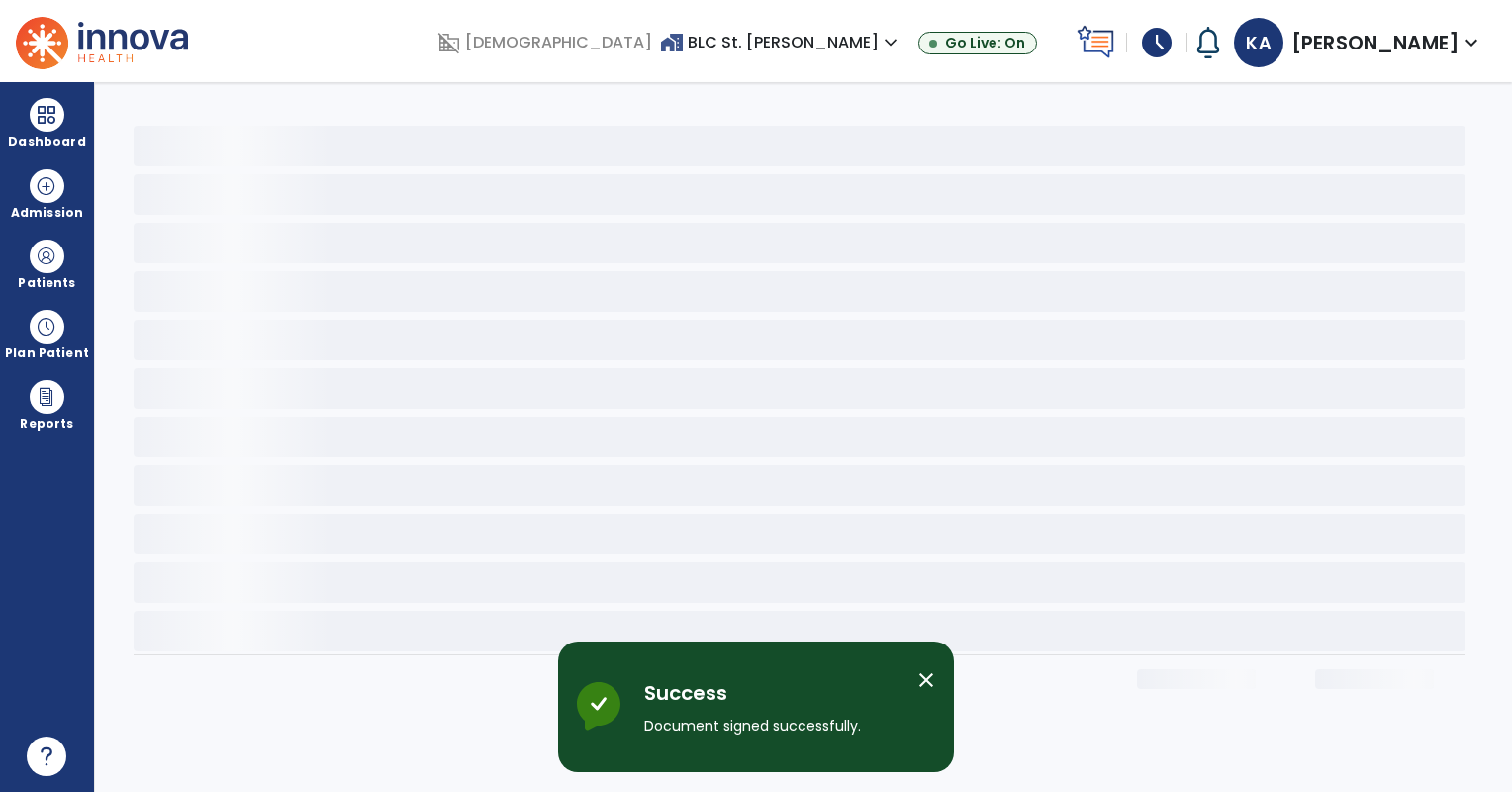 scroll, scrollTop: 0, scrollLeft: 0, axis: both 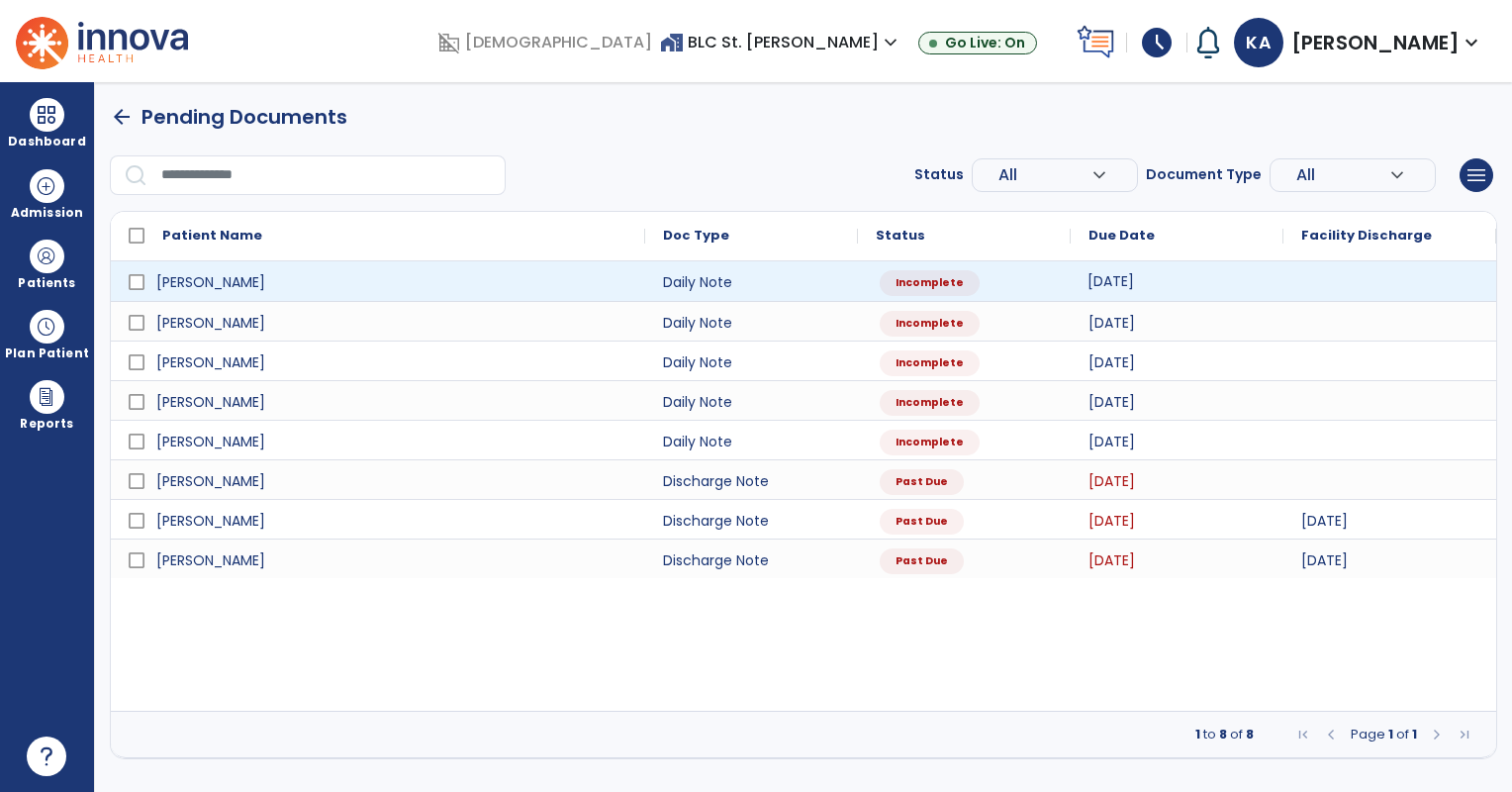 click on "[DATE]" at bounding box center [1177, 281] 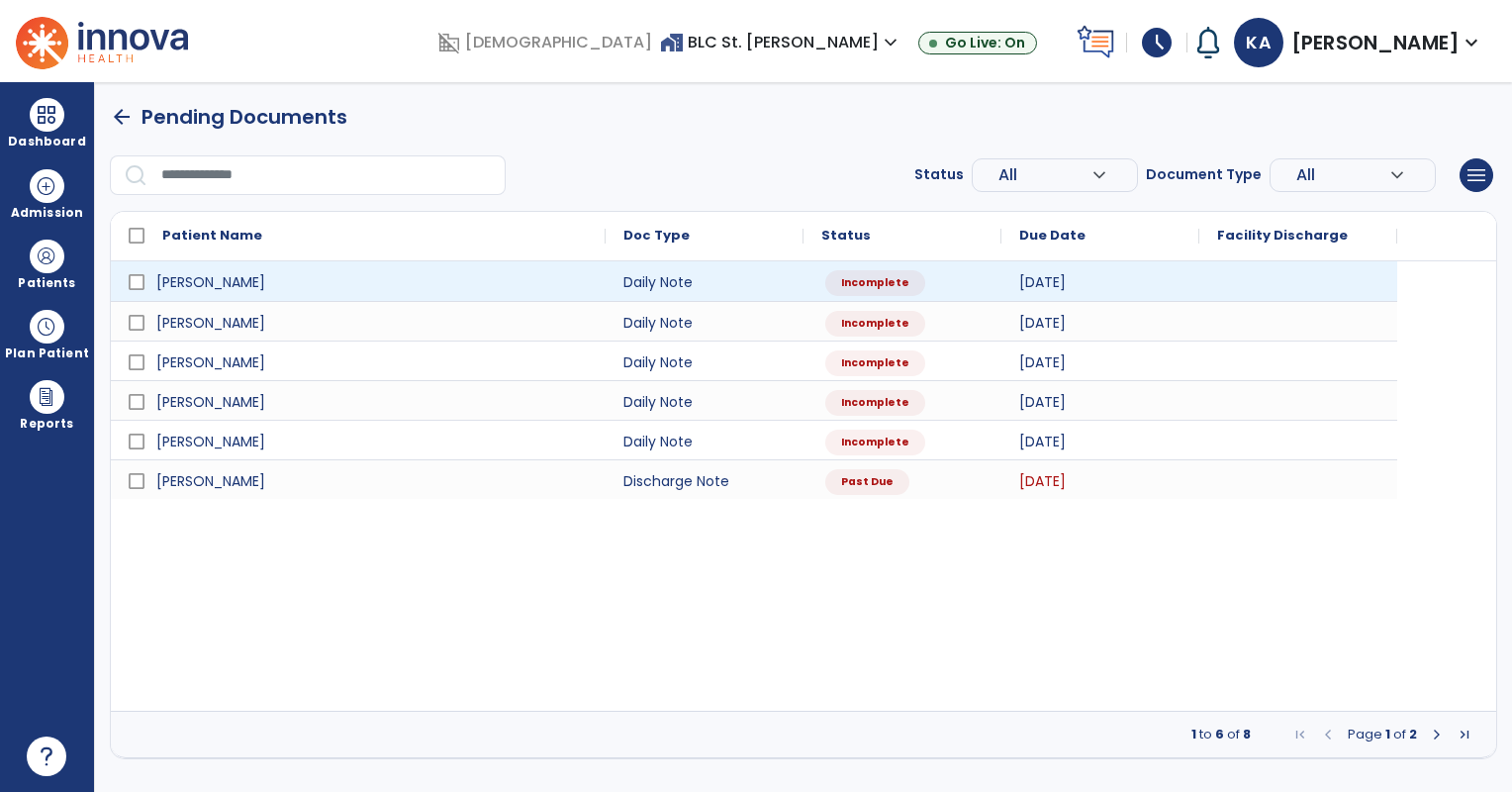 select on "*" 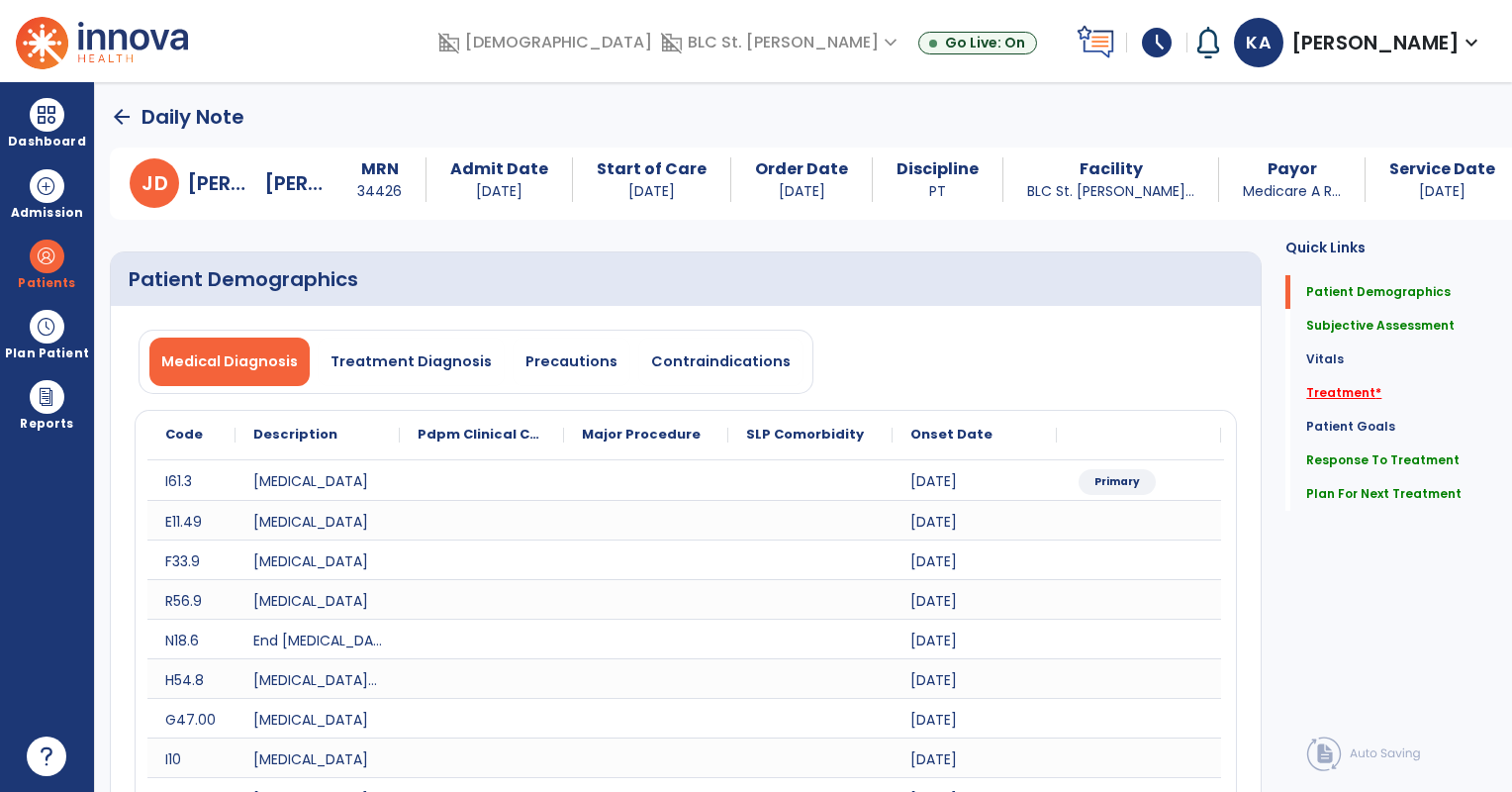 click on "Treatment   *" 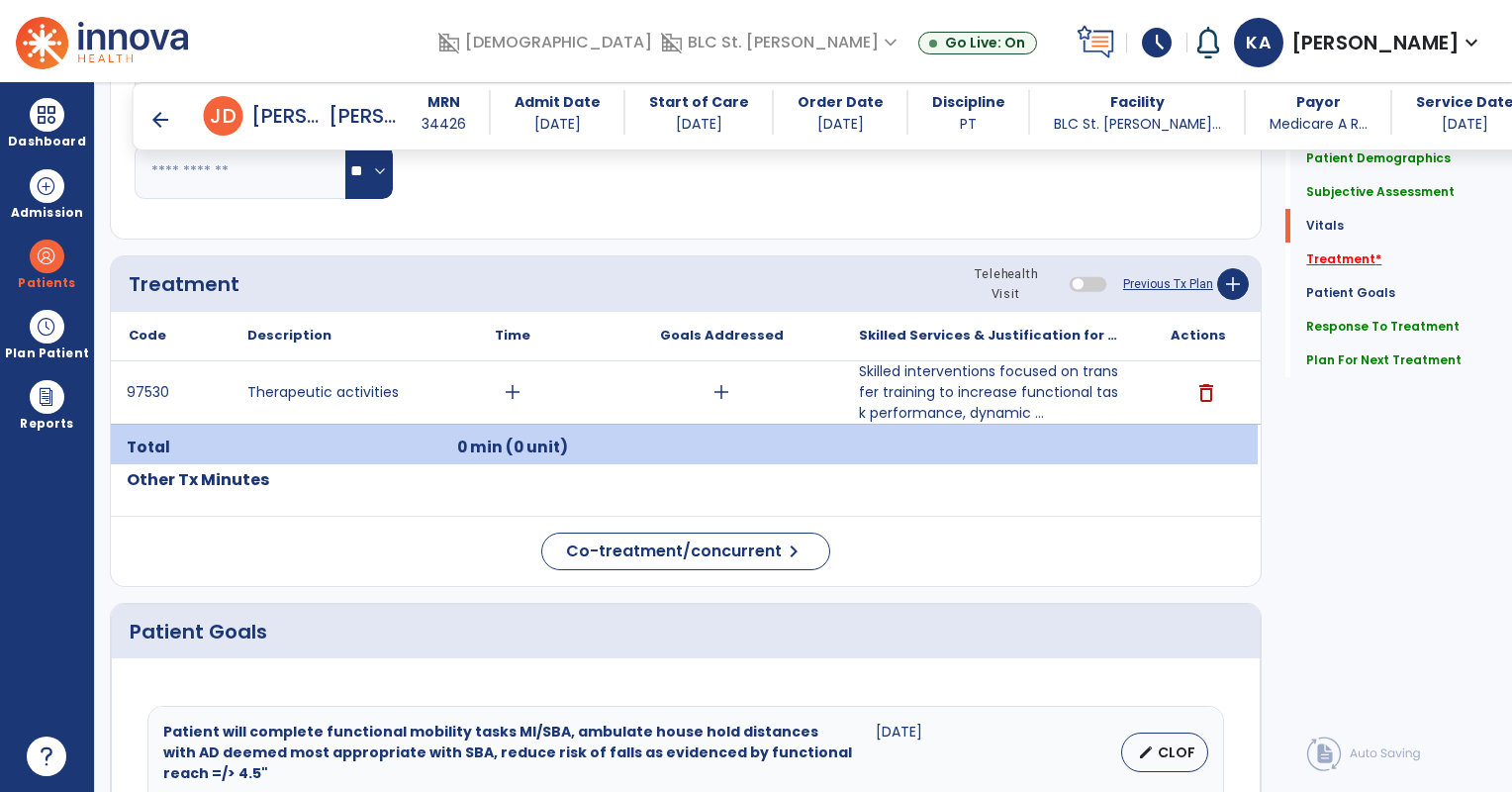 scroll, scrollTop: 1497, scrollLeft: 0, axis: vertical 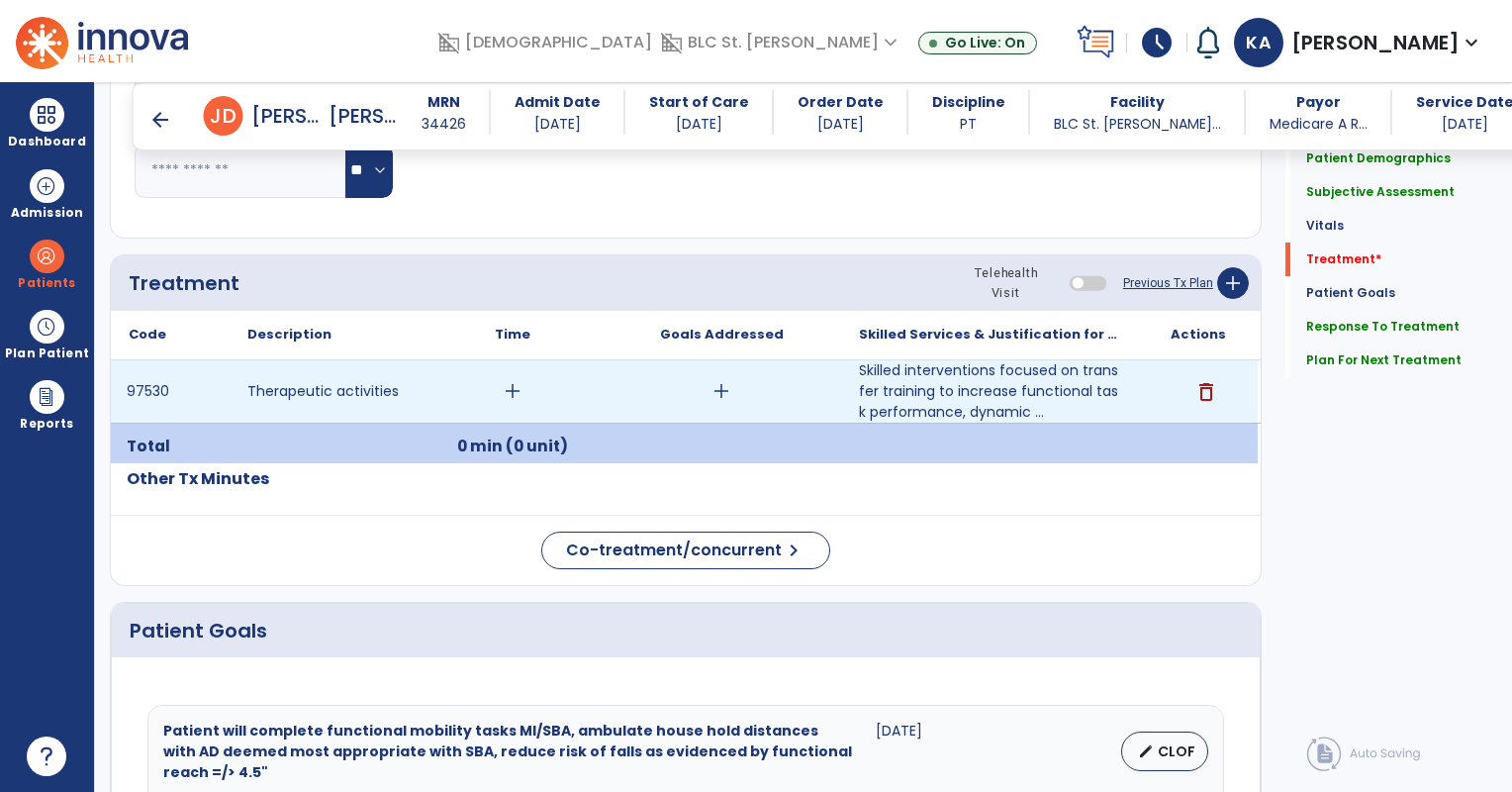 click on "add" at bounding box center [513, 391] 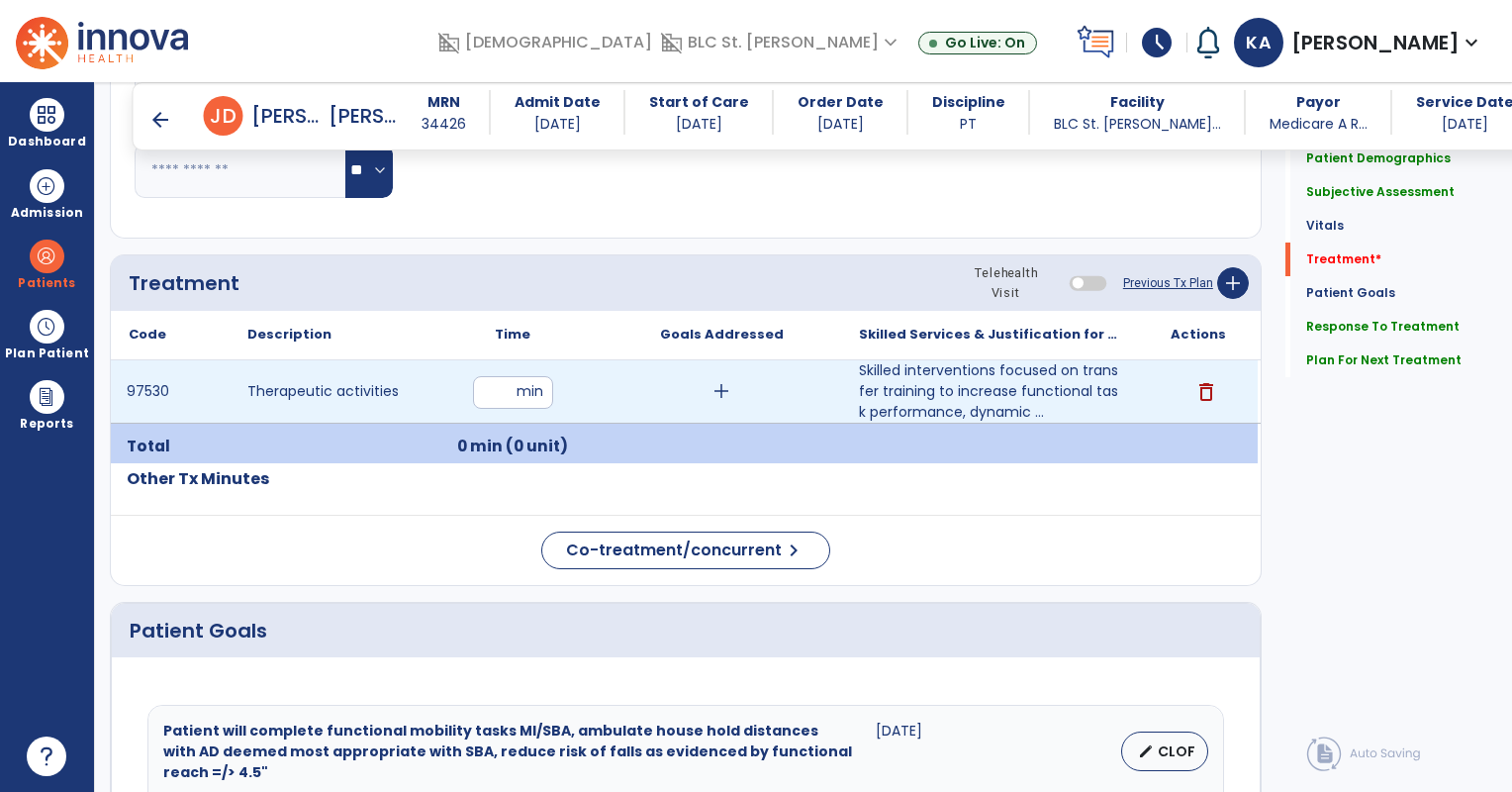 type on "**" 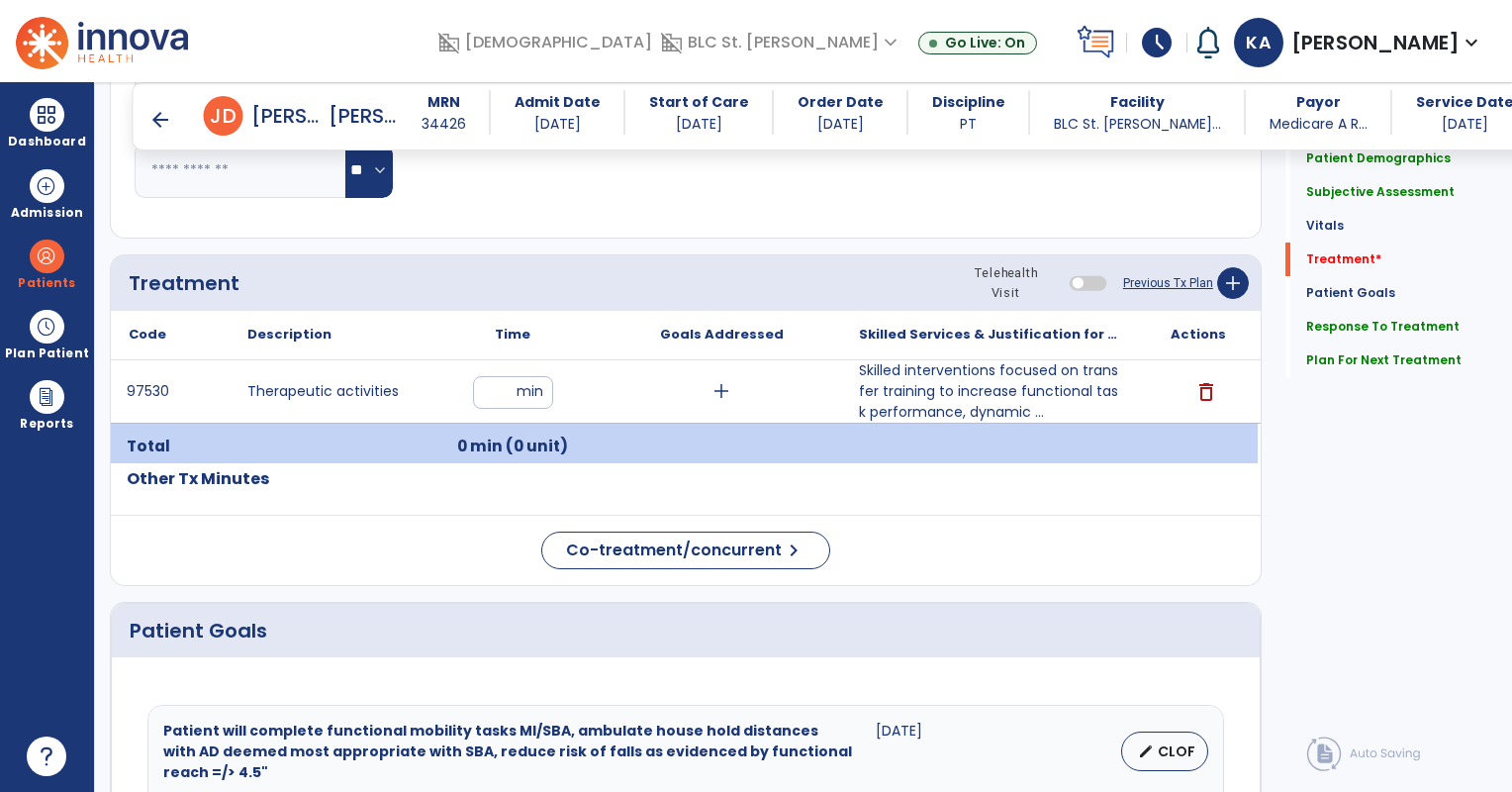 click on "Quick Links  Patient Demographics   Patient Demographics   Subjective Assessment   Subjective Assessment   Vitals   Vitals   Treatment   *  Treatment   *  Patient Goals   Patient Goals   Response To Treatment   Response To Treatment   Plan For Next Treatment   Plan For Next Treatment" 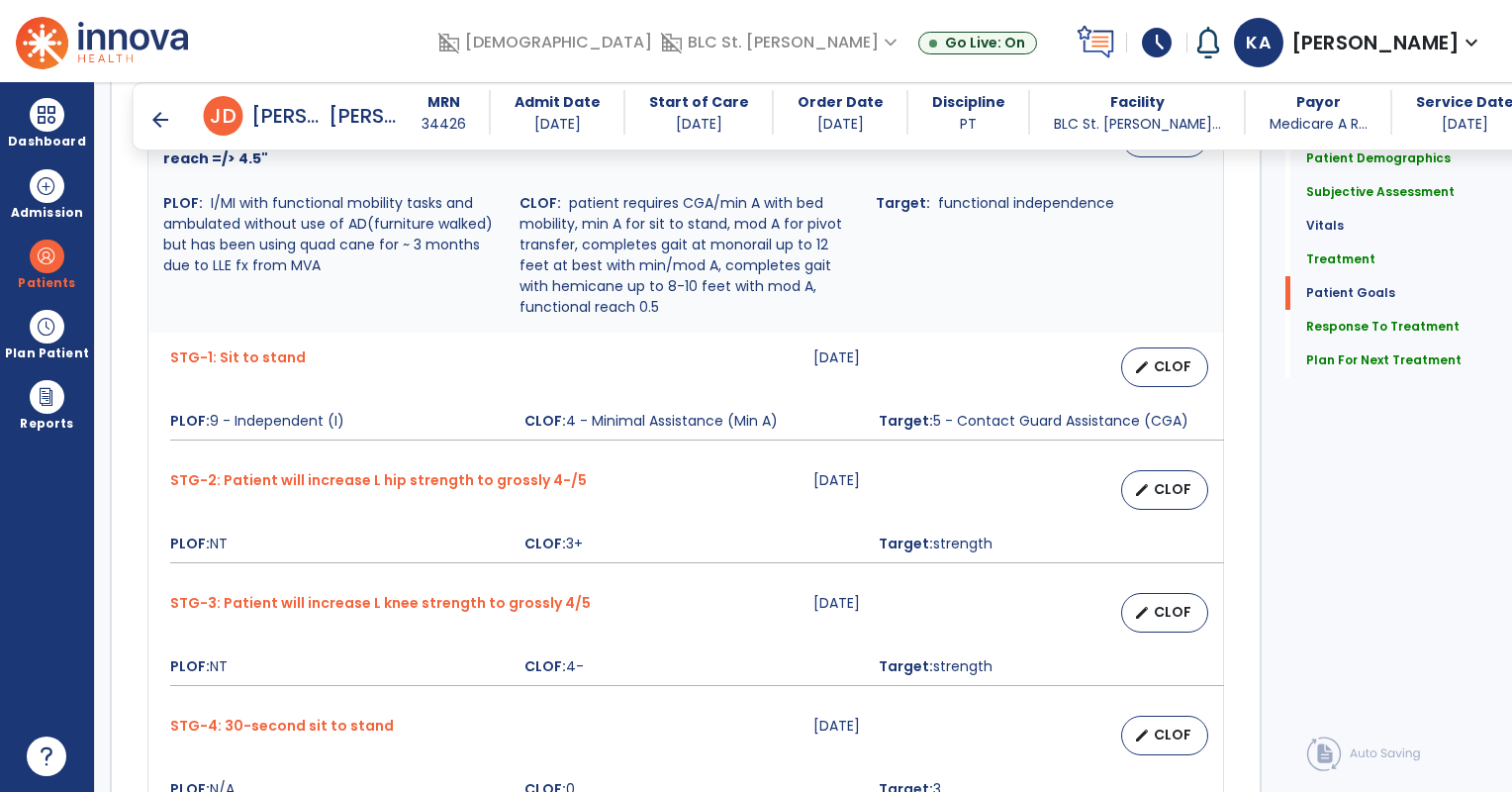 scroll, scrollTop: 2796, scrollLeft: 0, axis: vertical 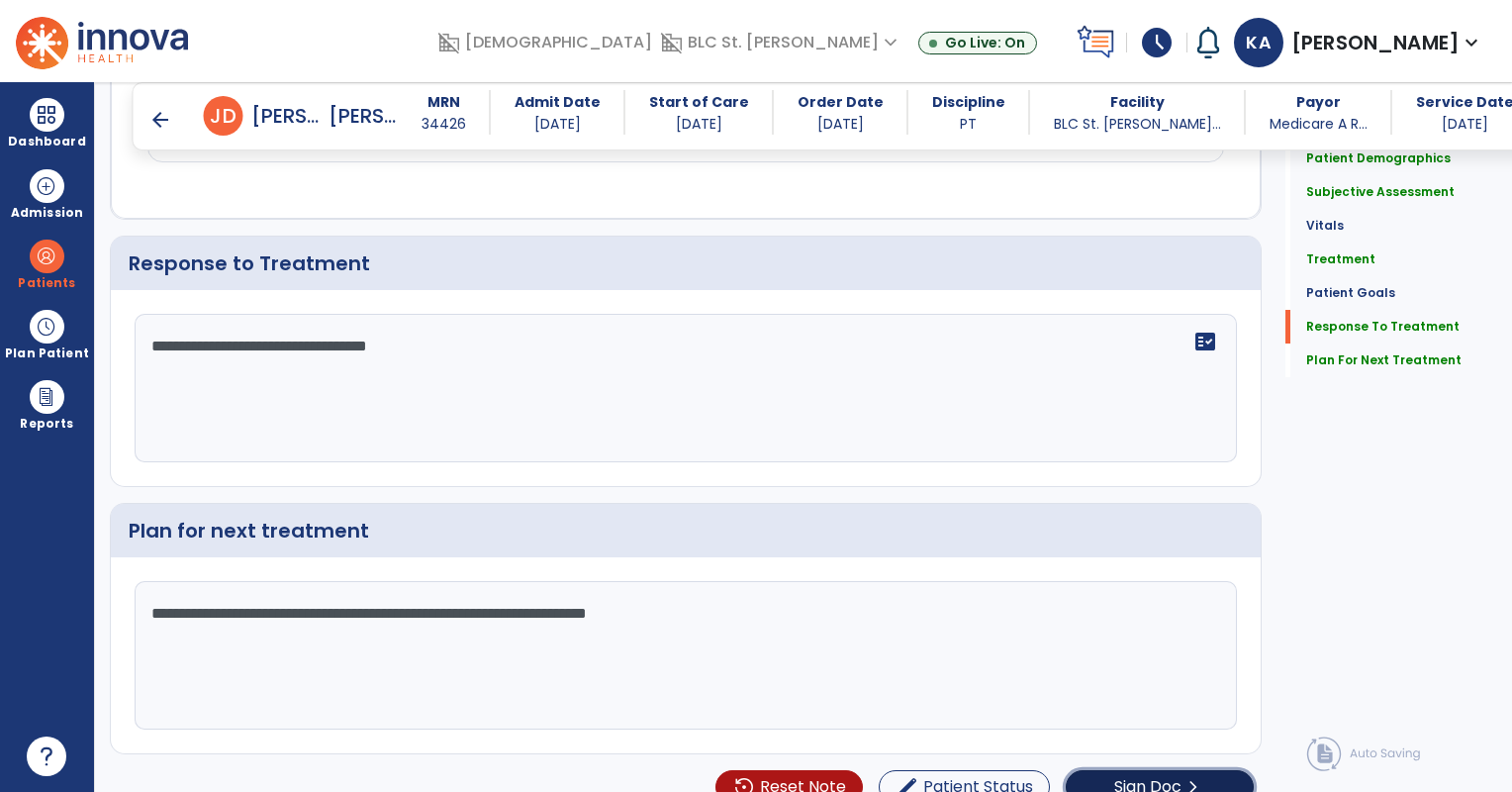 click on "Sign Doc" 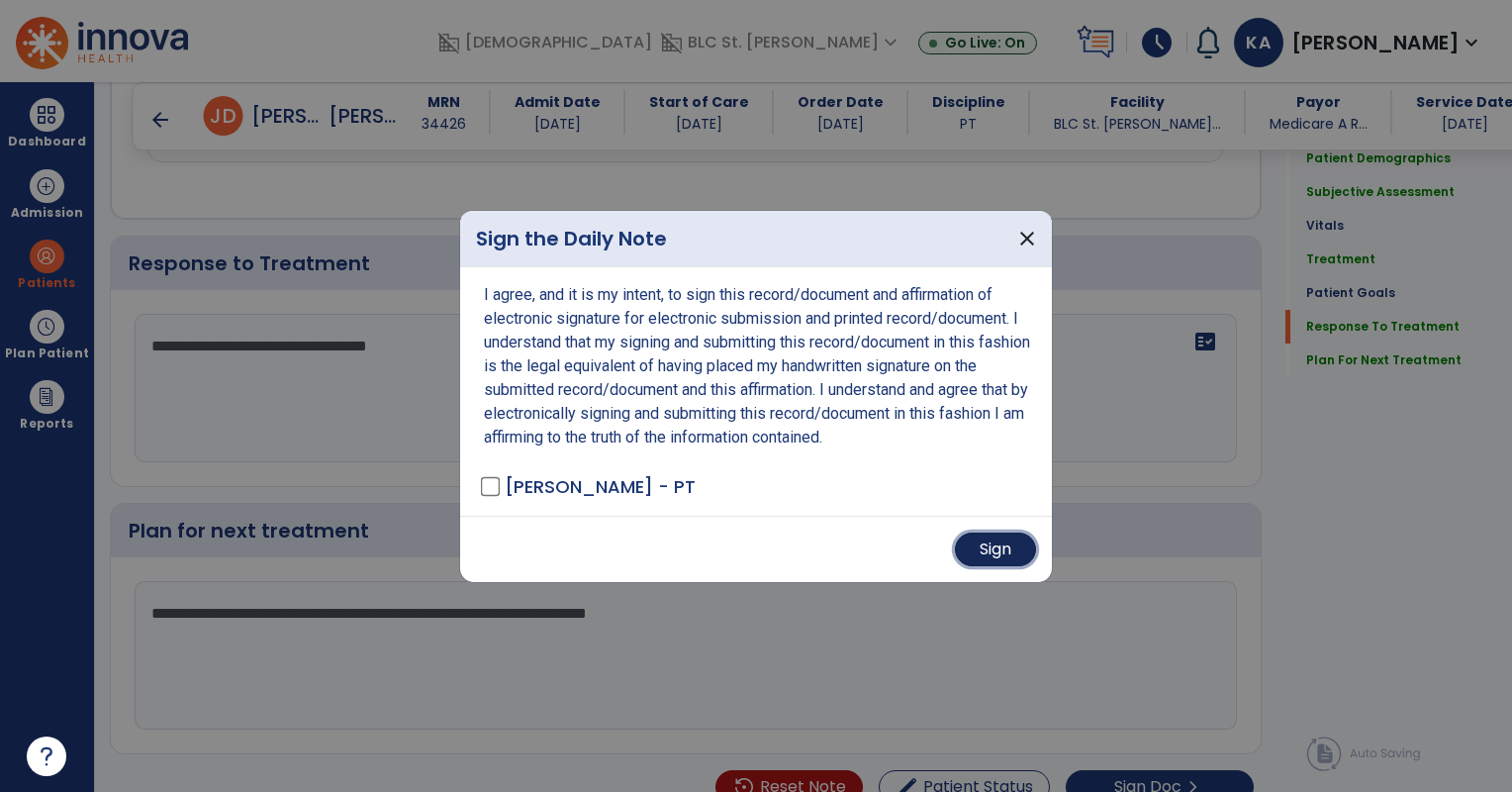 click on "Sign" at bounding box center [995, 549] 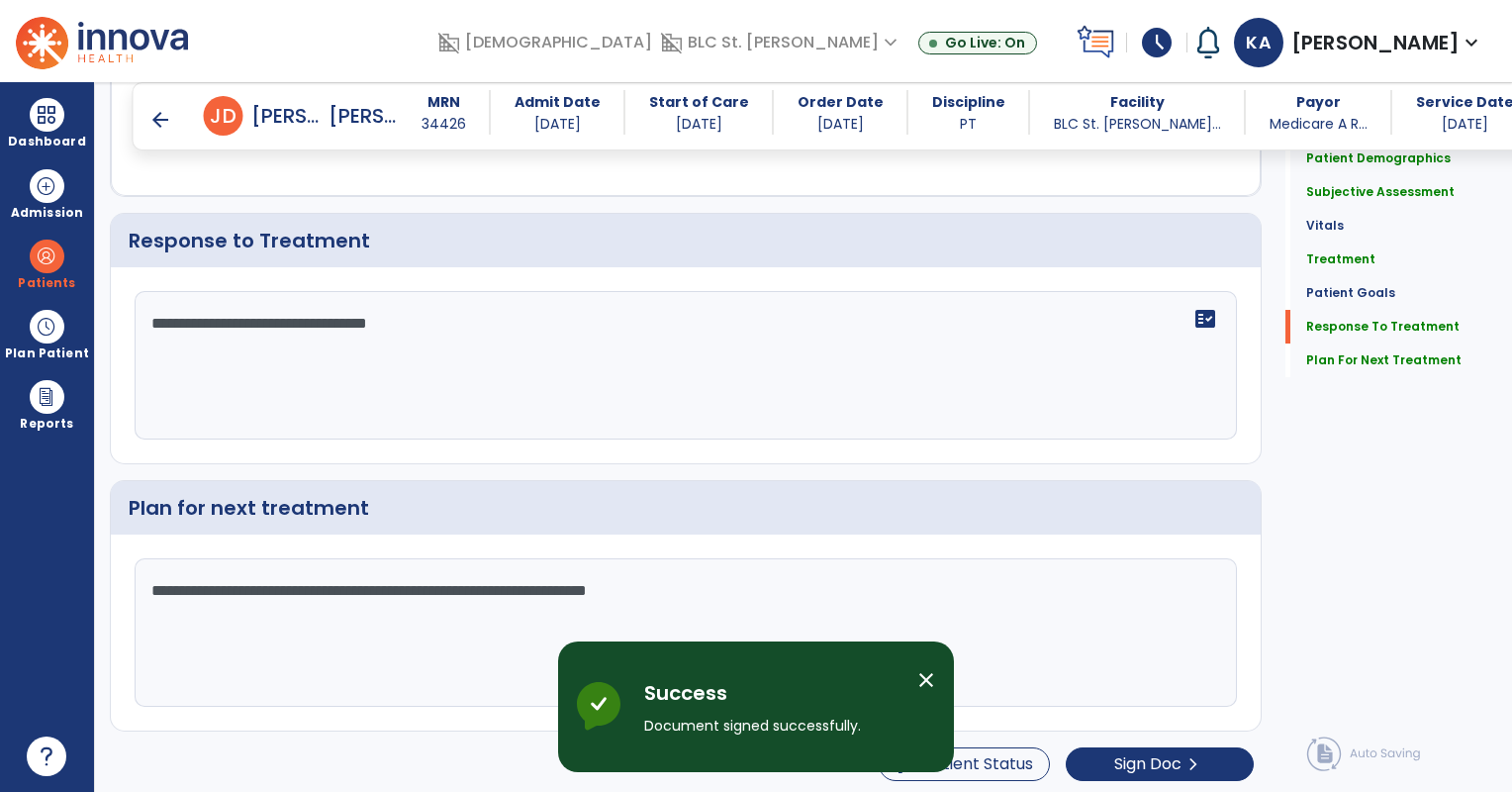 scroll, scrollTop: 0, scrollLeft: 0, axis: both 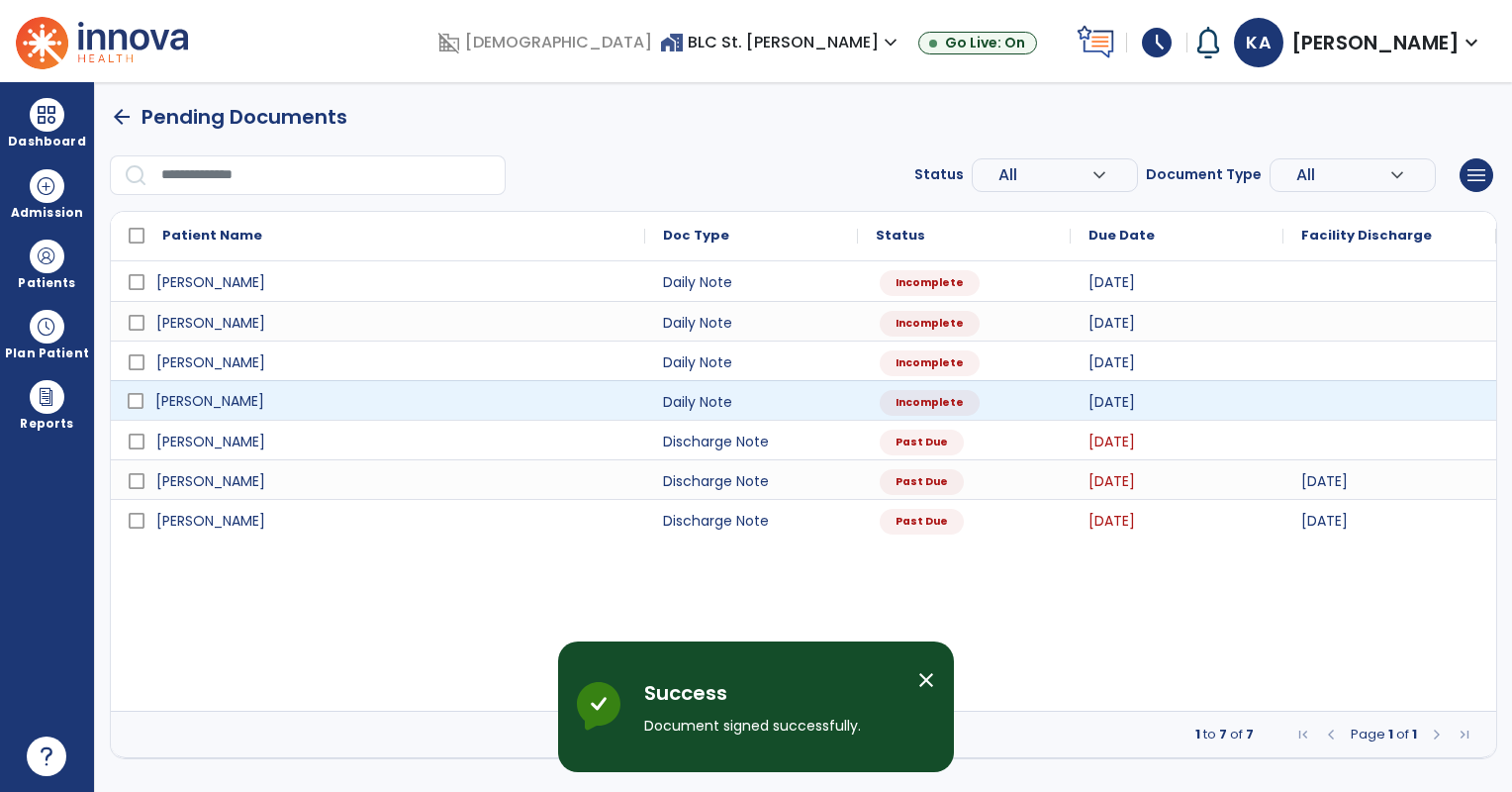 click on "[PERSON_NAME]" at bounding box center [210, 401] 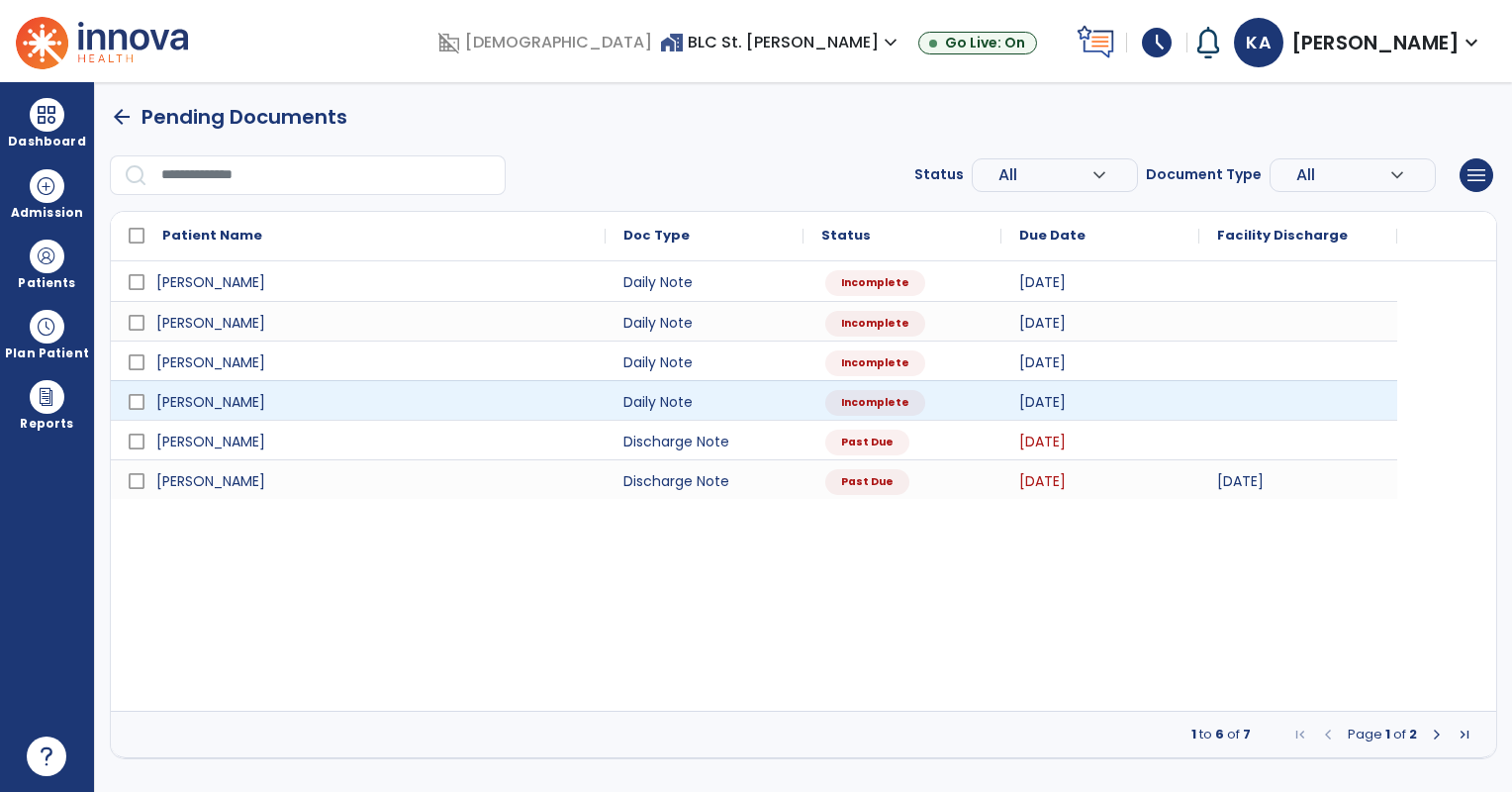 select on "*" 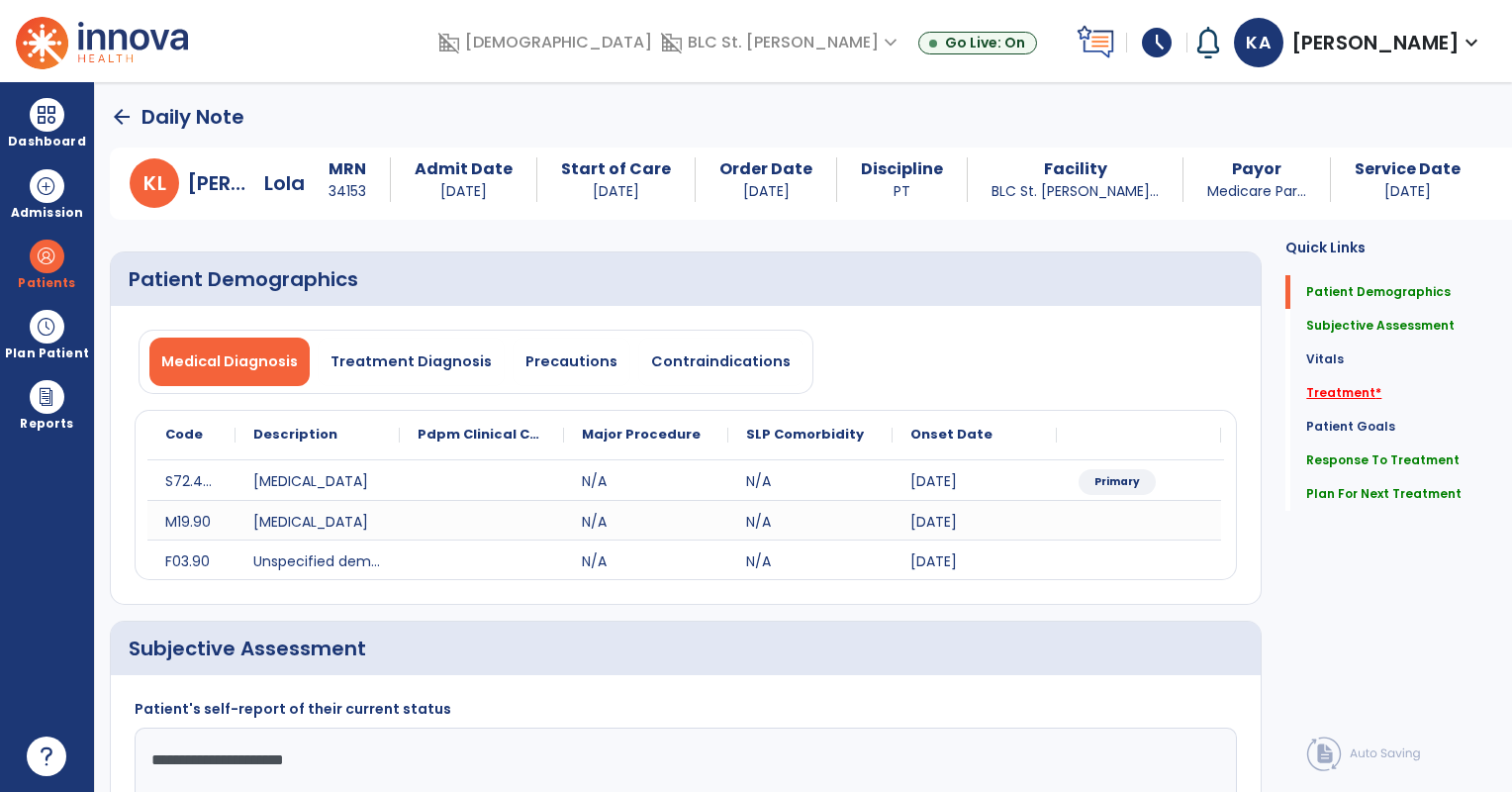 click on "Treatment   *" 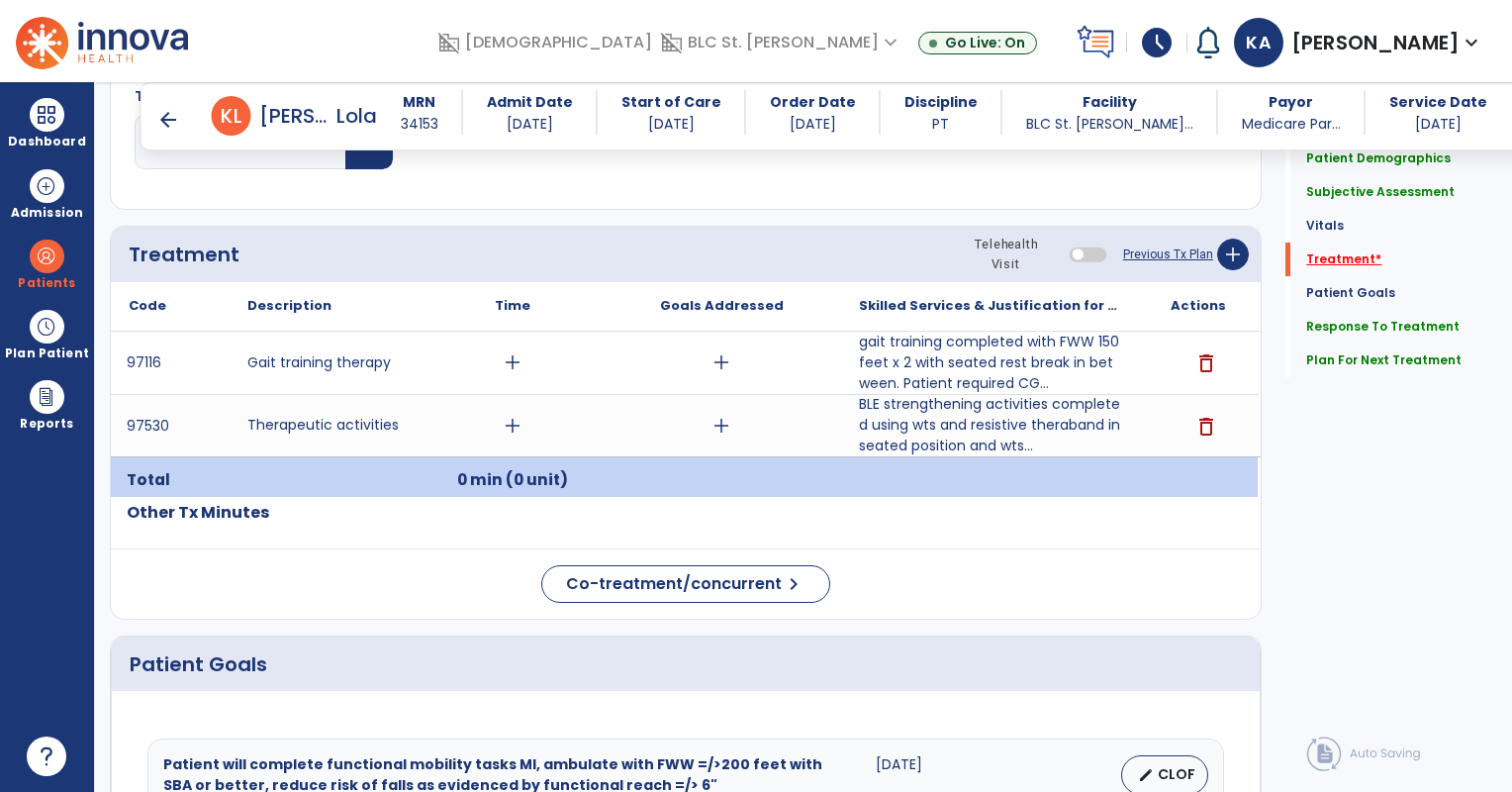 scroll, scrollTop: 1093, scrollLeft: 0, axis: vertical 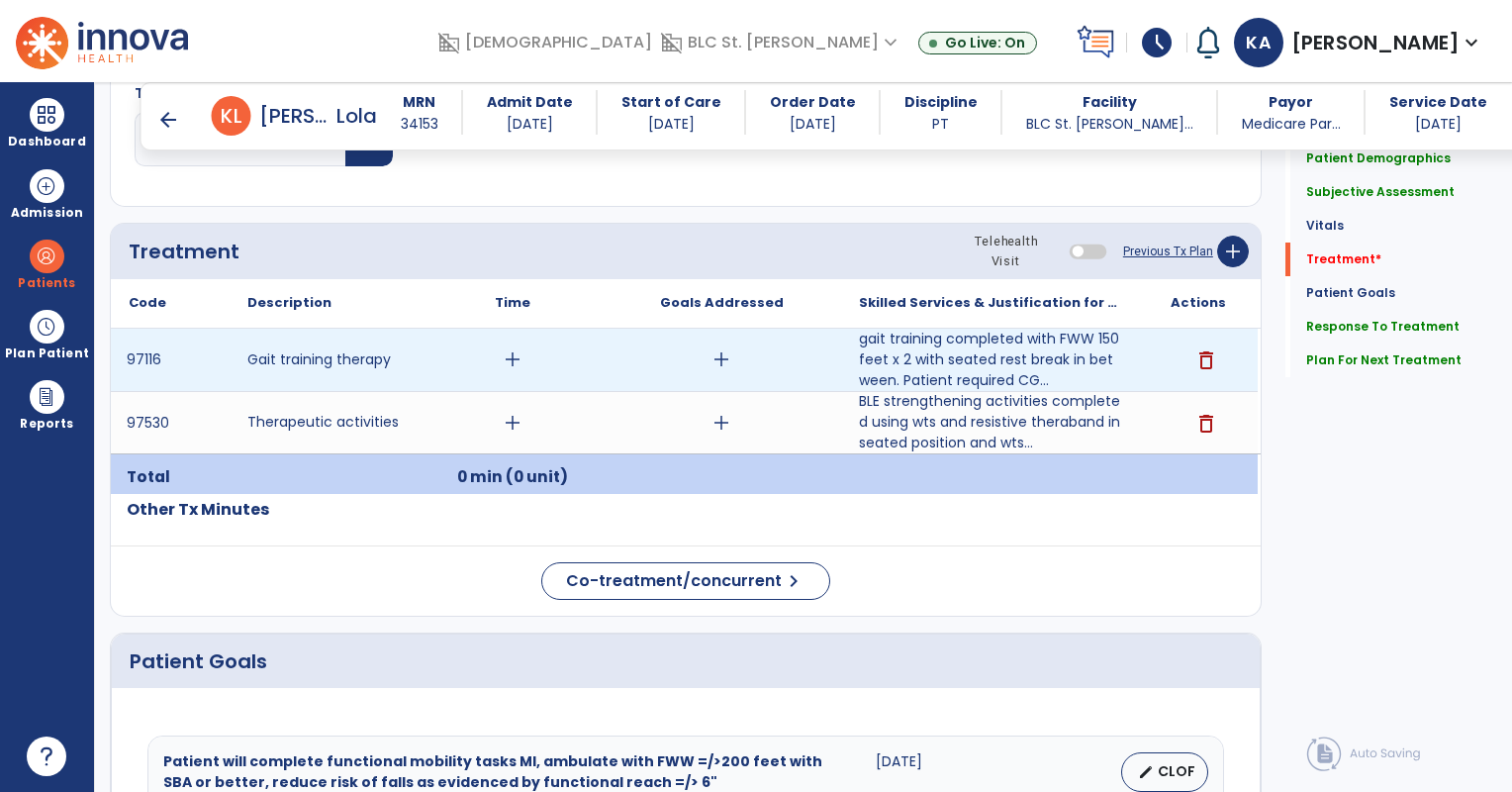 click on "add" at bounding box center (513, 359) 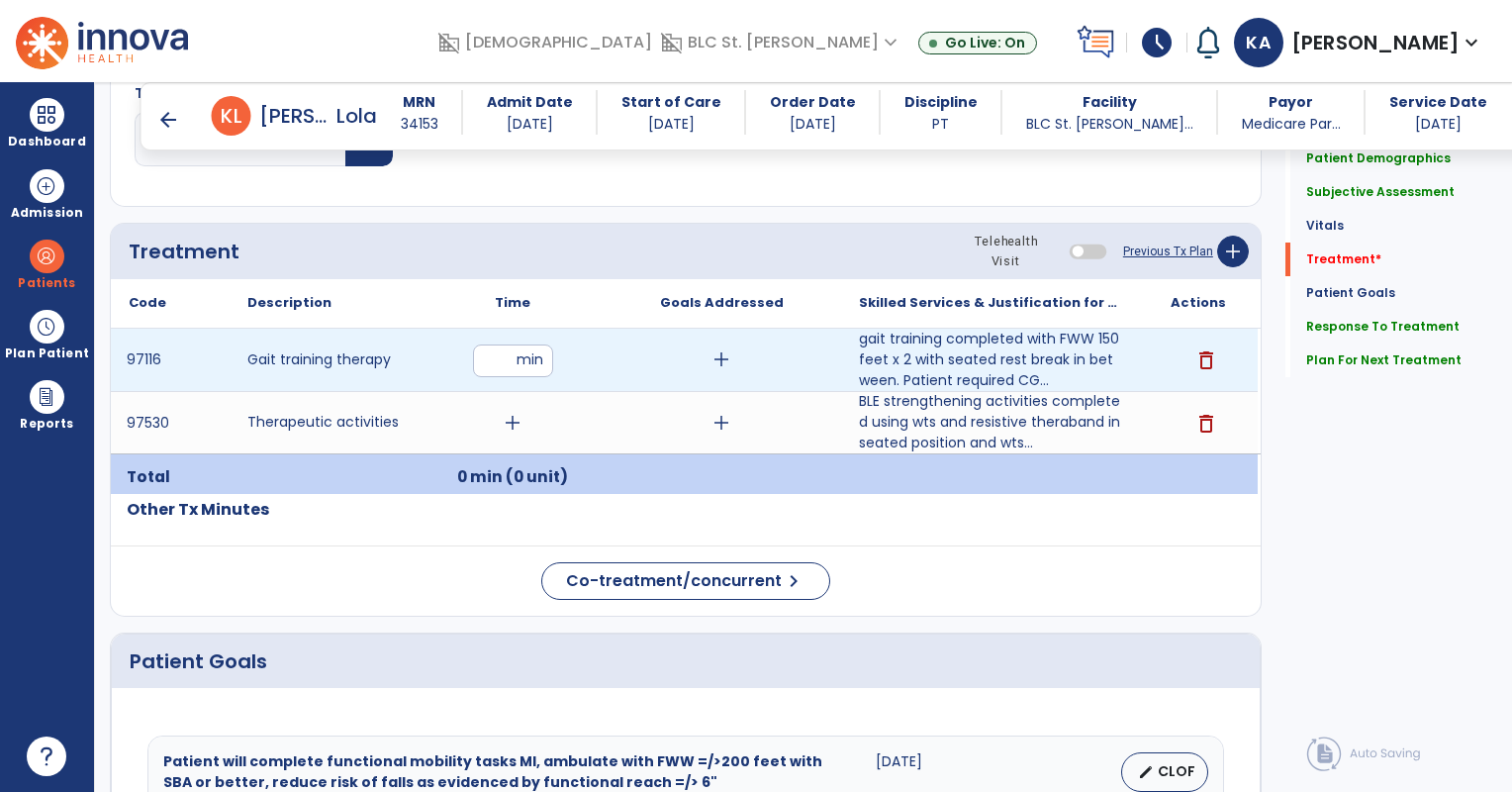 type on "**" 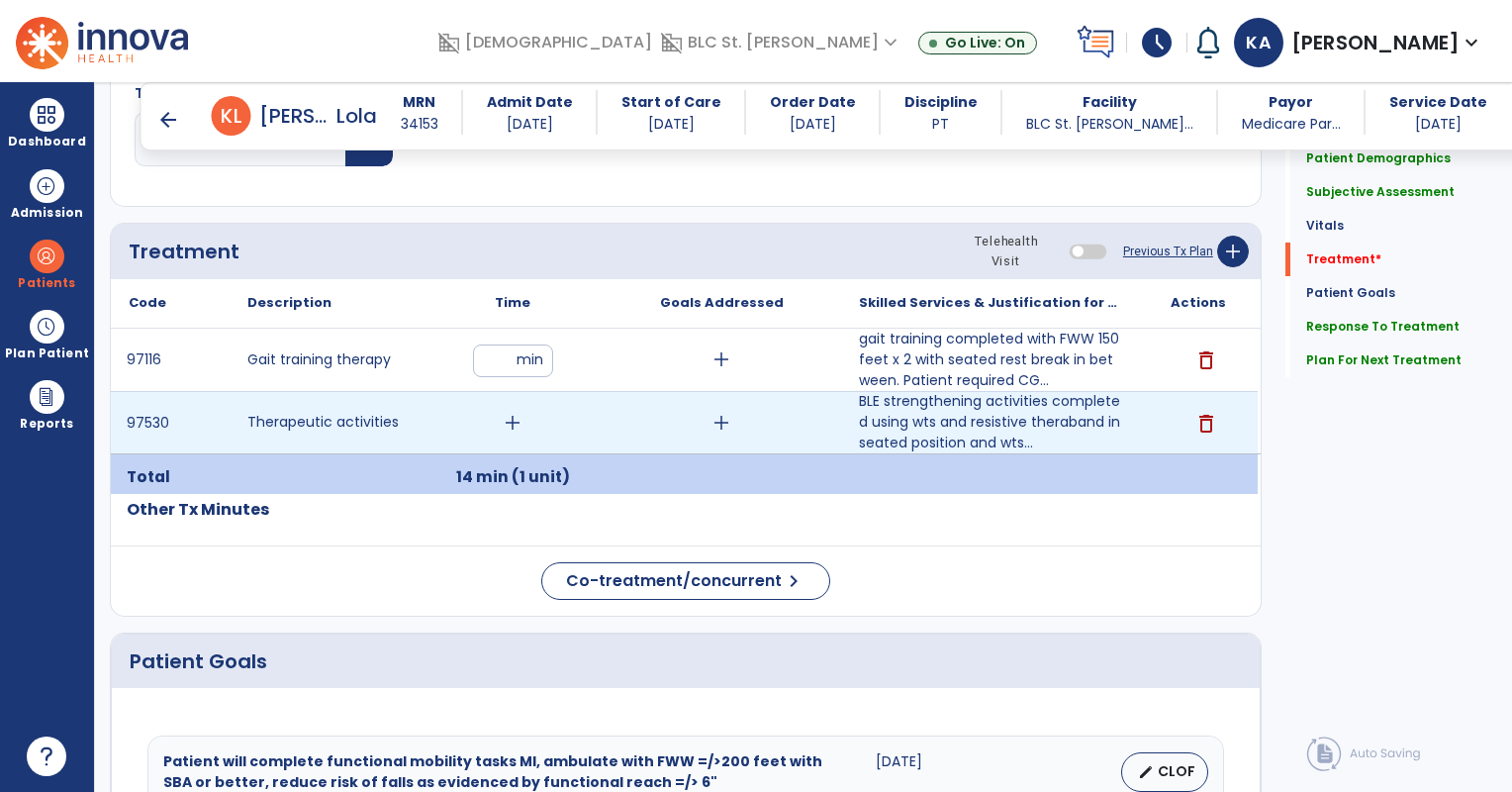 click on "add" at bounding box center [513, 423] 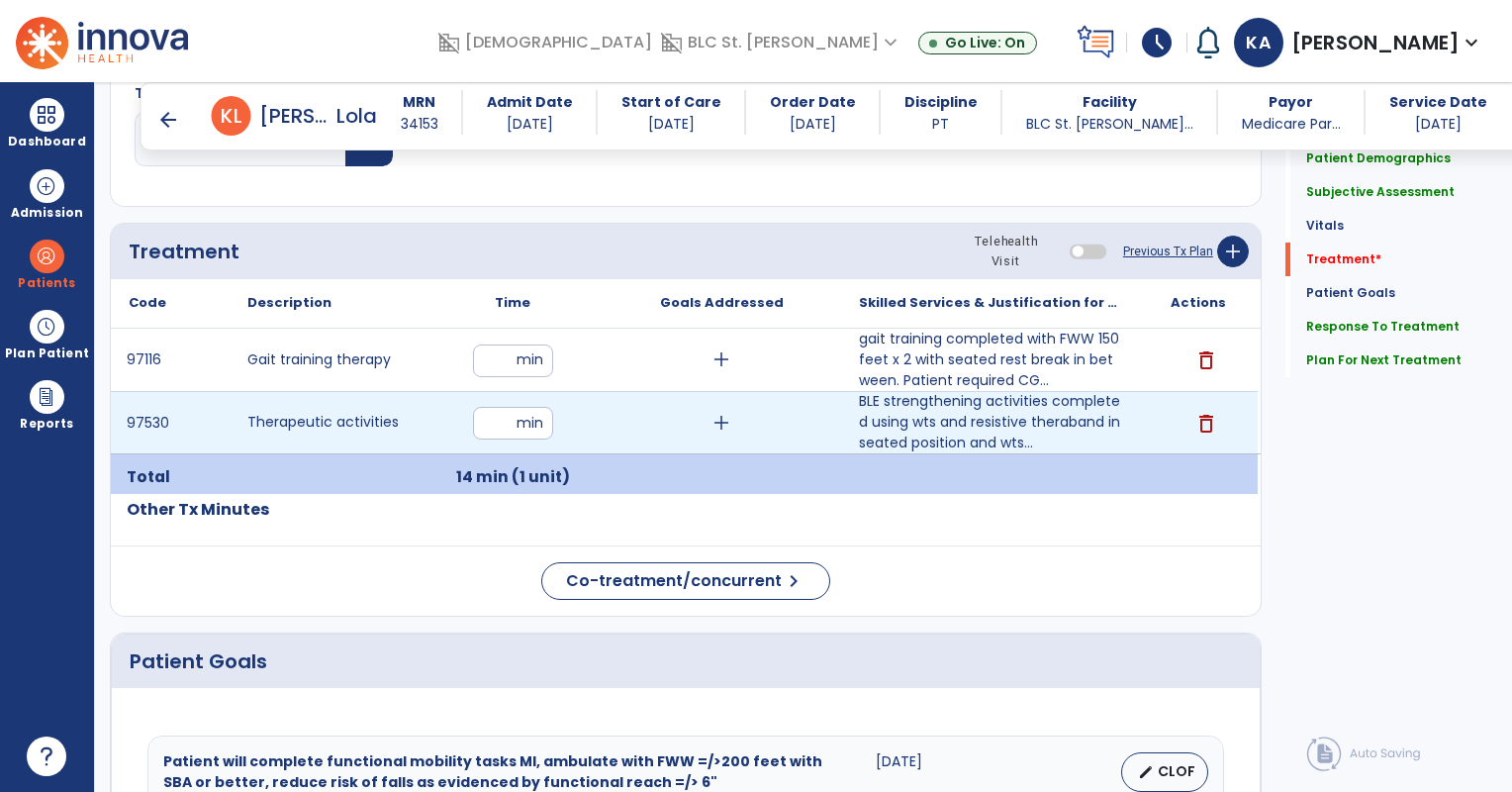 type on "**" 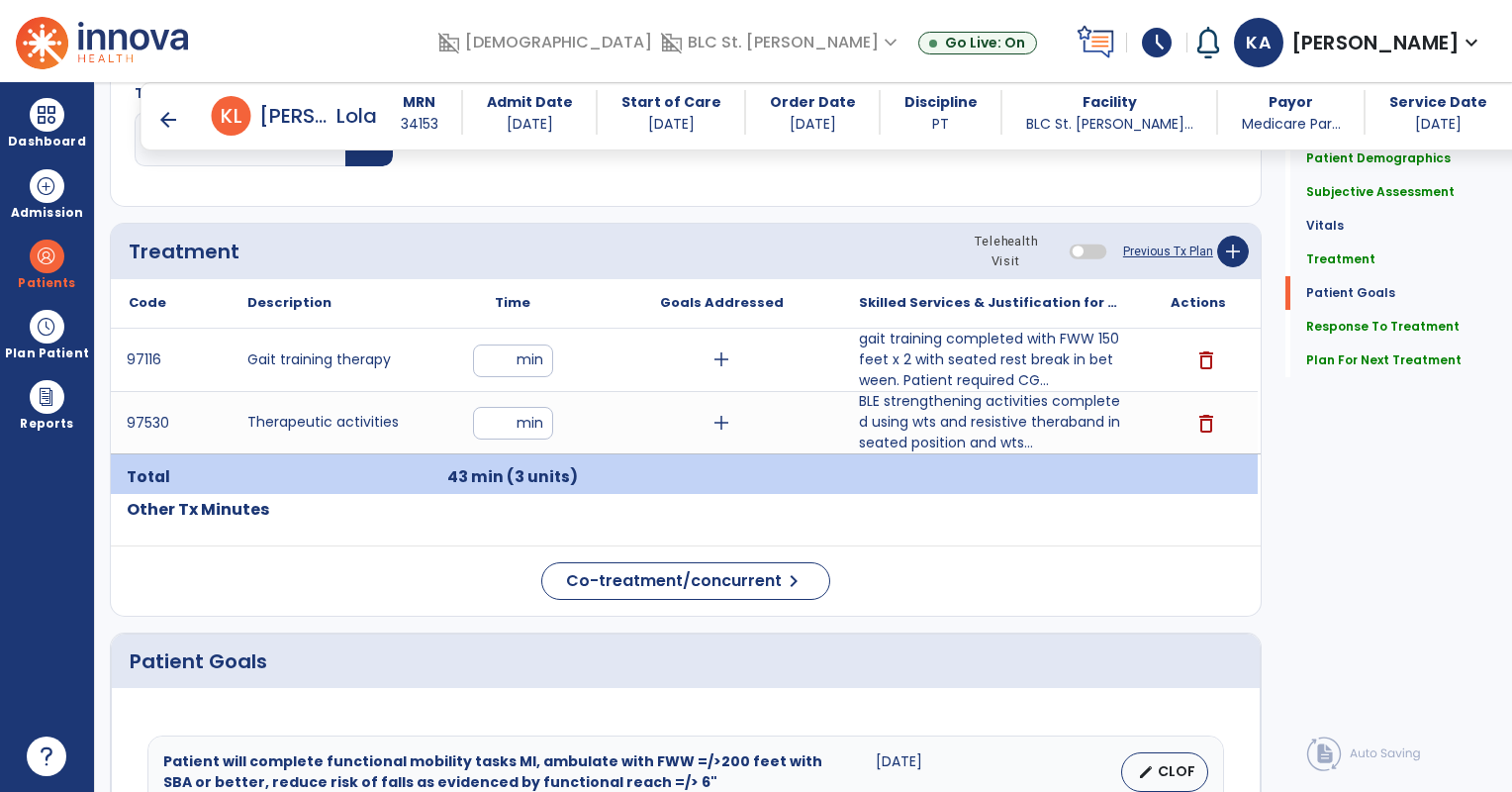 scroll, scrollTop: 2540, scrollLeft: 0, axis: vertical 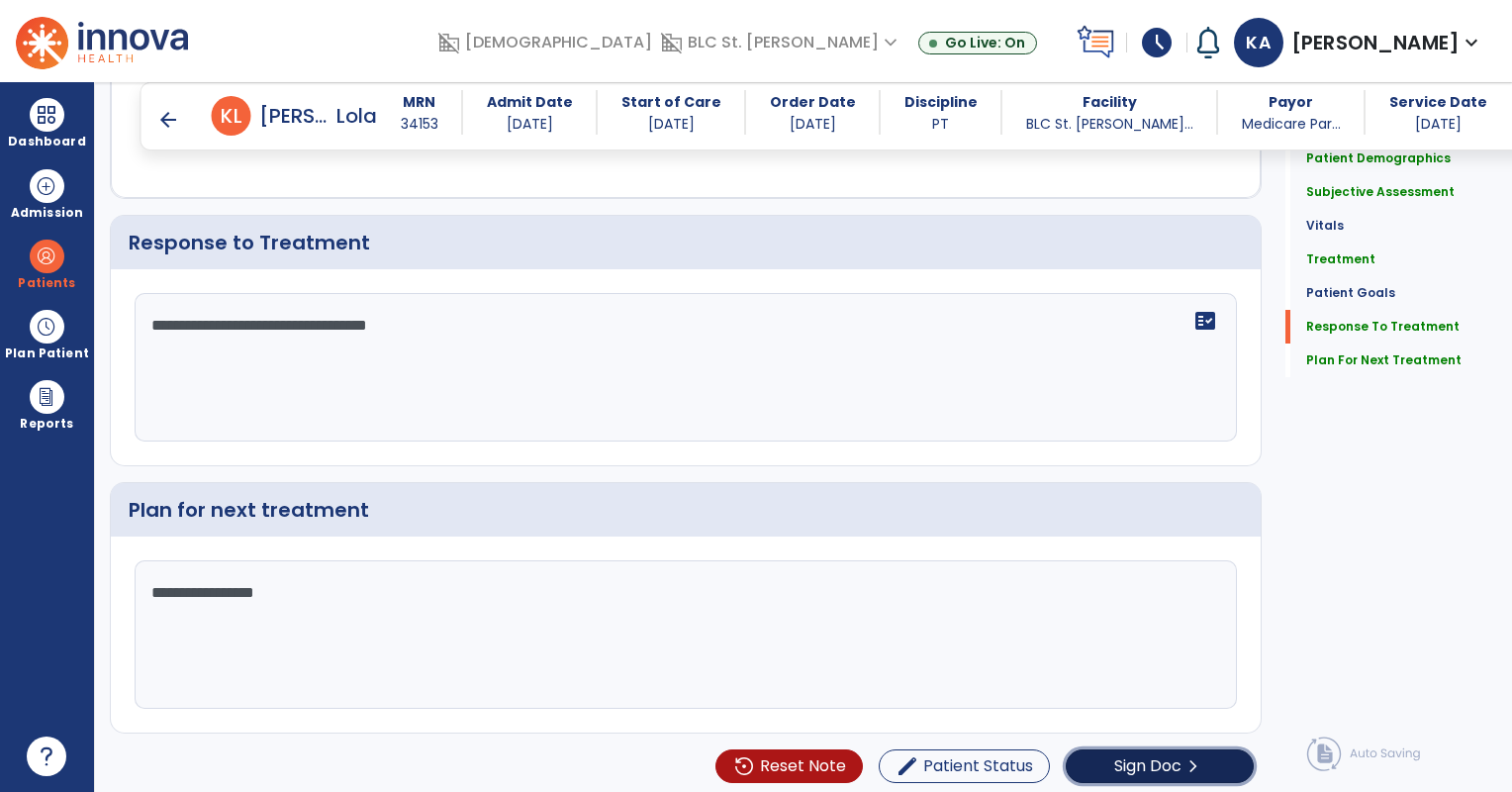 click on "Sign Doc" 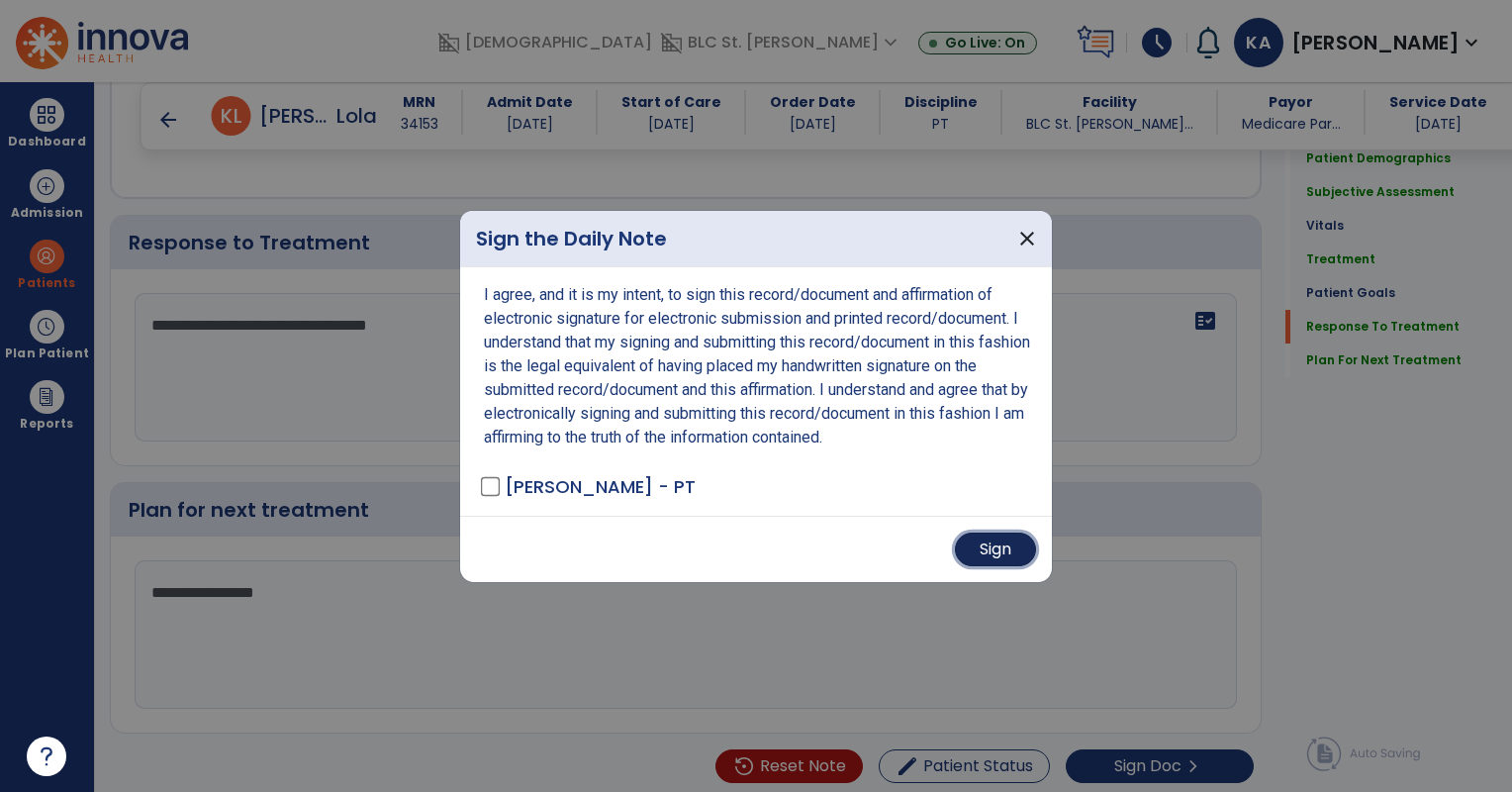 click on "Sign" at bounding box center [995, 549] 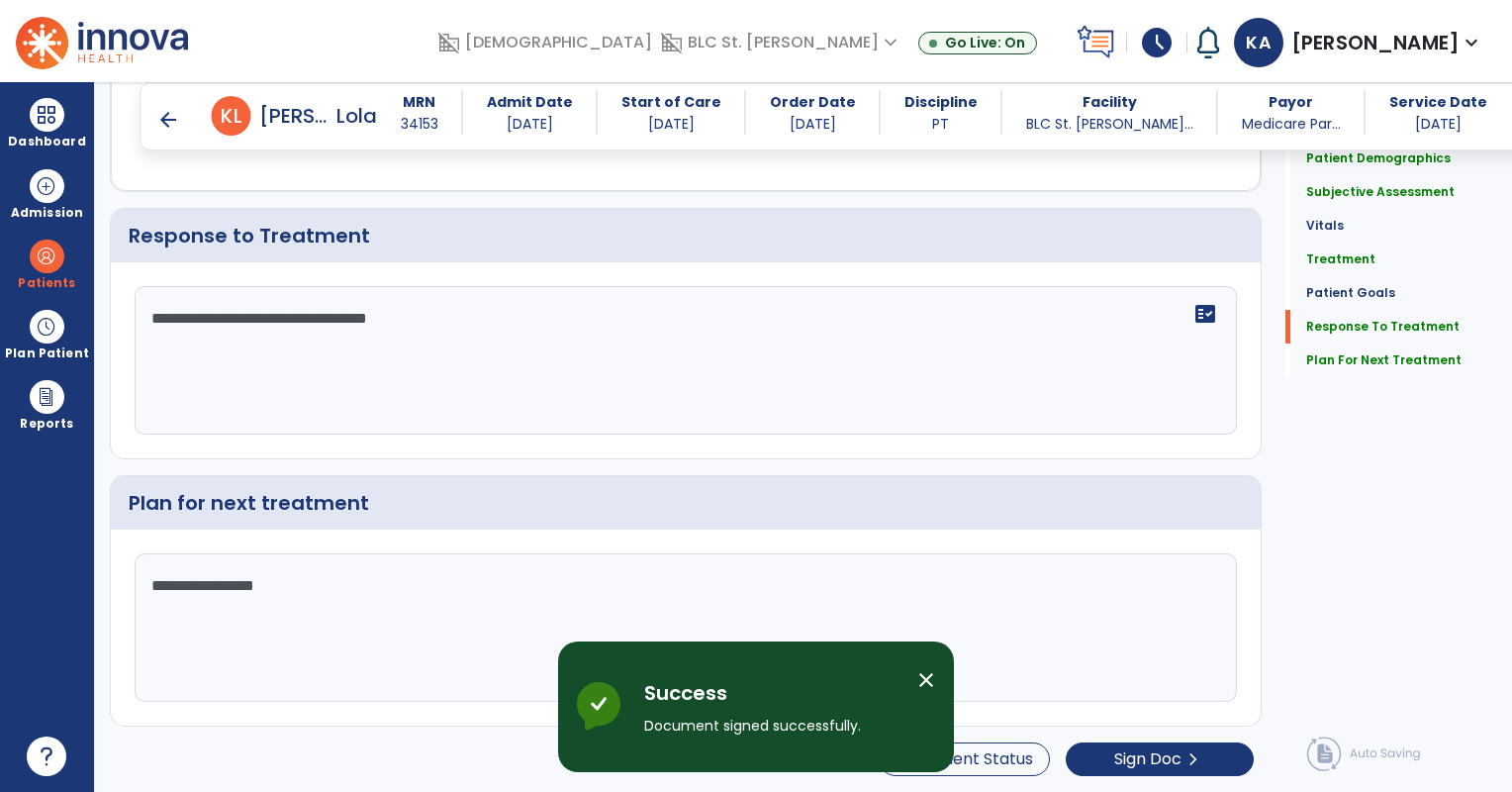 scroll, scrollTop: 0, scrollLeft: 0, axis: both 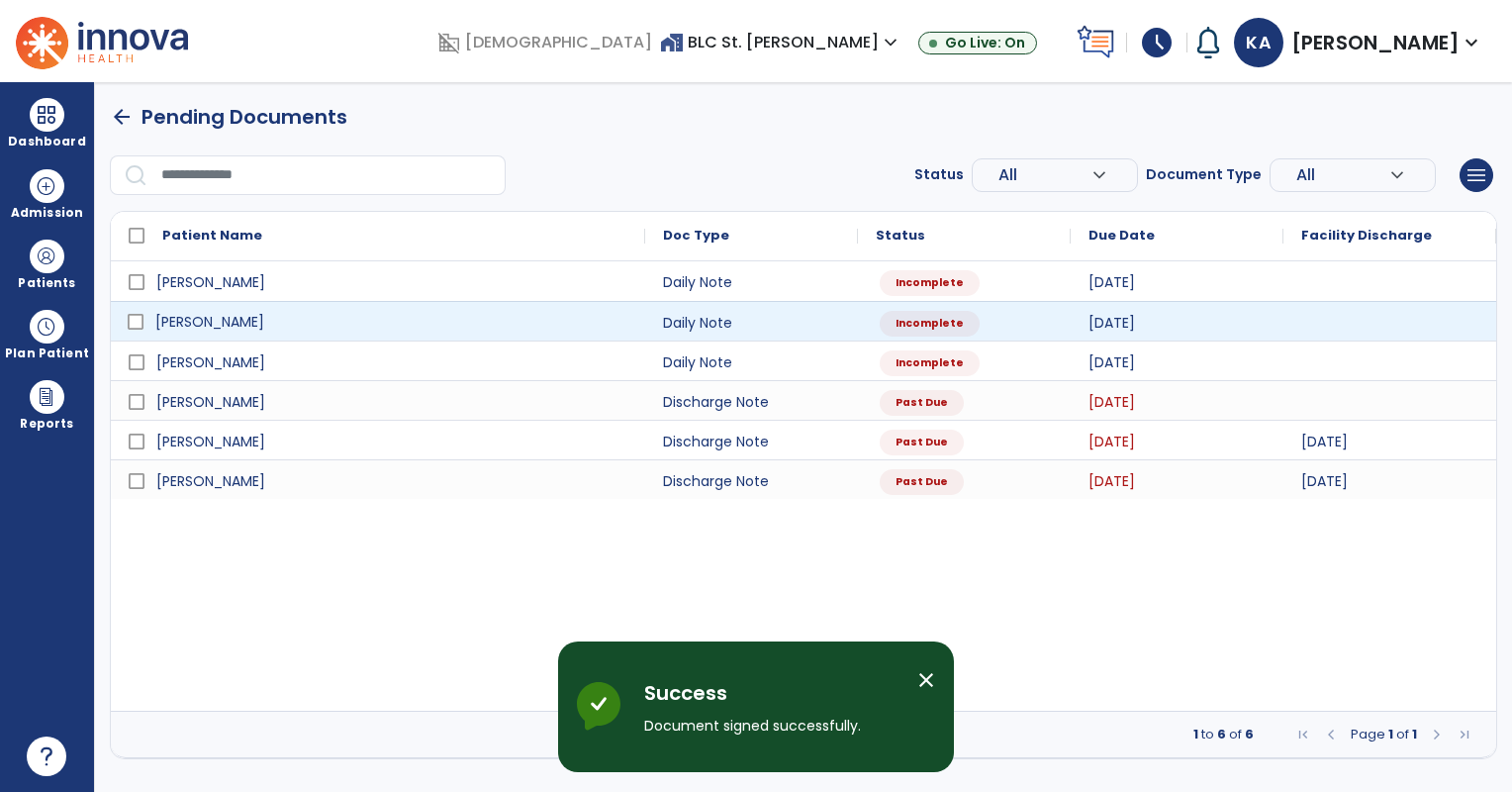 click on "[PERSON_NAME]" at bounding box center [210, 322] 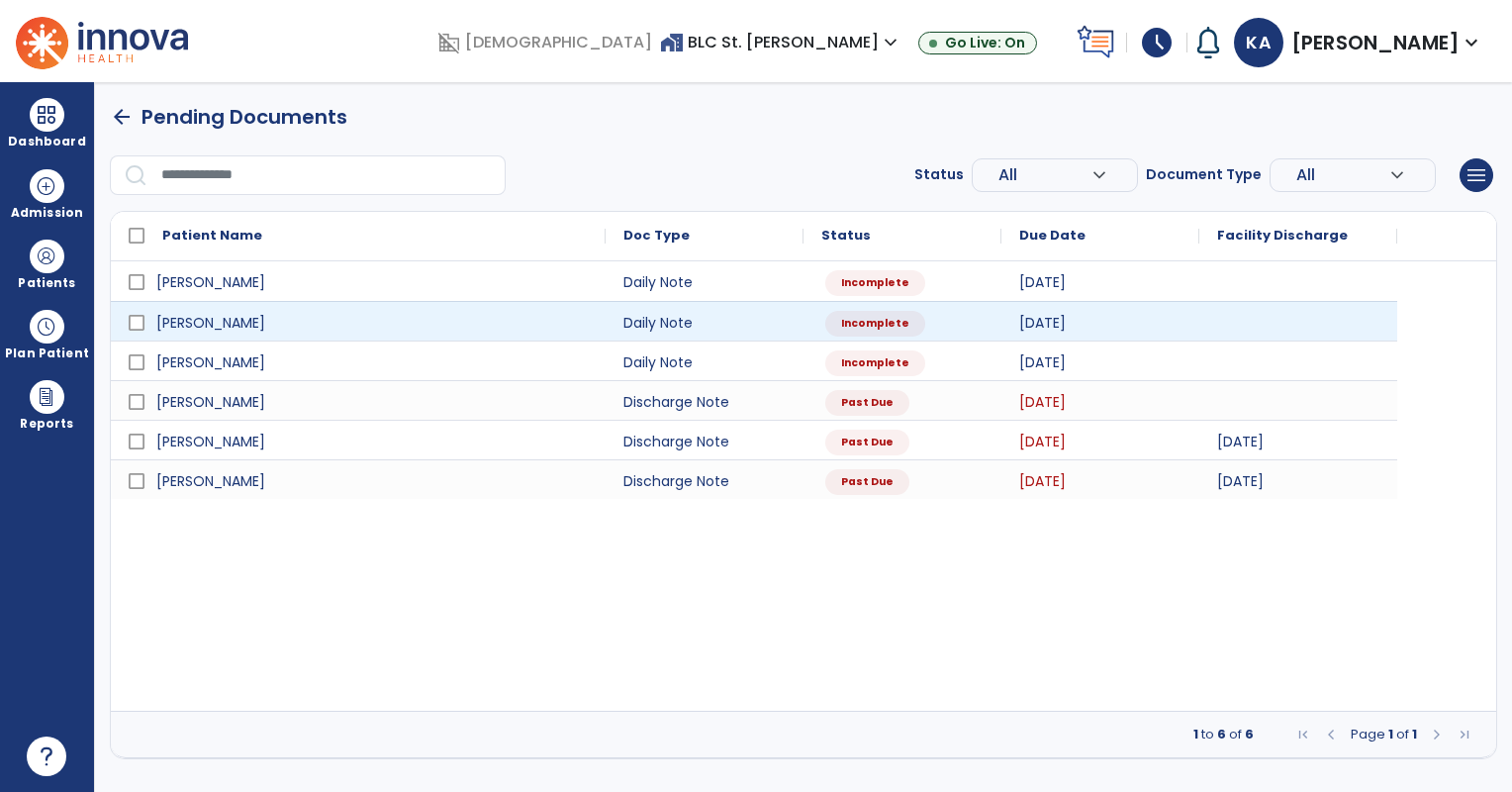 select on "*" 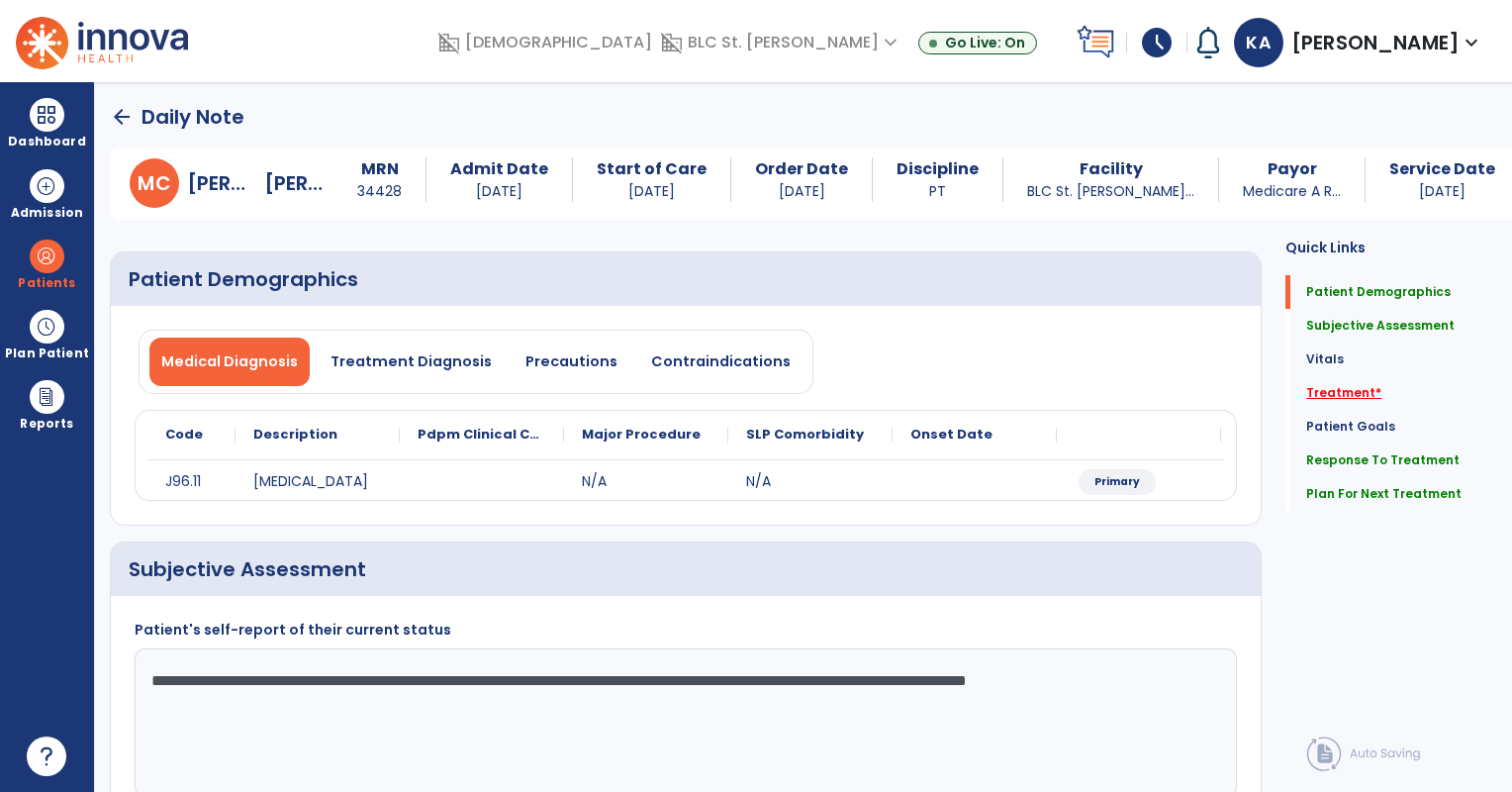 click on "Treatment   *" 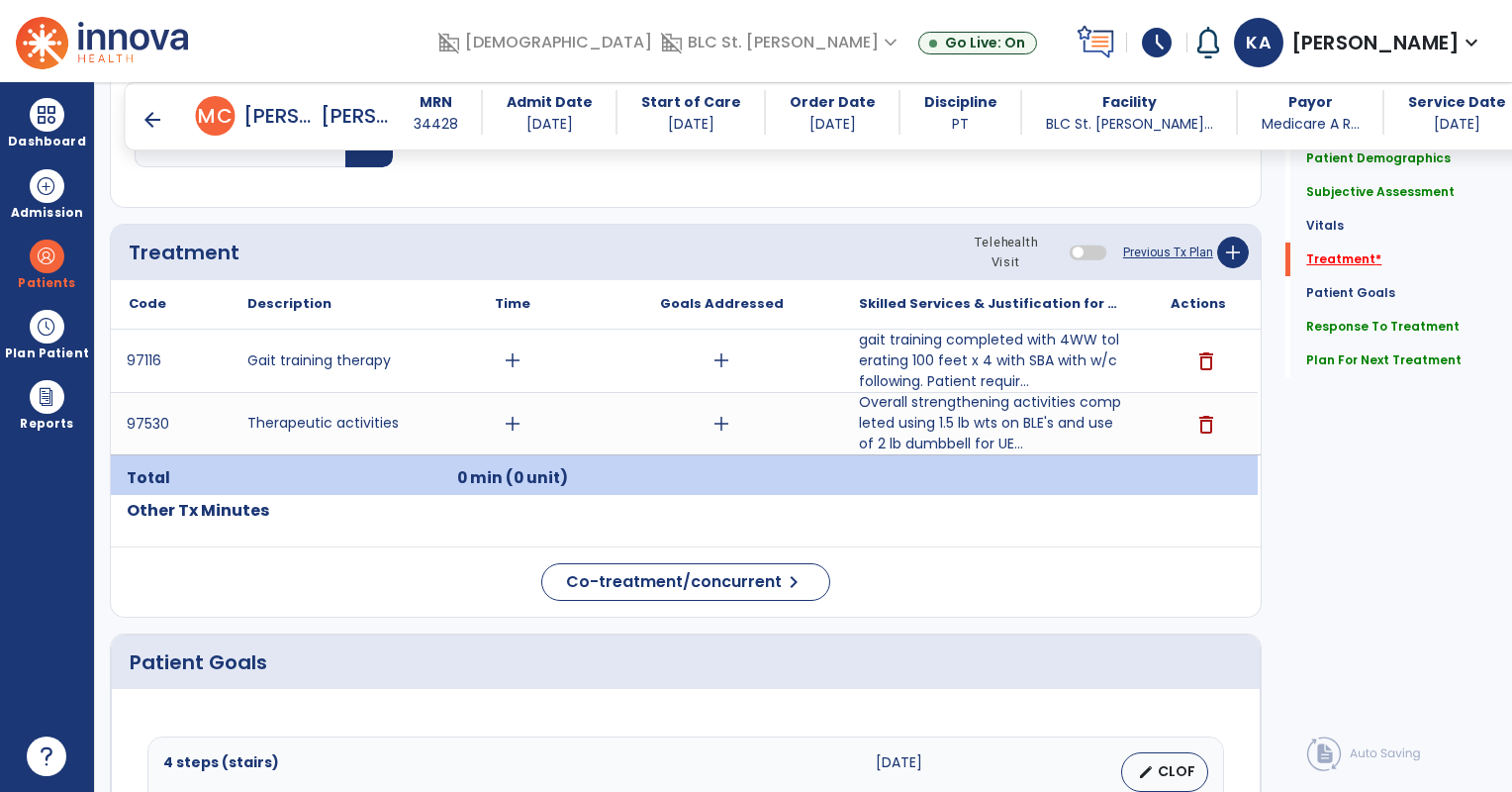 scroll, scrollTop: 1014, scrollLeft: 0, axis: vertical 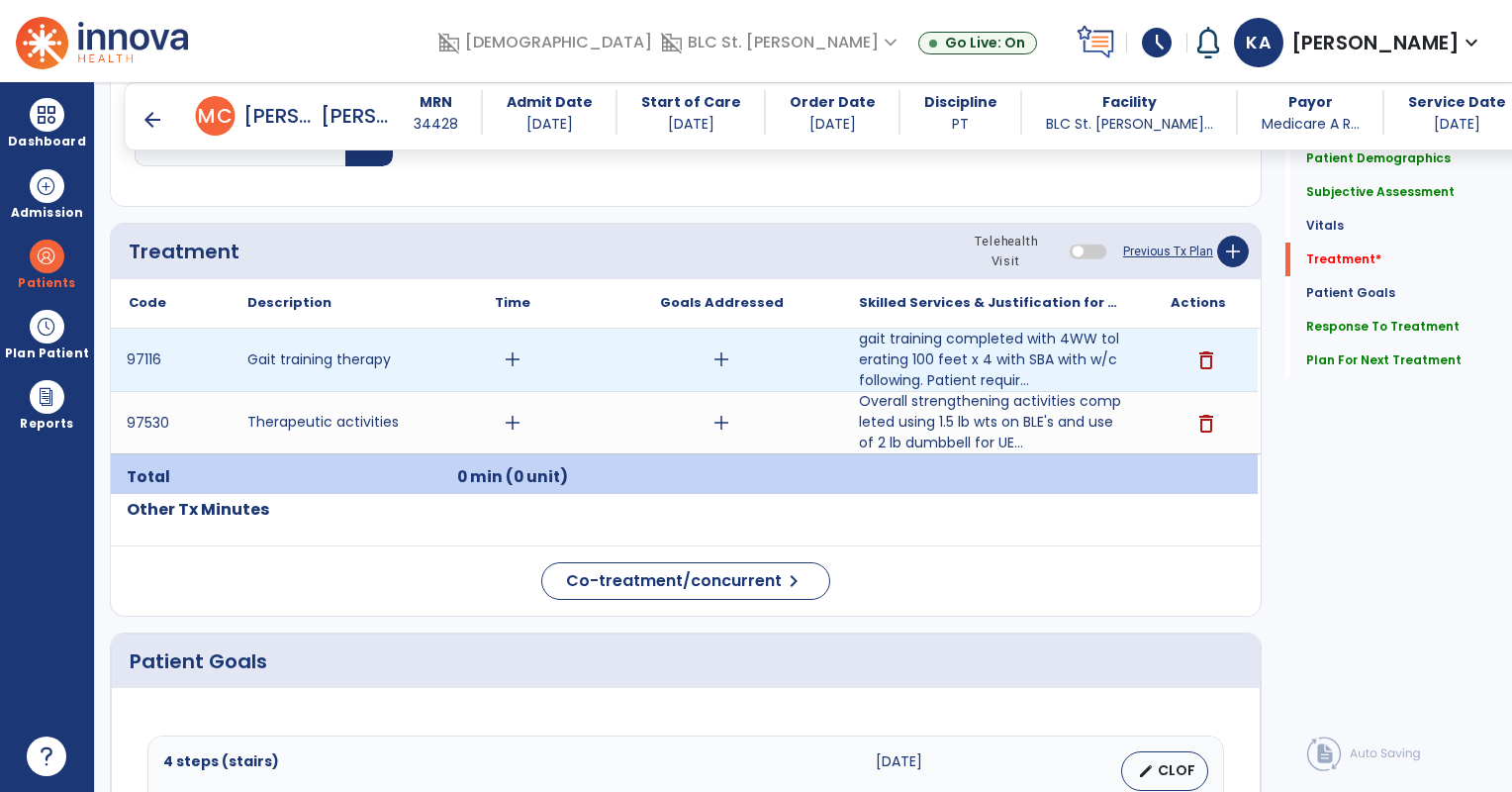 click on "add" at bounding box center [513, 359] 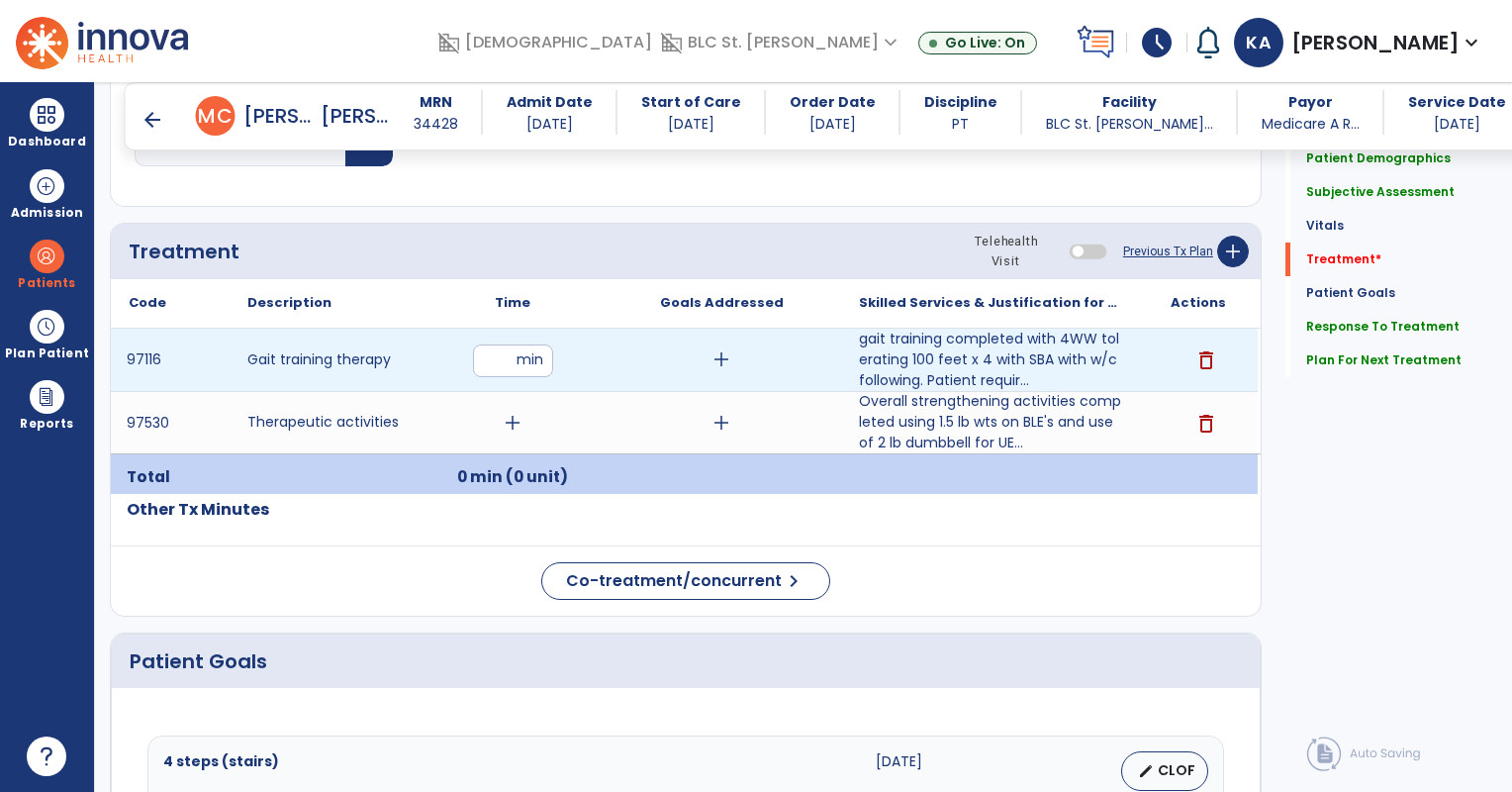 type on "**" 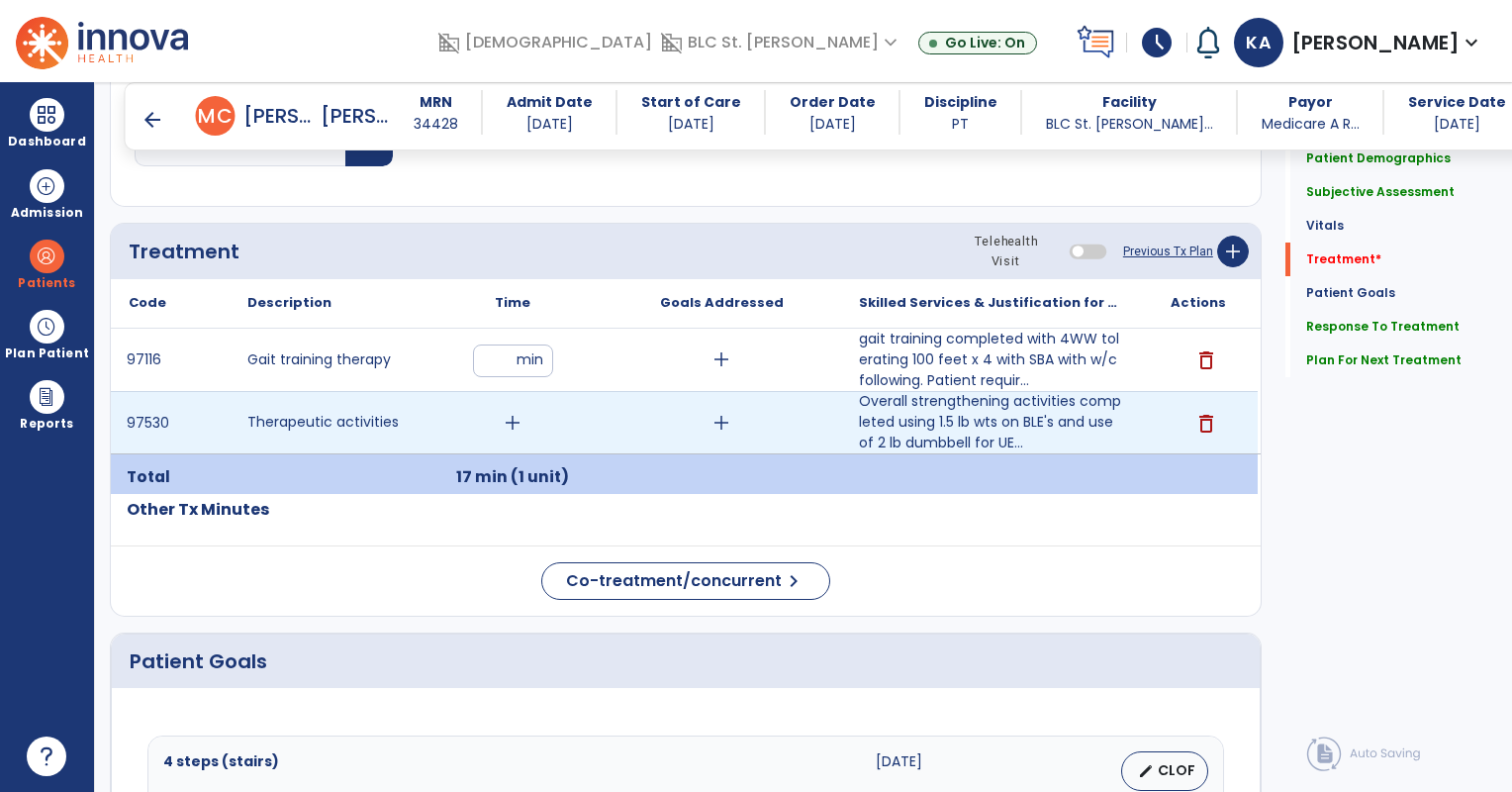 click on "add" at bounding box center [513, 423] 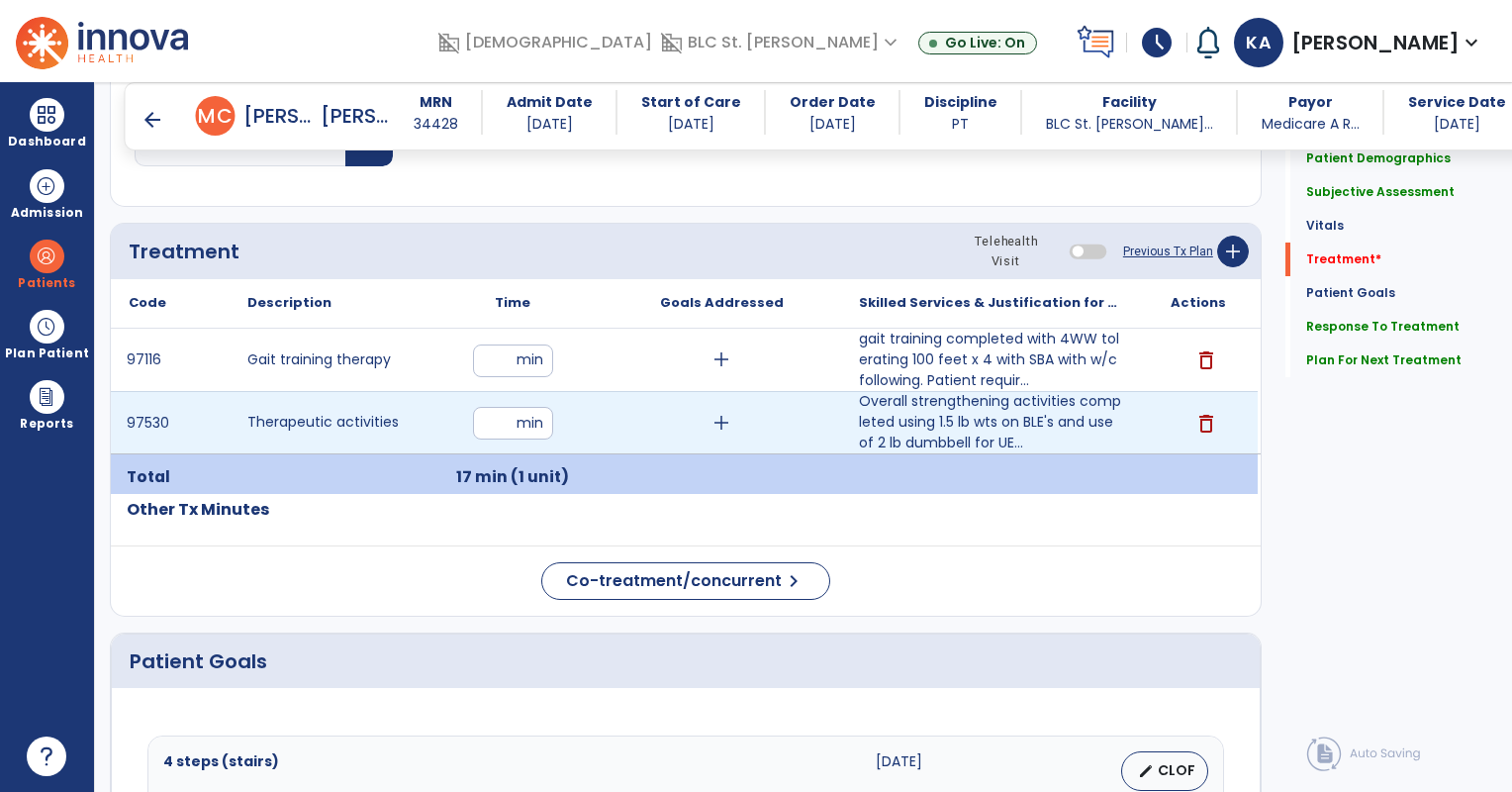 type on "**" 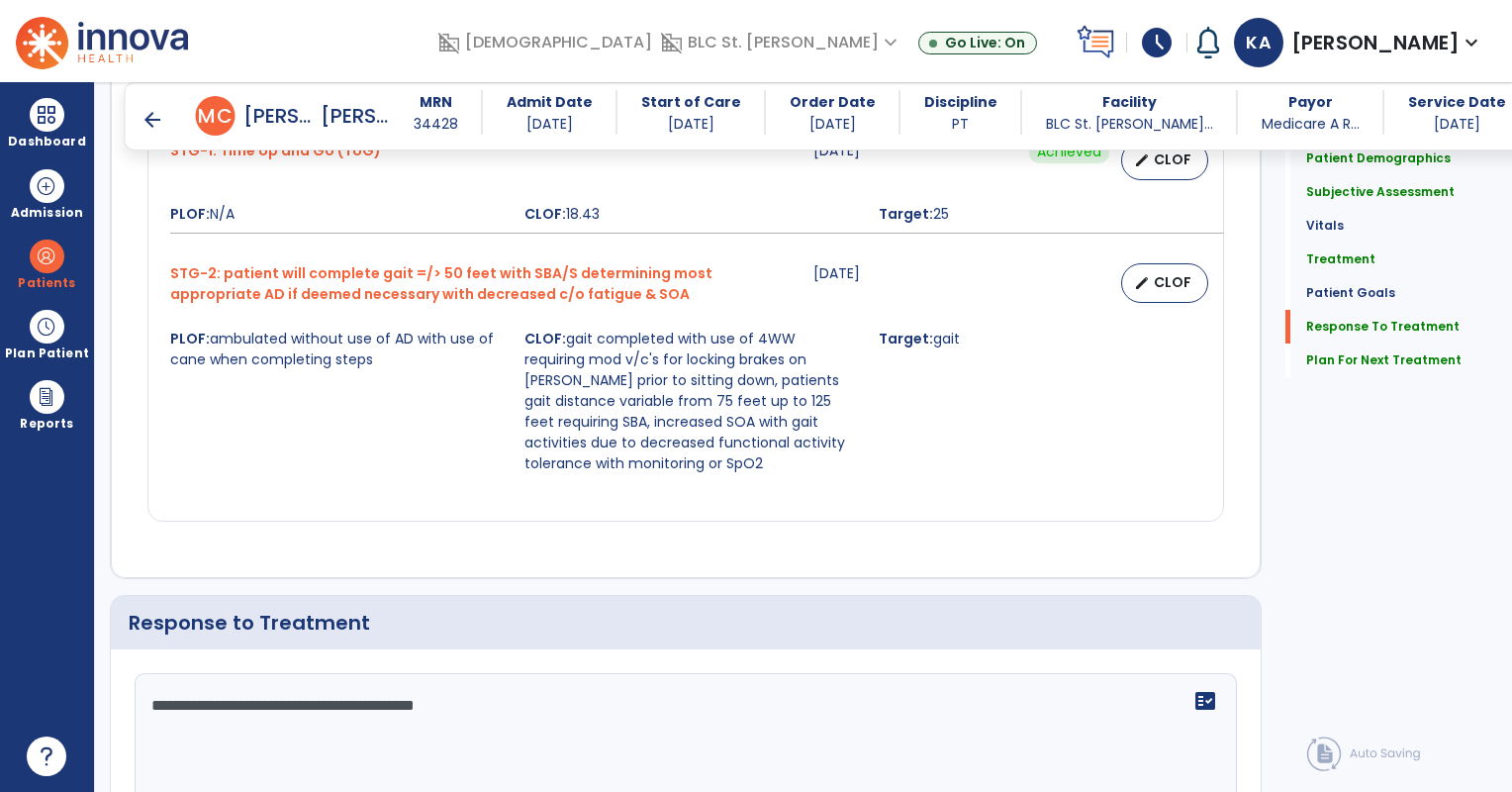 scroll, scrollTop: 2633, scrollLeft: 0, axis: vertical 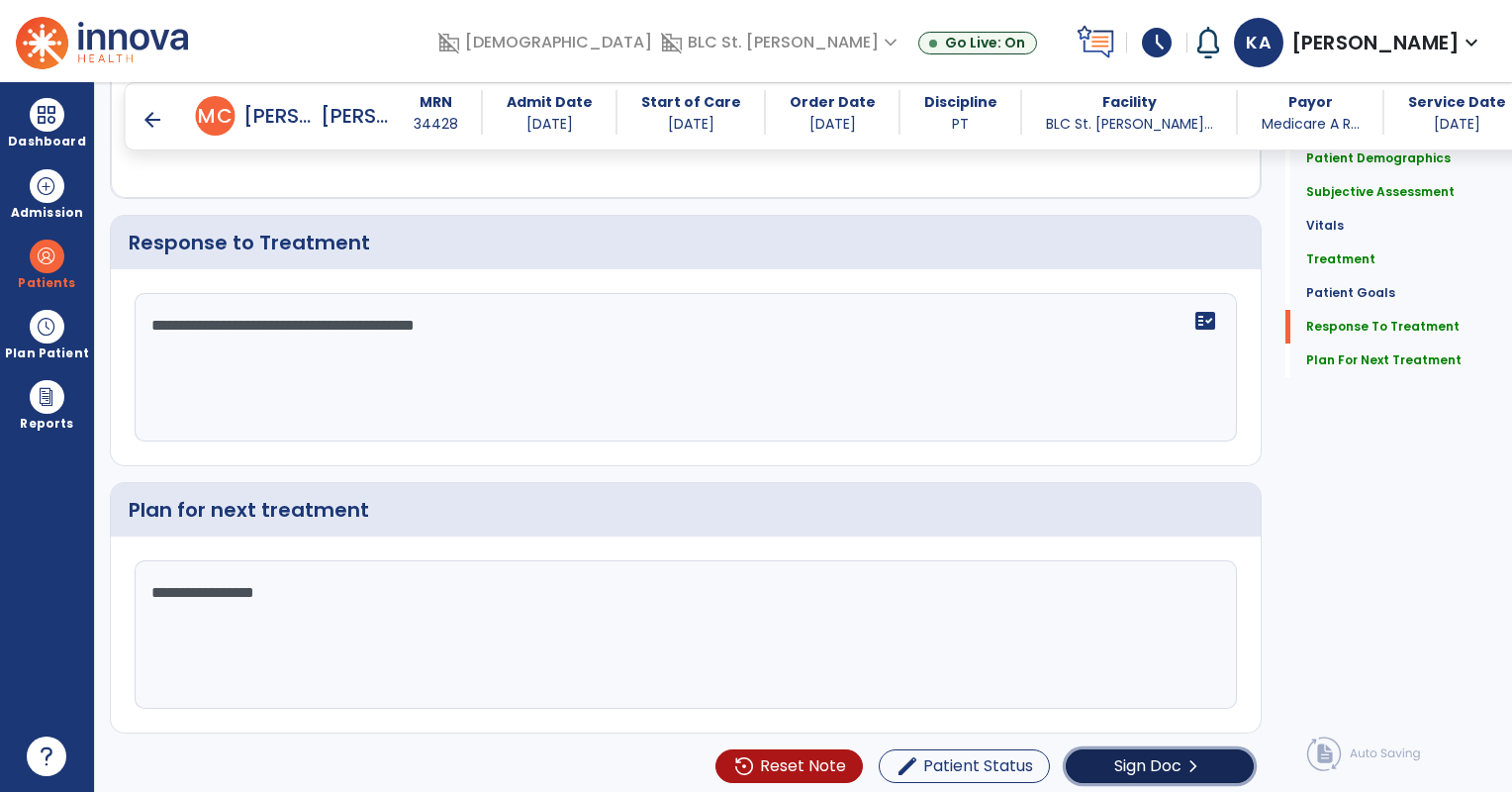 click on "chevron_right" 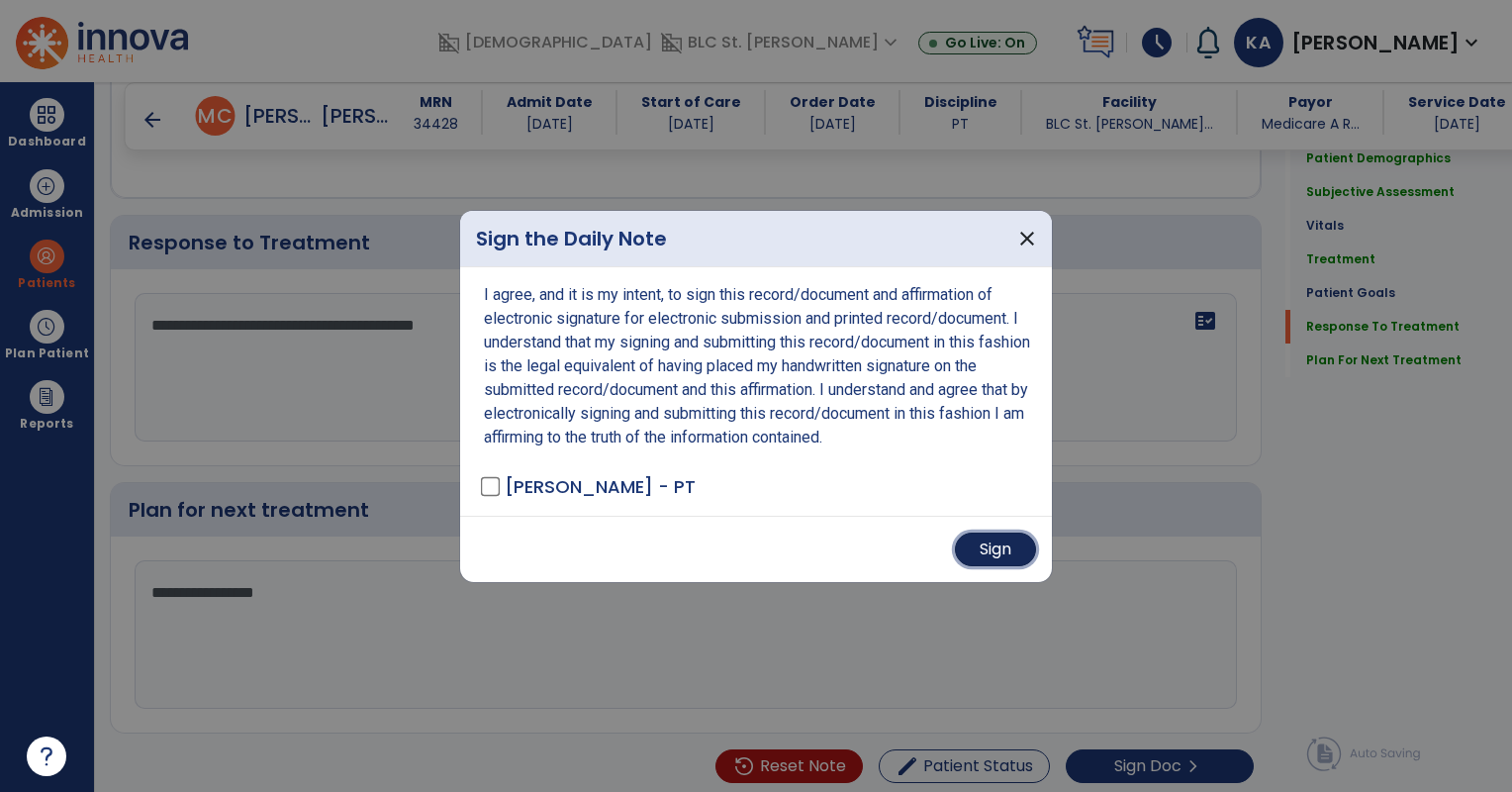 click on "Sign" at bounding box center [995, 549] 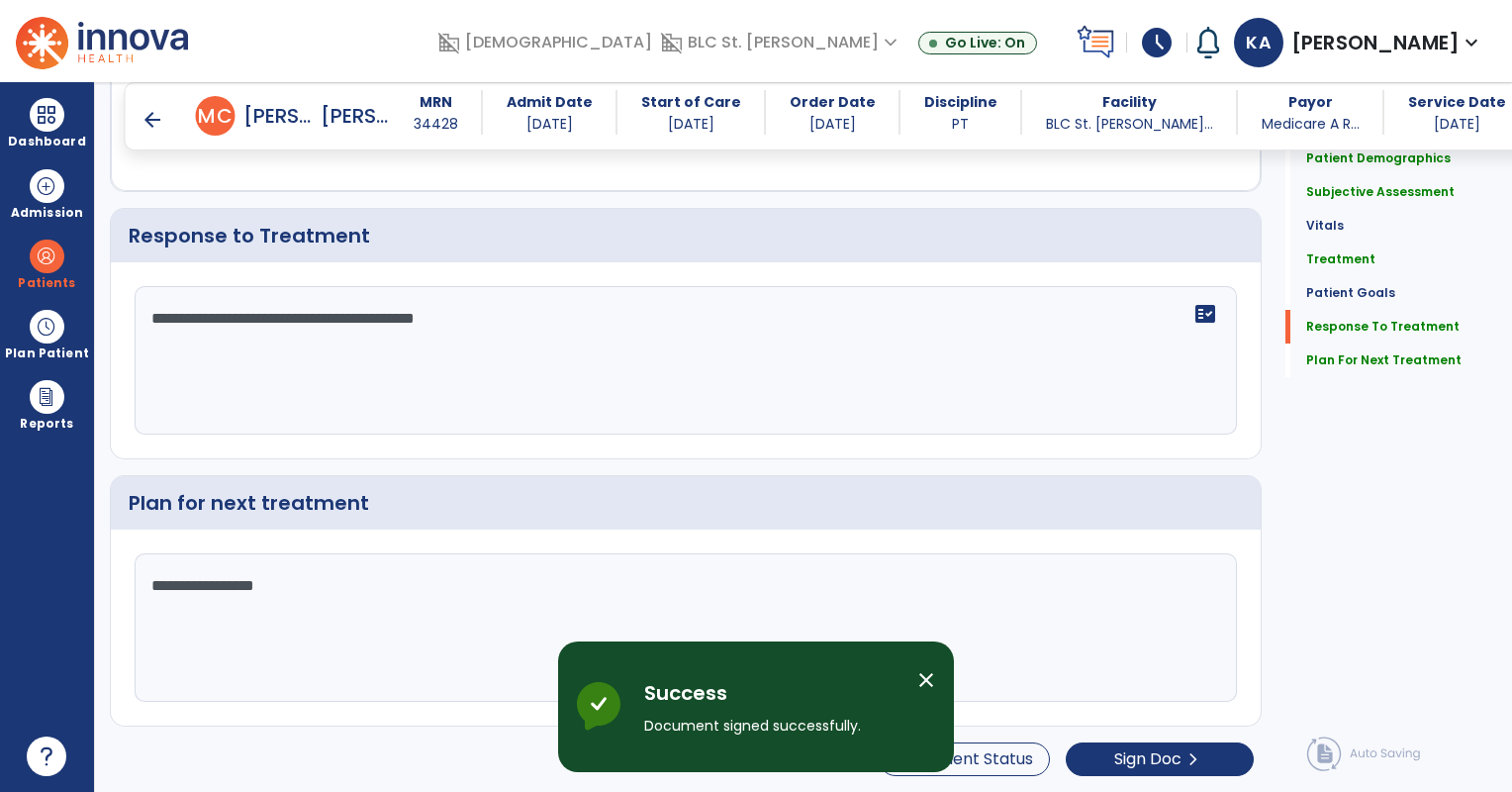 scroll, scrollTop: 0, scrollLeft: 0, axis: both 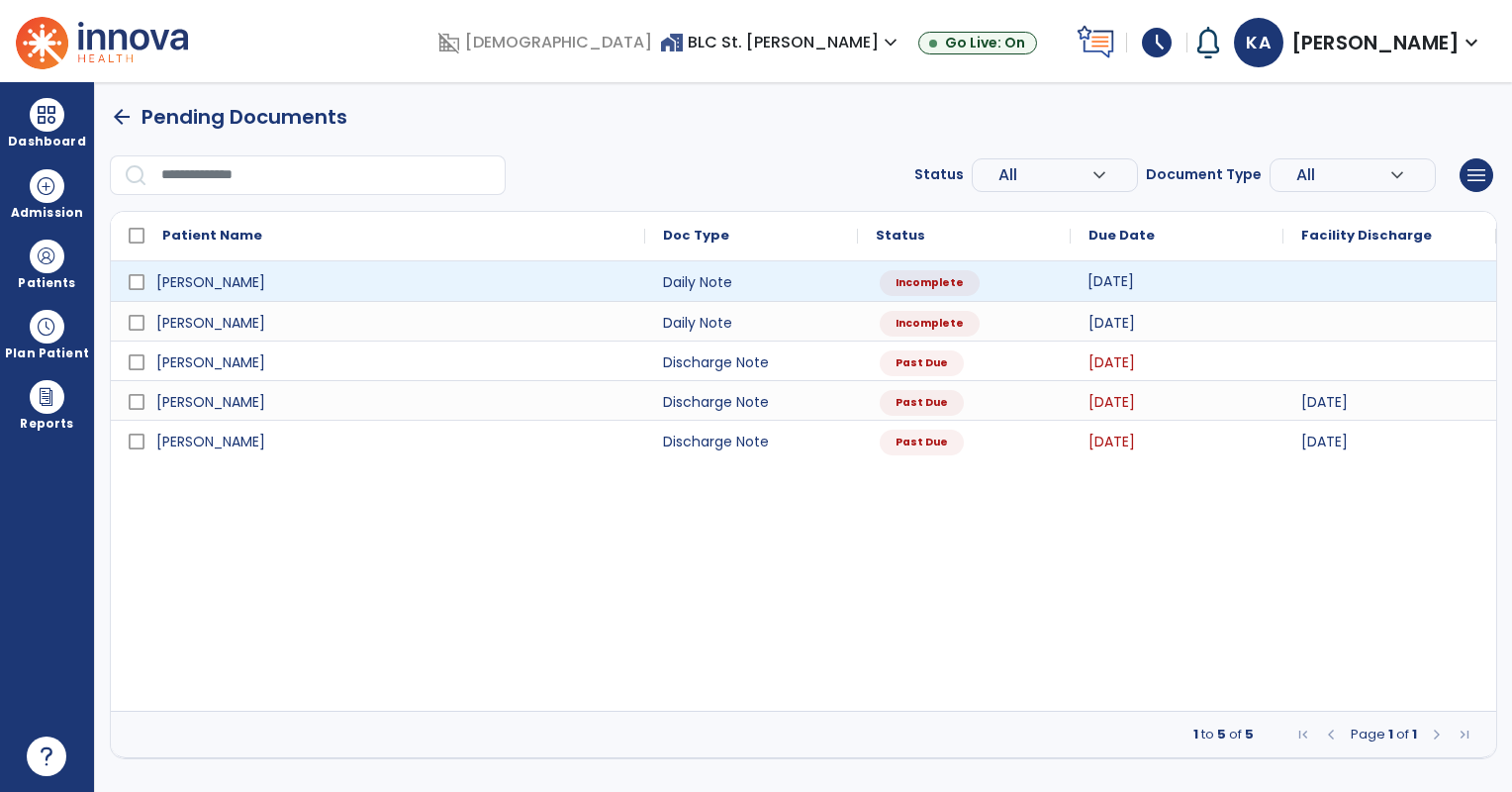 click on "[DATE]" at bounding box center [1110, 281] 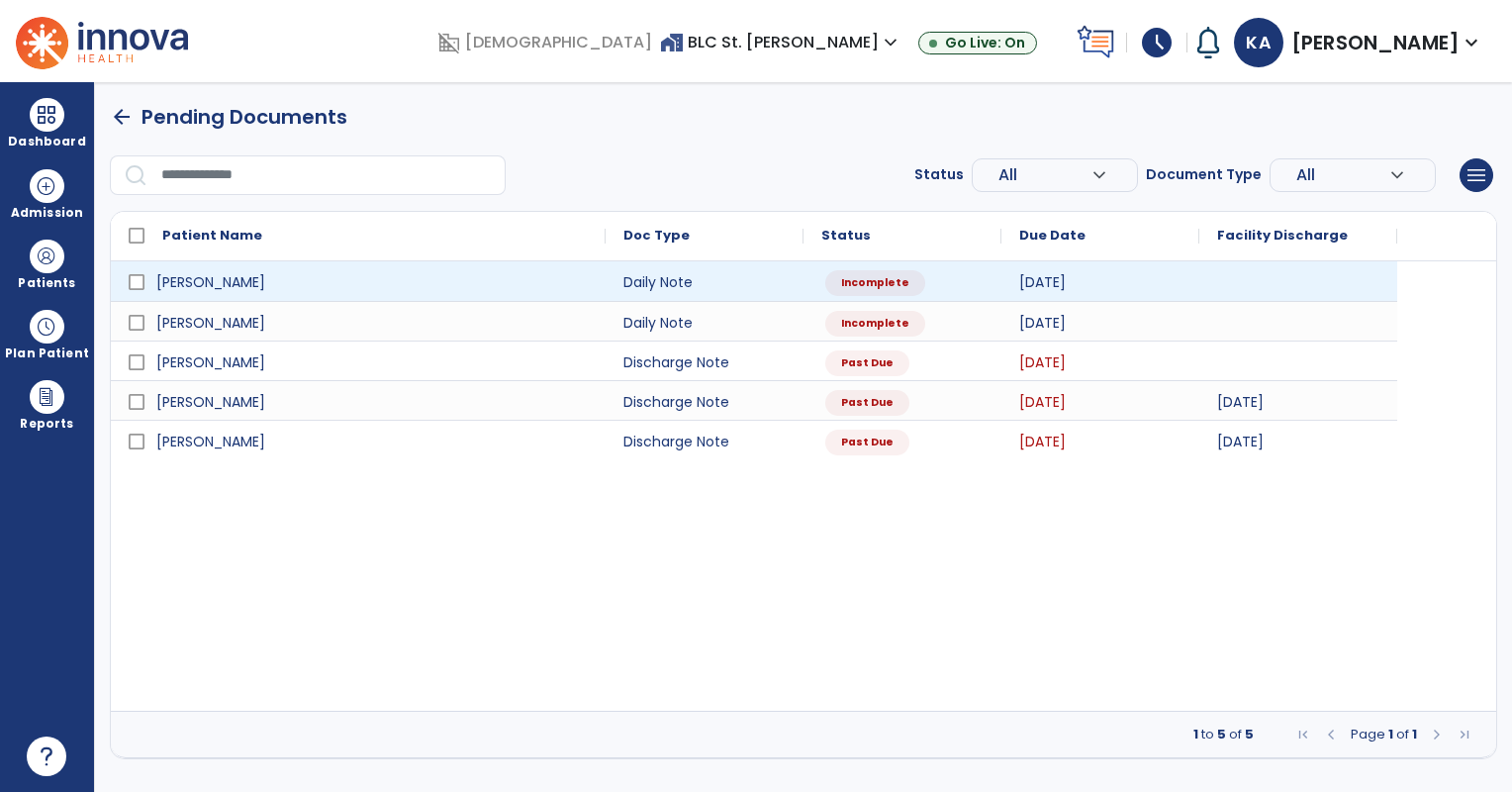 select on "*" 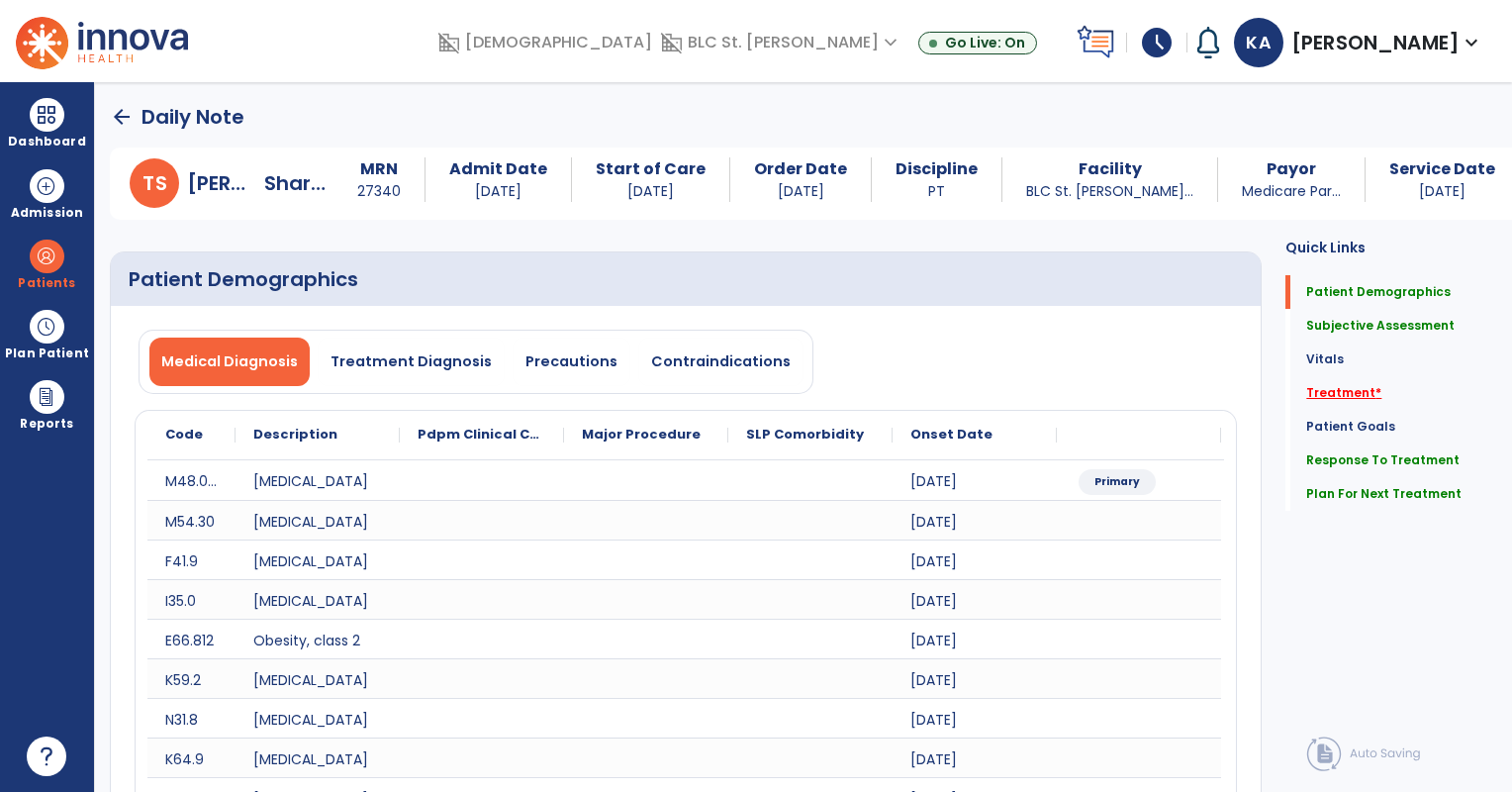 click on "Treatment   *" 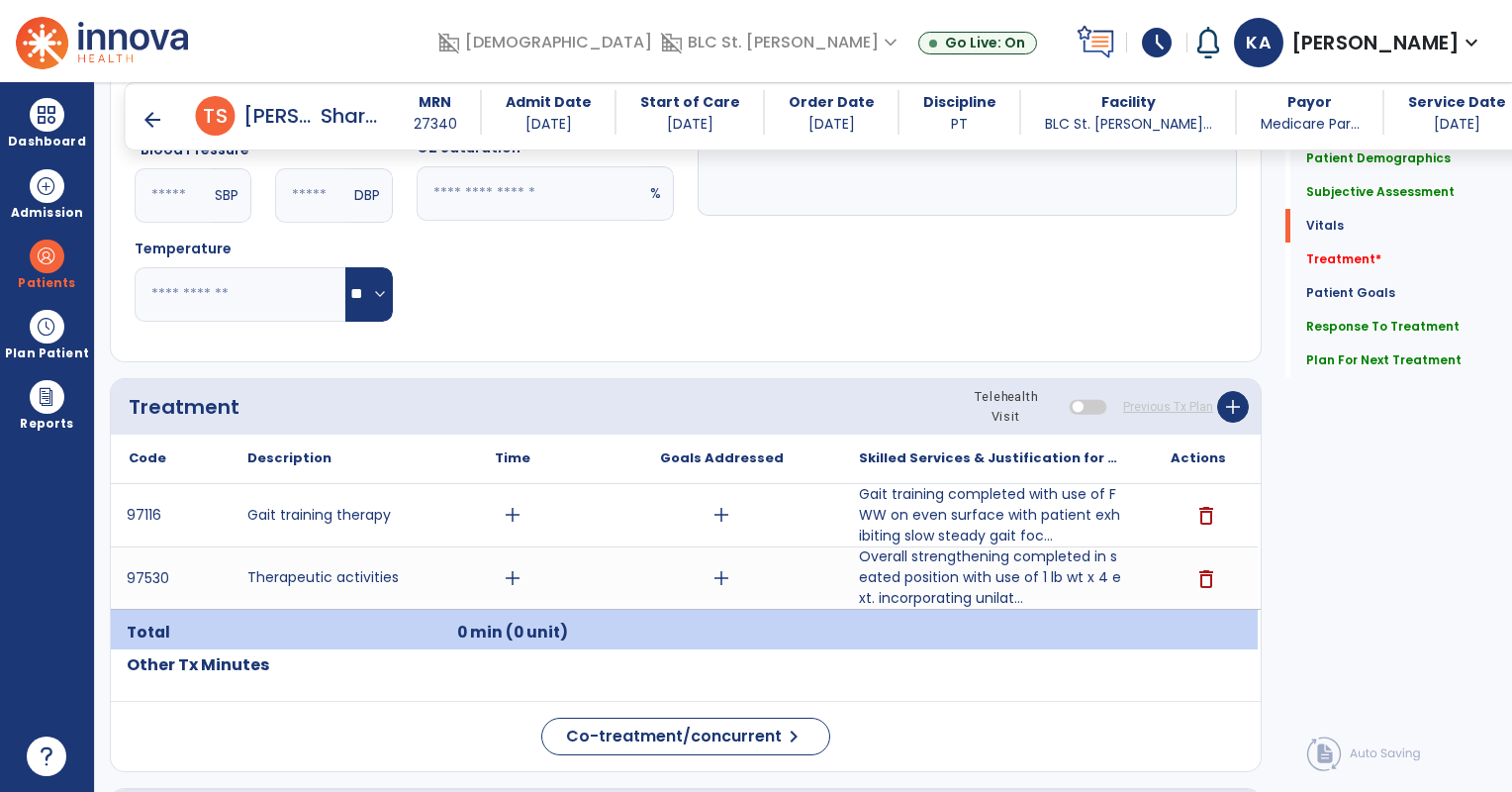 scroll, scrollTop: 1647, scrollLeft: 0, axis: vertical 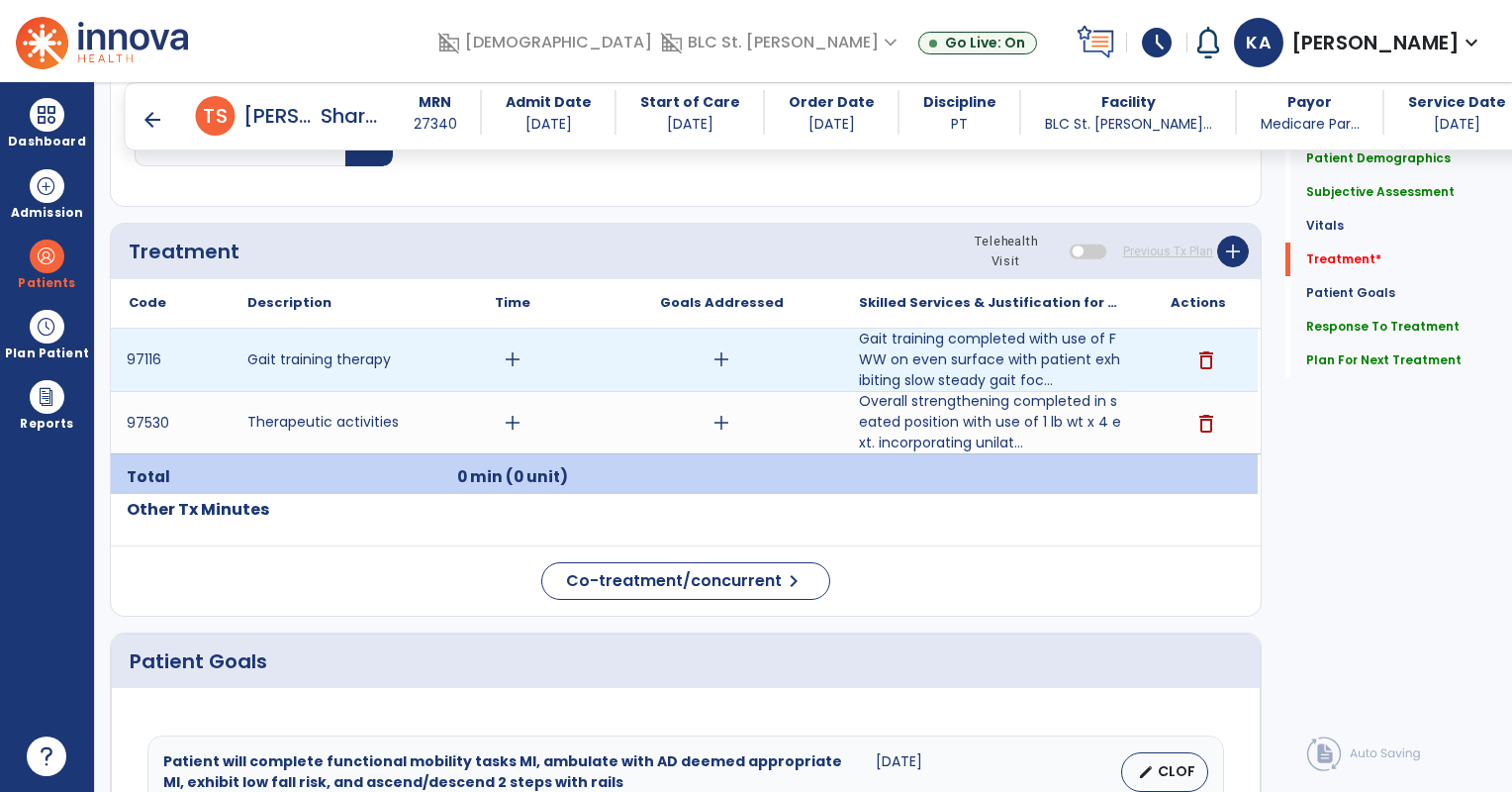 click on "add" at bounding box center [513, 359] 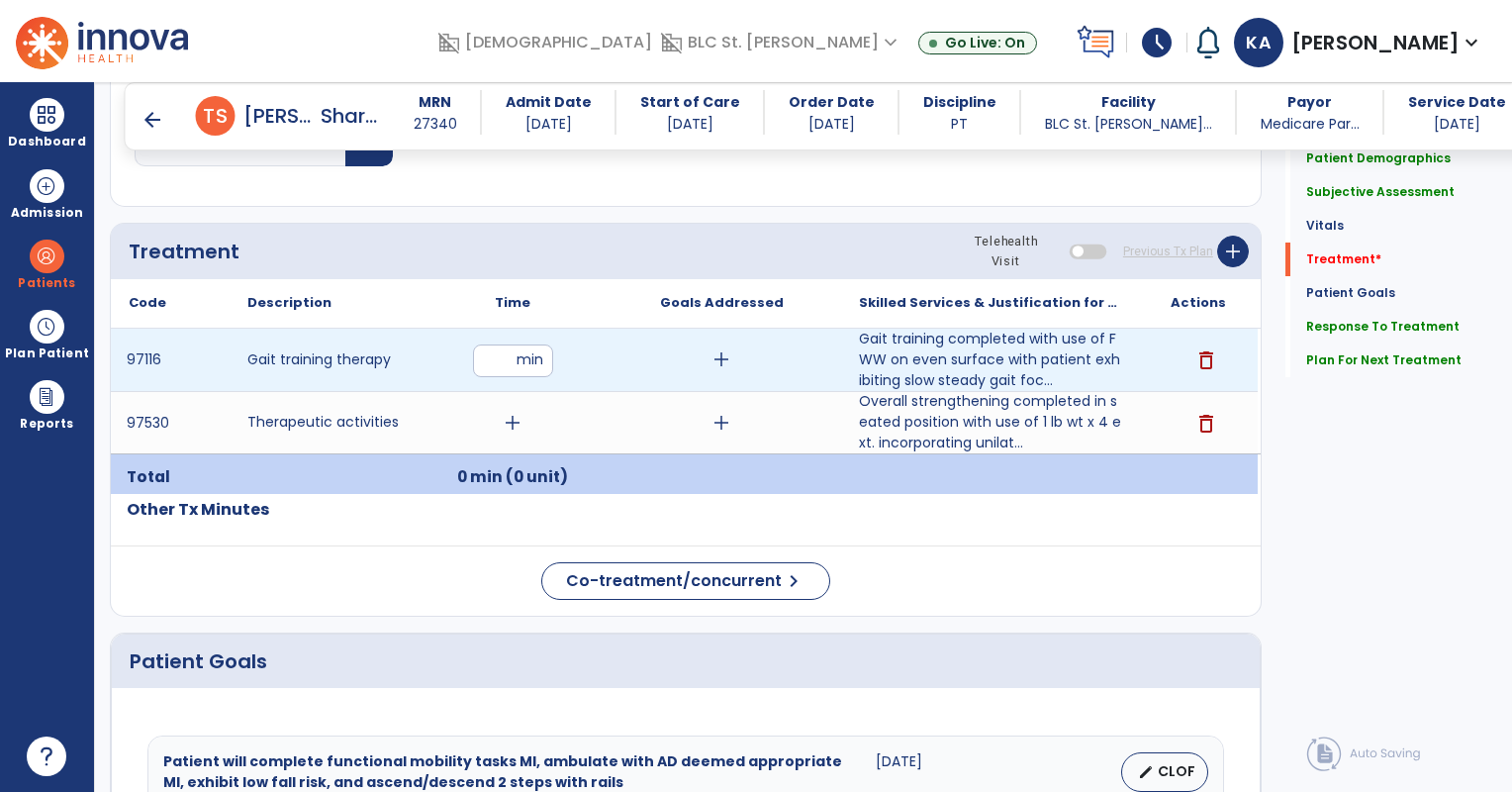 type on "**" 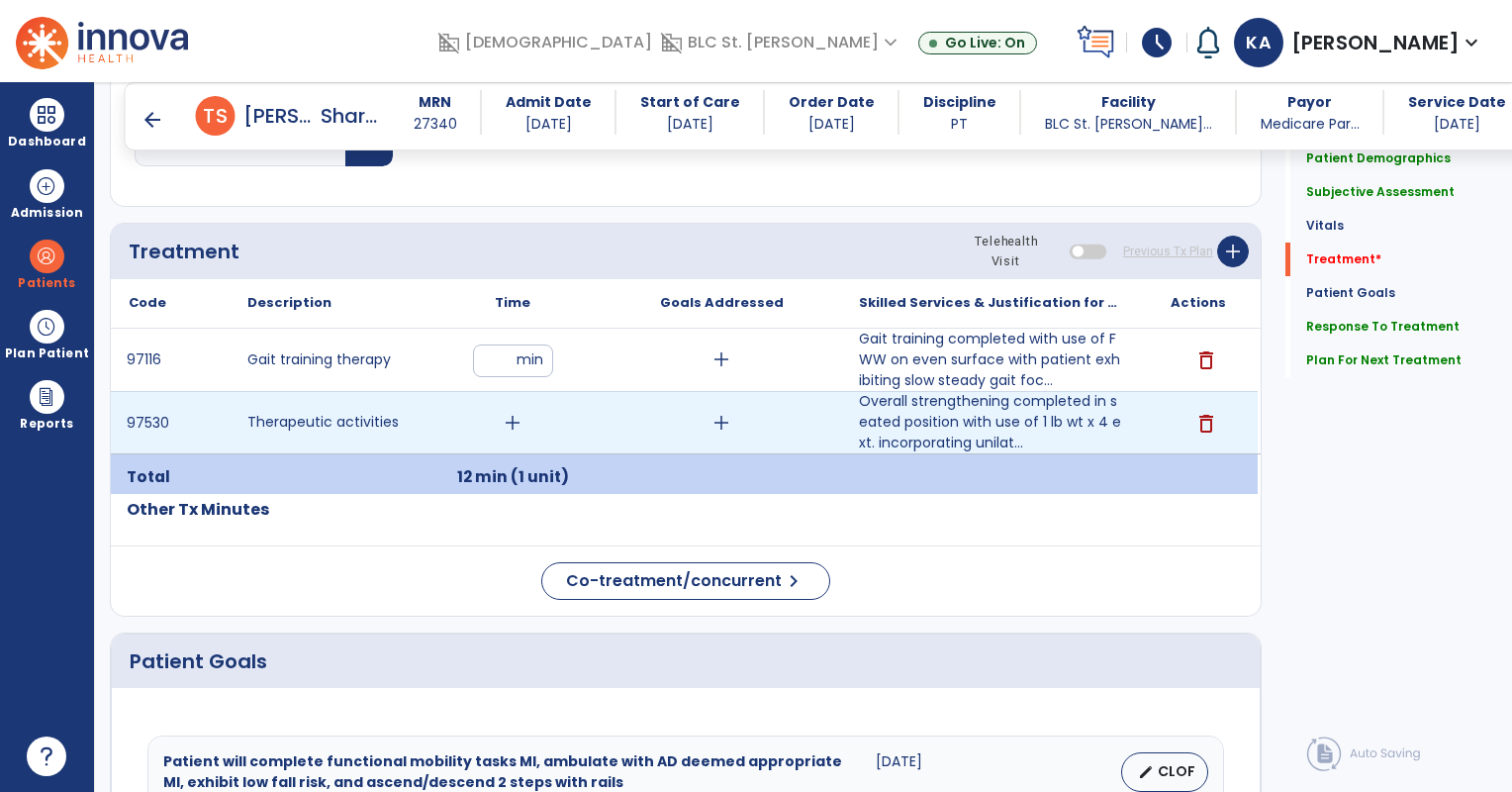 click on "add" at bounding box center (513, 423) 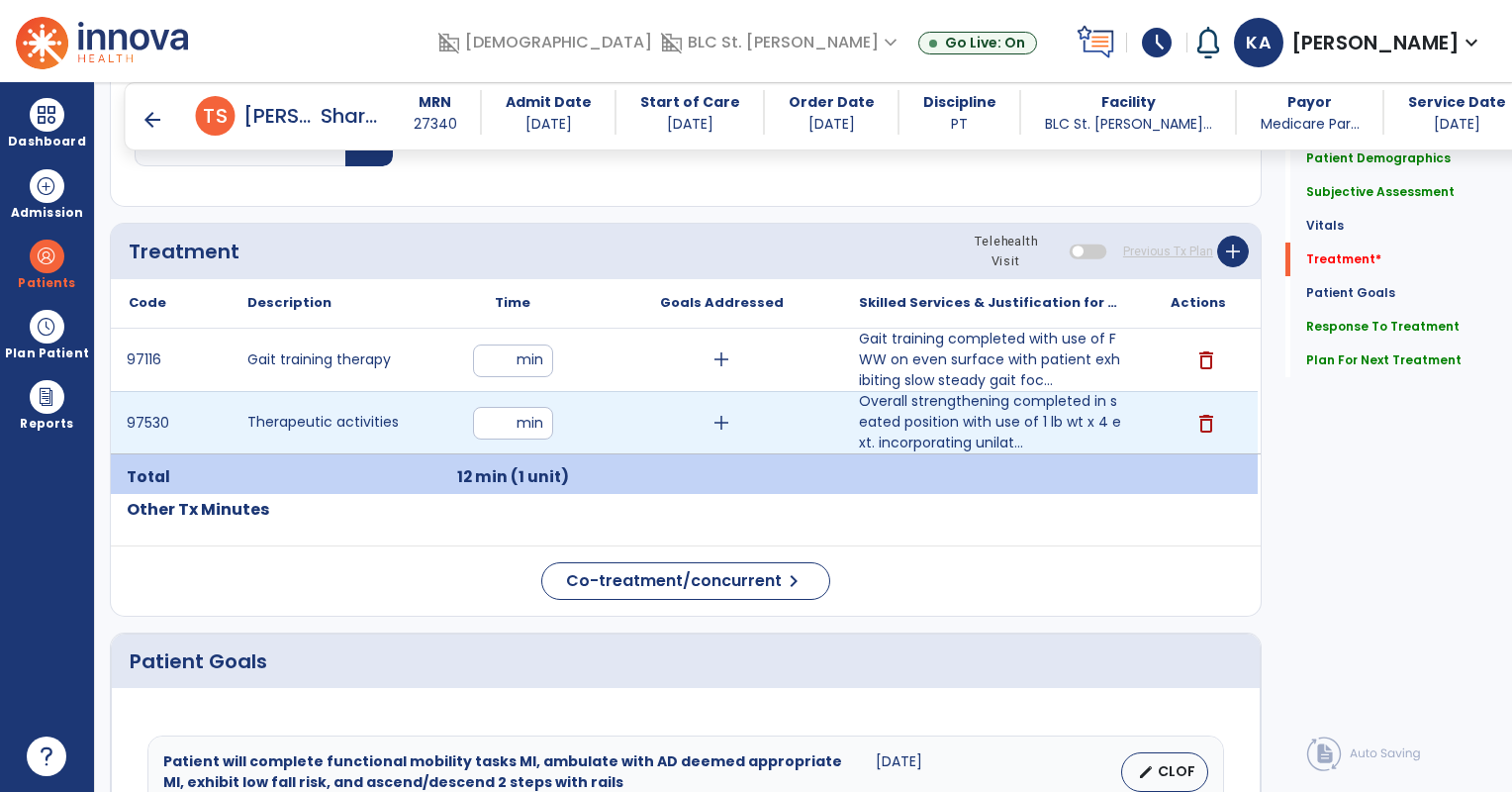 type on "**" 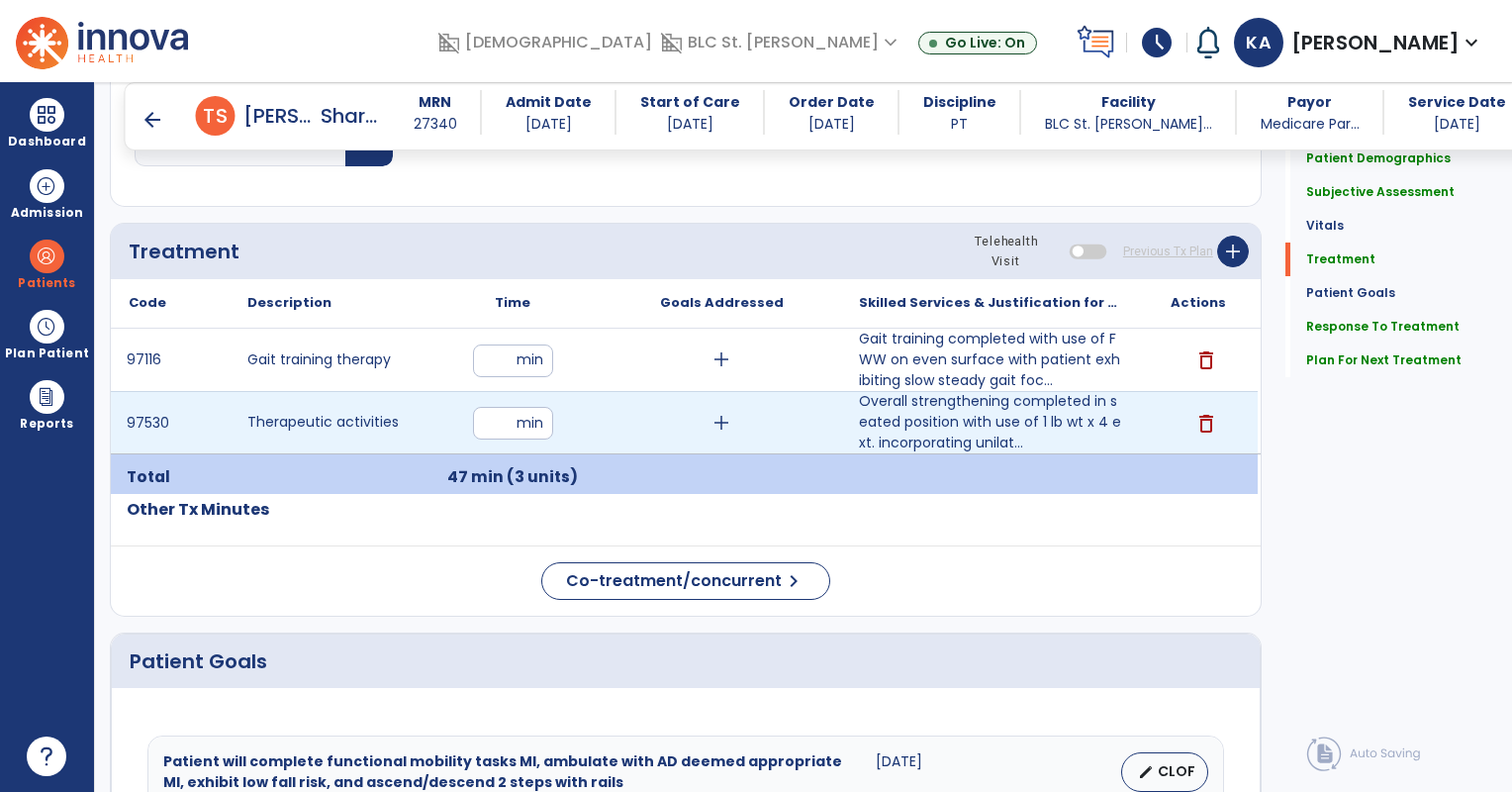 click on "**" at bounding box center (513, 423) 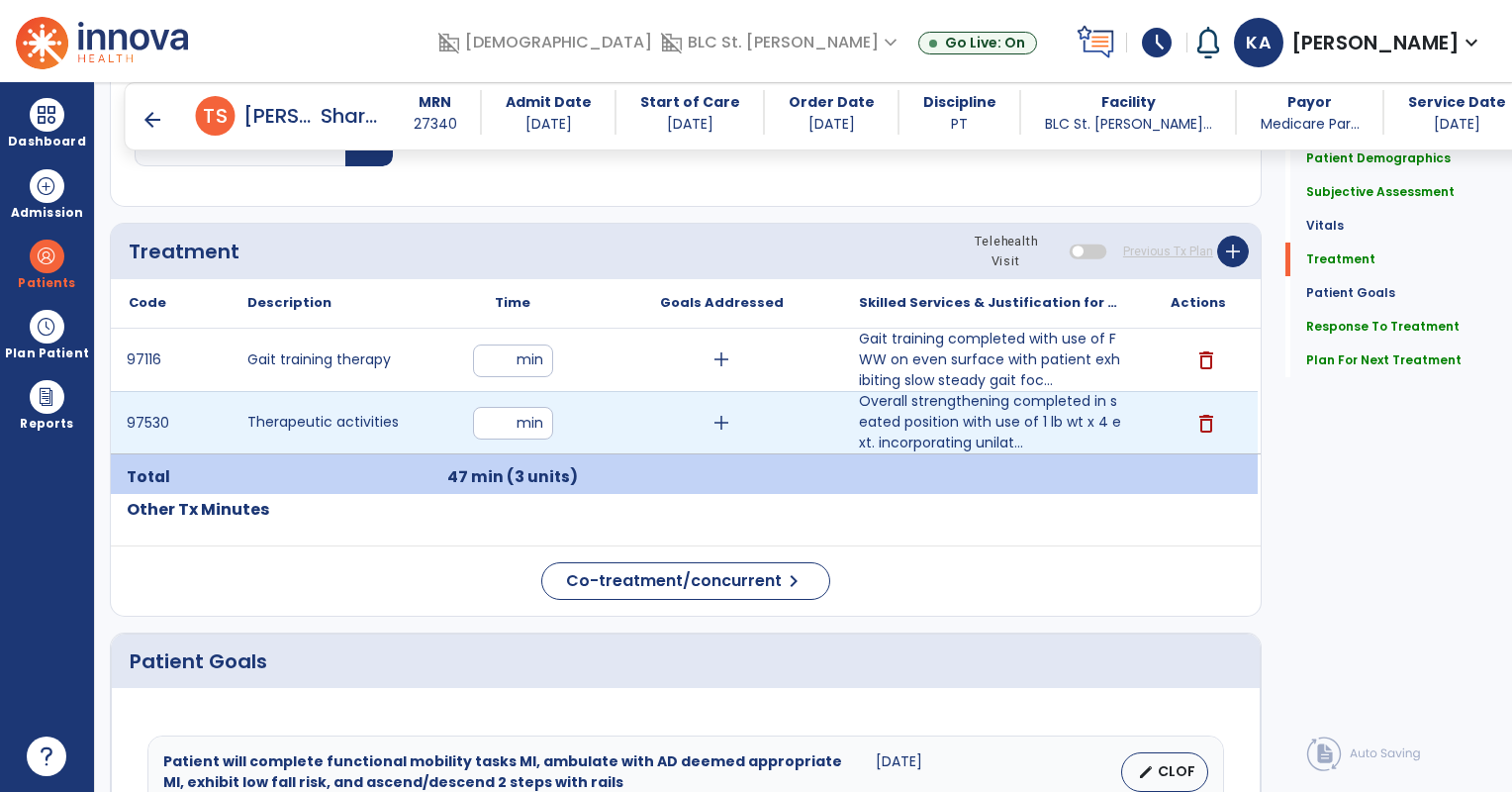 click on "**" at bounding box center [513, 423] 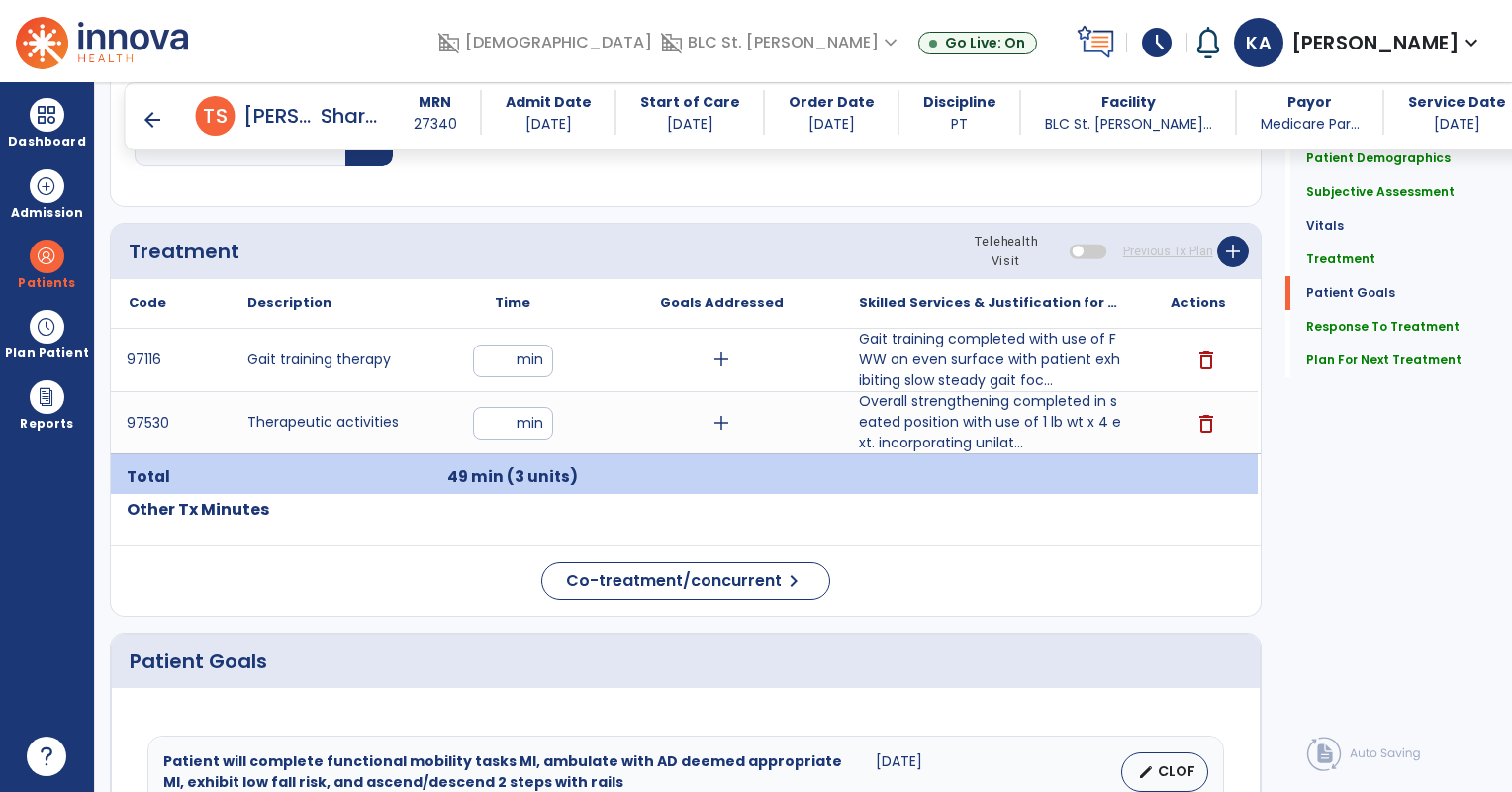 scroll, scrollTop: 3061, scrollLeft: 0, axis: vertical 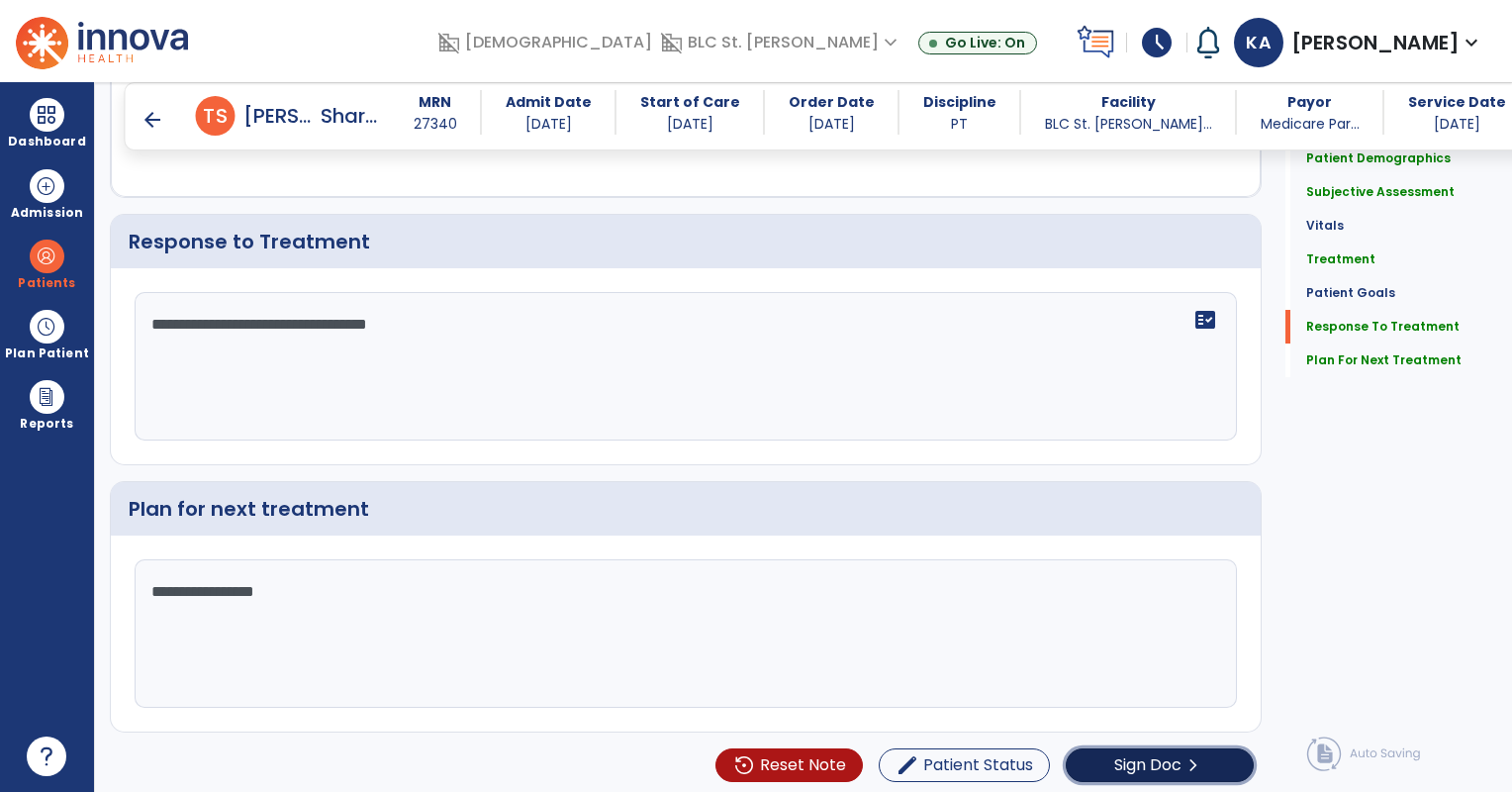 click on "Sign Doc  chevron_right" 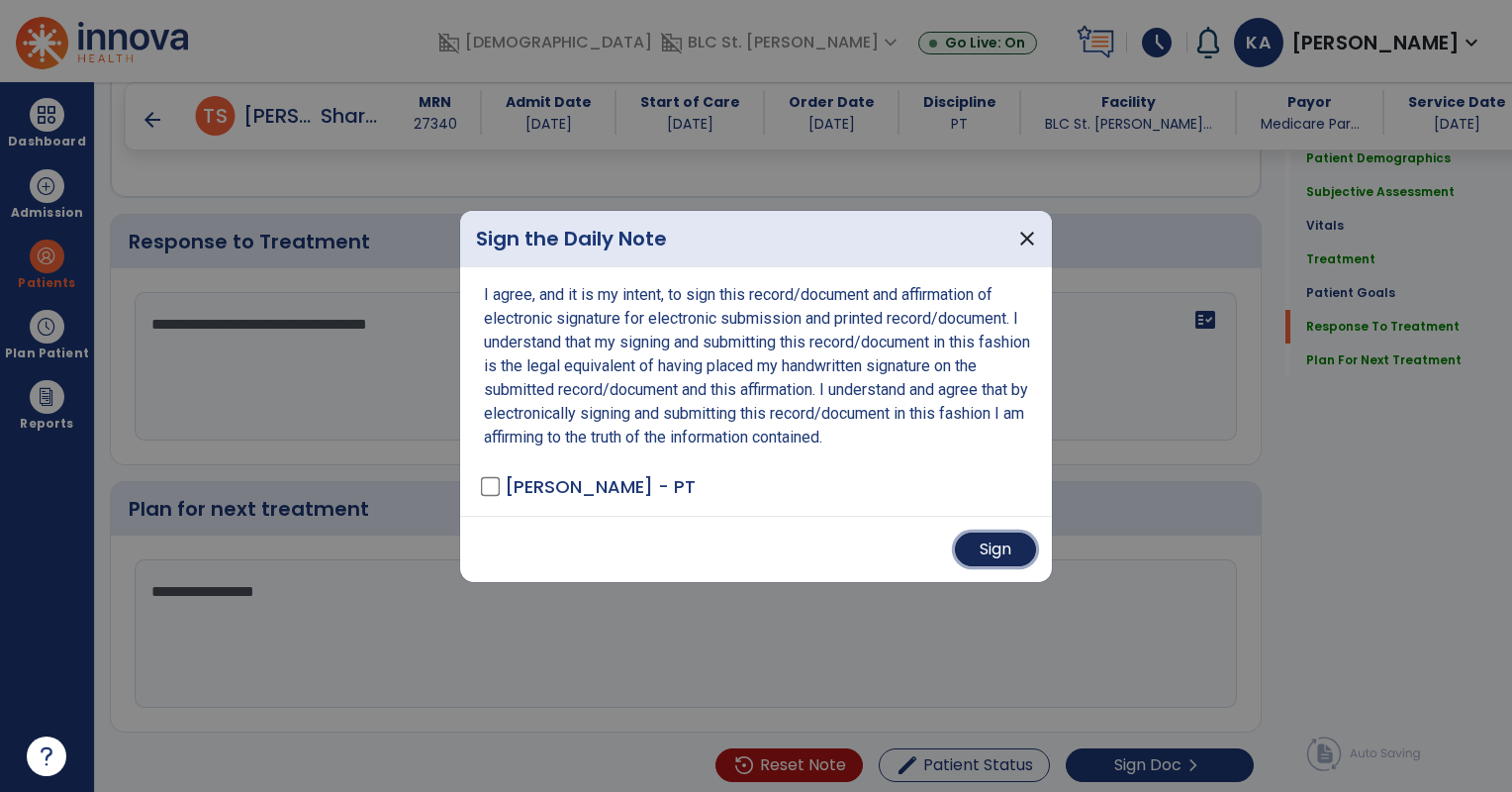 click on "Sign" at bounding box center [995, 549] 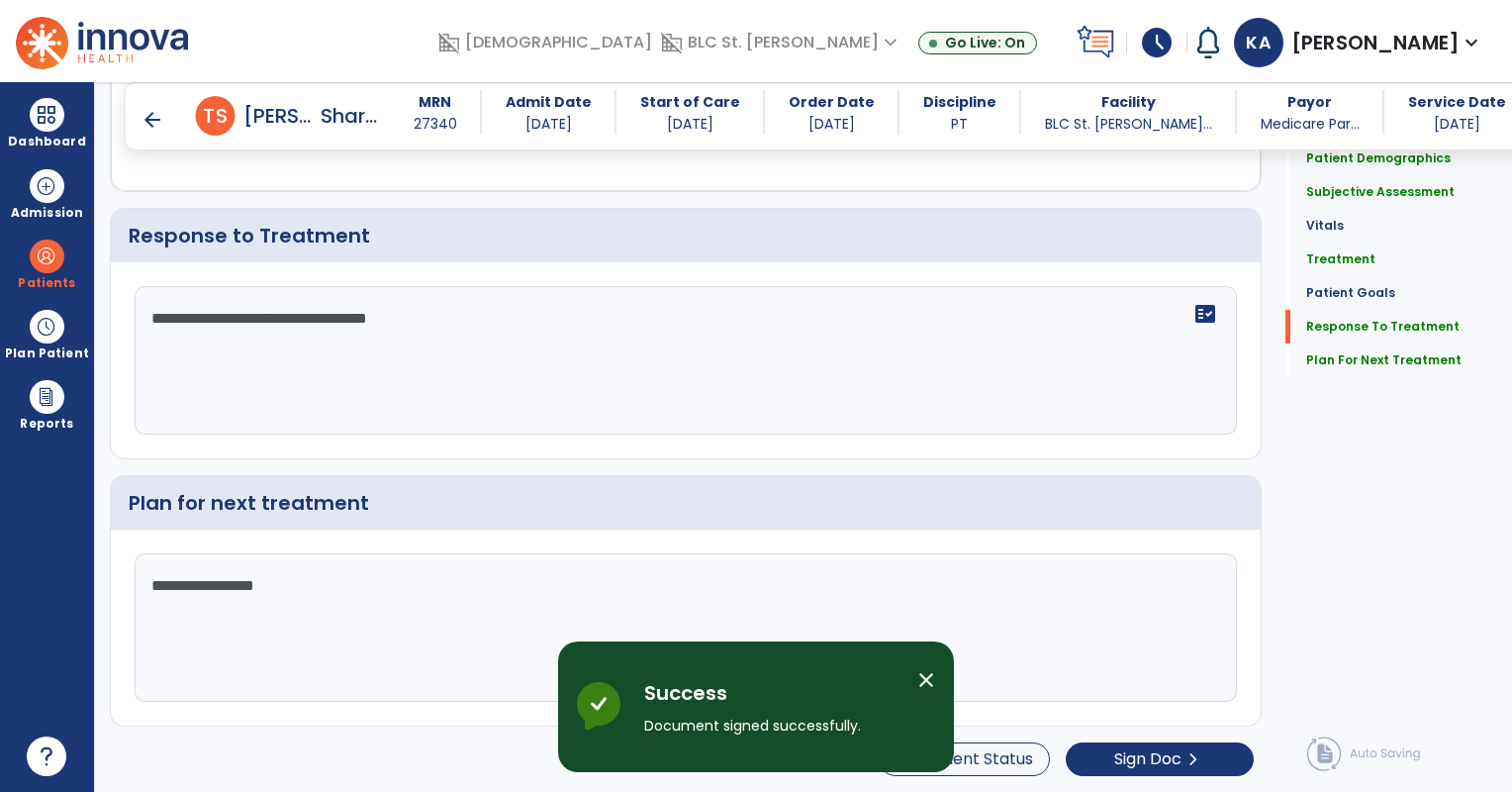 scroll, scrollTop: 0, scrollLeft: 0, axis: both 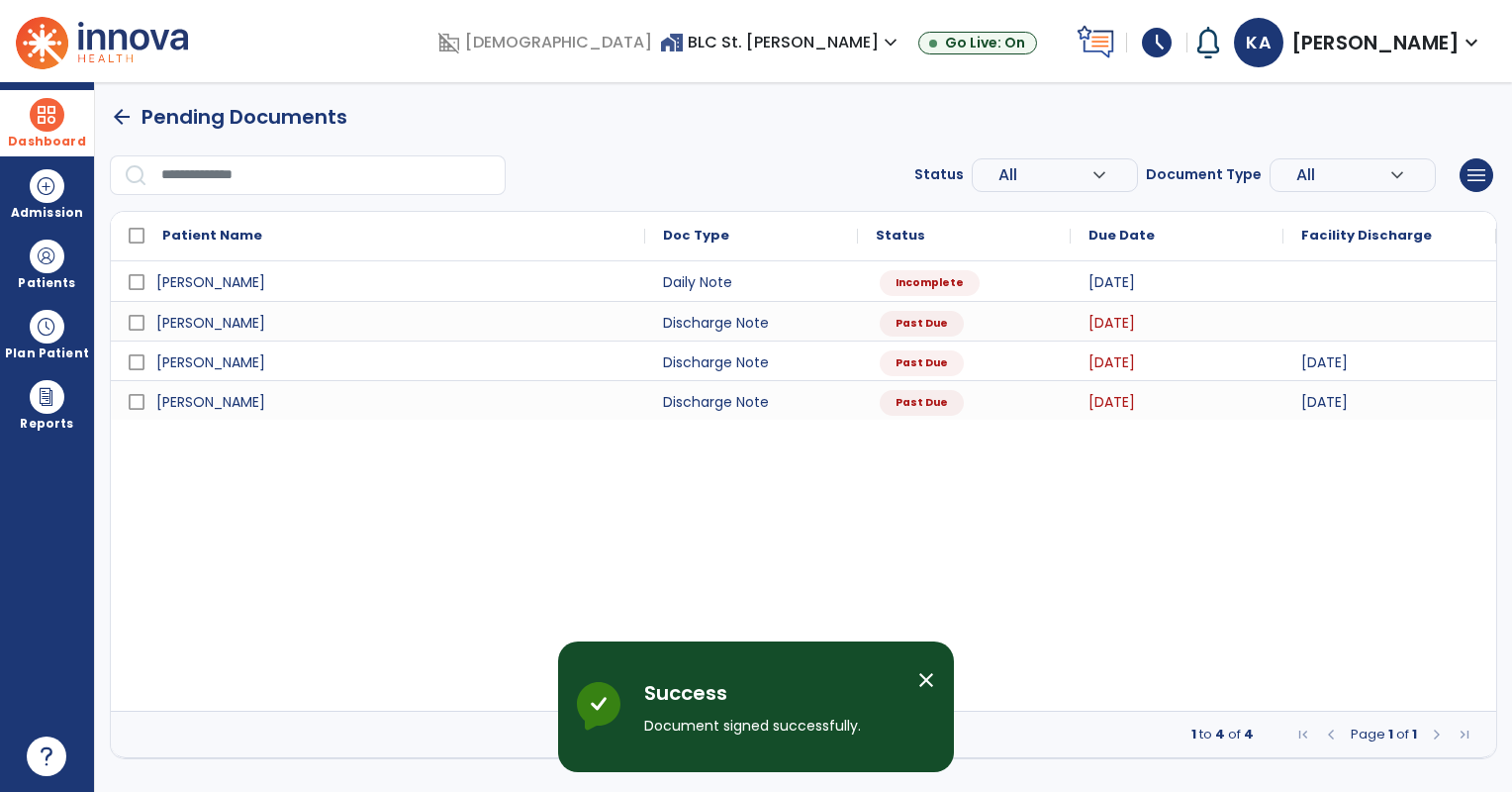 click on "Dashboard" at bounding box center [47, 142] 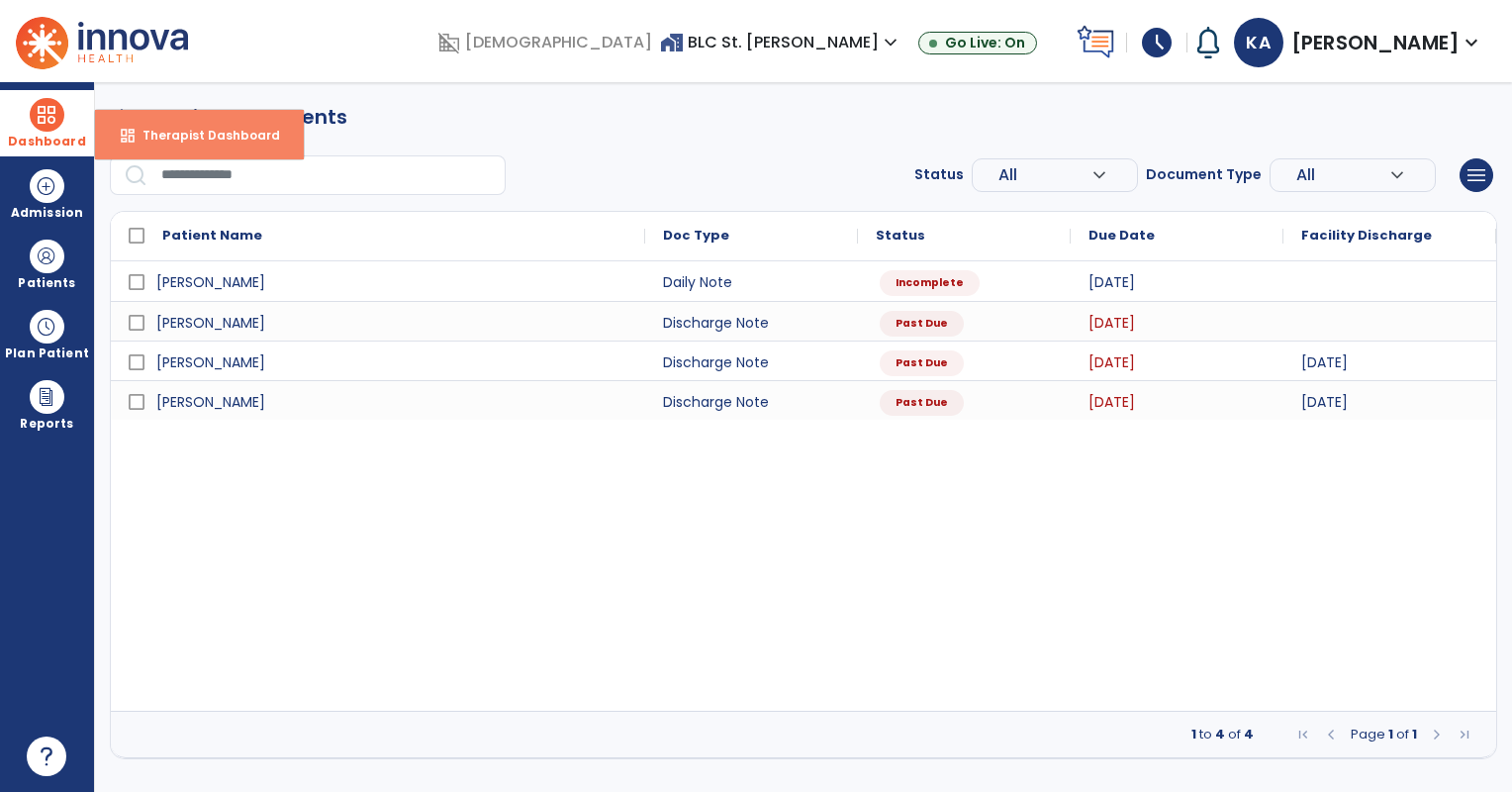 click on "Therapist Dashboard" at bounding box center [203, 135] 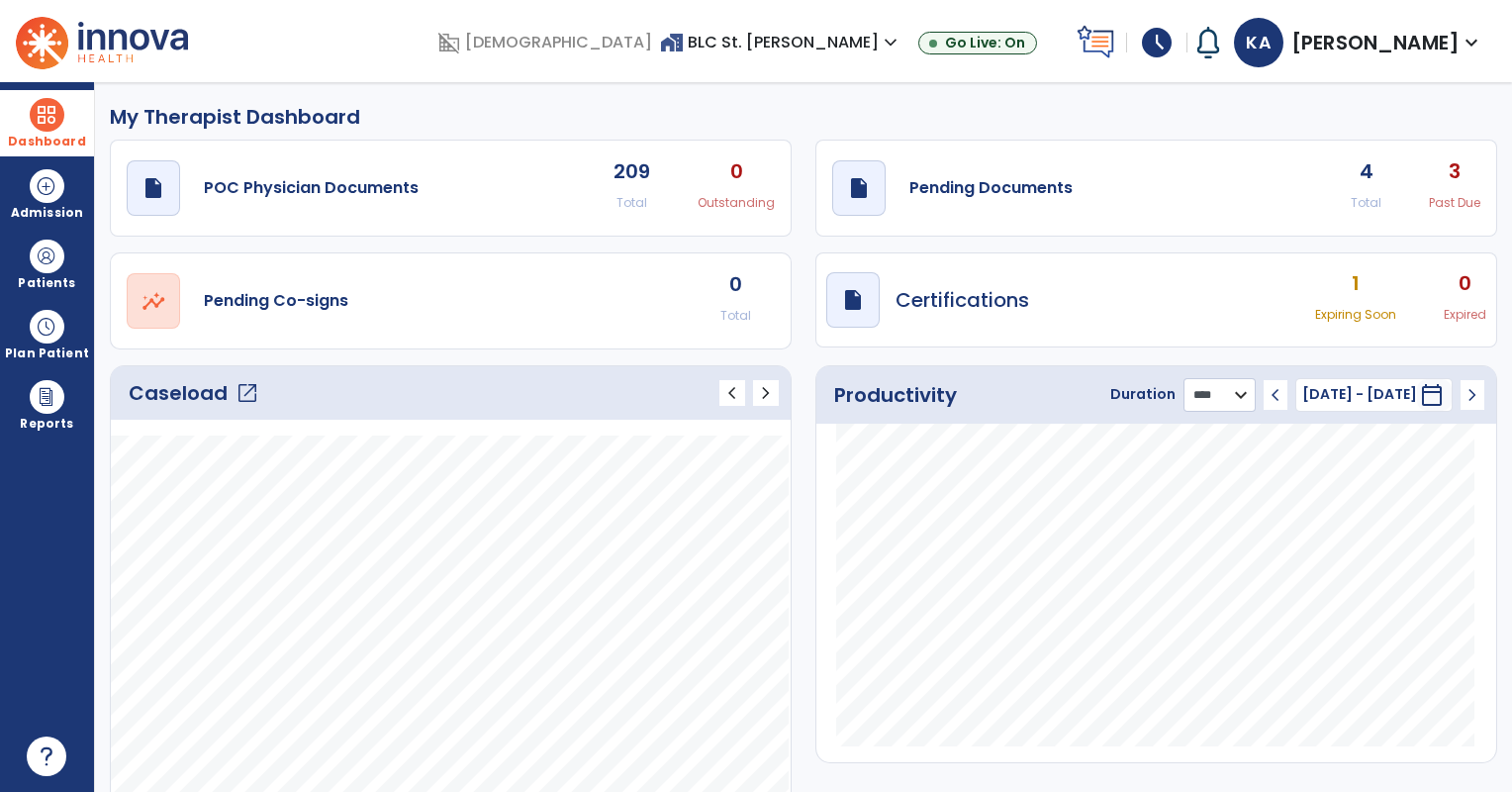 click on "******** **** ***" 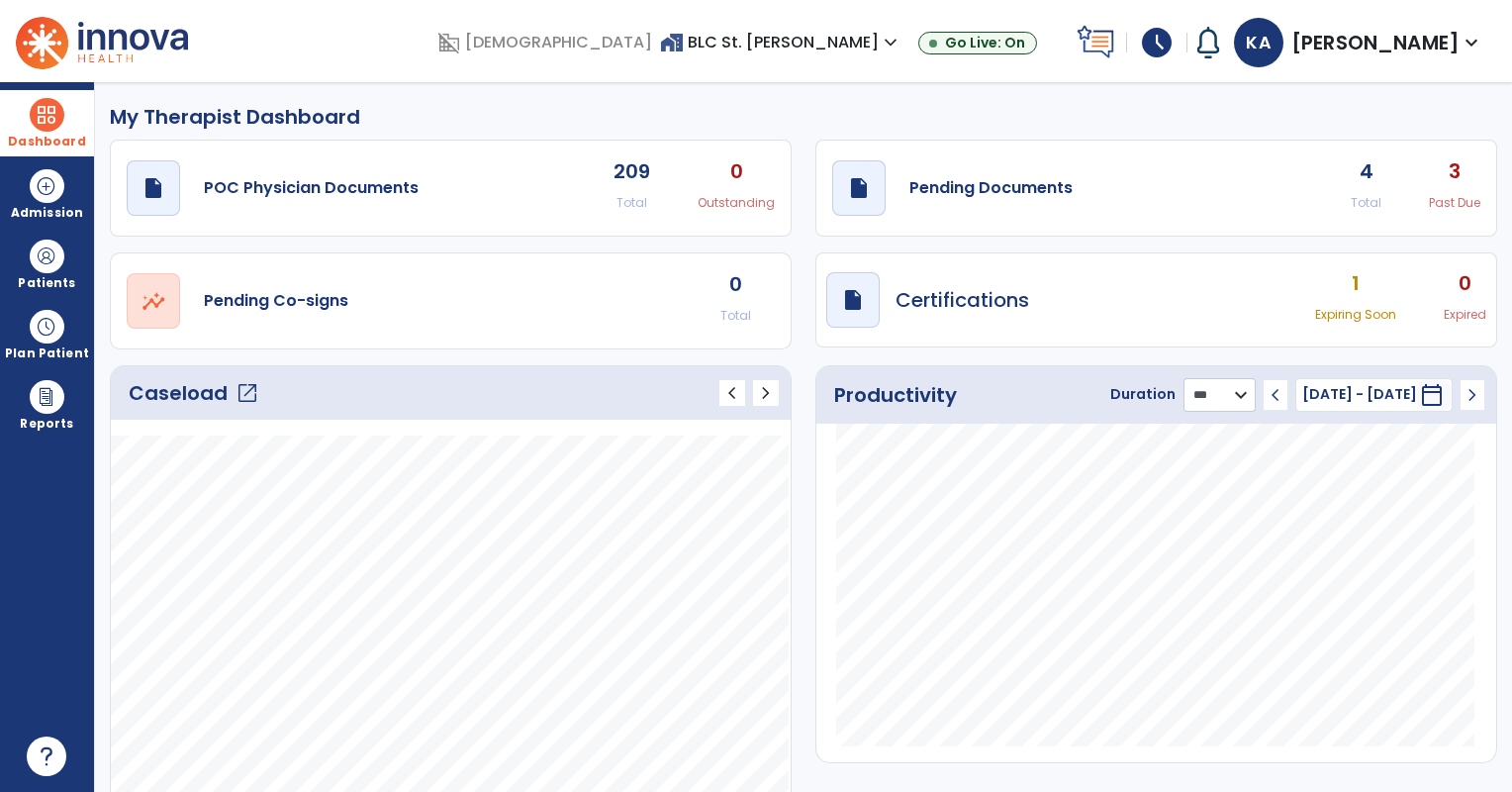 click on "******** **** ***" 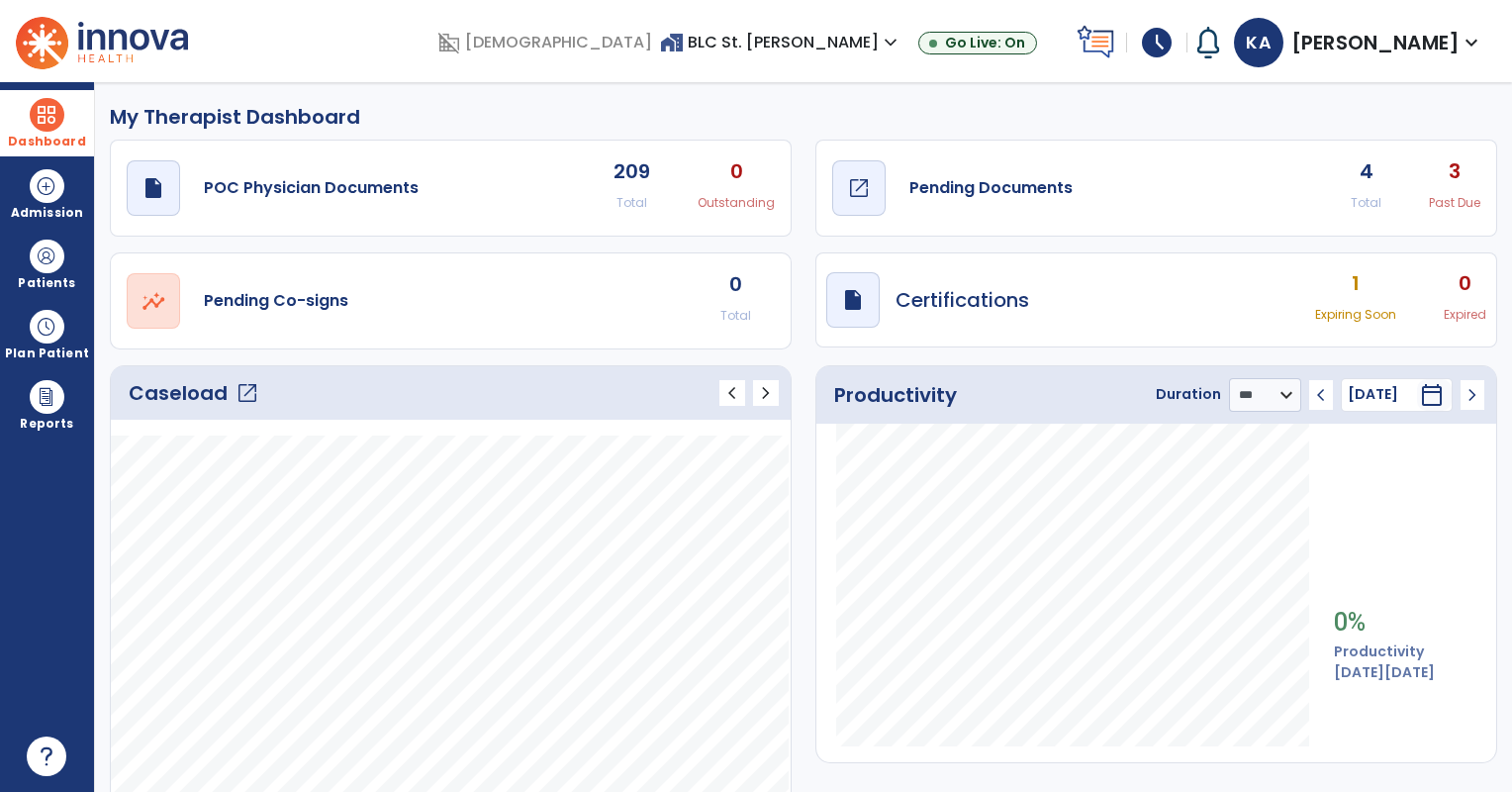 click on "Pending Documents" 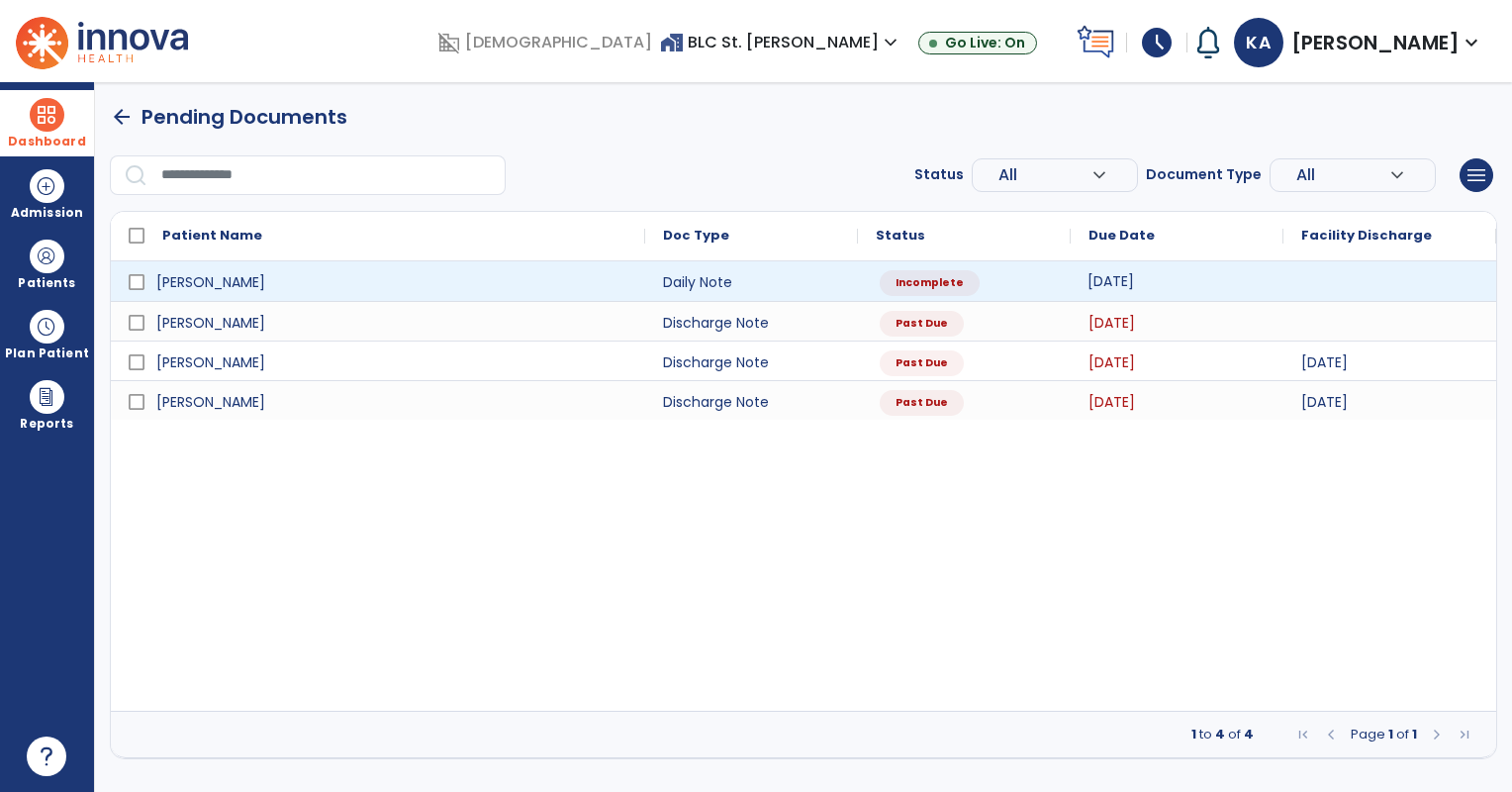 click on "[DATE]" at bounding box center [1110, 281] 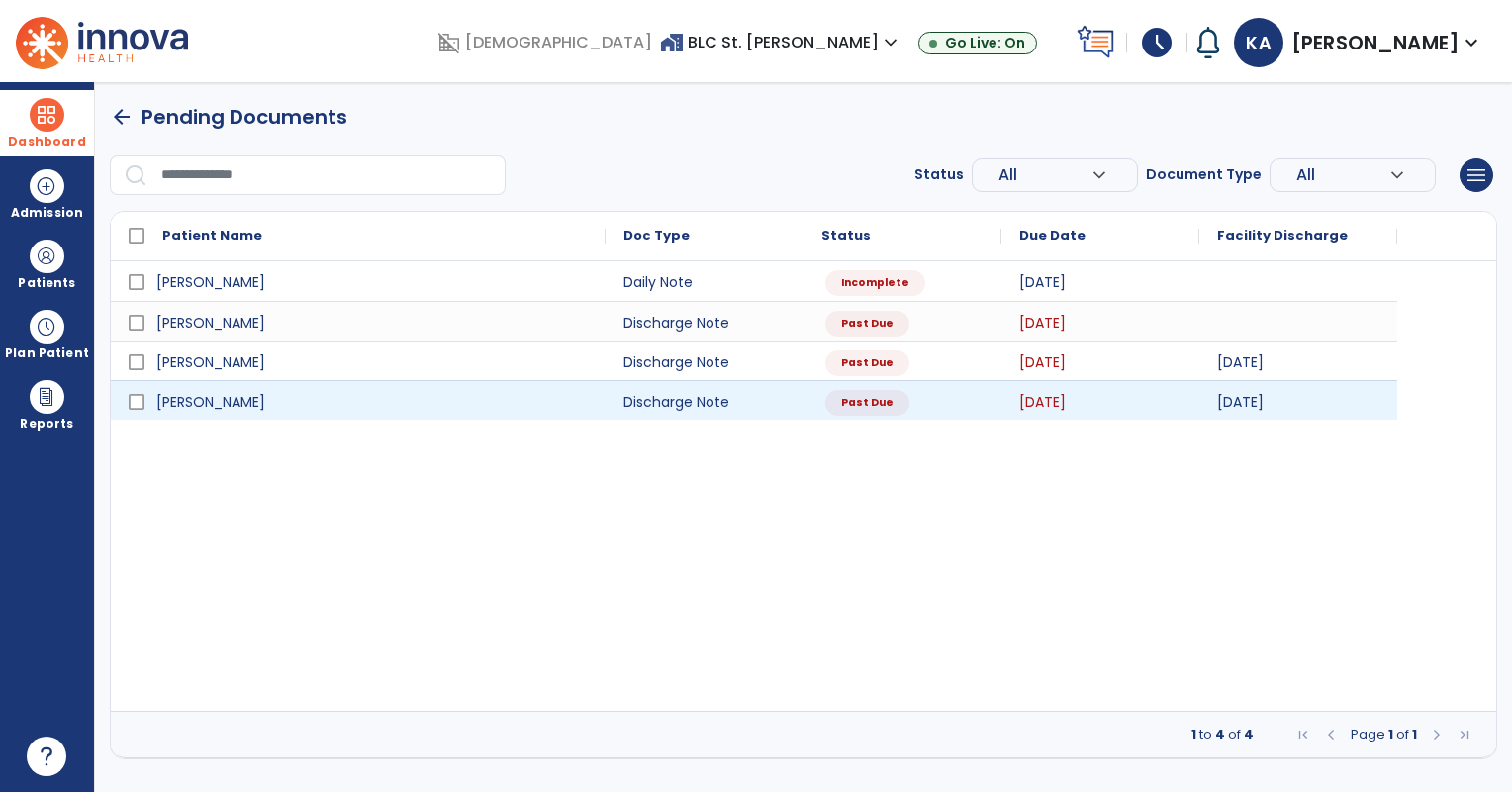 select on "*" 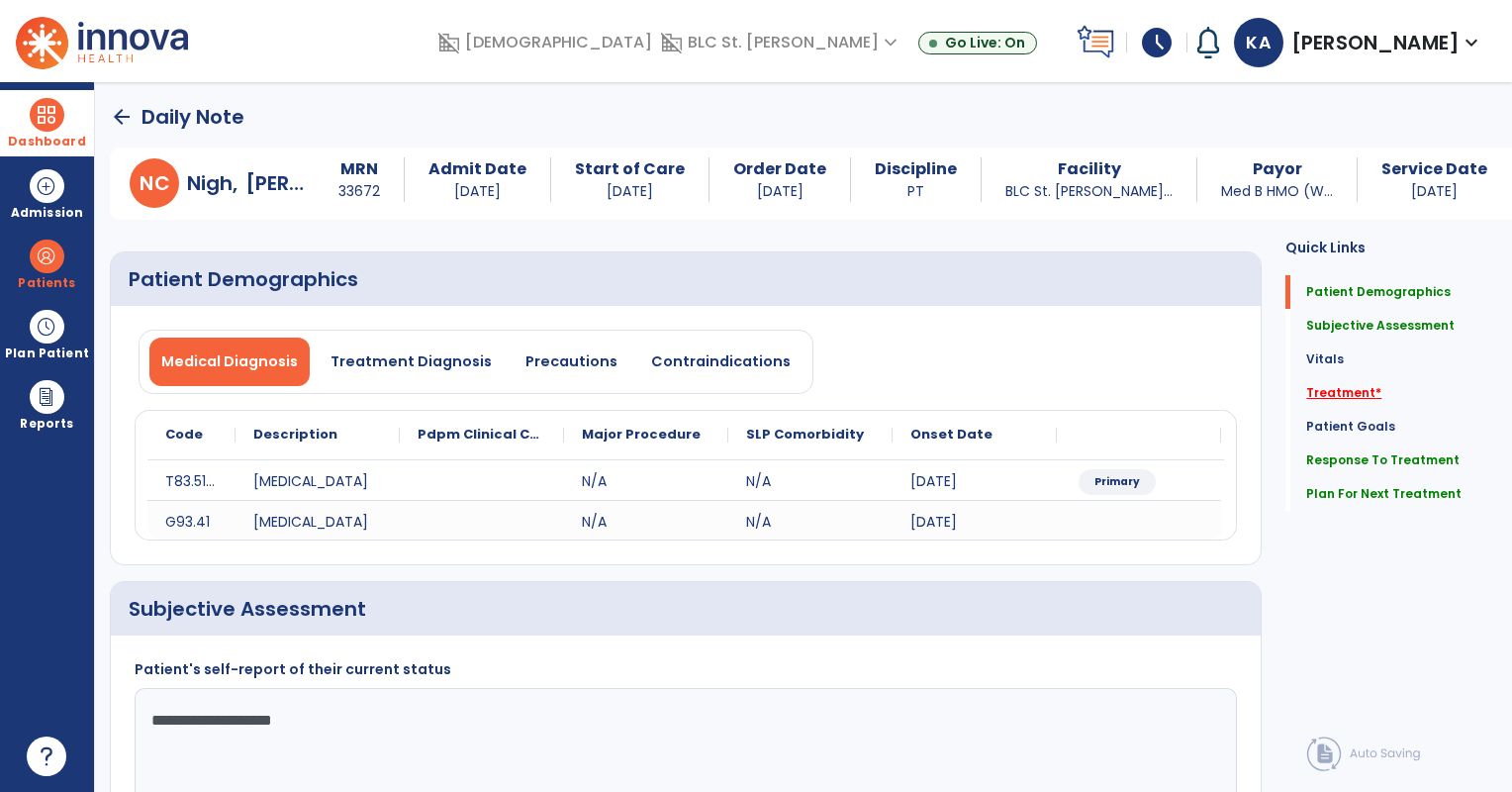 click on "Treatment   *" 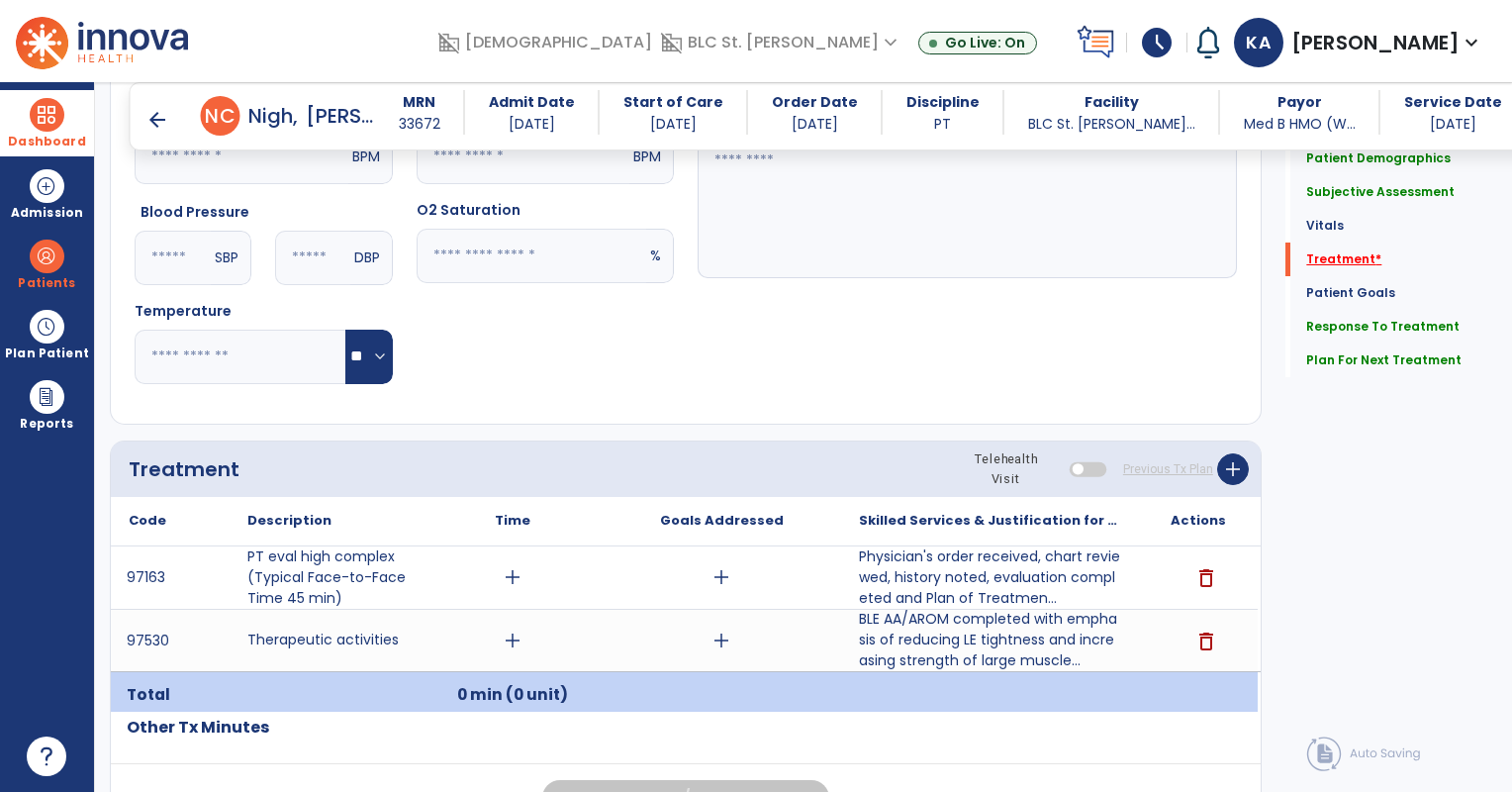 scroll, scrollTop: 1052, scrollLeft: 0, axis: vertical 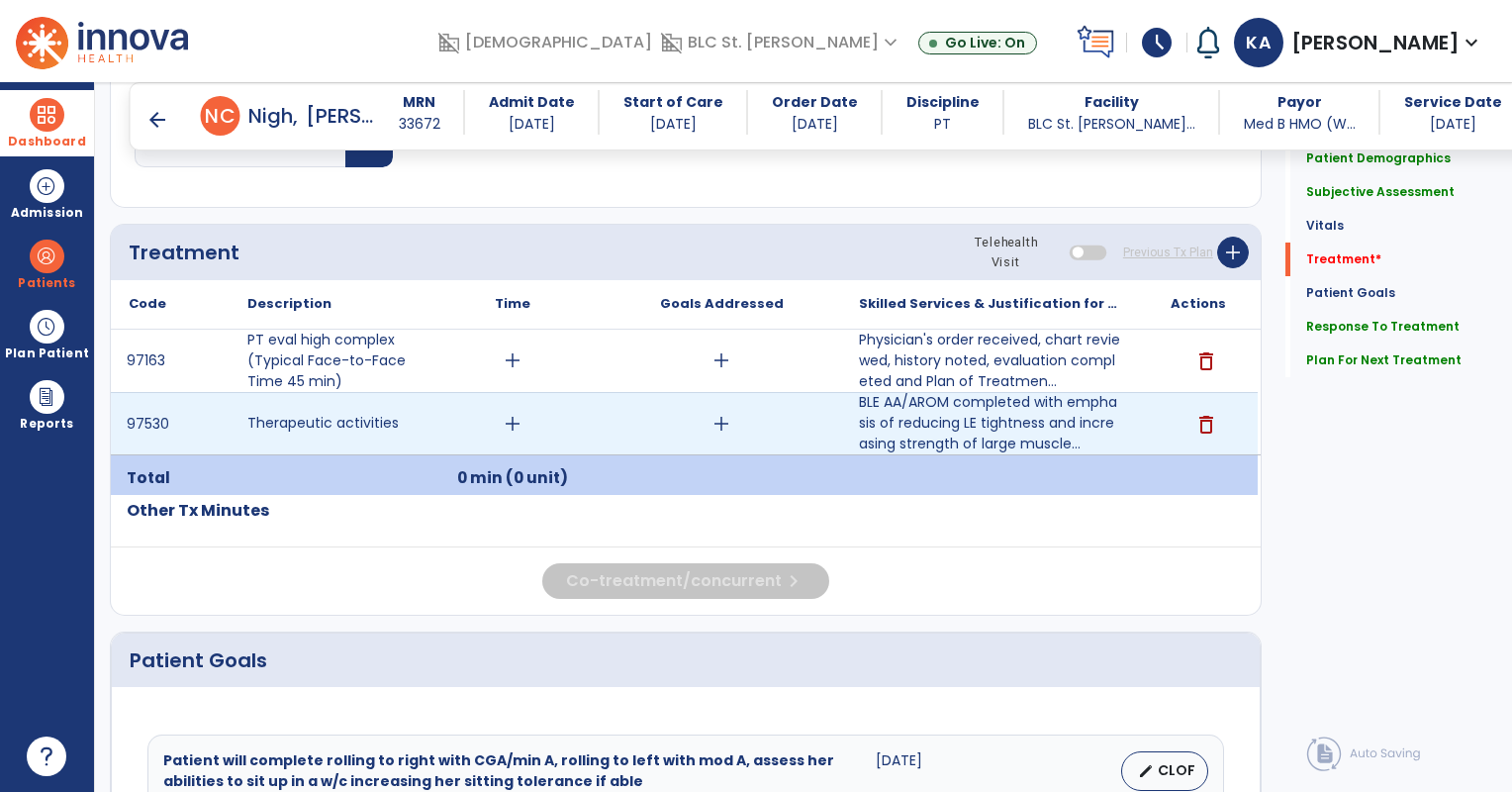 click on "add" at bounding box center [513, 424] 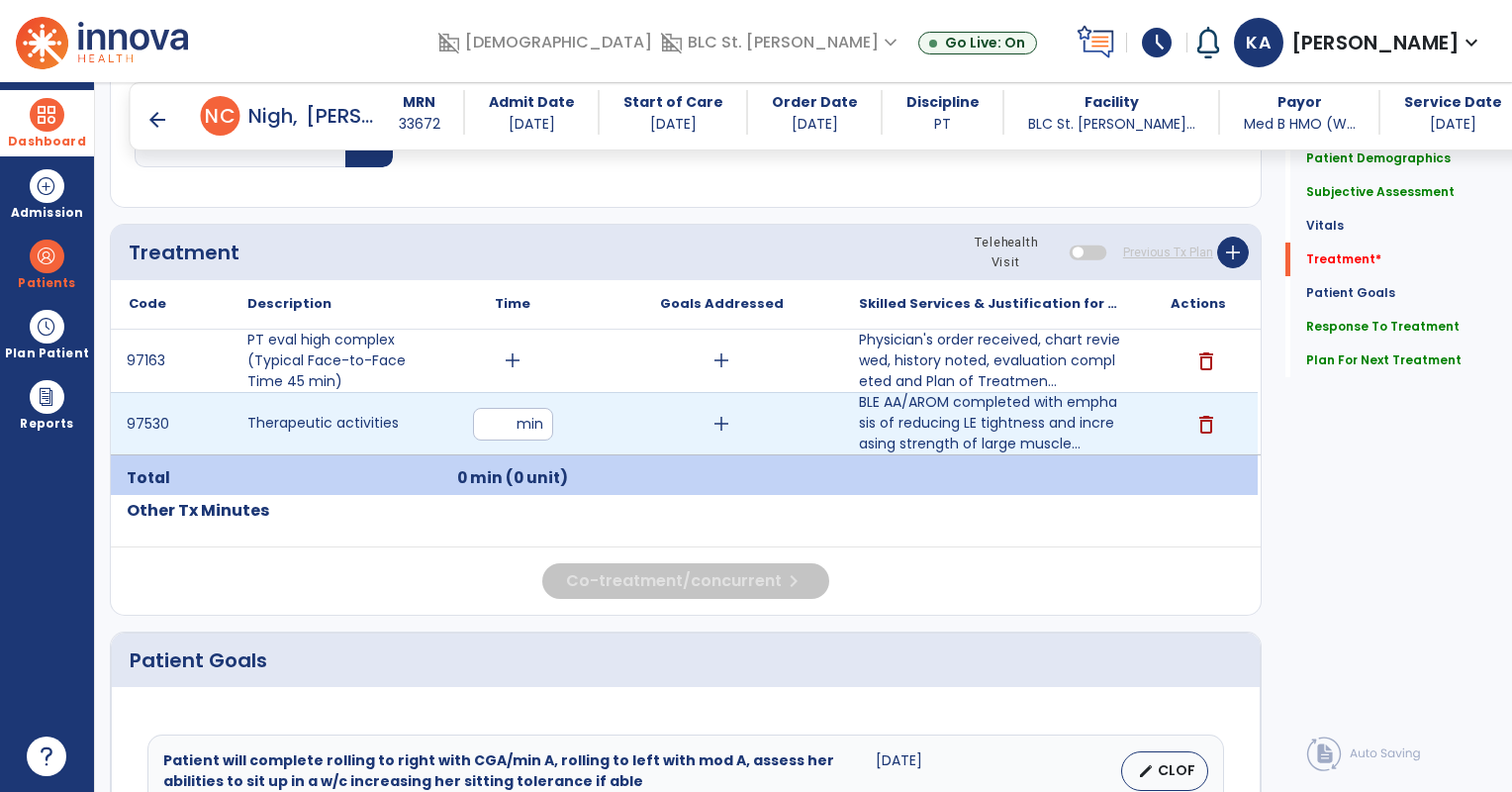 type on "**" 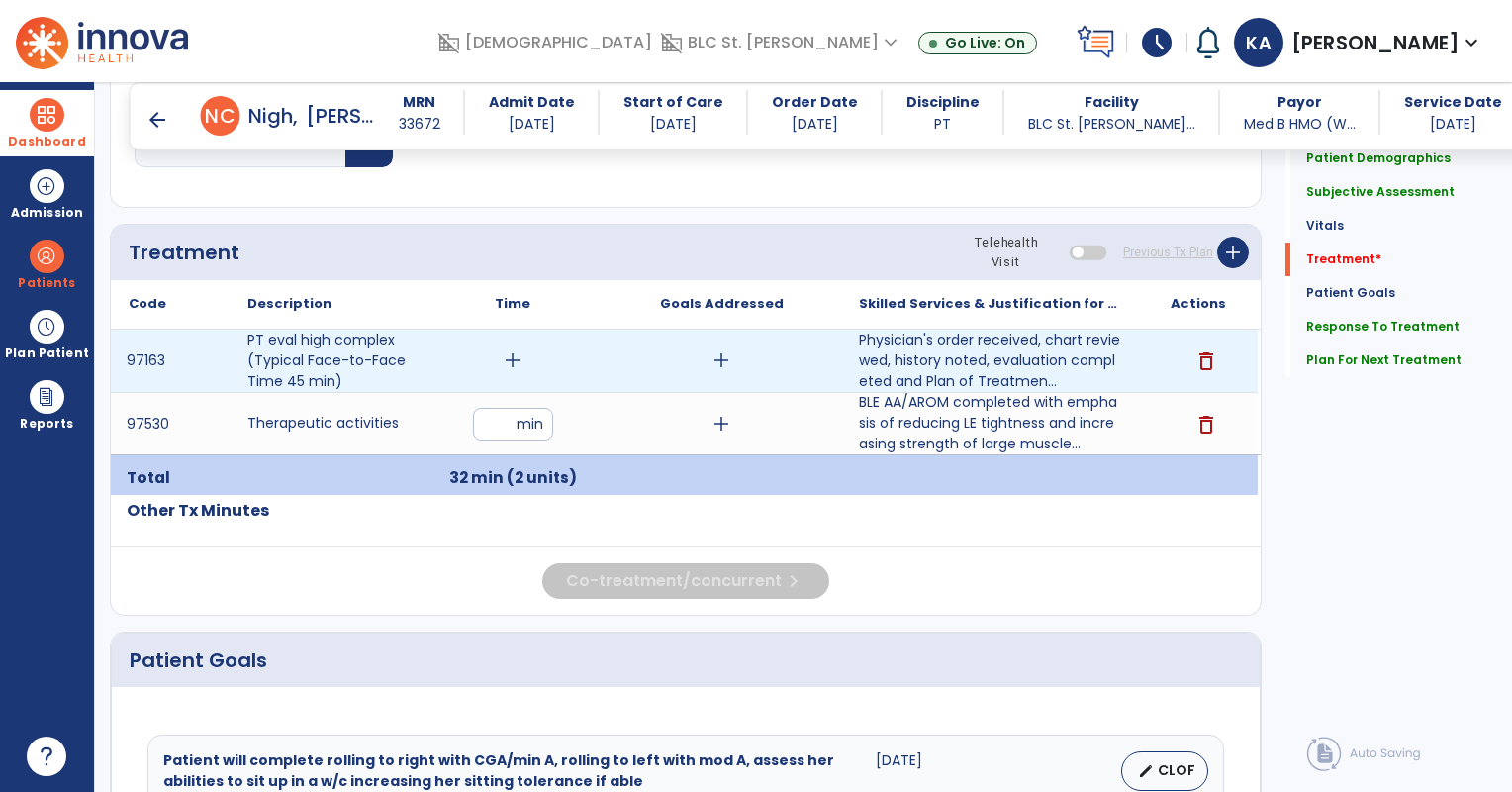 click on "add" at bounding box center [513, 360] 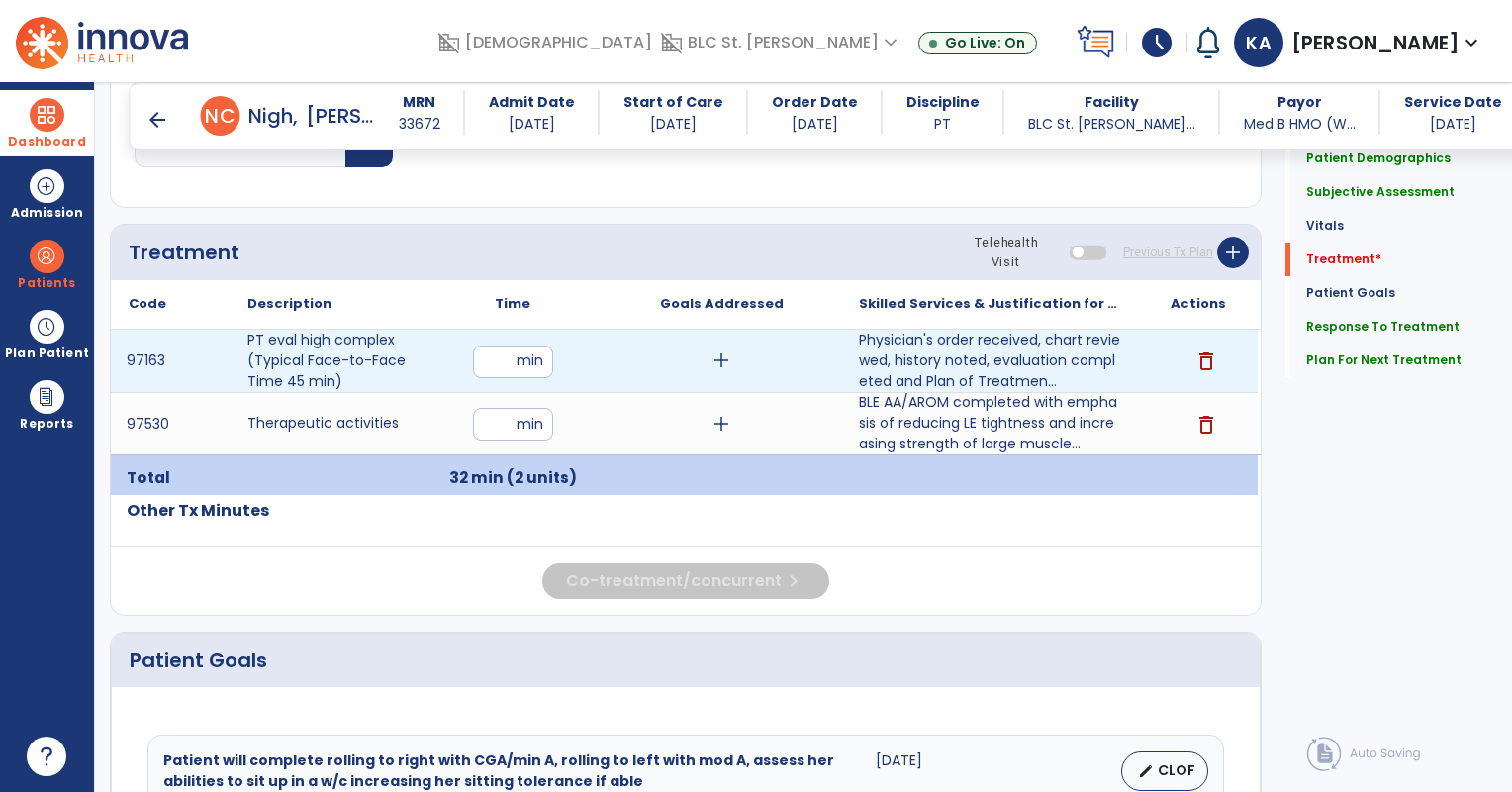 type on "**" 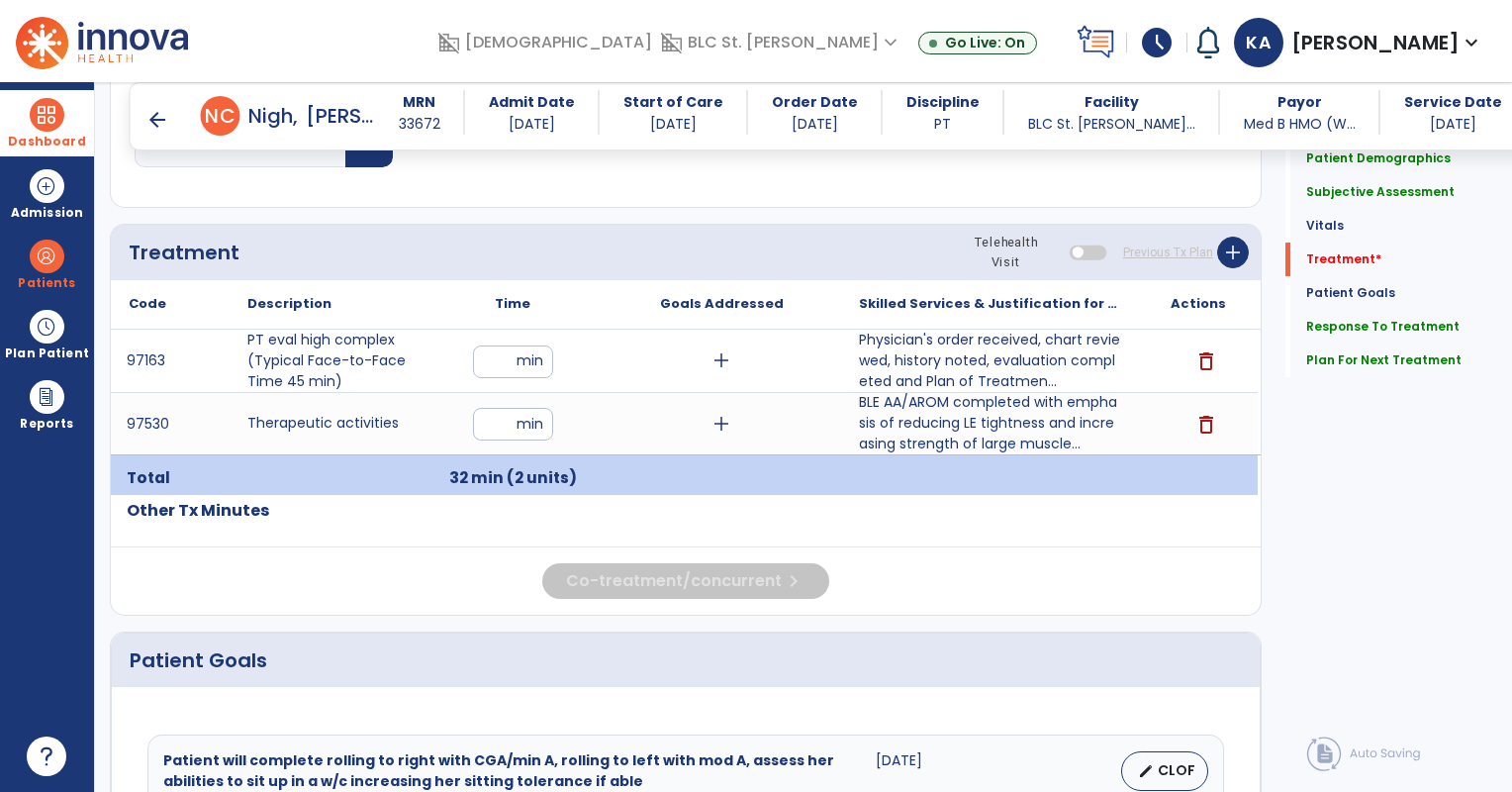 click on "Quick Links  Patient Demographics   Patient Demographics   Subjective Assessment   Subjective Assessment   Vitals   Vitals   Treatment   *  Treatment   *  Patient Goals   Patient Goals   Response To Treatment   Response To Treatment   Plan For Next Treatment   Plan For Next Treatment" 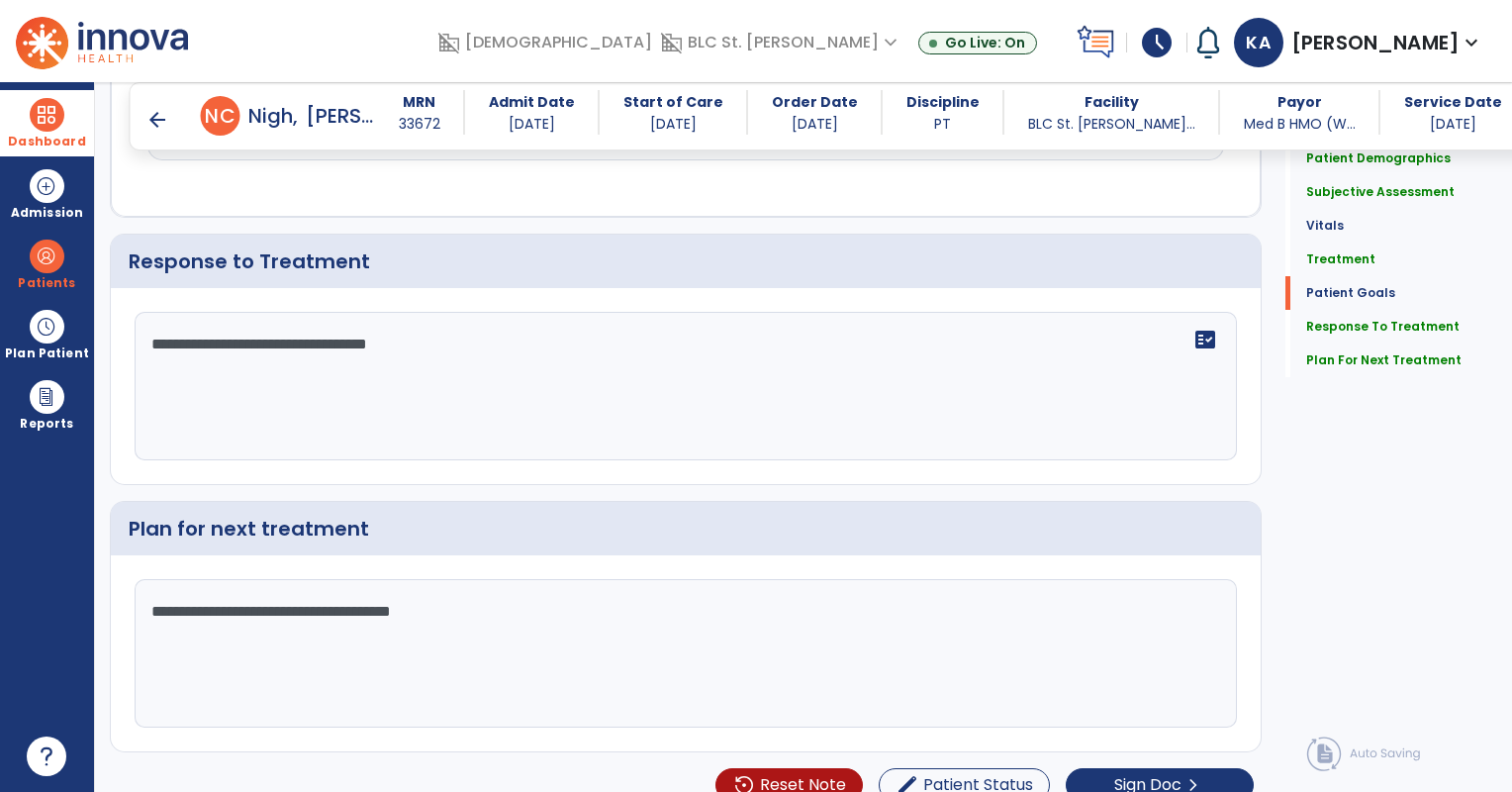 scroll, scrollTop: 1841, scrollLeft: 0, axis: vertical 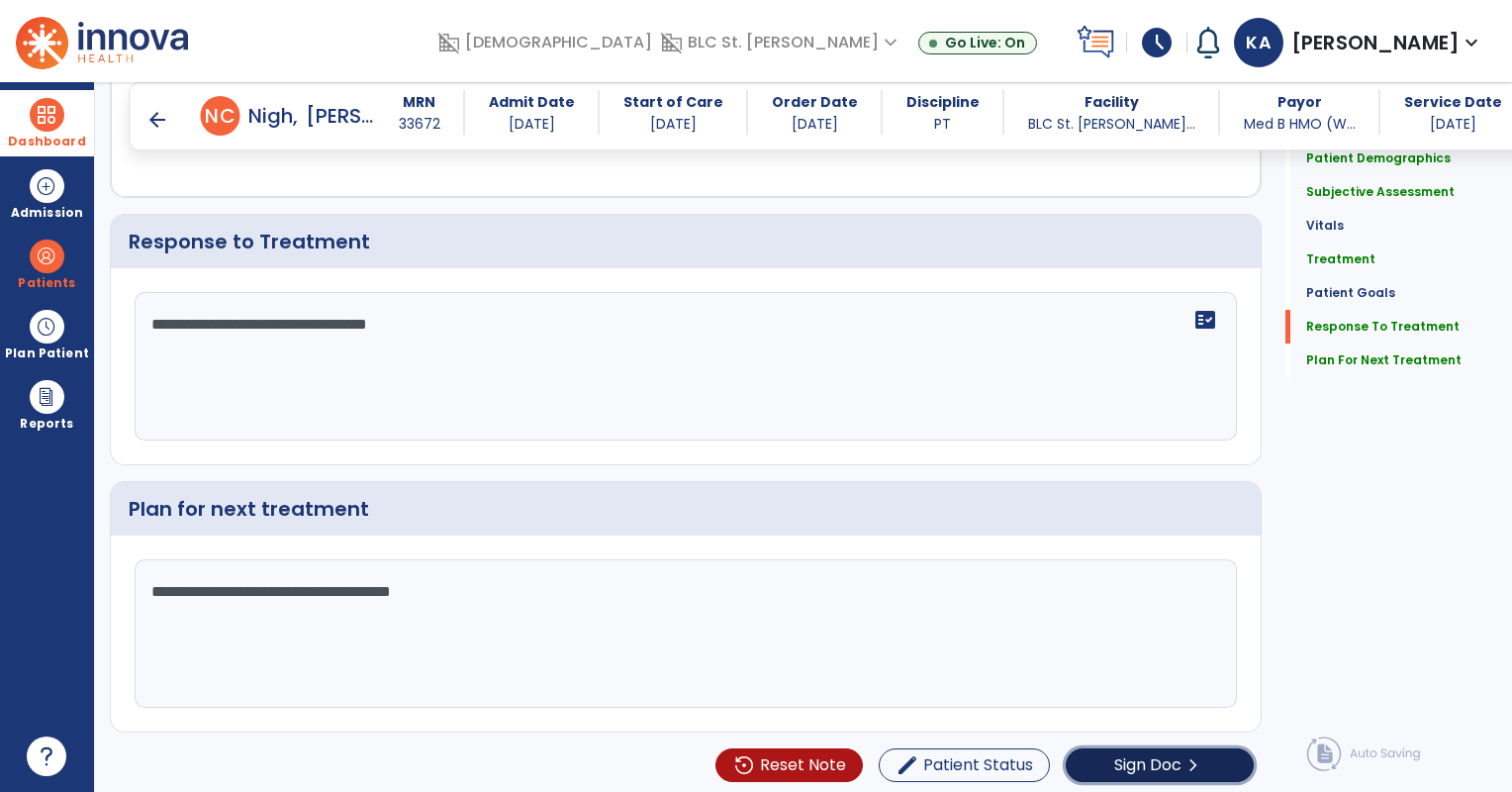 click on "Sign Doc  chevron_right" 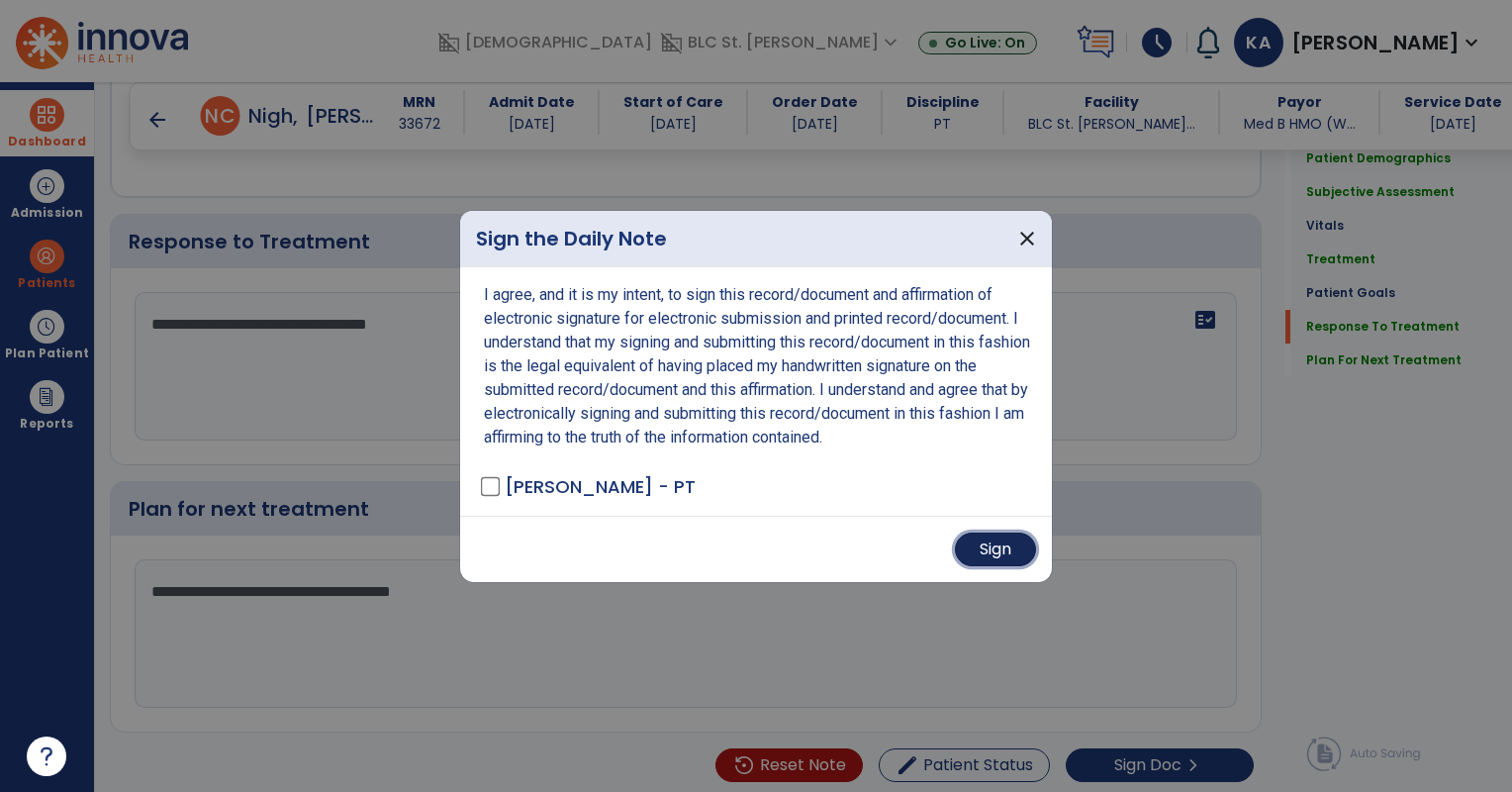 click on "Sign" at bounding box center (995, 549) 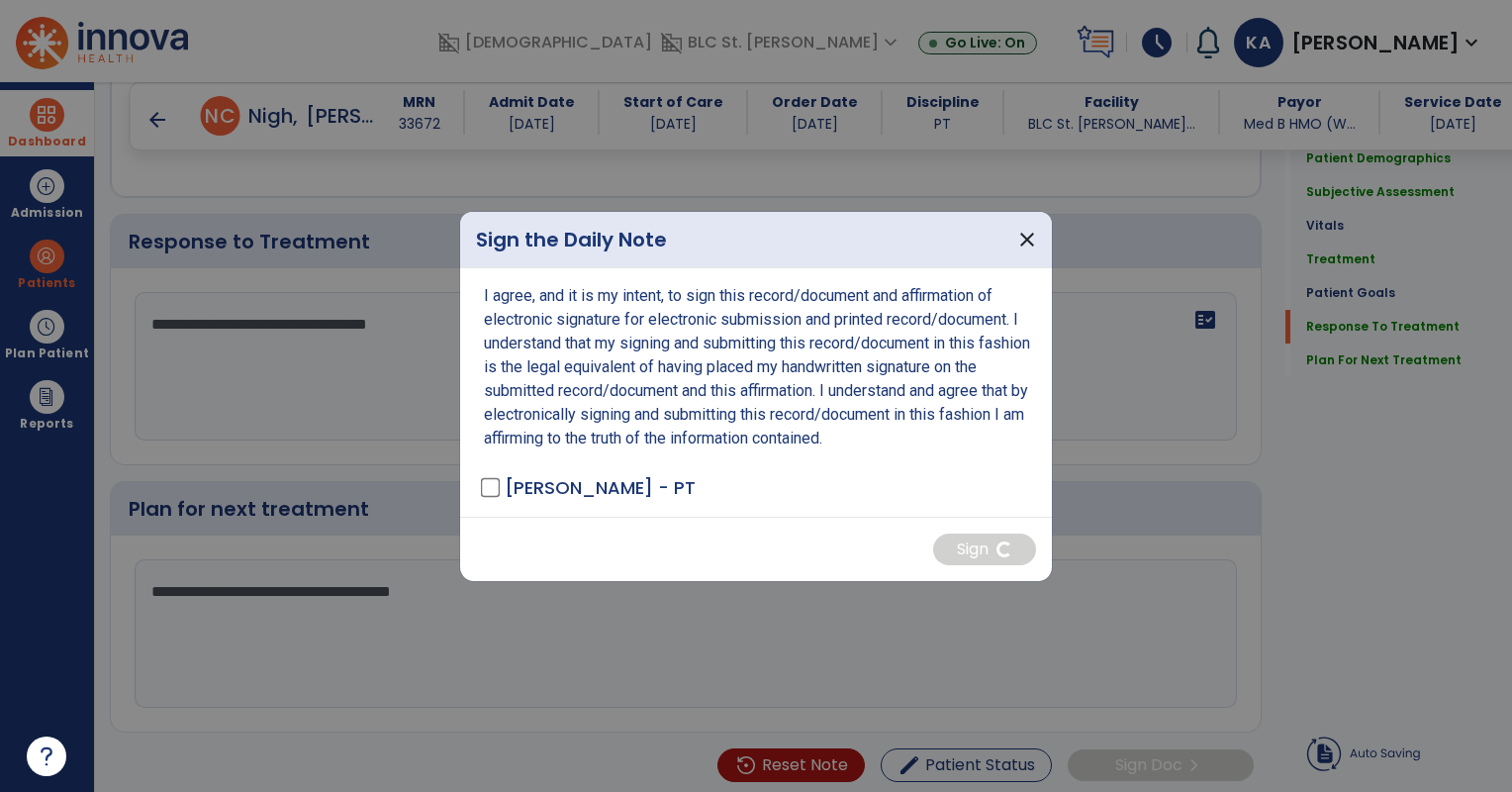scroll, scrollTop: 0, scrollLeft: 0, axis: both 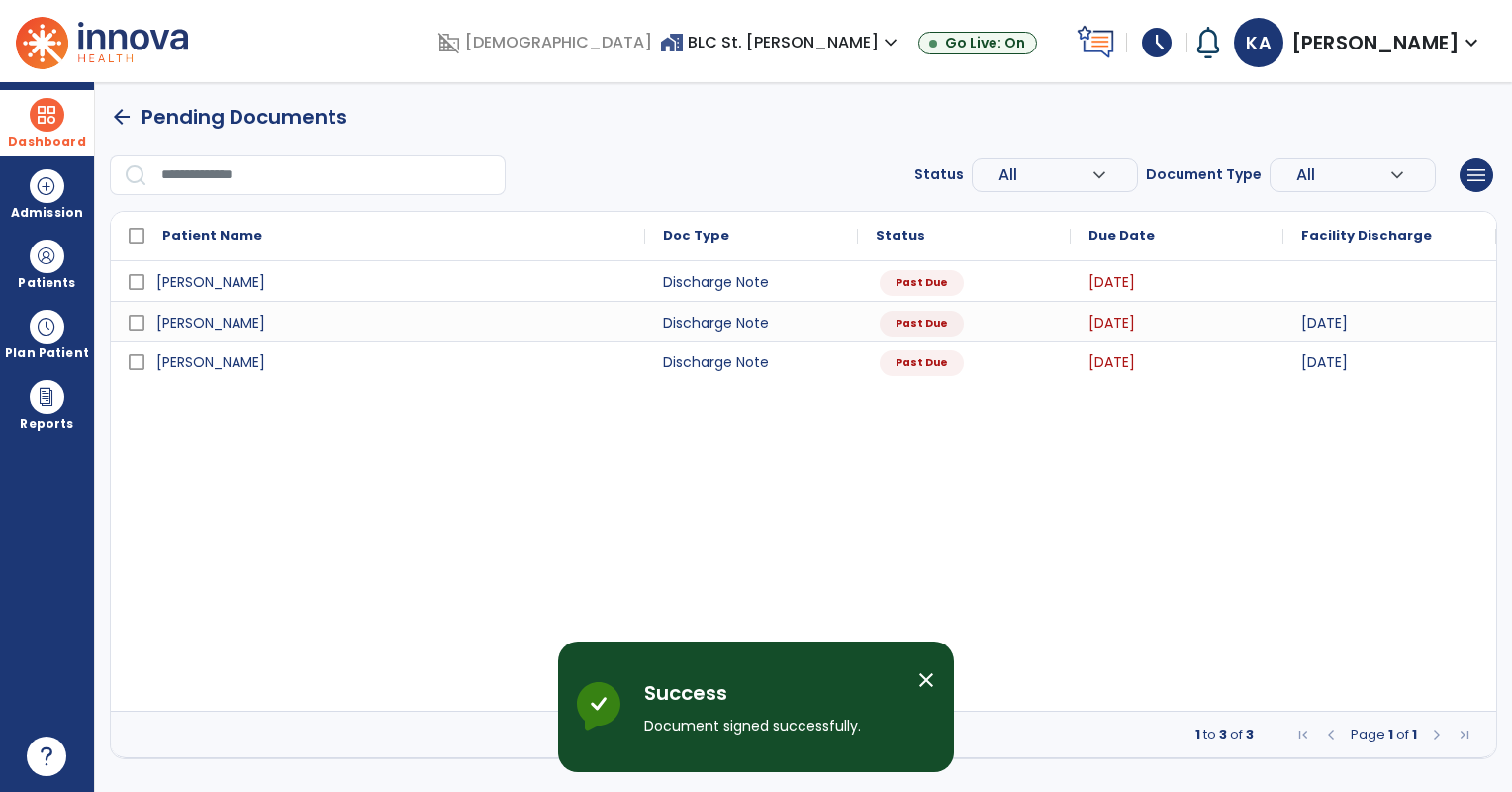 click on "schedule" at bounding box center [1157, 43] 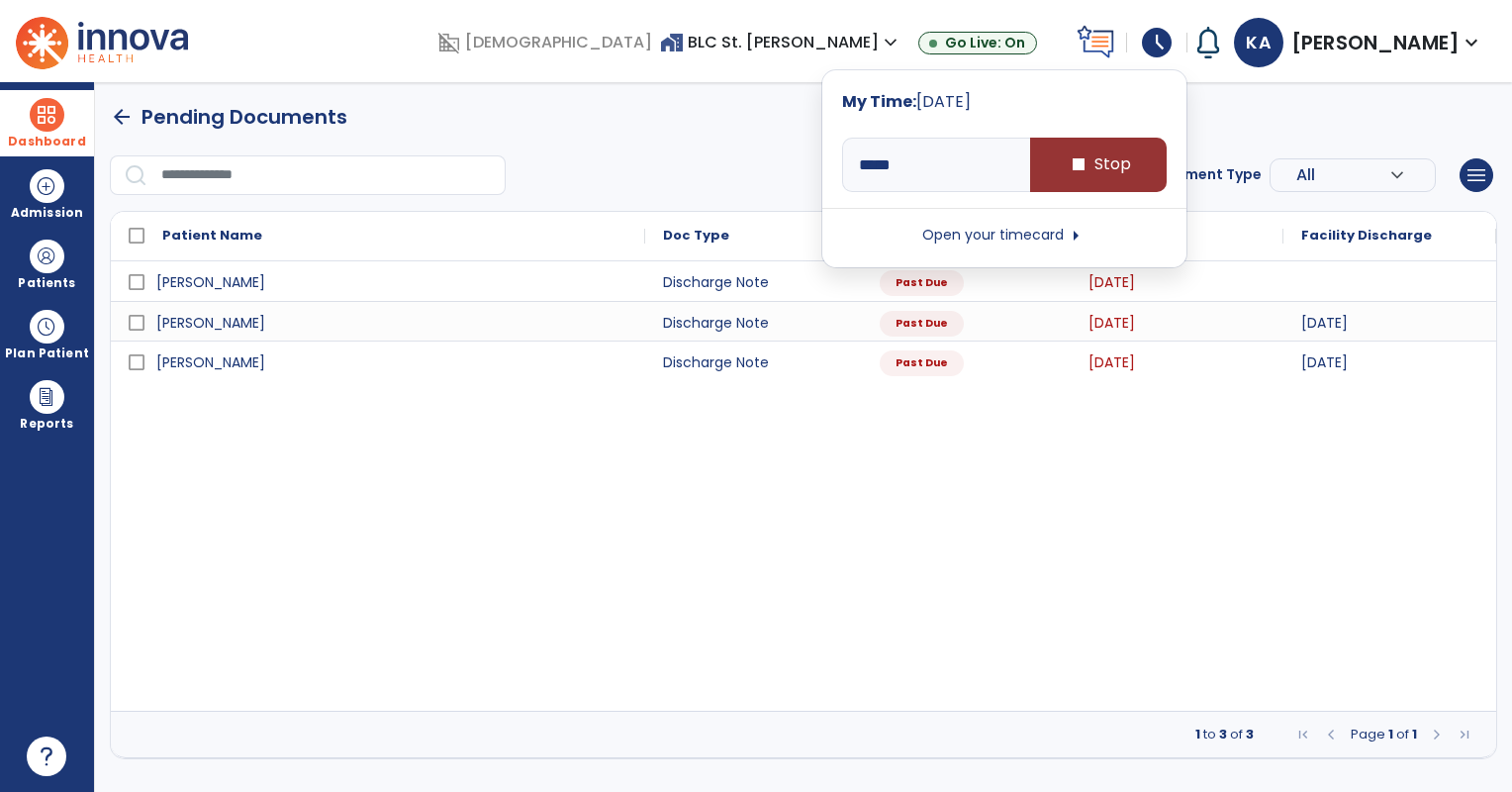 click on "stop  Stop" at bounding box center (1098, 164) 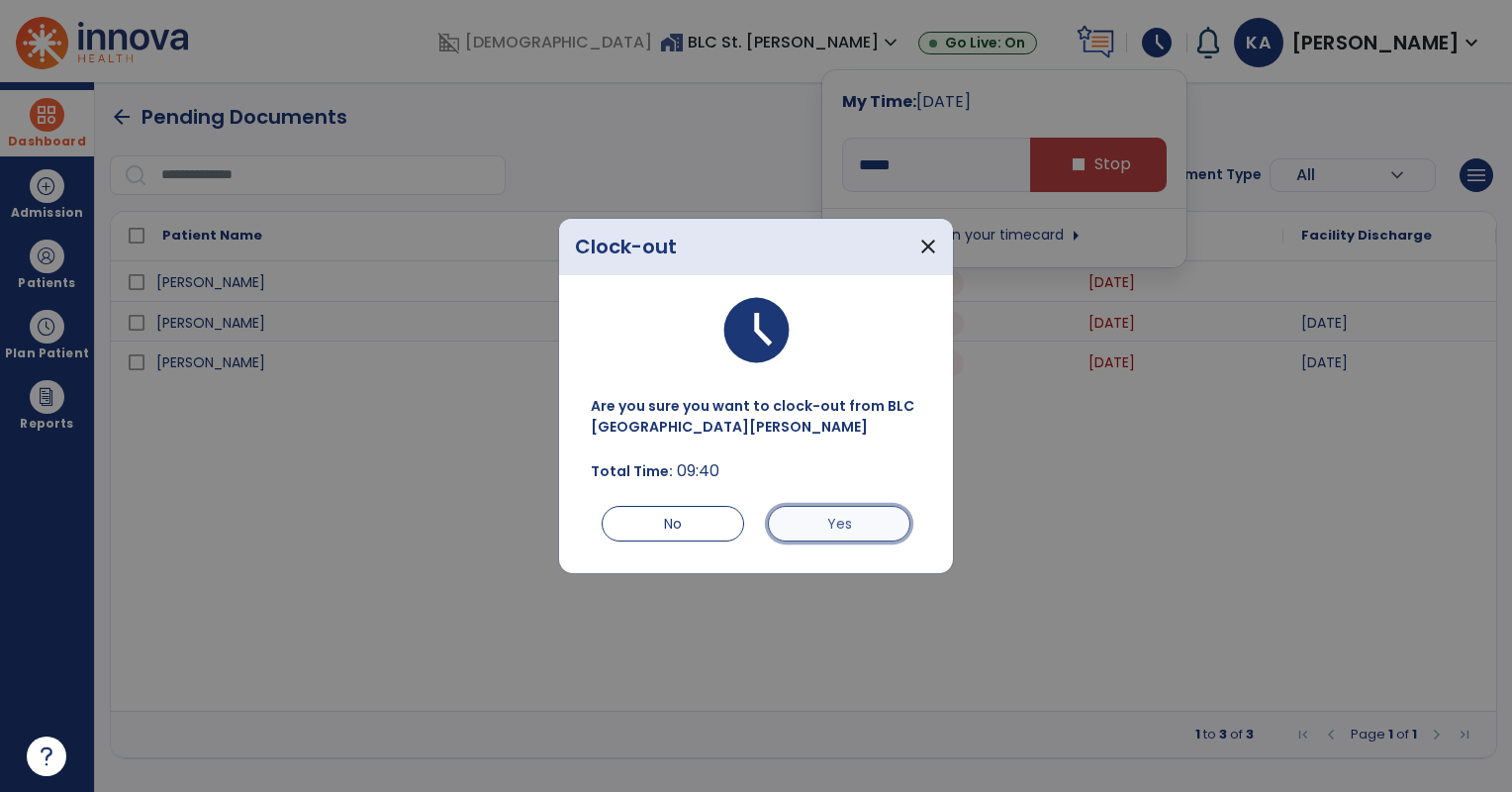 click on "Yes" at bounding box center (839, 524) 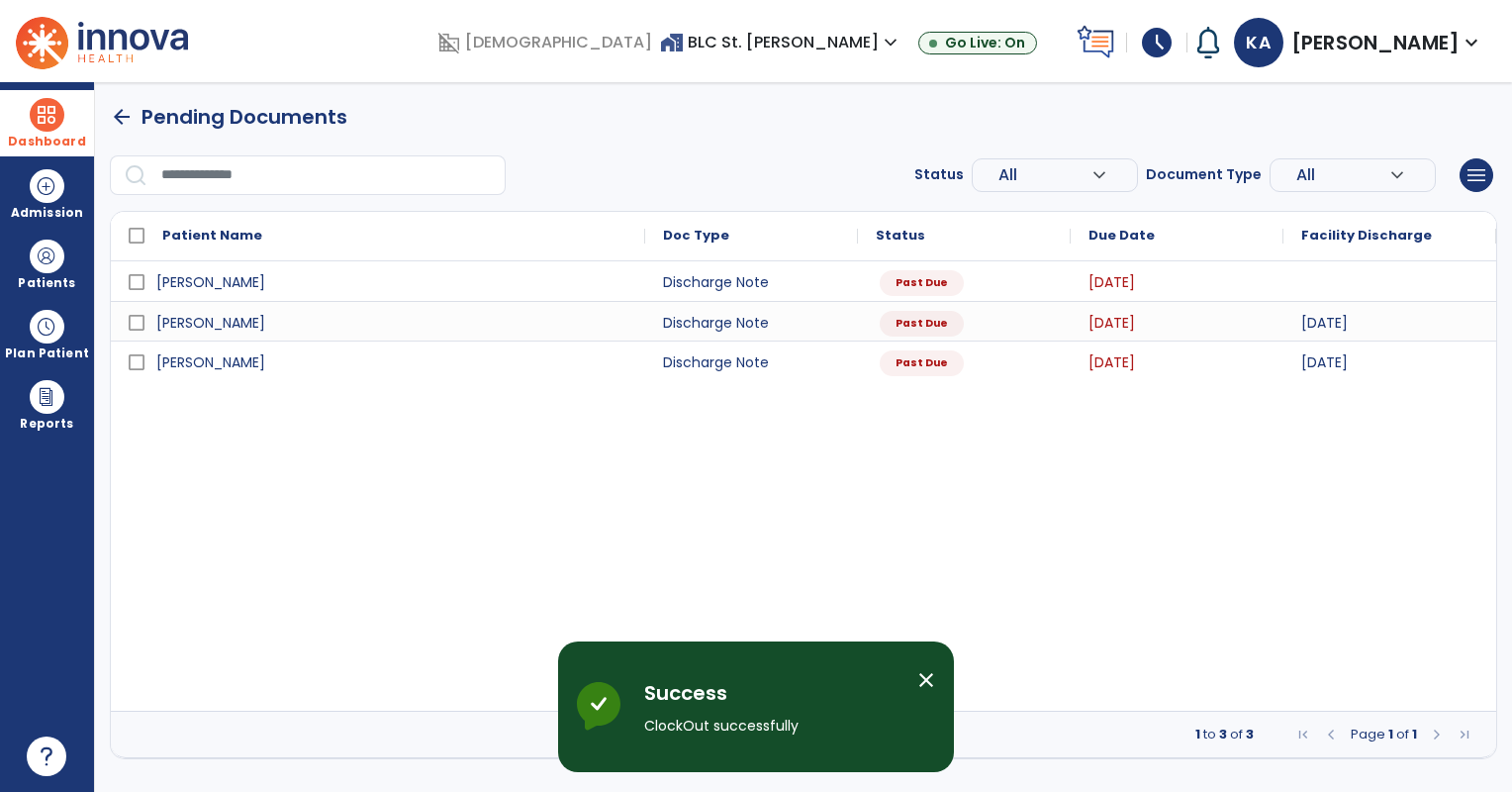 type on "****" 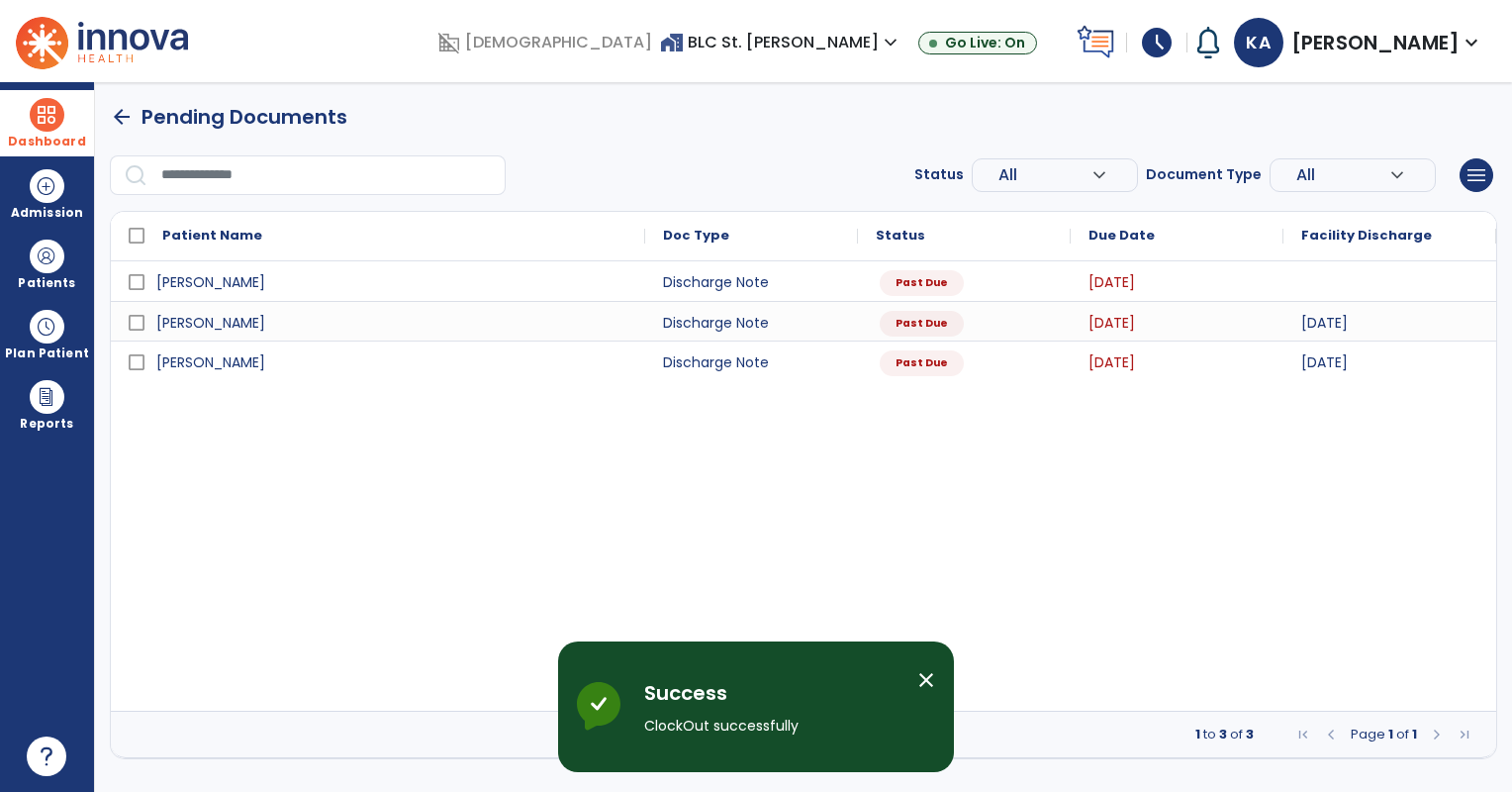 click on "schedule" at bounding box center (1157, 43) 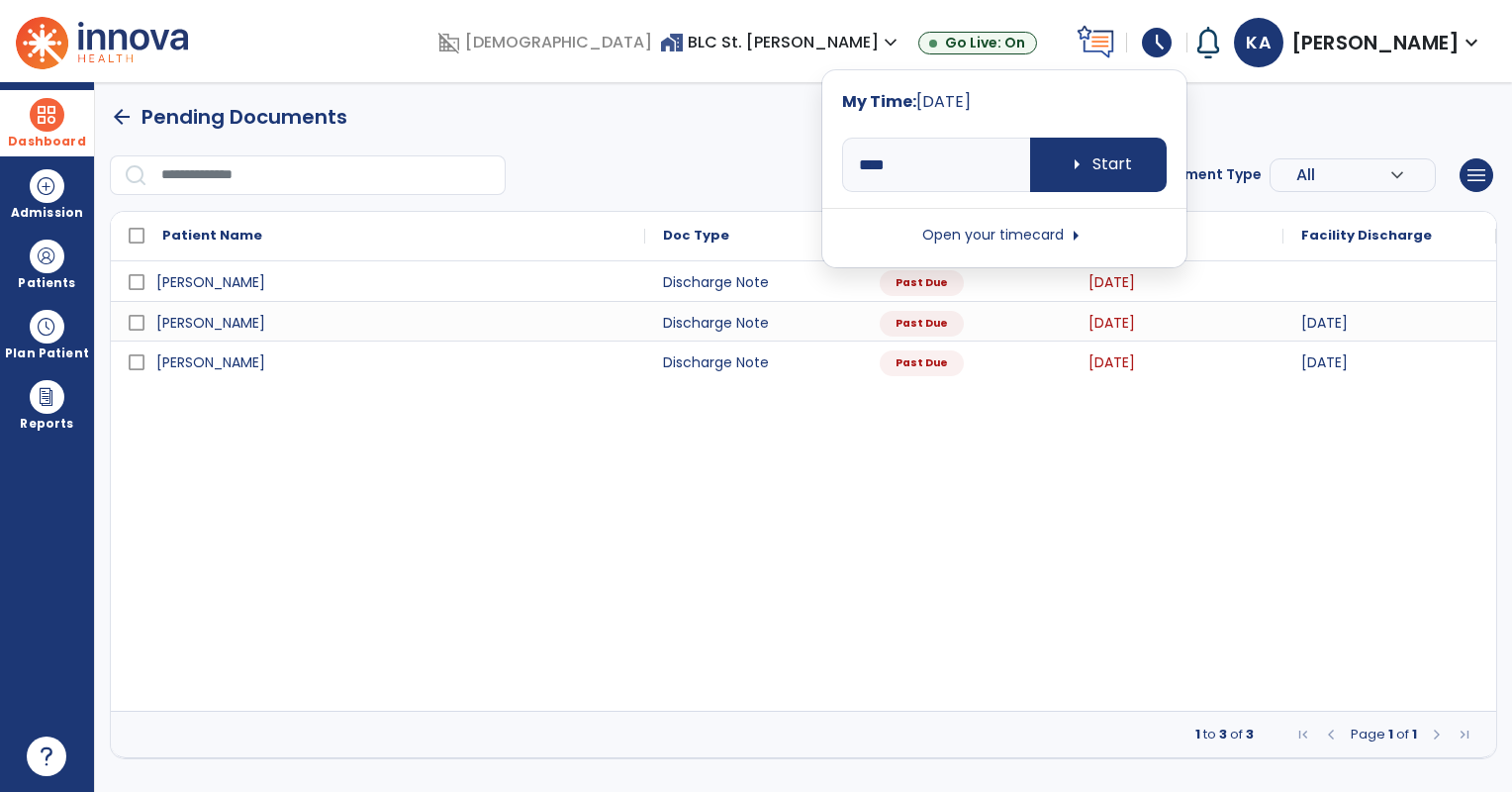click on "arrow_right" at bounding box center (1076, 236) 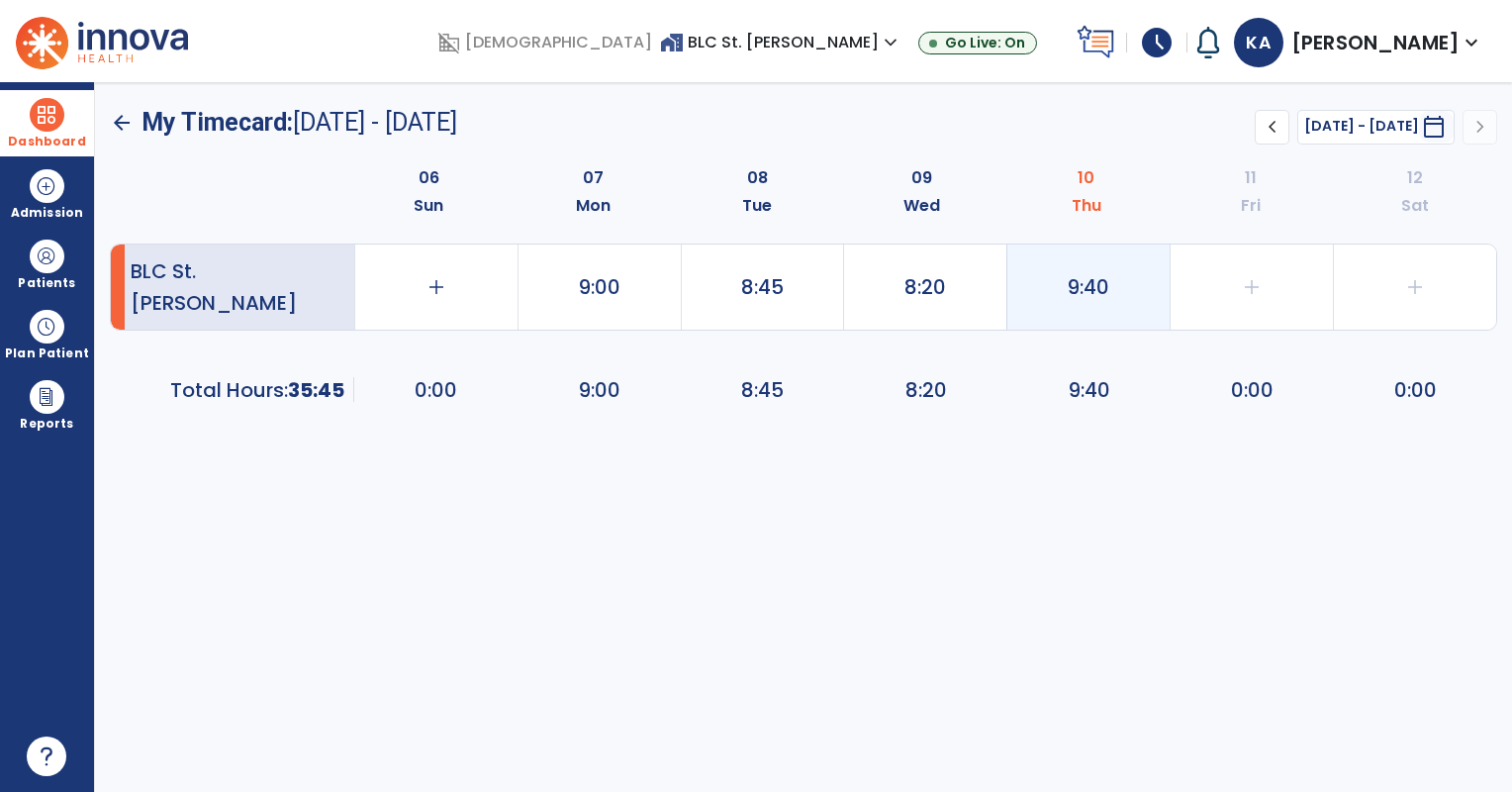 click on "9:40" 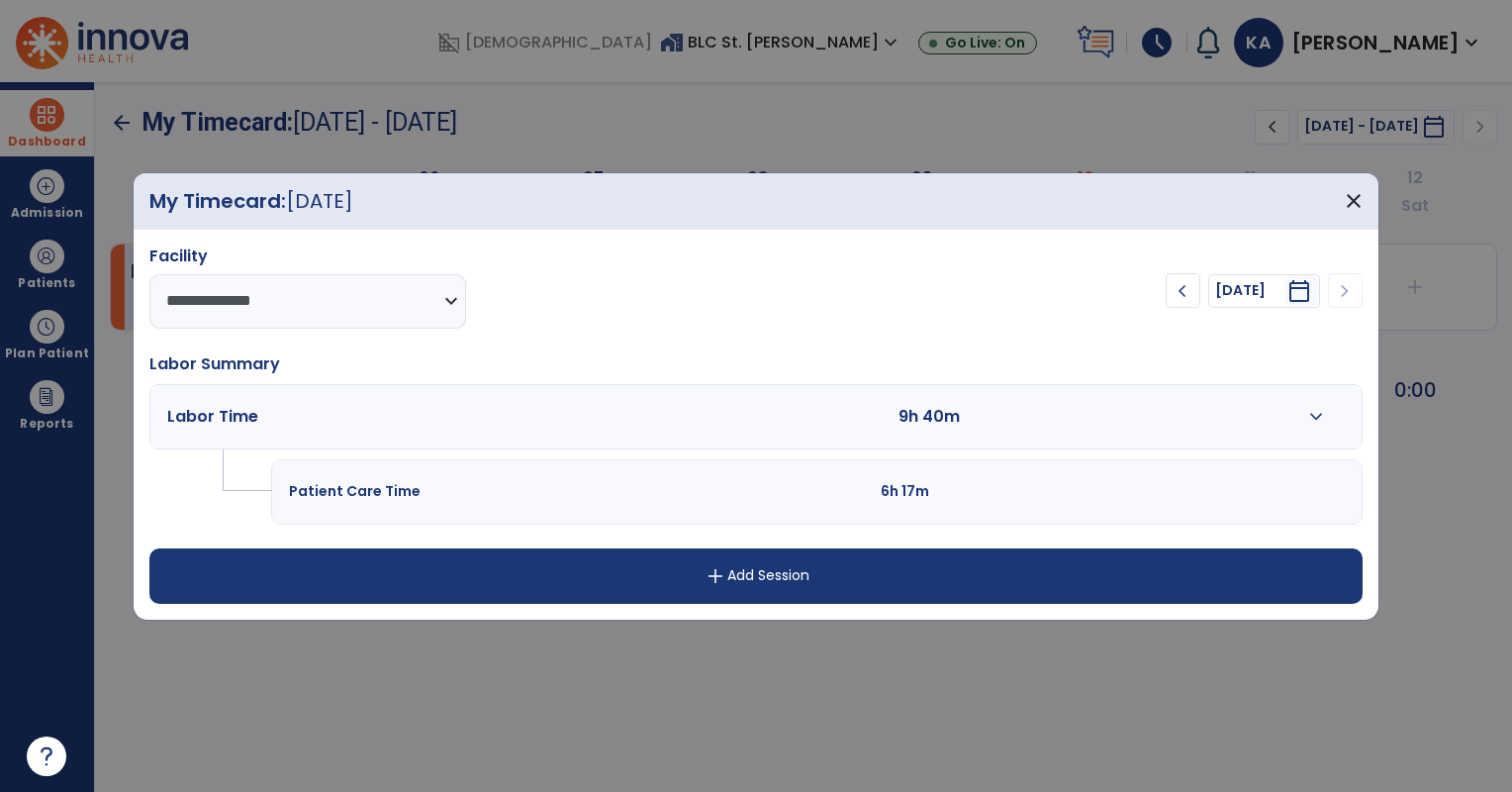 click on "expand_more" at bounding box center [1316, 417] 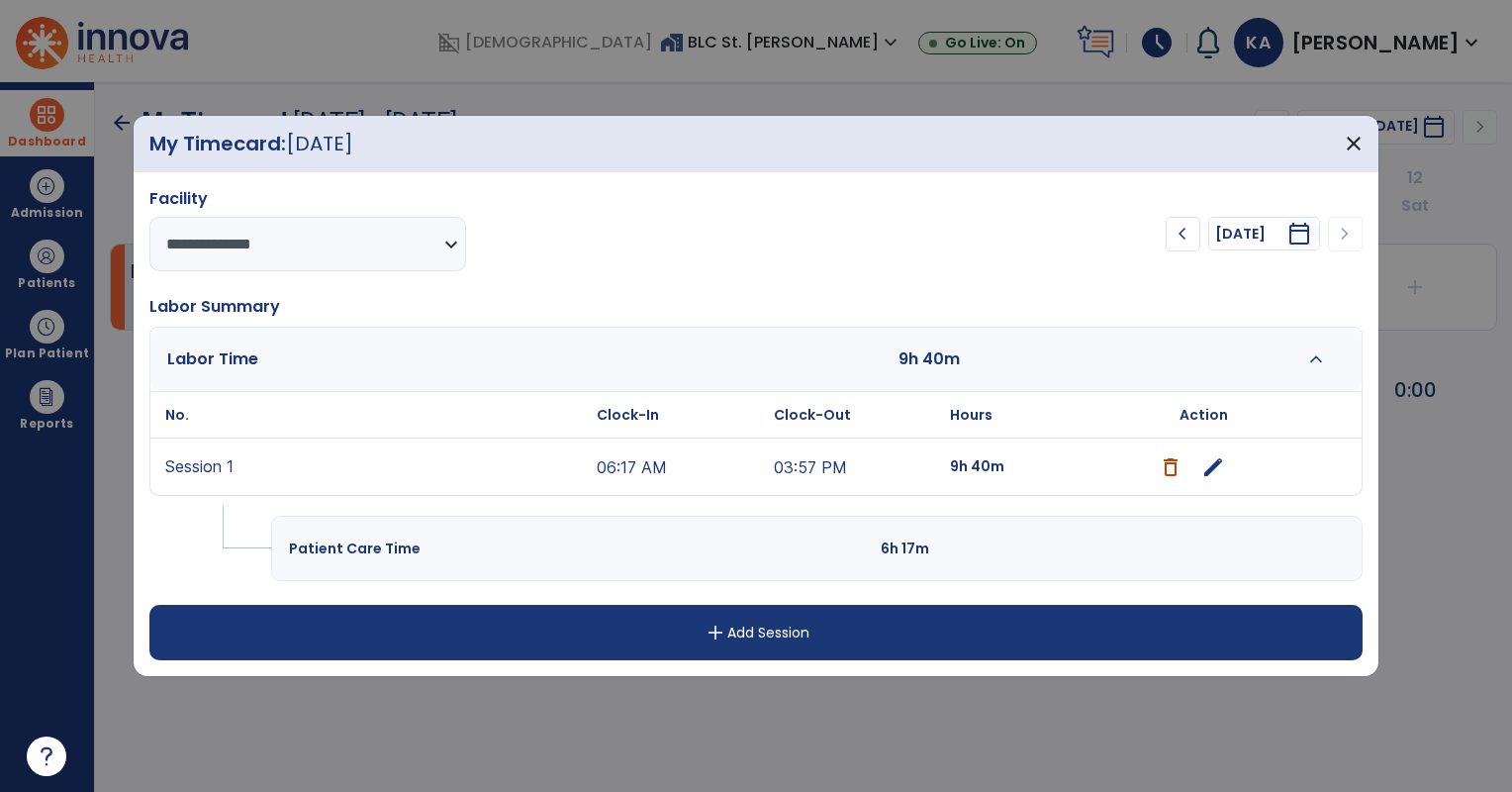 click on "edit" at bounding box center [1213, 467] 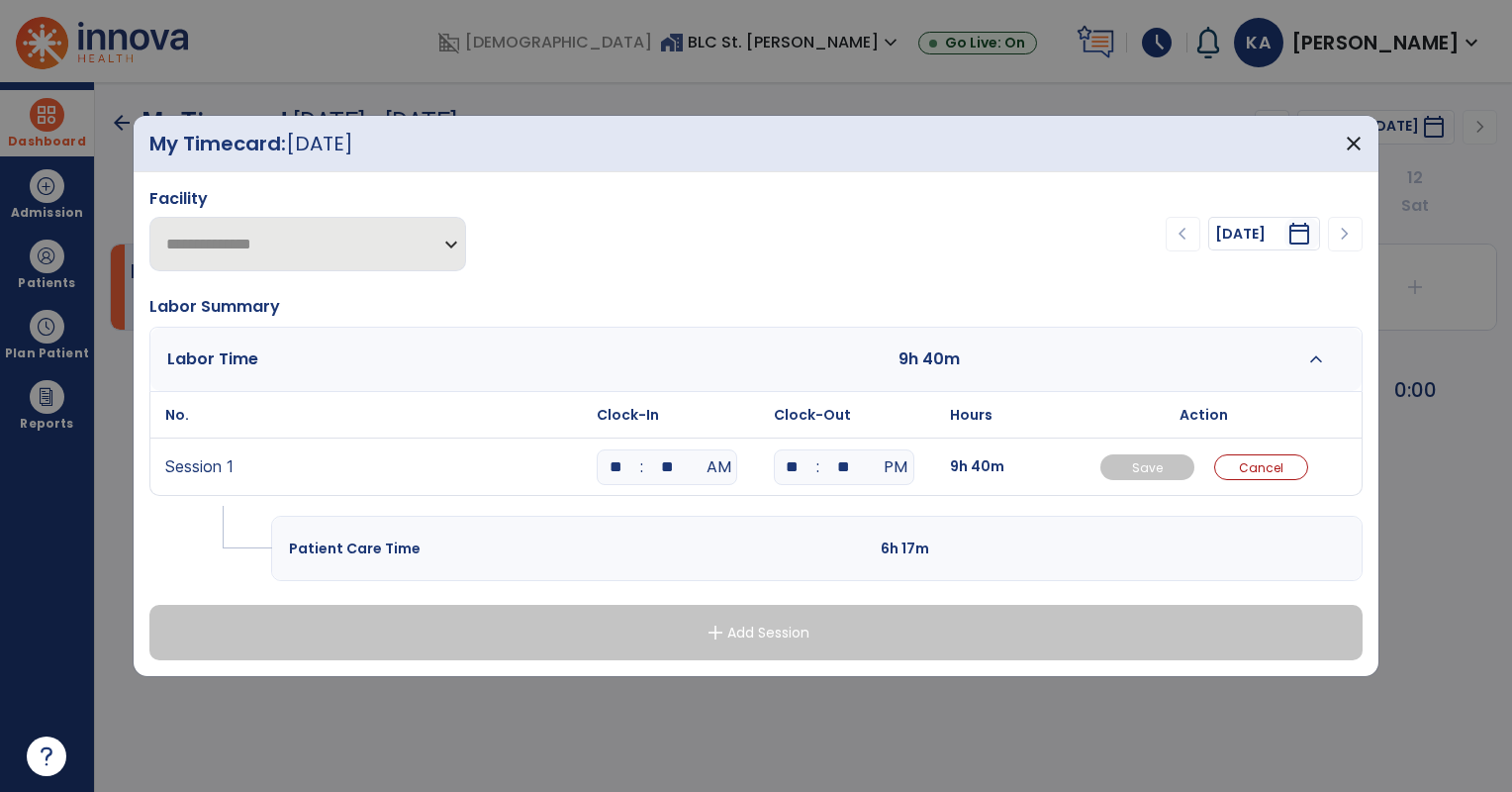 click on "**" at bounding box center [667, 467] 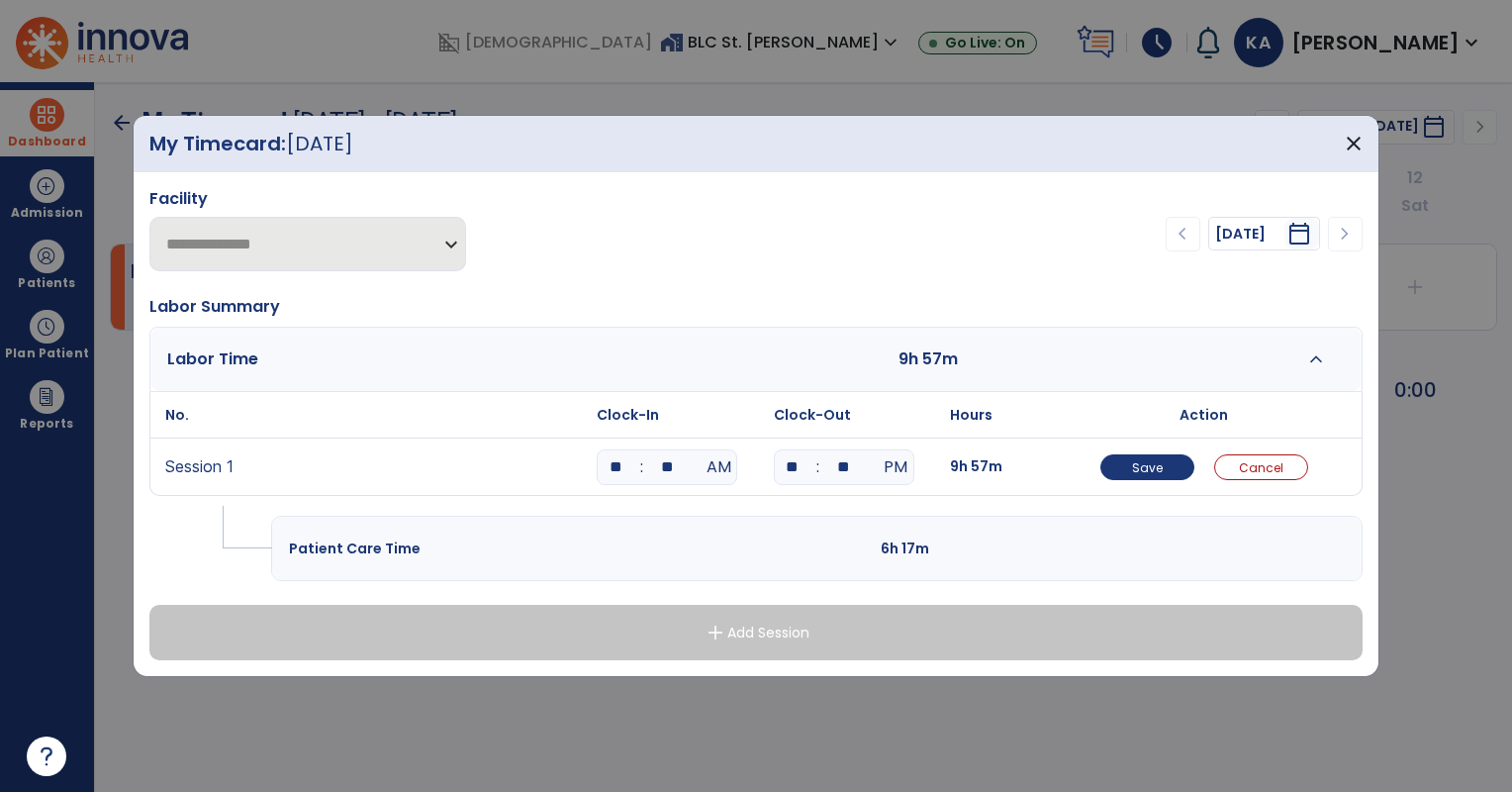 click on "**" at bounding box center (793, 467) 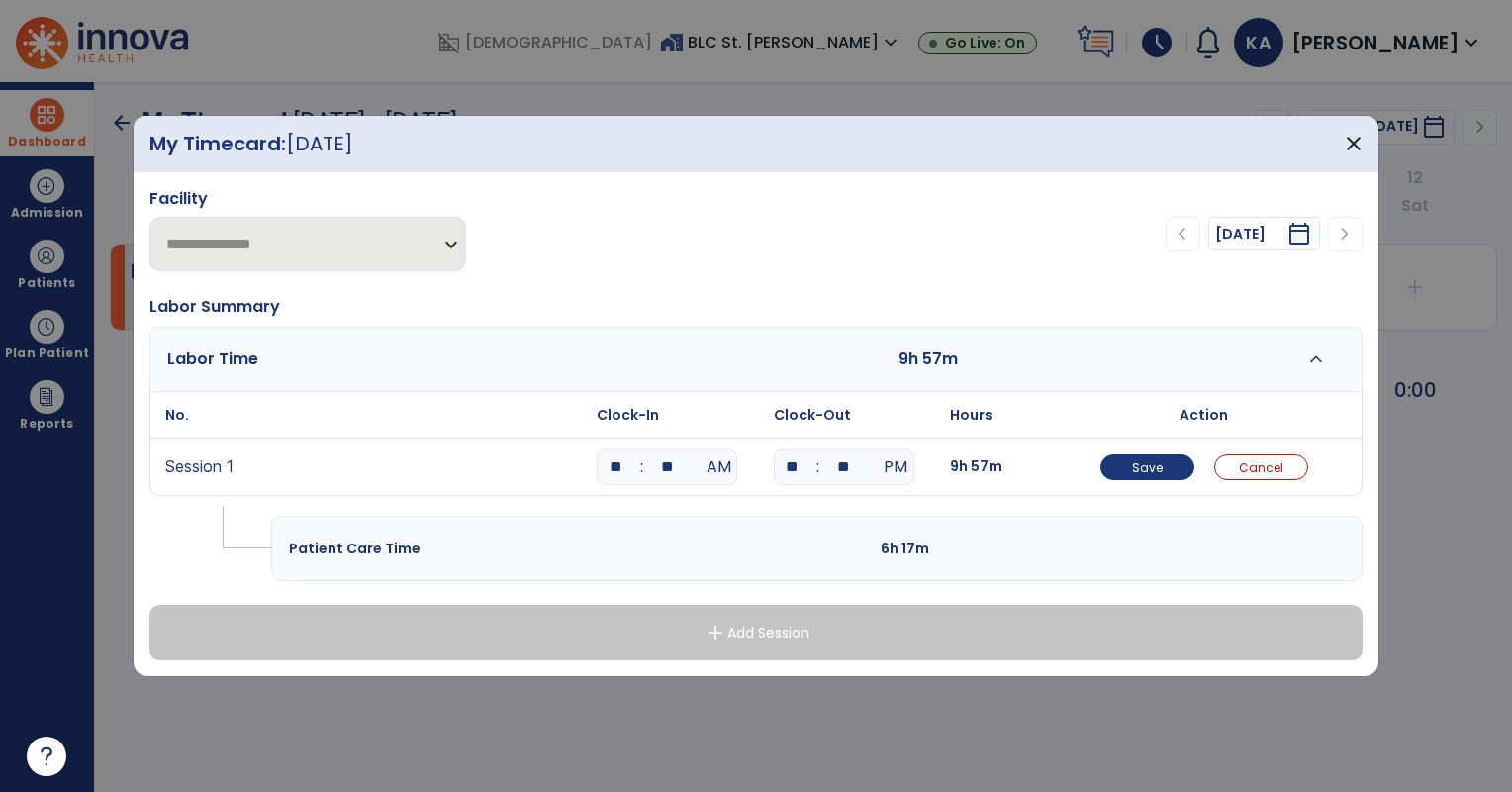 type on "**" 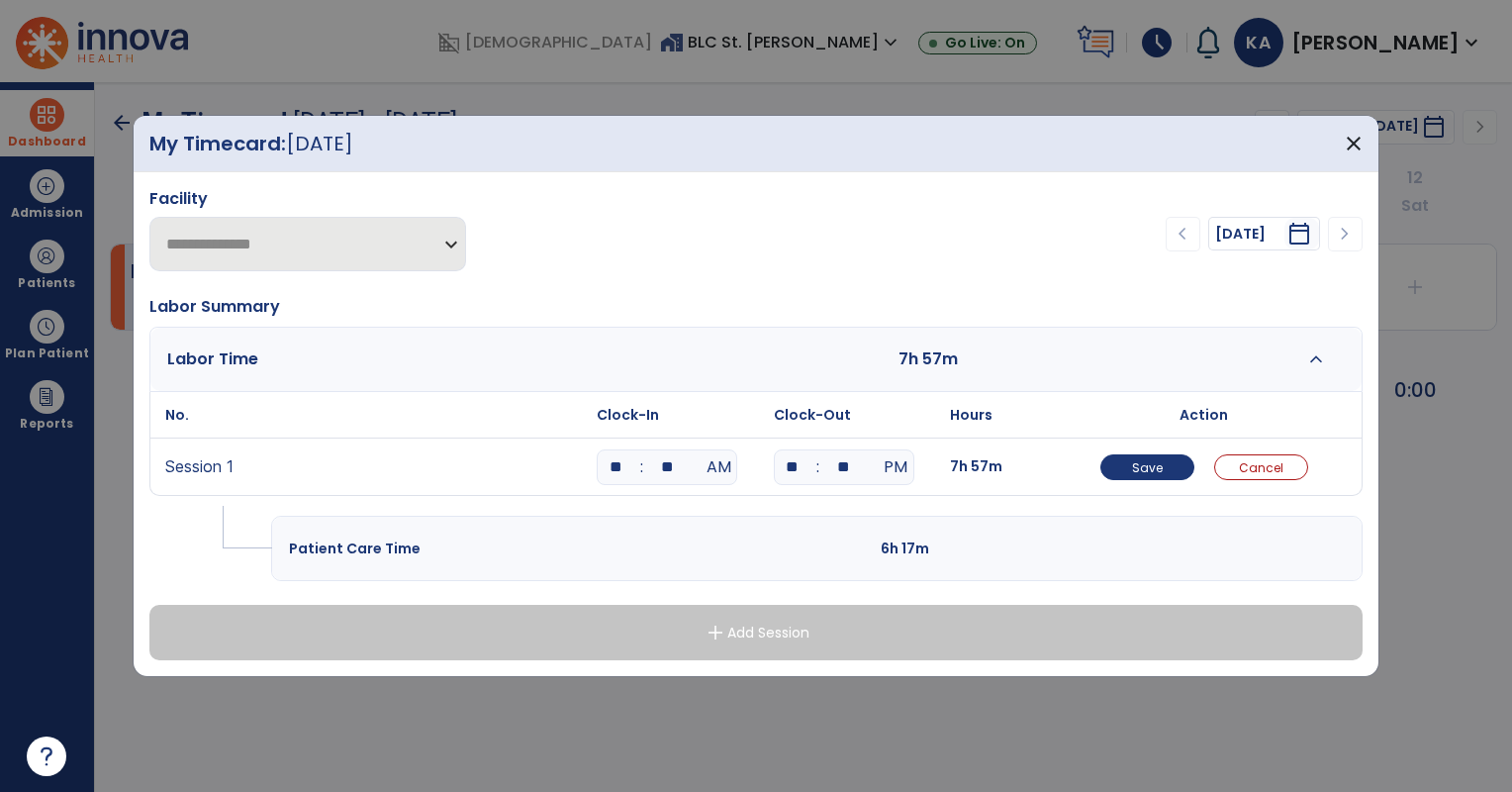 click on "**" at bounding box center [844, 467] 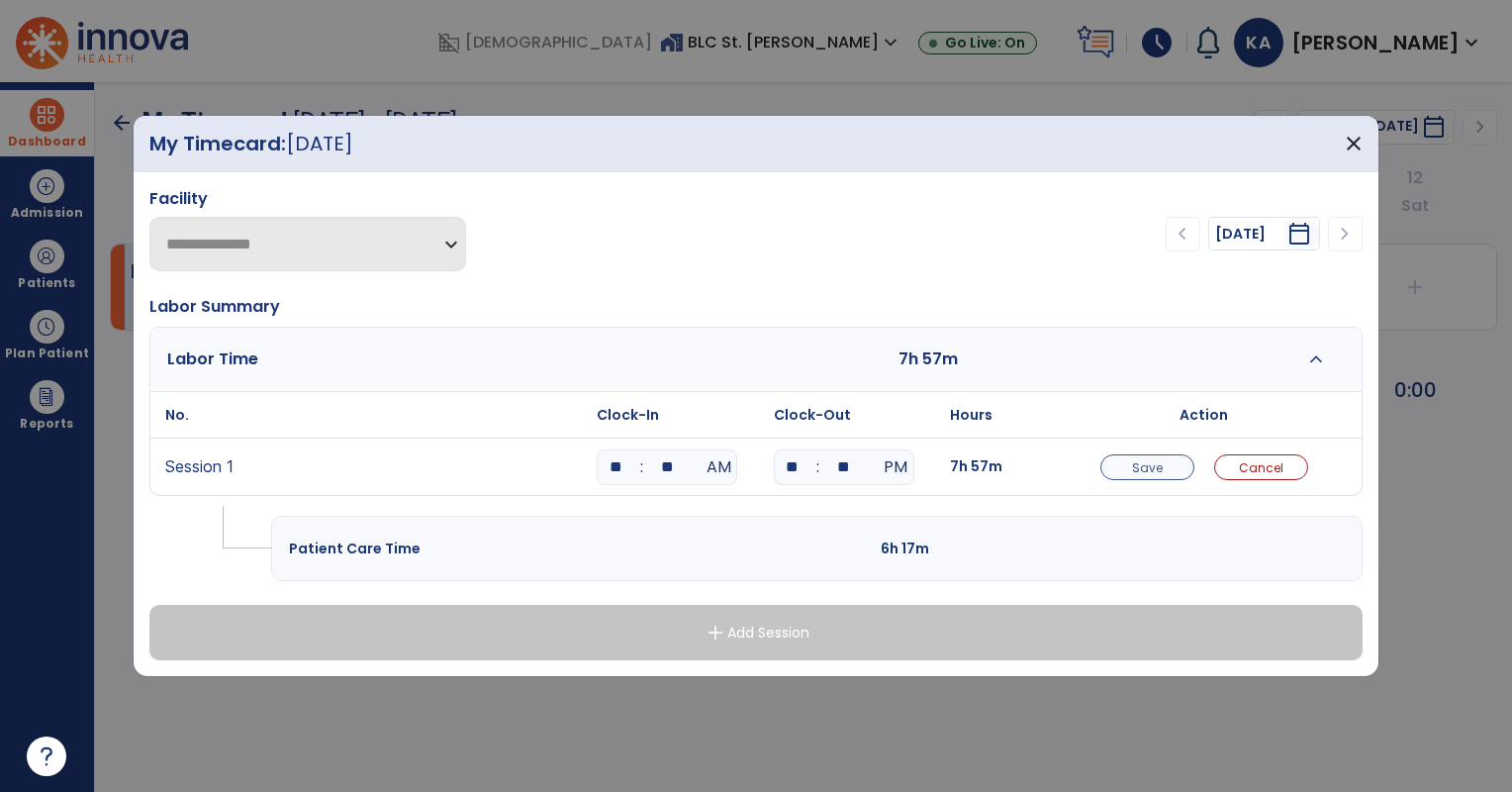 type on "**" 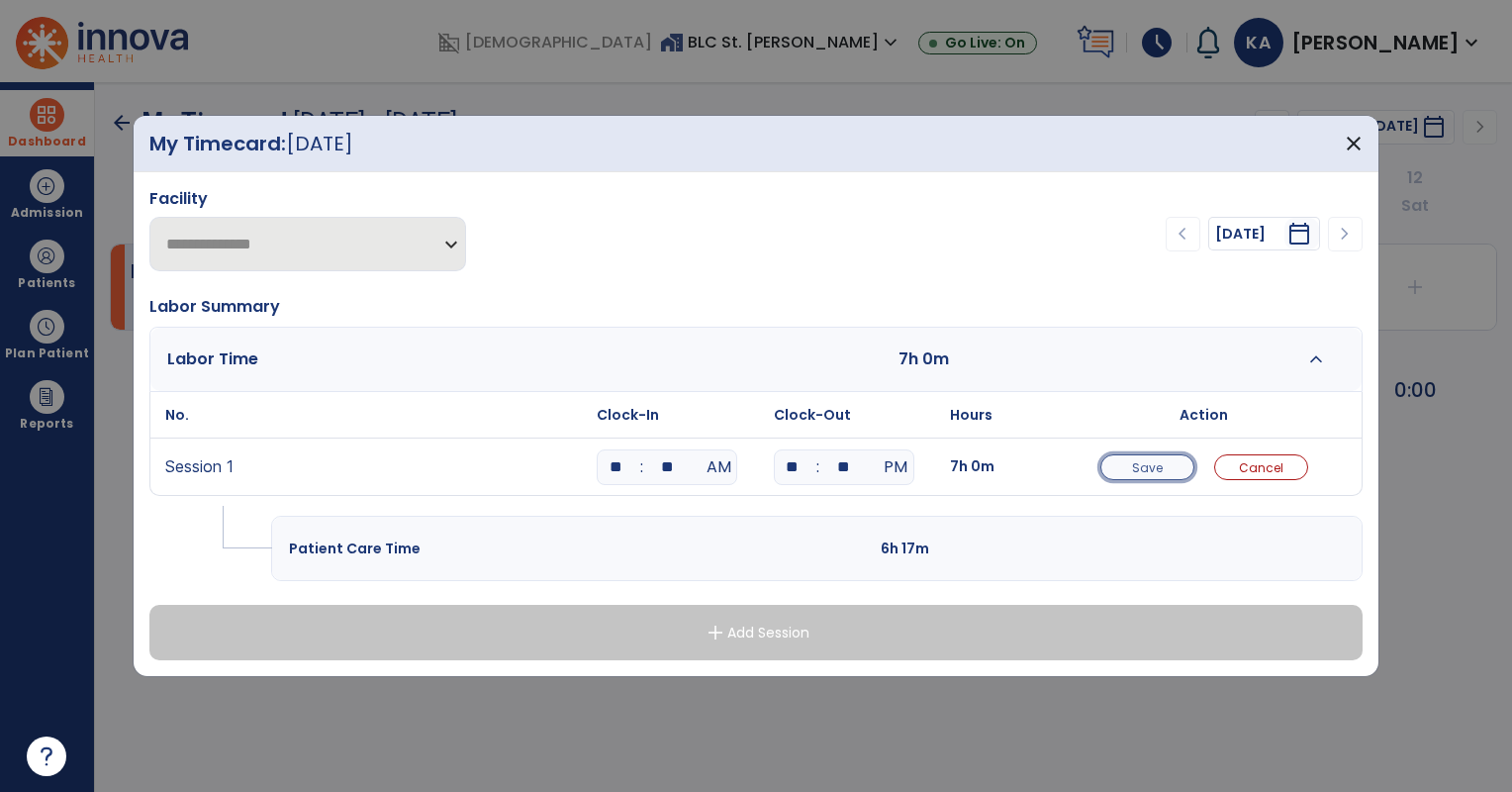 click on "Save" at bounding box center [1147, 467] 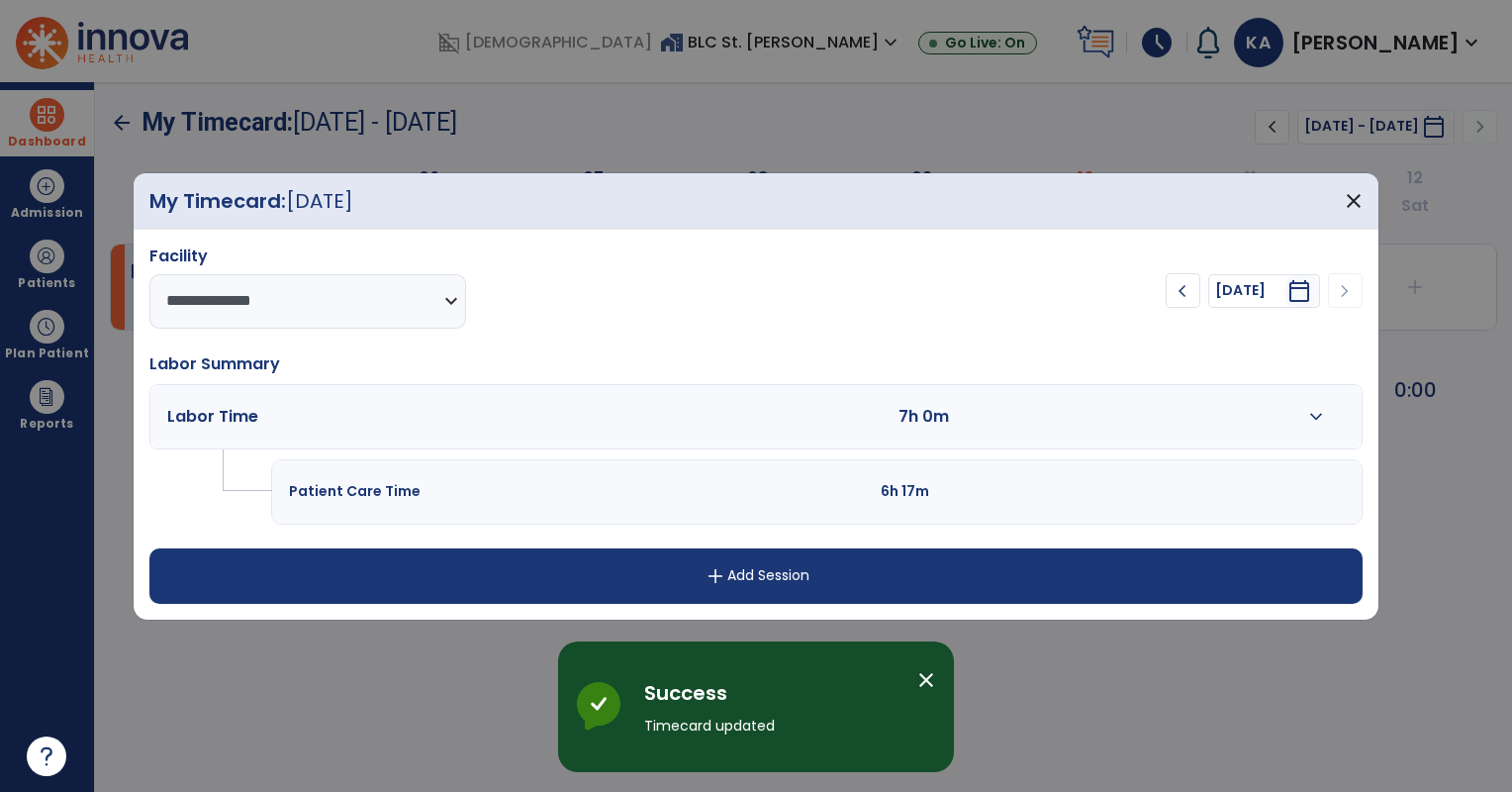 click on "add" at bounding box center [715, 576] 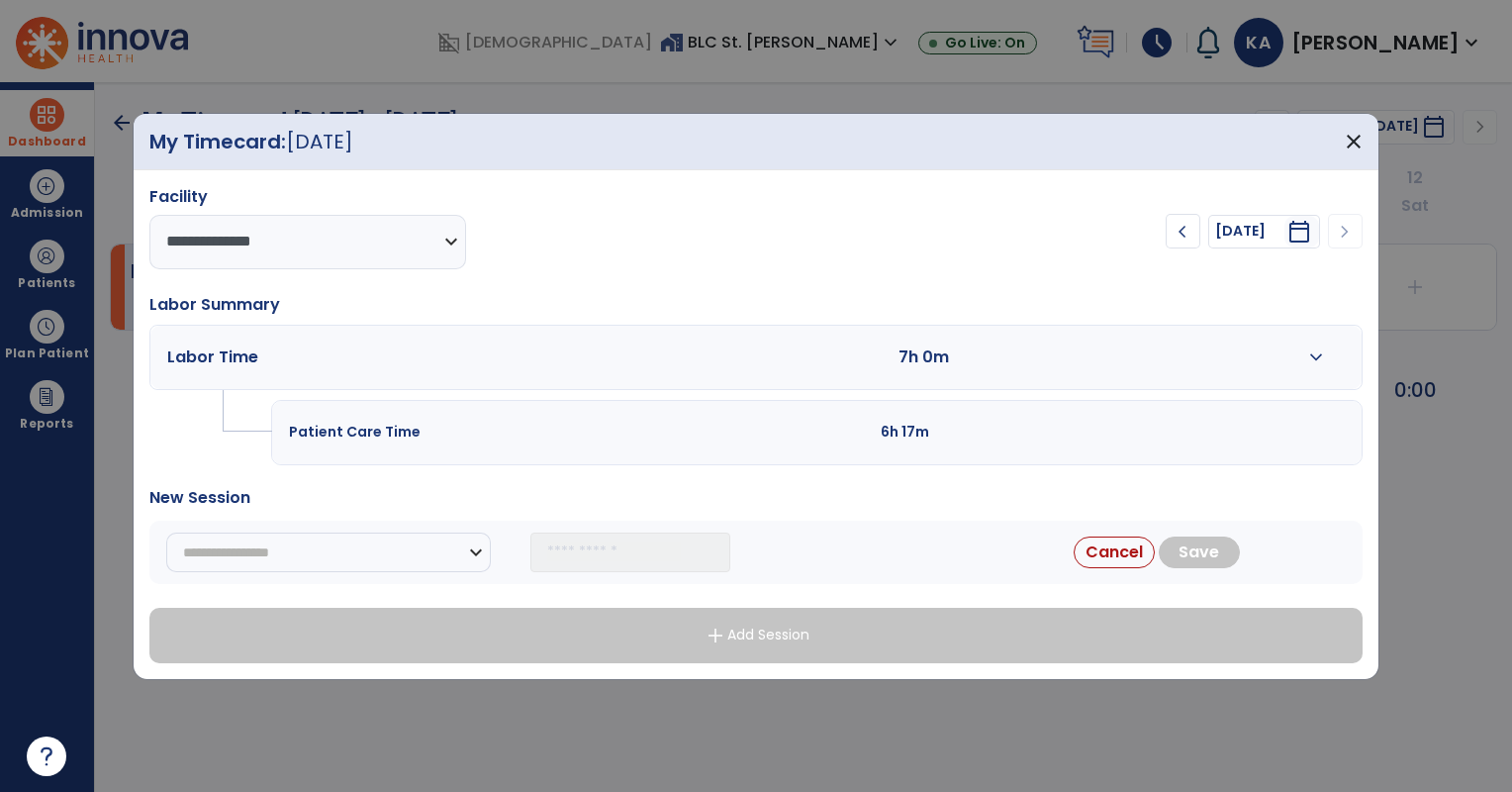 click on "**********" at bounding box center (756, 552) 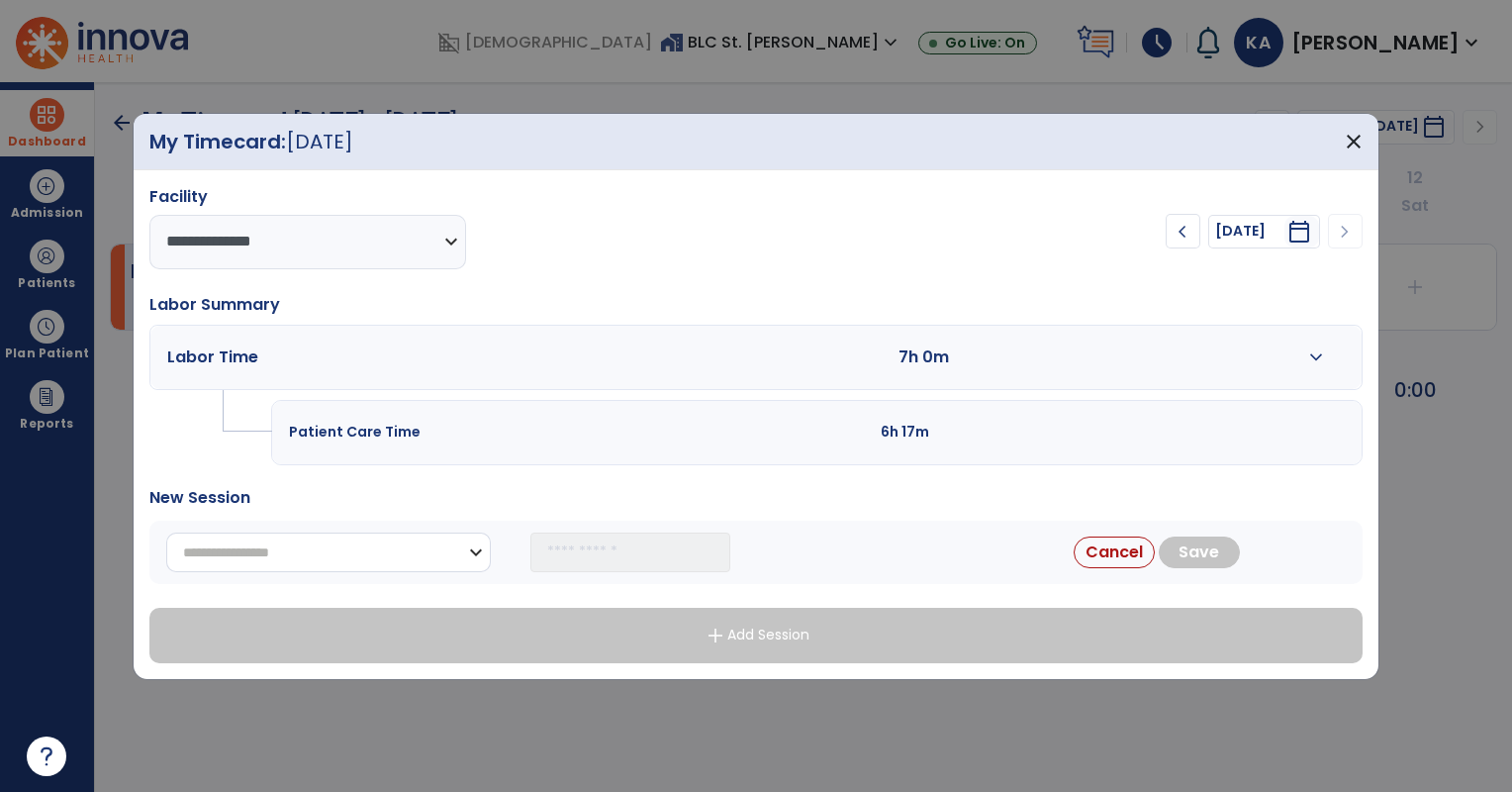 click on "**********" at bounding box center [329, 552] 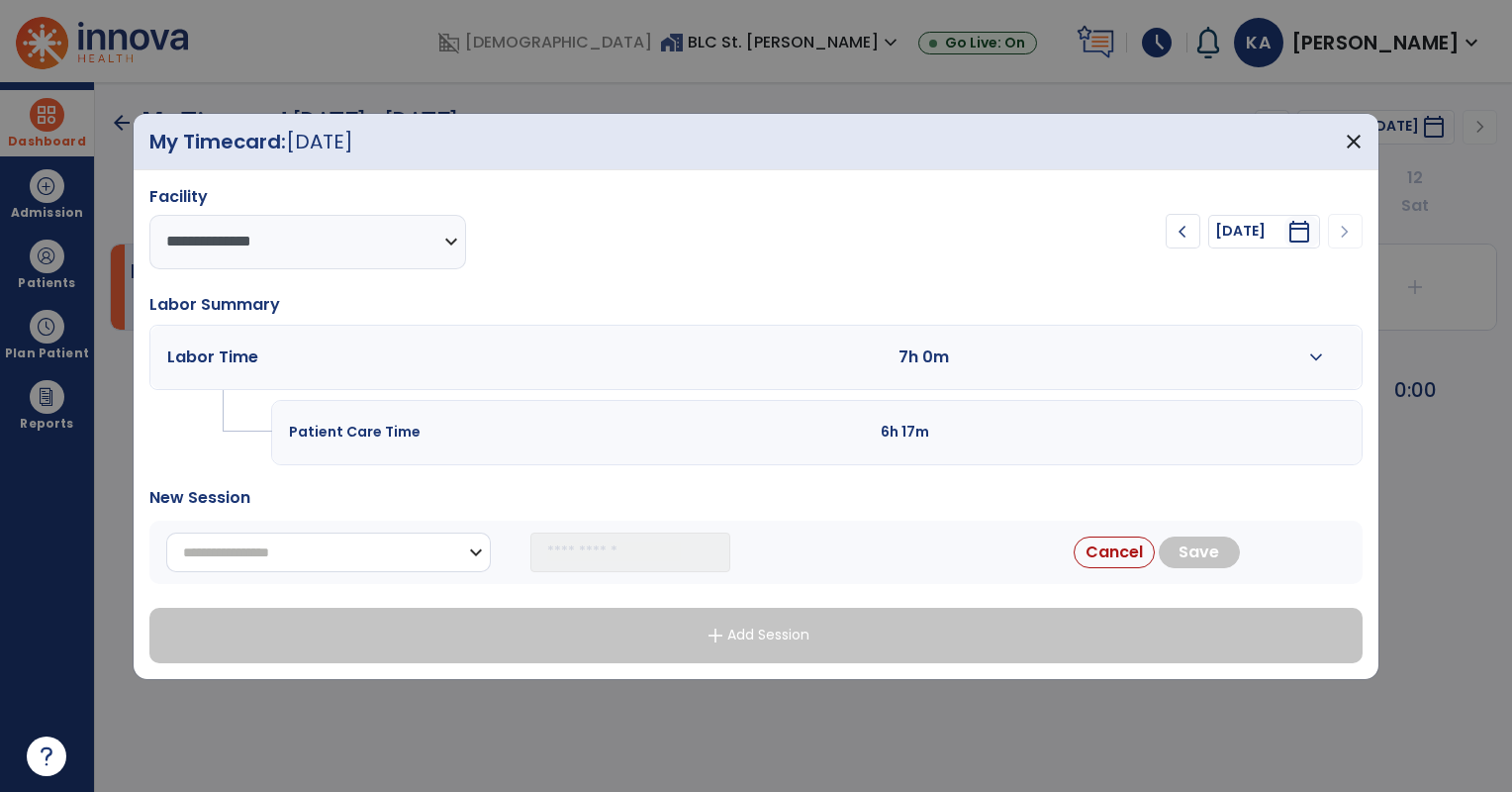 select on "**********" 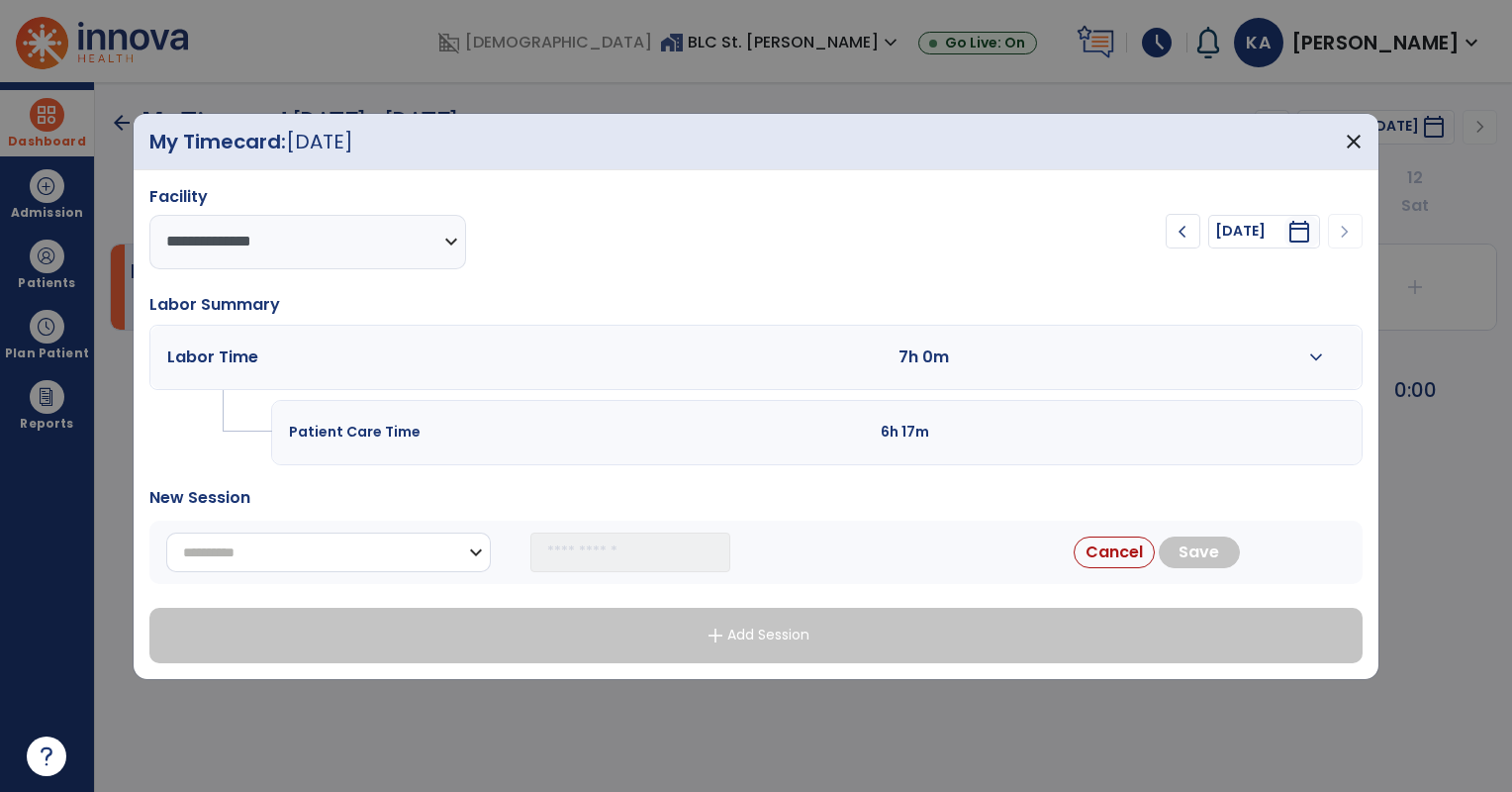 click on "**********" at bounding box center (329, 552) 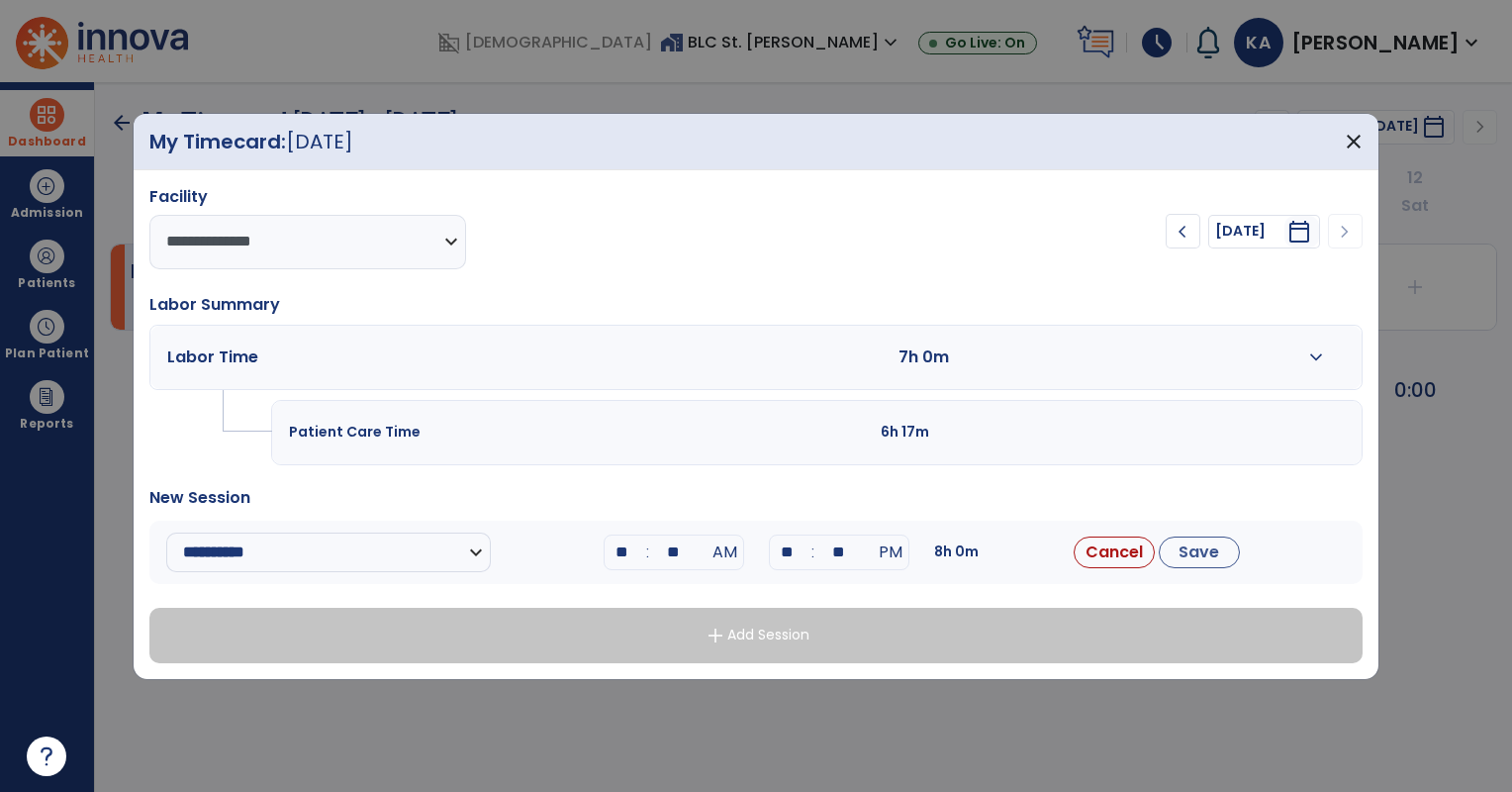 click on "**" at bounding box center (622, 552) 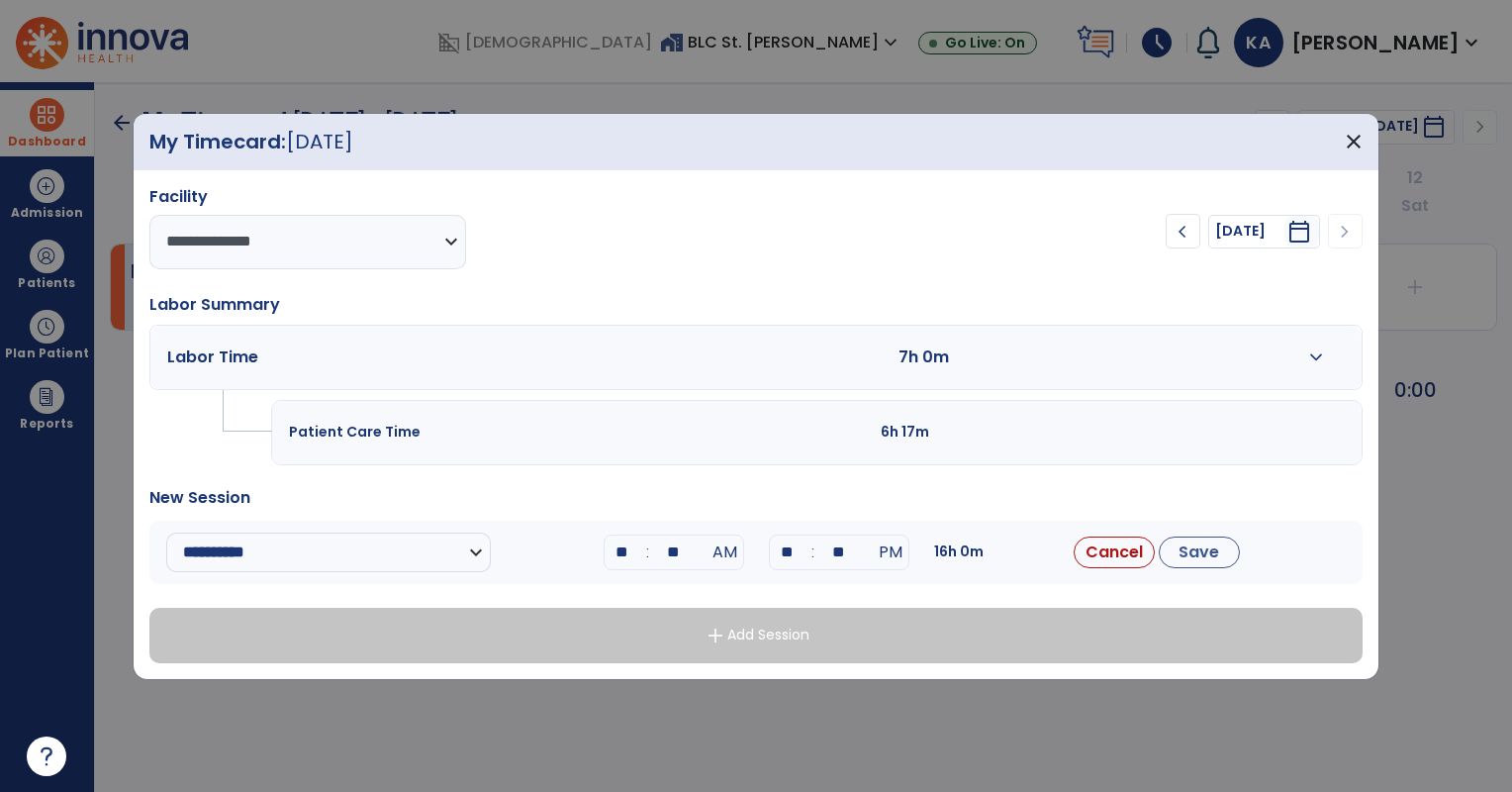 click on "**" at bounding box center (674, 552) 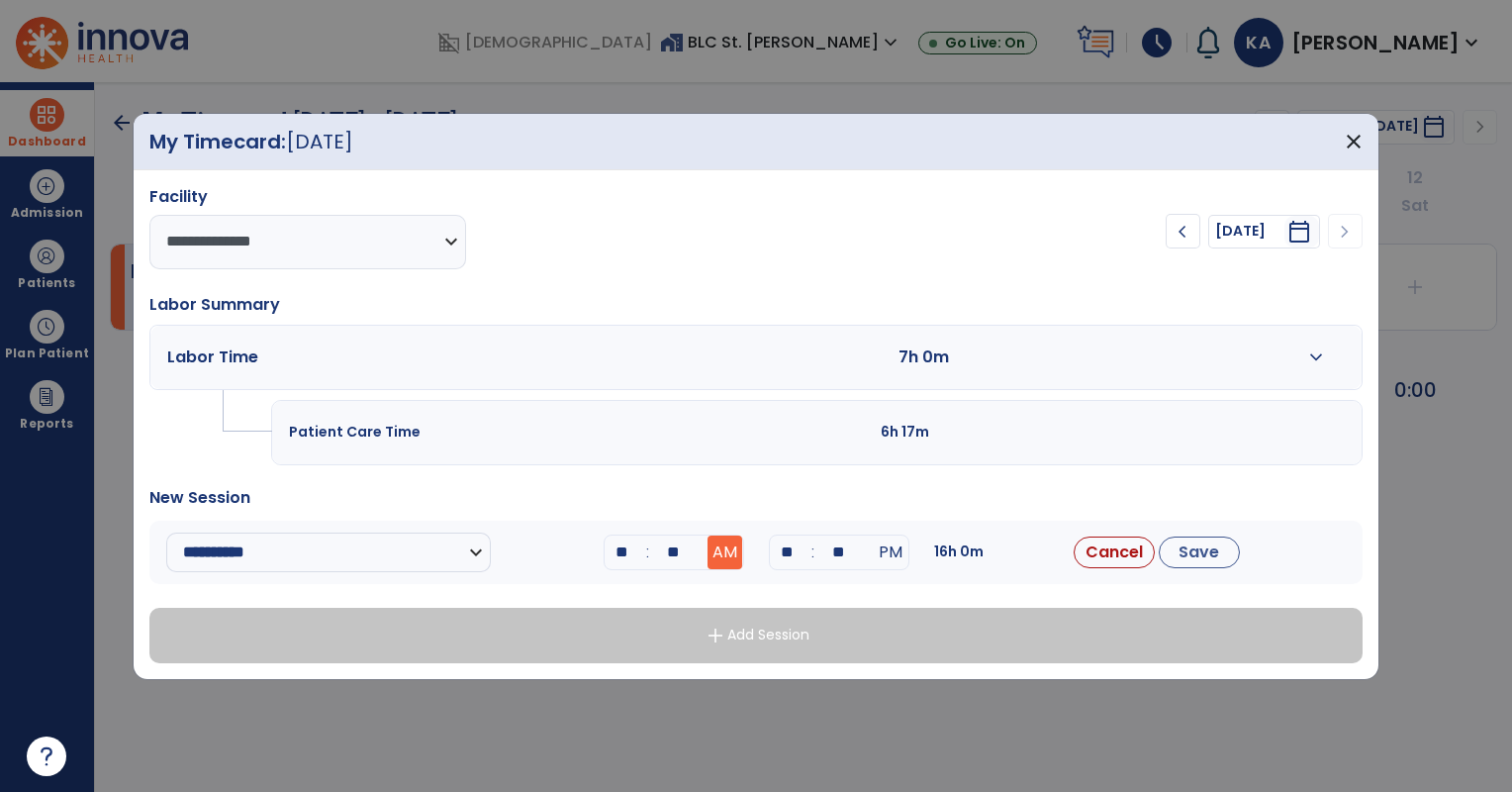 type on "**" 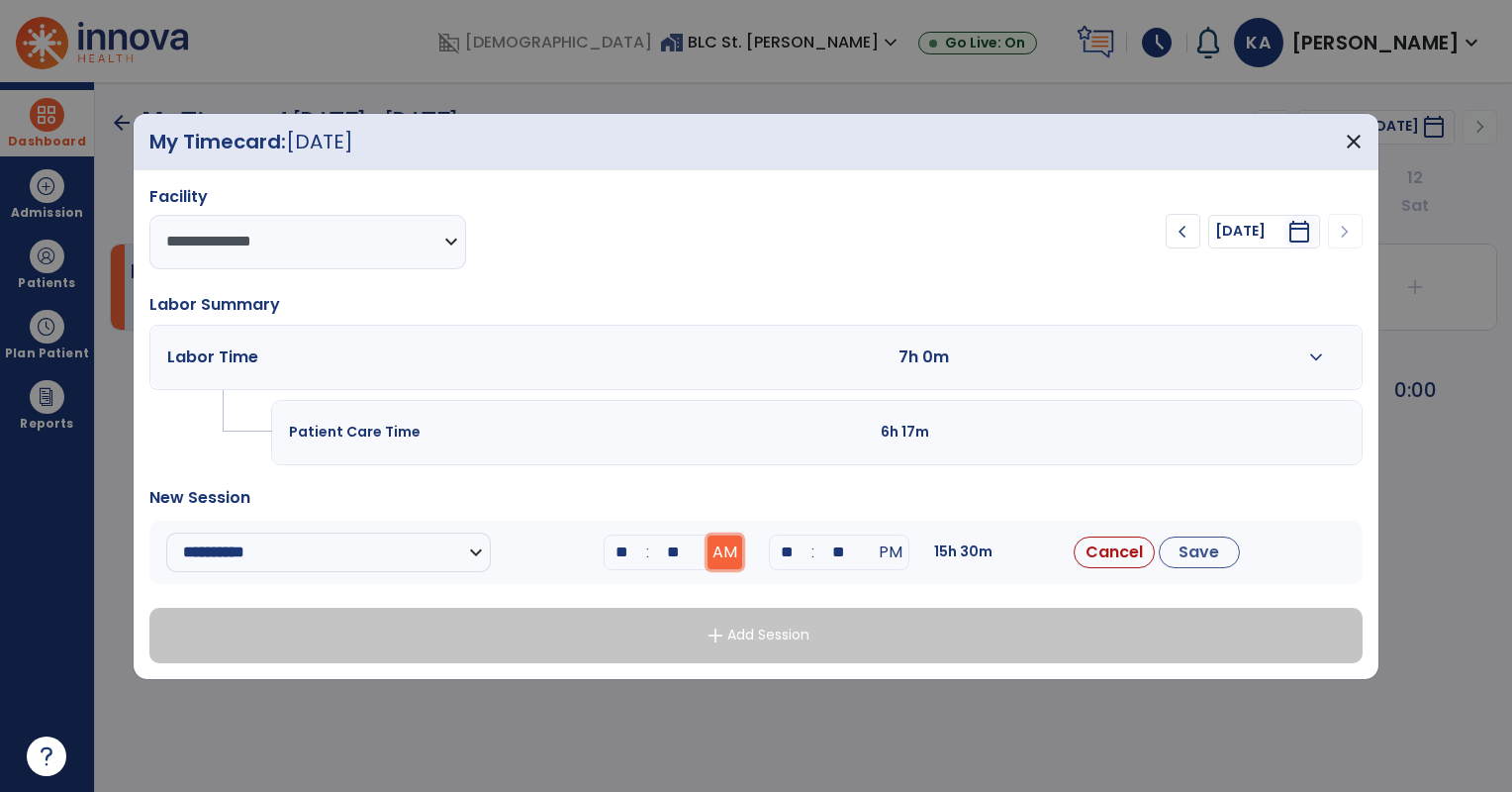 click on "AM" at bounding box center (724, 552) 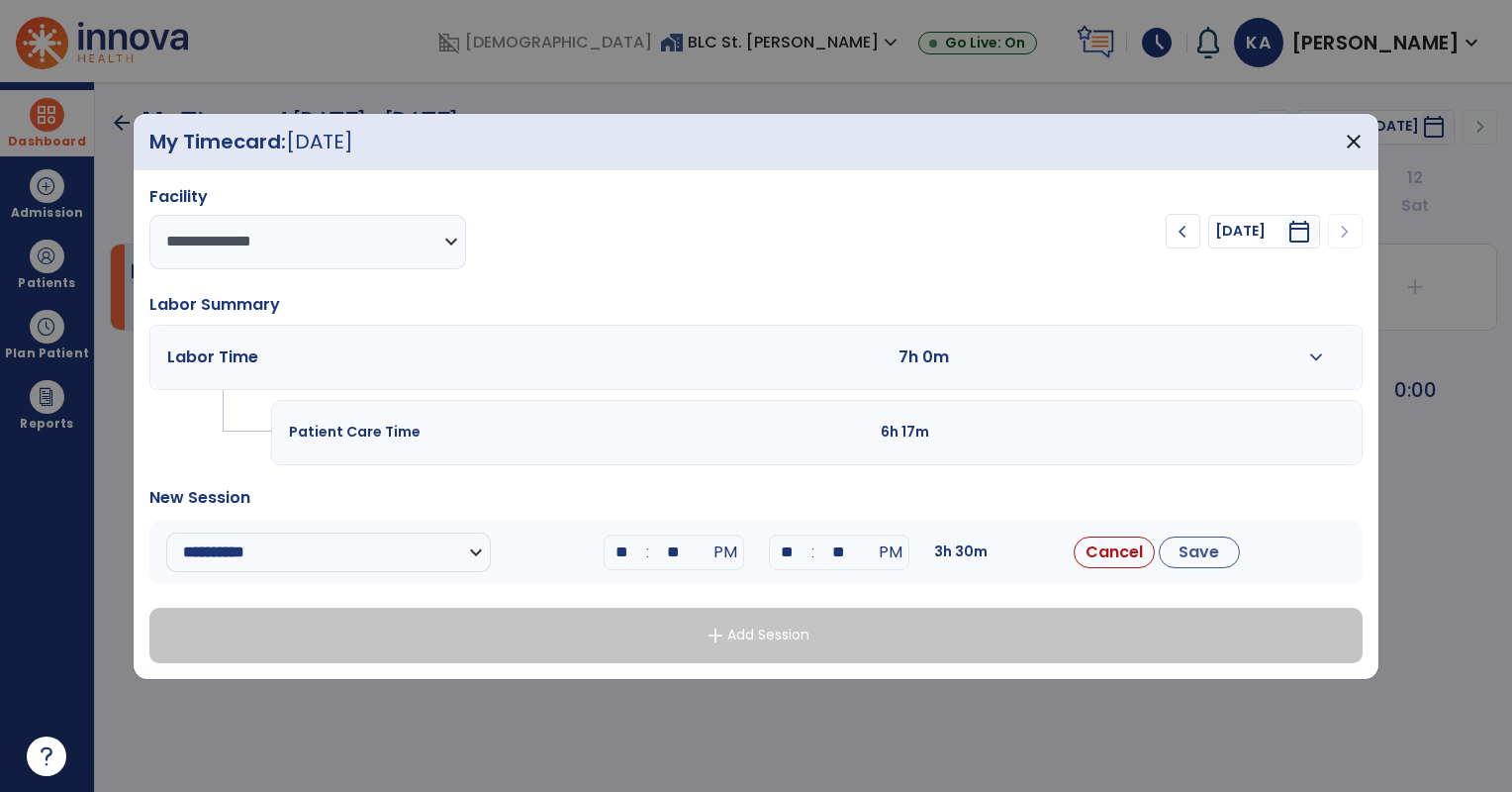 click on "**" at bounding box center [788, 552] 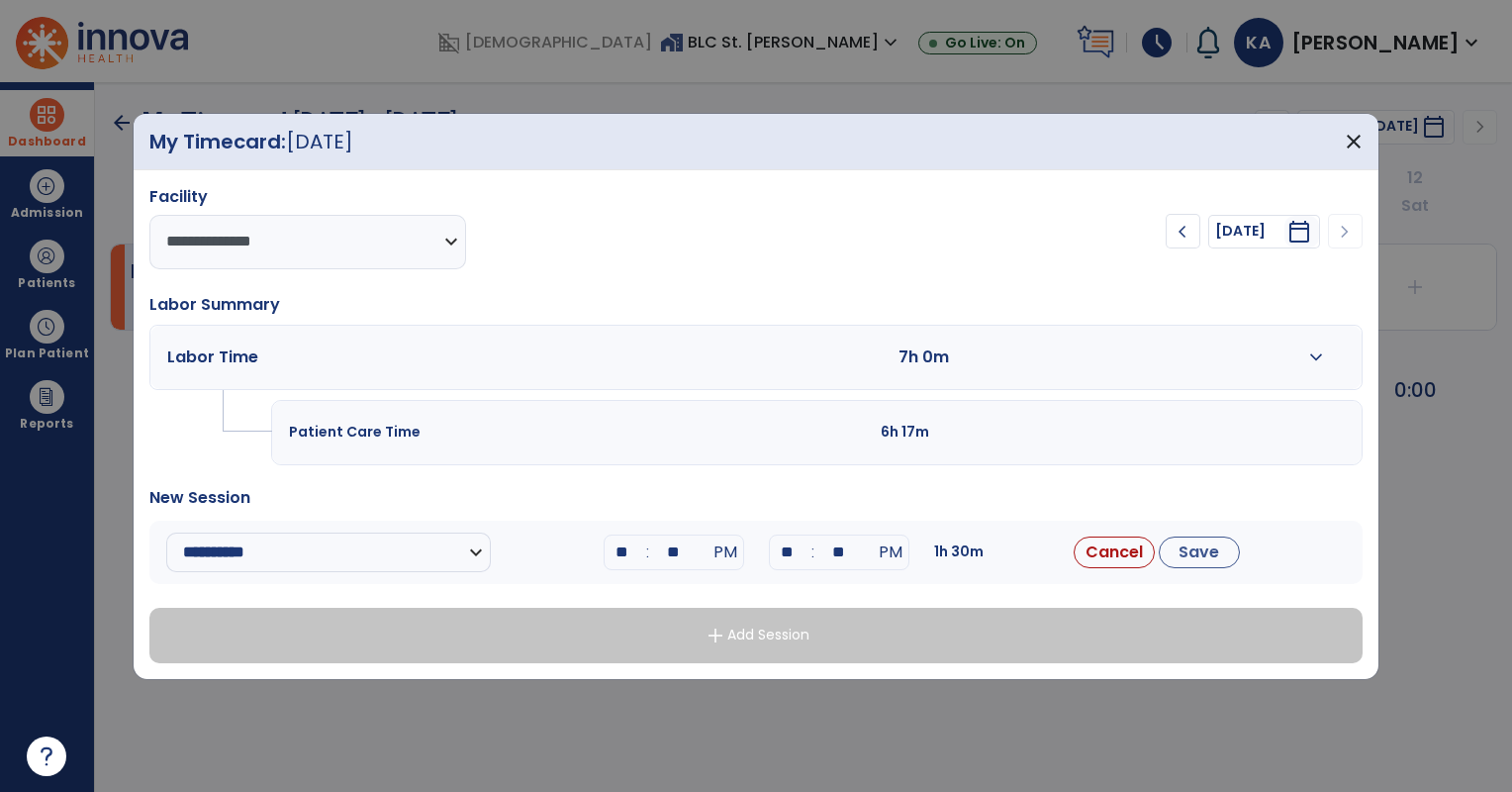 click on "**" at bounding box center (839, 552) 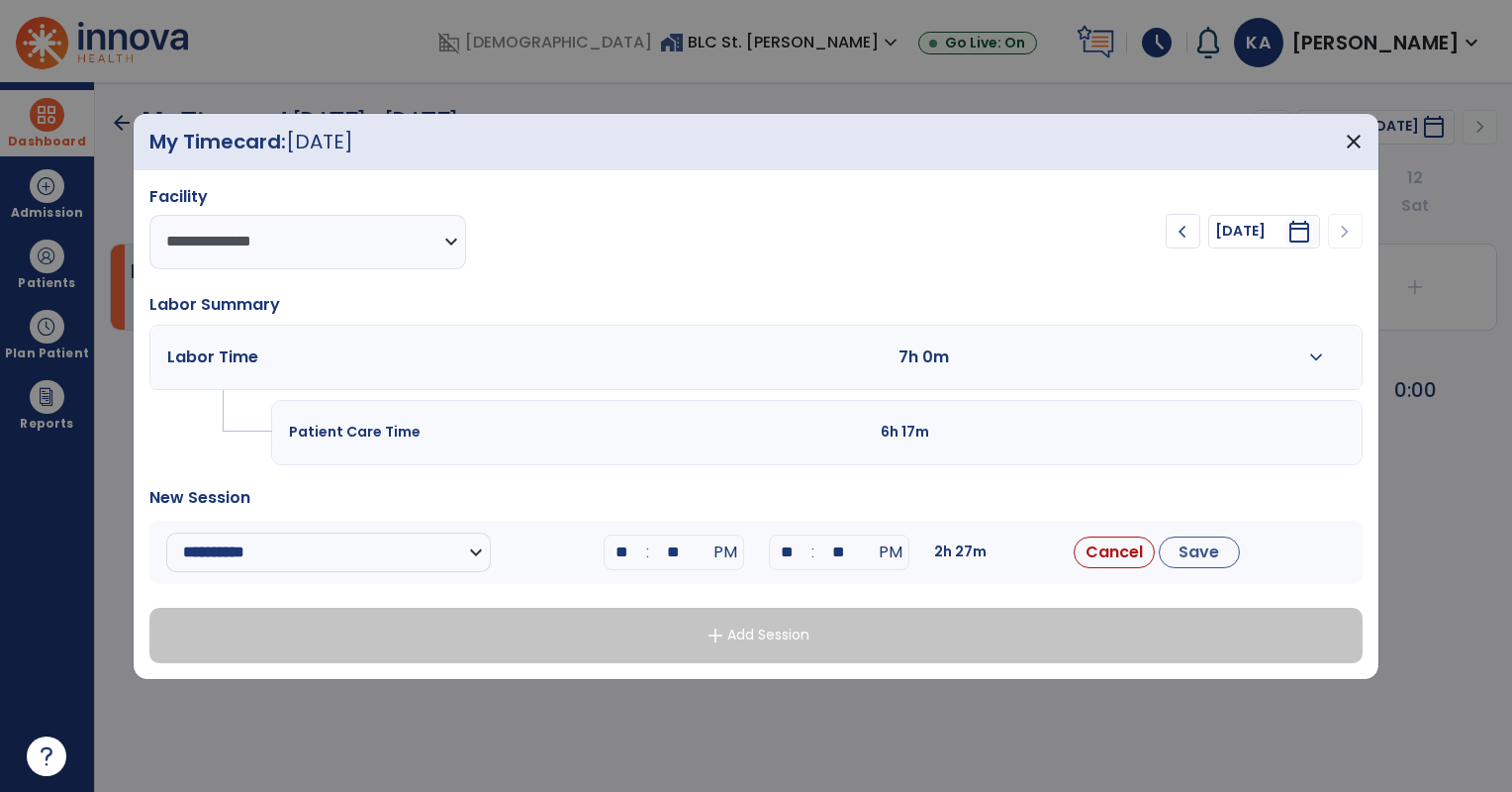 click on "New Session" at bounding box center [756, 498] 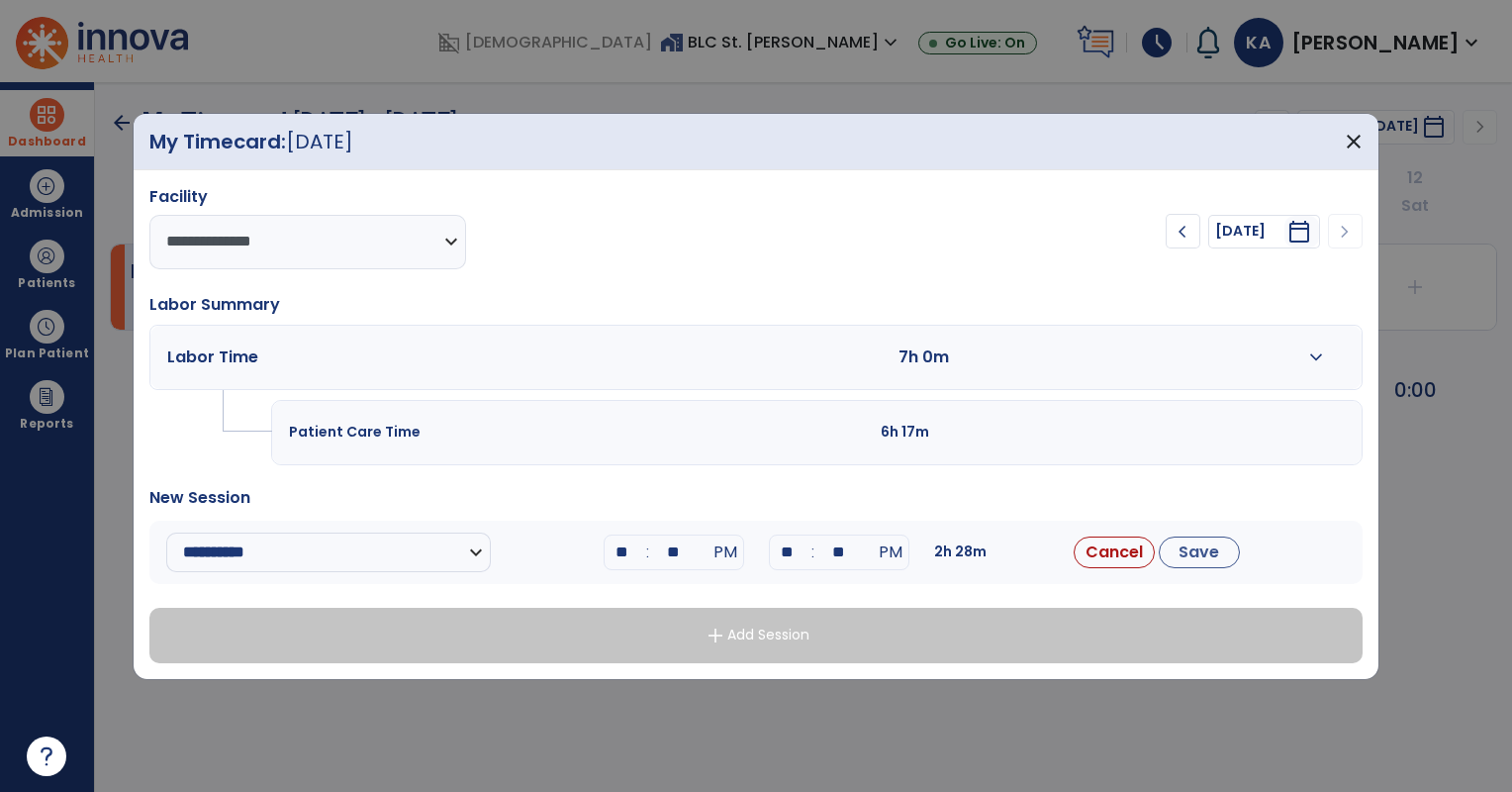 click on "**********" at bounding box center (756, 425) 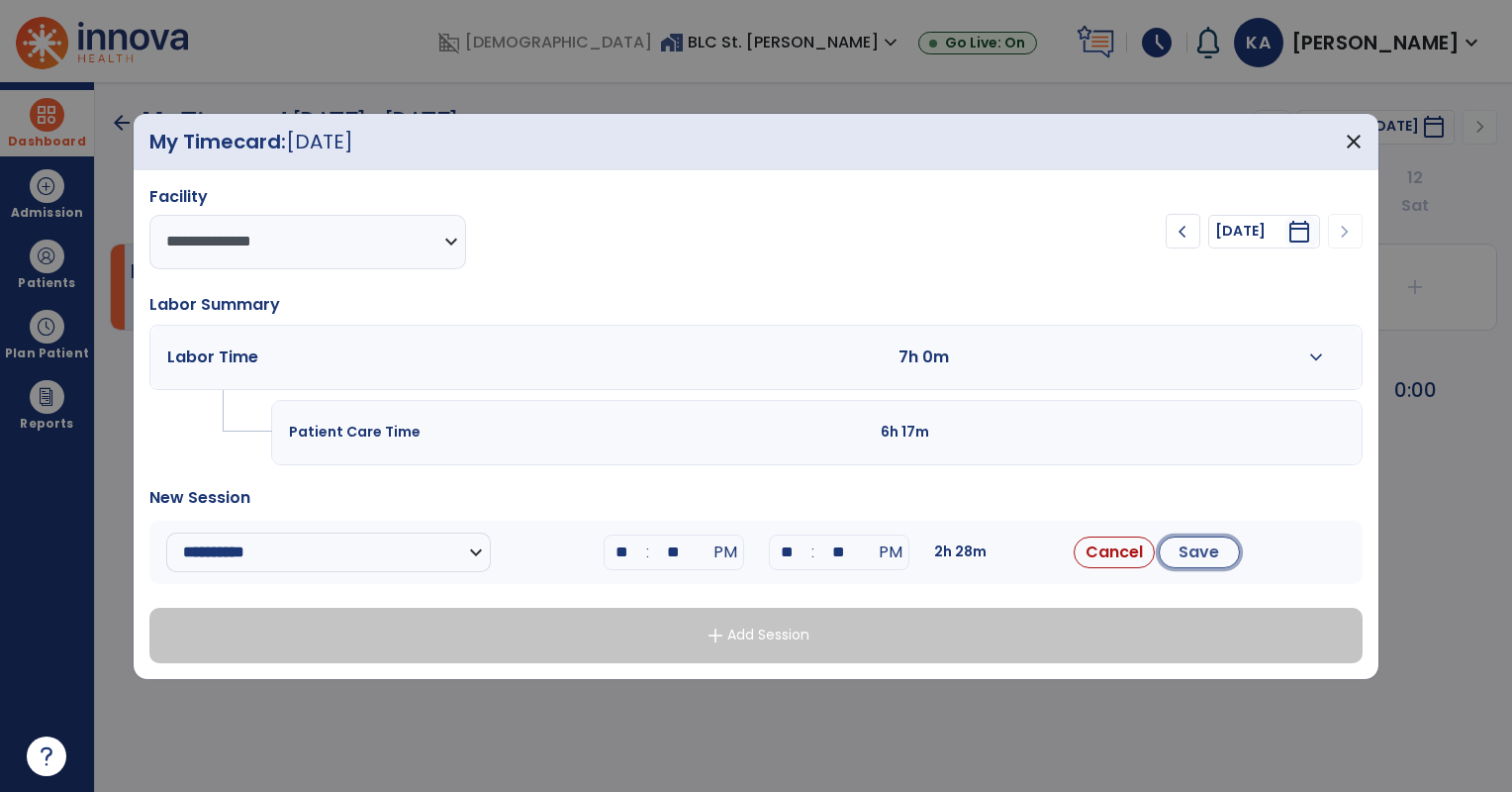 click on "Save" at bounding box center [1199, 552] 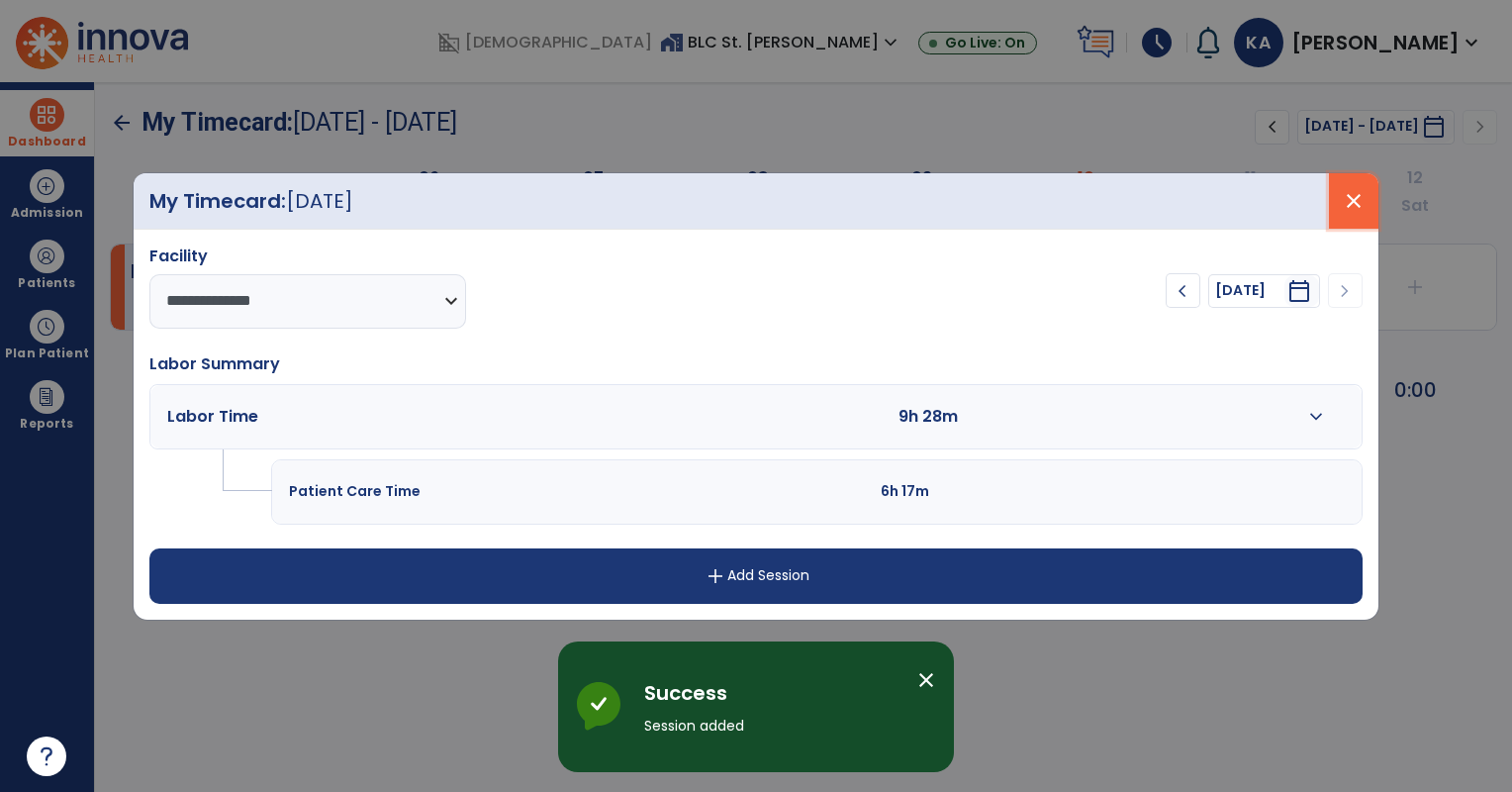click on "close" at bounding box center [1354, 201] 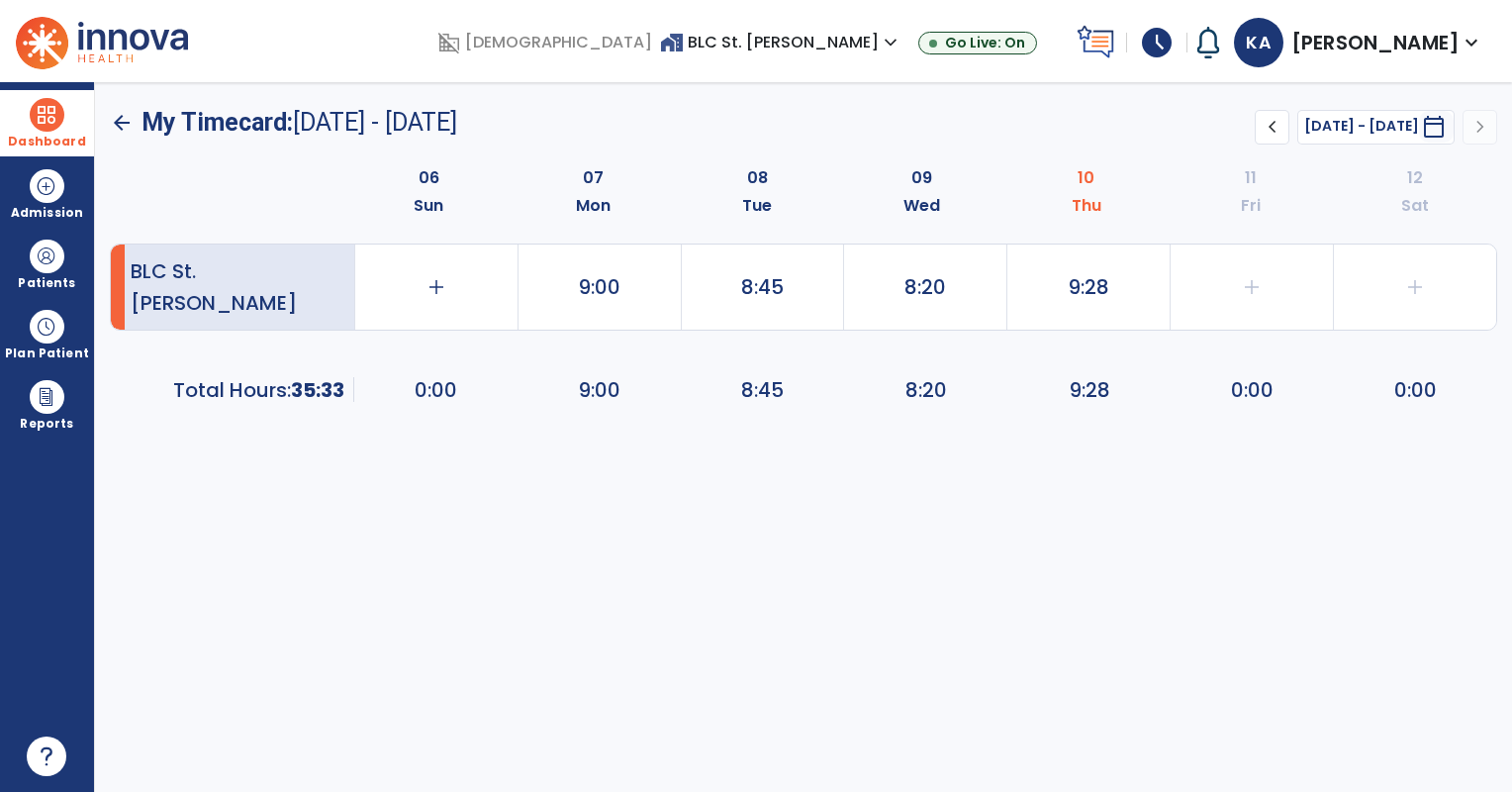click at bounding box center [47, 115] 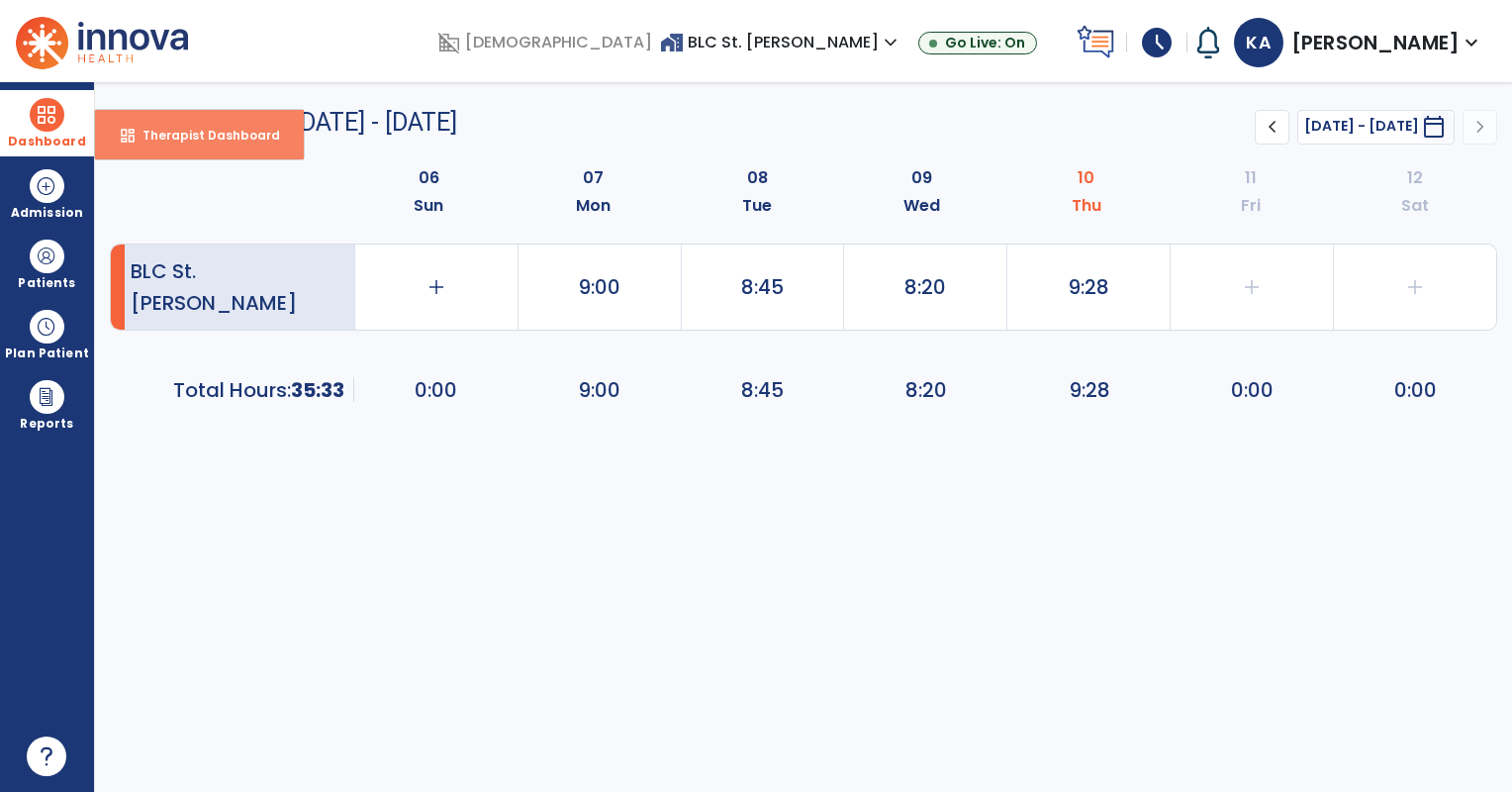 click on "dashboard" at bounding box center (128, 136) 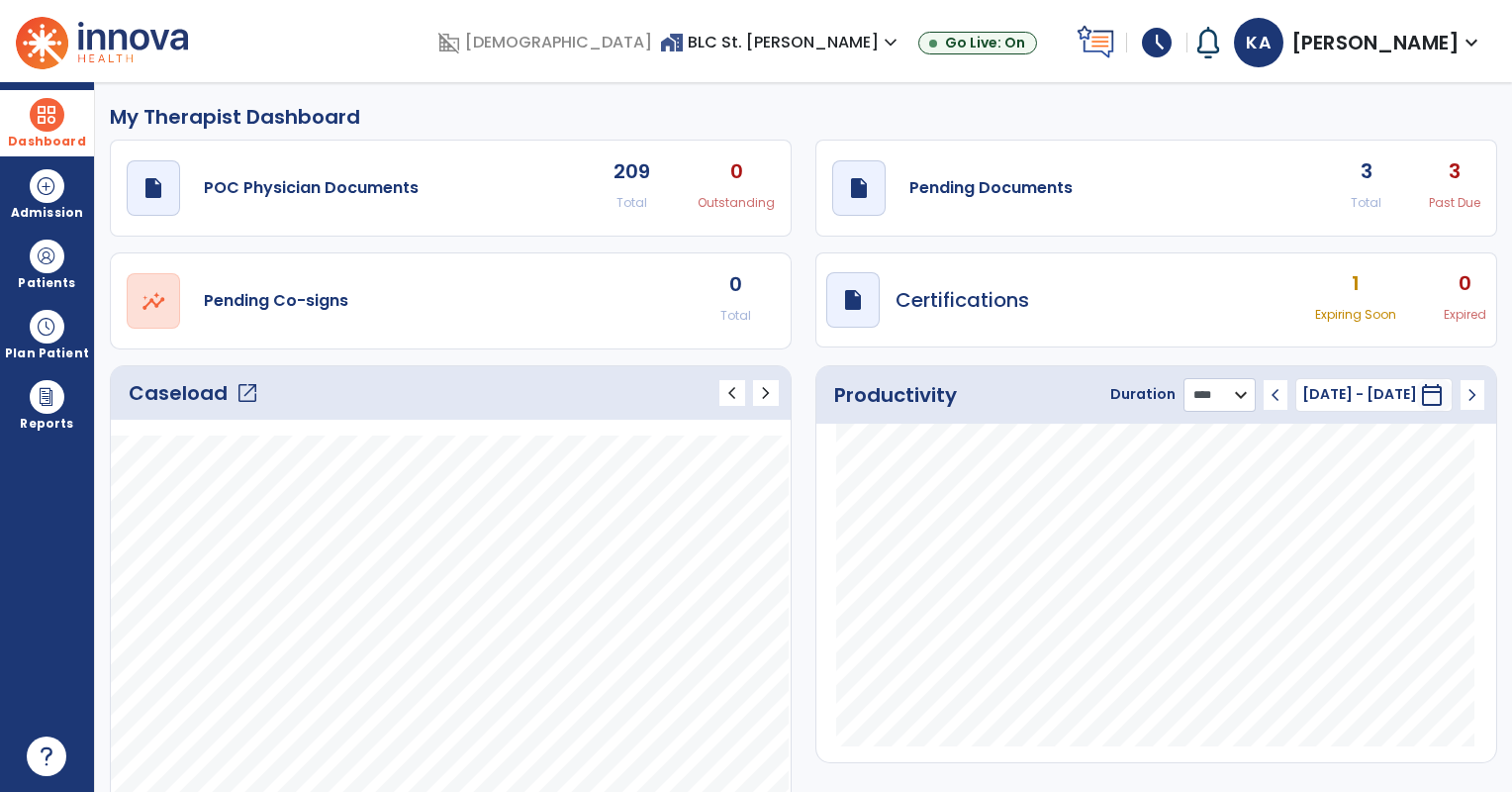 click on "******** **** ***" 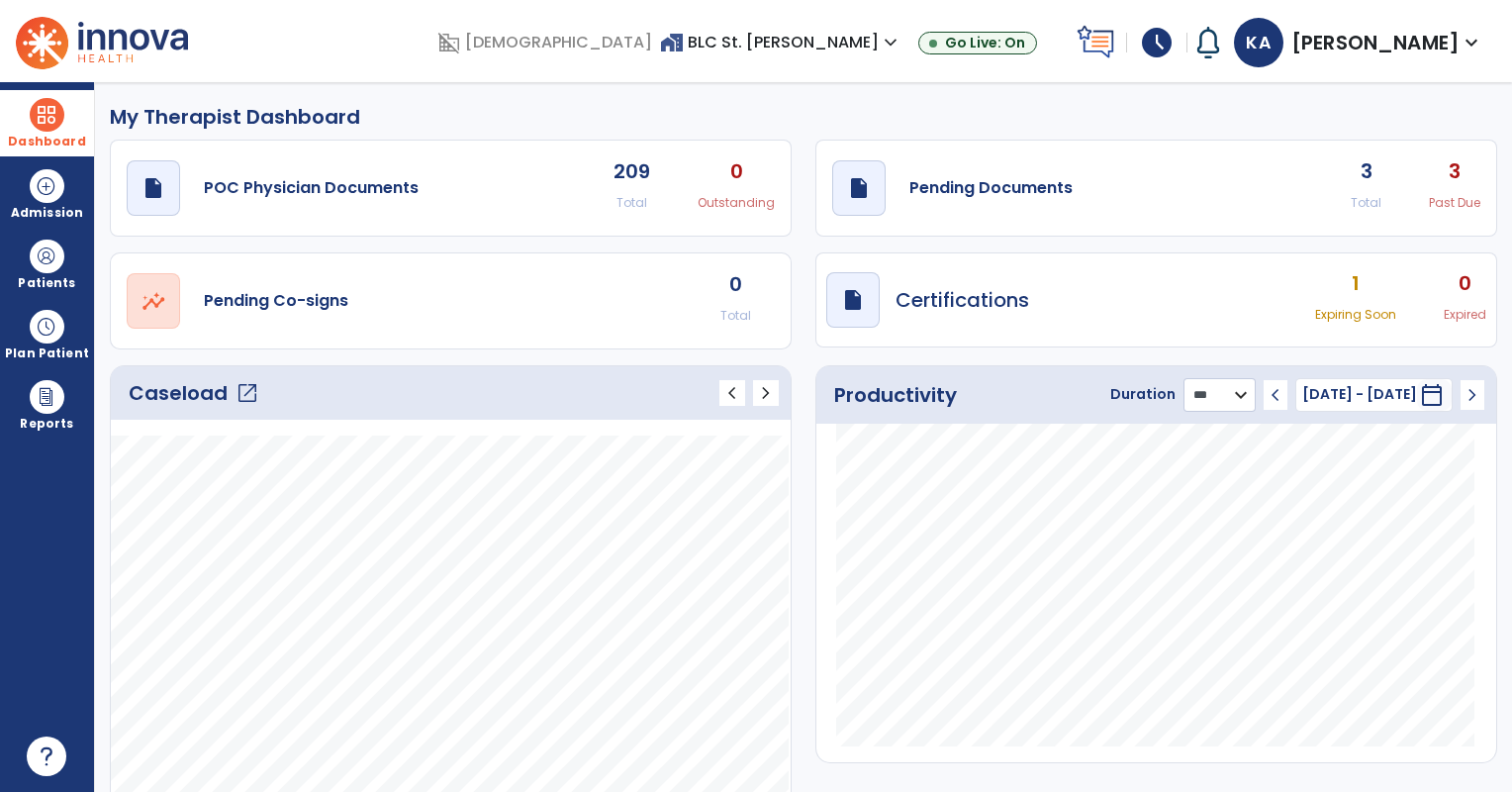 click on "******** **** ***" 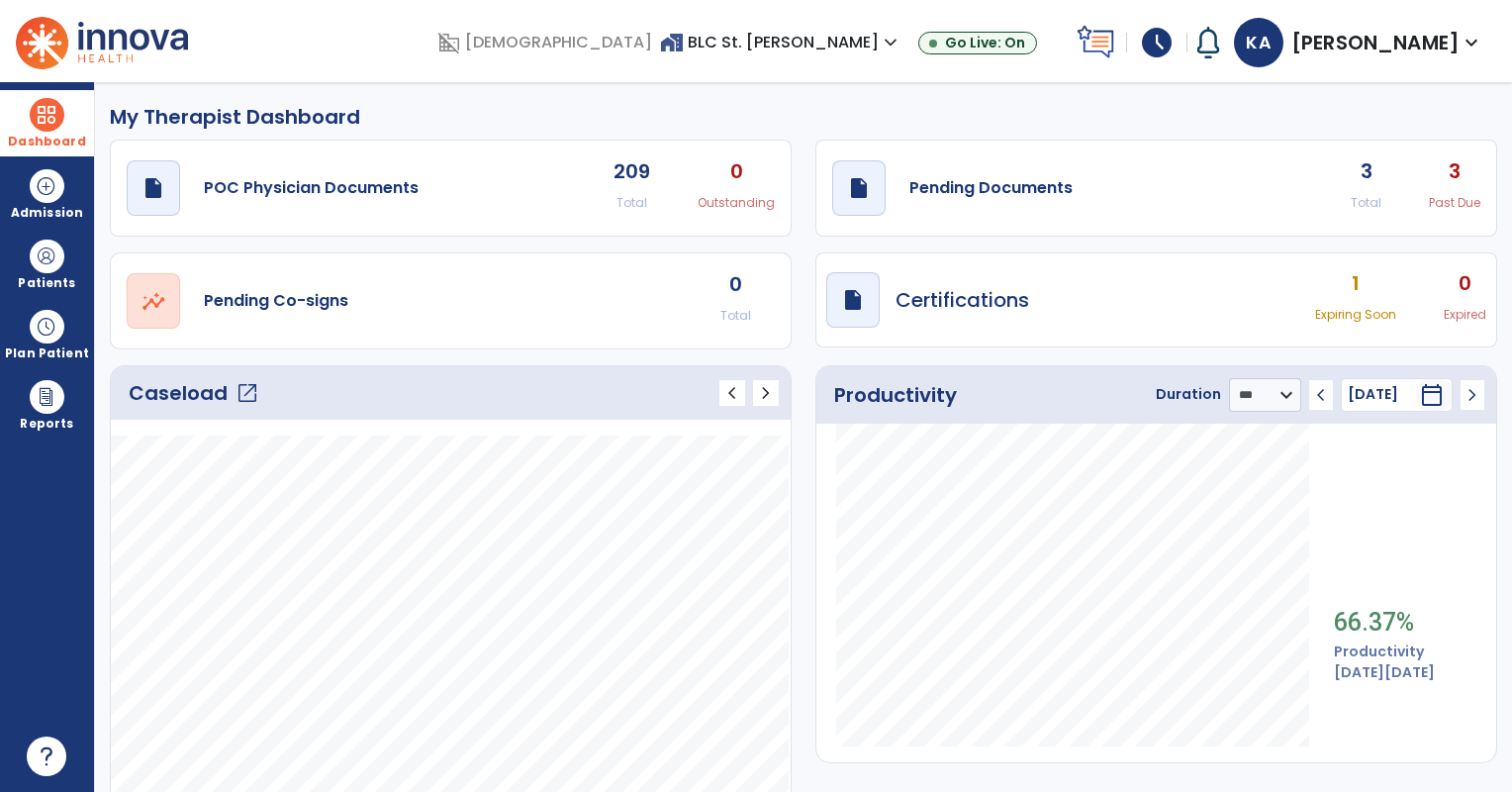 click on "schedule" at bounding box center (1157, 43) 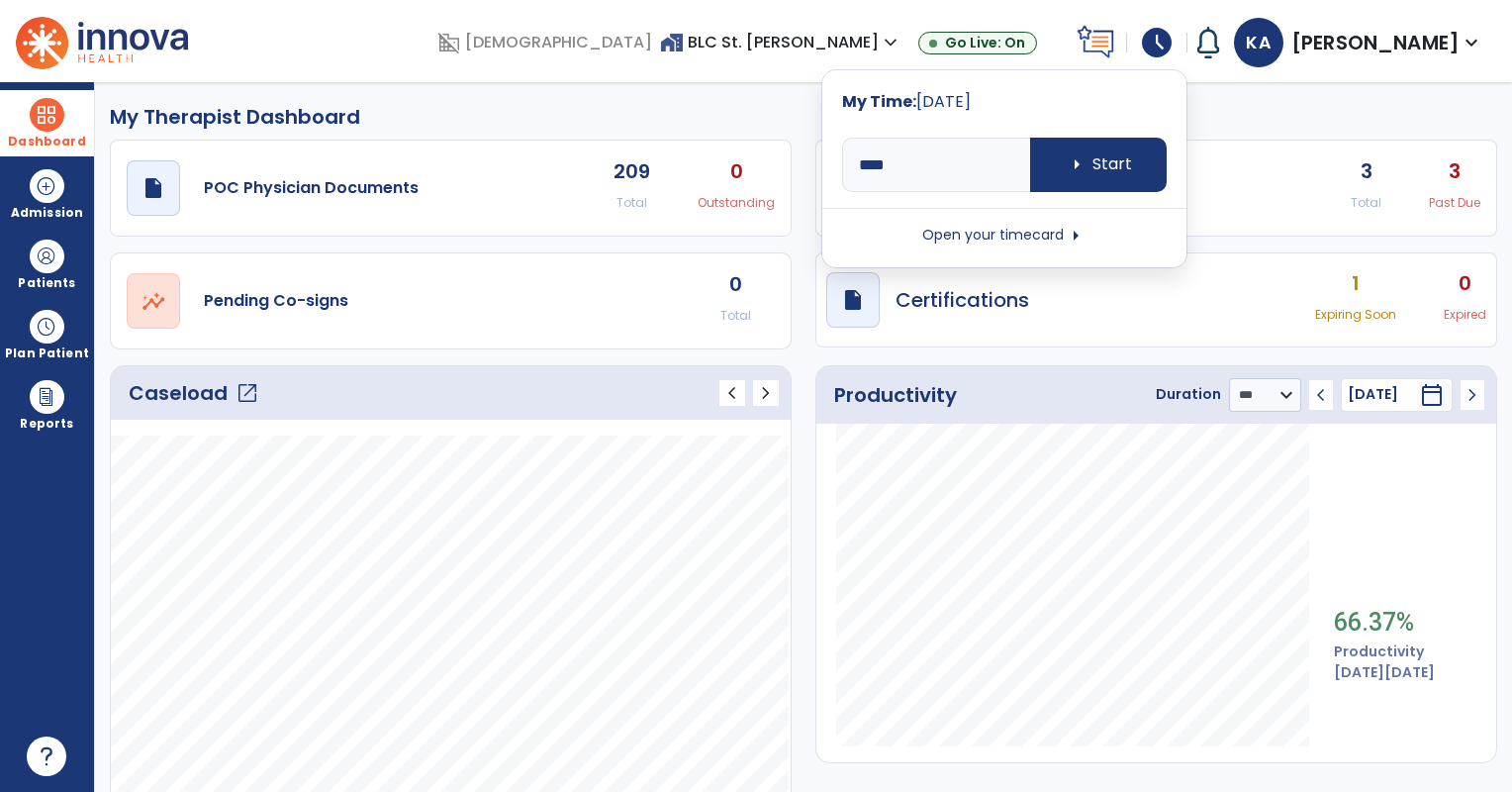 click on "arrow_right" at bounding box center [1076, 236] 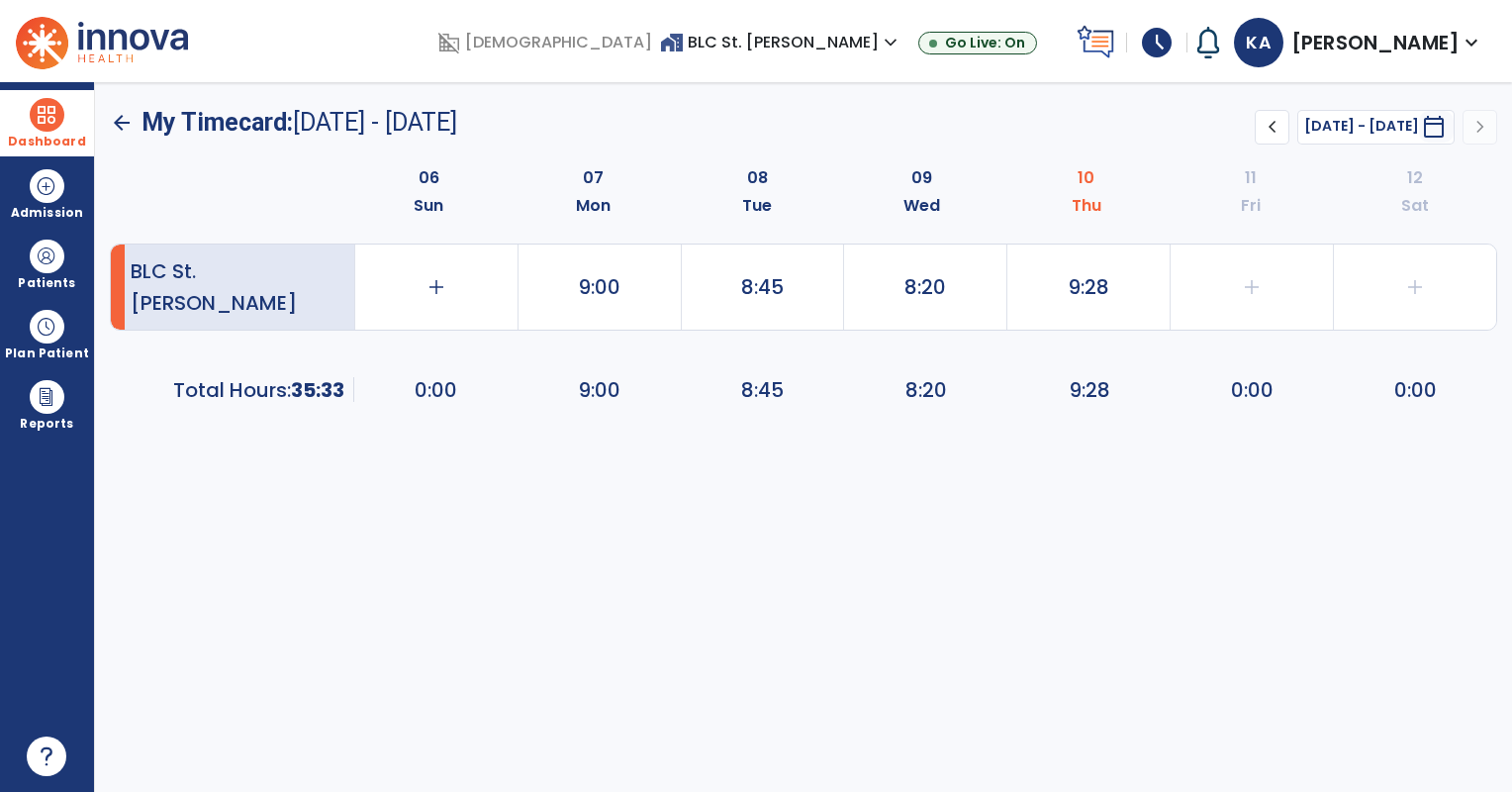 click on "9:28" 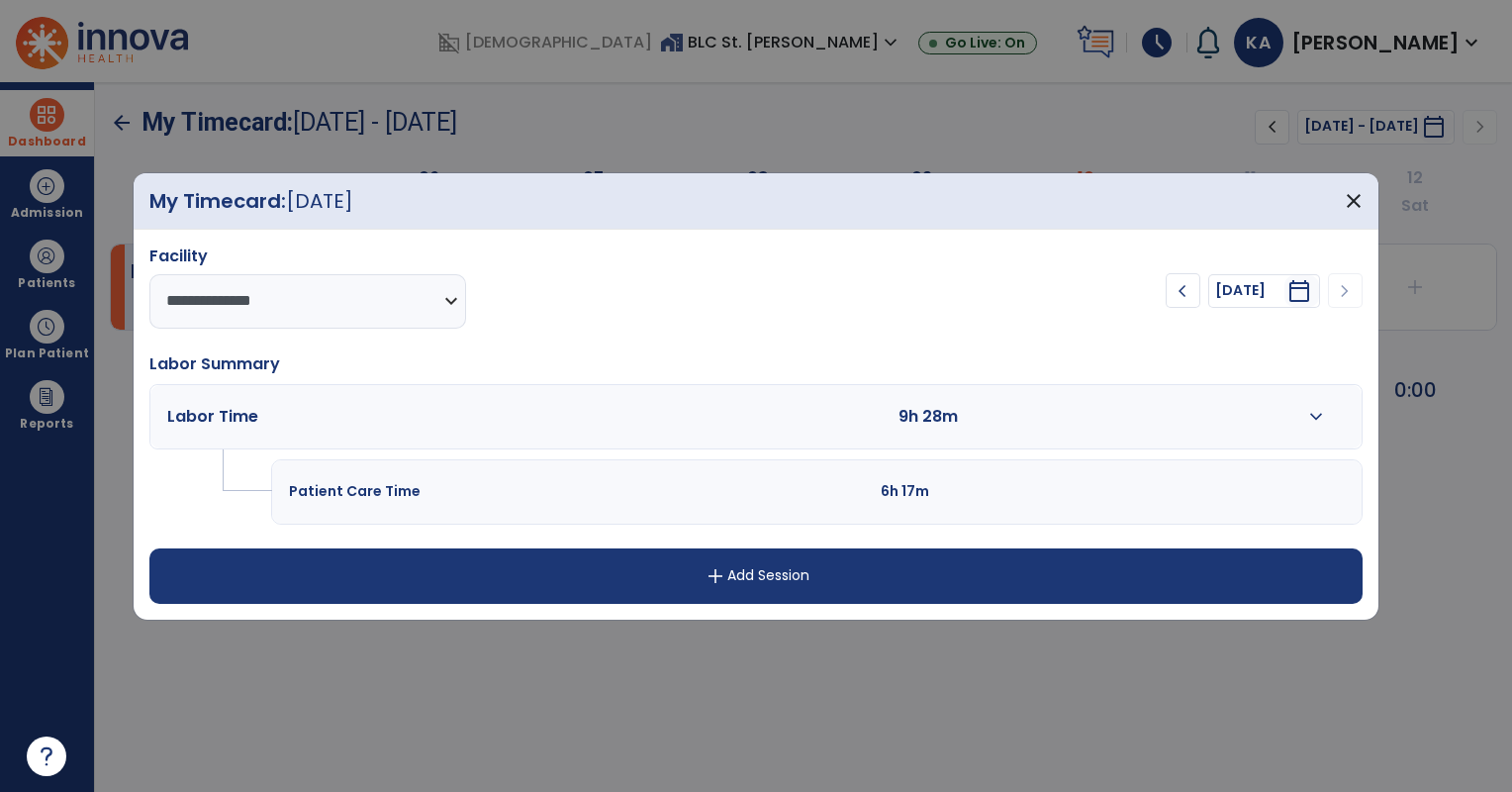 click on "expand_more" at bounding box center [1316, 417] 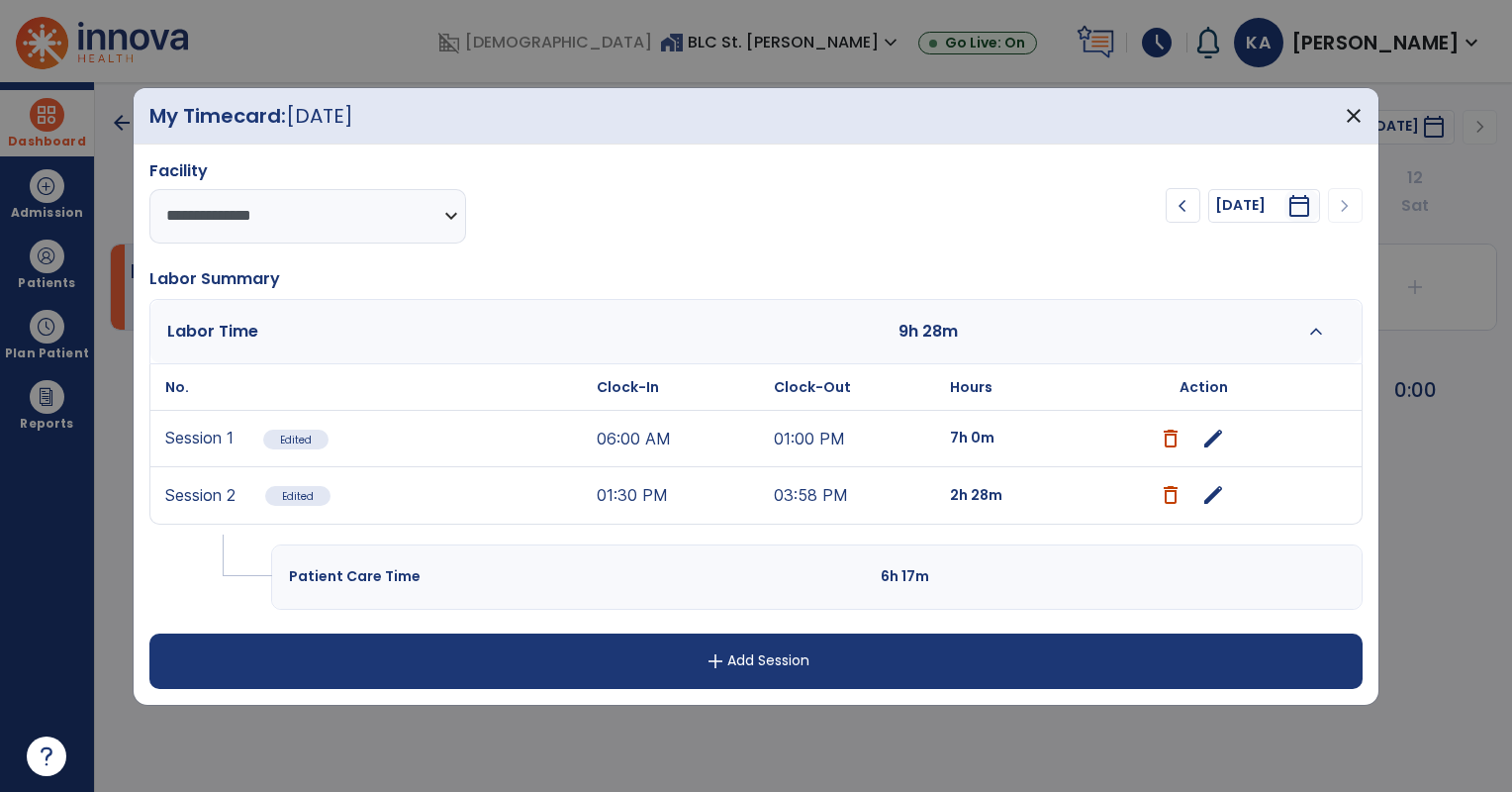 click on "edit" at bounding box center (1213, 495) 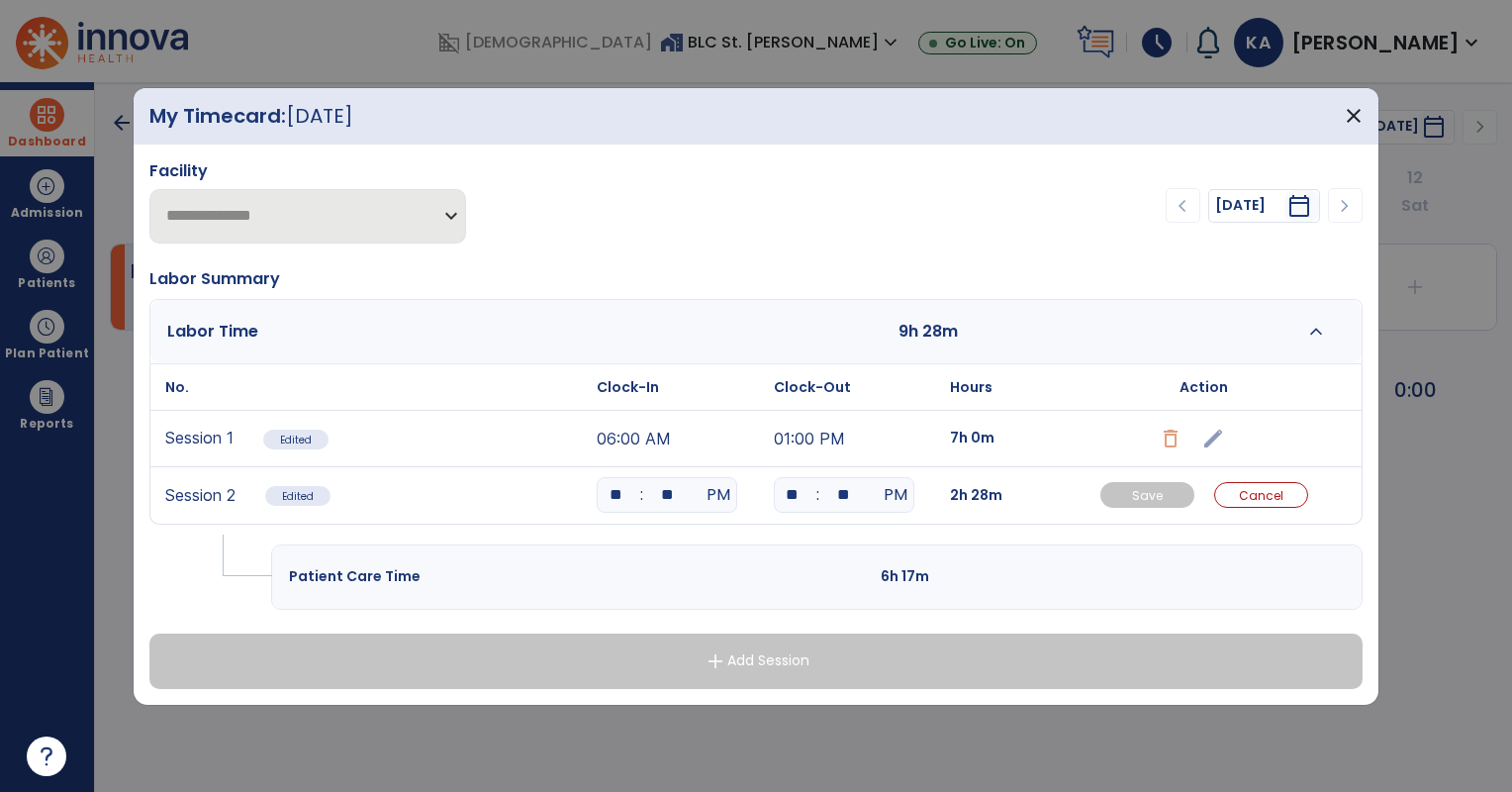 click on "**" at bounding box center (793, 495) 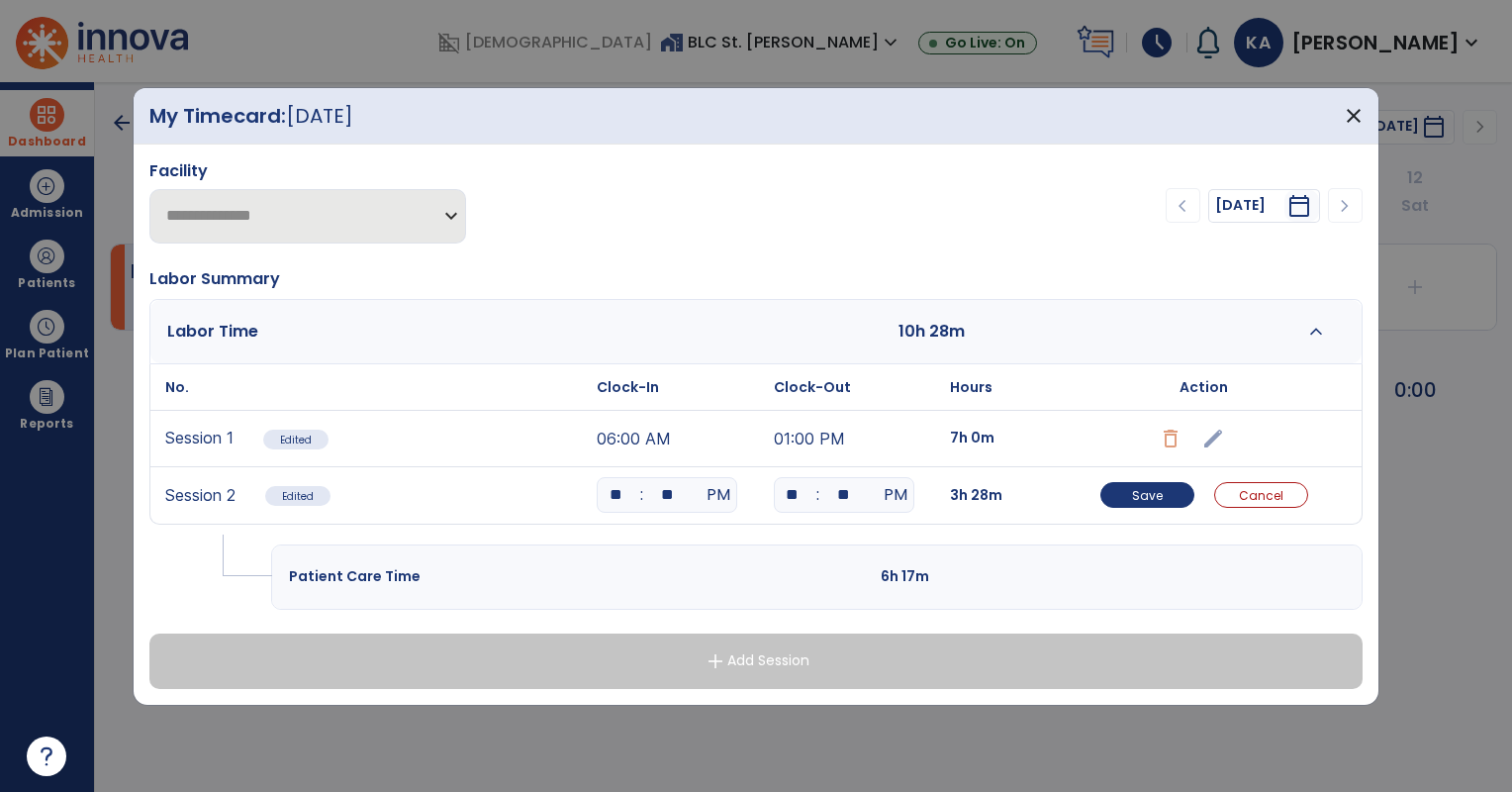 click on "**" at bounding box center (844, 495) 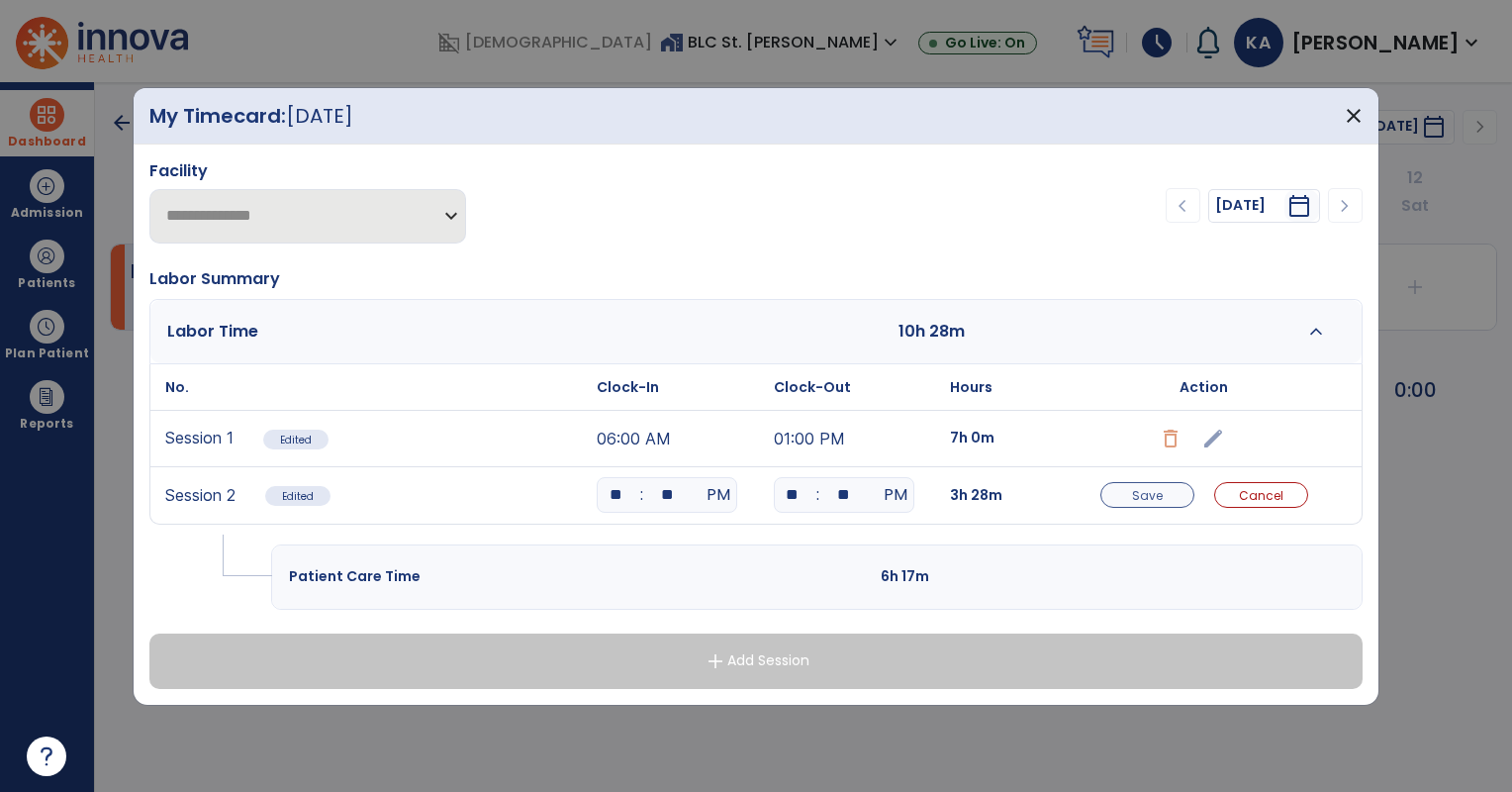 type on "**" 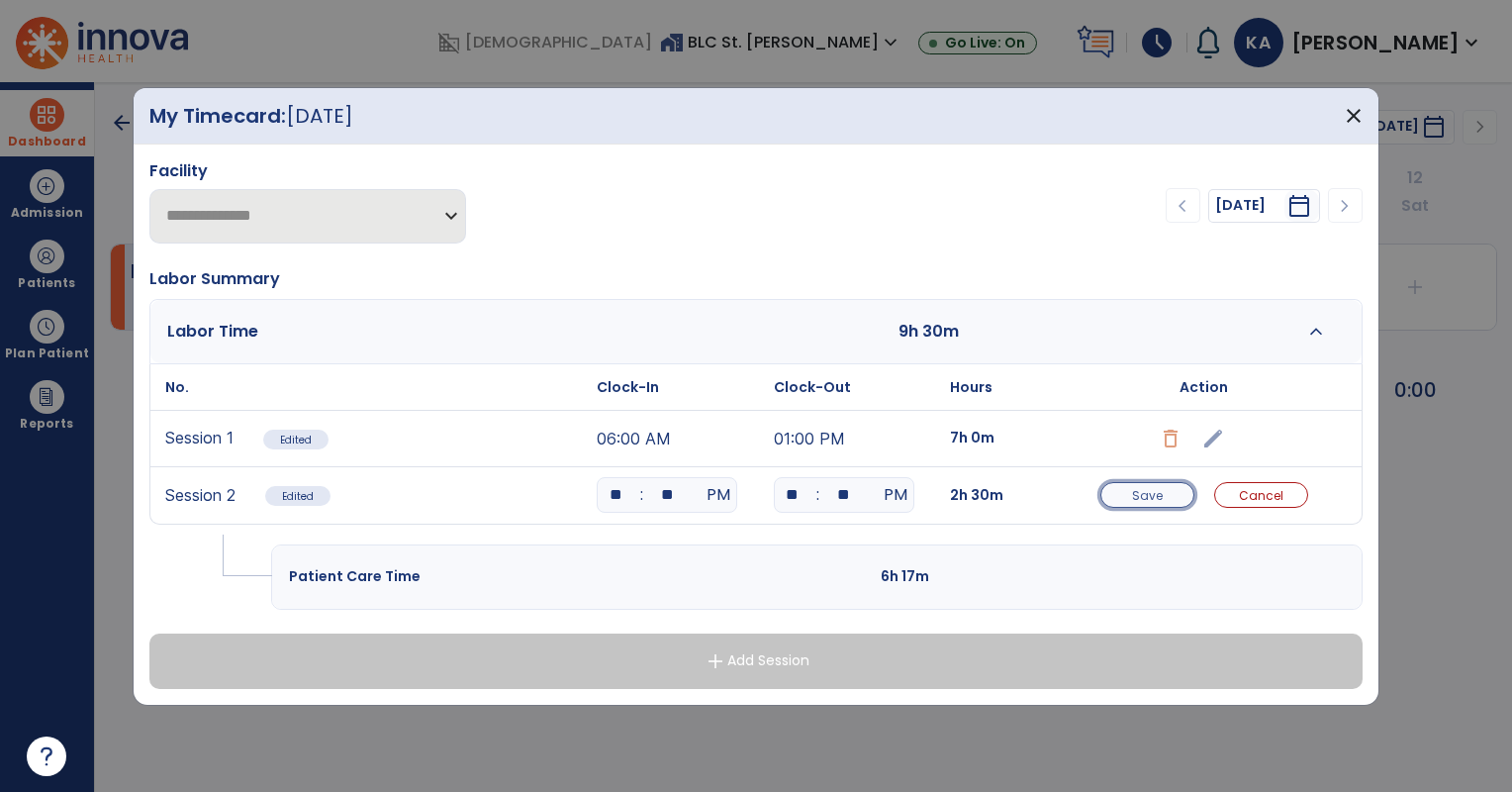 click on "Save" at bounding box center [1147, 495] 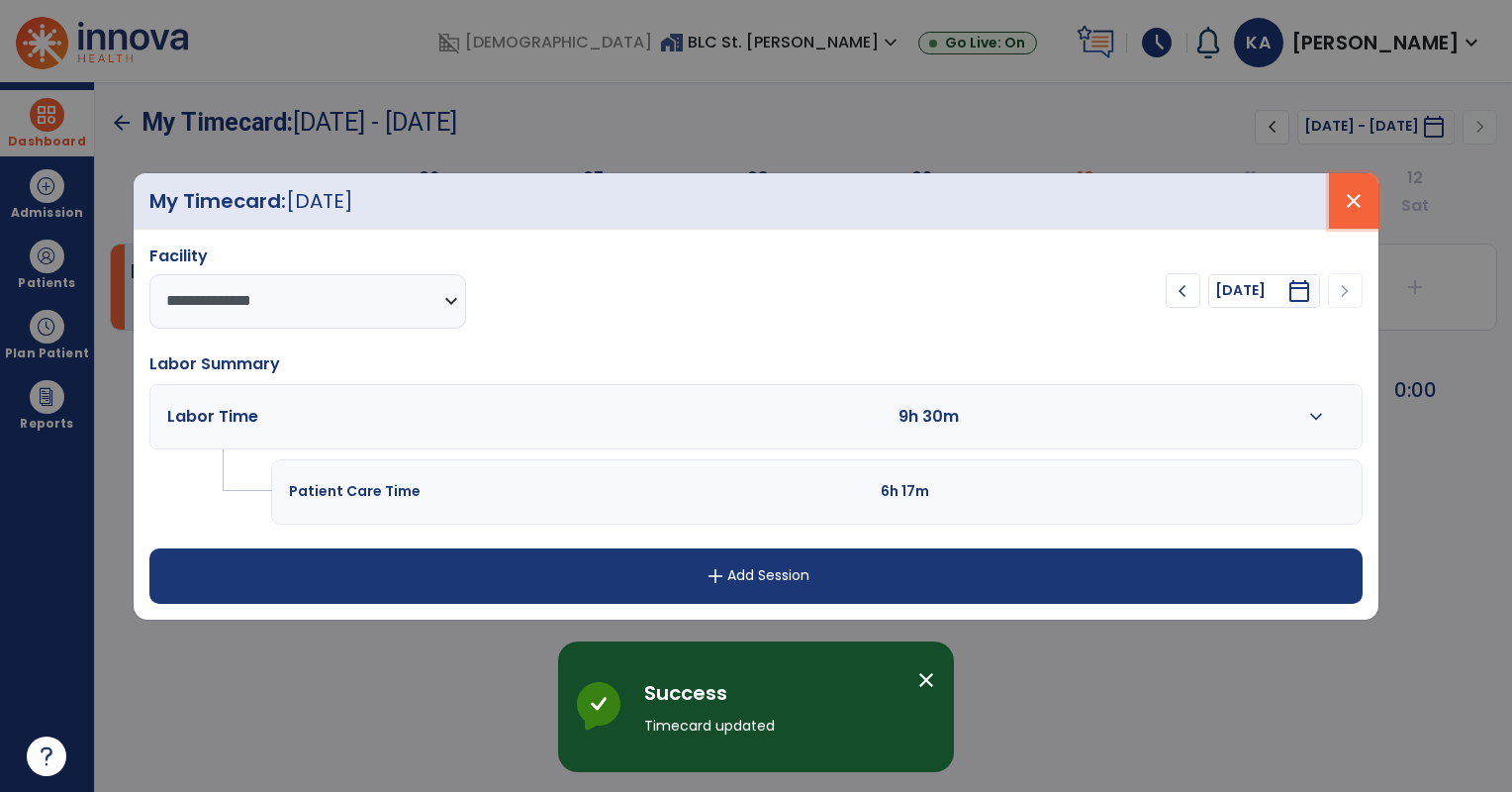 click on "close" at bounding box center [1354, 201] 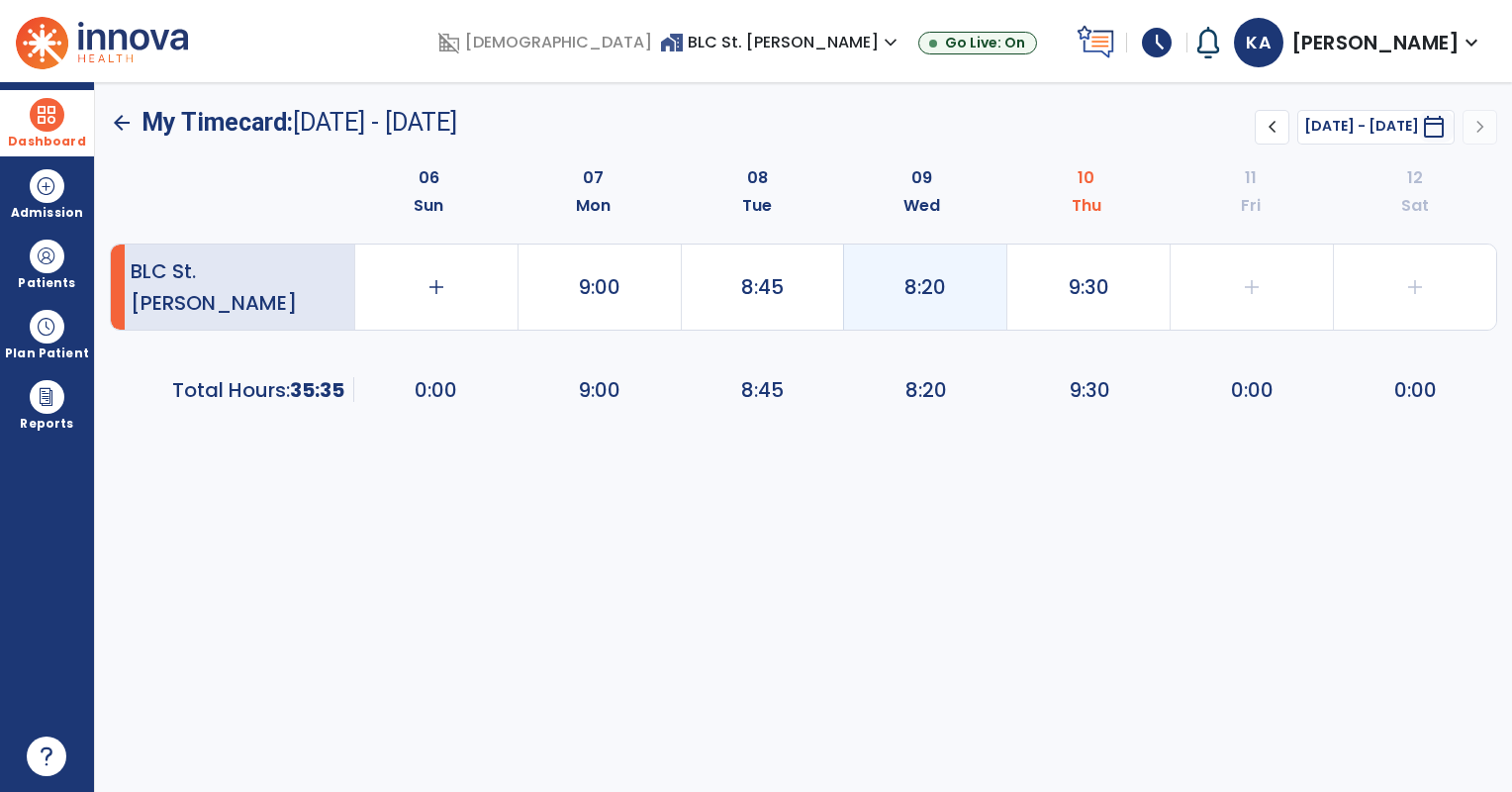 click on "8:20" 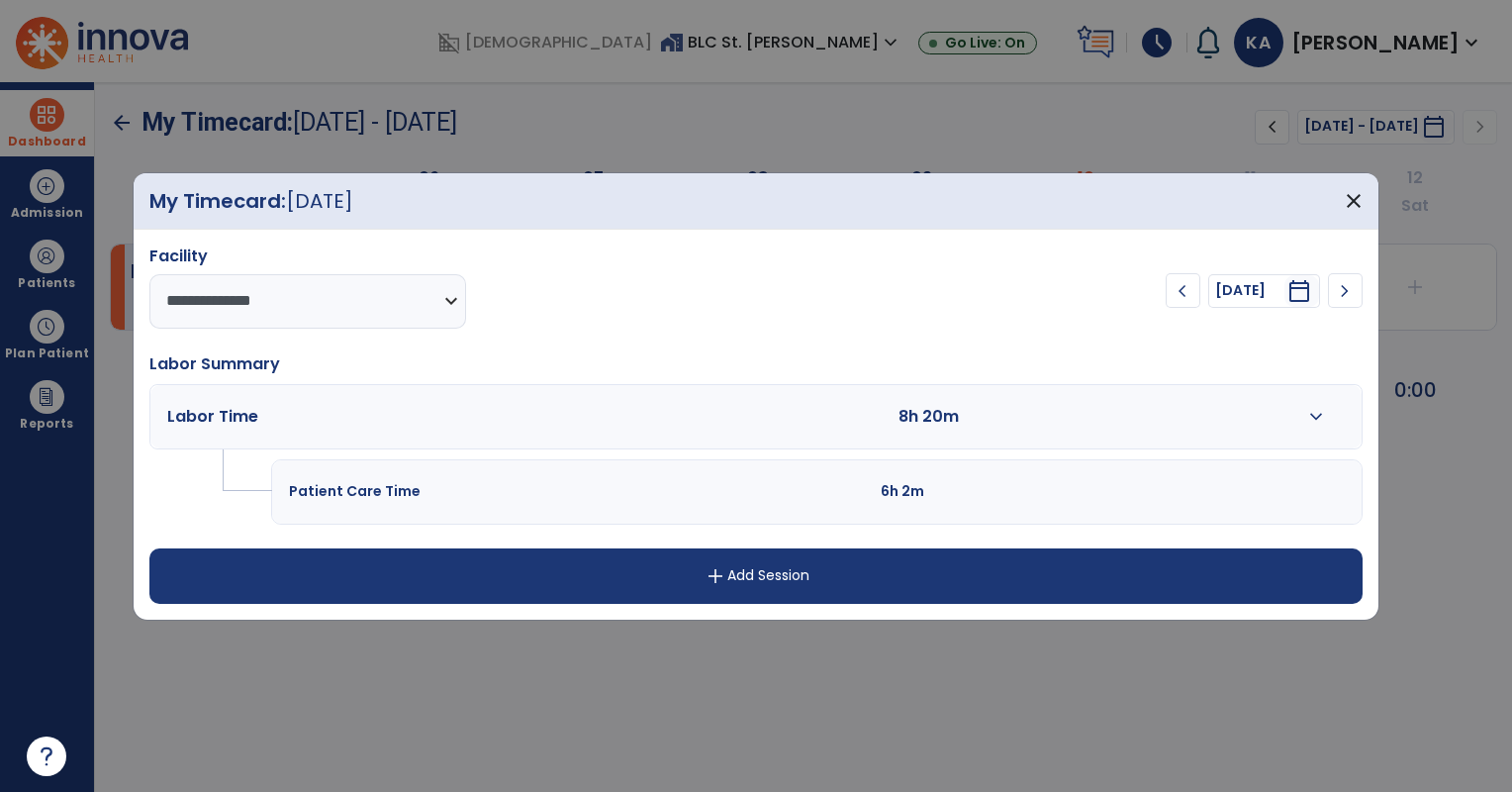 click on "expand_more" at bounding box center (1316, 417) 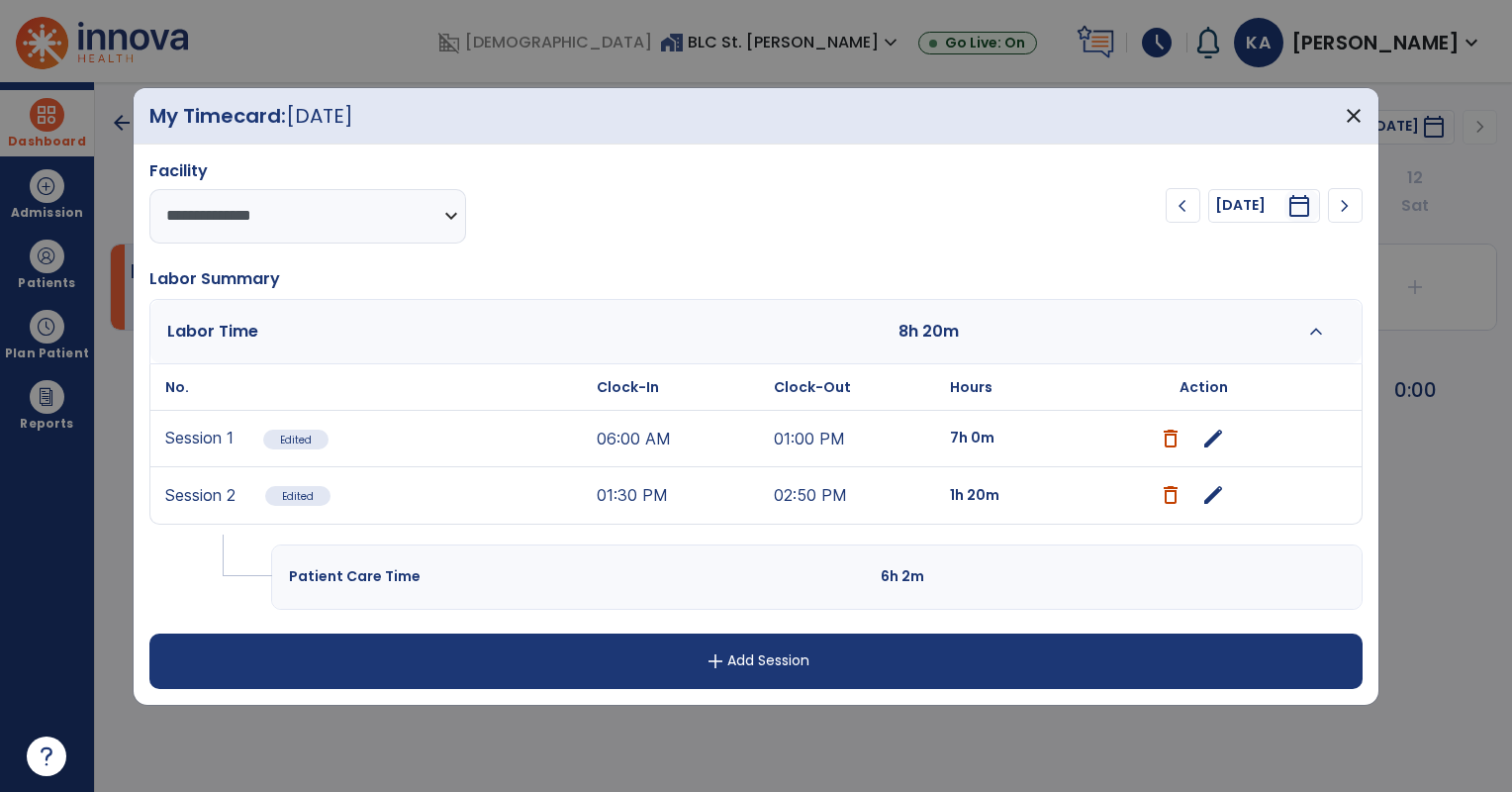 click on "edit" at bounding box center [1213, 495] 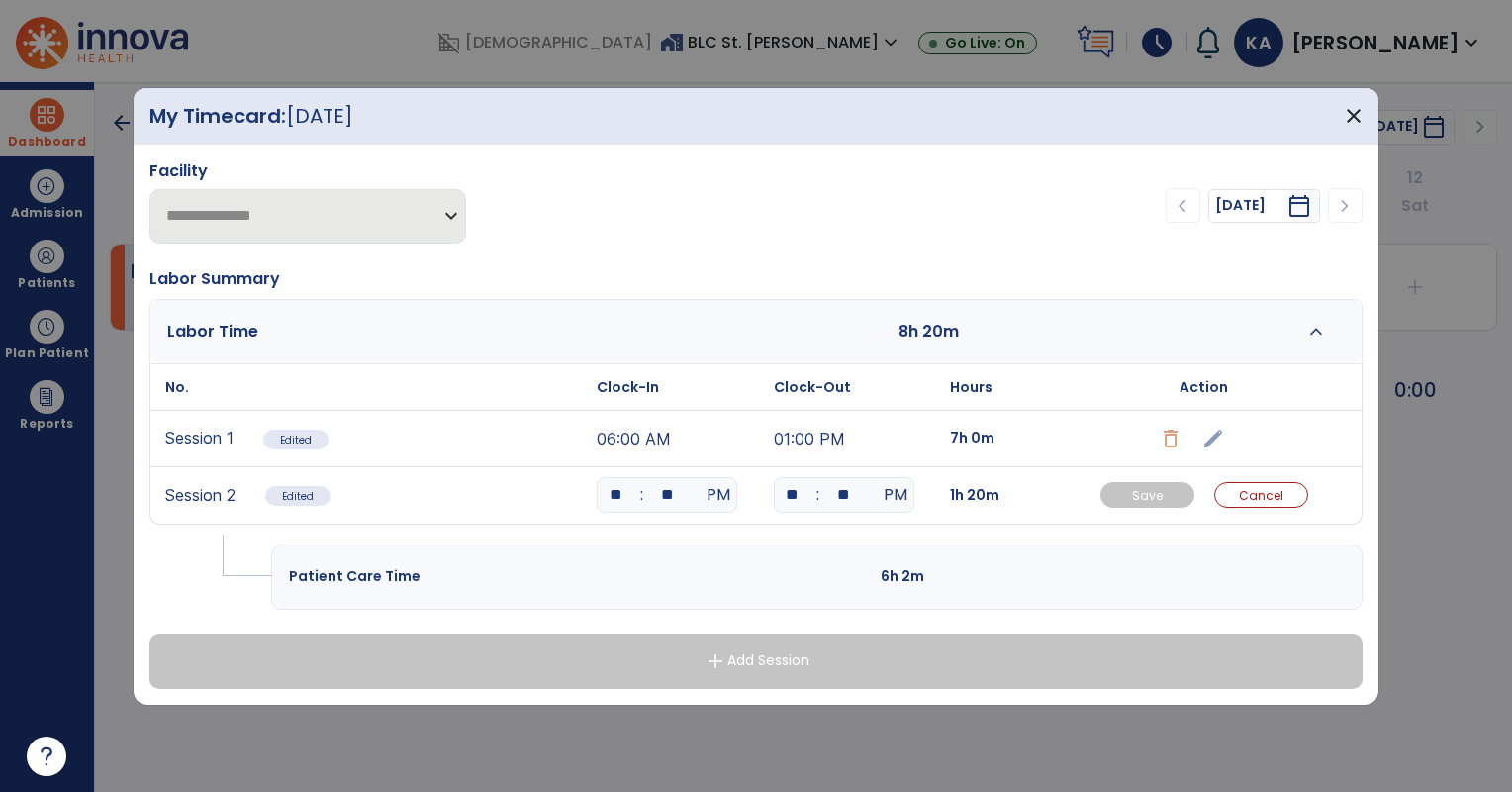 click on "**" at bounding box center [793, 495] 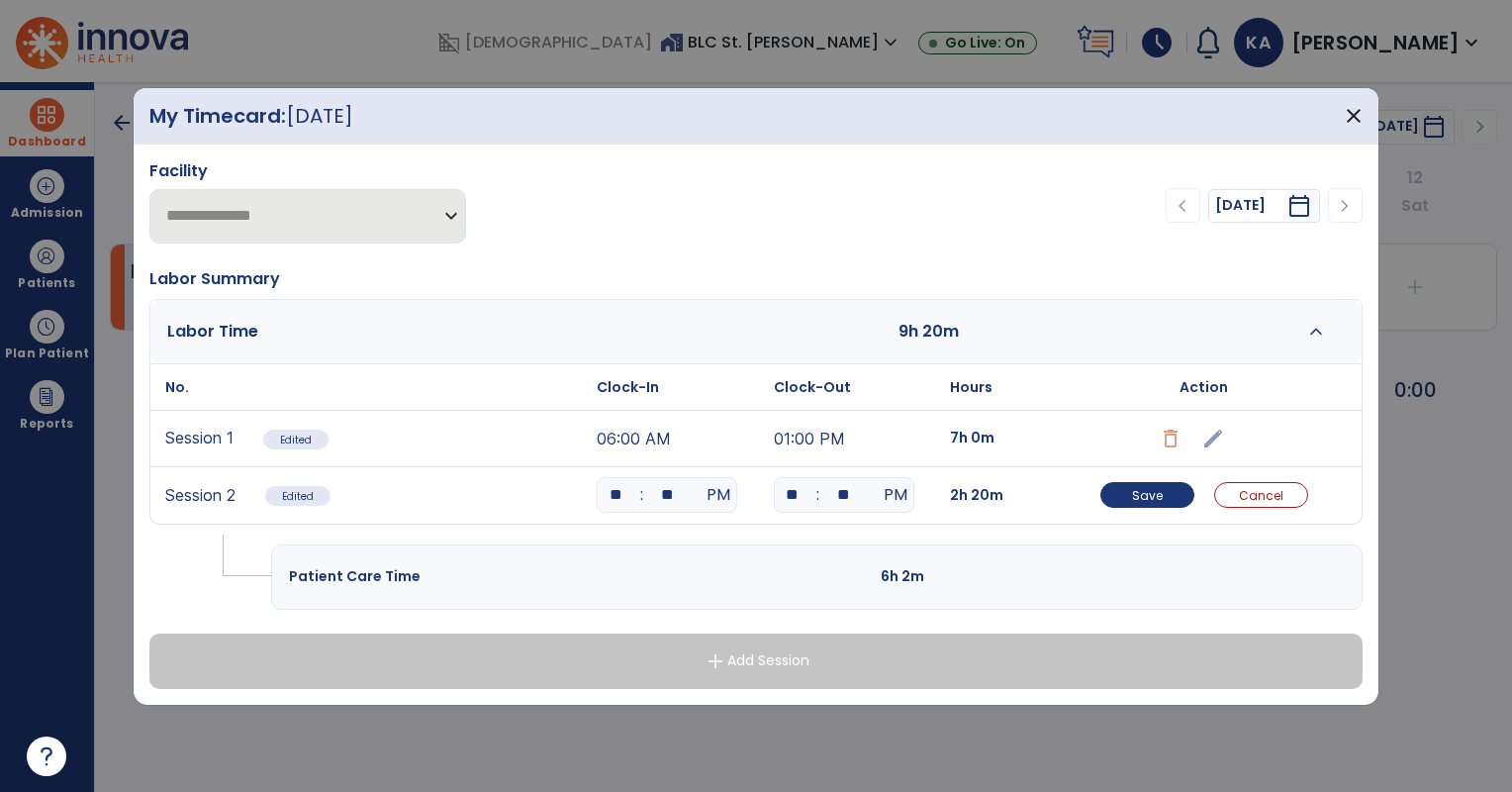 click on "**" at bounding box center [844, 495] 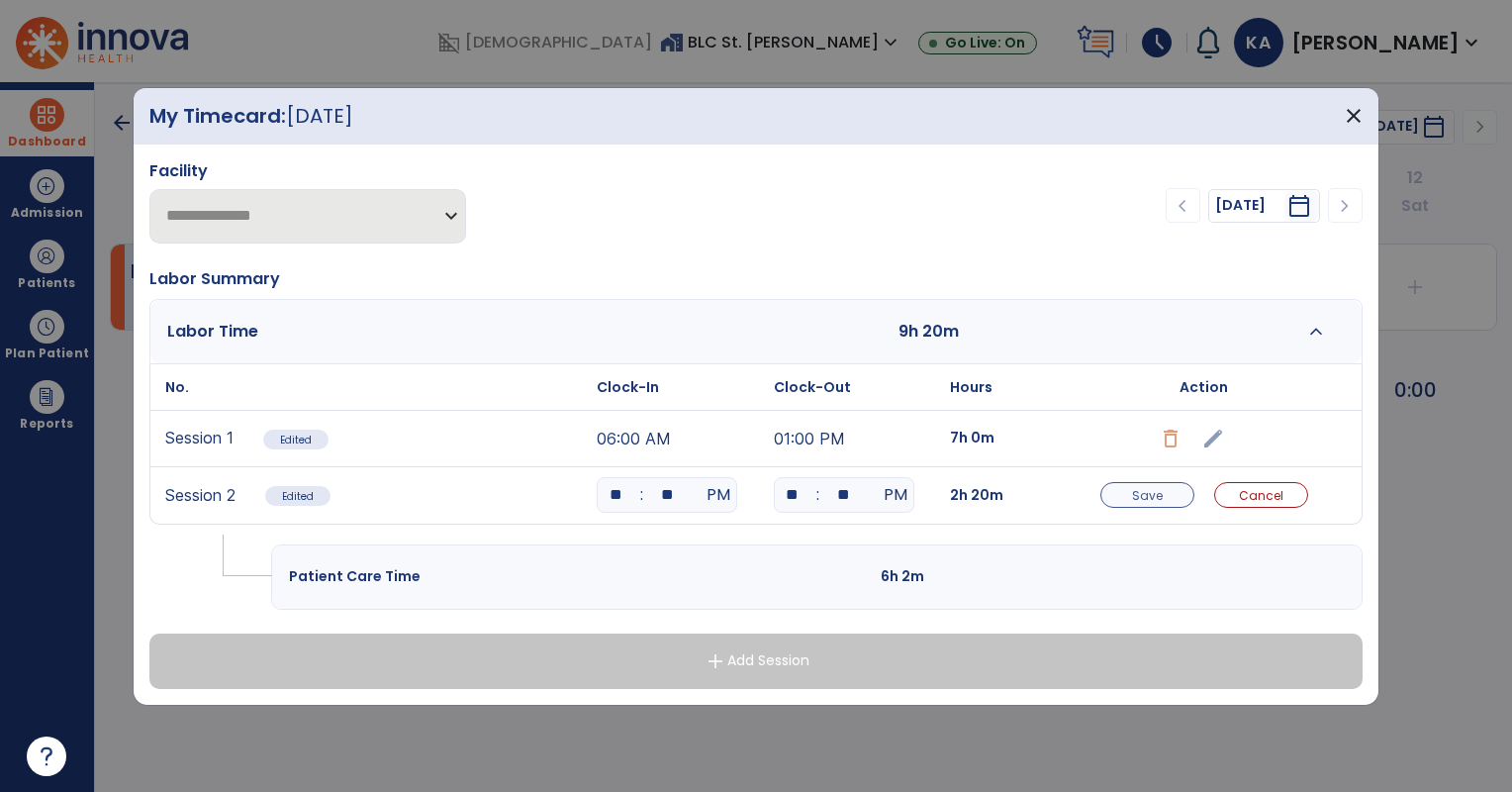 type on "**" 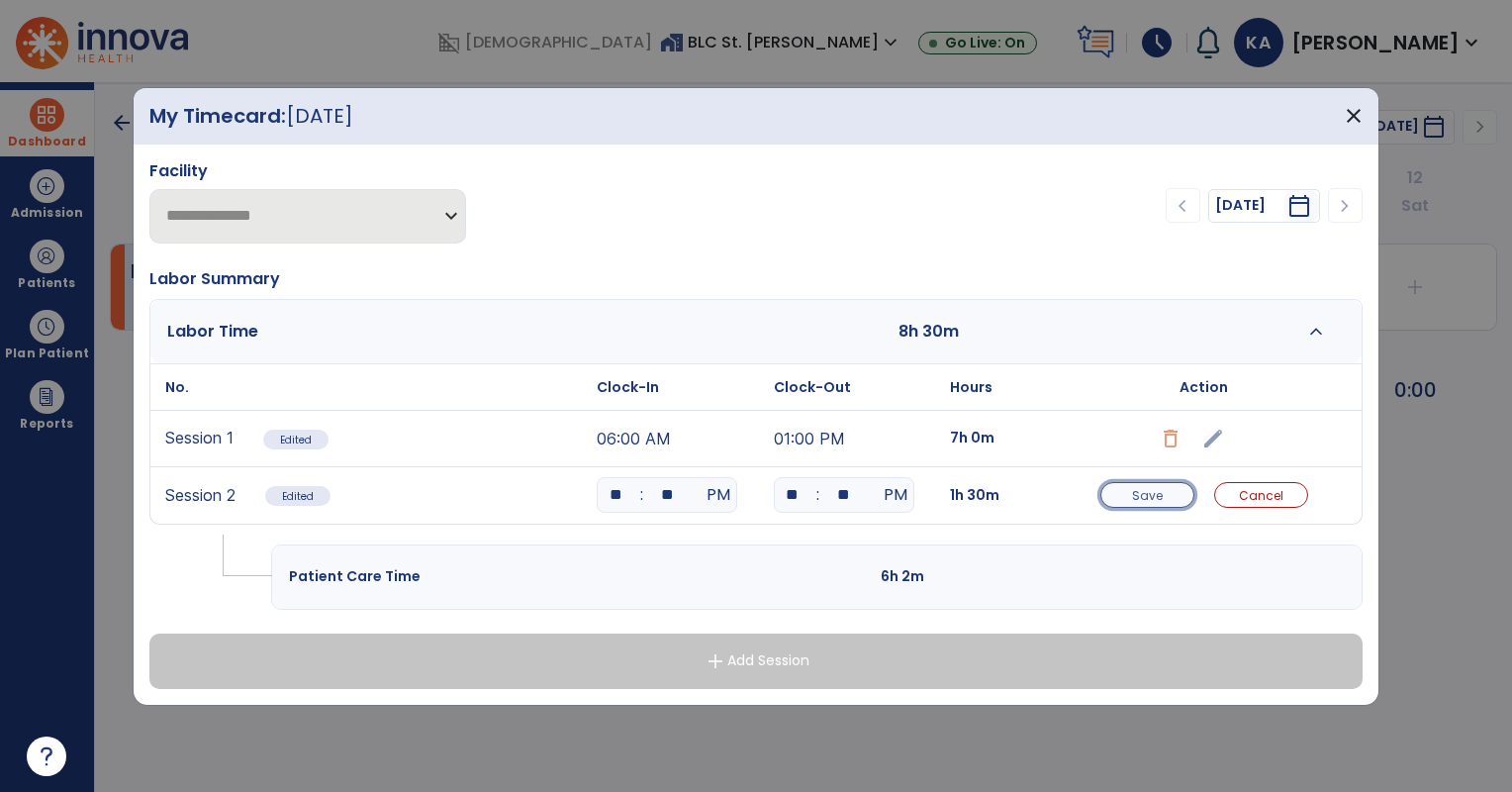 click on "Save" at bounding box center (1147, 495) 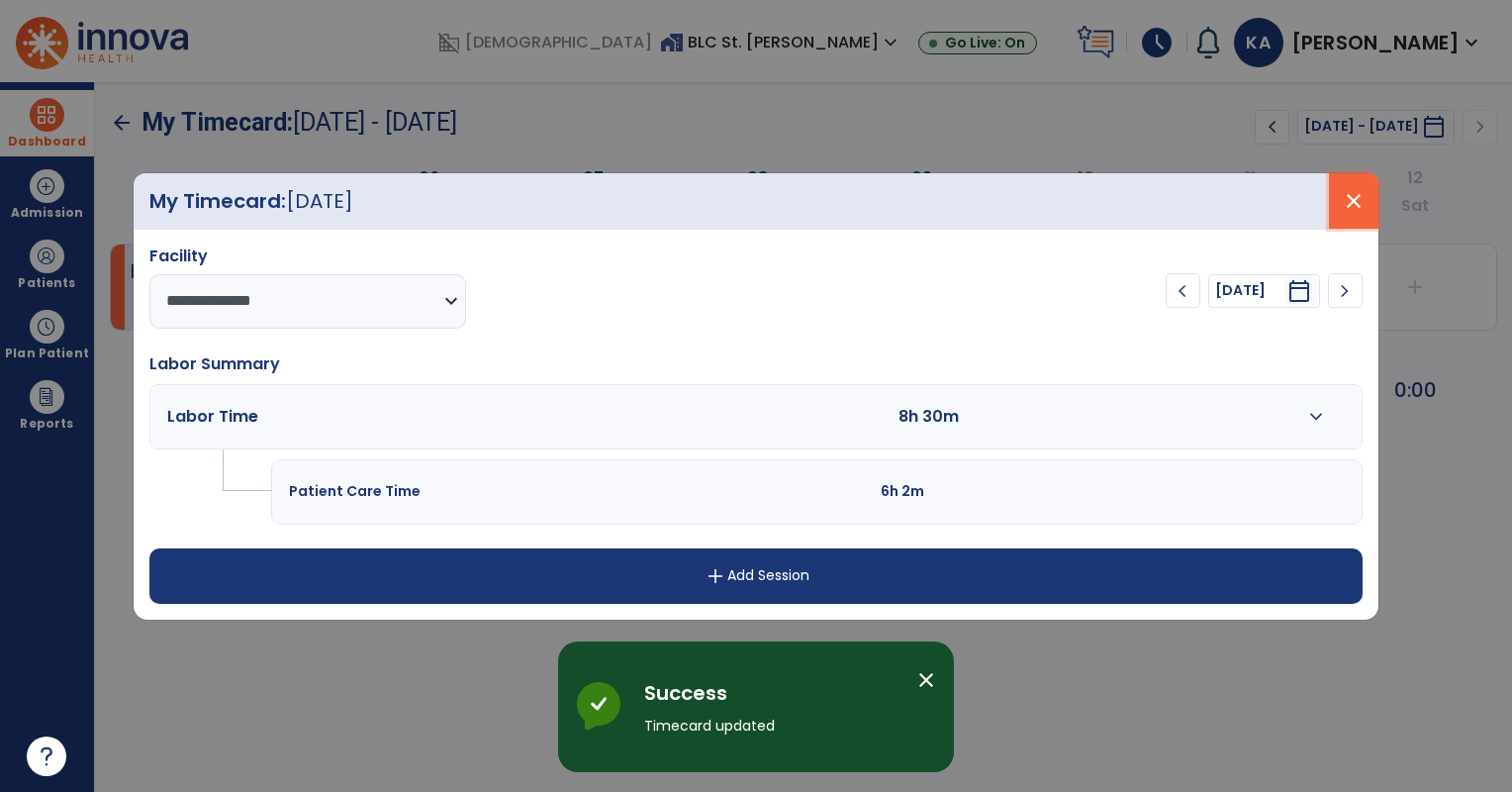 click on "close" at bounding box center [1354, 201] 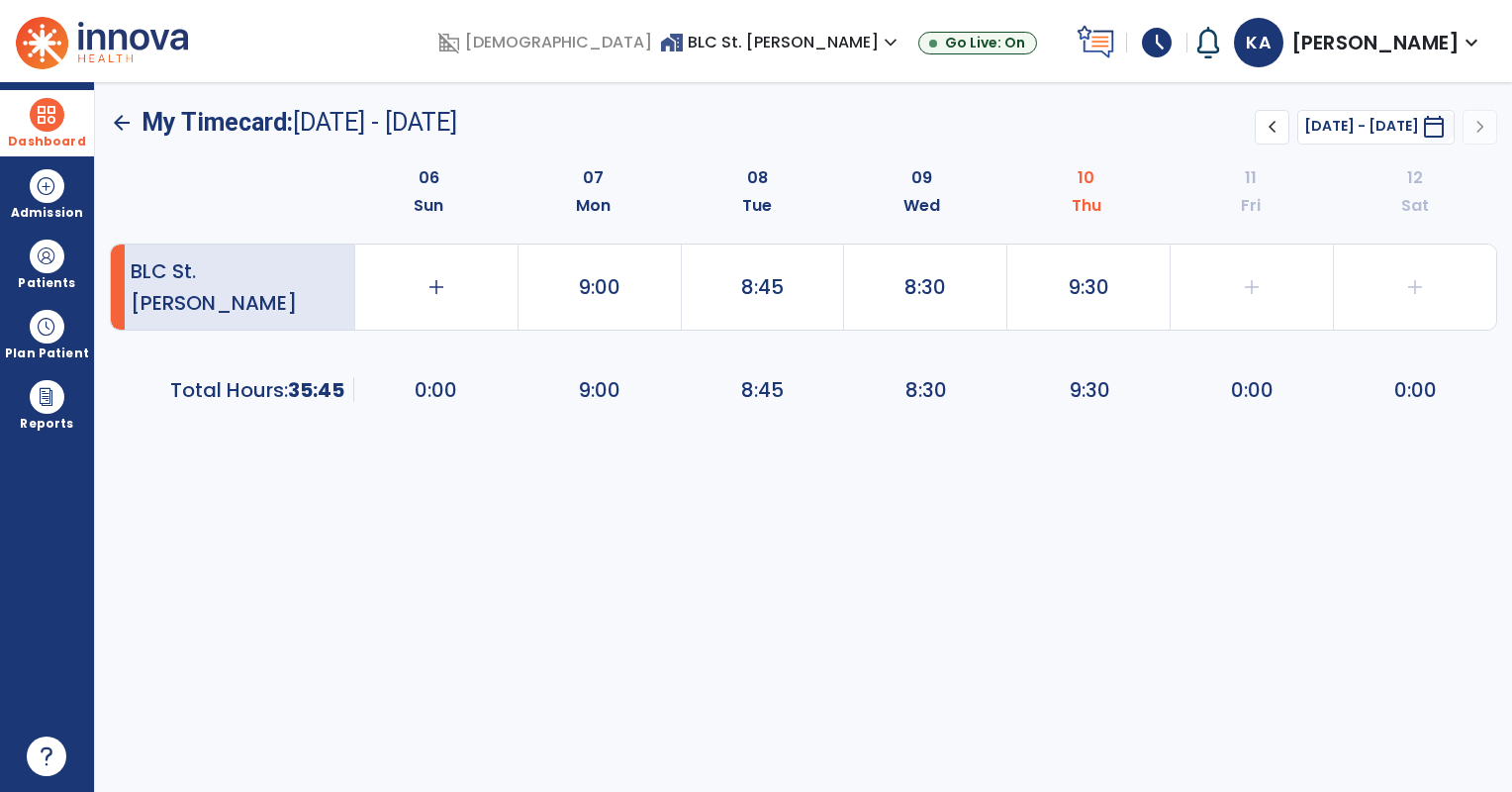 click at bounding box center (47, 115) 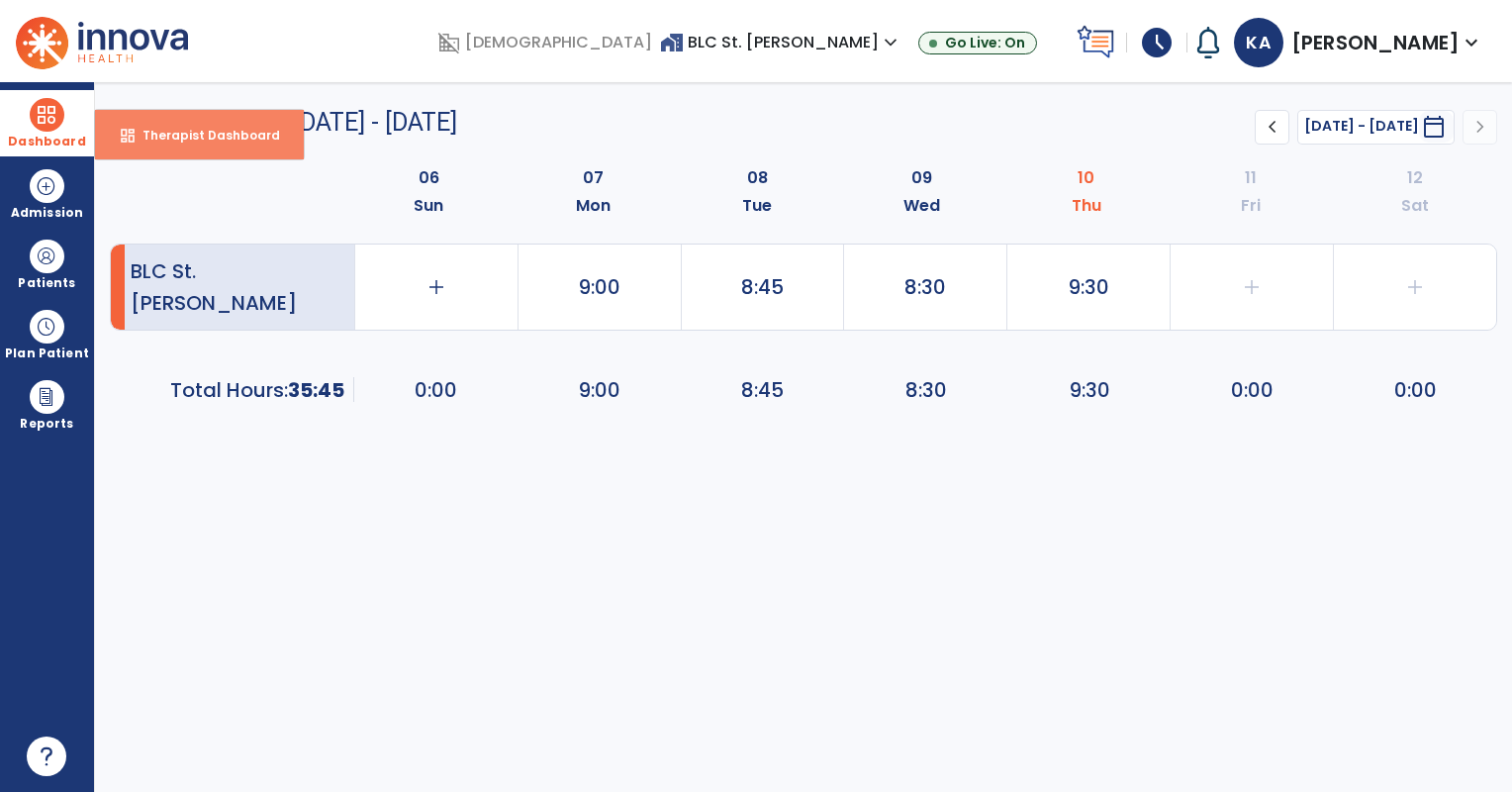 click on "Therapist Dashboard" at bounding box center [203, 135] 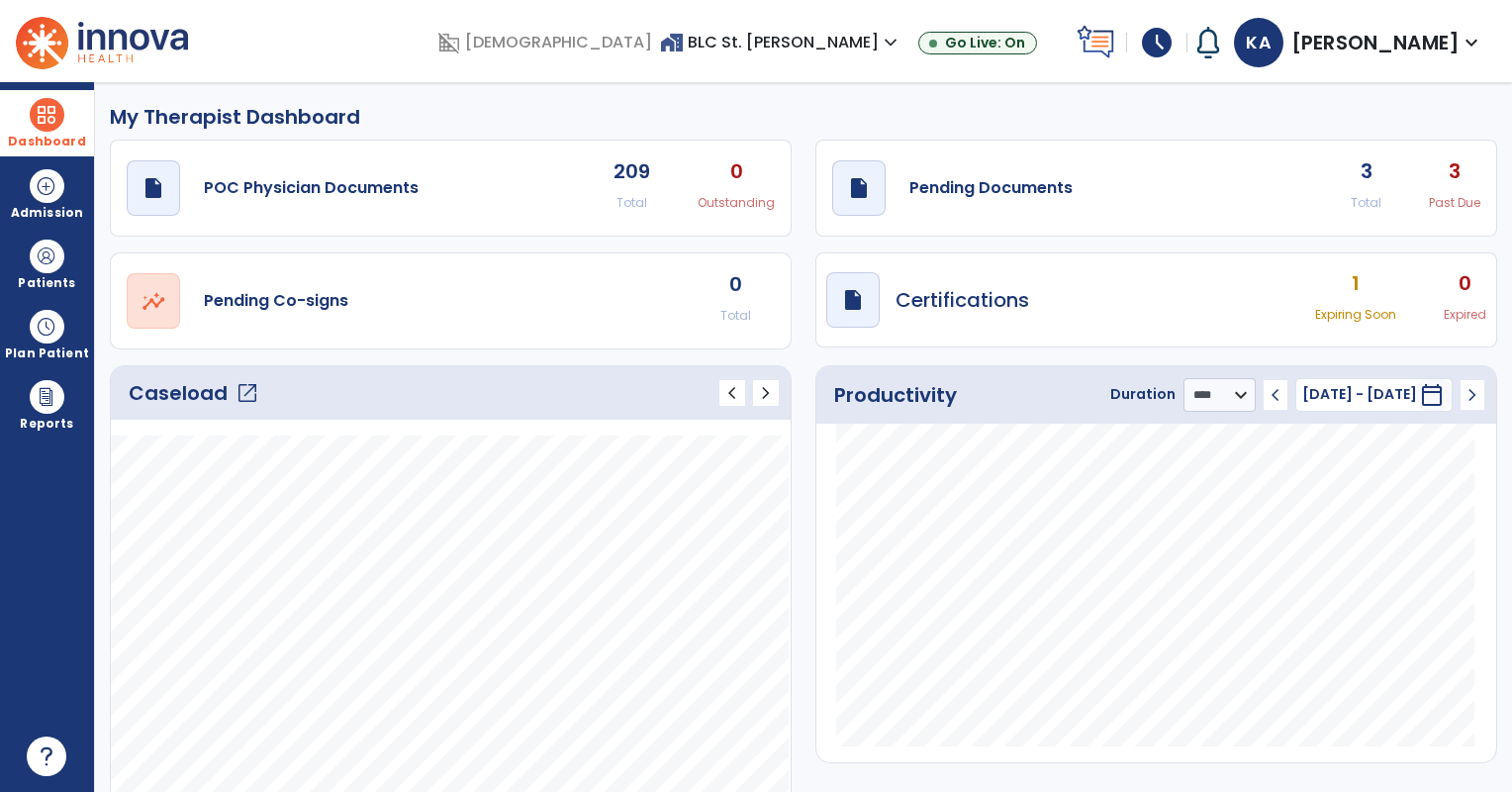 click on "expand_more" at bounding box center [1471, 43] 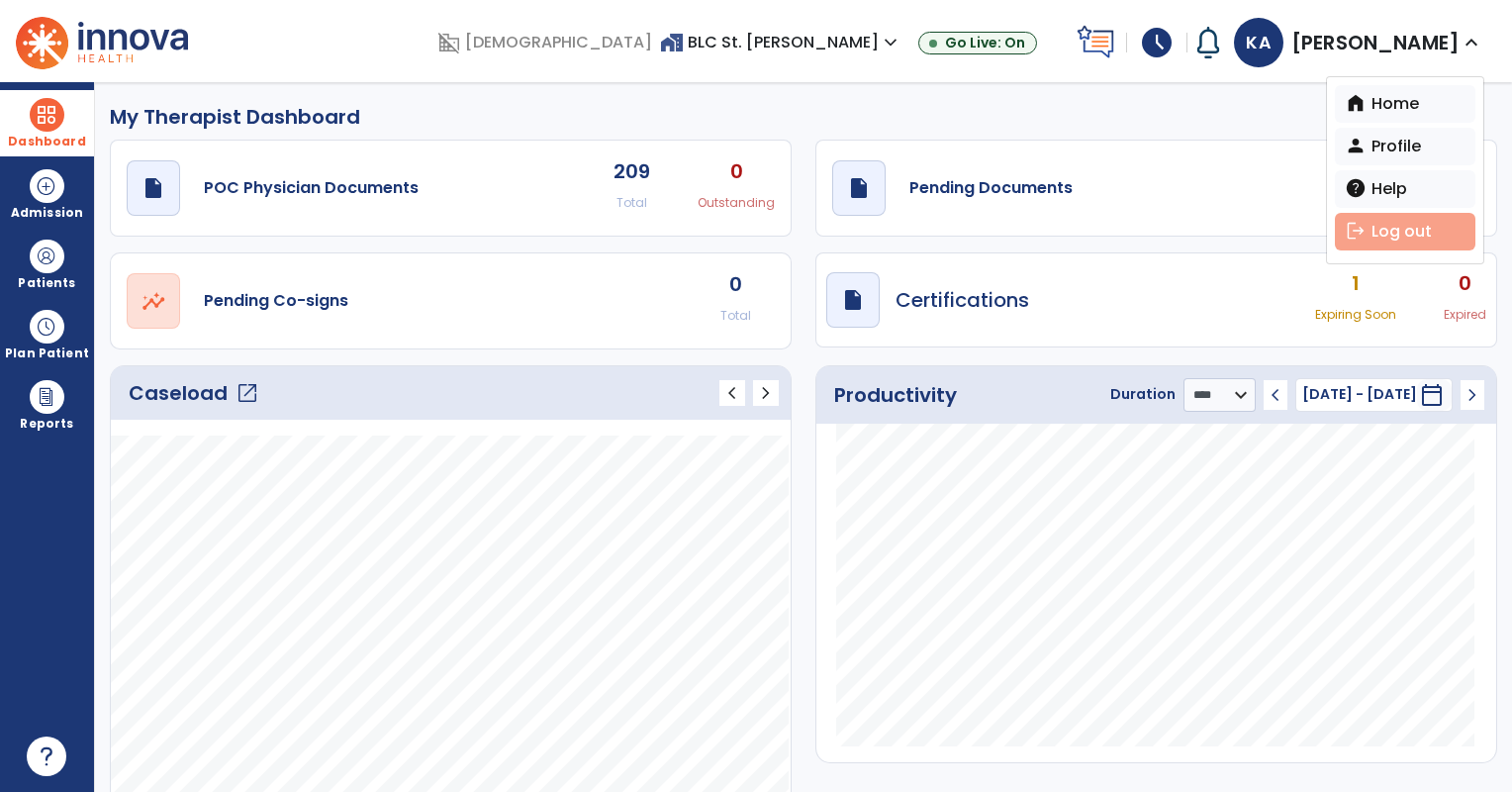 click on "logout   Log out" at bounding box center [1405, 232] 